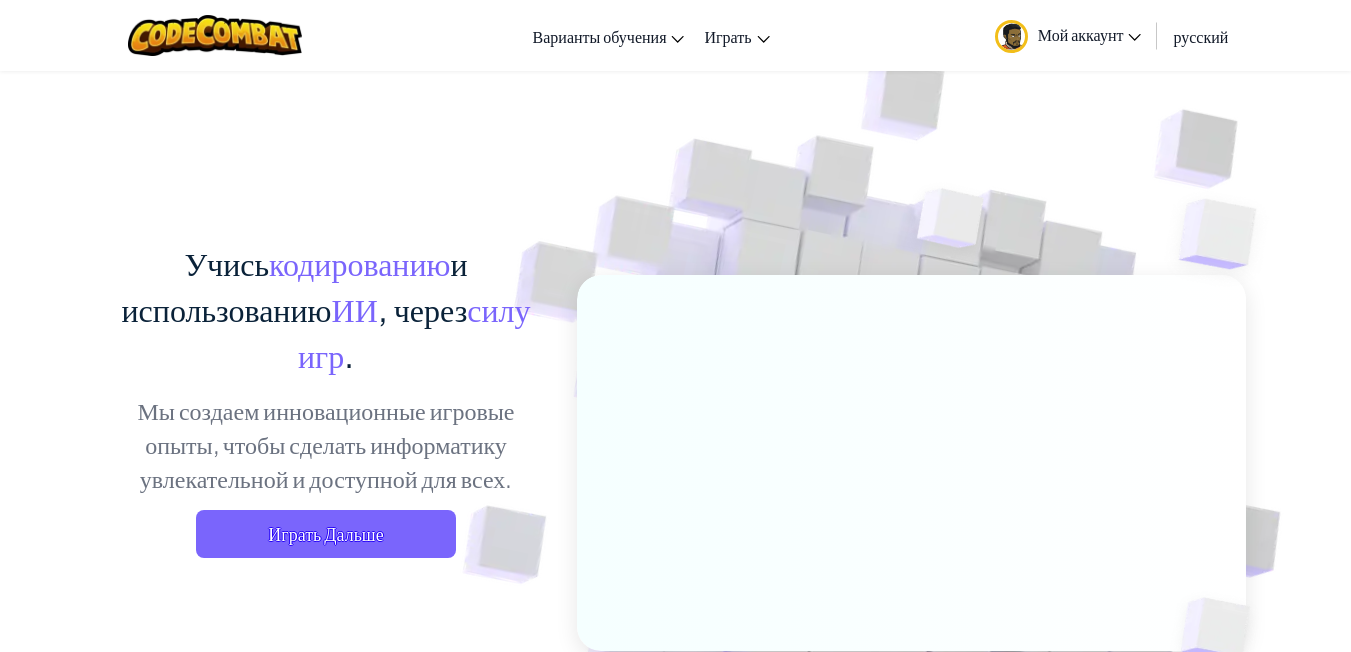 scroll, scrollTop: 0, scrollLeft: 0, axis: both 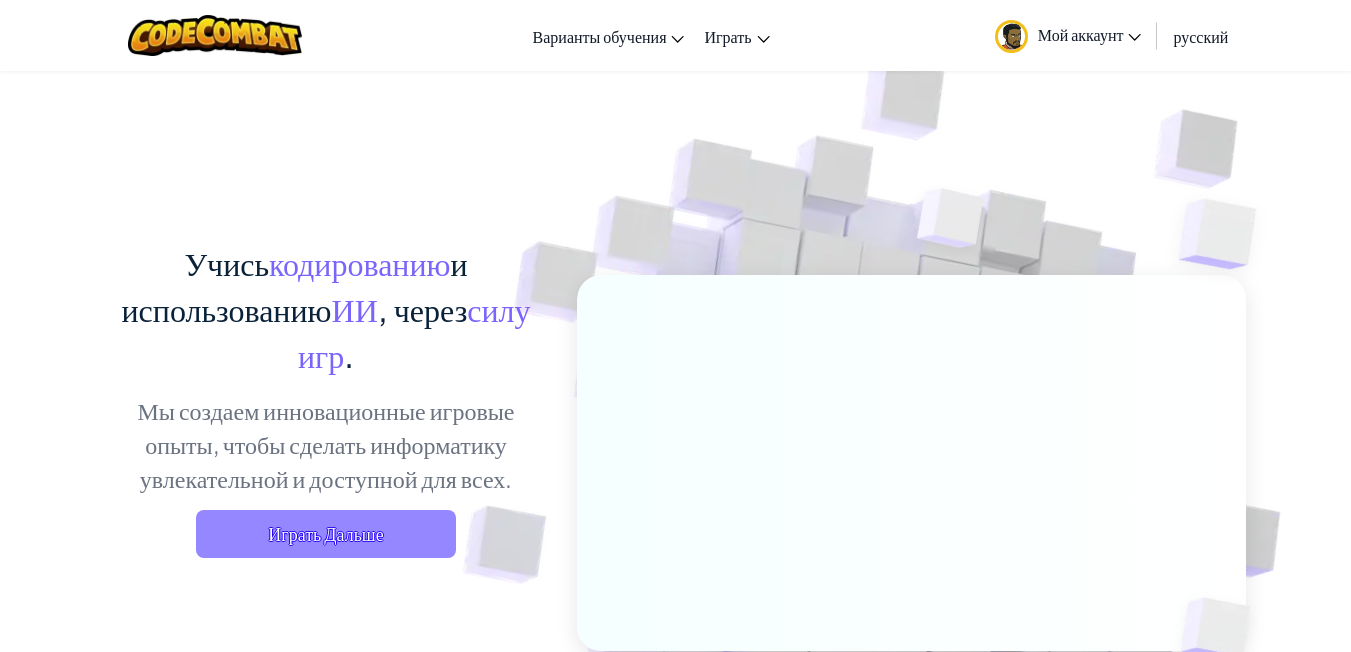 click on "Играть Дальше" at bounding box center [326, 534] 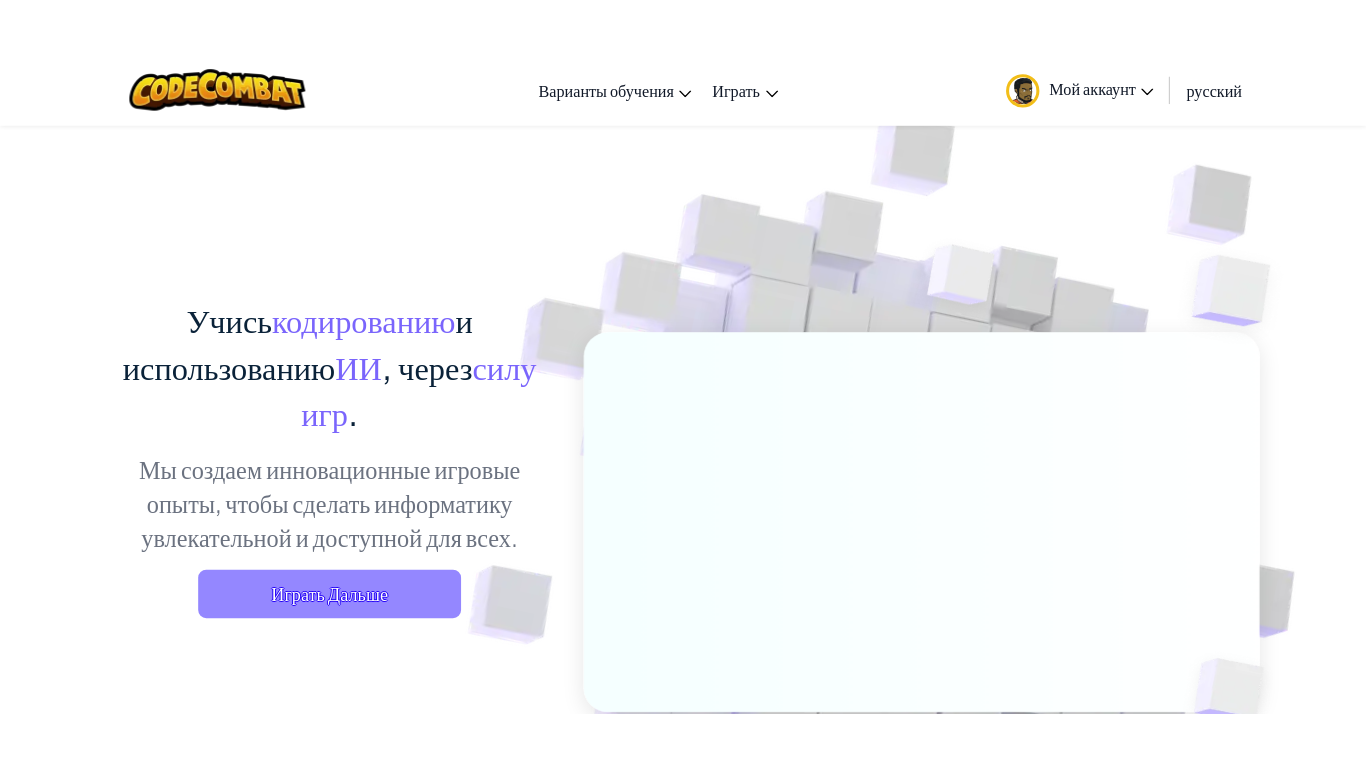 scroll, scrollTop: 0, scrollLeft: 0, axis: both 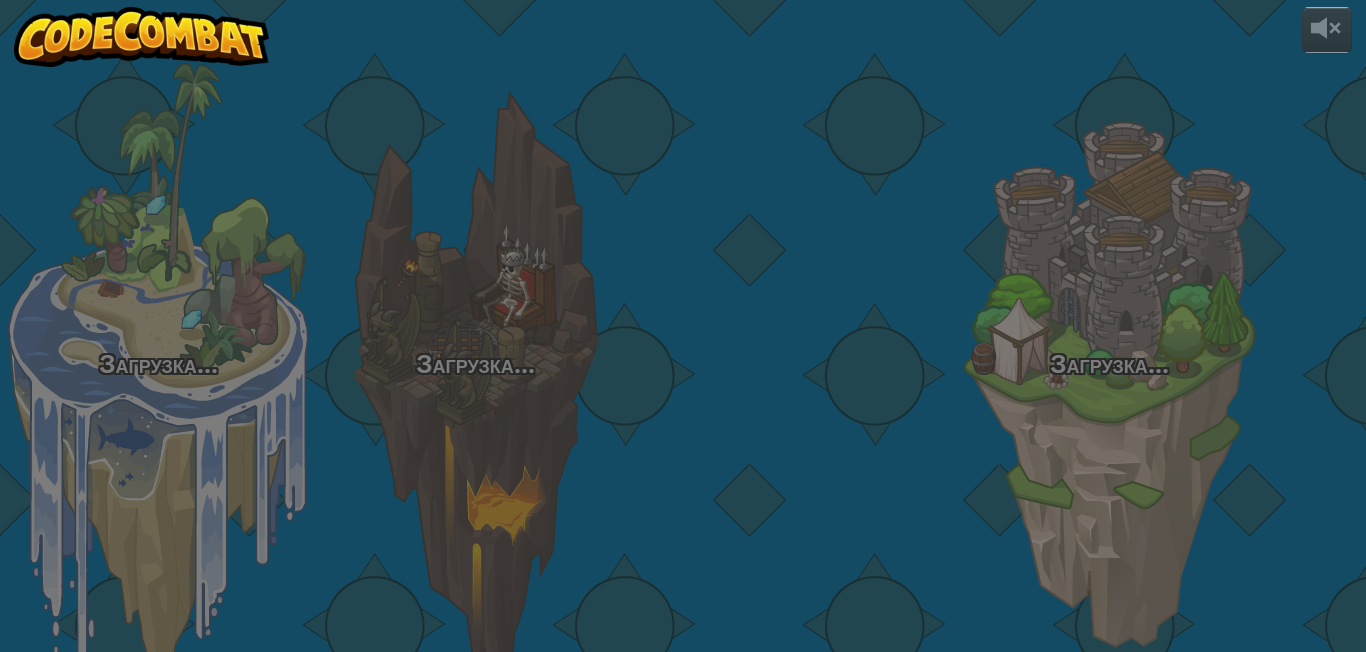 select on "ru" 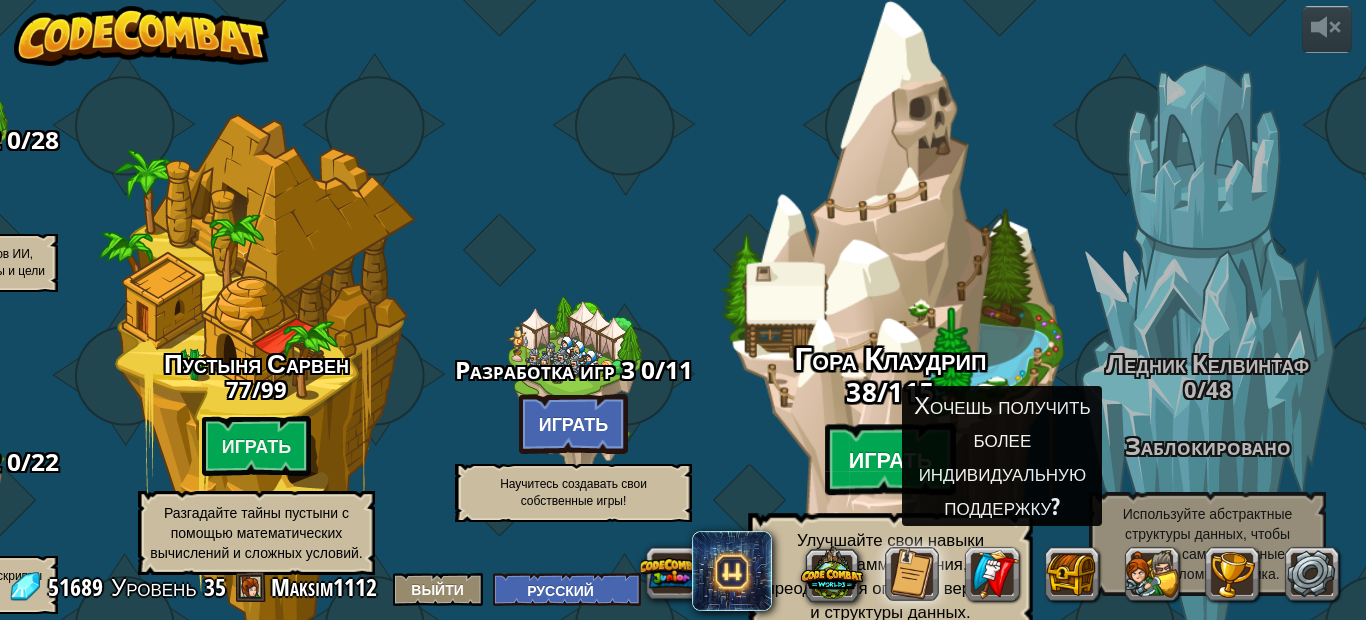 click on "Играть" at bounding box center (891, 460) 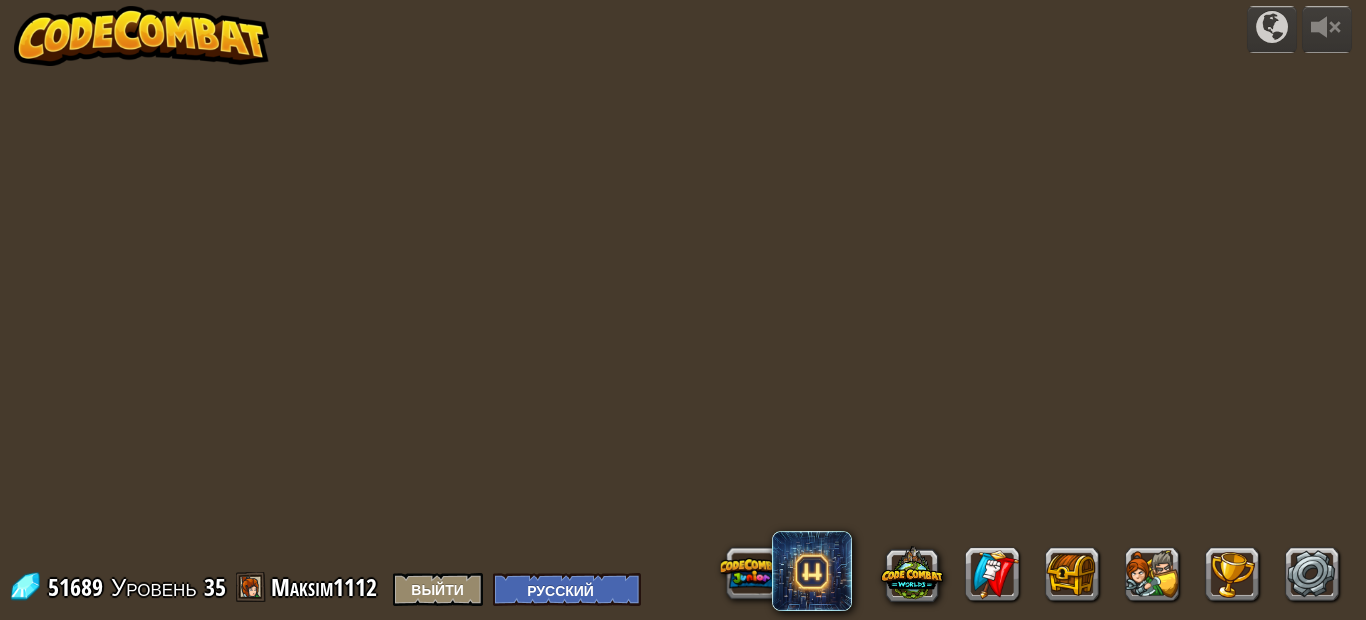 select on "ru" 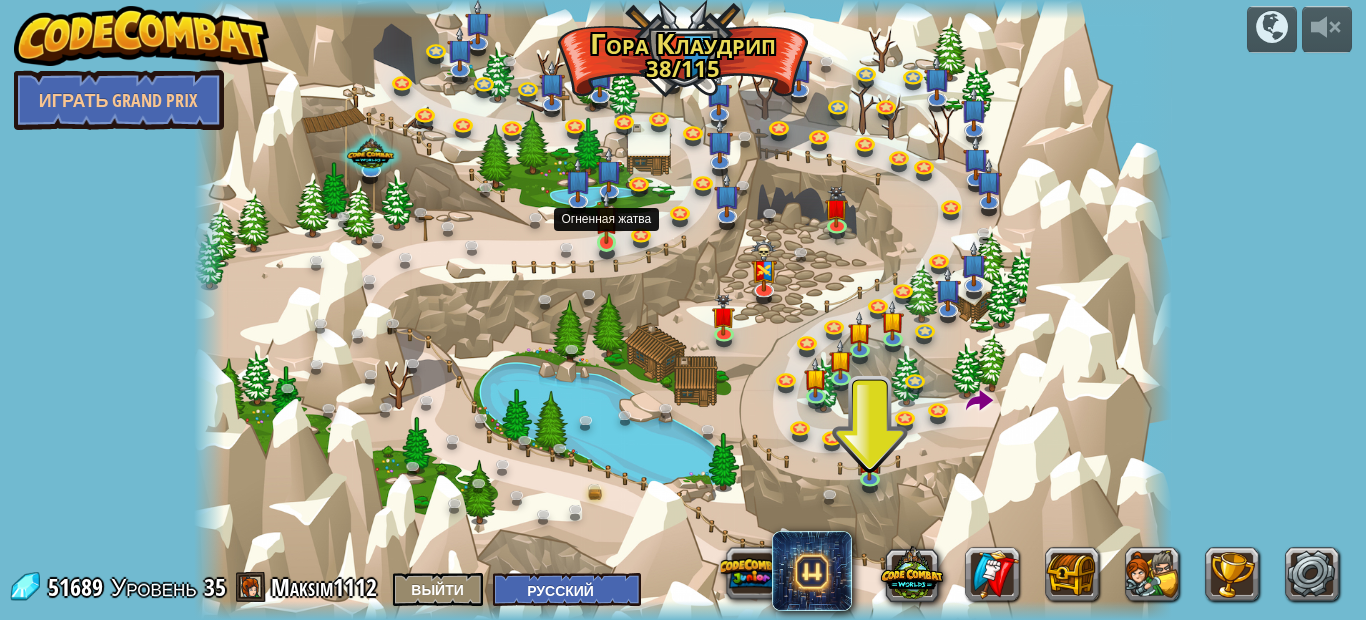 click at bounding box center [606, 217] 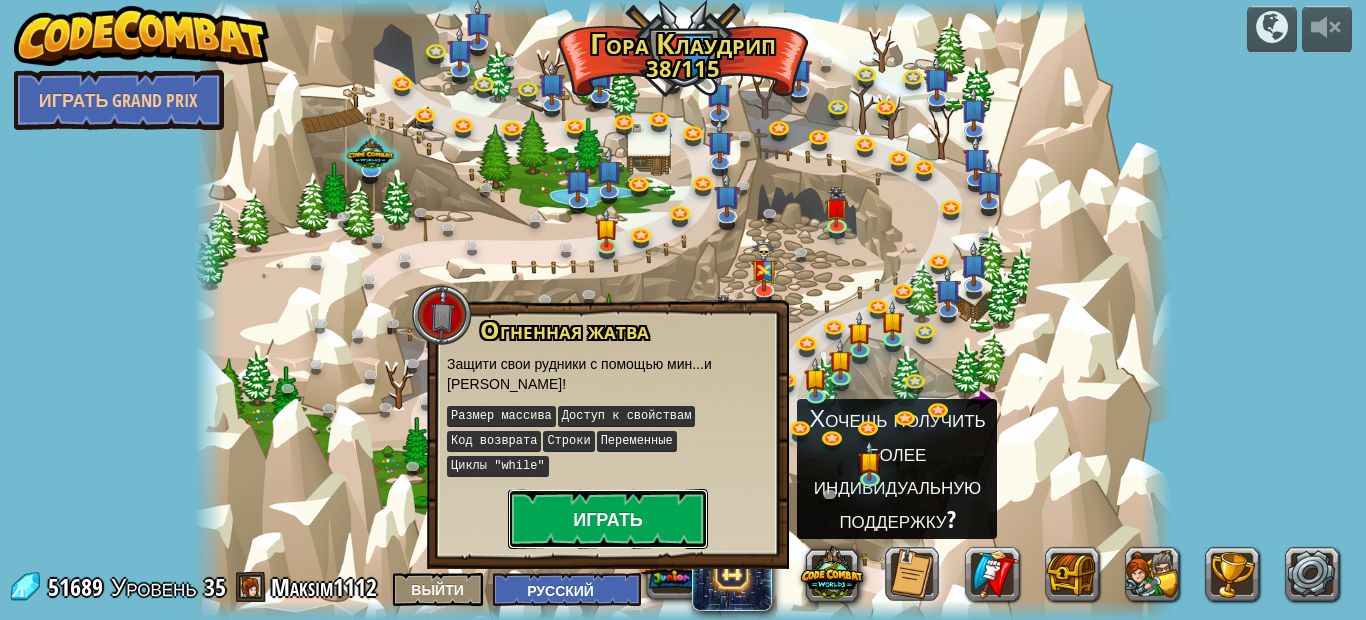 click on "Играть" at bounding box center [608, 519] 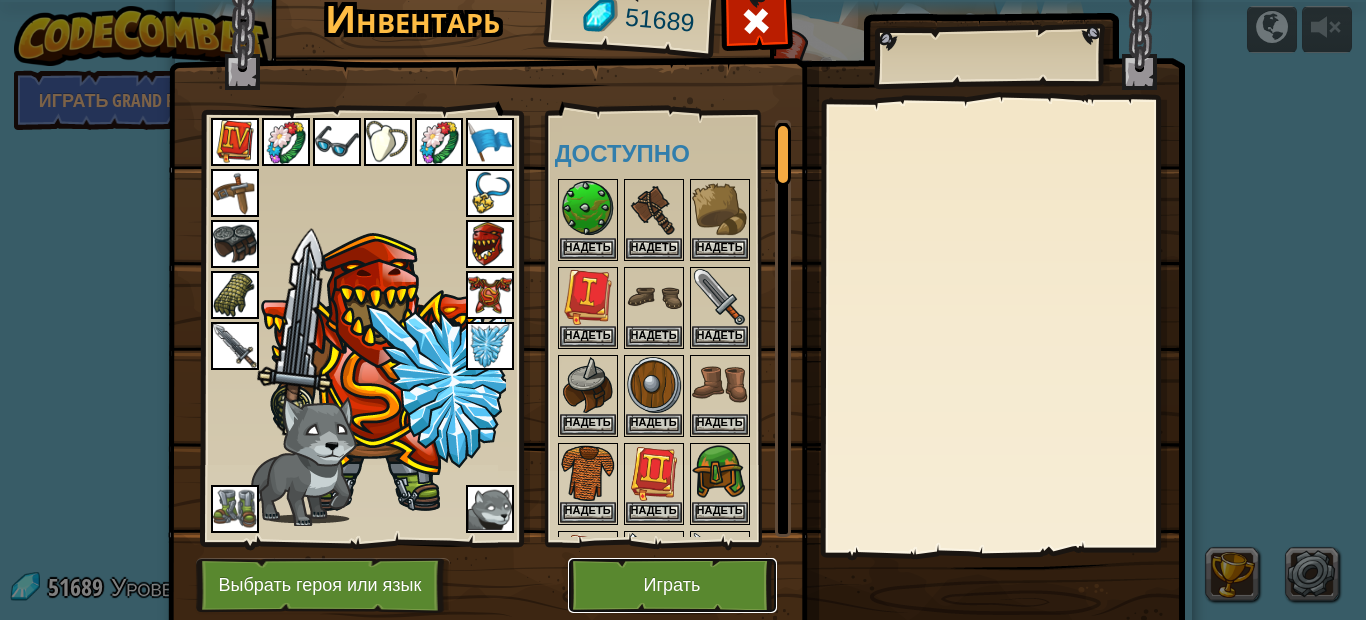 click on "Играть" at bounding box center [672, 585] 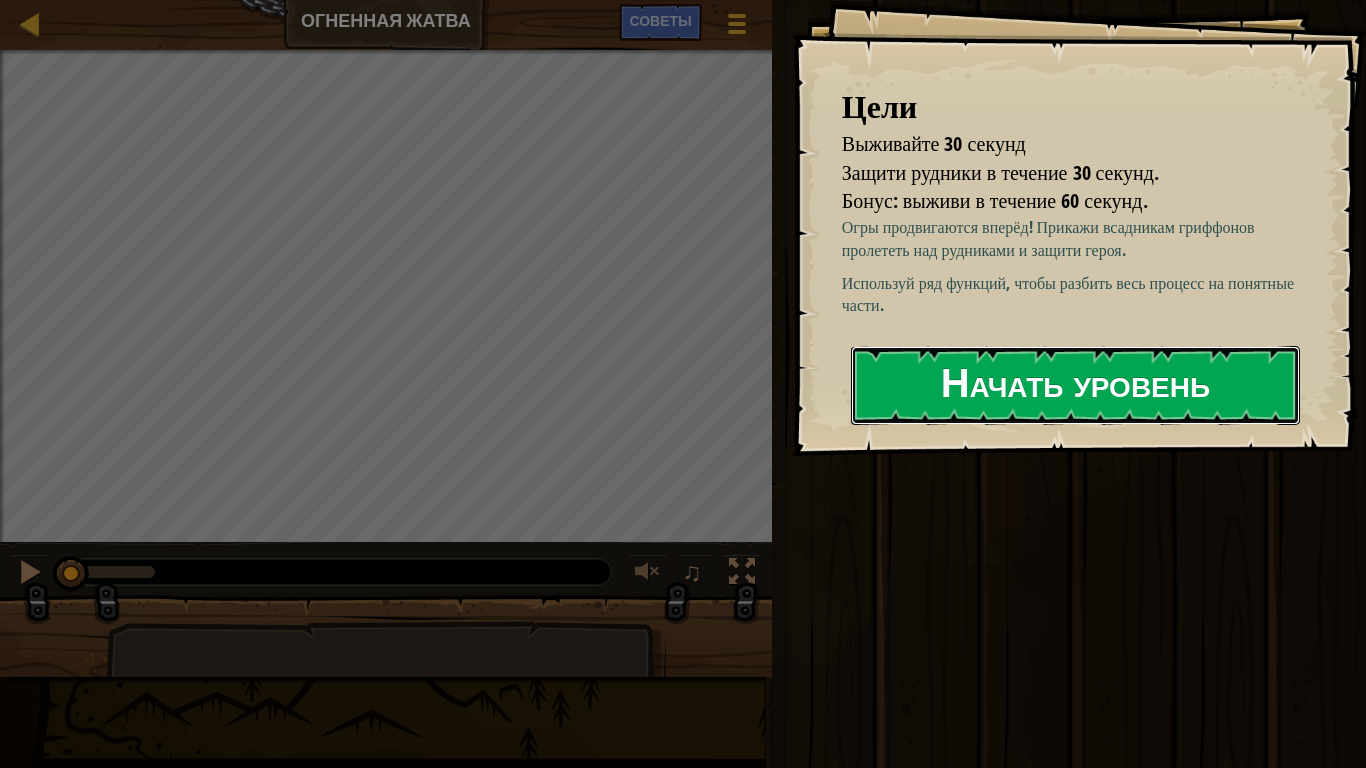 click on "Начать уровень" at bounding box center [1075, 385] 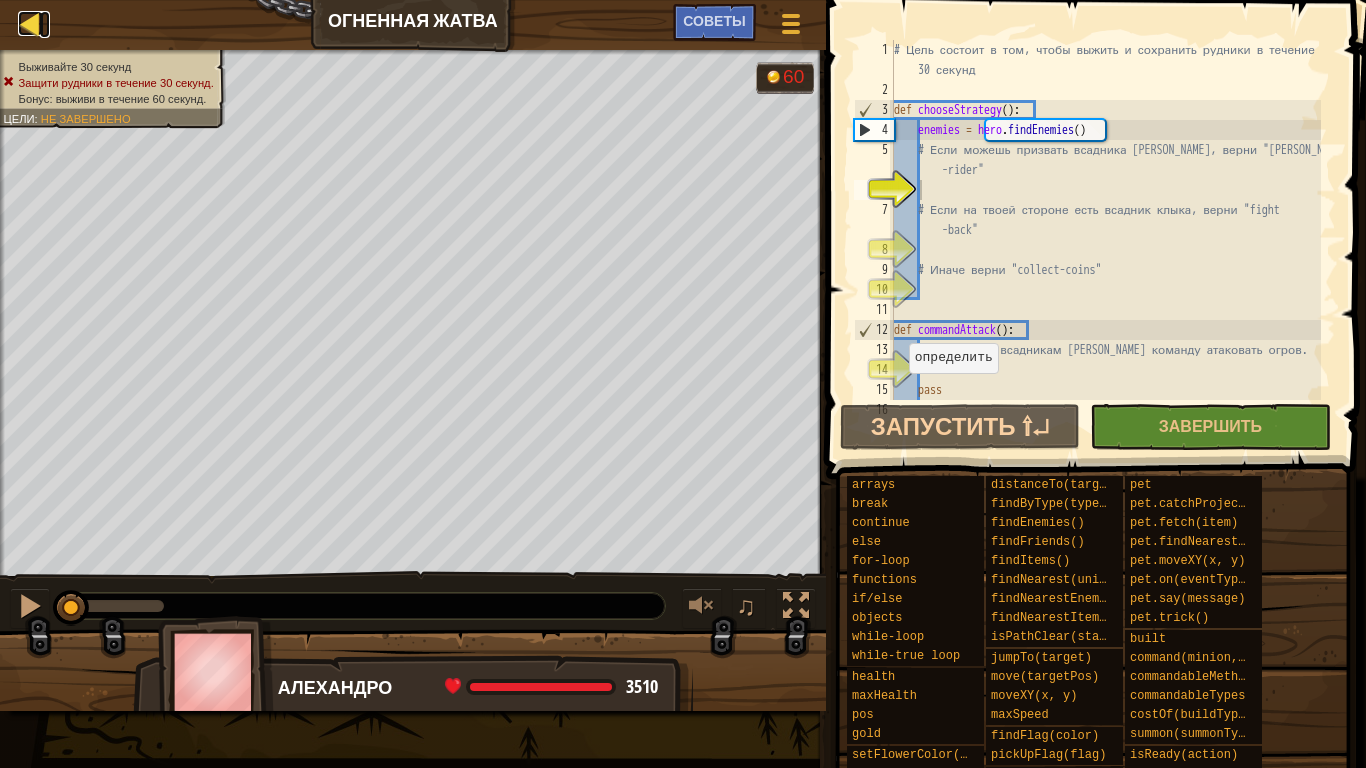 click at bounding box center (30, 23) 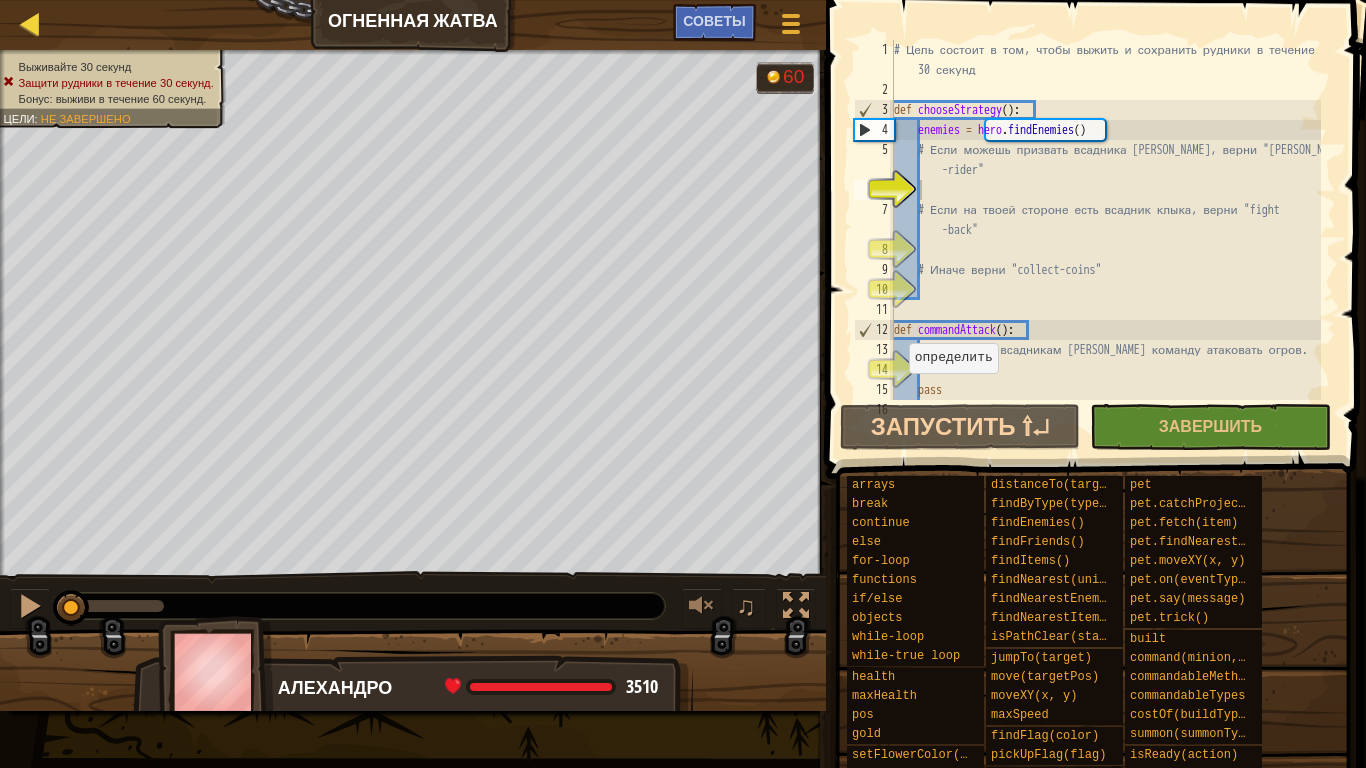 select on "ru" 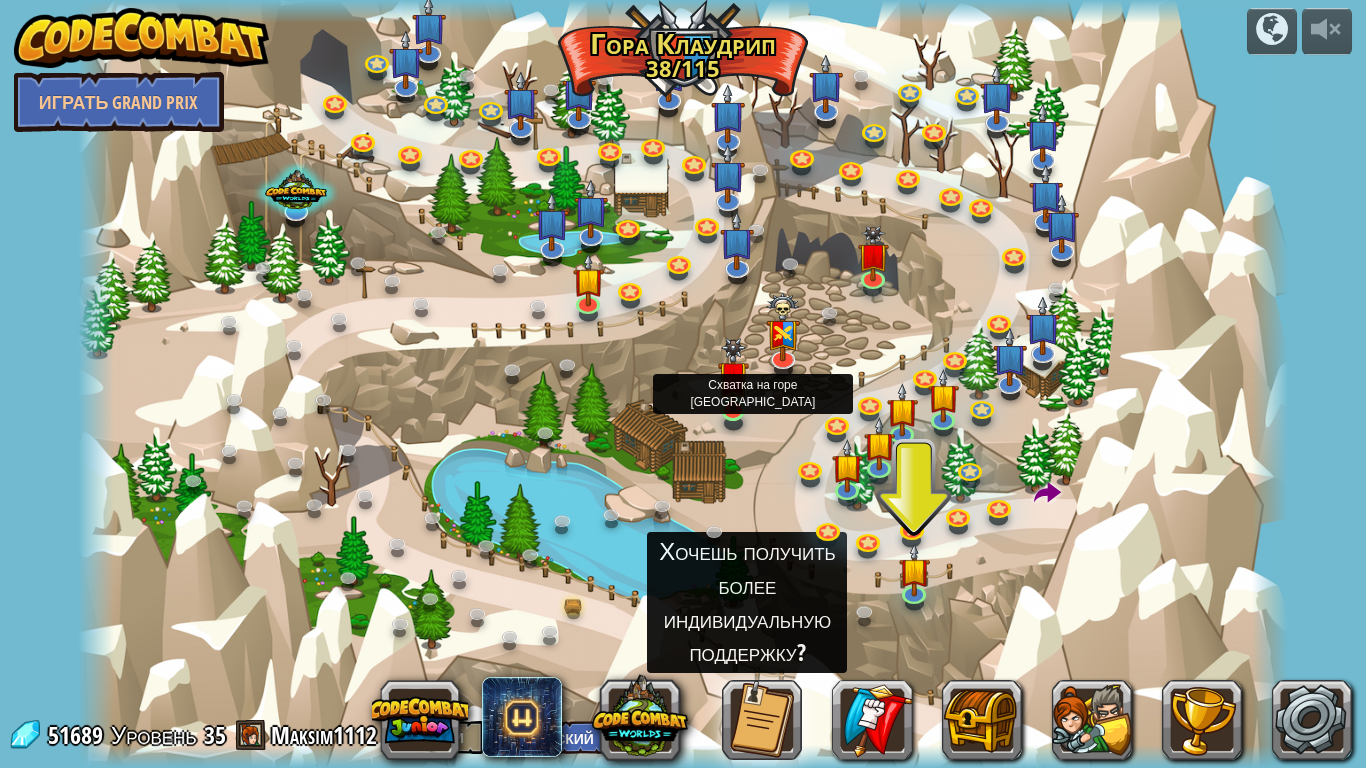 click at bounding box center (733, 375) 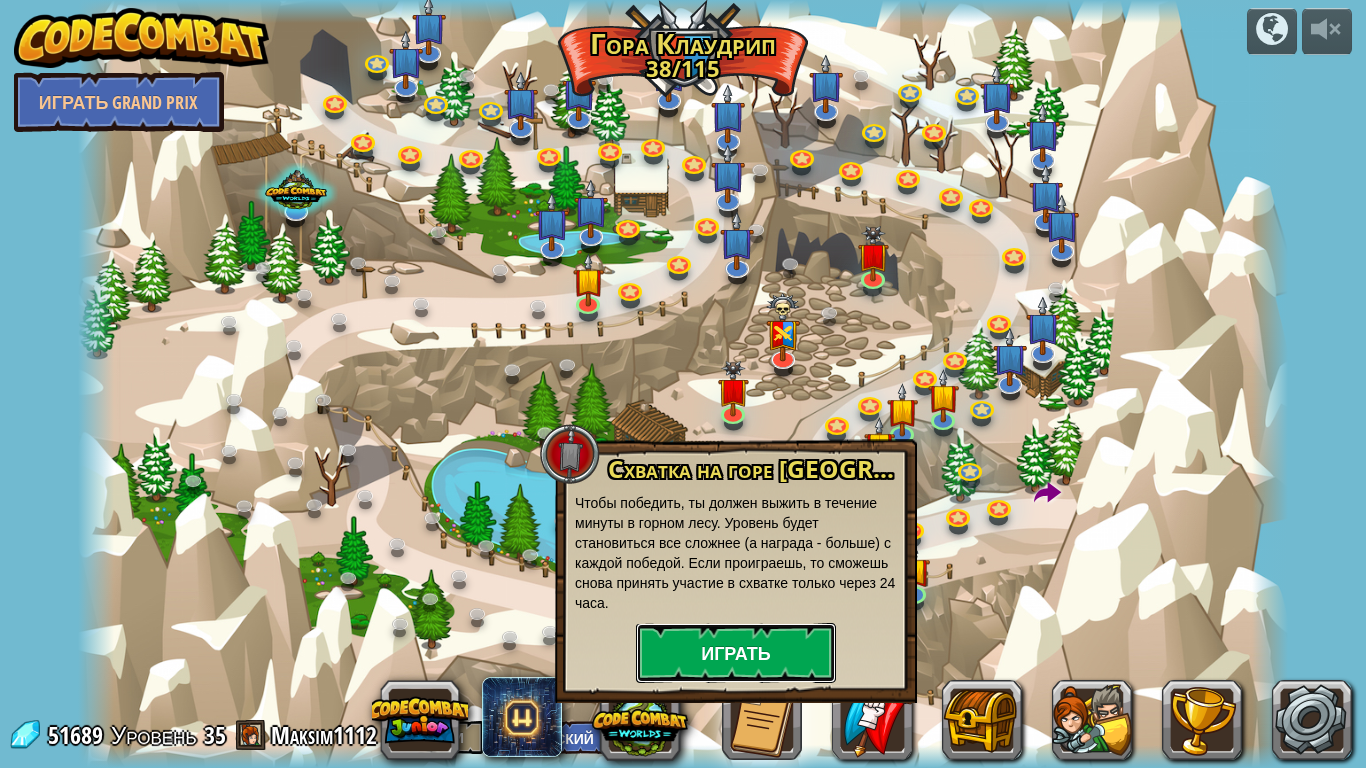 click on "Играть" at bounding box center [736, 653] 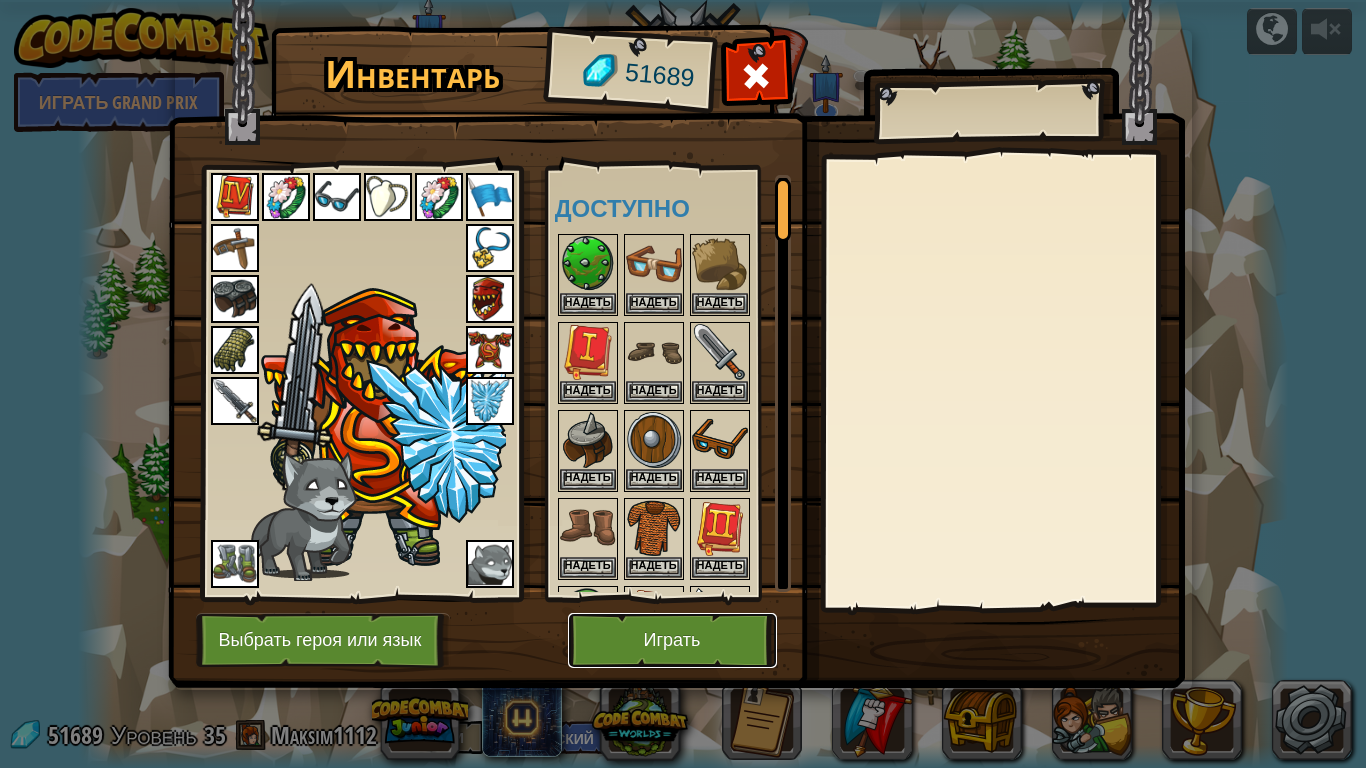 click on "Играть" at bounding box center (672, 640) 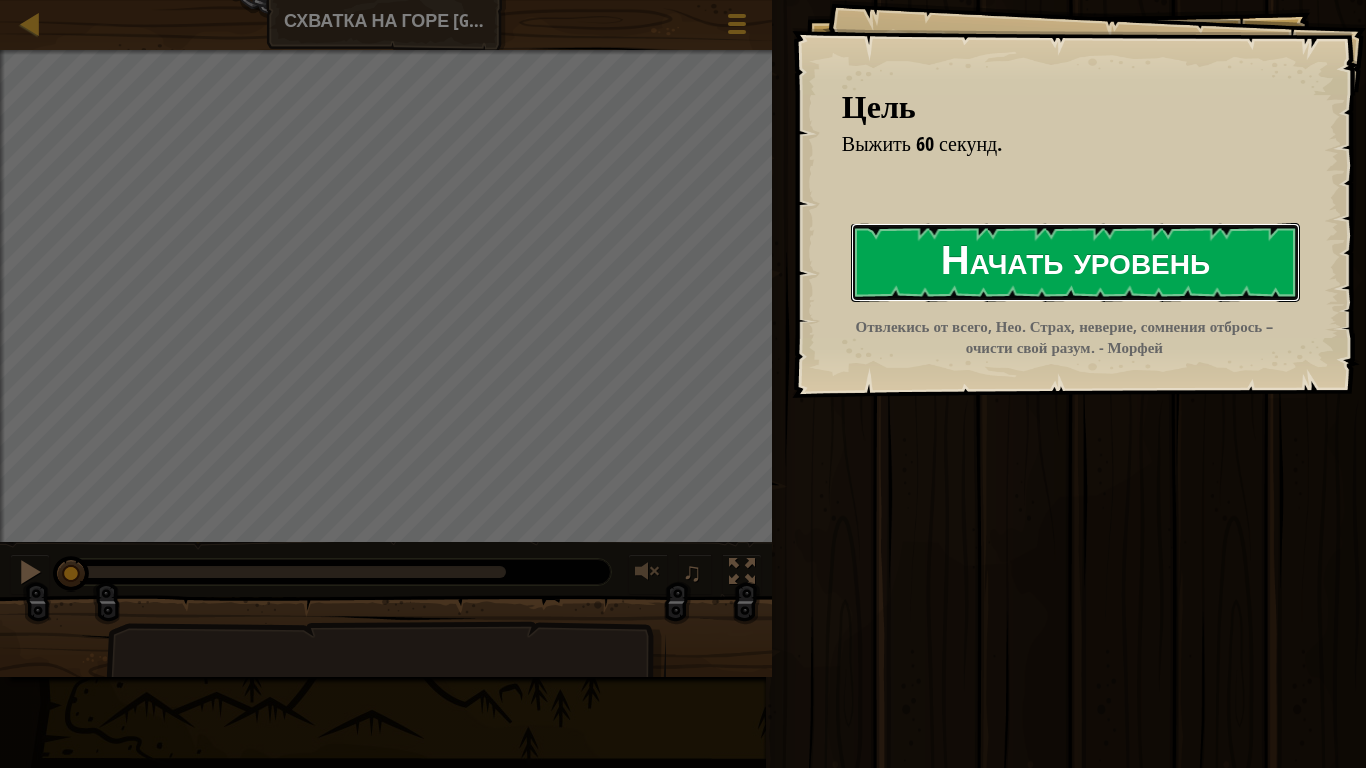 click on "Начать уровень" at bounding box center [1075, 262] 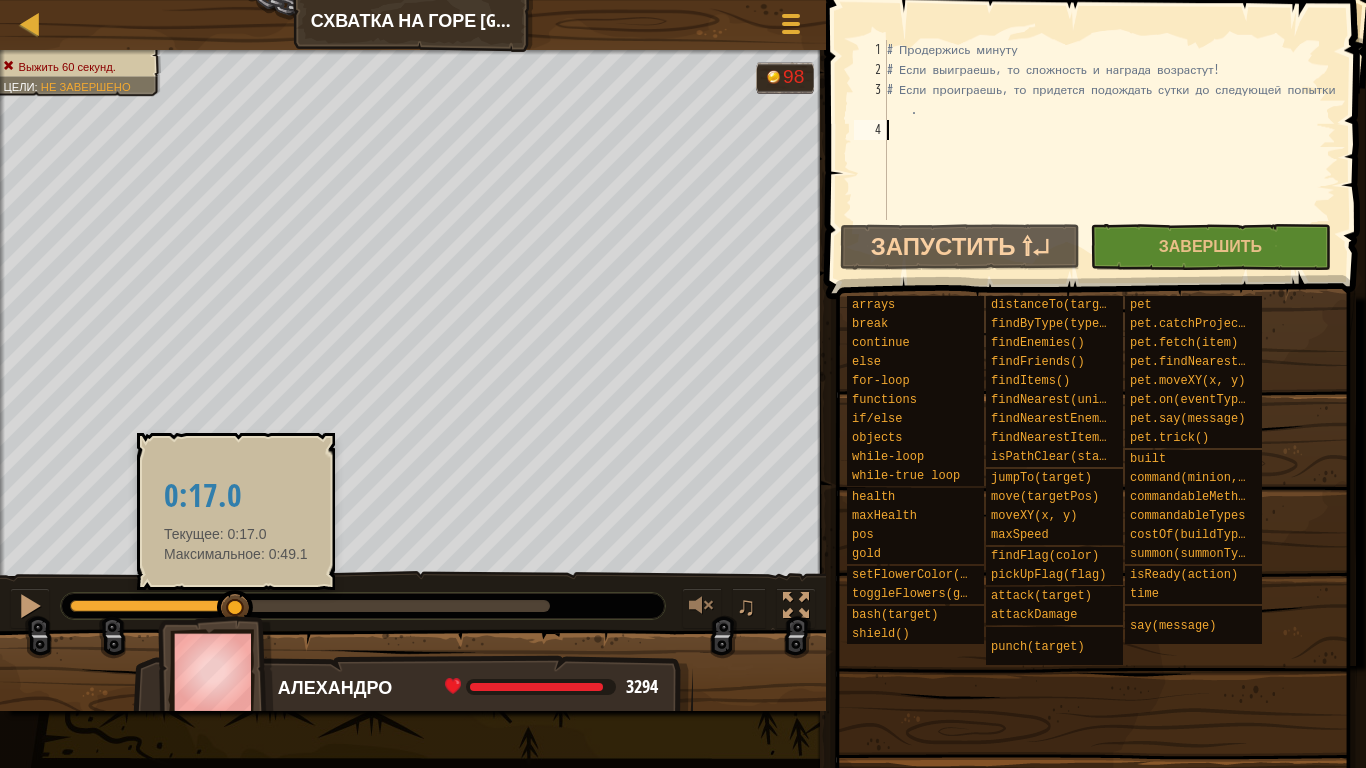 drag, startPoint x: 65, startPoint y: 600, endPoint x: 236, endPoint y: 602, distance: 171.01169 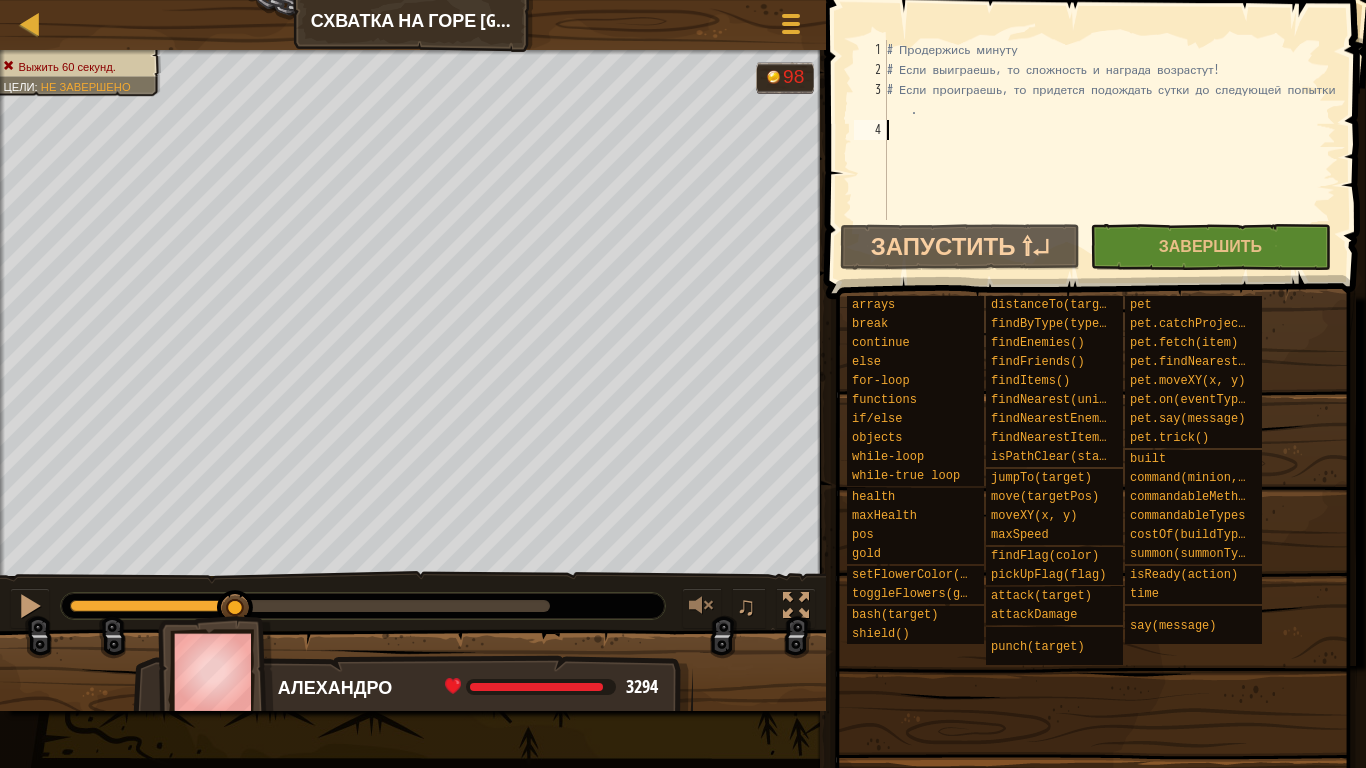 click on "# Продержись минуту # Если выиграешь, то сложность и награда возрастут! # Если проиграешь, то придется подождать сутки до следующей попытки      ." at bounding box center (1109, 150) 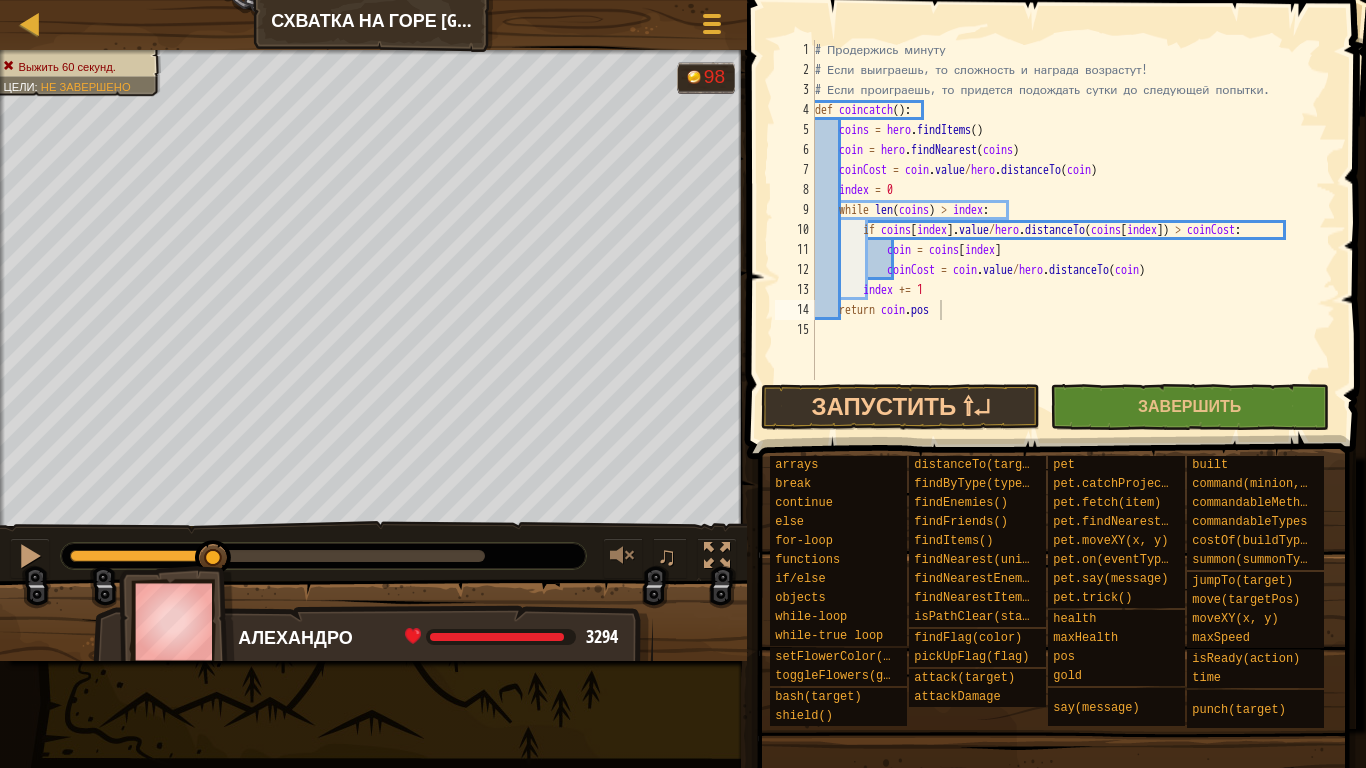 click on "# Продержись минуту # Если выиграешь, то сложность и награда возрастут! # Если проиграешь, то придется подождать сутки до следующей попытки. def   coincatch ( ) :      coins   =   hero . findItems ( )      coin   =   hero . findNearest ( coins )      coinCost   =   coin . value / hero . distanceTo ( coin )      index   =   0      while   len ( coins )   >   index :          if   coins [ index ] . value / hero . distanceTo ( coins [ index ])   >   coinCost :              coin   =   coins [ index ]              coinCost   =   coin . value / hero . distanceTo ( coin )          index   +=   1      return   coin . pos" at bounding box center [1073, 230] 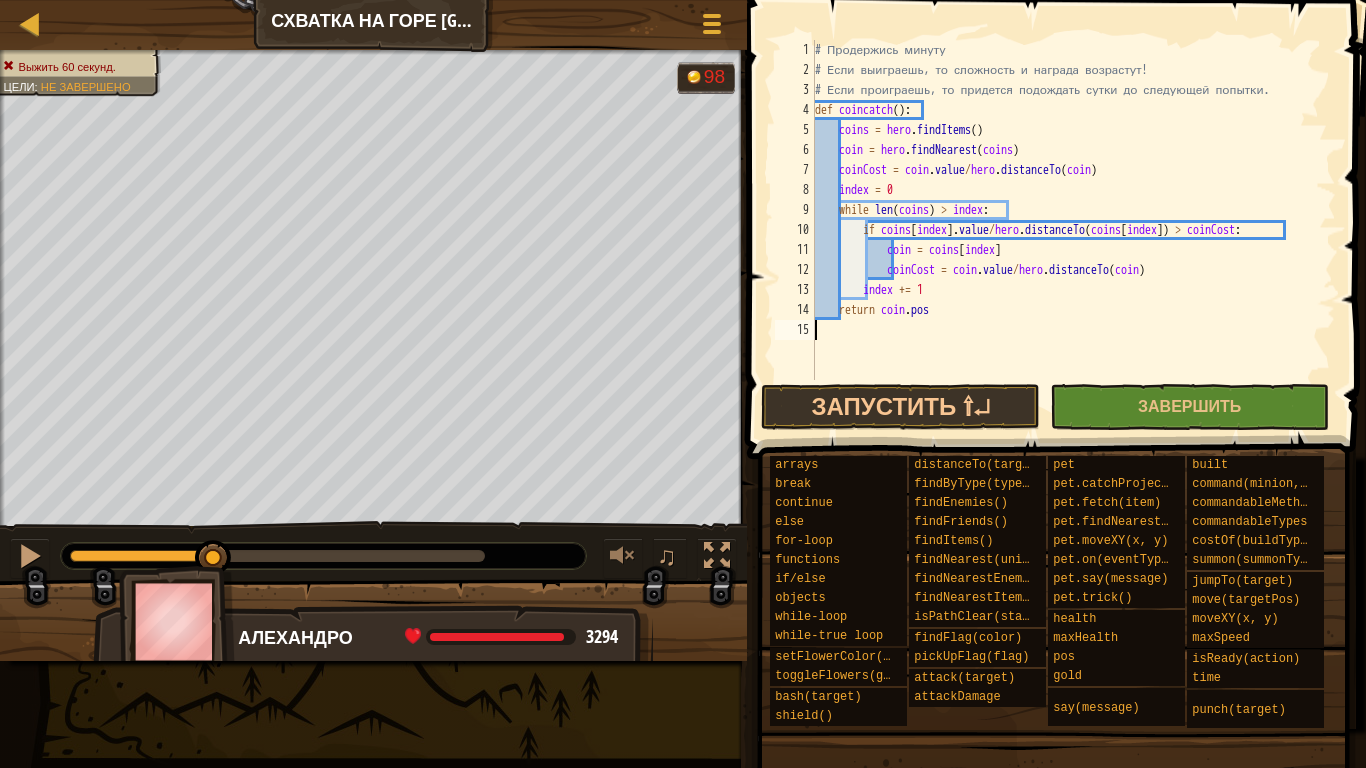 type on "w" 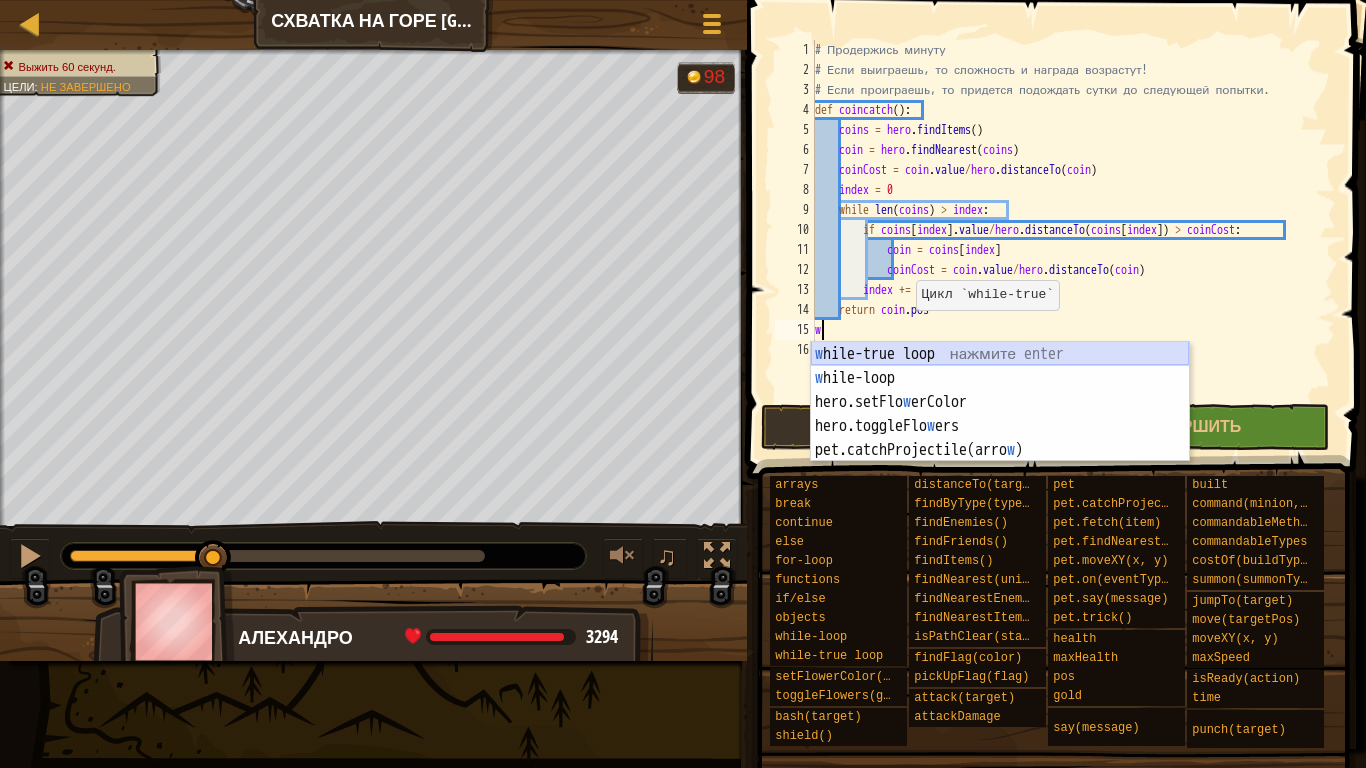 click on "w hile-true loop нажмите enter w hile-loop нажмите enter hero.setFlo w erColor нажмите enter hero.toggleFlo w ers нажмите enter pet.catchProjectile(arro w ) нажмите enter" at bounding box center (1000, 426) 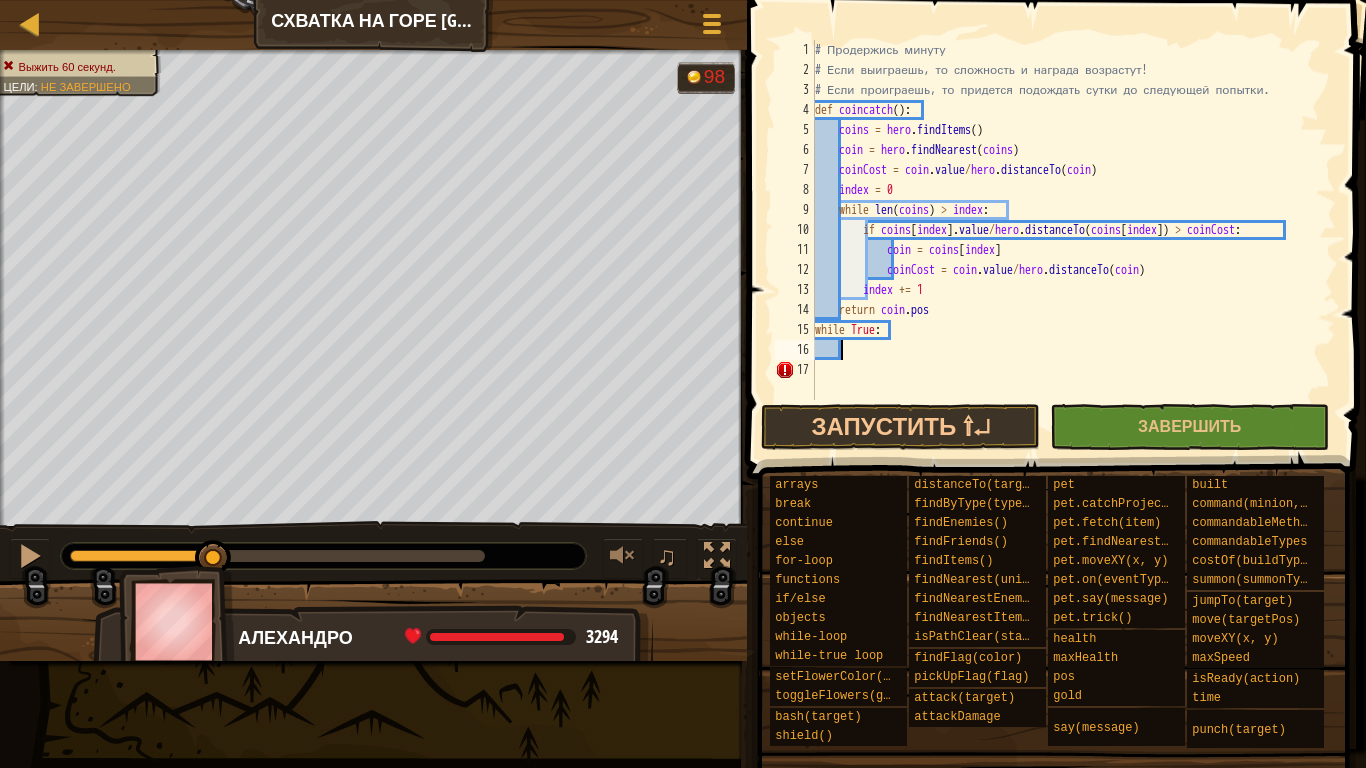type on "w" 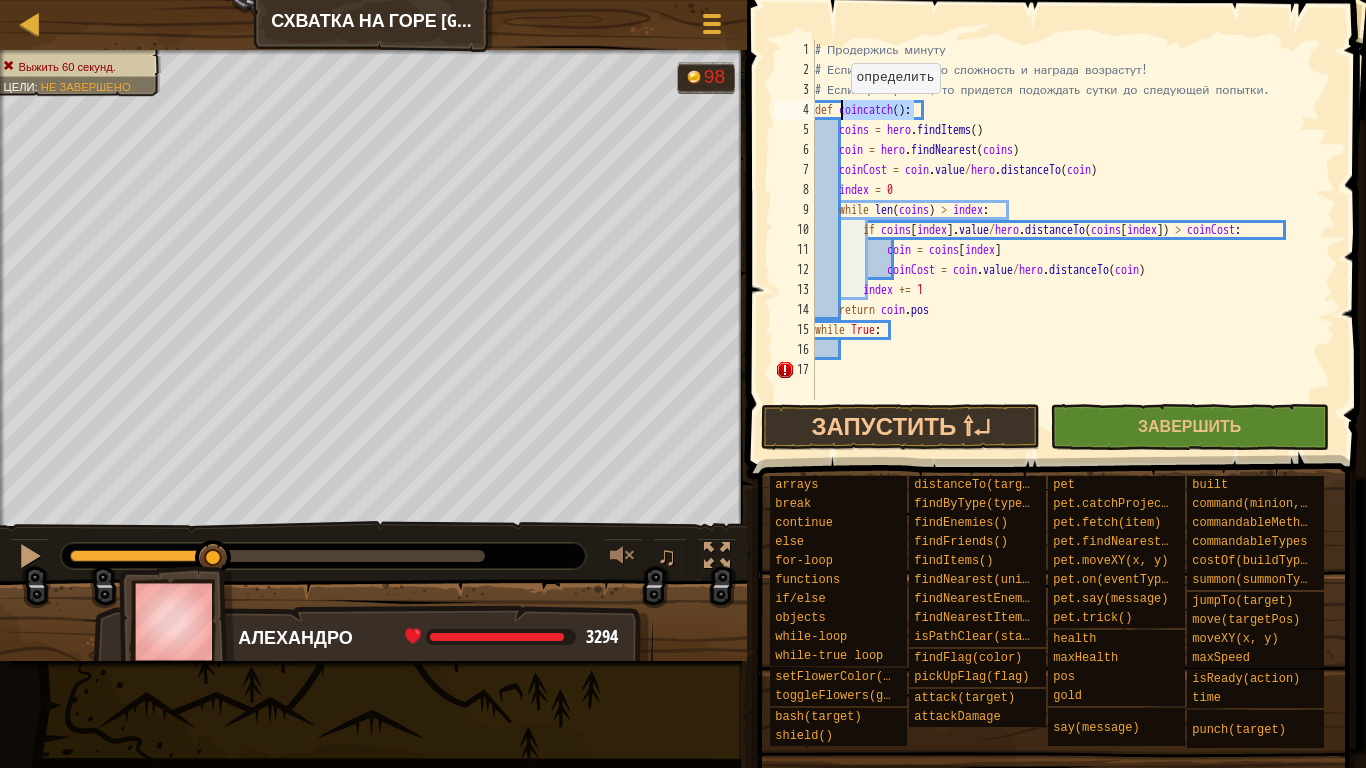 drag, startPoint x: 916, startPoint y: 101, endPoint x: 850, endPoint y: 105, distance: 66.1211 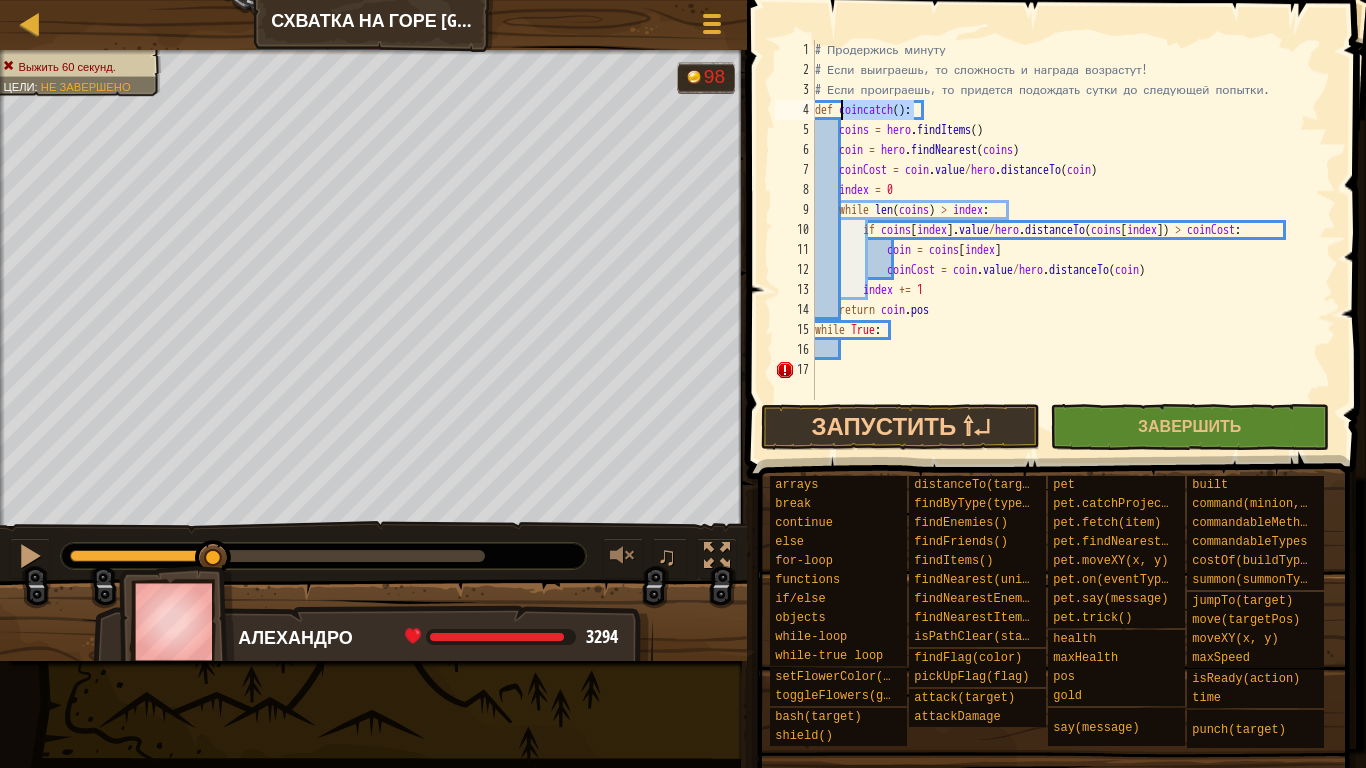 click on "# Продержись минуту # Если выиграешь, то сложность и награда возрастут! # Если проиграешь, то придется подождать сутки до следующей попытки. def   coincatch ( ) :      coins   =   hero . findItems ( )      coin   =   hero . findNearest ( coins )      coinCost   =   coin . value / hero . distanceTo ( coin )      index   =   0      while   len ( coins )   >   index :          if   coins [ index ] . value / hero . distanceTo ( coins [ index ])   >   coinCost :              coin   =   coins [ index ]              coinCost   =   coin . value / hero . distanceTo ( coin )          index   +=   1      return   coin . pos while   True :" at bounding box center [1073, 240] 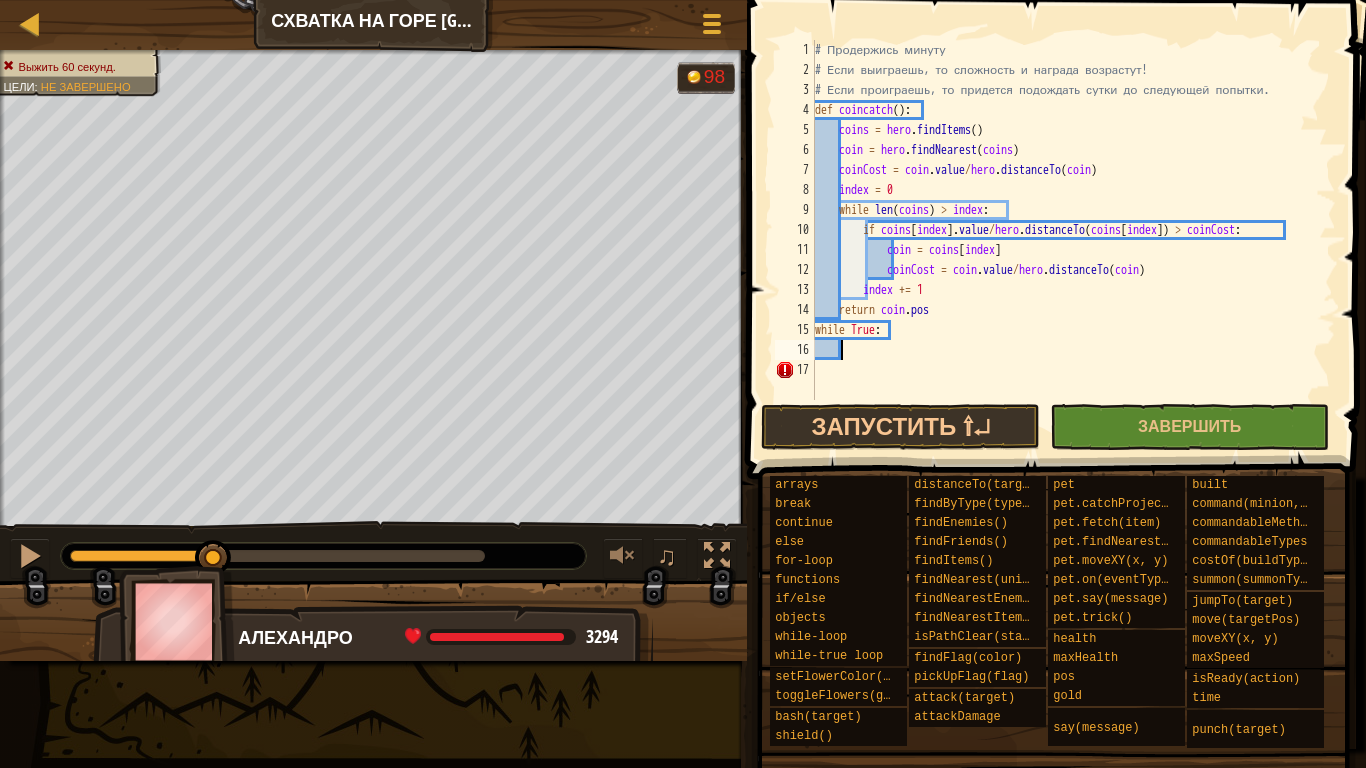 paste on "coincatch()" 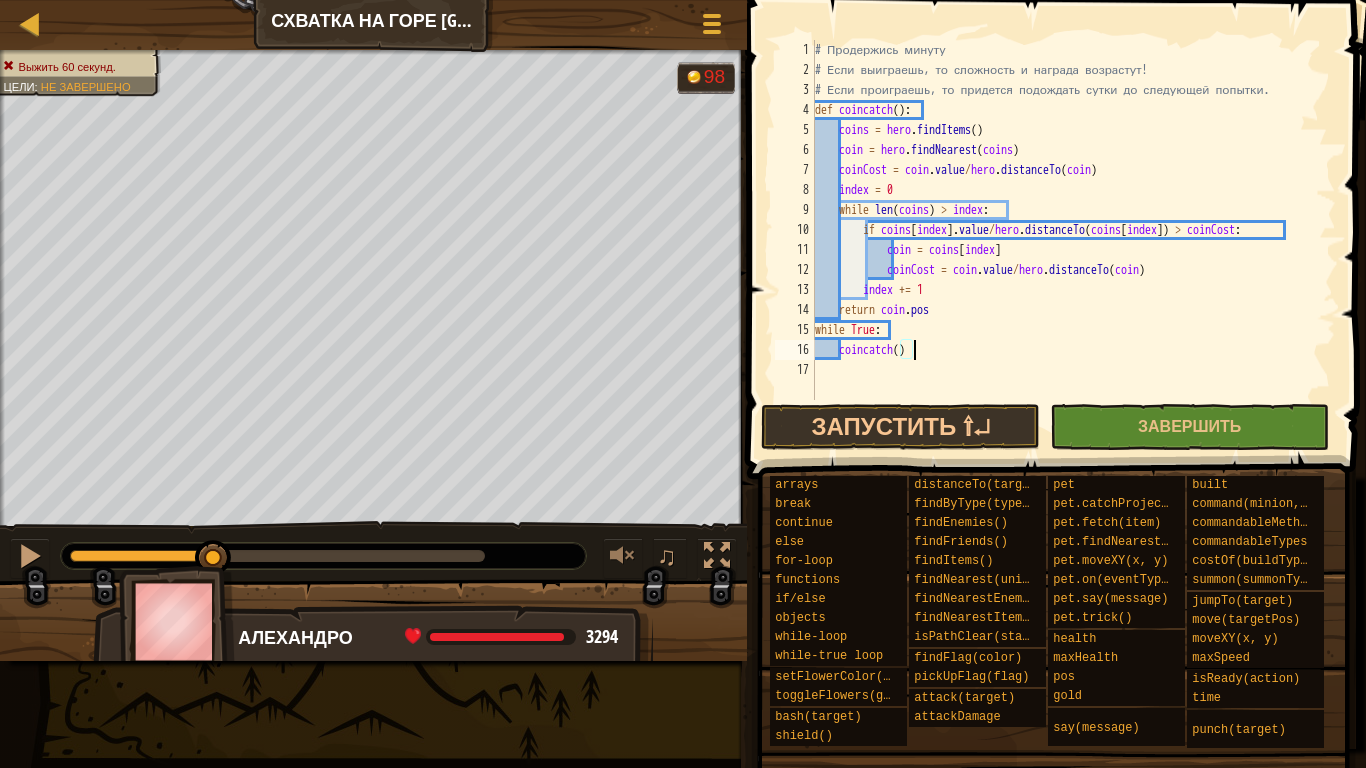 click on "# Продержись минуту # Если выиграешь, то сложность и награда возрастут! # Если проиграешь, то придется подождать сутки до следующей попытки. def   coincatch ( ) :      coins   =   hero . findItems ( )      coin   =   hero . findNearest ( coins )      coinCost   =   coin . value / hero . distanceTo ( coin )      index   =   0      while   len ( coins )   >   index :          if   coins [ index ] . value / hero . distanceTo ( coins [ index ])   >   coinCost :              coin   =   coins [ index ]              coinCost   =   coin . value / hero . distanceTo ( coin )          index   +=   1      return   coin . pos while   True :      coincatch ( )" at bounding box center [1073, 240] 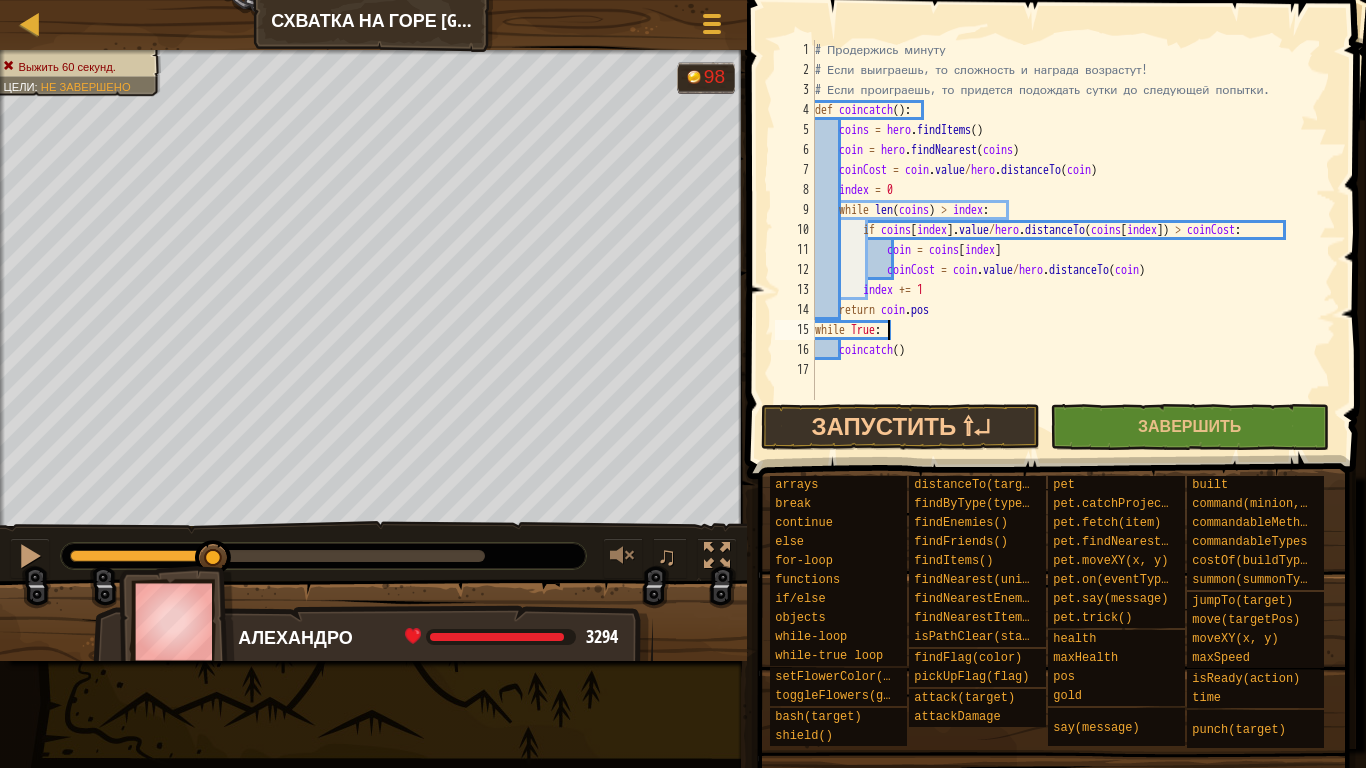 click on "# Продержись минуту # Если выиграешь, то сложность и награда возрастут! # Если проиграешь, то придется подождать сутки до следующей попытки. def   coincatch ( ) :      coins   =   hero . findItems ( )      coin   =   hero . findNearest ( coins )      coinCost   =   coin . value / hero . distanceTo ( coin )      index   =   0      while   len ( coins )   >   index :          if   coins [ index ] . value / hero . distanceTo ( coins [ index ])   >   coinCost :              coin   =   coins [ index ]              coinCost   =   coin . value / hero . distanceTo ( coin )          index   +=   1      return   coin . pos while   True :      coincatch ( )" at bounding box center (1073, 240) 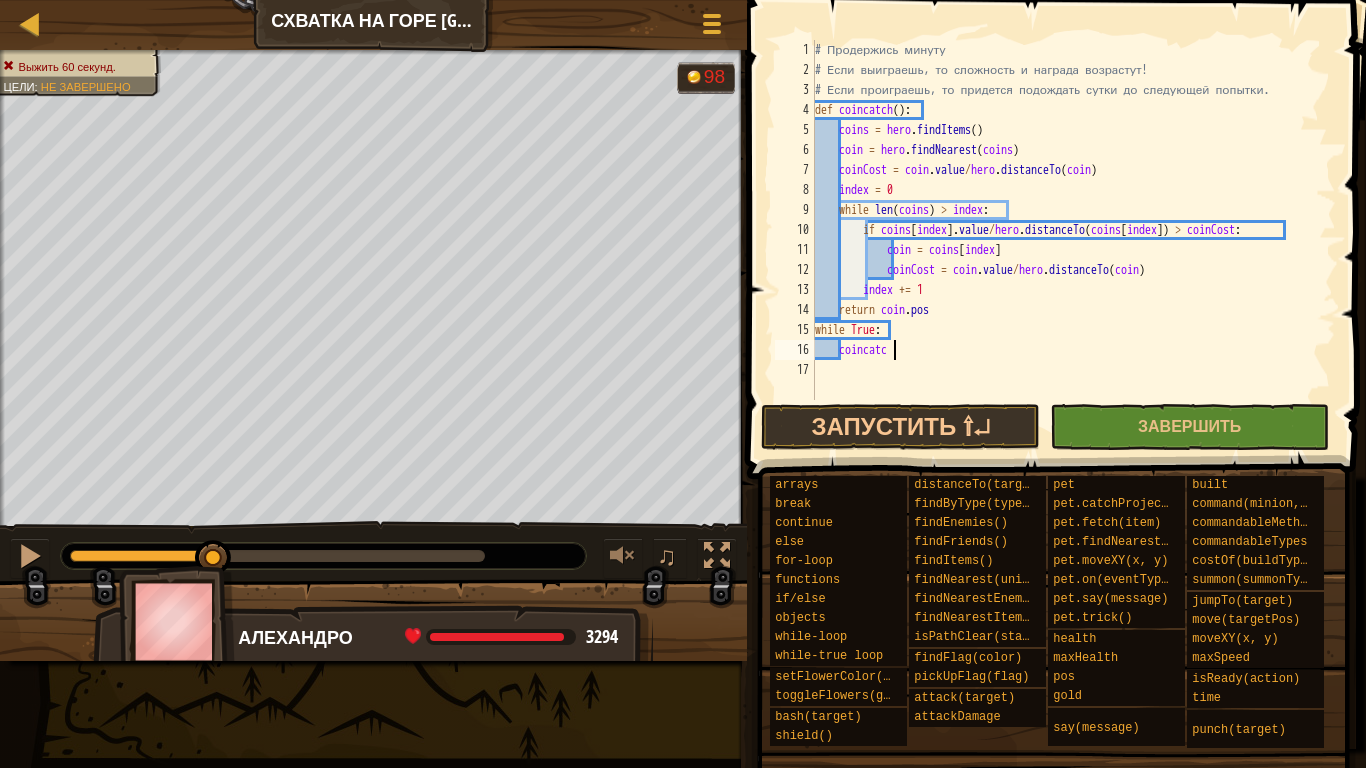 type on "c" 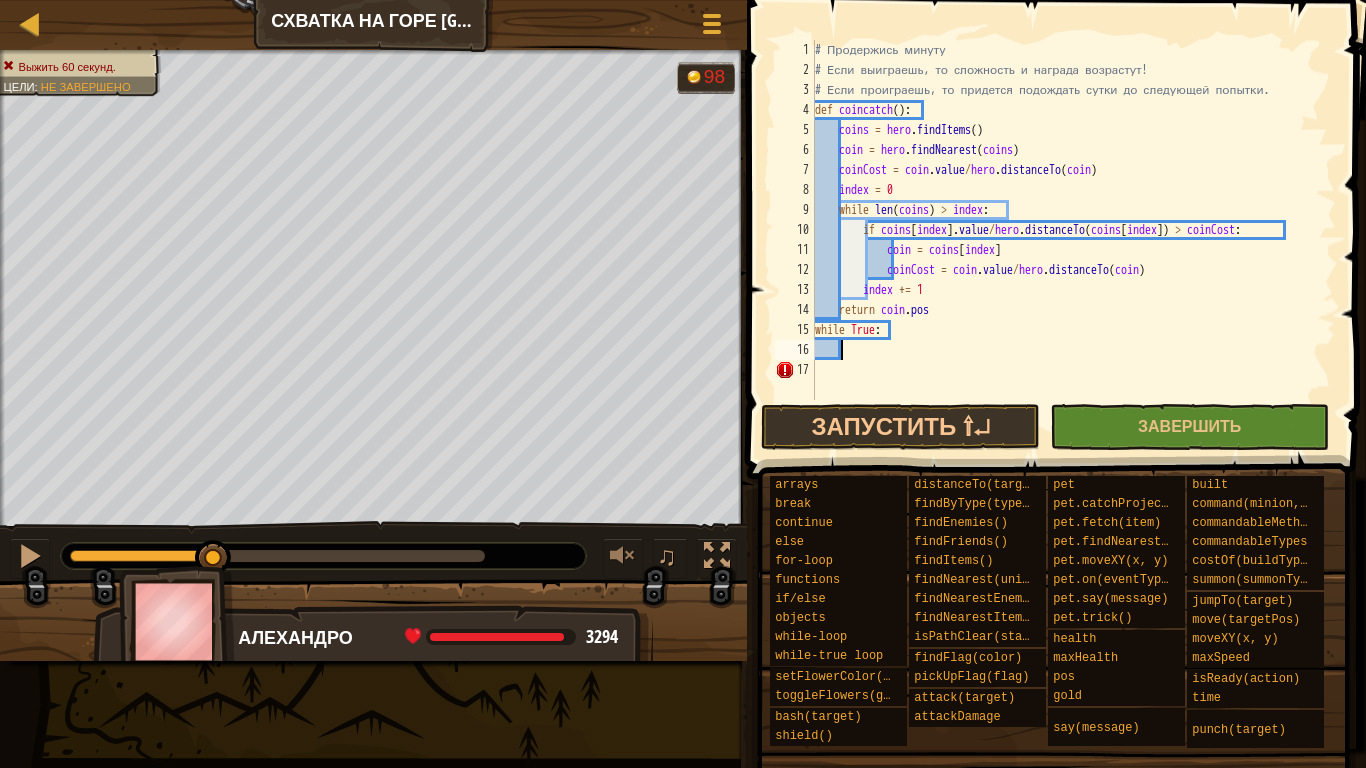 scroll, scrollTop: 9, scrollLeft: 1, axis: both 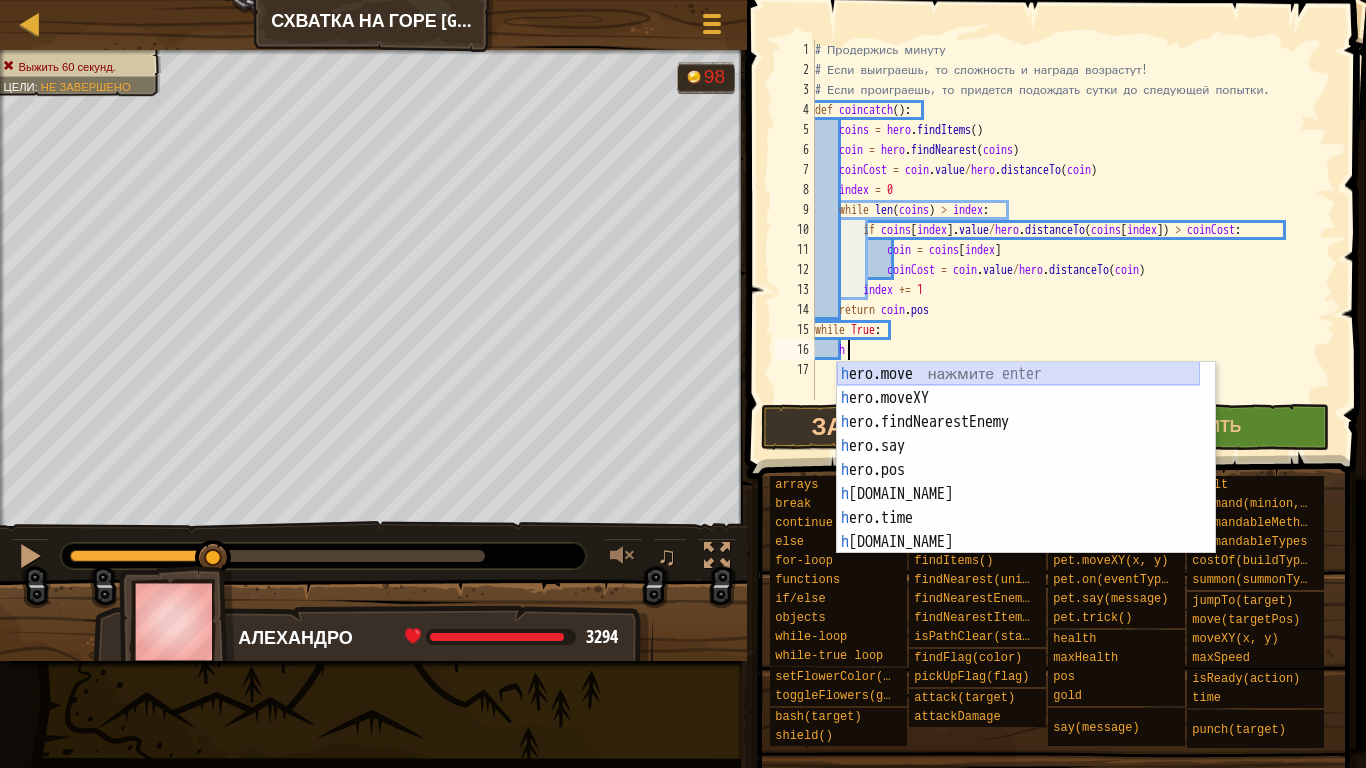 click on "h ero.move нажмите enter h ero.moveXY нажмите enter h ero.findNearestEnemy нажмите enter h ero.say нажмите enter h ero.pos нажмите enter h [DOMAIN_NAME] нажмите enter h ero.time нажмите enter h [DOMAIN_NAME] нажмите enter h ero.shield нажмите enter" at bounding box center (1018, 482) 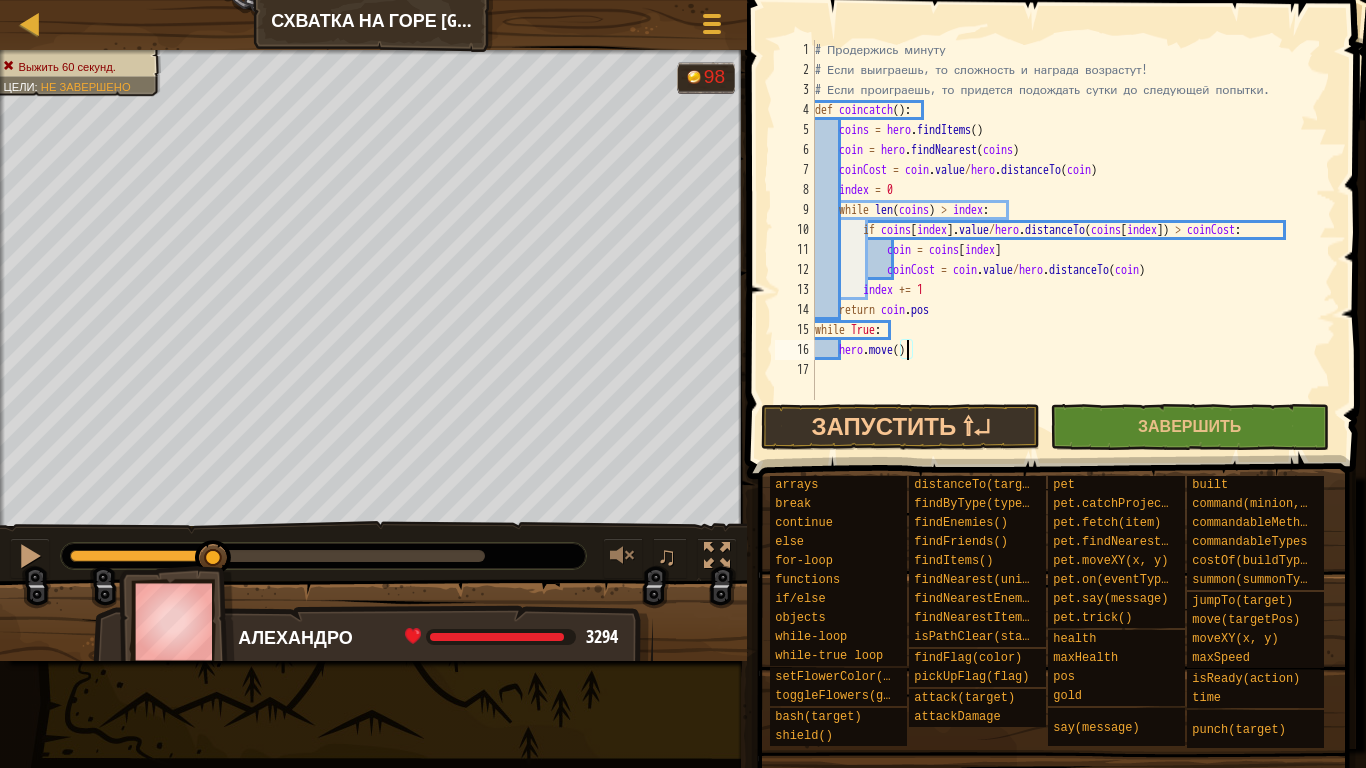 paste on "coincatch()" 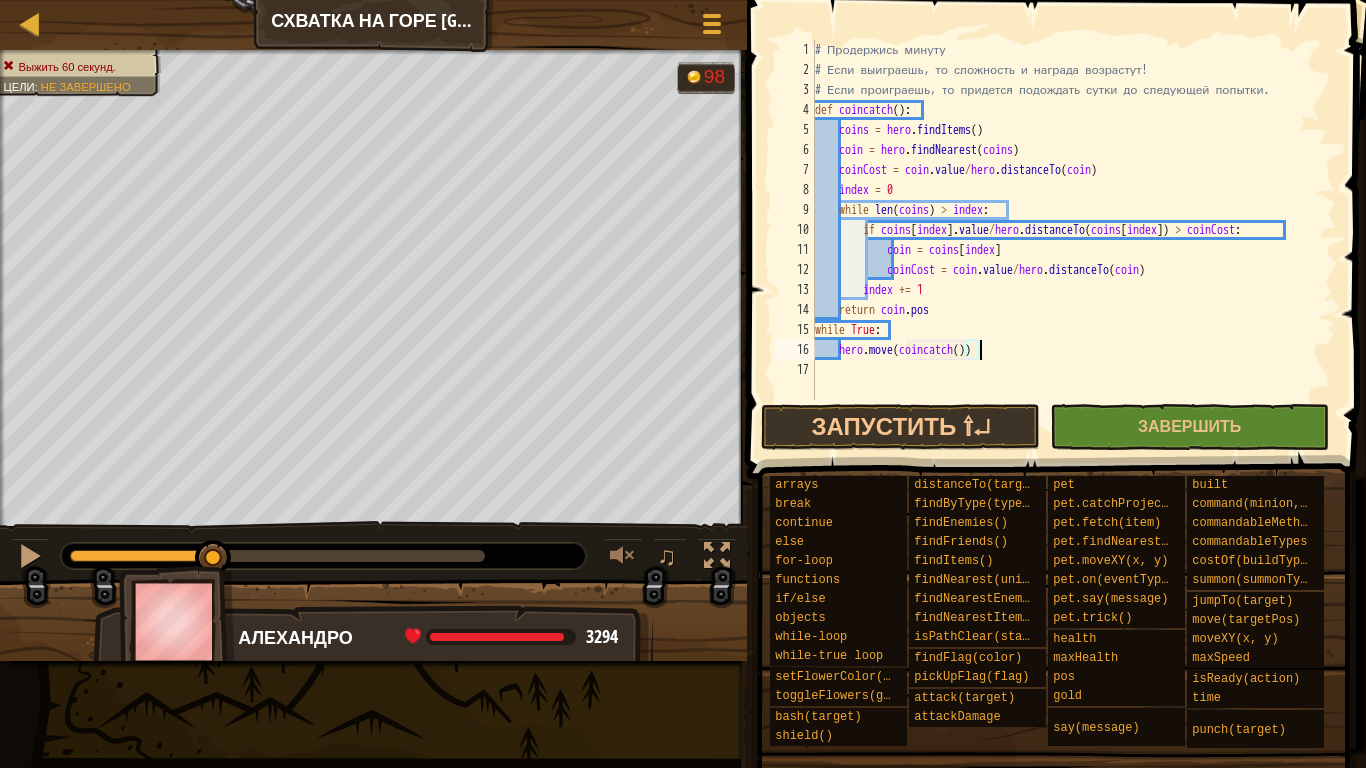 click on "# Продержись минуту # Если выиграешь, то сложность и награда возрастут! # Если проиграешь, то придется подождать сутки до следующей попытки. def   coincatch ( ) :      coins   =   hero . findItems ( )      coin   =   hero . findNearest ( coins )      coinCost   =   coin . value / hero . distanceTo ( coin )      index   =   0      while   len ( coins )   >   index :          if   coins [ index ] . value / hero . distanceTo ( coins [ index ])   >   coinCost :              coin   =   coins [ index ]              coinCost   =   coin . value / hero . distanceTo ( coin )          index   +=   1      return   coin . pos while   True :      hero . move ( coincatch ( ))" at bounding box center [1073, 240] 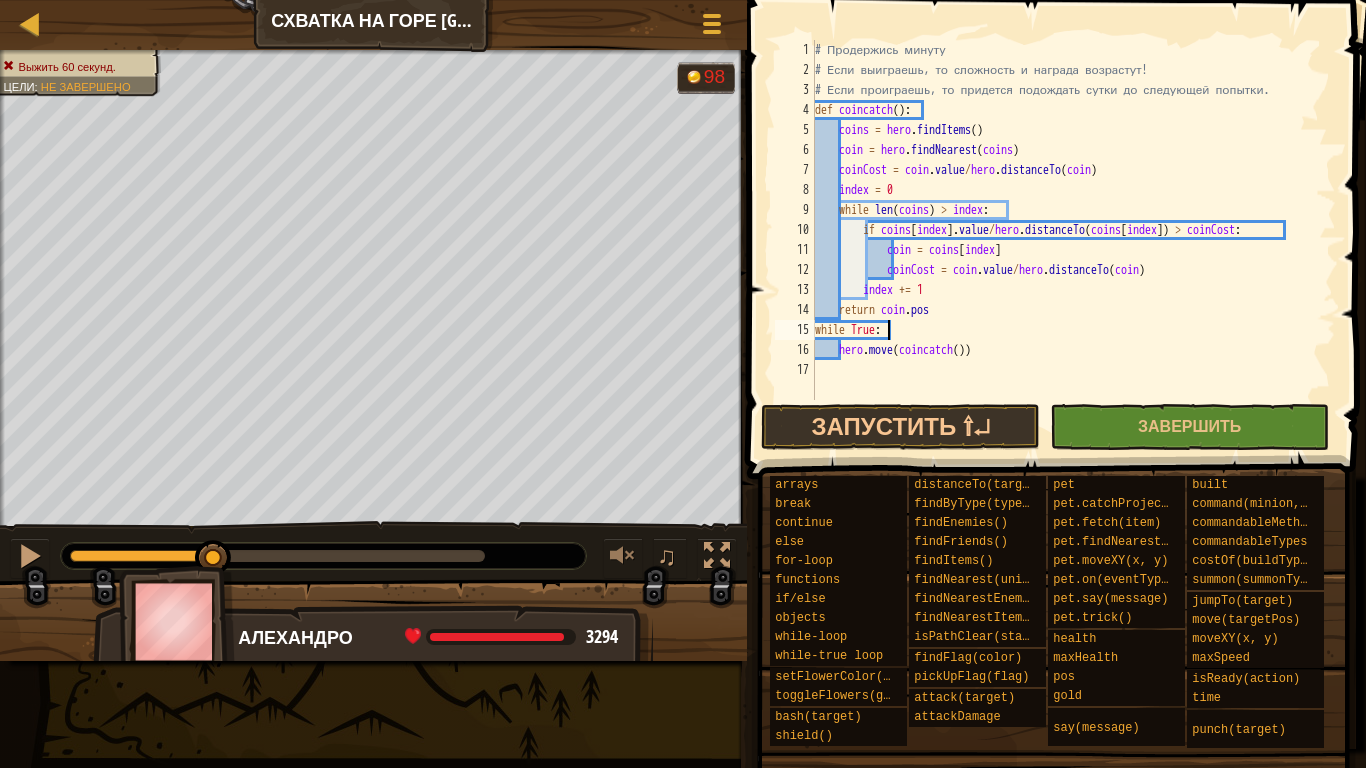 click on "# Продержись минуту # Если выиграешь, то сложность и награда возрастут! # Если проиграешь, то придется подождать сутки до следующей попытки. def   coincatch ( ) :      coins   =   hero . findItems ( )      coin   =   hero . findNearest ( coins )      coinCost   =   coin . value / hero . distanceTo ( coin )      index   =   0      while   len ( coins )   >   index :          if   coins [ index ] . value / hero . distanceTo ( coins [ index ])   >   coinCost :              coin   =   coins [ index ]              coinCost   =   coin . value / hero . distanceTo ( coin )          index   +=   1      return   coin . pos while   True :      hero . move ( coincatch ( ))" at bounding box center [1073, 240] 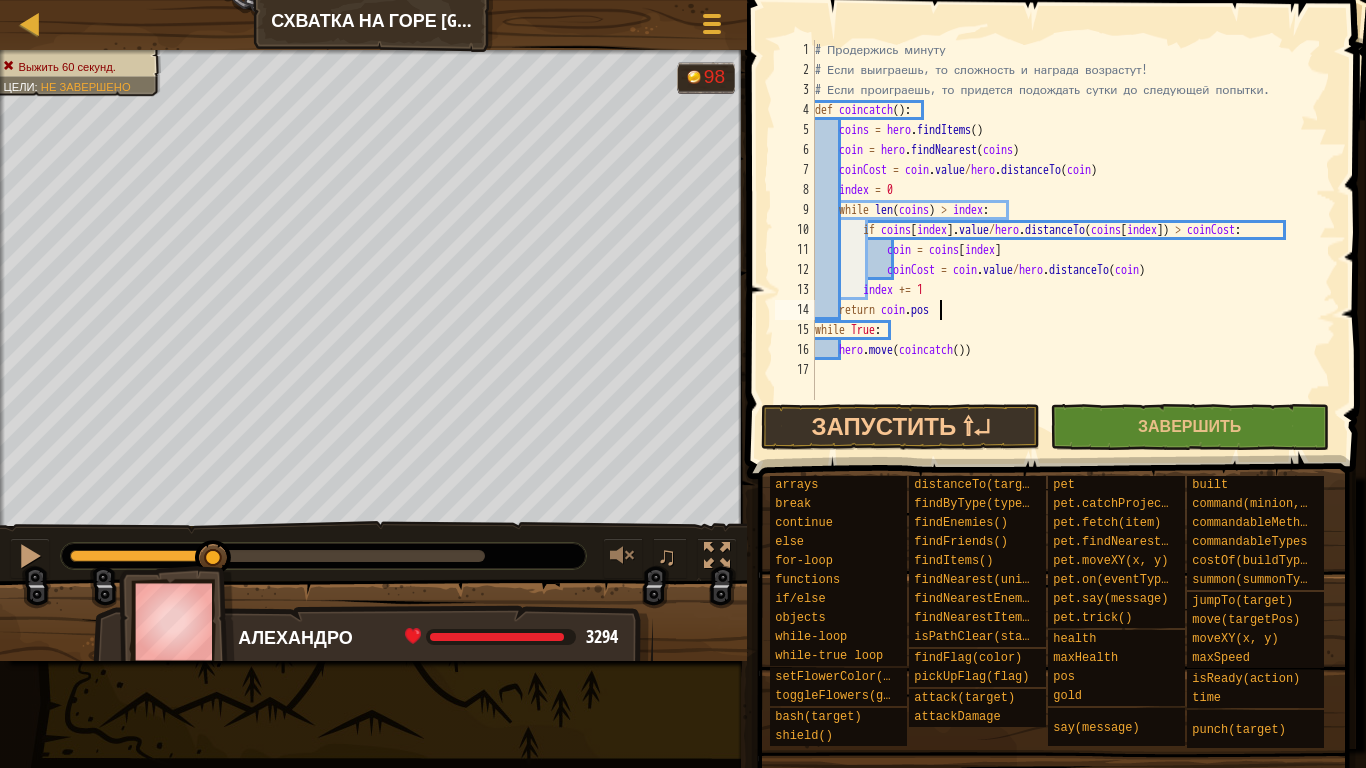 click on "# Продержись минуту # Если выиграешь, то сложность и награда возрастут! # Если проиграешь, то придется подождать сутки до следующей попытки. def   coincatch ( ) :      coins   =   hero . findItems ( )      coin   =   hero . findNearest ( coins )      coinCost   =   coin . value / hero . distanceTo ( coin )      index   =   0      while   len ( coins )   >   index :          if   coins [ index ] . value / hero . distanceTo ( coins [ index ])   >   coinCost :              coin   =   coins [ index ]              coinCost   =   coin . value / hero . distanceTo ( coin )          index   +=   1      return   coin . pos while   True :      hero . move ( coincatch ( ))" at bounding box center [1073, 240] 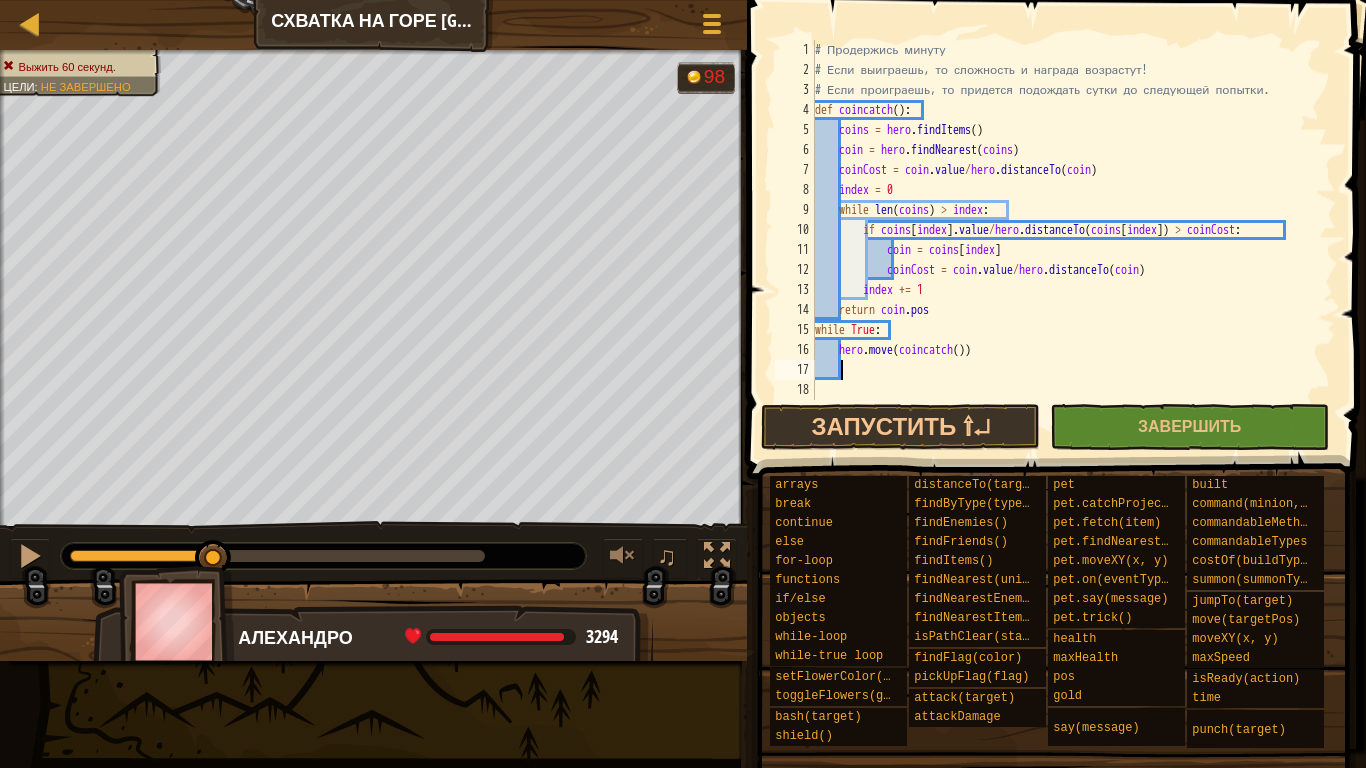 type on "h" 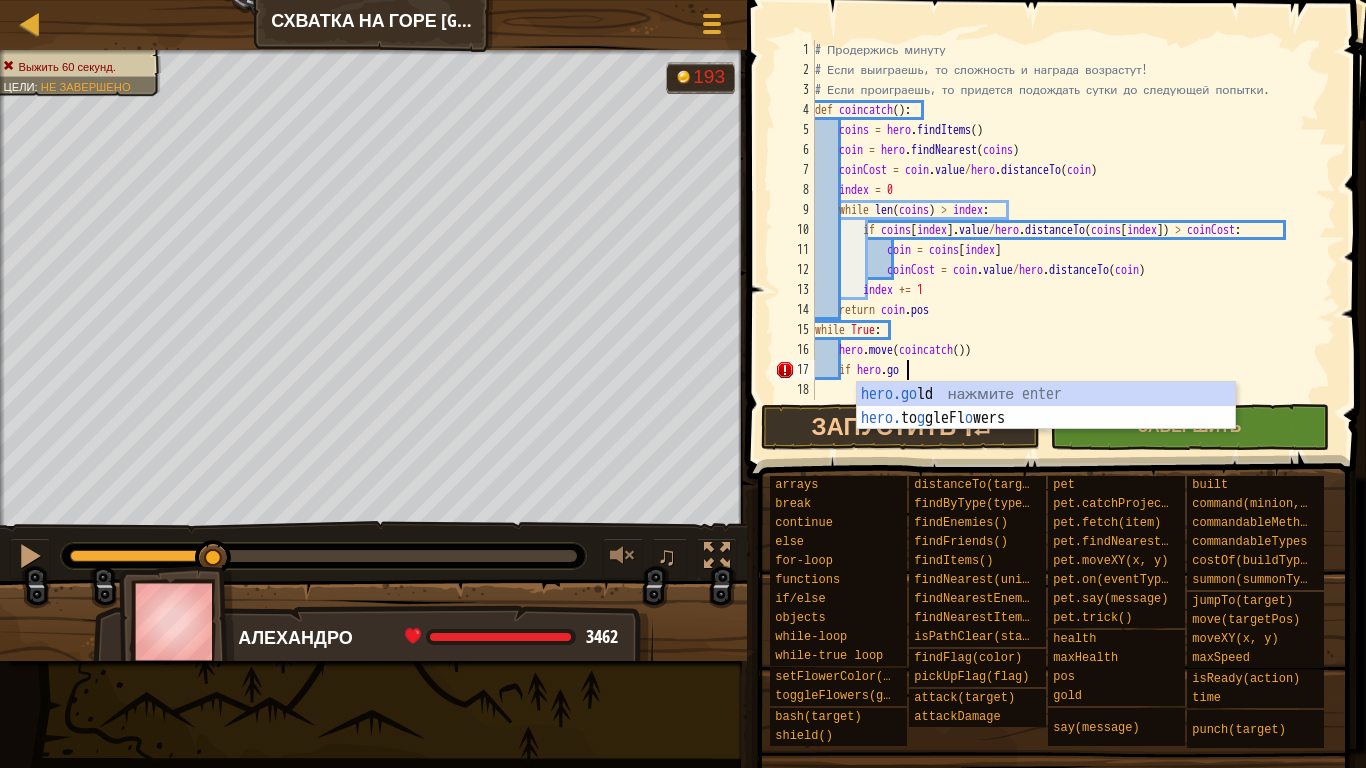 scroll, scrollTop: 9, scrollLeft: 7, axis: both 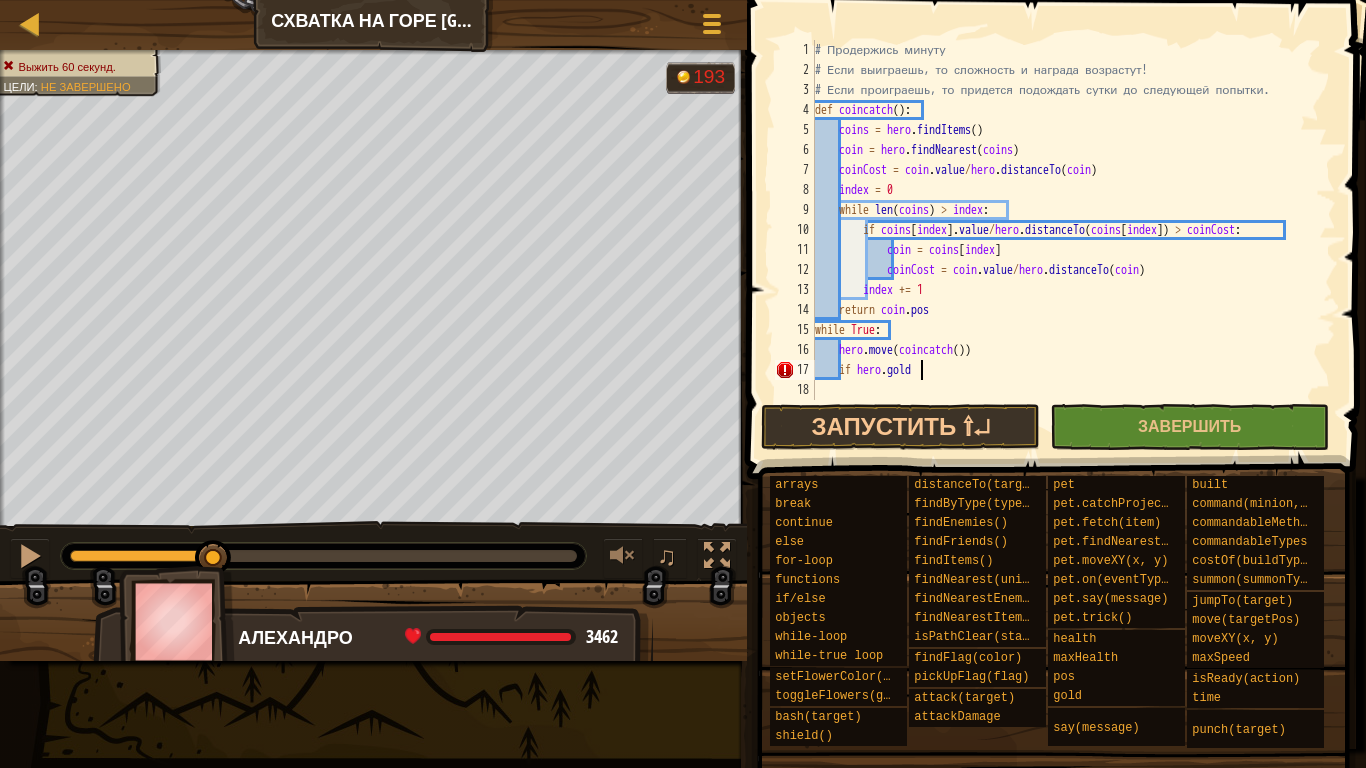 type on "if [DOMAIN_NAME]:" 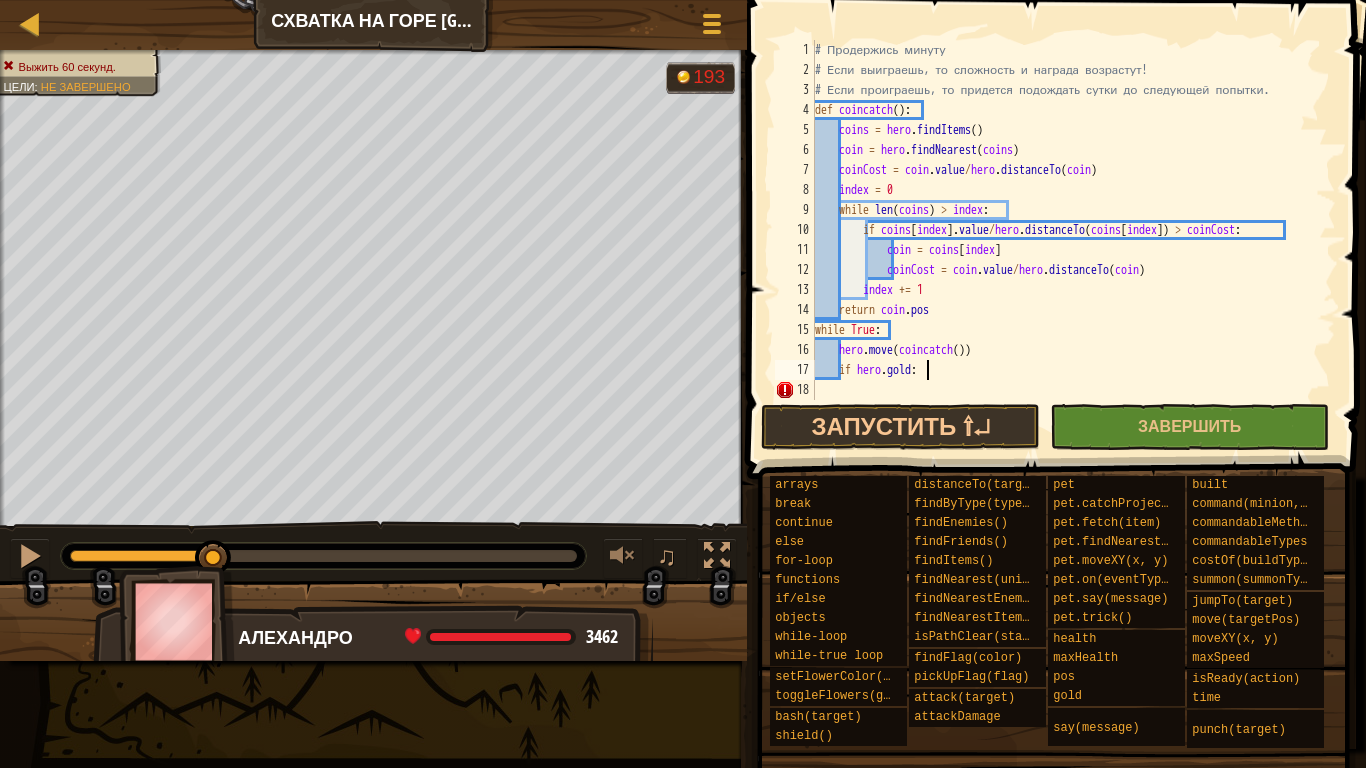 scroll, scrollTop: 9, scrollLeft: 3, axis: both 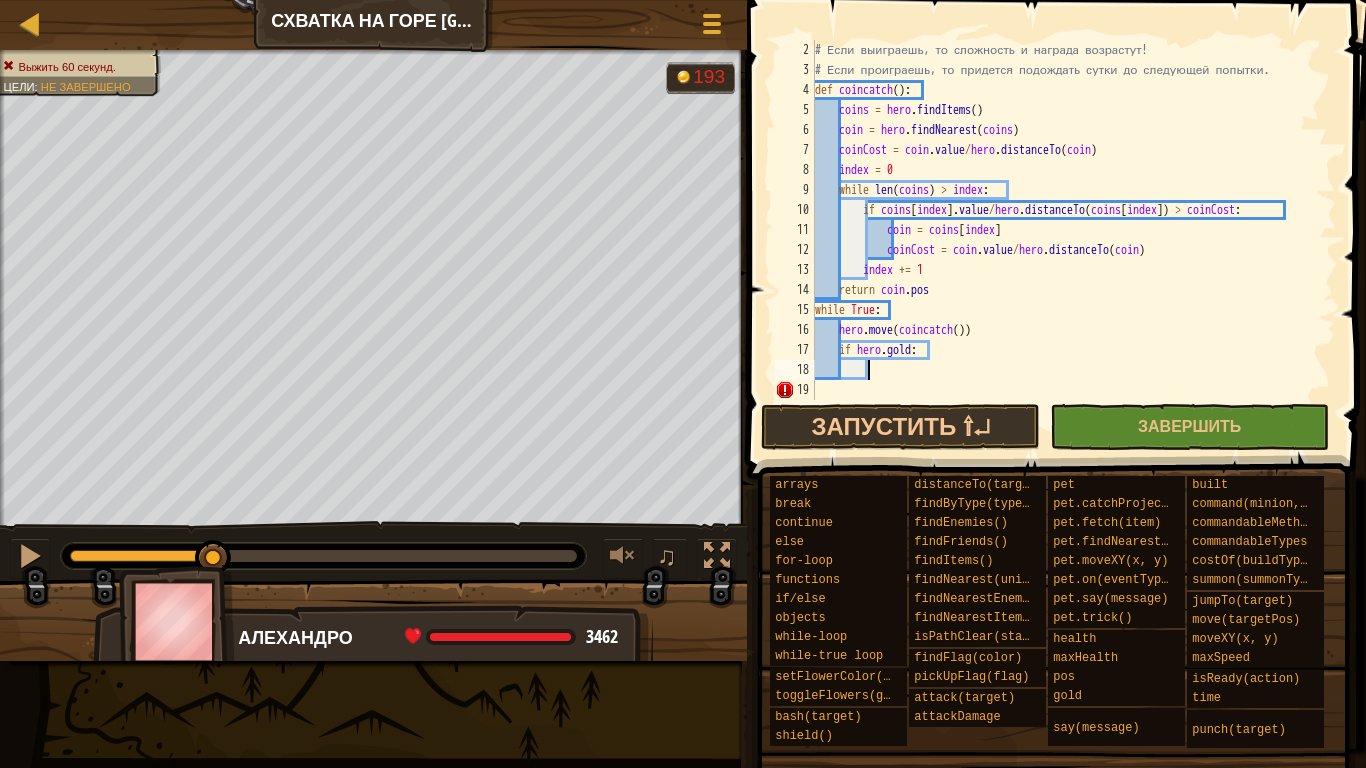 click on "# Если выиграешь, то сложность и награда возрастут! # Если проиграешь, то придется подождать сутки до следующей попытки. def   coincatch ( ) :      coins   =   hero . findItems ( )      coin   =   hero . findNearest ( coins )      coinCost   =   coin . value / hero . distanceTo ( coin )      index   =   0      while   len ( coins )   >   index :          if   coins [ index ] . value / hero . distanceTo ( coins [ index ])   >   coinCost :              coin   =   coins [ index ]              coinCost   =   coin . value / hero . distanceTo ( coin )          index   +=   1      return   coin . pos while   True :      hero . move ( coincatch ( ))      if   hero . gold :" at bounding box center [1066, 240] 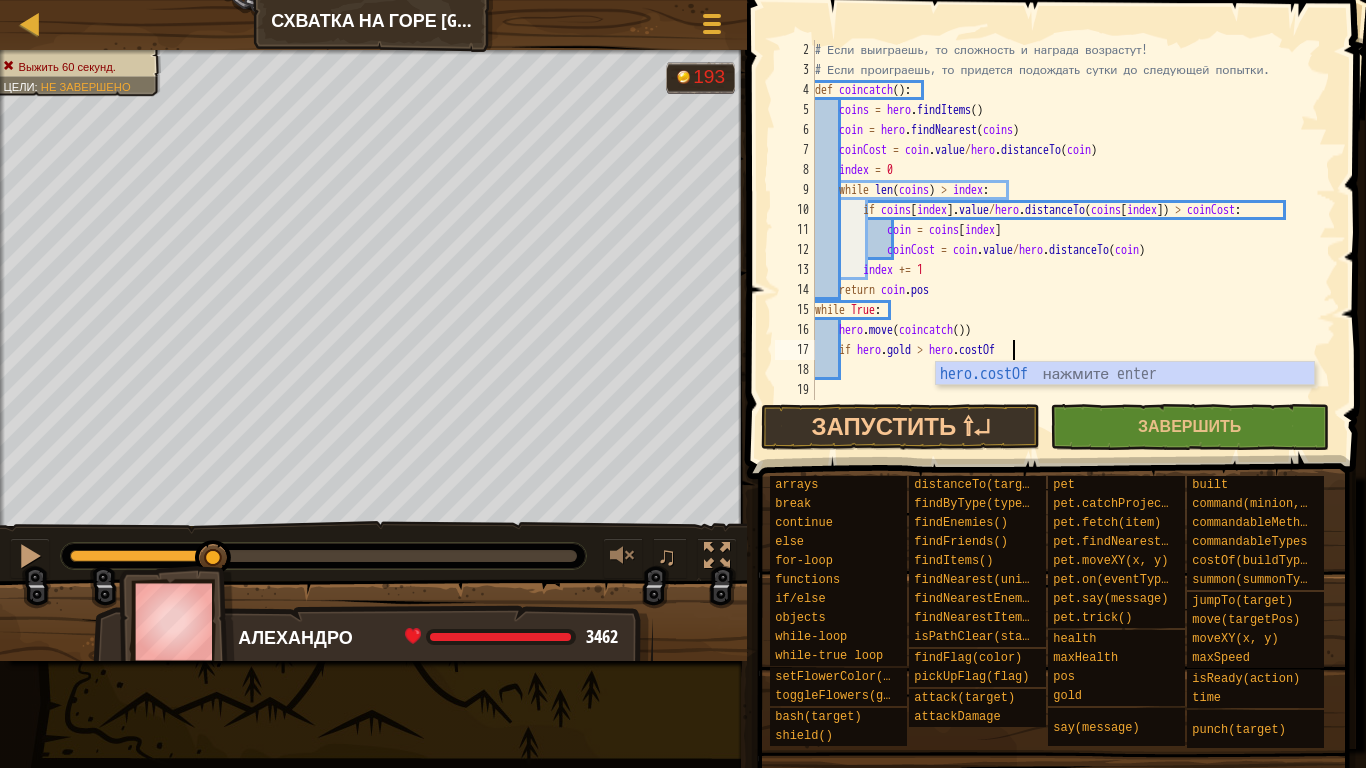 scroll, scrollTop: 9, scrollLeft: 15, axis: both 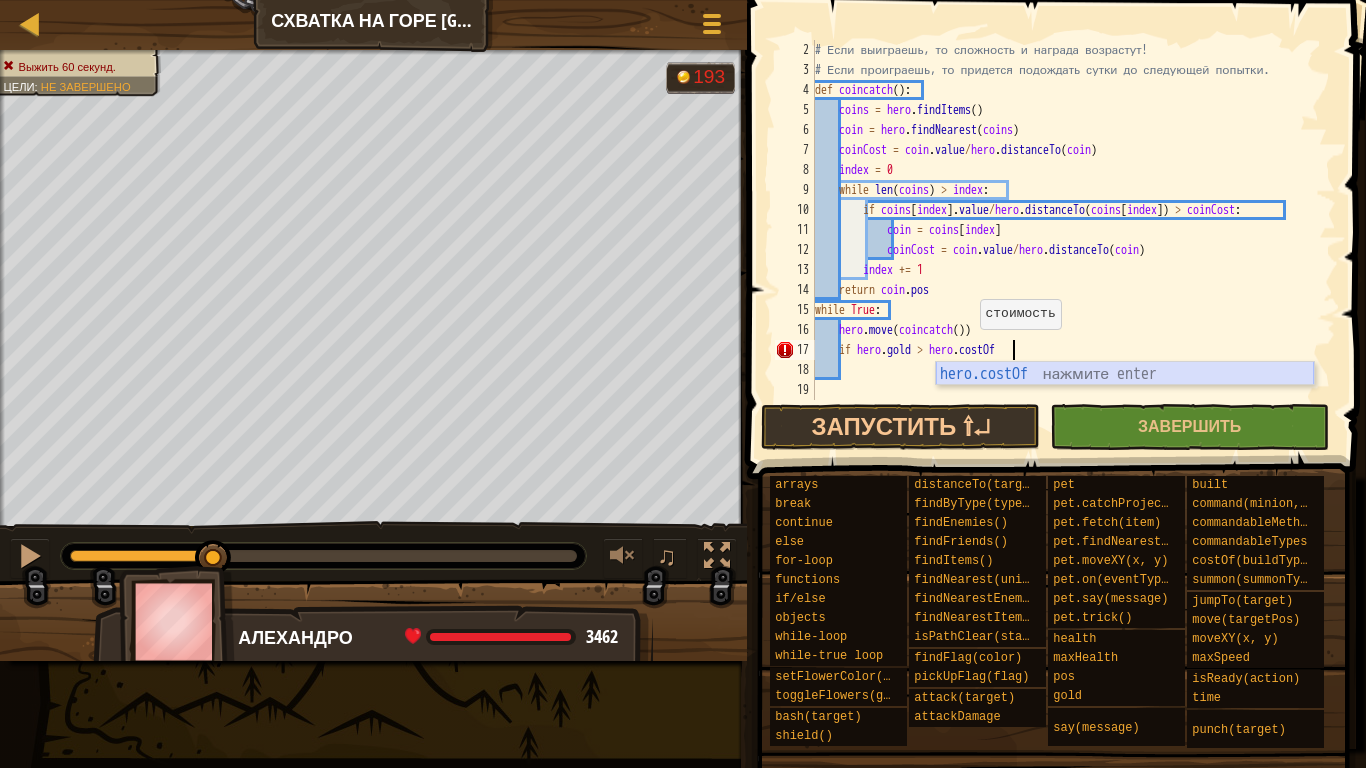 click on "hero.costOf нажмите enter" at bounding box center [1125, 398] 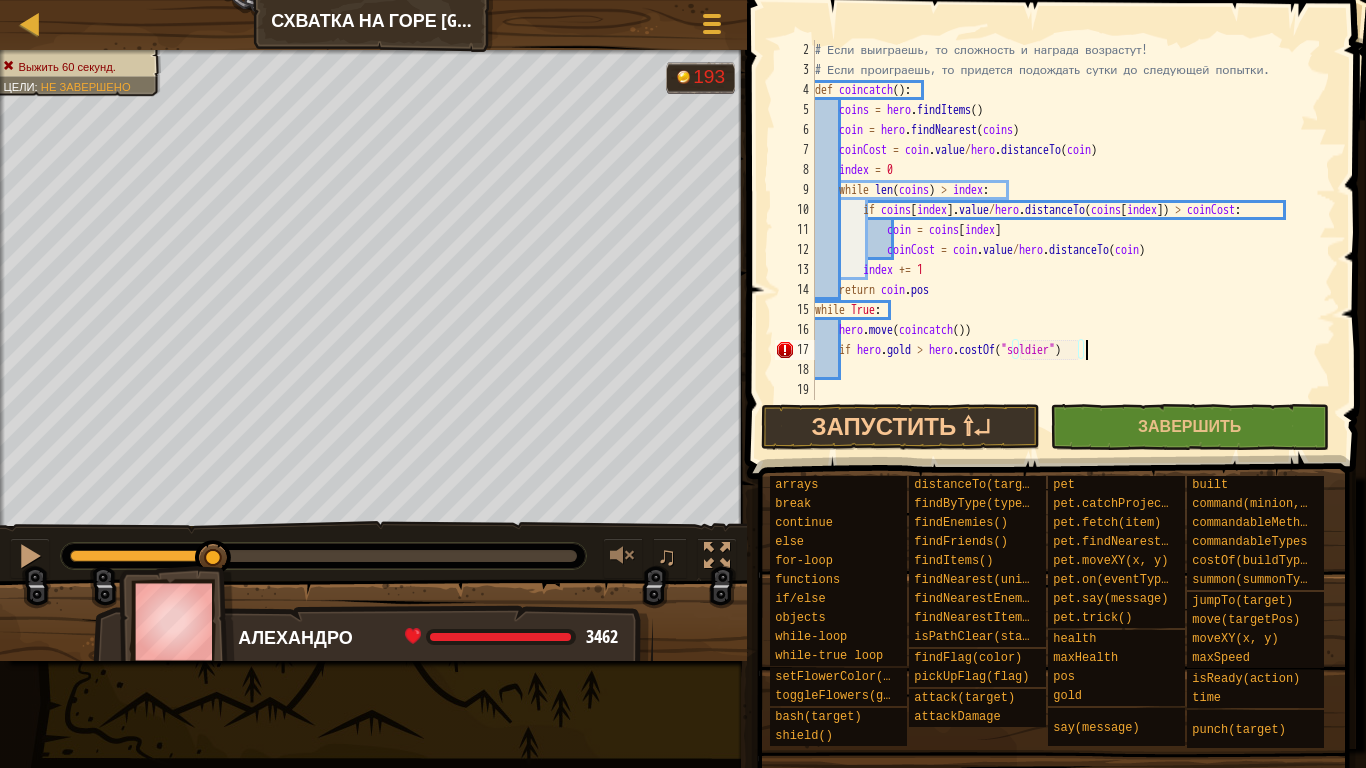 click on "# Если выиграешь, то сложность и награда возрастут! # Если проиграешь, то придется подождать сутки до следующей попытки. def   coincatch ( ) :      coins   =   hero . findItems ( )      coin   =   hero . findNearest ( coins )      coinCost   =   coin . value / hero . distanceTo ( coin )      index   =   0      while   len ( coins )   >   index :          if   coins [ index ] . value / hero . distanceTo ( coins [ index ])   >   coinCost :              coin   =   coins [ index ]              coinCost   =   coin . value / hero . distanceTo ( coin )          index   +=   1      return   coin . pos while   True :      hero . move ( coincatch ( ))      if   hero . gold   >   hero . costOf ( "soldier" )" at bounding box center [1066, 240] 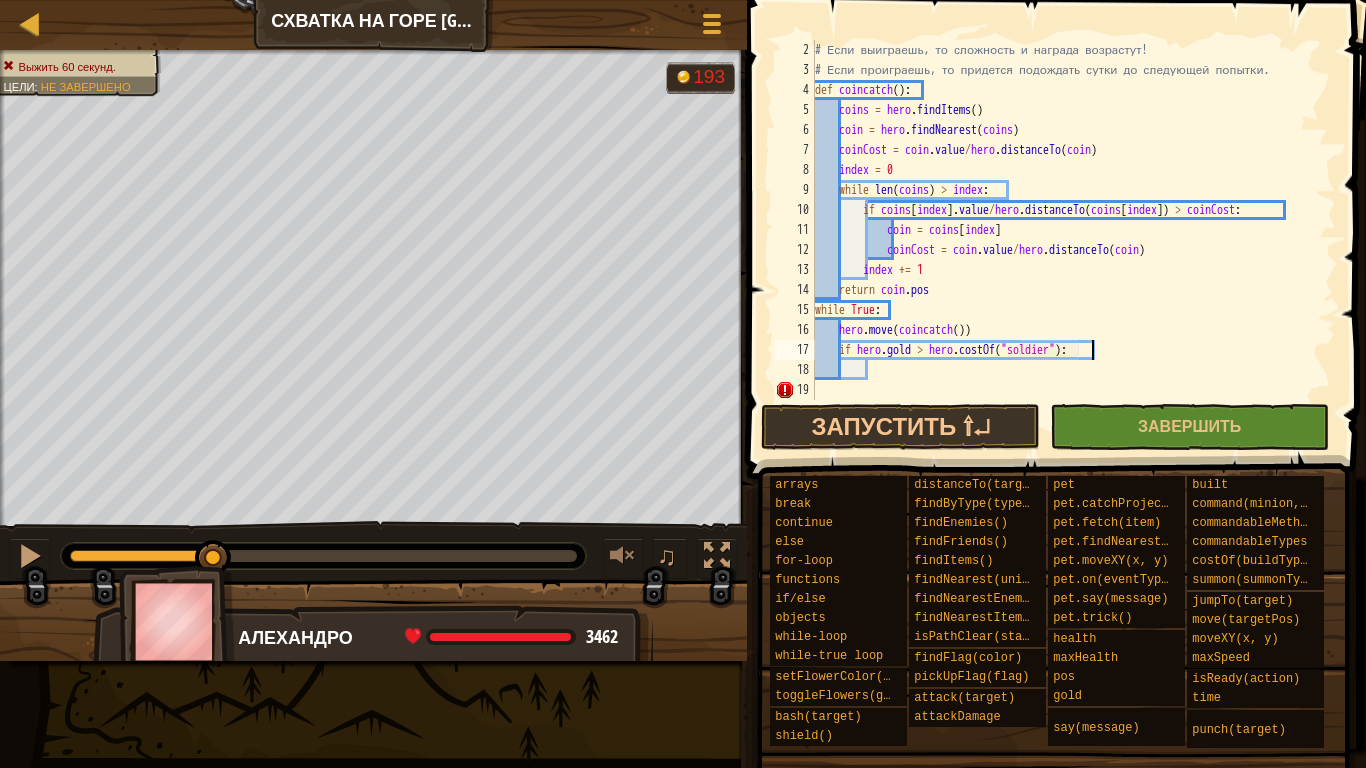 scroll, scrollTop: 9, scrollLeft: 3, axis: both 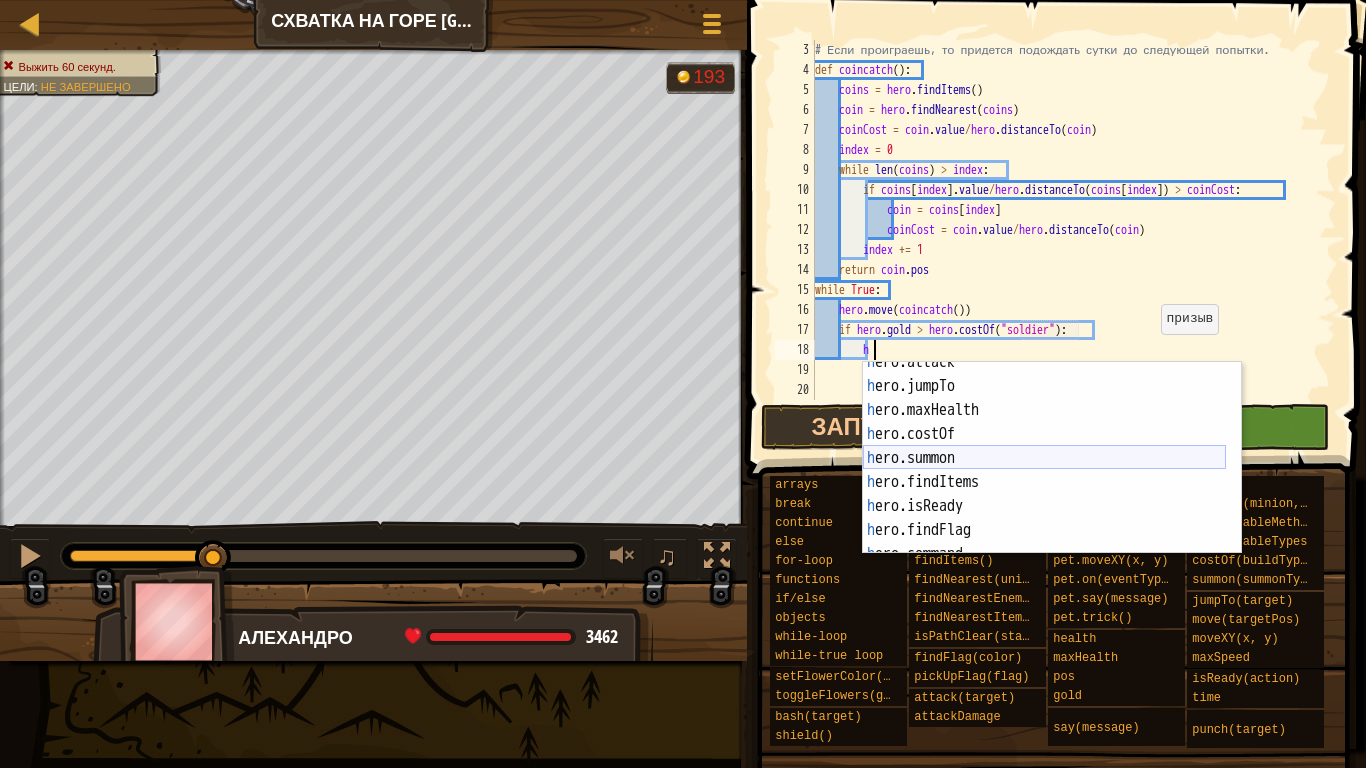 click on "h ero.attack нажмите enter h ero.jumpTo нажмите enter h ero.maxHealth нажмите enter h ero.costOf нажмите enter h ero.summon нажмите enter h ero.findItems нажмите enter h ero.isReady нажмите enter h ero.findFlag нажмите enter h ero.command нажмите enter" at bounding box center [1044, 470] 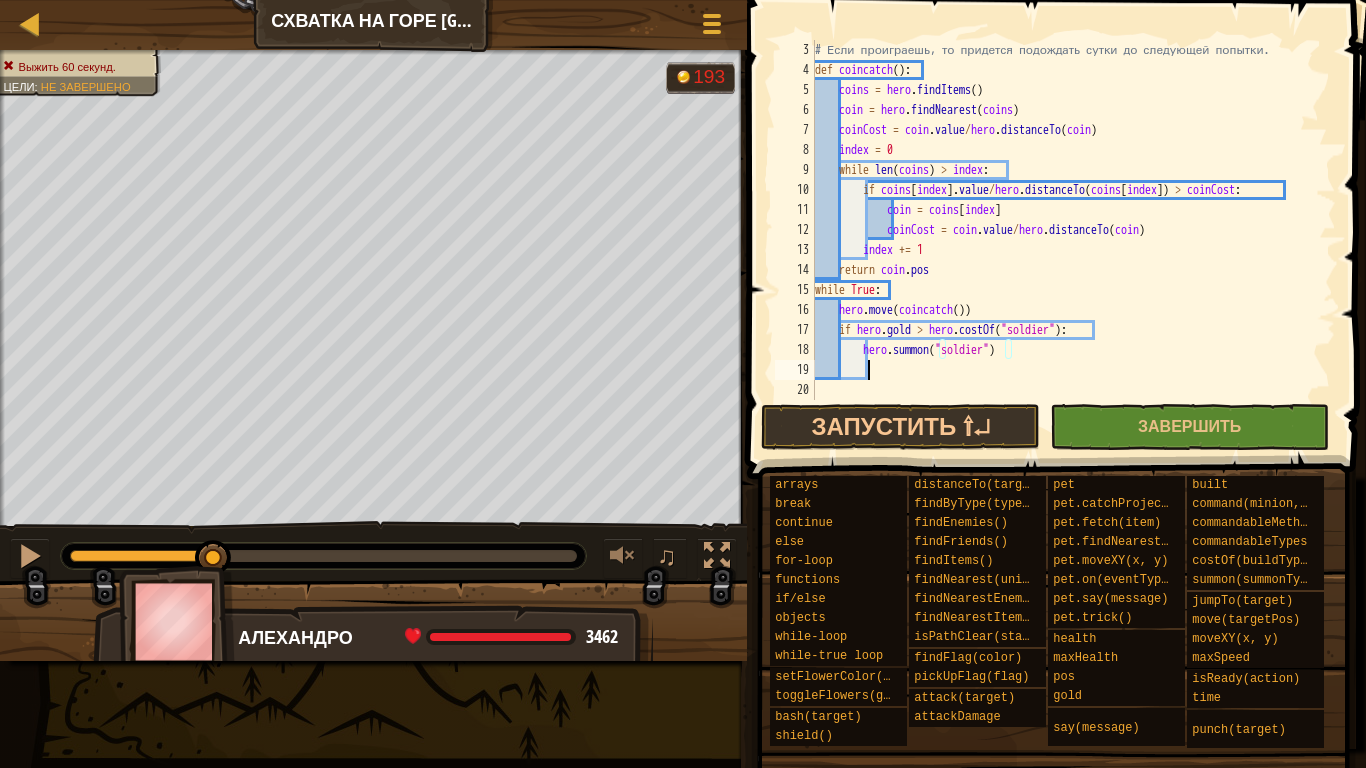 click on "# Если проиграешь, то придется подождать сутки до следующей попытки. def   coincatch ( ) :      coins   =   hero . findItems ( )      coin   =   hero . findNearest ( coins )      coinCost   =   coin . value / hero . distanceTo ( coin )      index   =   0      while   len ( coins )   >   index :          if   coins [ index ] . value / hero . distanceTo ( coins [ index ])   >   coinCost :              coin   =   coins [ index ]              coinCost   =   coin . value / hero . distanceTo ( coin )          index   +=   1      return   coin . pos while   True :      hero . move ( coincatch ( ))      if   hero . gold   >   hero . costOf ( "soldier" ) :          hero . [PERSON_NAME] ( "soldier" )" at bounding box center (1066, 240) 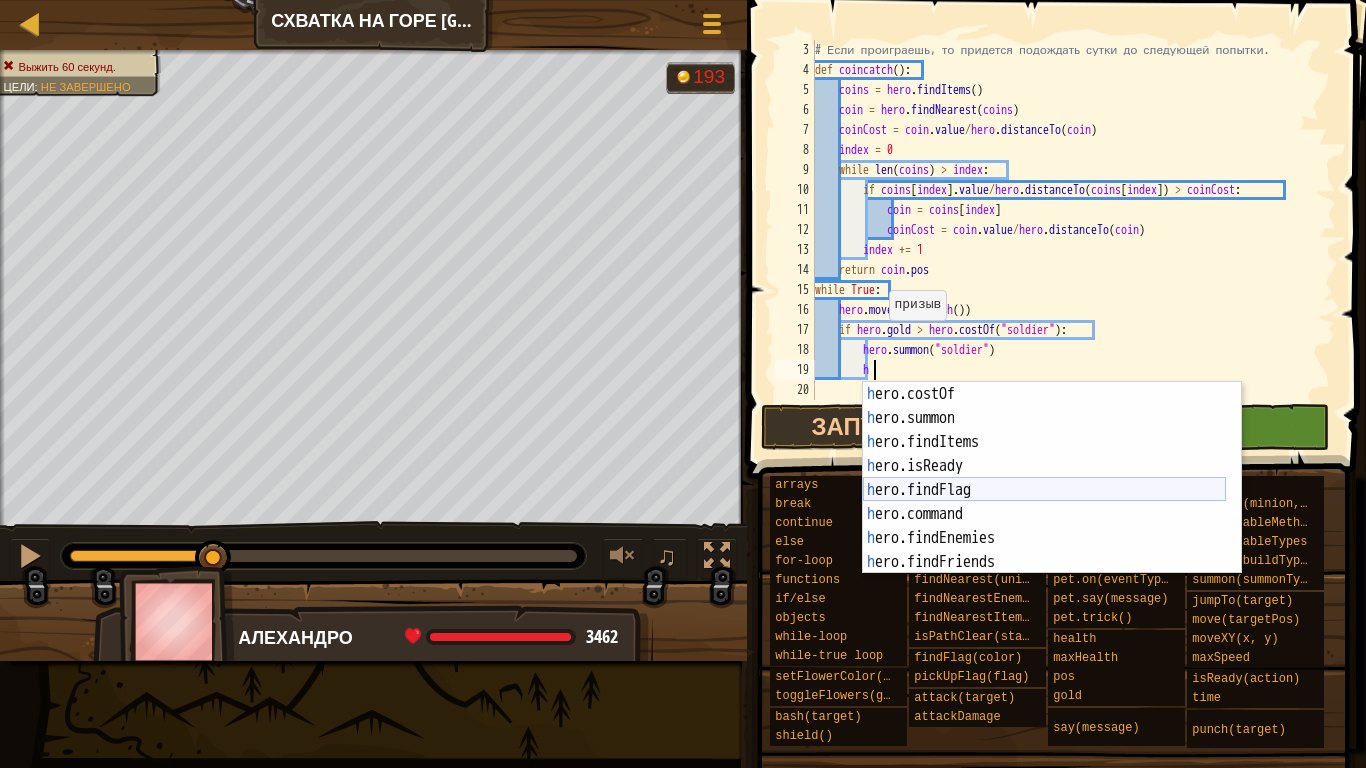 scroll, scrollTop: 360, scrollLeft: 0, axis: vertical 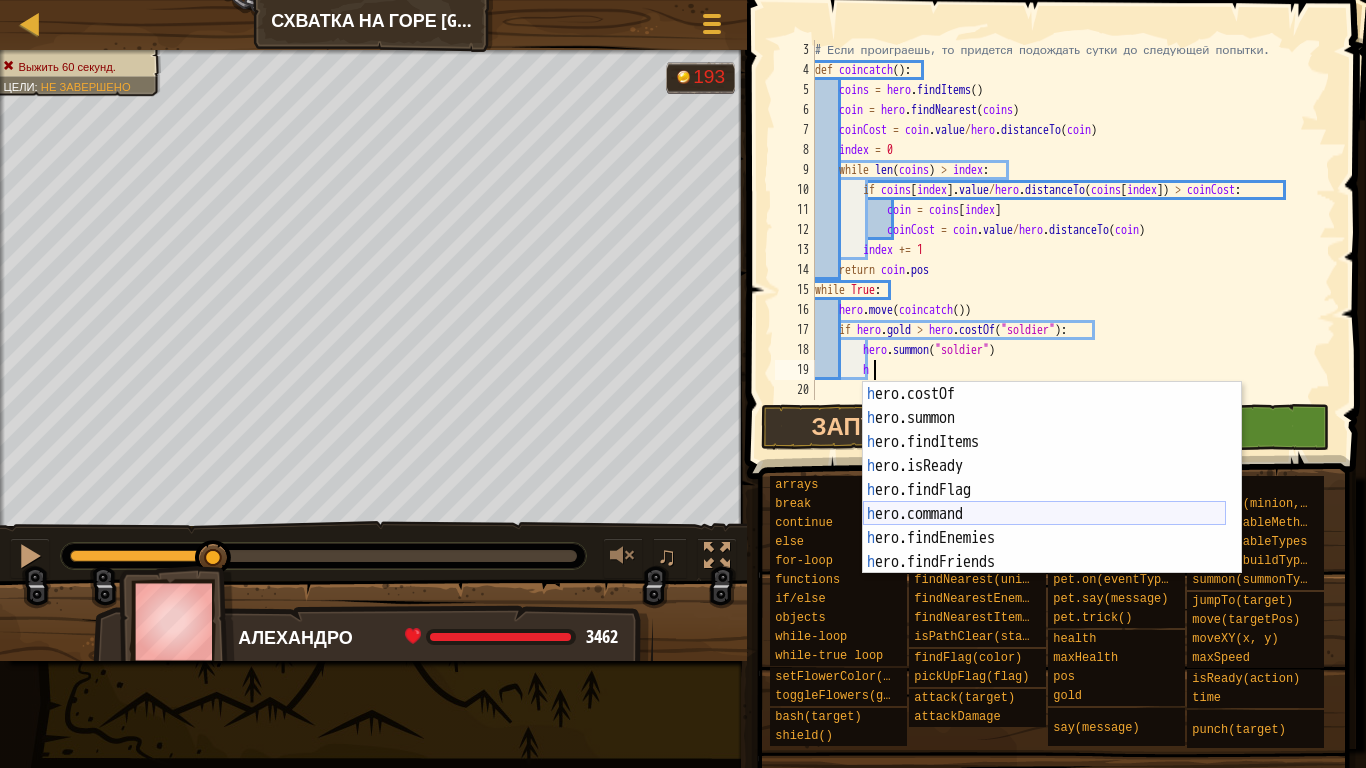 click on "h ero.costOf нажмите enter h ero.summon нажмите enter h ero.findItems нажмите enter h ero.isReady нажмите enter h ero.findFlag нажмите enter h ero.command нажмите enter h ero.findEnemies нажмите enter h ero.findFriends нажмите enter h ero.pickUpFlag нажмите enter" at bounding box center (1044, 502) 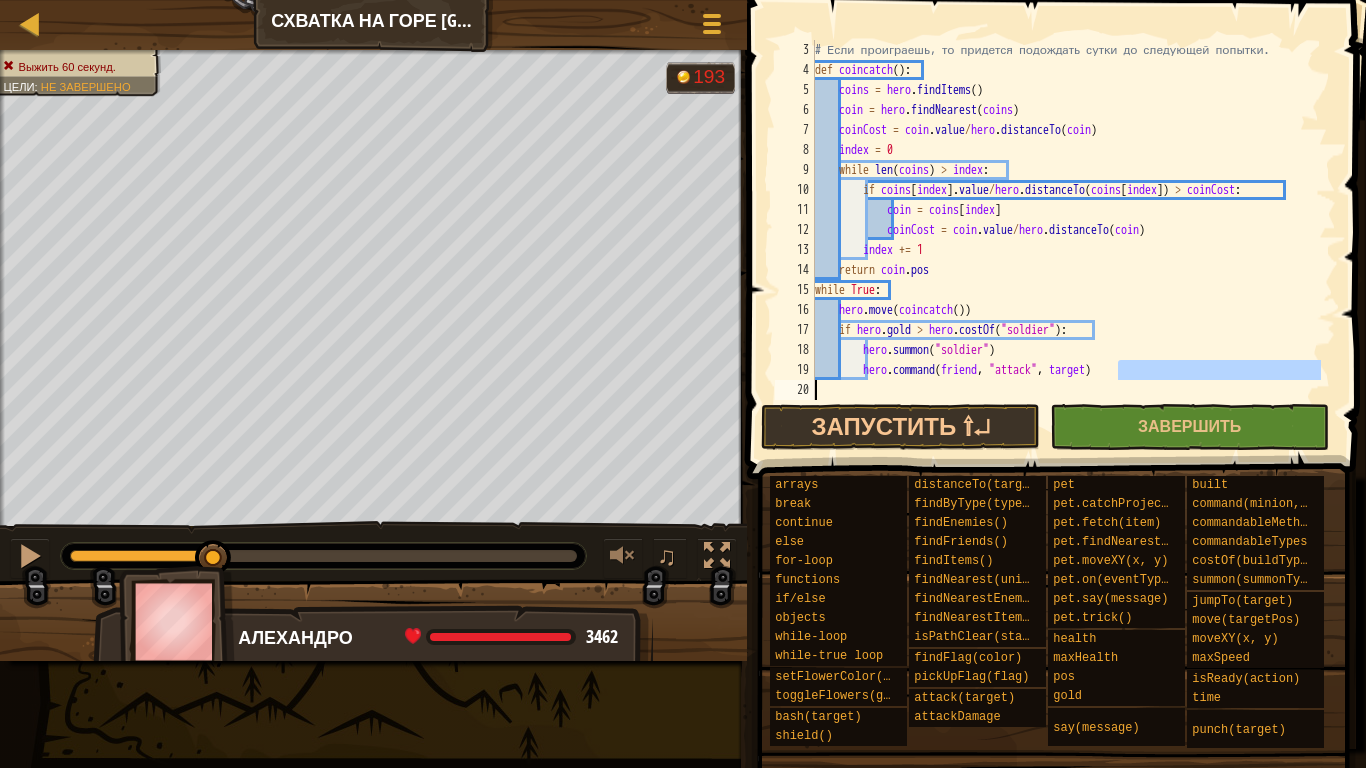 drag, startPoint x: 1131, startPoint y: 371, endPoint x: 986, endPoint y: 387, distance: 145.88008 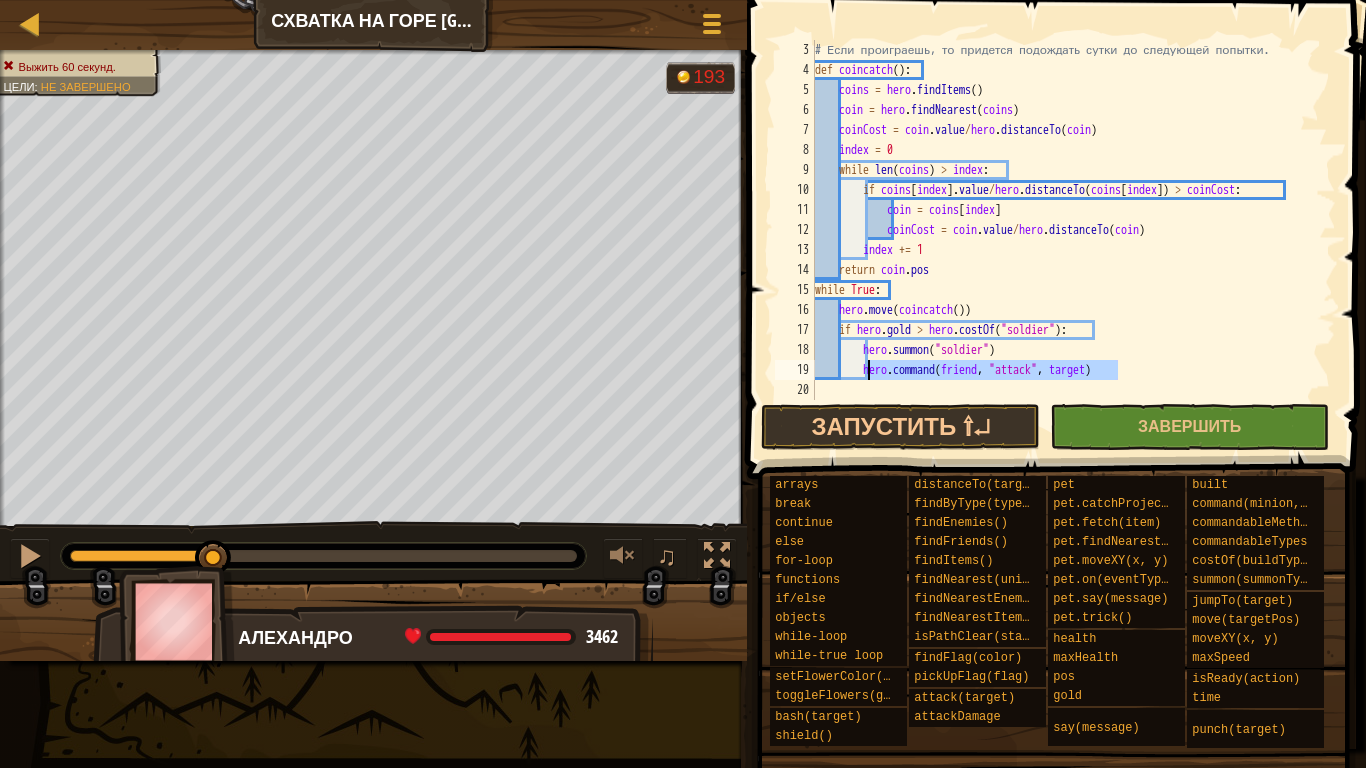 drag, startPoint x: 1133, startPoint y: 369, endPoint x: 868, endPoint y: 376, distance: 265.09244 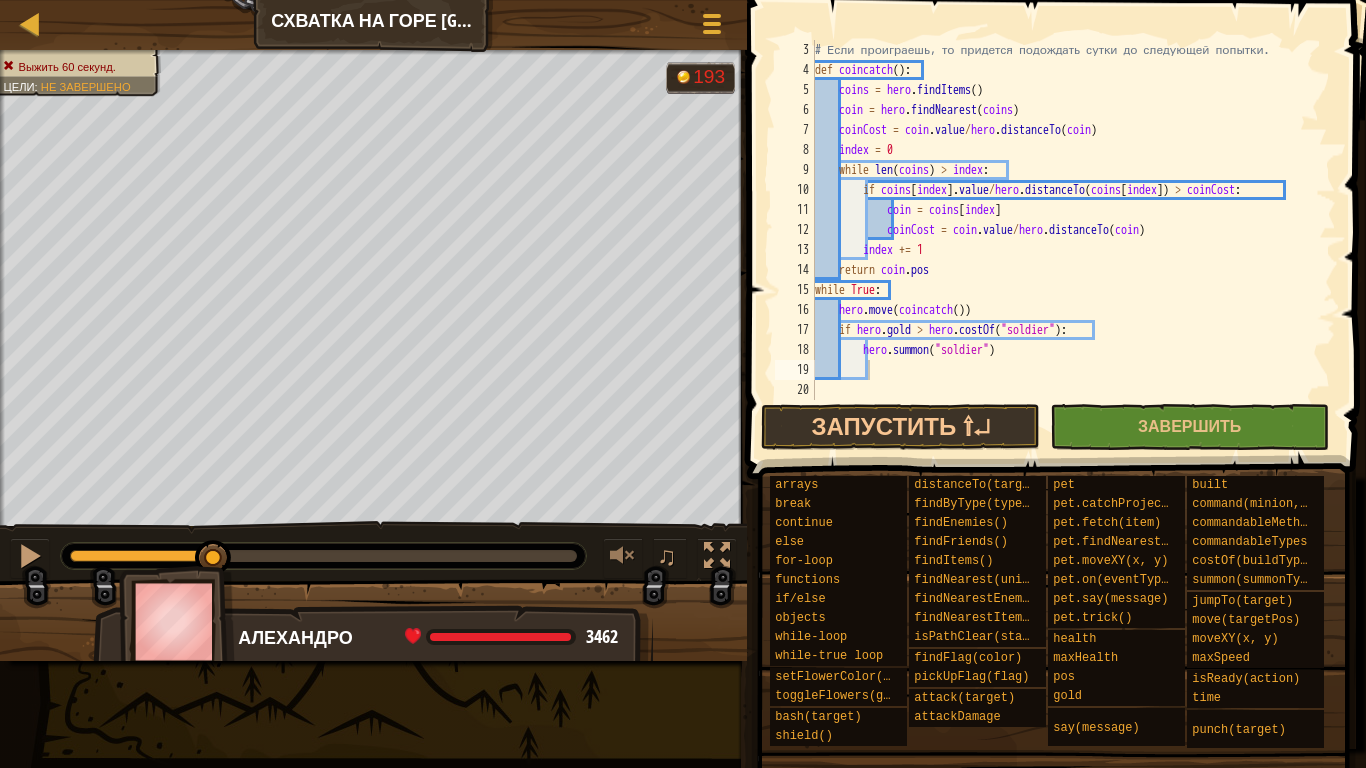 click on "# Если проиграешь, то придется подождать сутки до следующей попытки. def   coincatch ( ) :      coins   =   hero . findItems ( )      coin   =   hero . findNearest ( coins )      coinCost   =   coin . value / hero . distanceTo ( coin )      index   =   0      while   len ( coins )   >   index :          if   coins [ index ] . value / hero . distanceTo ( coins [ index ])   >   coinCost :              coin   =   coins [ index ]              coinCost   =   coin . value / hero . distanceTo ( coin )          index   +=   1      return   coin . pos while   True :      hero . move ( coincatch ( ))      if   hero . gold   >   hero . costOf ( "soldier" ) :          hero . [PERSON_NAME] ( "soldier" )" at bounding box center (1066, 240) 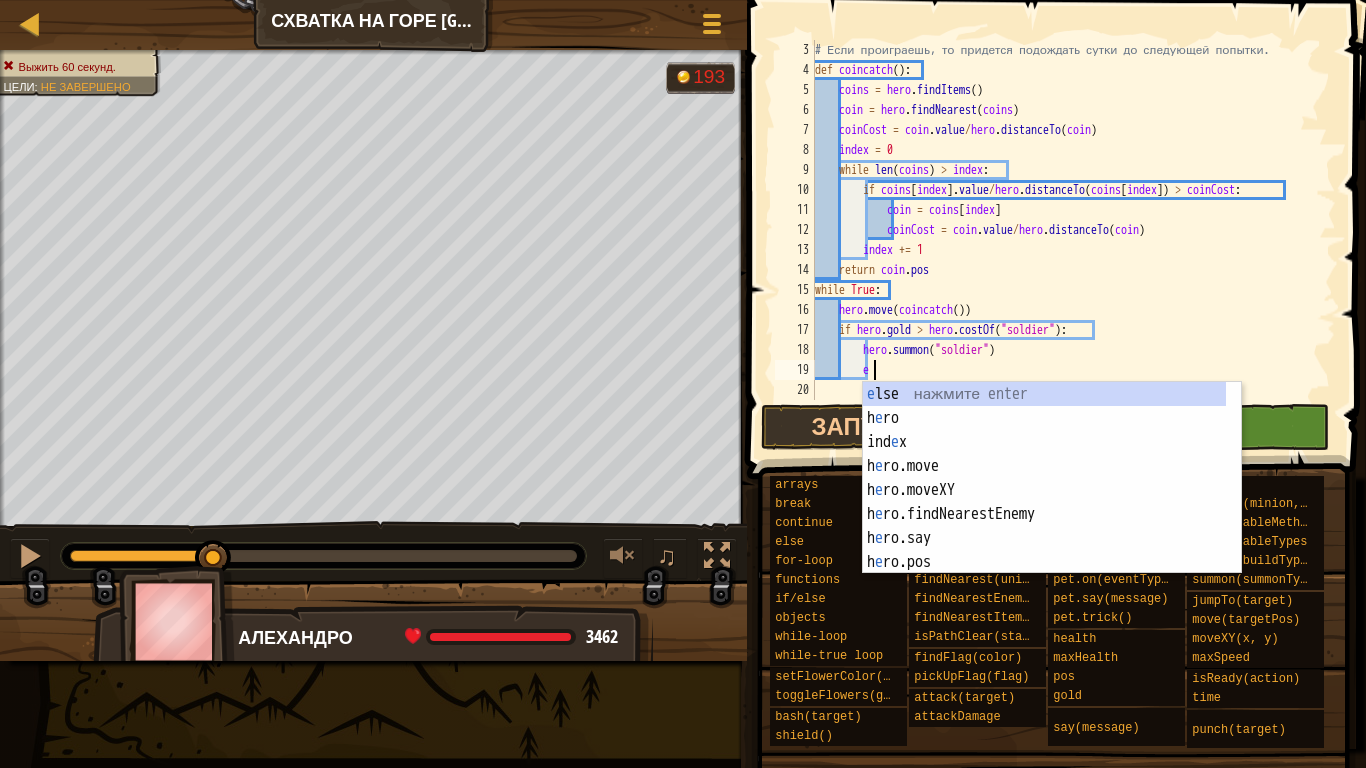 scroll, scrollTop: 0, scrollLeft: 0, axis: both 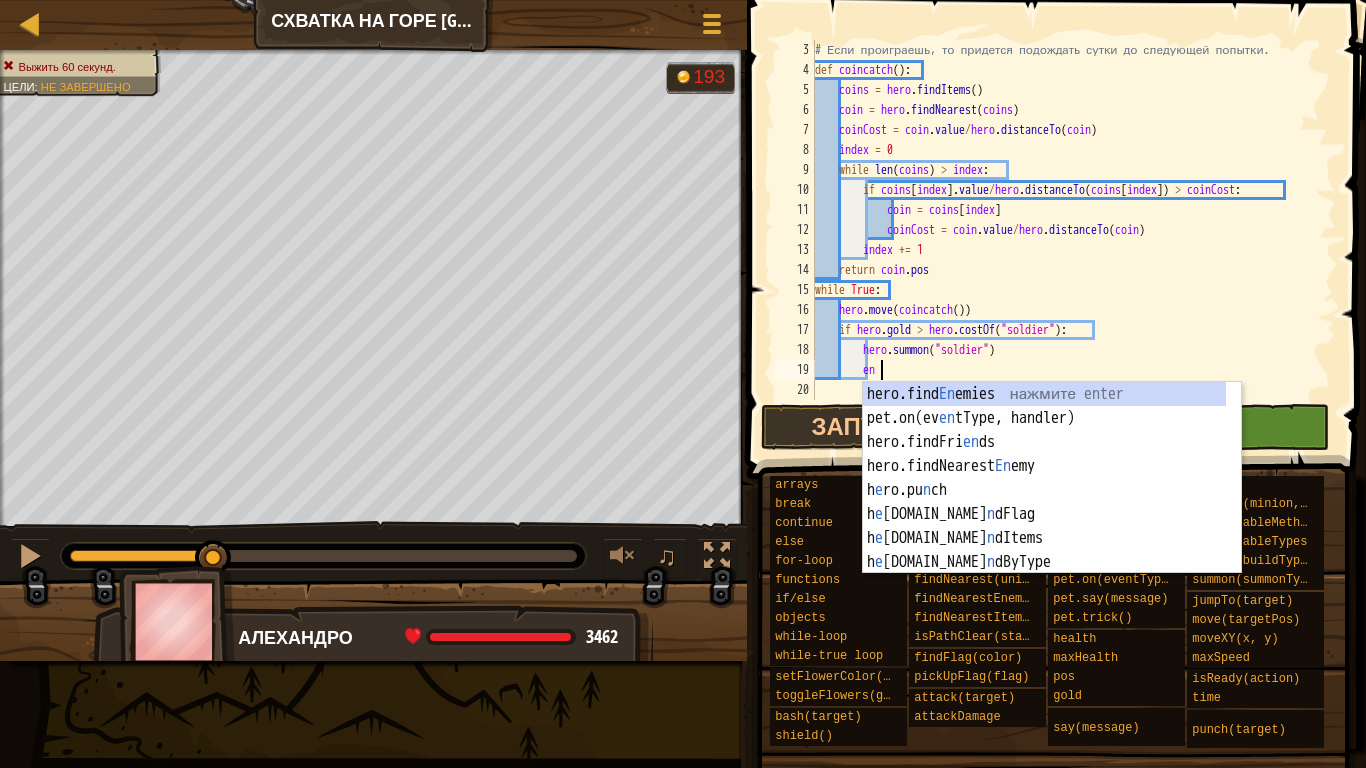 type on "e" 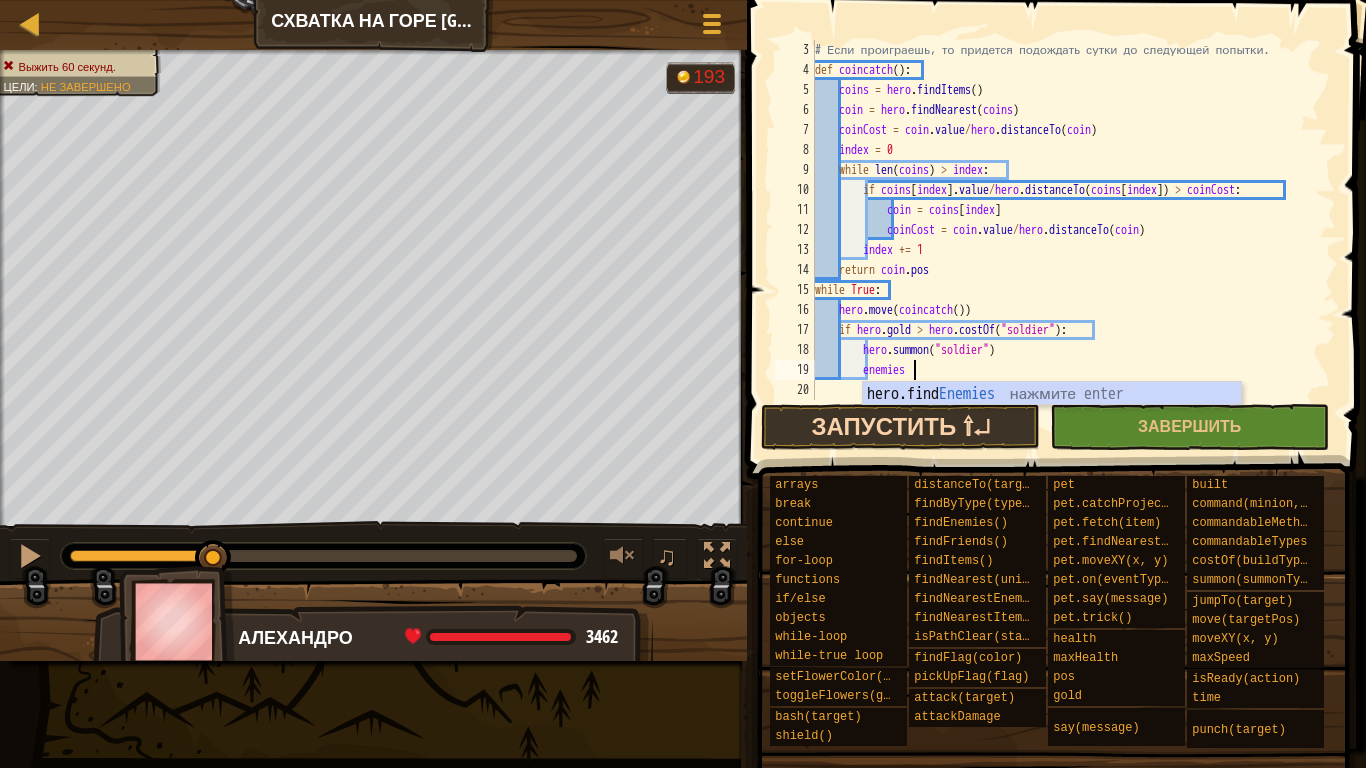 scroll, scrollTop: 9, scrollLeft: 7, axis: both 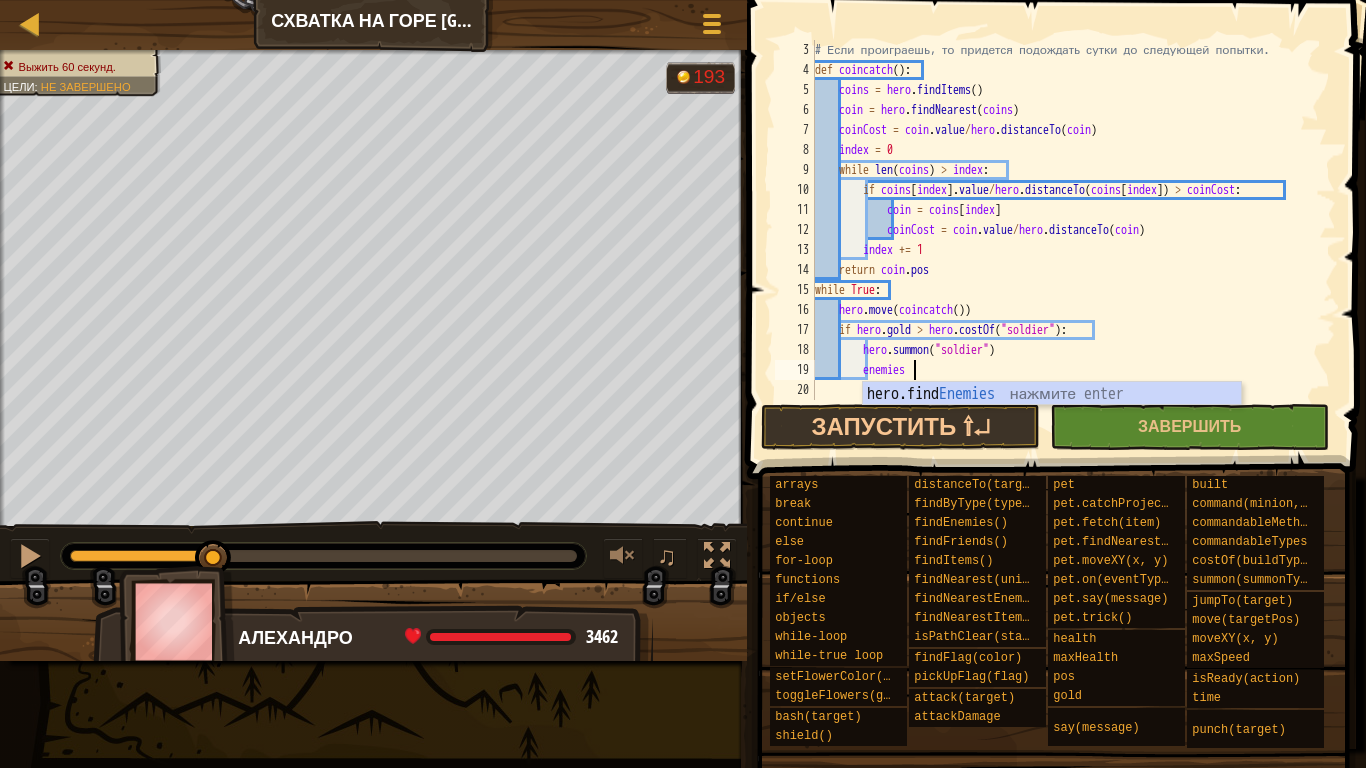 click on "# Если проиграешь, то придется подождать сутки до следующей попытки. def   coincatch ( ) :      coins   =   hero . findItems ( )      coin   =   hero . findNearest ( coins )      coinCost   =   coin . value / hero . distanceTo ( coin )      index   =   0      while   len ( coins )   >   index :          if   coins [ index ] . value / hero . distanceTo ( coins [ index ])   >   coinCost :              coin   =   coins [ index ]              coinCost   =   coin . value / hero . distanceTo ( coin )          index   +=   1      return   coin . pos while   True :      hero . move ( coincatch ( ))      if   hero . gold   >   hero . costOf ( "soldier" ) :          hero . summon ( "soldier" )          enemies" at bounding box center [1066, 240] 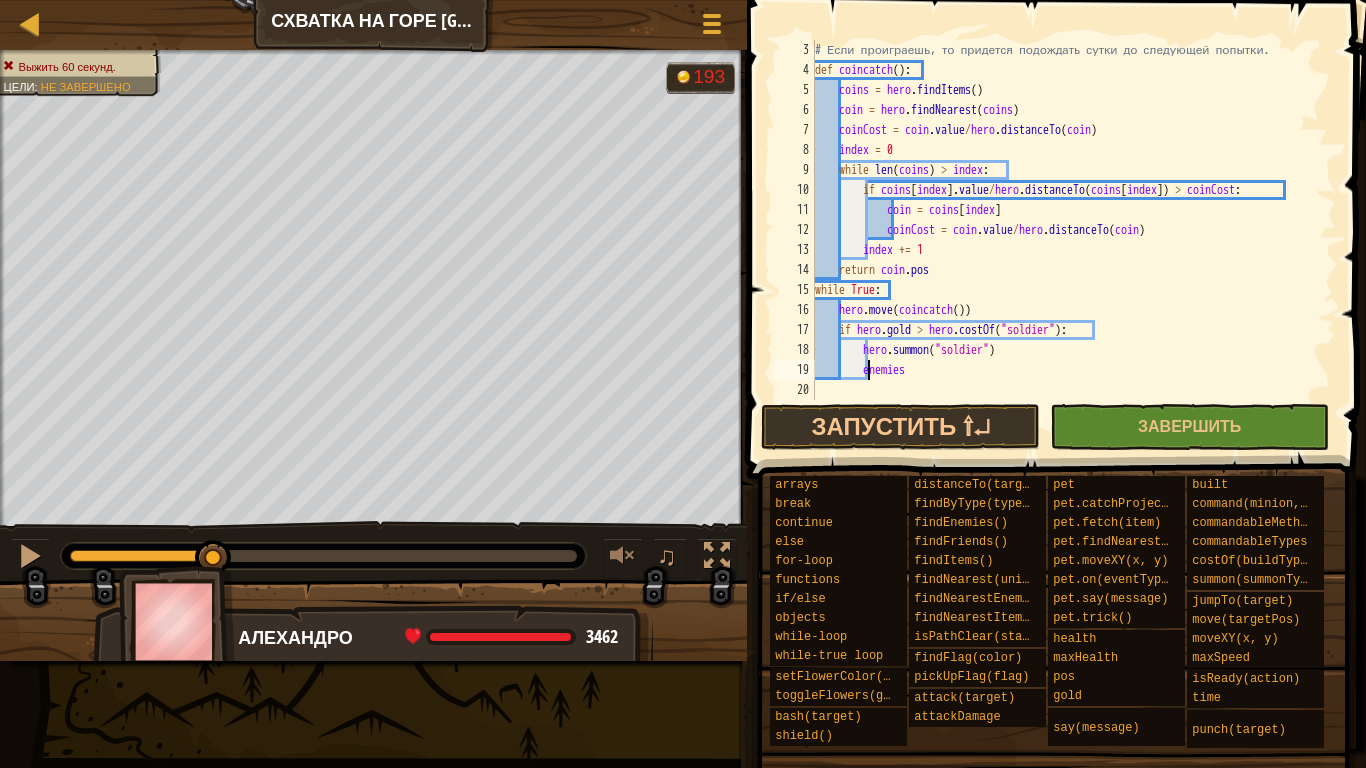 scroll, scrollTop: 9, scrollLeft: 5, axis: both 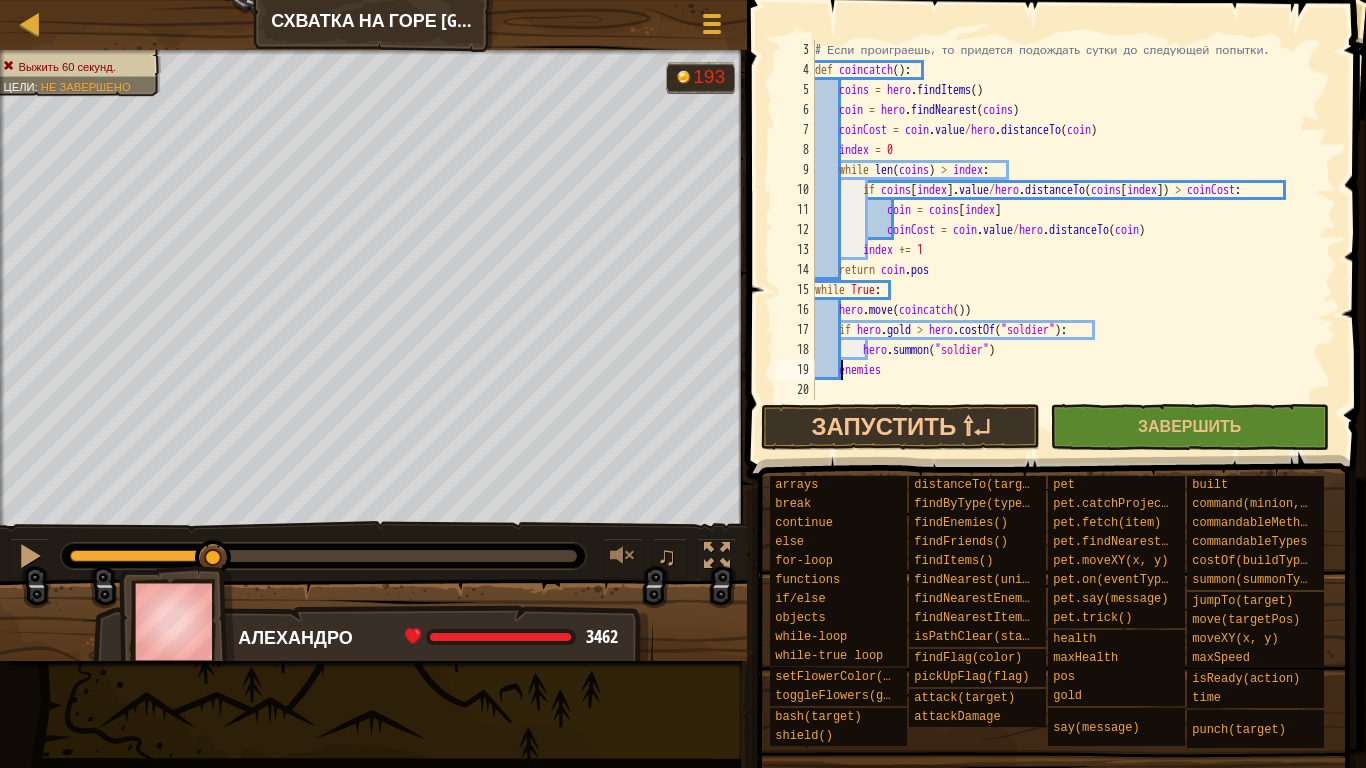 click on "# Если проиграешь, то придется подождать сутки до следующей попытки. def   coincatch ( ) :      coins   =   hero . findItems ( )      coin   =   hero . findNearest ( coins )      coinCost   =   coin . value / hero . distanceTo ( coin )      index   =   0      while   len ( coins )   >   index :          if   coins [ index ] . value / hero . distanceTo ( coins [ index ])   >   coinCost :              coin   =   coins [ index ]              coinCost   =   coin . value / hero . distanceTo ( coin )          index   +=   1      return   coin . pos while   True :      hero . move ( coincatch ( ))      if   hero . gold   >   hero . costOf ( "soldier" ) :          hero . summon ( "soldier" )      enemies" at bounding box center (1066, 240) 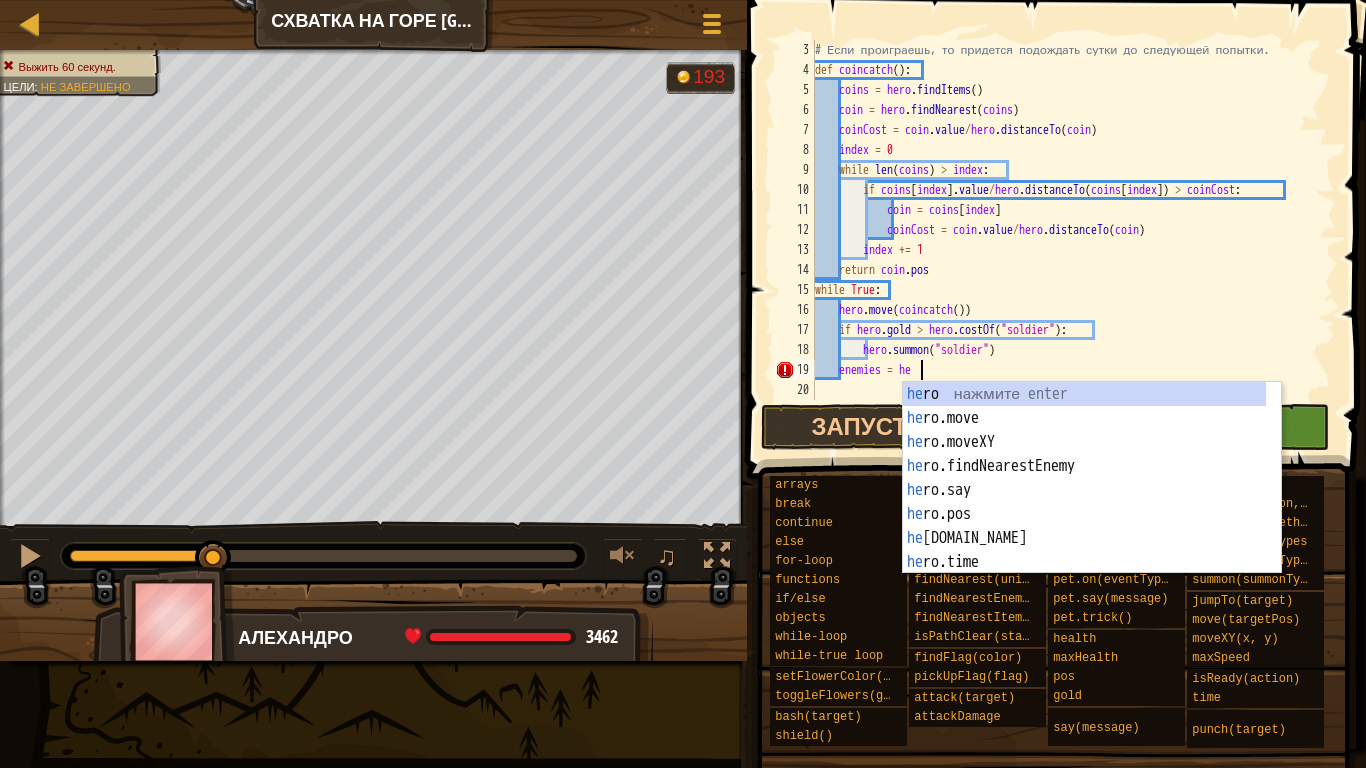 scroll, scrollTop: 9, scrollLeft: 8, axis: both 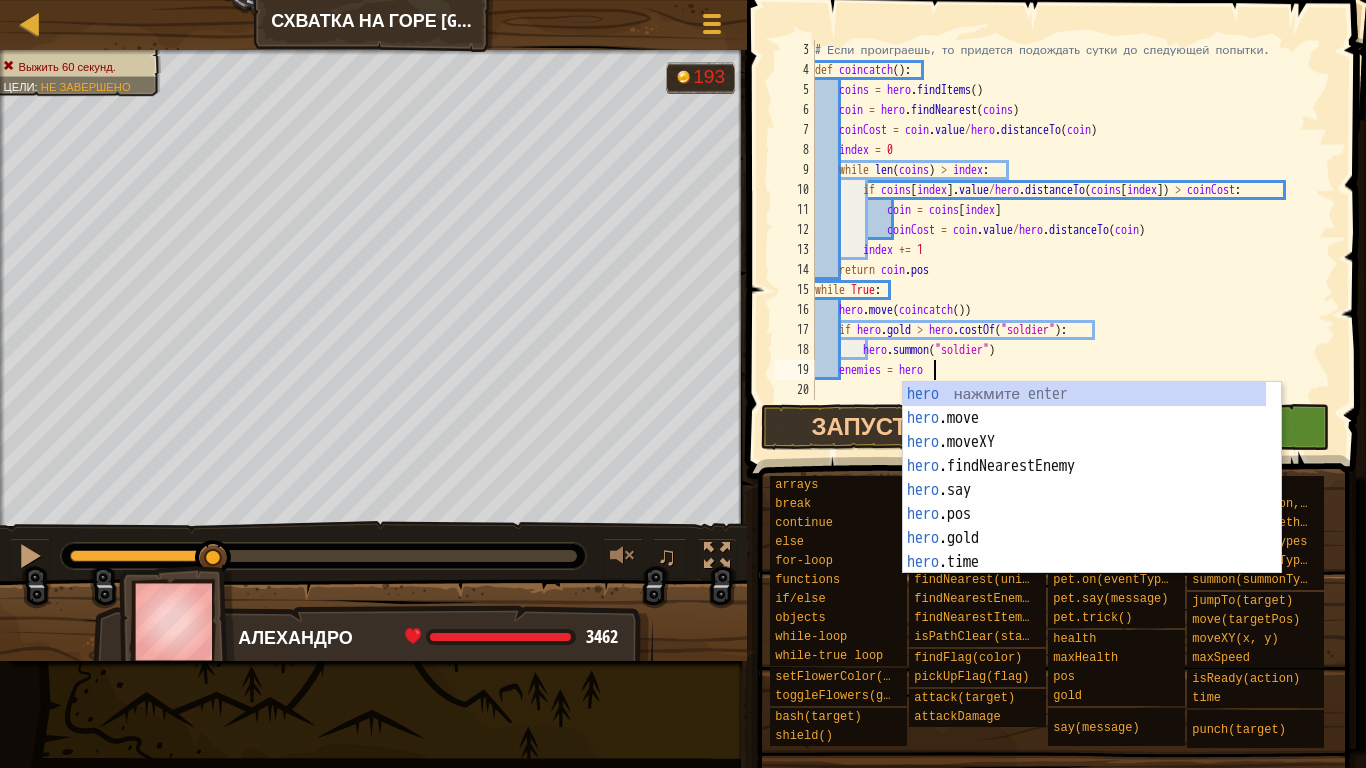 type on "enemies = hero." 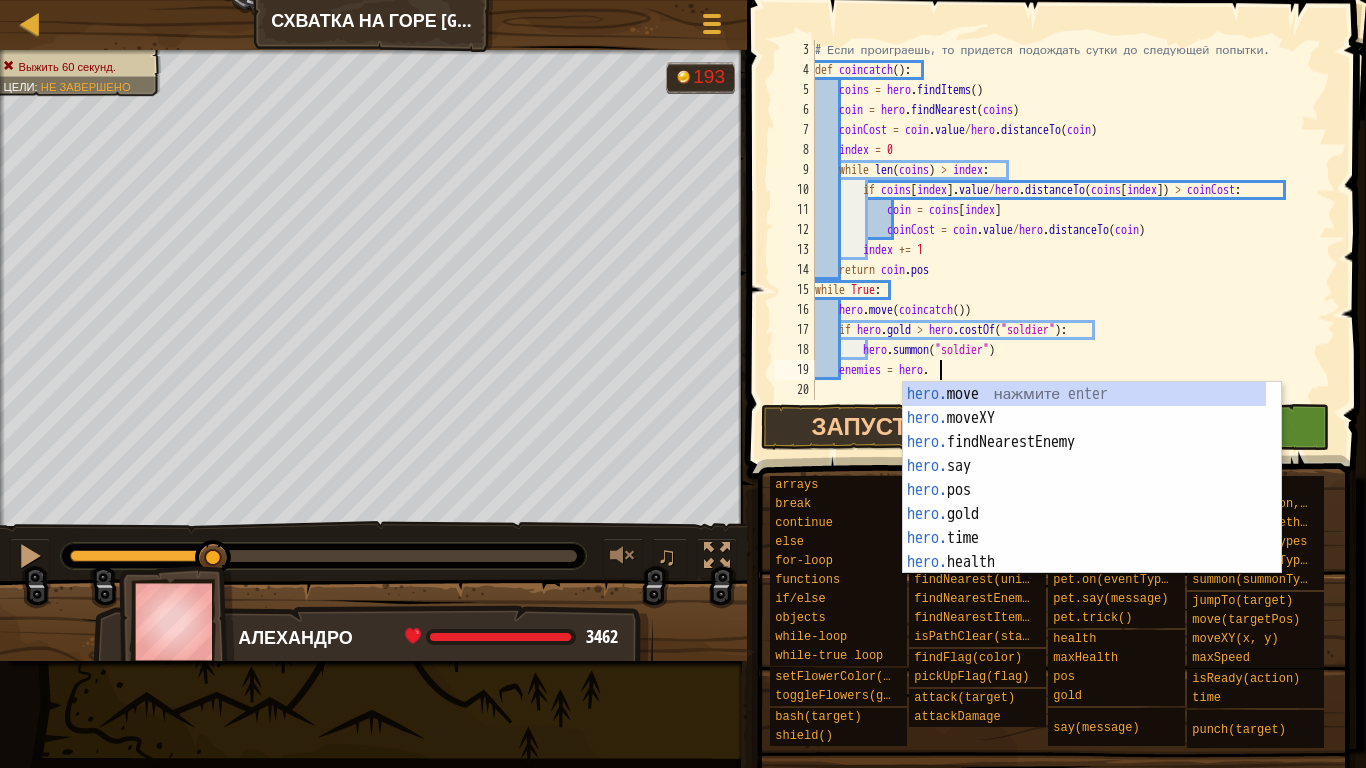 scroll, scrollTop: 9, scrollLeft: 9, axis: both 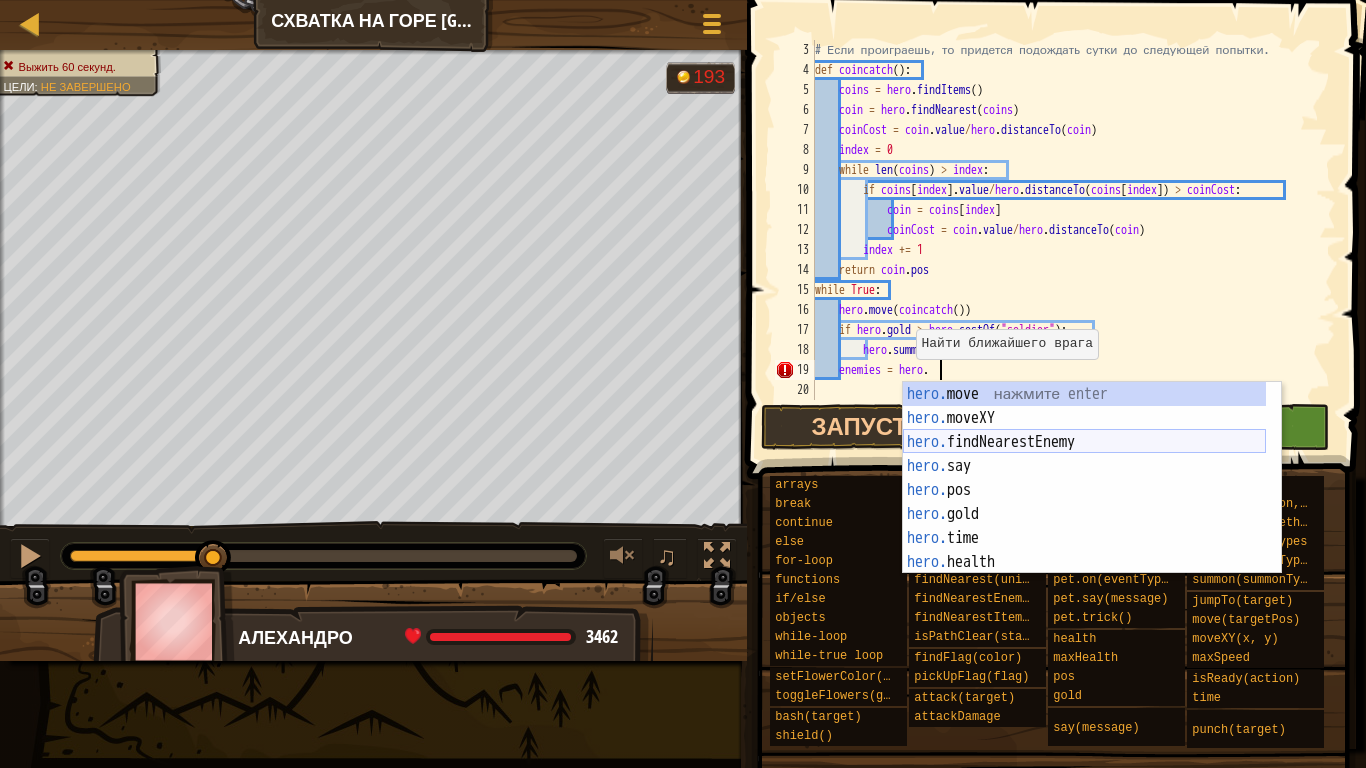 click on "hero. move нажмите enter hero. moveXY нажмите enter hero. findNearestEnemy нажмите enter hero. say нажмите enter hero. pos нажмите enter hero. gold нажмите enter hero. time нажмите enter hero. health нажмите enter hero. shield нажмите enter" at bounding box center [1084, 502] 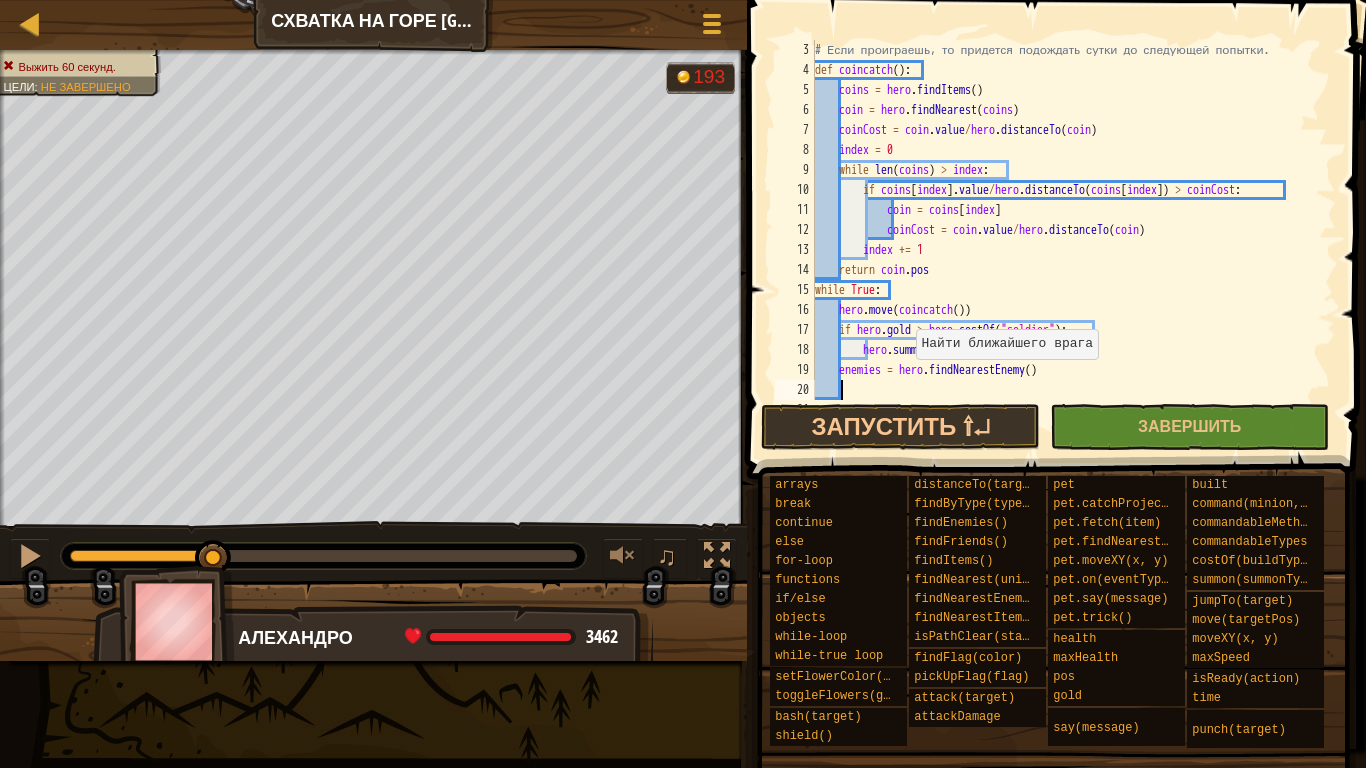 scroll, scrollTop: 9, scrollLeft: 1, axis: both 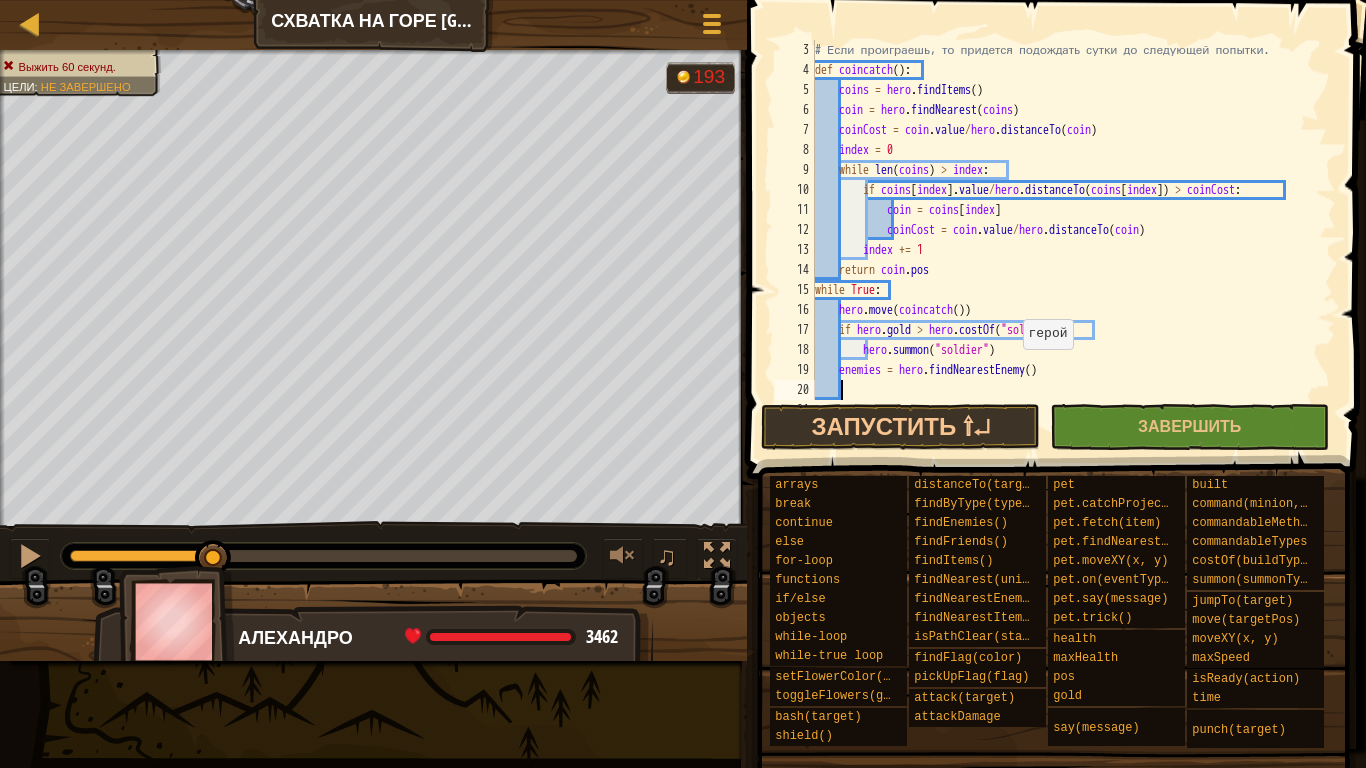click on "# Если проиграешь, то придется подождать сутки до следующей попытки. def   coincatch ( ) :      coins   =   hero . findItems ( )      coin   =   hero . findNearest ( coins )      coinCost   =   coin . value / hero . distanceTo ( coin )      index   =   0      while   len ( coins )   >   index :          if   coins [ index ] . value / hero . distanceTo ( coins [ index ])   >   coinCost :              coin   =   coins [ index ]              coinCost   =   coin . value / hero . distanceTo ( coin )          index   +=   1      return   coin . pos while   True :      hero . move ( coincatch ( ))      if   hero . gold   >   hero . costOf ( "soldier" ) :          hero . summon ( "soldier" )      enemies   =   hero . findNearestEnemy ( )" at bounding box center (1066, 240) 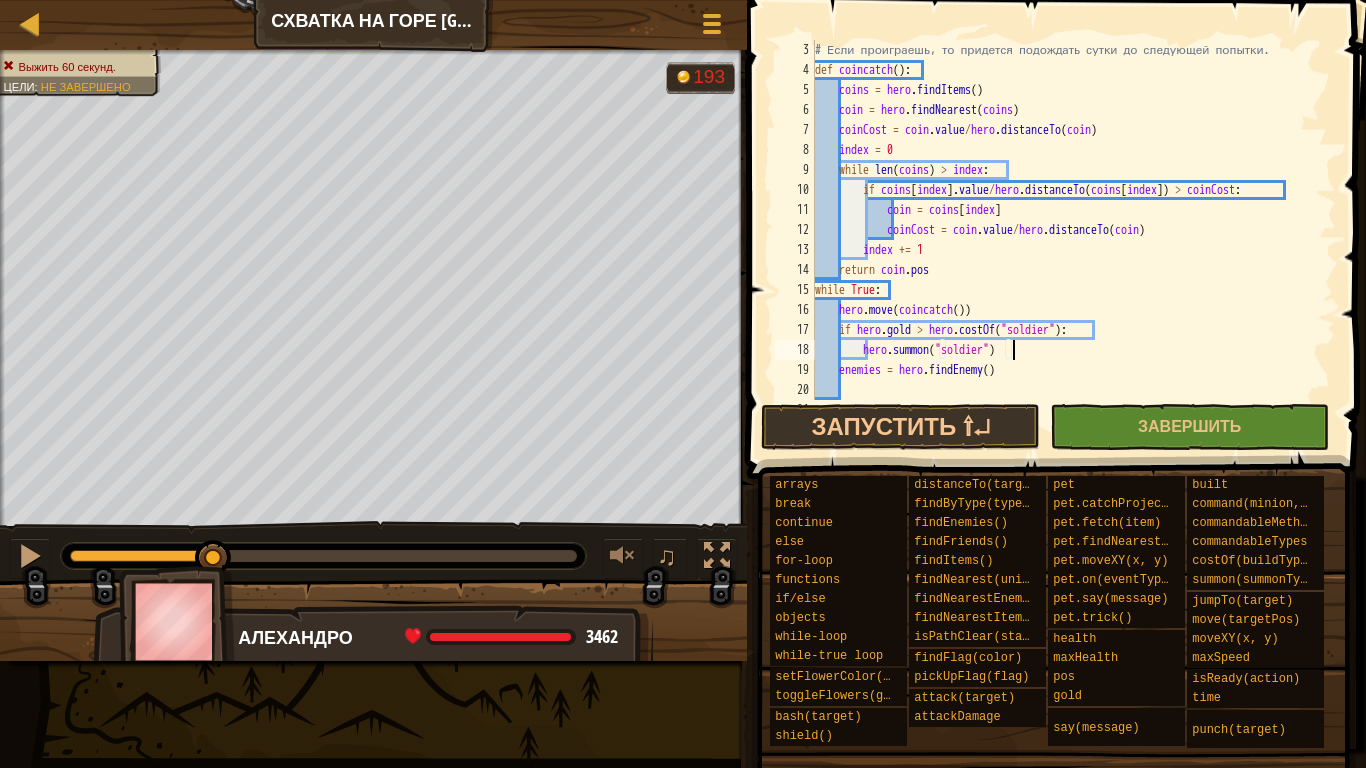 click on "# Если проиграешь, то придется подождать сутки до следующей попытки. def   coincatch ( ) :      coins   =   hero . findItems ( )      coin   =   hero . findNearest ( coins )      coinCost   =   coin . value / hero . distanceTo ( coin )      index   =   0      while   len ( coins )   >   index :          if   coins [ index ] . value / hero . distanceTo ( coins [ index ])   >   coinCost :              coin   =   coins [ index ]              coinCost   =   coin . value / hero . distanceTo ( coin )          index   +=   1      return   coin . pos while   True :      hero . move ( coincatch ( ))      if   hero . gold   >   hero . costOf ( "soldier" ) :          hero . summon ( "soldier" )      enemies   =   hero . findEnemy ( )" at bounding box center (1066, 240) 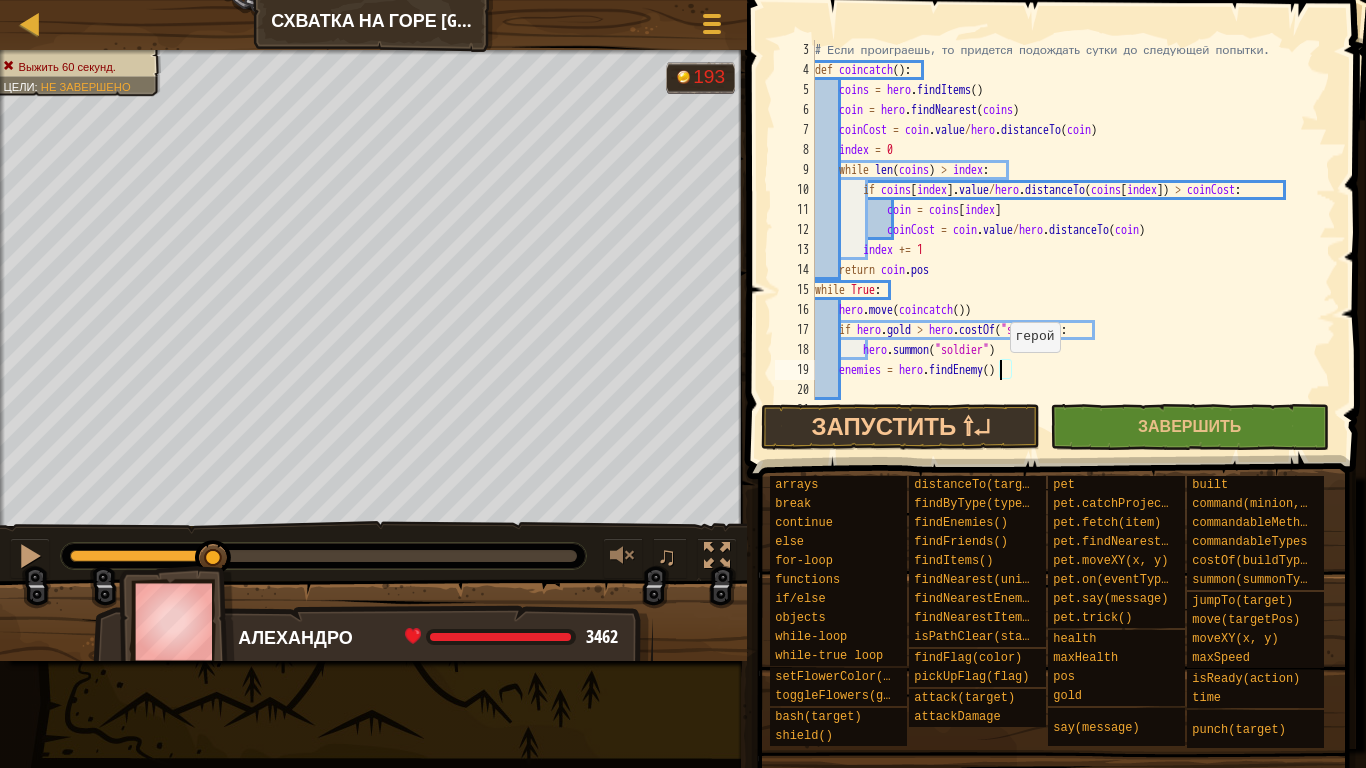 click on "# Если проиграешь, то придется подождать сутки до следующей попытки. def   coincatch ( ) :      coins   =   hero . findItems ( )      coin   =   hero . findNearest ( coins )      coinCost   =   coin . value / hero . distanceTo ( coin )      index   =   0      while   len ( coins )   >   index :          if   coins [ index ] . value / hero . distanceTo ( coins [ index ])   >   coinCost :              coin   =   coins [ index ]              coinCost   =   coin . value / hero . distanceTo ( coin )          index   +=   1      return   coin . pos while   True :      hero . move ( coincatch ( ))      if   hero . gold   >   hero . costOf ( "soldier" ) :          hero . summon ( "soldier" )      enemies   =   hero . findEnemy ( )" at bounding box center [1066, 240] 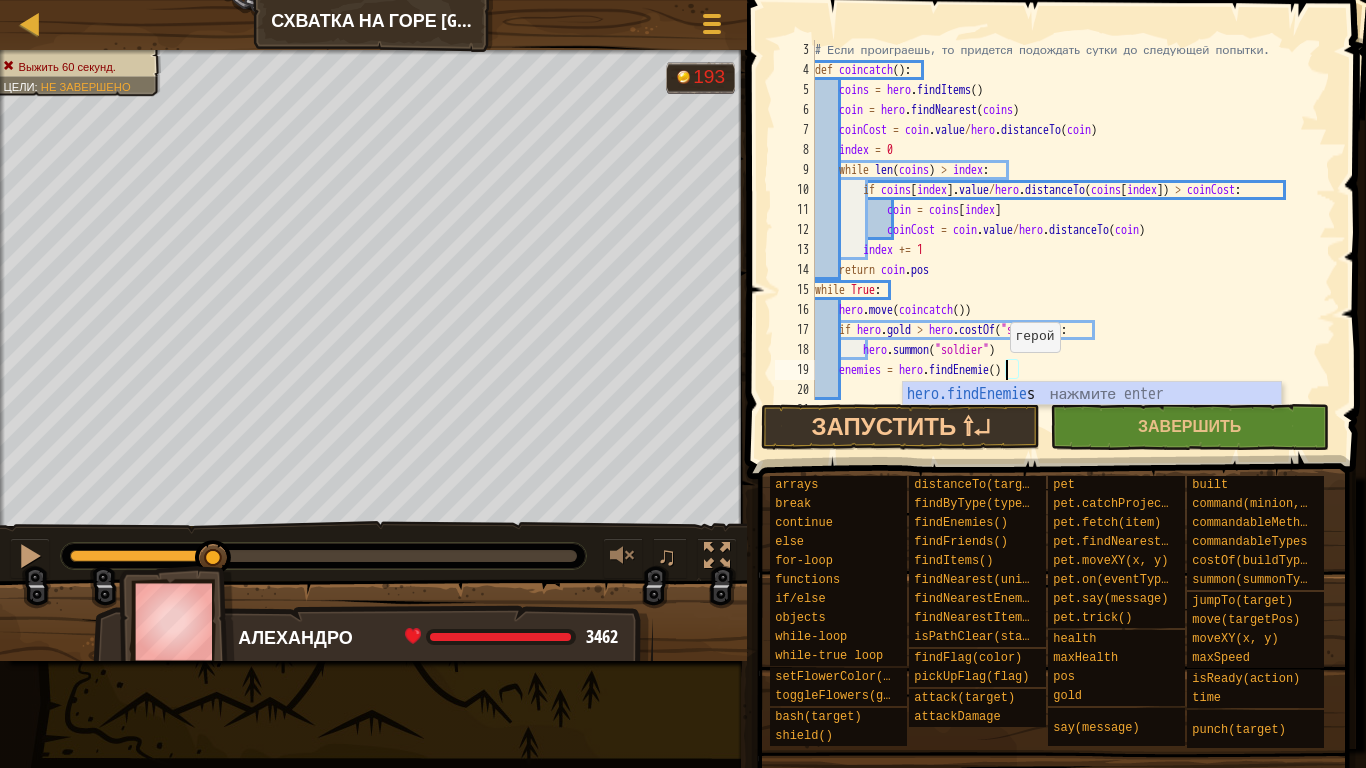 scroll, scrollTop: 9, scrollLeft: 16, axis: both 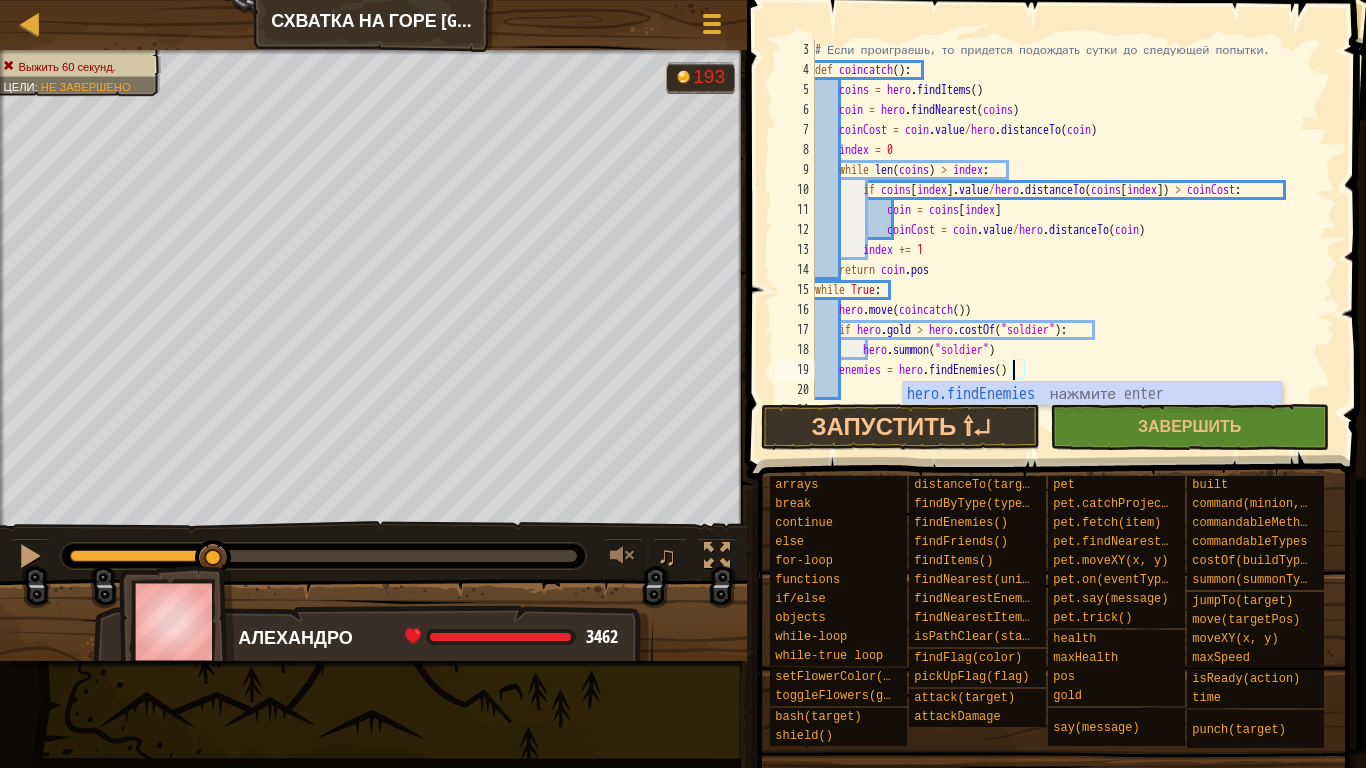 click on "# Если проиграешь, то придется подождать сутки до следующей попытки. def   coincatch ( ) :      coins   =   hero . findItems ( )      coin   =   hero . findNearest ( coins )      coinCost   =   coin . value / hero . distanceTo ( coin )      index   =   0      while   len ( coins )   >   index :          if   coins [ index ] . value / hero . distanceTo ( coins [ index ])   >   coinCost :              coin   =   coins [ index ]              coinCost   =   coin . value / hero . distanceTo ( coin )          index   +=   1      return   coin . pos while   True :      hero . move ( coincatch ( ))      if   hero . gold   >   hero . costOf ( "soldier" ) :          hero . summon ( "soldier" )      enemies   =   hero . findEnemies ( )" at bounding box center [1066, 240] 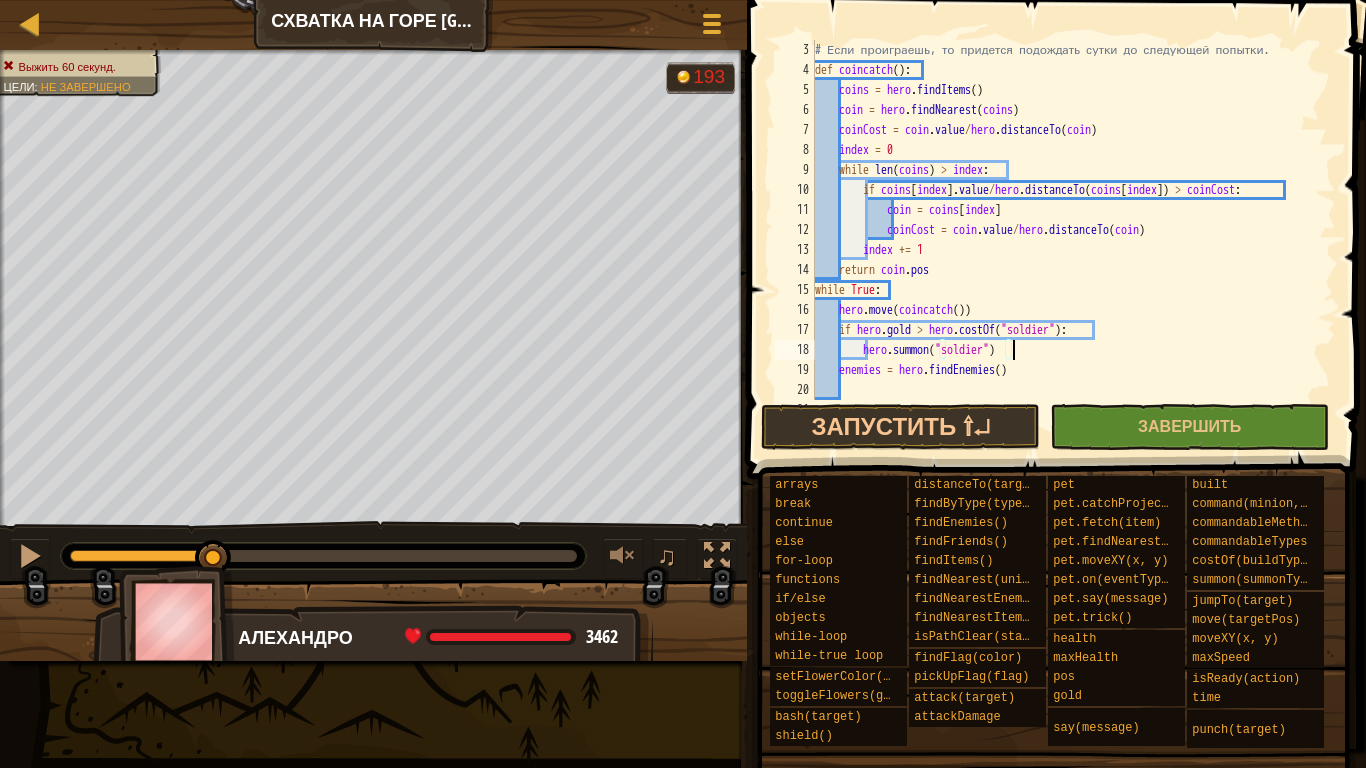 scroll, scrollTop: 60, scrollLeft: 0, axis: vertical 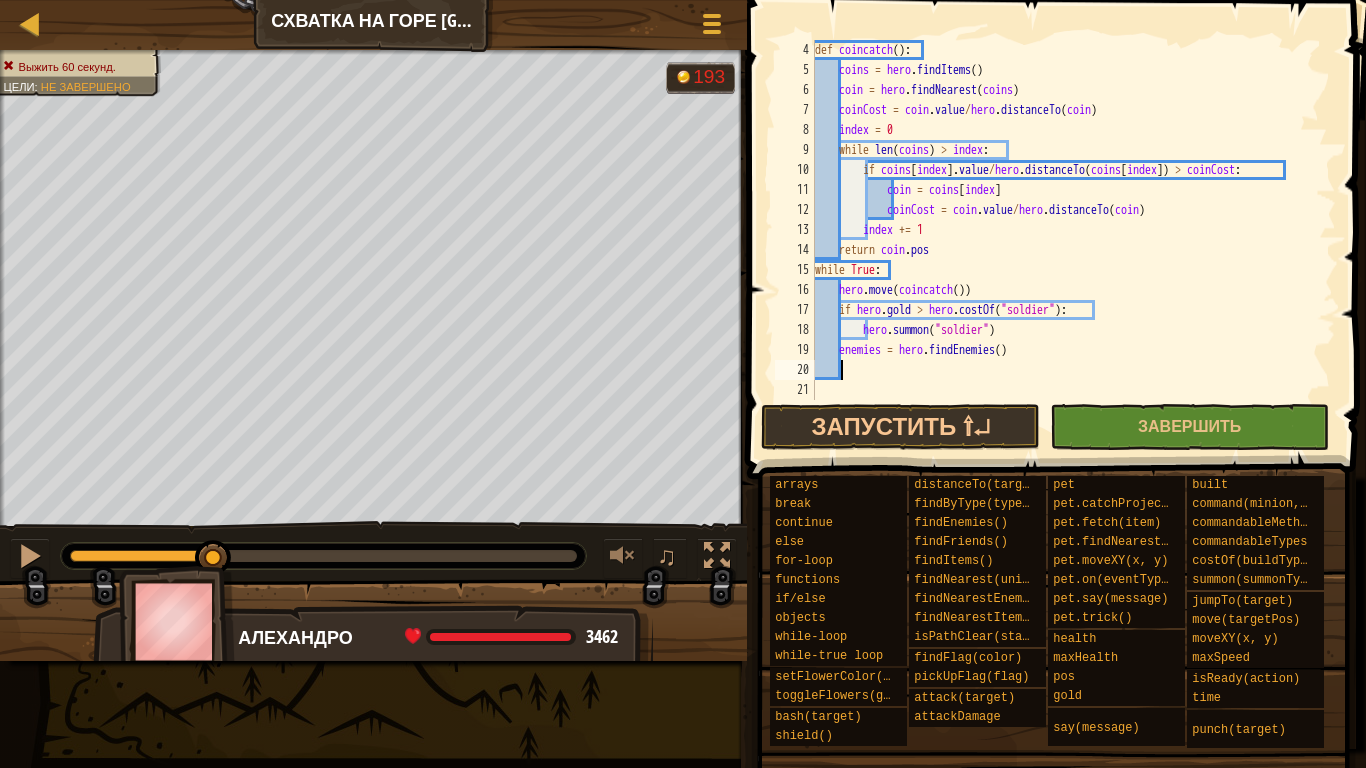 click on "def   coincatch ( ) :      coins   =   hero . findItems ( )      coin   =   hero . findNearest ( coins )      coinCost   =   coin . value / hero . distanceTo ( coin )      index   =   0      while   len ( coins )   >   index :          if   coins [ index ] . value / hero . distanceTo ( coins [ index ])   >   coinCost :              coin   =   coins [ index ]              coinCost   =   coin . value / hero . distanceTo ( coin )          index   +=   1      return   coin . pos while   True :      hero . move ( coincatch ( ))      if   hero . gold   >   hero . costOf ( "soldier" ) :          hero . summon ( "soldier" )      enemies   =   hero . findEnemies ( )" at bounding box center [1066, 240] 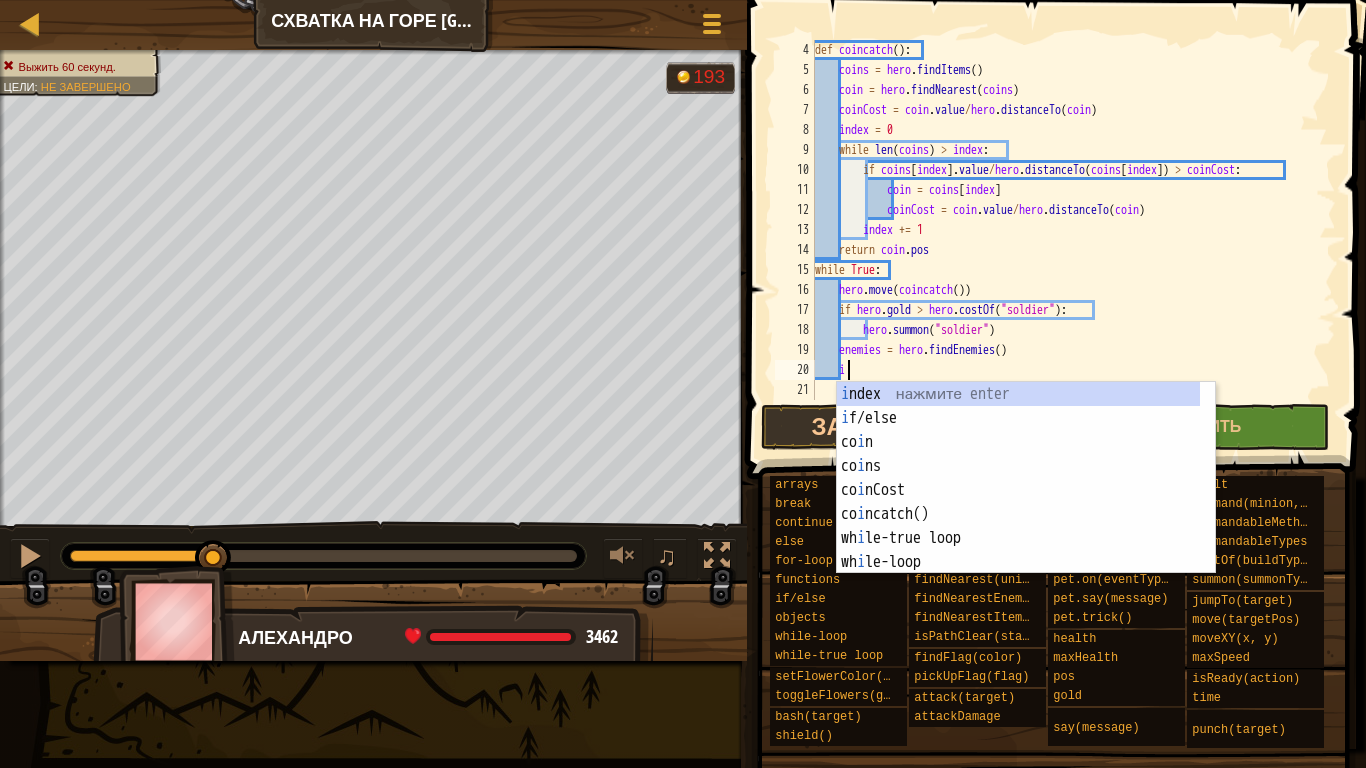scroll, scrollTop: 9, scrollLeft: 2, axis: both 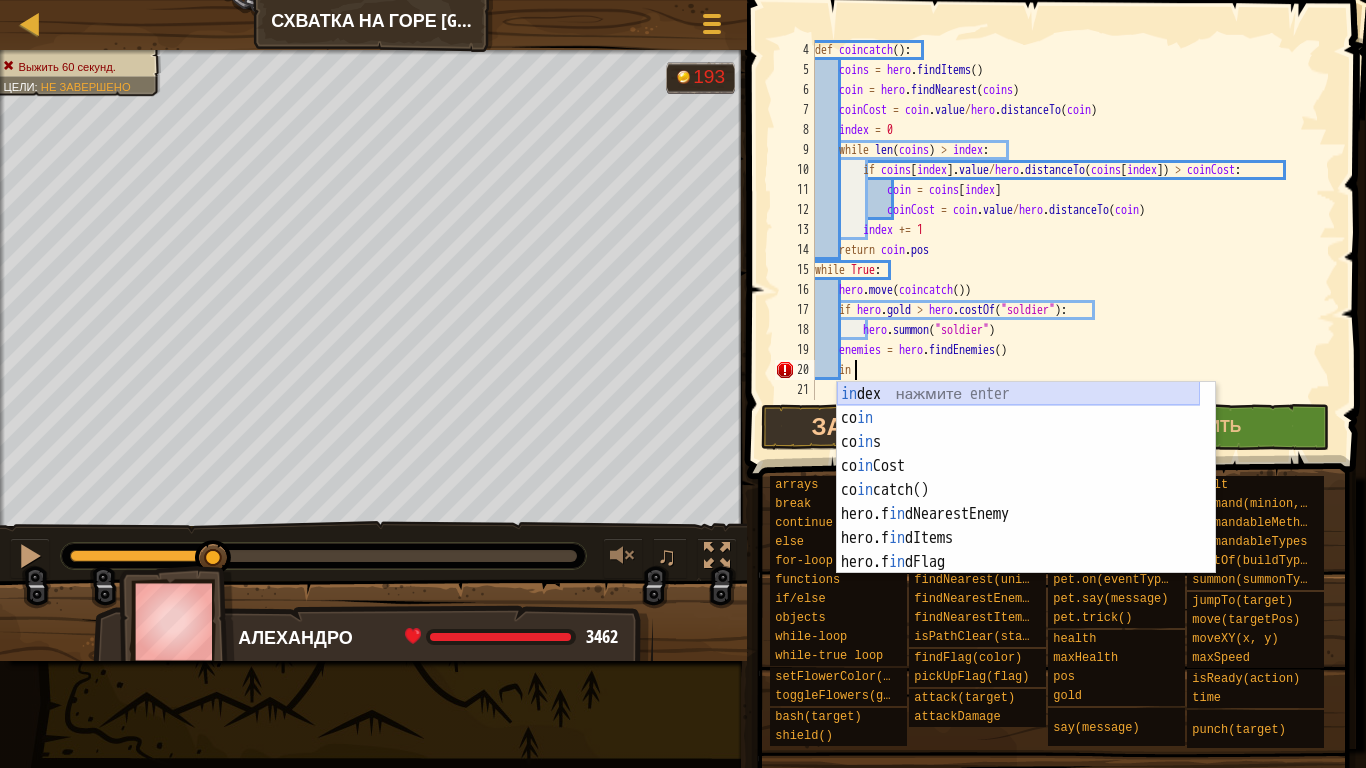 click on "in dex нажмите enter co in нажмите enter co in s нажмите enter co in Cost нажмите enter co in catch() нажмите enter hero.f in dNearestEnemy нажмите enter hero.f in dItems нажмите enter hero.f in dFlag нажмите enter hero.f in dEnemies нажмите enter" at bounding box center (1018, 502) 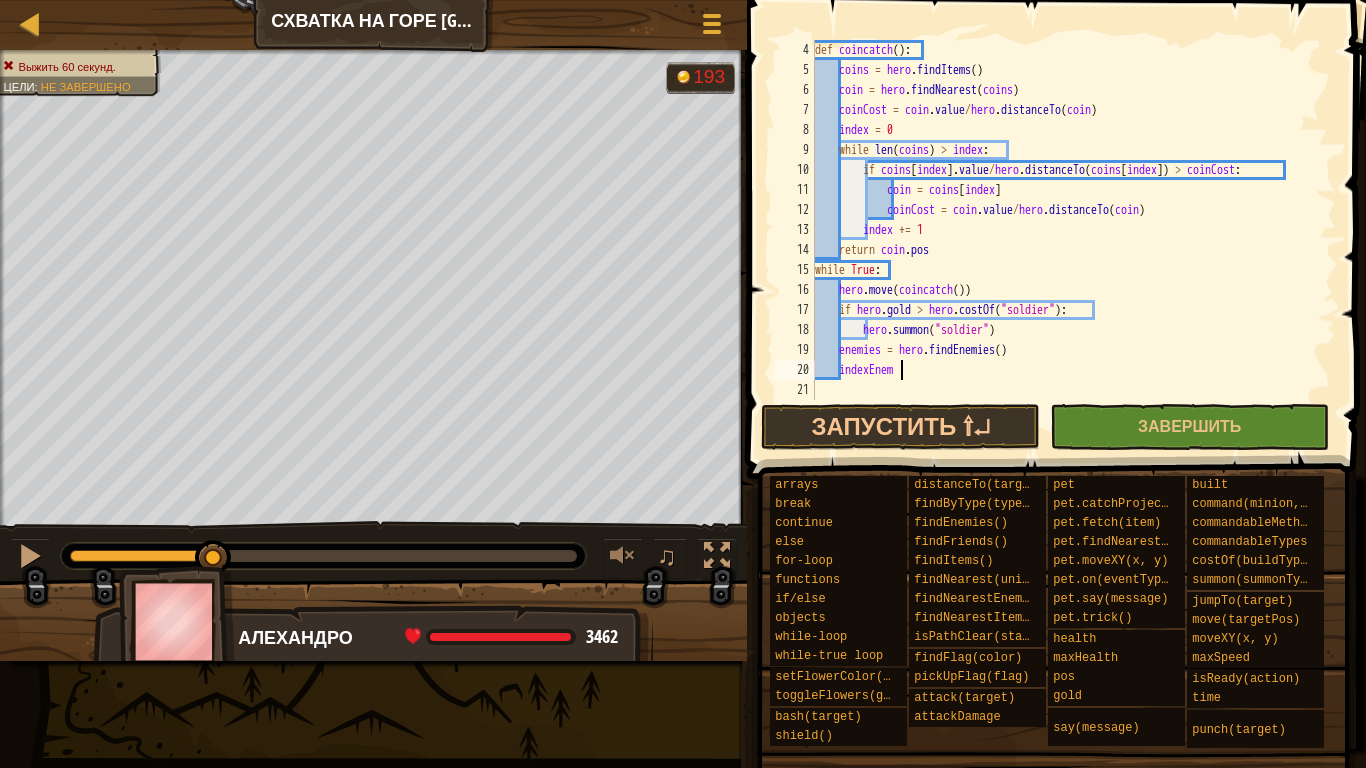 scroll, scrollTop: 9, scrollLeft: 6, axis: both 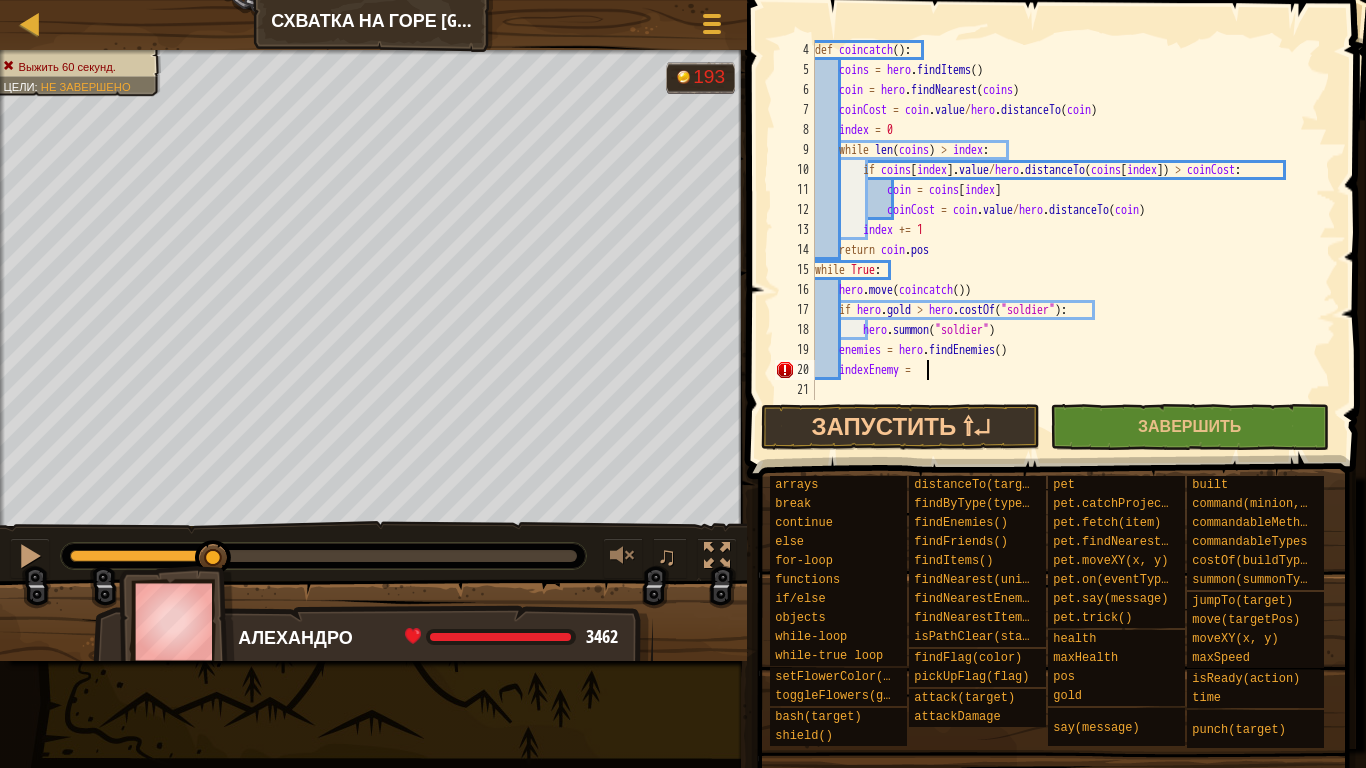 type on "indexEnemy = 0" 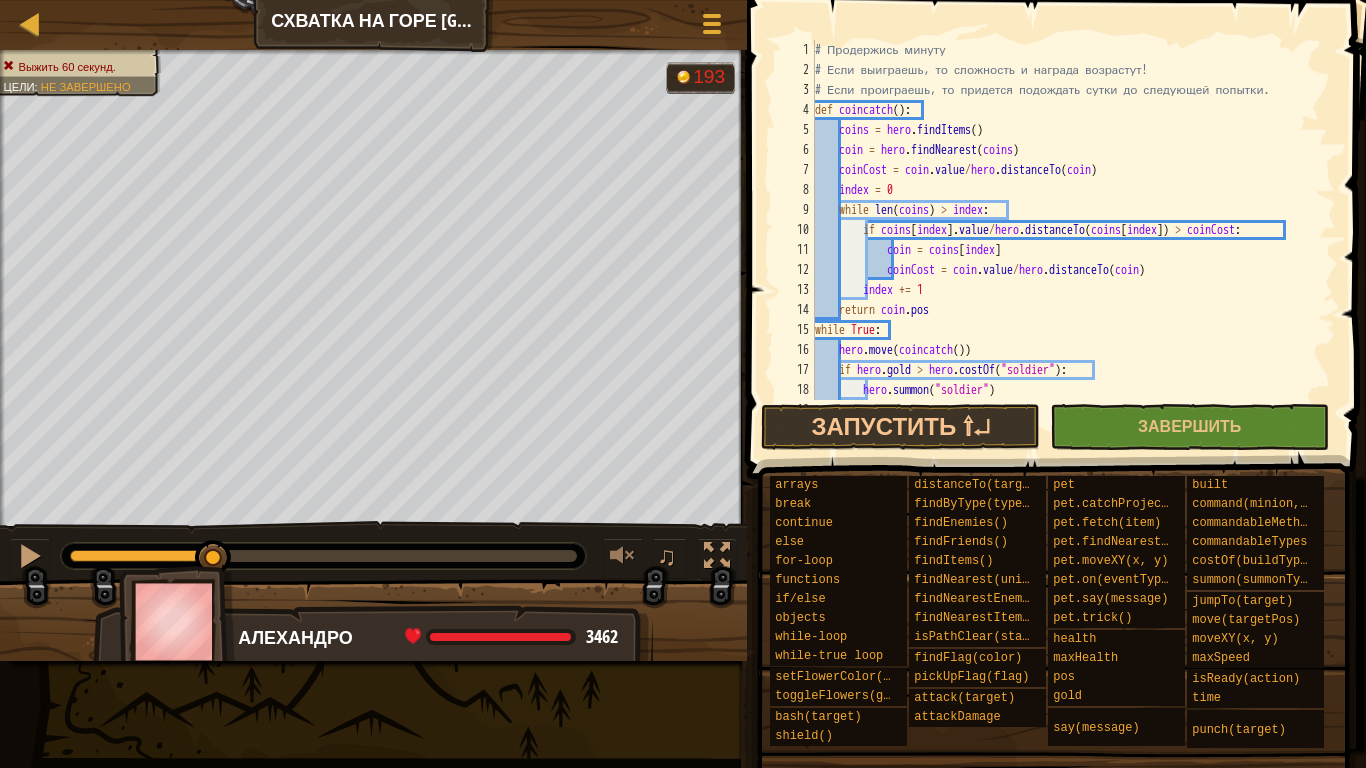 scroll, scrollTop: 60, scrollLeft: 0, axis: vertical 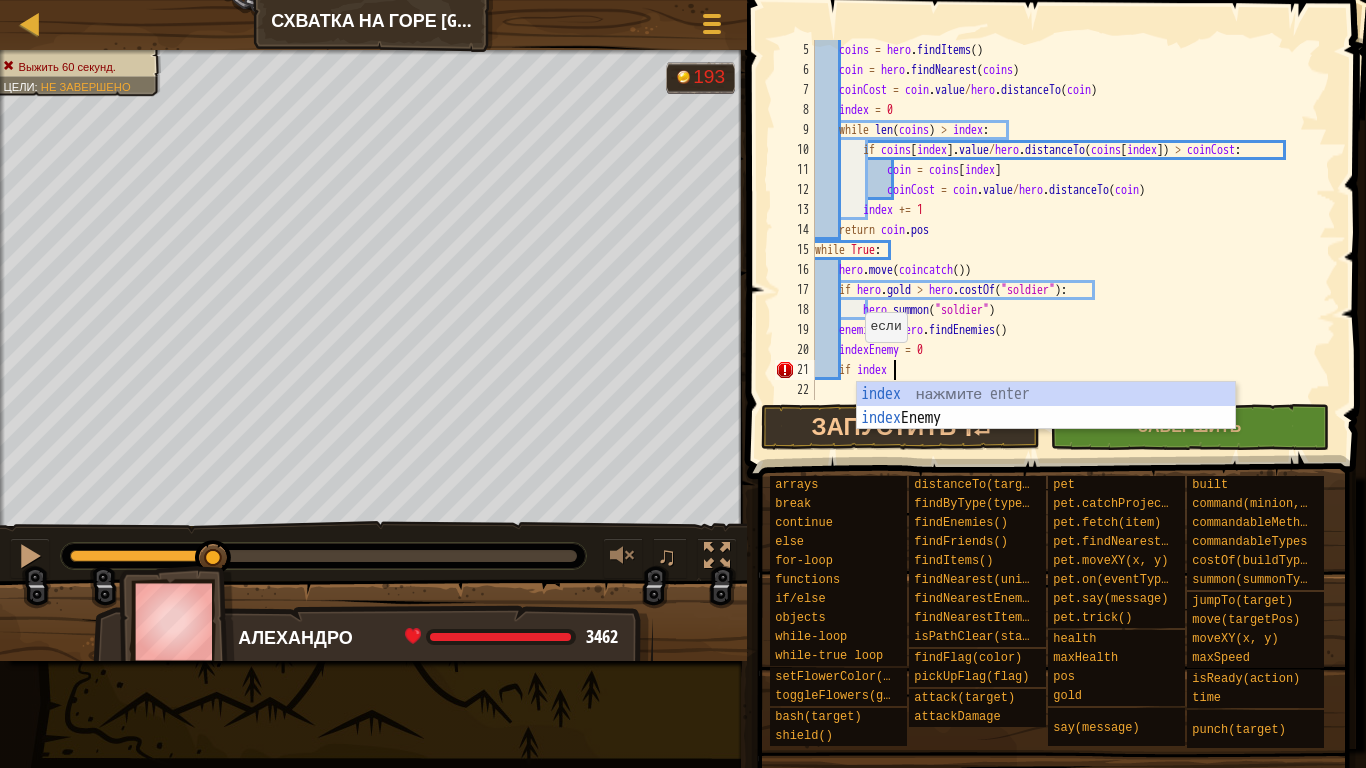 click on "coins   =   hero . findItems ( )      coin   =   hero . findNearest ( coins )      coinCost   =   coin . value / hero . distanceTo ( coin )      index   =   0      while   len ( coins )   >   index :          if   coins [ index ] . value / hero . distanceTo ( coins [ index ])   >   coinCost :              coin   =   coins [ index ]              coinCost   =   coin . value / hero . distanceTo ( coin )          index   +=   1      return   coin . pos while   True :      hero . move ( coincatch ( ))      if   hero . gold   >   hero . costOf ( "soldier" ) :          hero . summon ( "soldier" )      enemies   =   hero . findEnemies ( )      indexEnemy   =   0      if   index" at bounding box center [1066, 240] 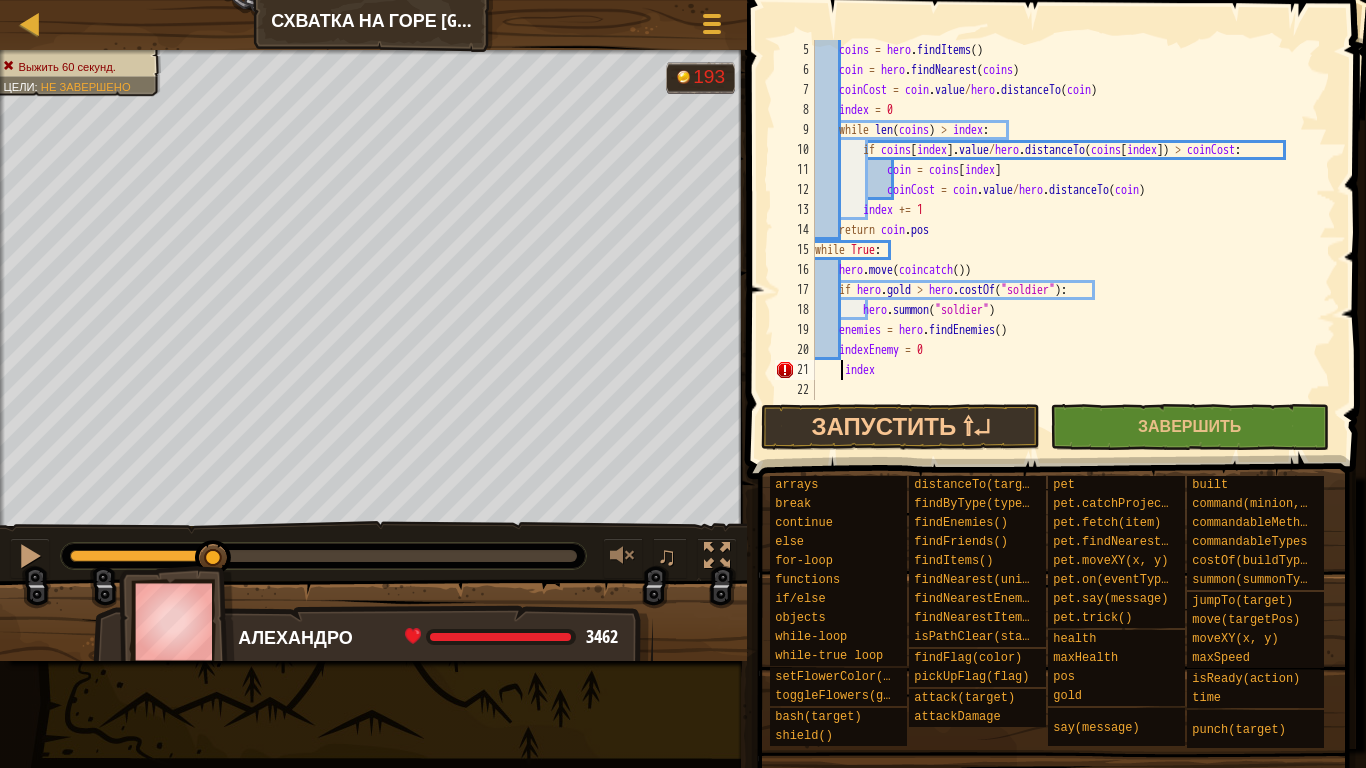 click on "coins   =   hero . findItems ( )      coin   =   hero . findNearest ( coins )      coinCost   =   coin . value / hero . distanceTo ( coin )      index   =   0      while   len ( coins )   >   index :          if   coins [ index ] . value / hero . distanceTo ( coins [ index ])   >   coinCost :              coin   =   coins [ index ]              coinCost   =   coin . value / hero . distanceTo ( coin )          index   +=   1      return   coin . pos while   True :      hero . move ( coincatch ( ))      if   hero . gold   >   hero . costOf ( "soldier" ) :          hero . summon ( "soldier" )      enemies   =   hero . findEnemies ( )      indexEnemy   =   0       index" at bounding box center [1066, 240] 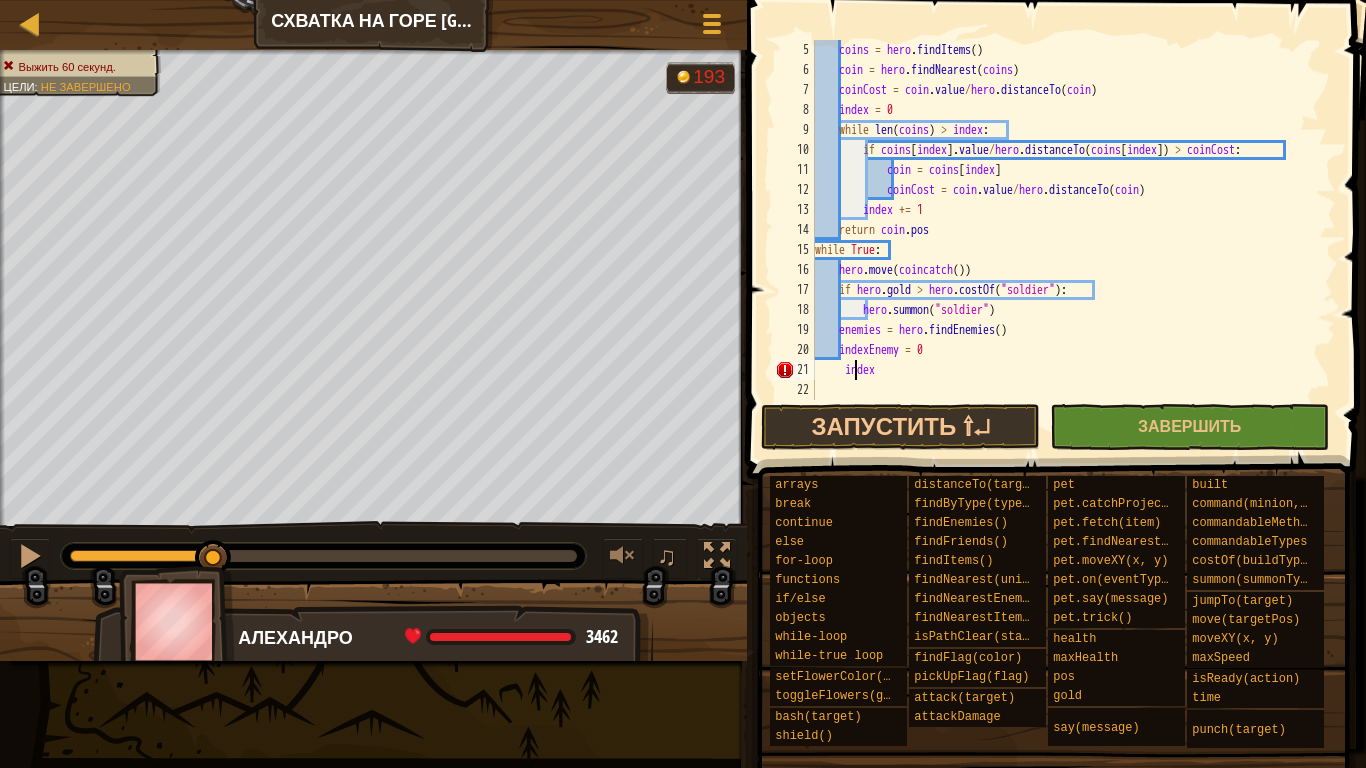 click on "coins   =   hero . findItems ( )      coin   =   hero . findNearest ( coins )      coinCost   =   coin . value / hero . distanceTo ( coin )      index   =   0      while   len ( coins )   >   index :          if   coins [ index ] . value / hero . distanceTo ( coins [ index ])   >   coinCost :              coin   =   coins [ index ]              coinCost   =   coin . value / hero . distanceTo ( coin )          index   +=   1      return   coin . pos while   True :      hero . move ( coincatch ( ))      if   hero . gold   >   hero . costOf ( "soldier" ) :          hero . summon ( "soldier" )      enemies   =   hero . findEnemies ( )      indexEnemy   =   0       index" at bounding box center (1066, 240) 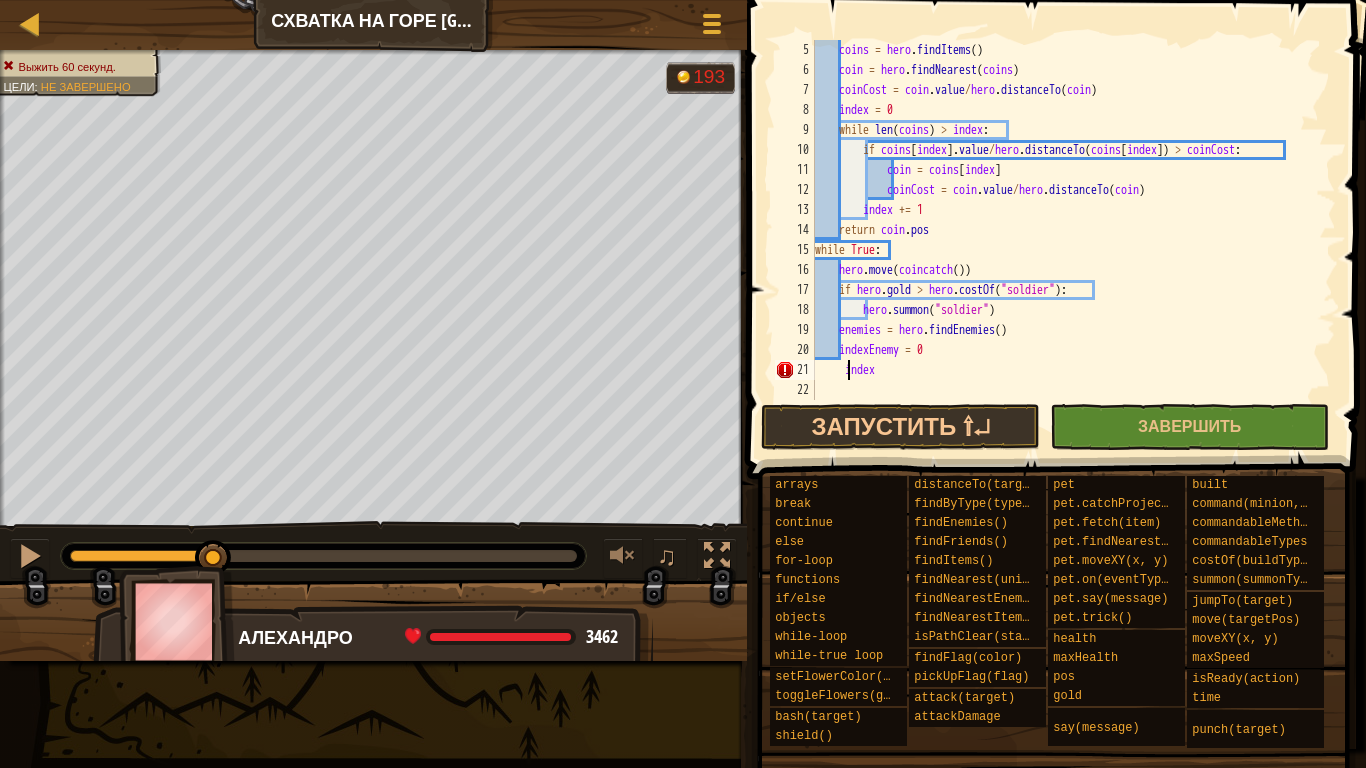 scroll, scrollTop: 9, scrollLeft: 4, axis: both 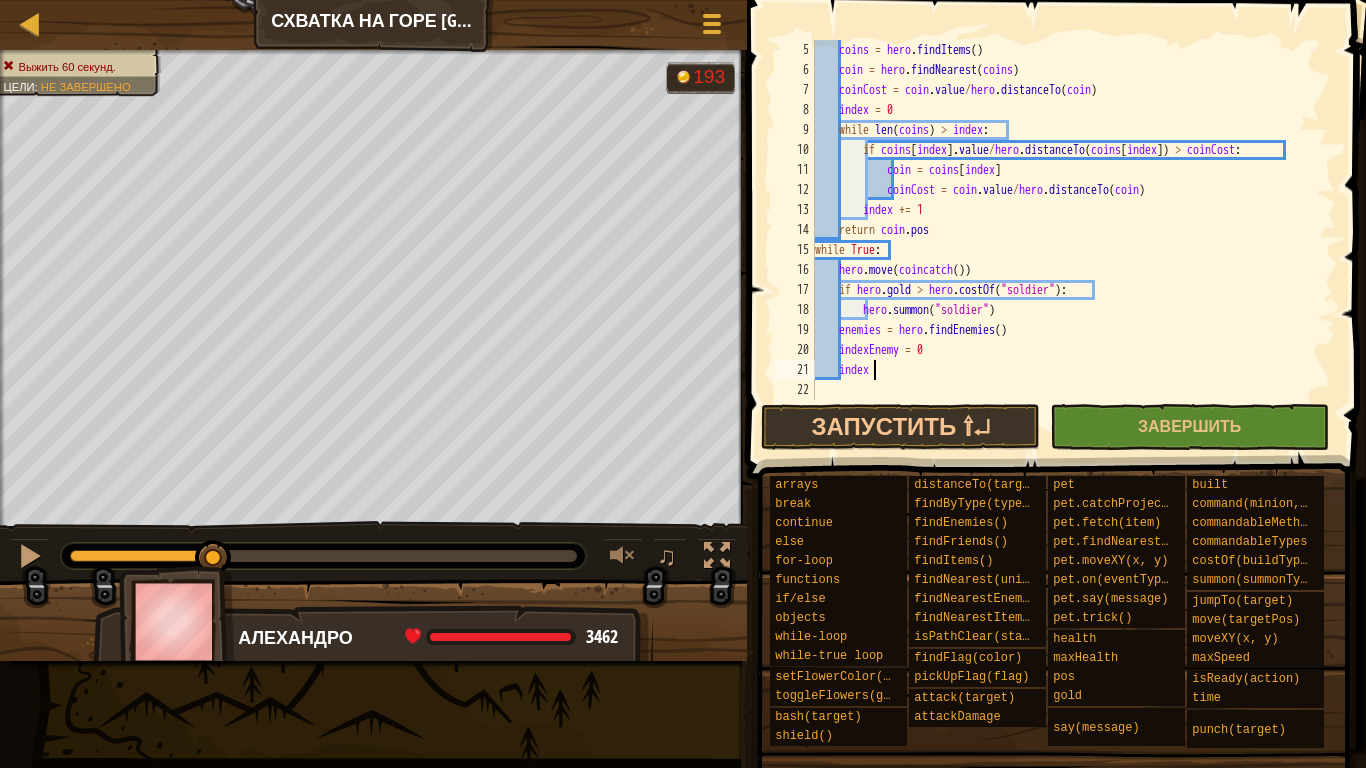 click on "coins   =   hero . findItems ( )      coin   =   hero . findNearest ( coins )      coinCost   =   coin . value / hero . distanceTo ( coin )      index   =   0      while   len ( coins )   >   index :          if   coins [ index ] . value / hero . distanceTo ( coins [ index ])   >   coinCost :              coin   =   coins [ index ]              coinCost   =   coin . value / hero . distanceTo ( coin )          index   +=   1      return   coin . pos while   True :      hero . move ( coincatch ( ))      if   hero . gold   >   hero . costOf ( "soldier" ) :          hero . summon ( "soldier" )      enemies   =   hero . findEnemies ( )      indexEnemy   =   0      index" at bounding box center [1066, 240] 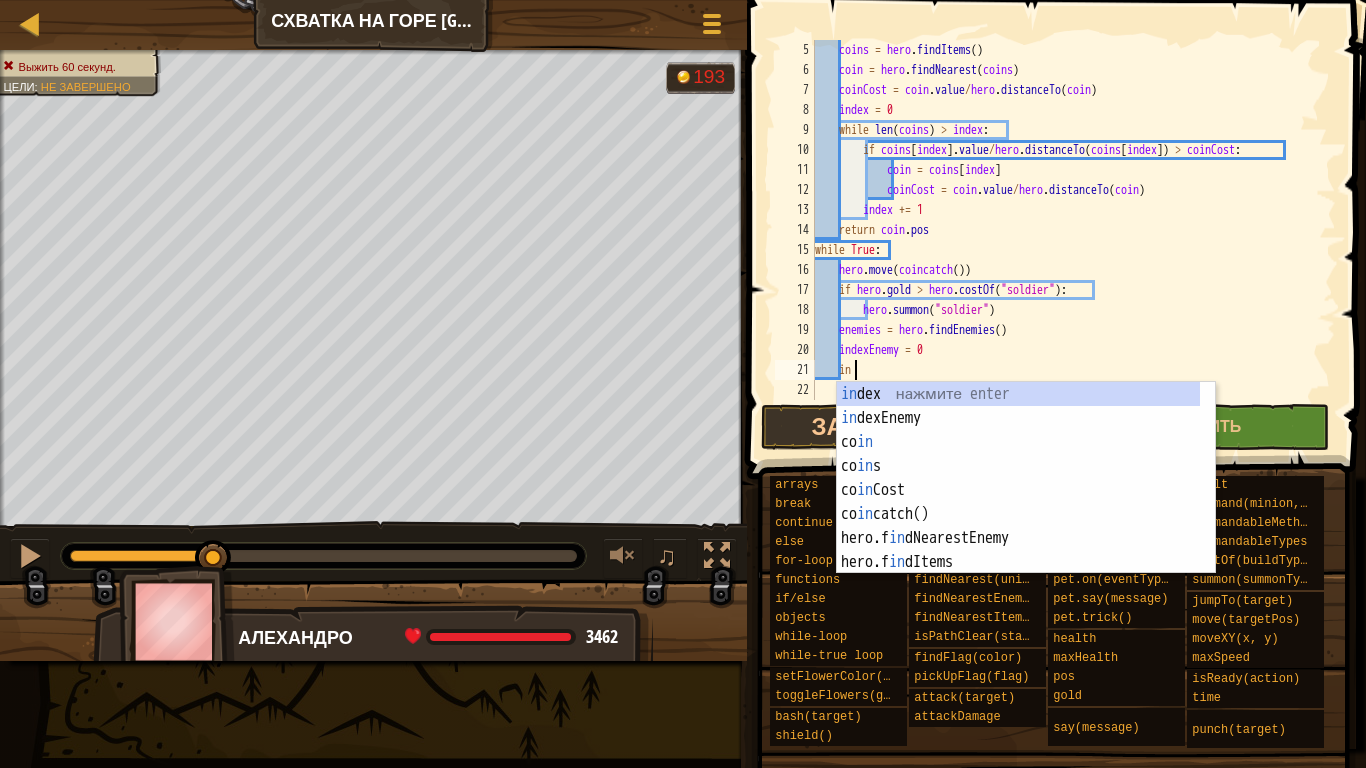 type on "i" 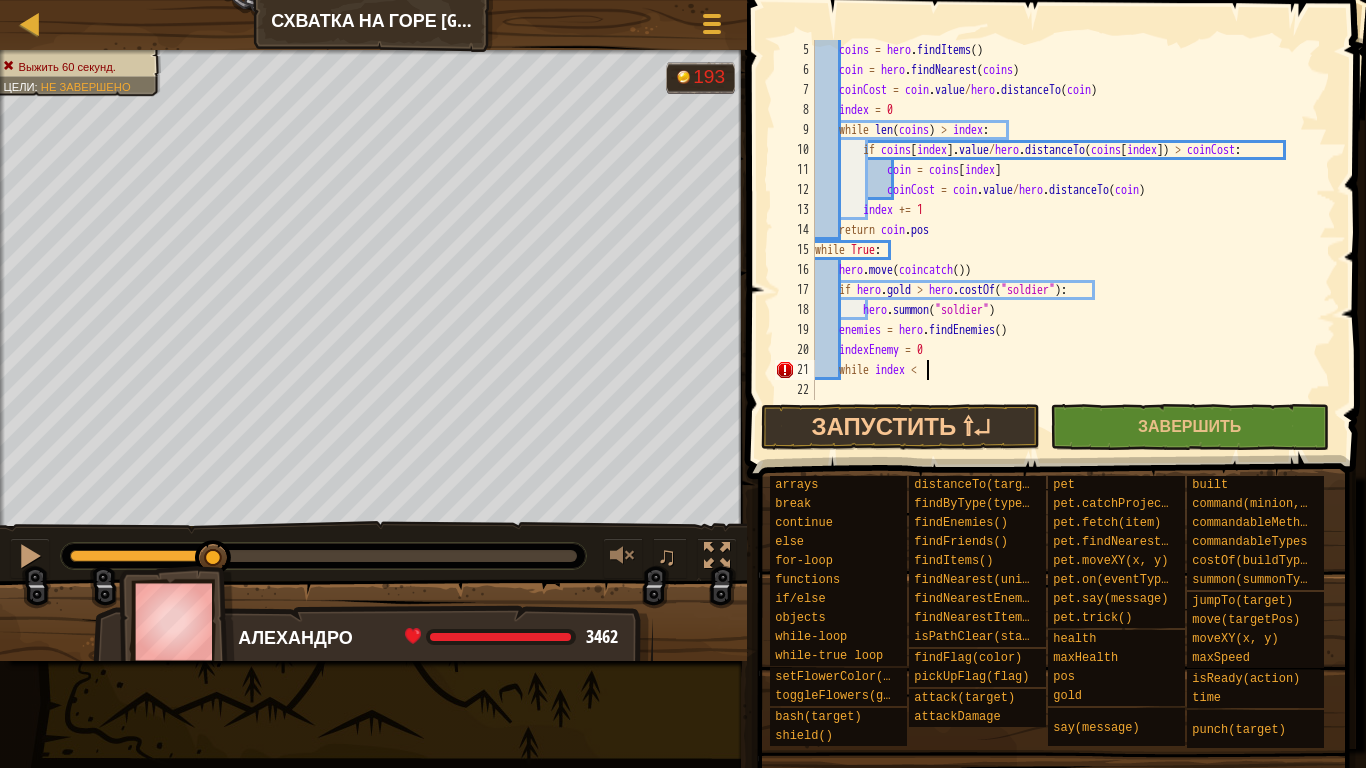 scroll, scrollTop: 9, scrollLeft: 8, axis: both 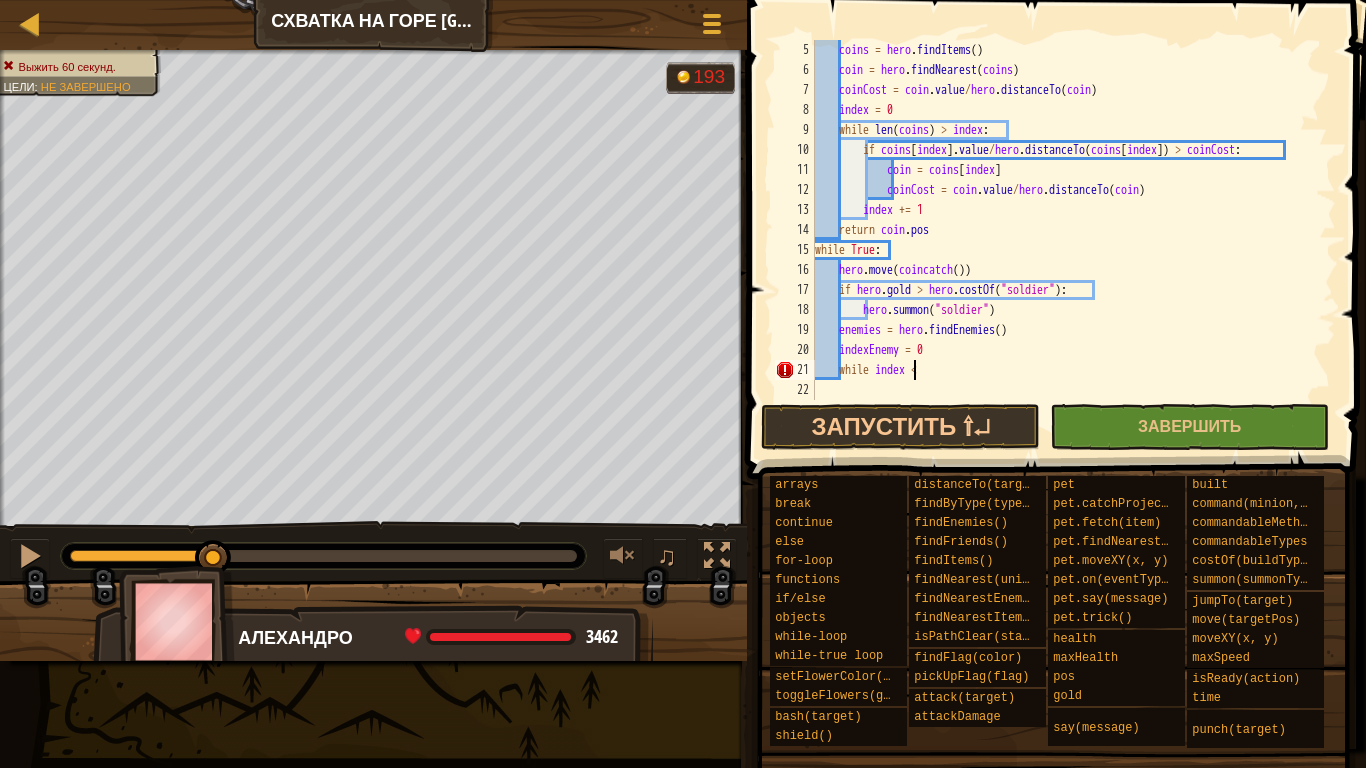 click on "coins   =   hero . findItems ( )      coin   =   hero . findNearest ( coins )      coinCost   =   coin . value / hero . distanceTo ( coin )      index   =   0      while   len ( coins )   >   index :          if   coins [ index ] . value / hero . distanceTo ( coins [ index ])   >   coinCost :              coin   =   coins [ index ]              coinCost   =   coin . value / hero . distanceTo ( coin )          index   +=   1      return   coin . pos while   True :      hero . move ( coincatch ( ))      if   hero . gold   >   hero . costOf ( "soldier" ) :          hero . summon ( "soldier" )      enemies   =   hero . findEnemies ( )      indexEnemy   =   0      while   index   <" at bounding box center (1066, 240) 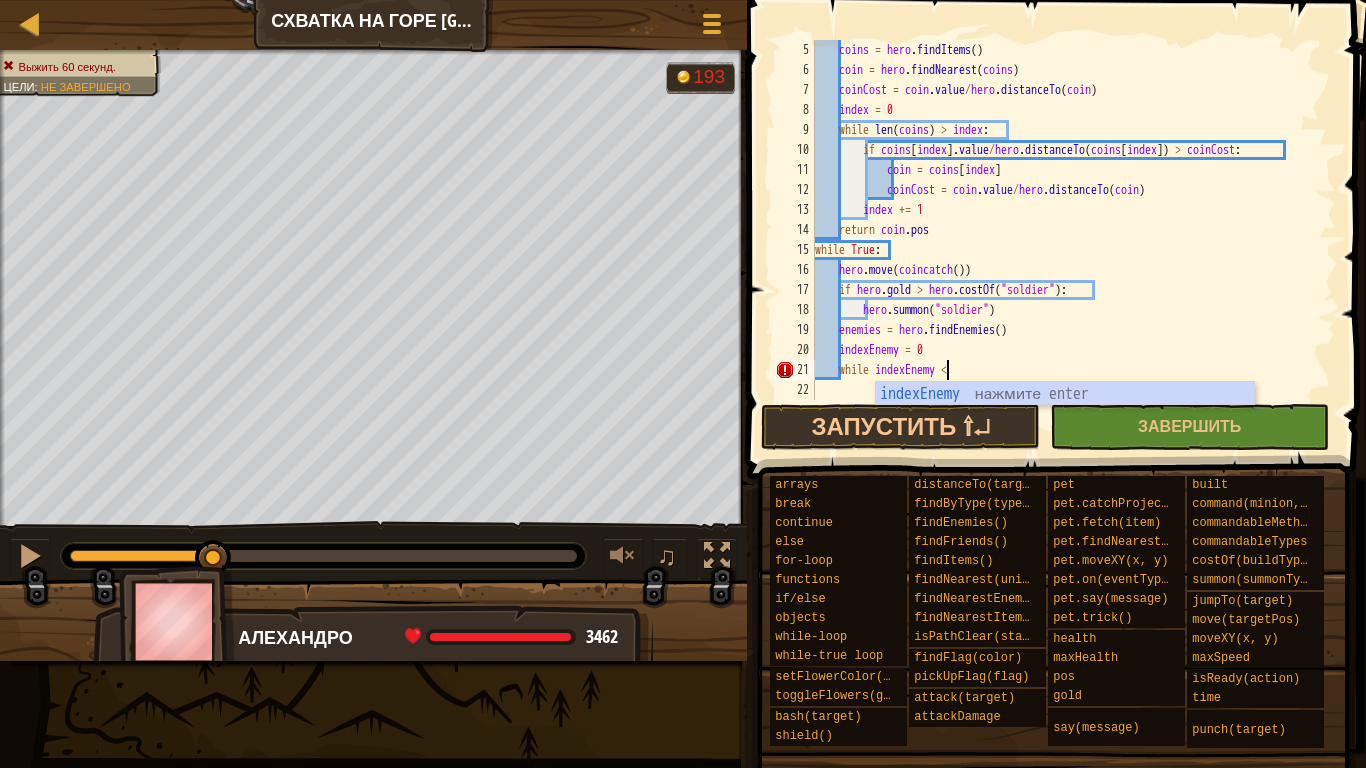 scroll, scrollTop: 9, scrollLeft: 11, axis: both 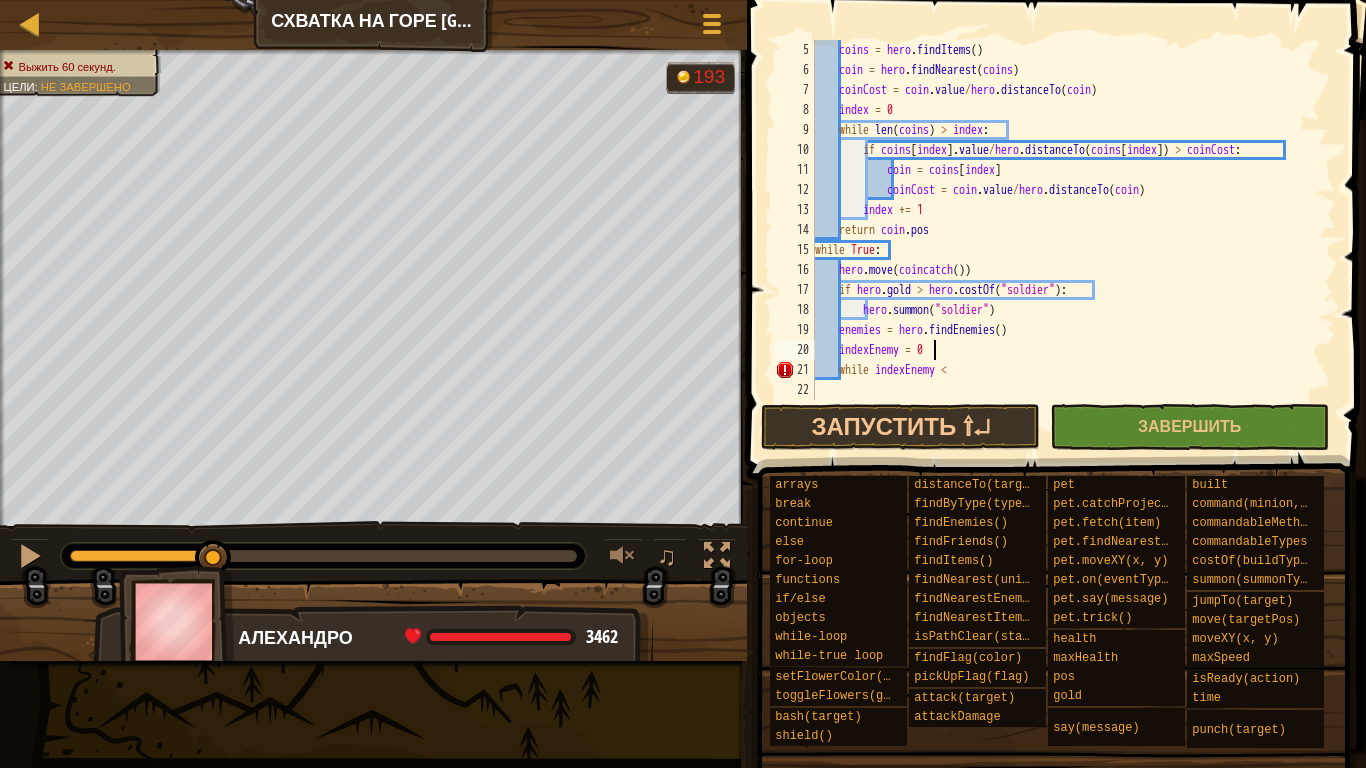 click on "coins   =   hero . findItems ( )      coin   =   hero . findNearest ( coins )      coinCost   =   coin . value / hero . distanceTo ( coin )      index   =   0      while   len ( coins )   >   index :          if   coins [ index ] . value / hero . distanceTo ( coins [ index ])   >   coinCost :              coin   =   coins [ index ]              coinCost   =   coin . value / hero . distanceTo ( coin )          index   +=   1      return   coin . pos while   True :      hero . move ( coincatch ( ))      if   hero . gold   >   hero . costOf ( "soldier" ) :          hero . summon ( "soldier" )      enemies   =   hero . findEnemies ( )      indexEnemy   =   0      while   indexEnemy   <" at bounding box center (1066, 240) 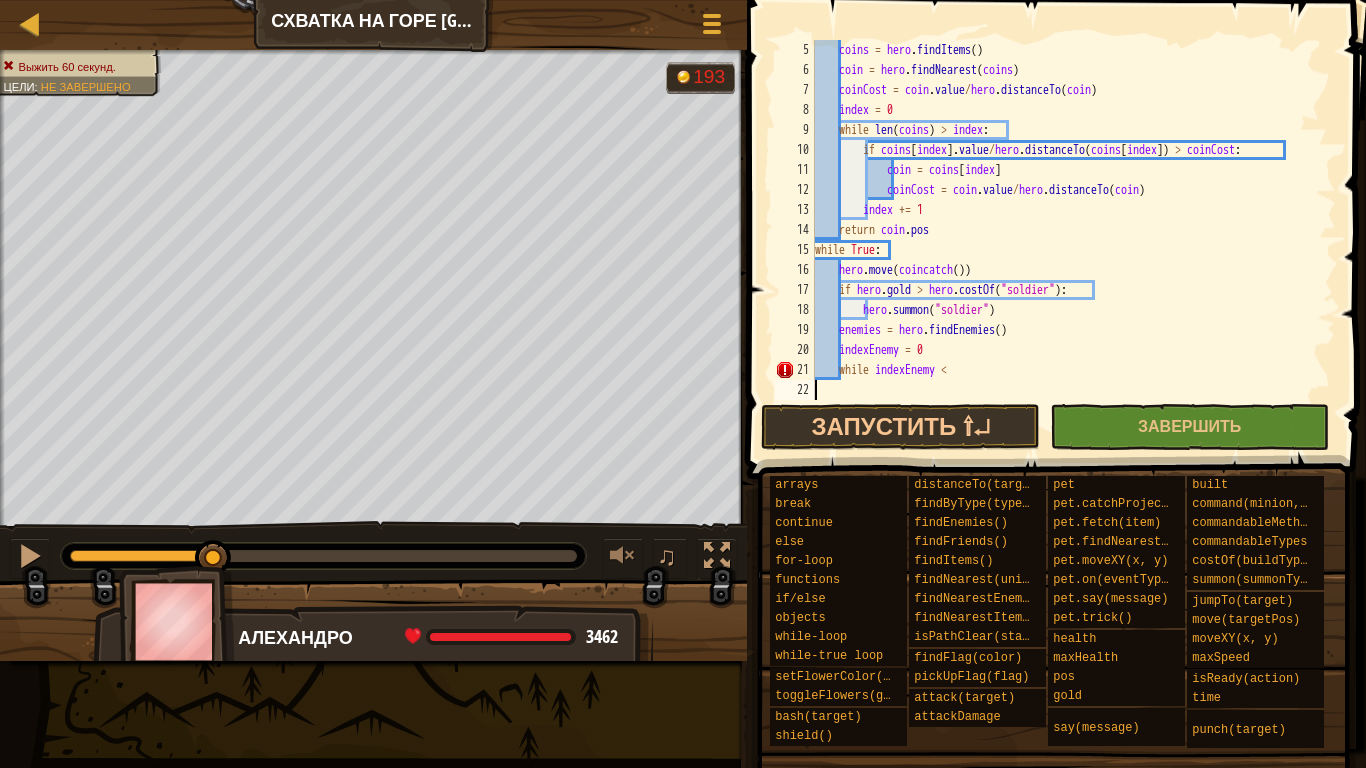 click on "coins   =   hero . findItems ( )      coin   =   hero . findNearest ( coins )      coinCost   =   coin . value / hero . distanceTo ( coin )      index   =   0      while   len ( coins )   >   index :          if   coins [ index ] . value / hero . distanceTo ( coins [ index ])   >   coinCost :              coin   =   coins [ index ]              coinCost   =   coin . value / hero . distanceTo ( coin )          index   +=   1      return   coin . pos while   True :      hero . move ( coincatch ( ))      if   hero . gold   >   hero . costOf ( "soldier" ) :          hero . summon ( "soldier" )      enemies   =   hero . findEnemies ( )      indexEnemy   =   0      while   indexEnemy   <" at bounding box center [1066, 240] 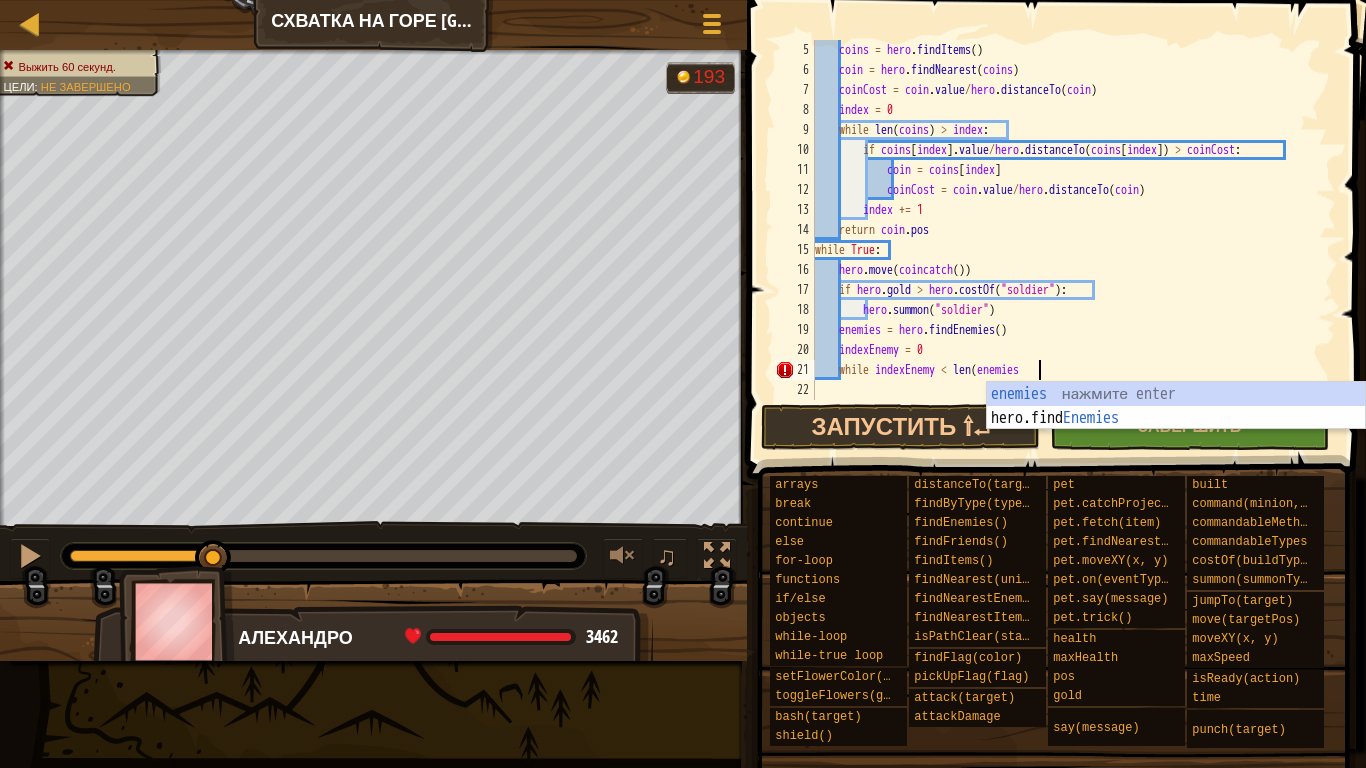 scroll, scrollTop: 9, scrollLeft: 18, axis: both 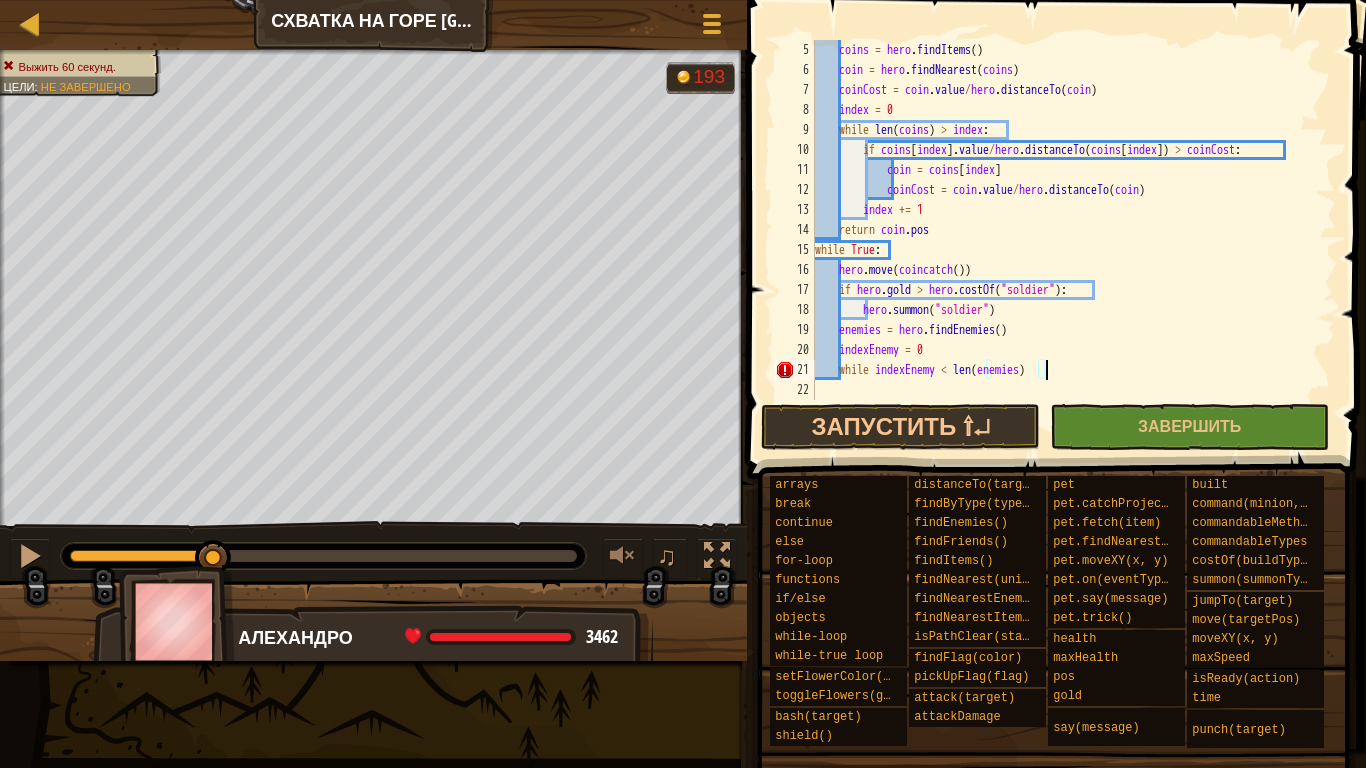 type on "while indexEnemy < len(enemies):" 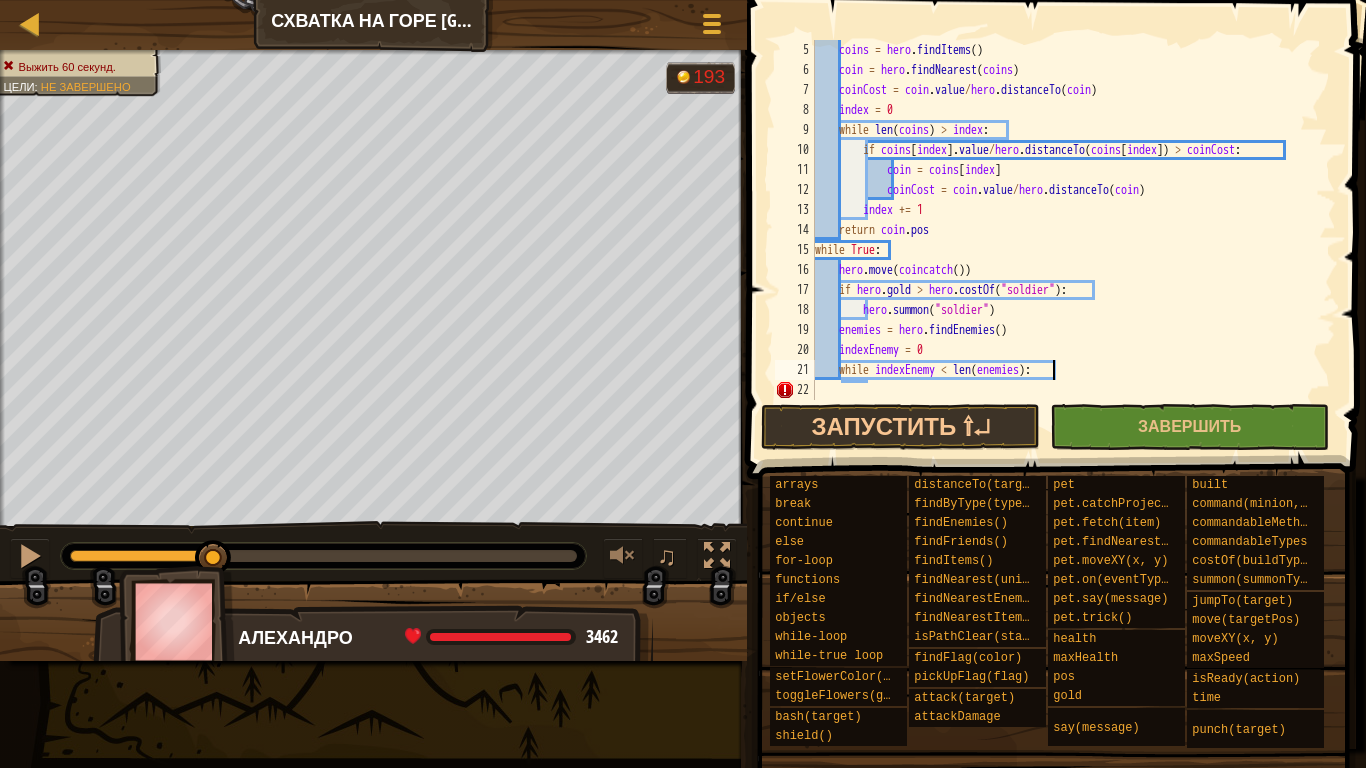 scroll, scrollTop: 9, scrollLeft: 3, axis: both 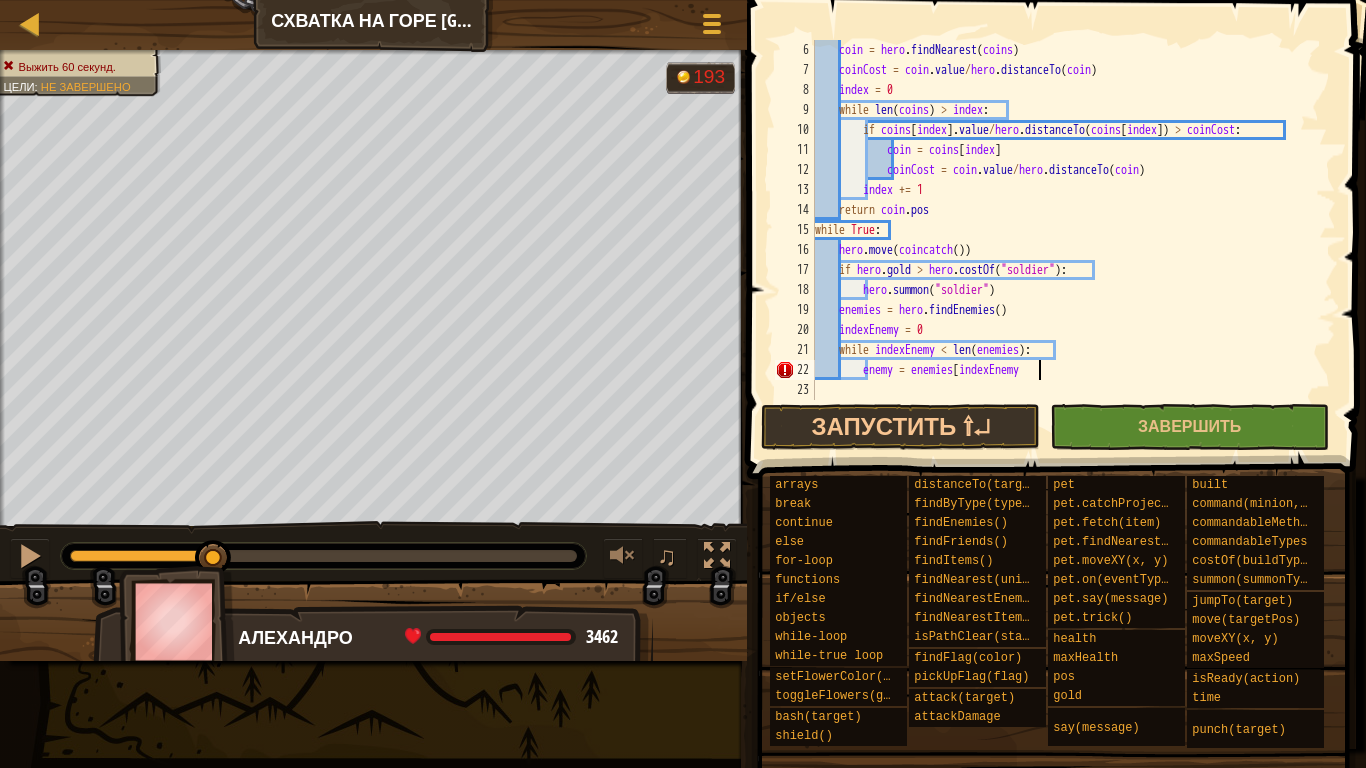 type on "enemy = enemies[indexEnemy]" 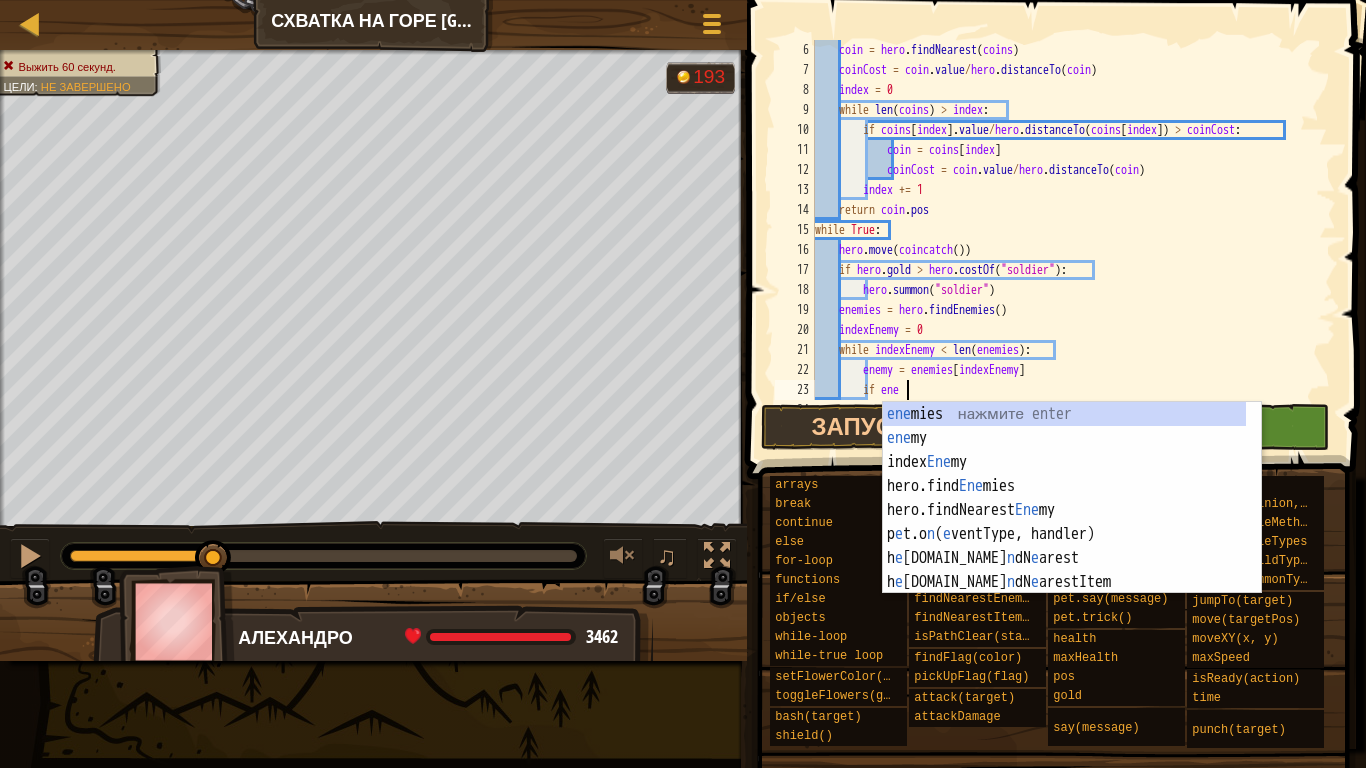 scroll, scrollTop: 9, scrollLeft: 7, axis: both 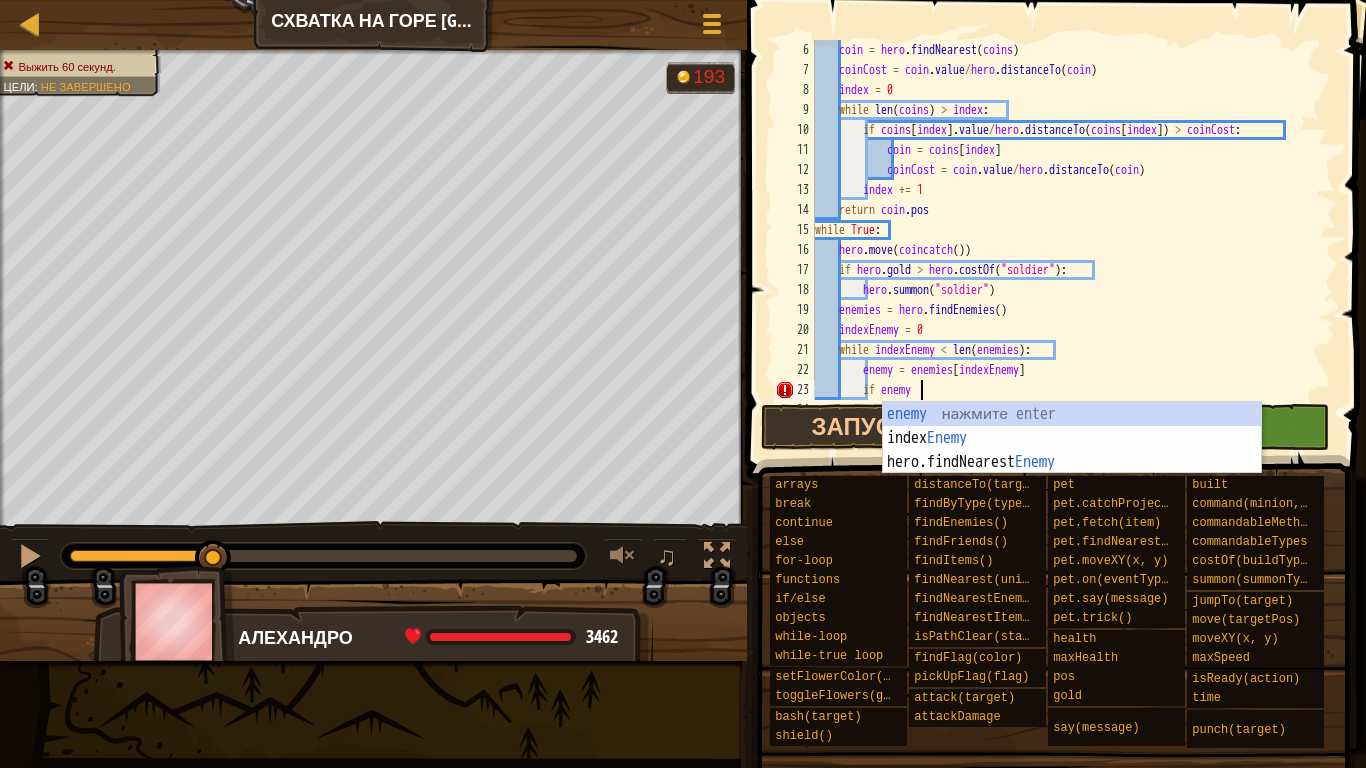 type on "if enemy:" 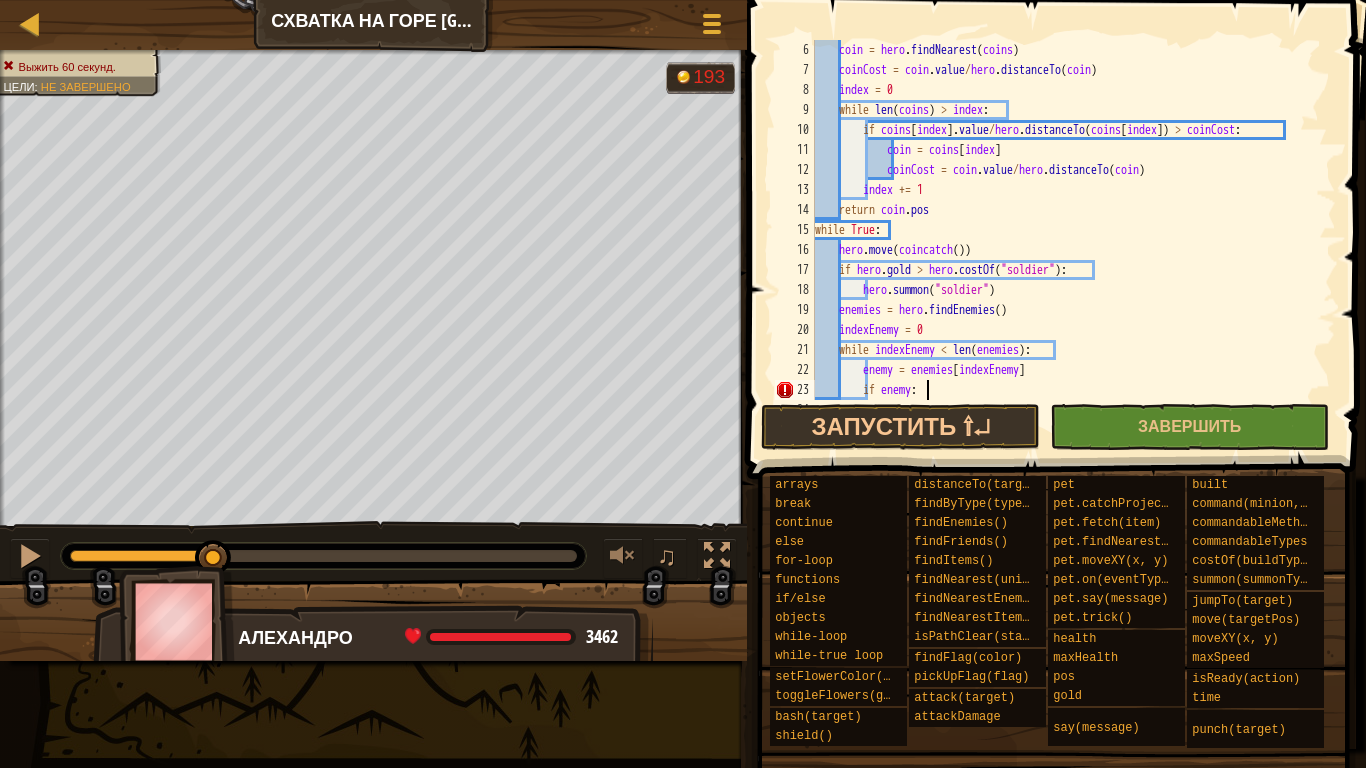 scroll, scrollTop: 9, scrollLeft: 6, axis: both 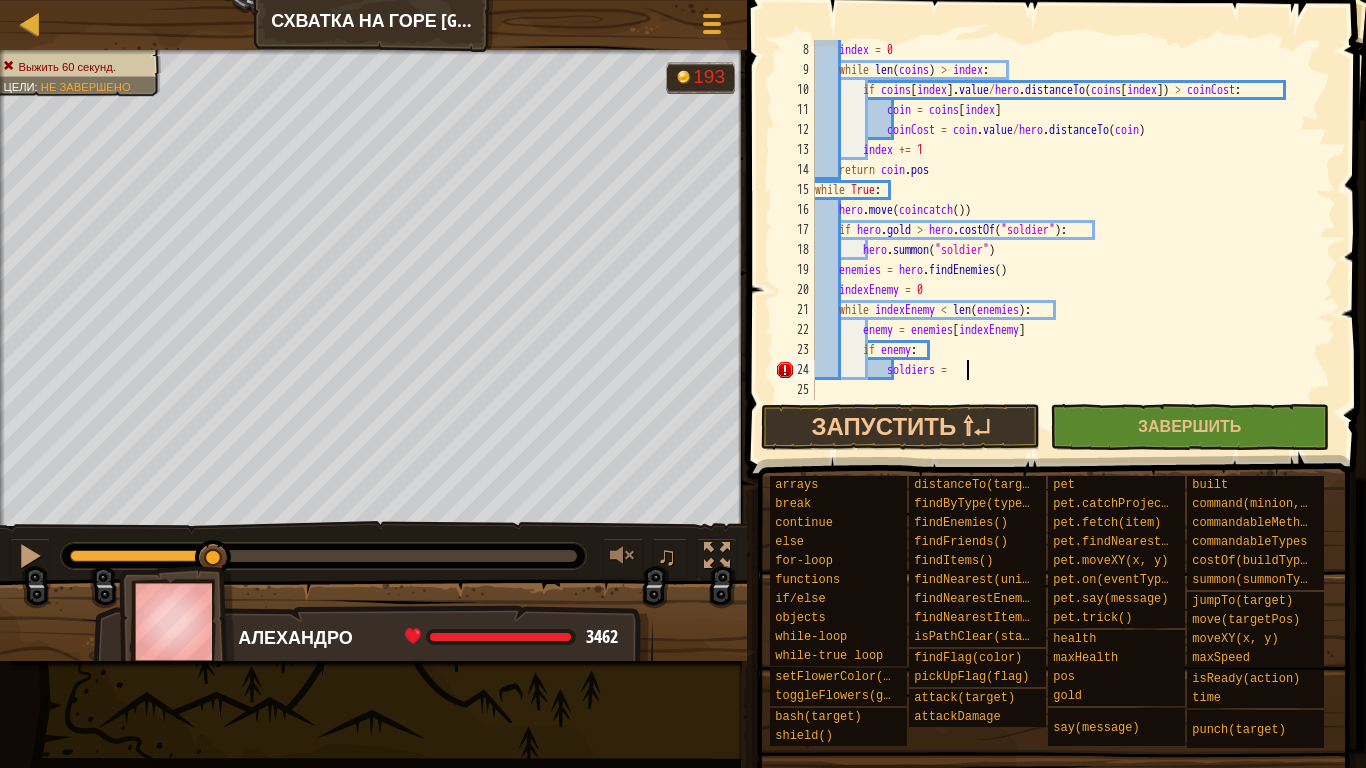 type on "soldiers = h" 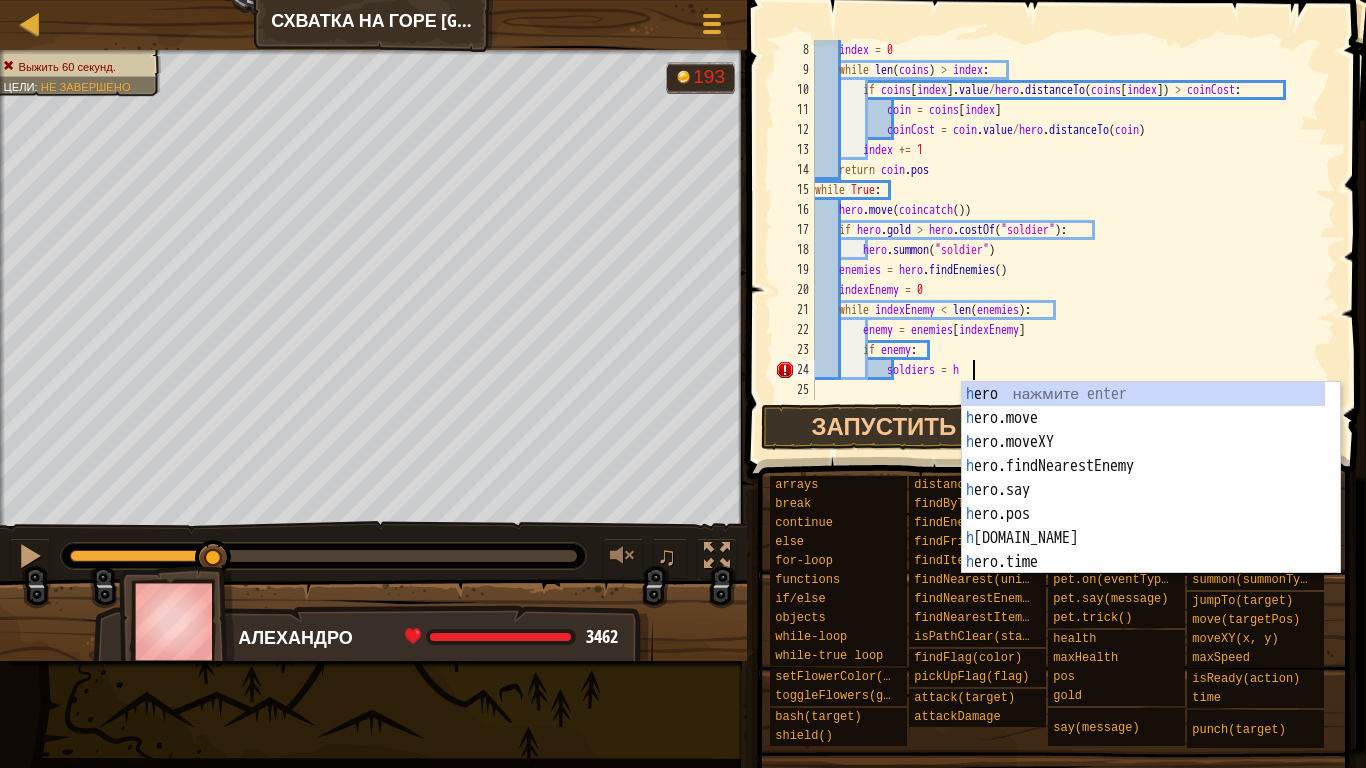 scroll, scrollTop: 9, scrollLeft: 12, axis: both 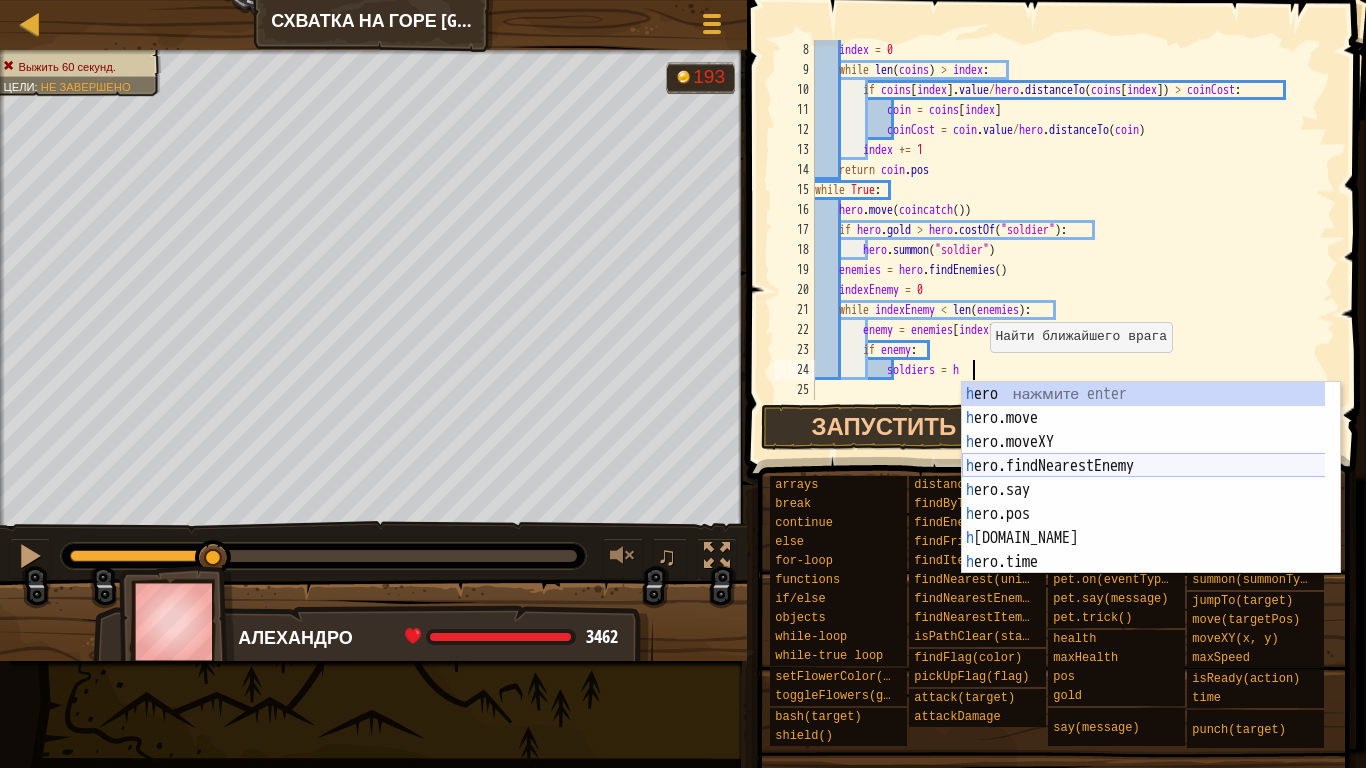 click on "h ero нажмите enter h ero.move нажмите enter h ero.moveXY нажмите enter h ero.findNearestEnemy нажмите enter h ero.say нажмите enter h ero.pos нажмите enter h [DOMAIN_NAME] нажмите enter h ero.time нажмите enter h [DOMAIN_NAME] нажмите enter" at bounding box center [1151, 502] 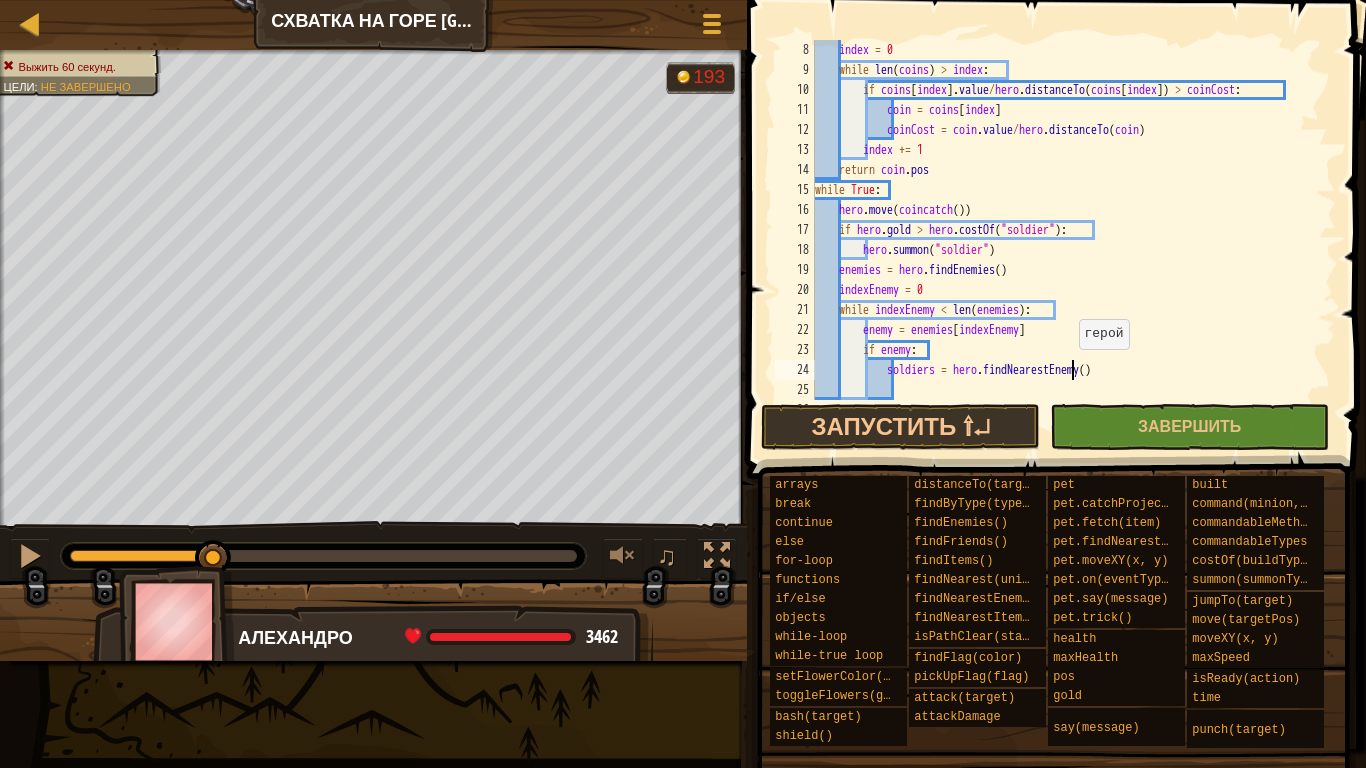 click on "index   =   0      while   len ( coins )   >   index :          if   coins [ index ] . value / hero . distanceTo ( coins [ index ])   >   coinCost :              coin   =   coins [ index ]              coinCost   =   coin . value / hero . distanceTo ( coin )          index   +=   1      return   coin . pos while   True :      hero . move ( coincatch ( ))      if   hero . gold   >   hero . costOf ( "soldier" ) :          hero . summon ( "soldier" )      enemies   =   hero . findEnemies ( )      indexEnemy   =   0      while   indexEnemy   <   len ( enemies ) :          enemy   =   enemies [ indexEnemy ]          if   enemy :              soldiers   =   hero . findNearestEnemy ( )" at bounding box center (1066, 240) 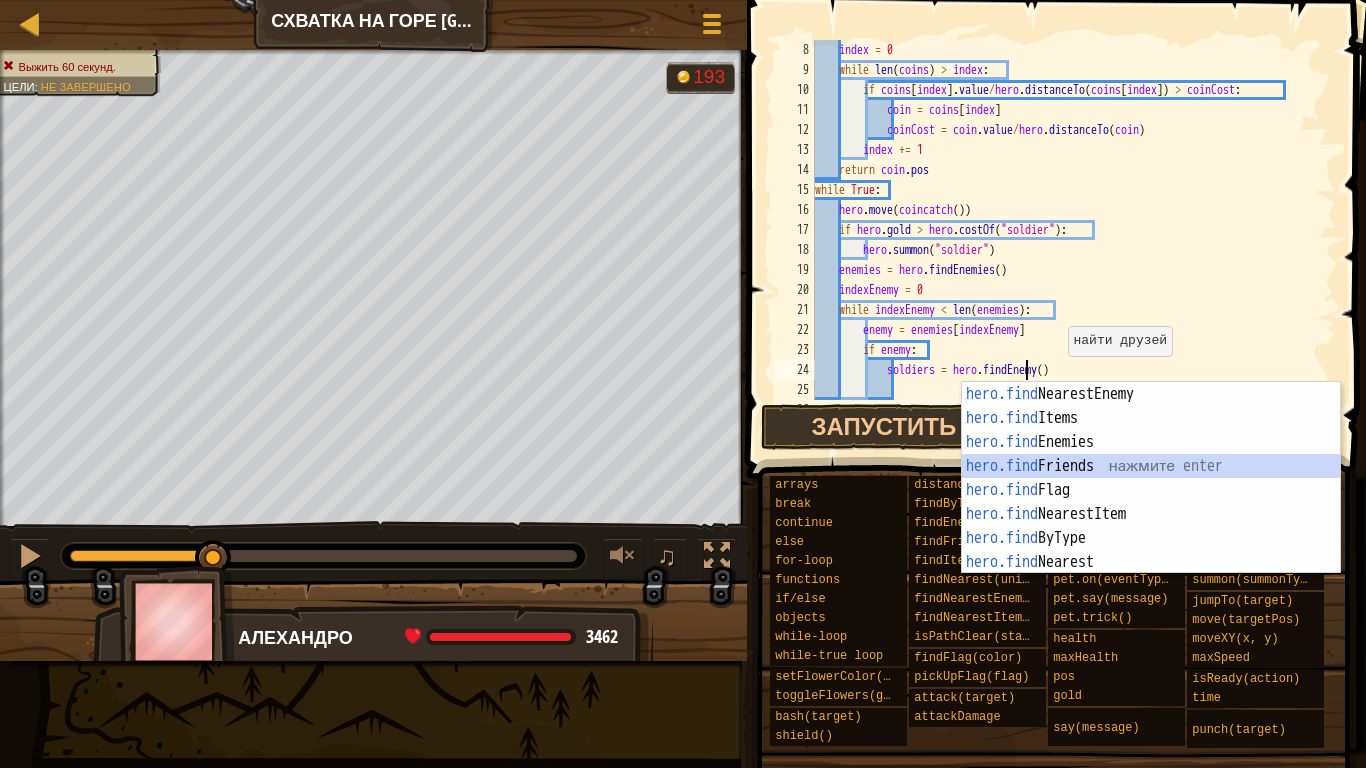 click on "hero.find NearestEnemy нажмите enter hero.find Items нажмите enter hero.find Enemies нажмите enter hero.find Friends нажмите enter hero.find Flag нажмите enter hero.find NearestItem нажмите enter hero.find ByType нажмите enter hero.find Nearest нажмите enter" at bounding box center (1151, 502) 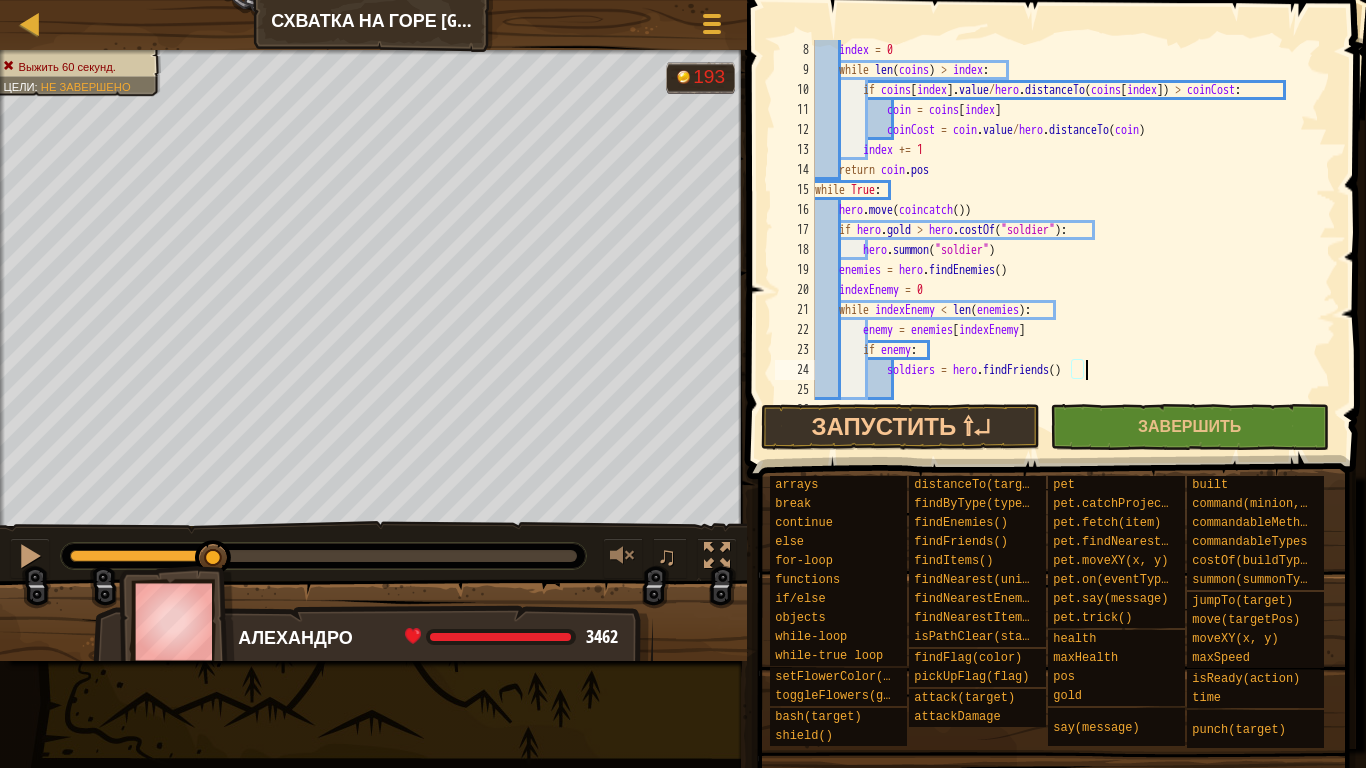 scroll, scrollTop: 160, scrollLeft: 0, axis: vertical 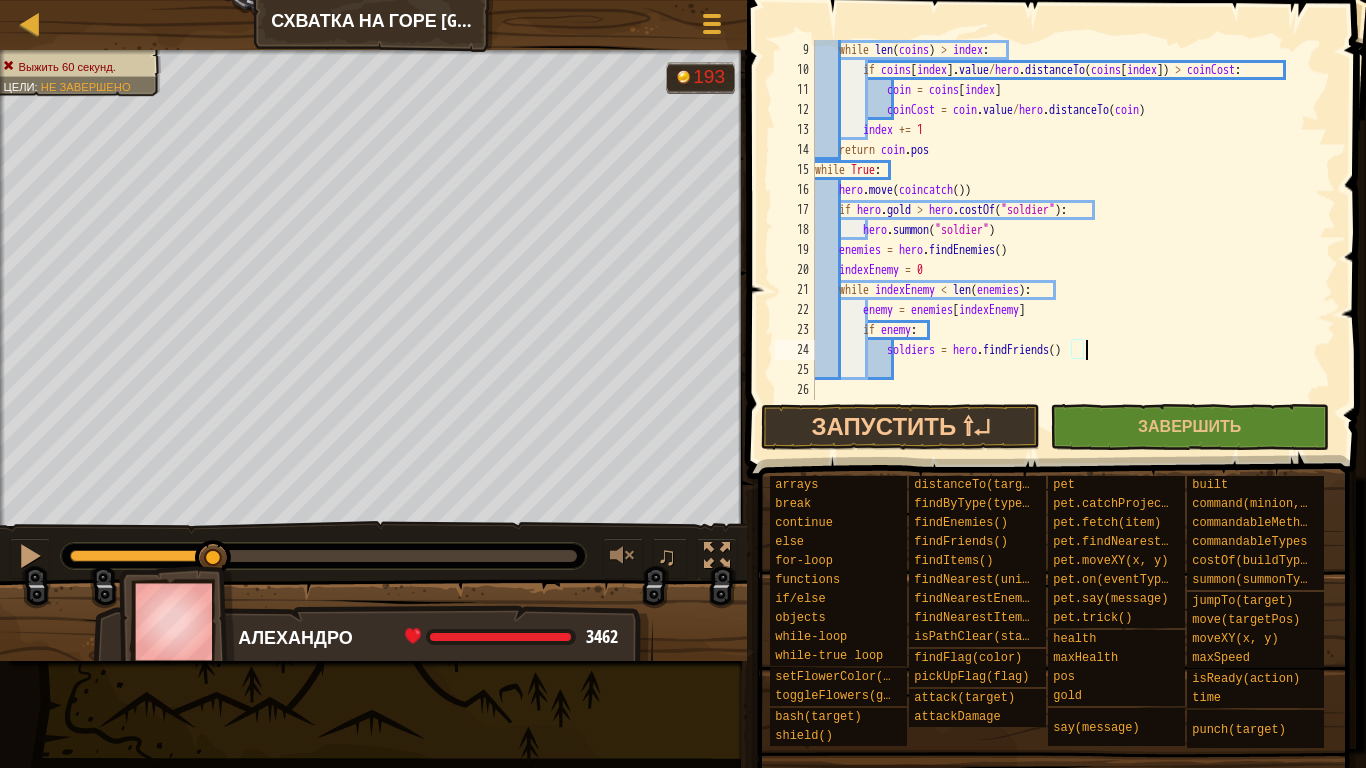 click on "while   len ( coins )   >   index :          if   coins [ index ] . value / hero . distanceTo ( coins [ index ])   >   coinCost :              coin   =   coins [ index ]              coinCost   =   coin . value / hero . distanceTo ( coin )          index   +=   1      return   coin . pos while   True :      hero . move ( coincatch ( ))      if   hero . gold   >   hero . costOf ( "soldier" ) :          hero . summon ( "soldier" )      enemies   =   hero . findEnemies ( )      indexEnemy   =   0      while   indexEnemy   <   len ( enemies ) :          enemy   =   enemies [ indexEnemy ]          if   enemy :              soldiers   =   hero . findFriends ( )" at bounding box center (1066, 240) 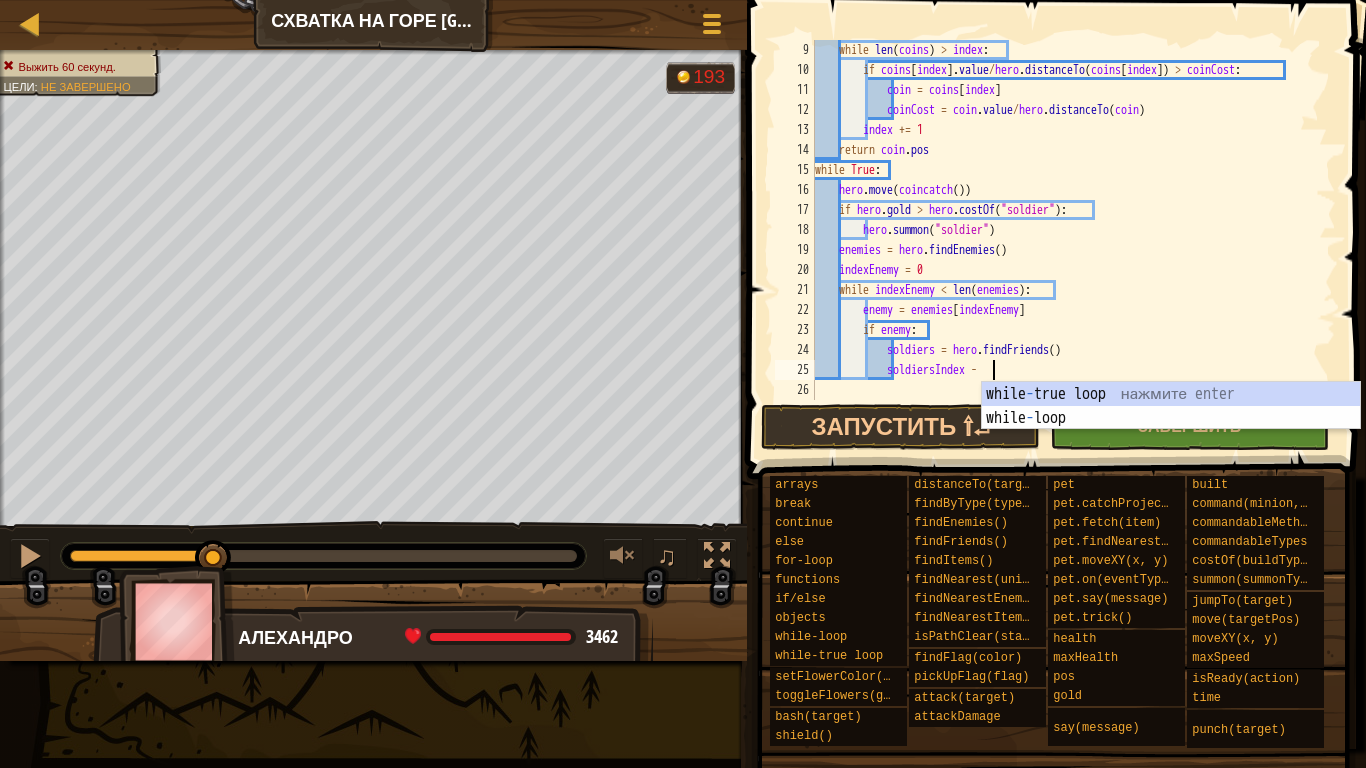 scroll, scrollTop: 9, scrollLeft: 13, axis: both 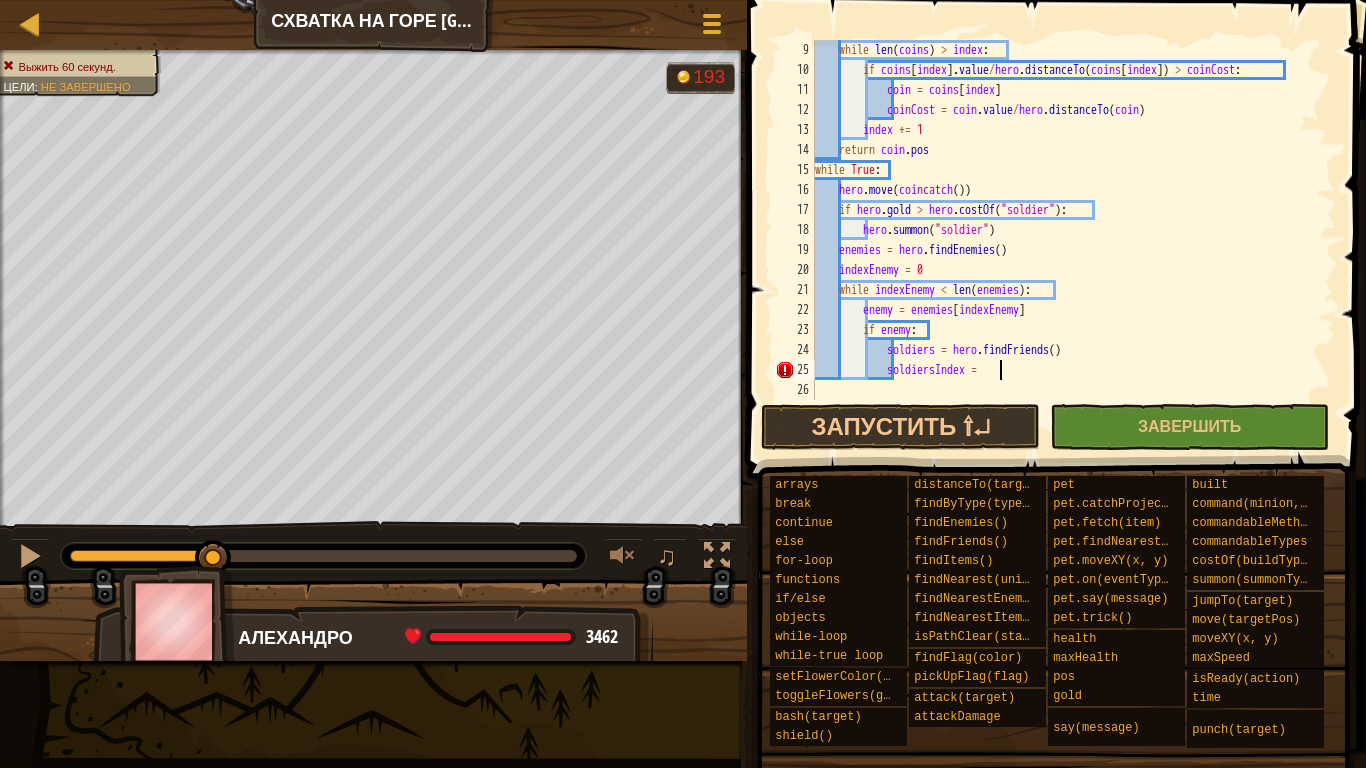 type on "soldiersIndex = 0" 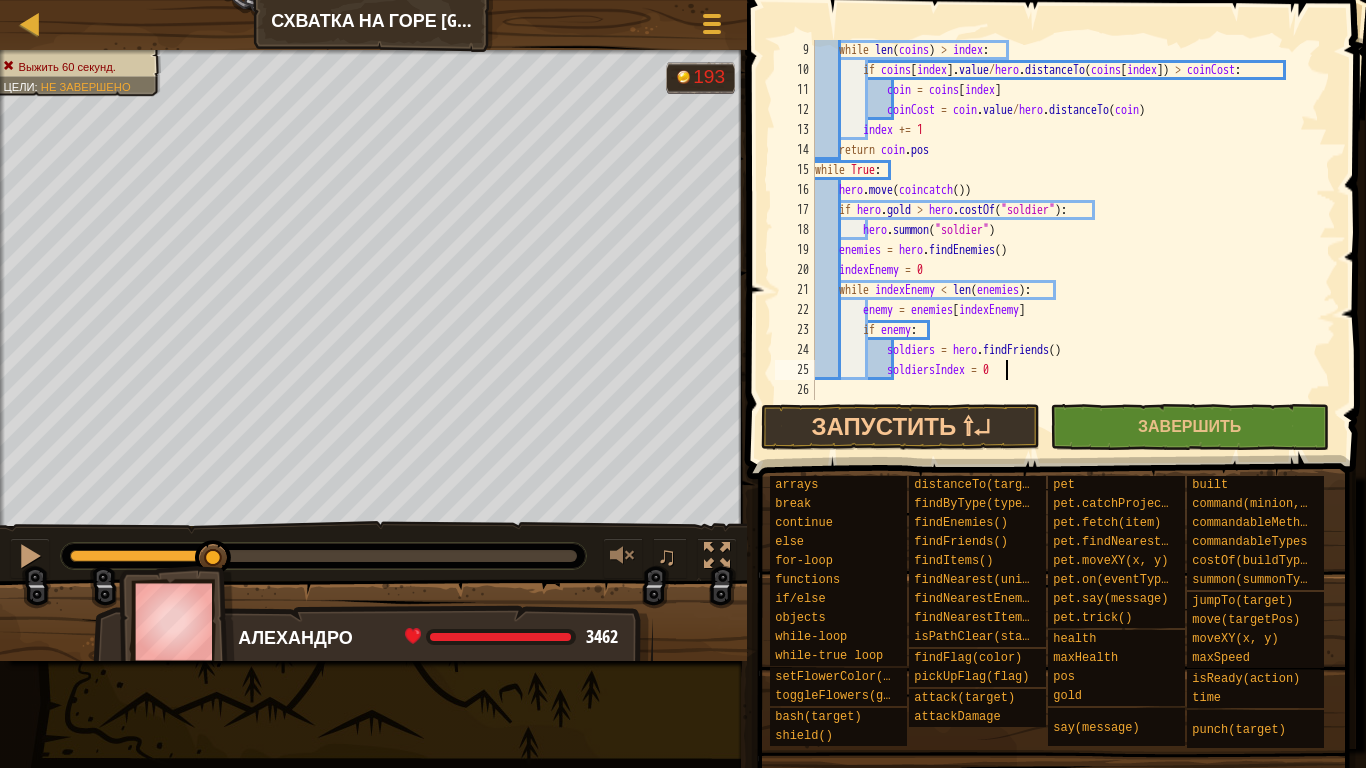 scroll, scrollTop: 9, scrollLeft: 6, axis: both 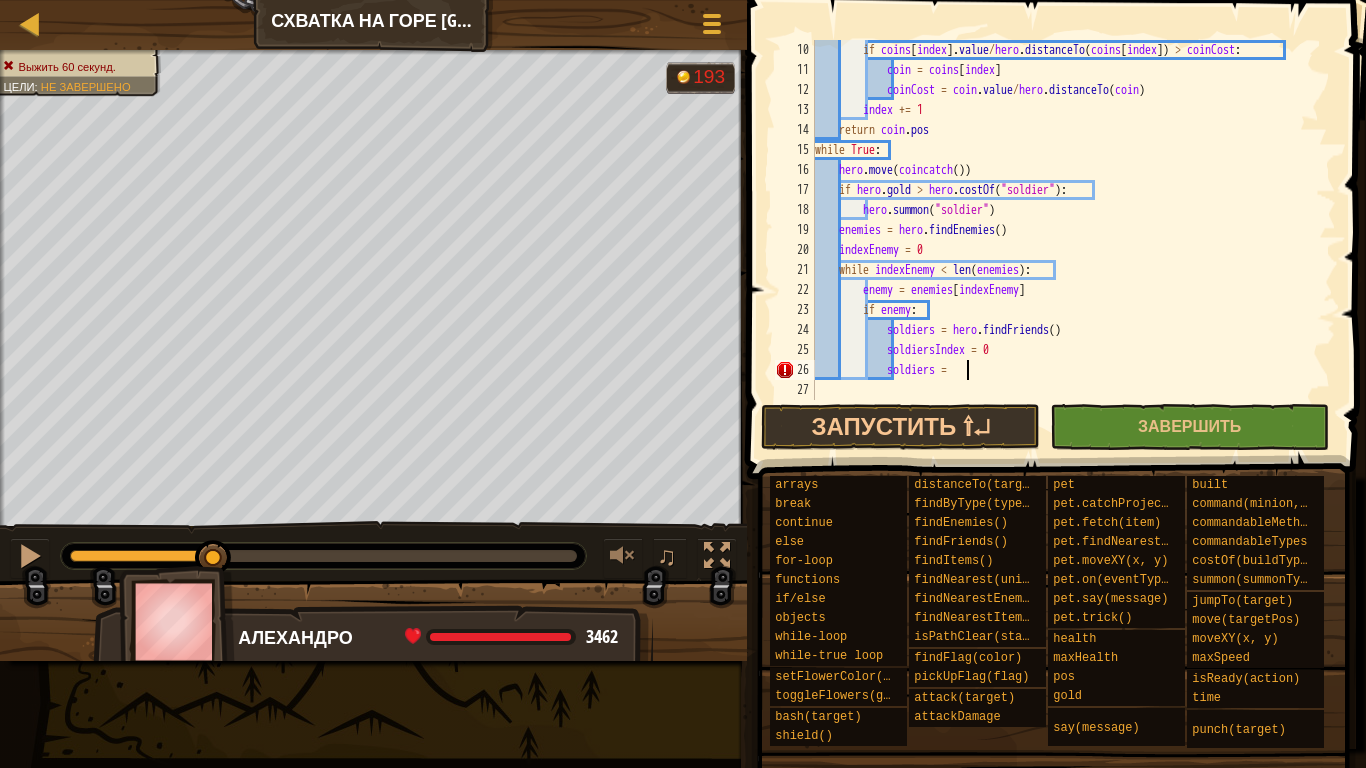 click on "if   coins [ index ] . value / hero . distanceTo ( coins [ index ])   >   coinCost :              coin   =   coins [ index ]              coinCost   =   coin . value / hero . distanceTo ( coin )          index   +=   1      return   coin . pos while   True :      hero . move ( coincatch ( ))      if   hero . gold   >   hero . costOf ( "soldier" ) :          hero . summon ( "soldier" )      enemies   =   hero . findEnemies ( )      indexEnemy   =   0      while   indexEnemy   <   len ( enemies ) :          enemy   =   enemies [ indexEnemy ]          if   enemy :              soldiers   =   hero . findFriends ( )              soldiersIndex   =   0              soldiers   =" at bounding box center (1066, 240) 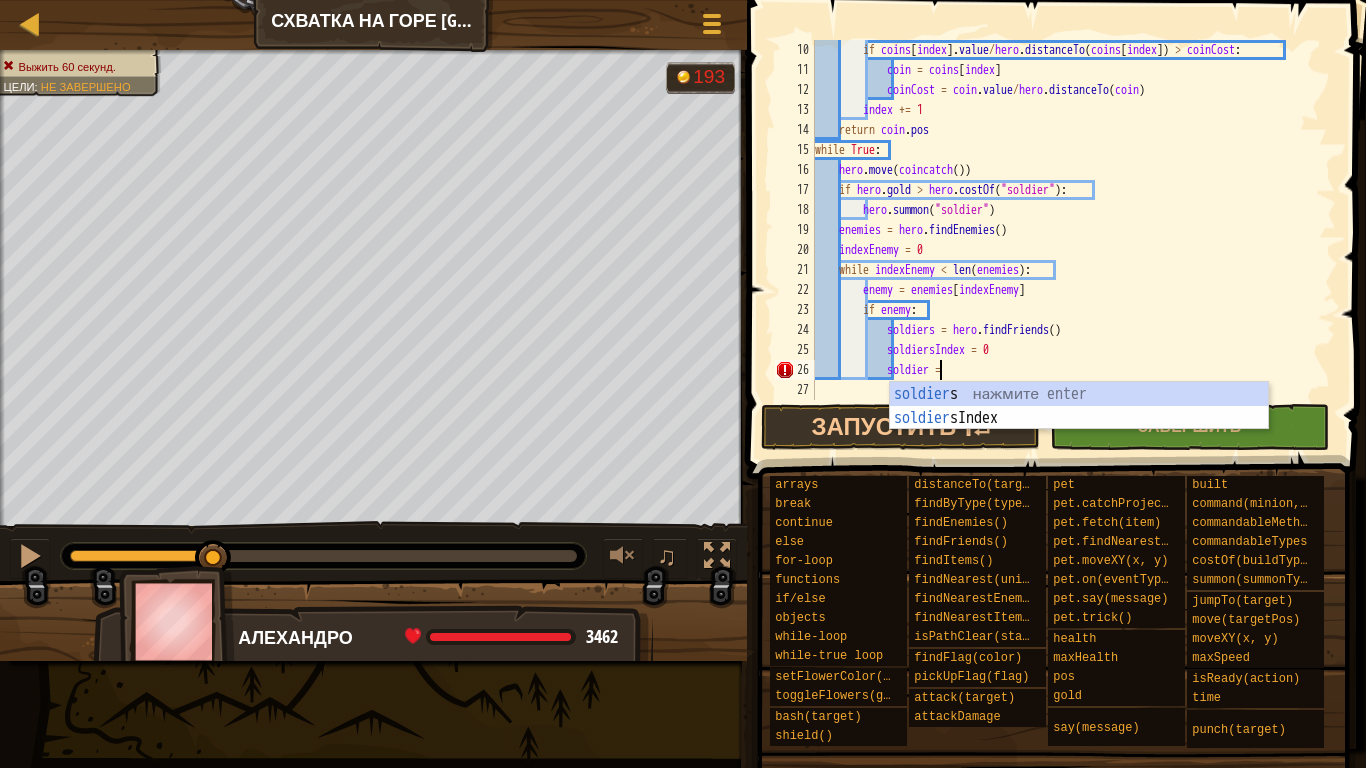 click on "if   coins [ index ] . value / hero . distanceTo ( coins [ index ])   >   coinCost :              coin   =   coins [ index ]              coinCost   =   coin . value / hero . distanceTo ( coin )          index   +=   1      return   coin . pos while   True :      hero . move ( coincatch ( ))      if   hero . gold   >   hero . costOf ( "soldier" ) :          hero . summon ( "soldier" )      enemies   =   hero . findEnemies ( )      indexEnemy   =   0      while   indexEnemy   <   len ( enemies ) :          enemy   =   enemies [ indexEnemy ]          if   enemy :              soldiers   =   hero . findFriends ( )              soldiersIndex   =   0              soldier   =" at bounding box center (1066, 240) 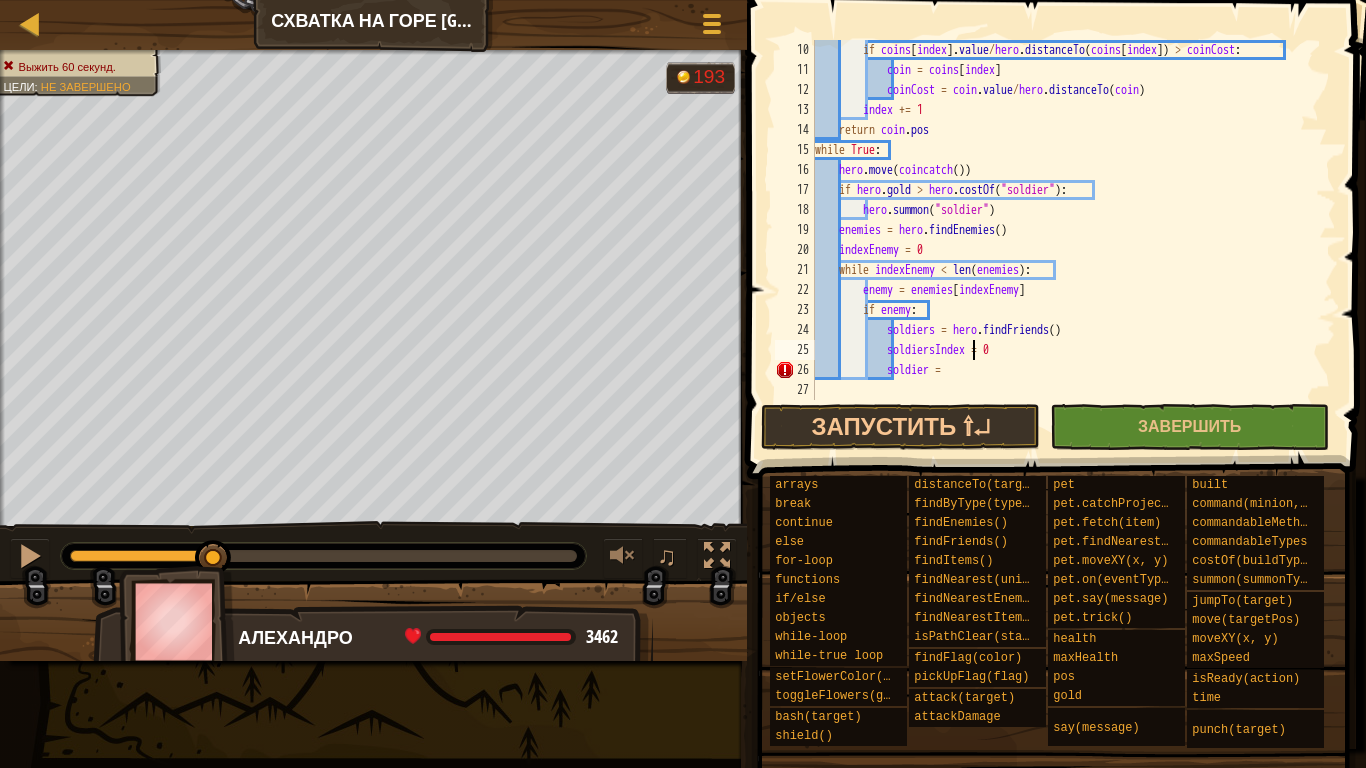 click on "if   coins [ index ] . value / hero . distanceTo ( coins [ index ])   >   coinCost :              coin   =   coins [ index ]              coinCost   =   coin . value / hero . distanceTo ( coin )          index   +=   1      return   coin . pos while   True :      hero . move ( coincatch ( ))      if   hero . gold   >   hero . costOf ( "soldier" ) :          hero . summon ( "soldier" )      enemies   =   hero . findEnemies ( )      indexEnemy   =   0      while   indexEnemy   <   len ( enemies ) :          enemy   =   enemies [ indexEnemy ]          if   enemy :              soldiers   =   hero . findFriends ( )              soldiersIndex   =   0              soldier   =" at bounding box center (1066, 240) 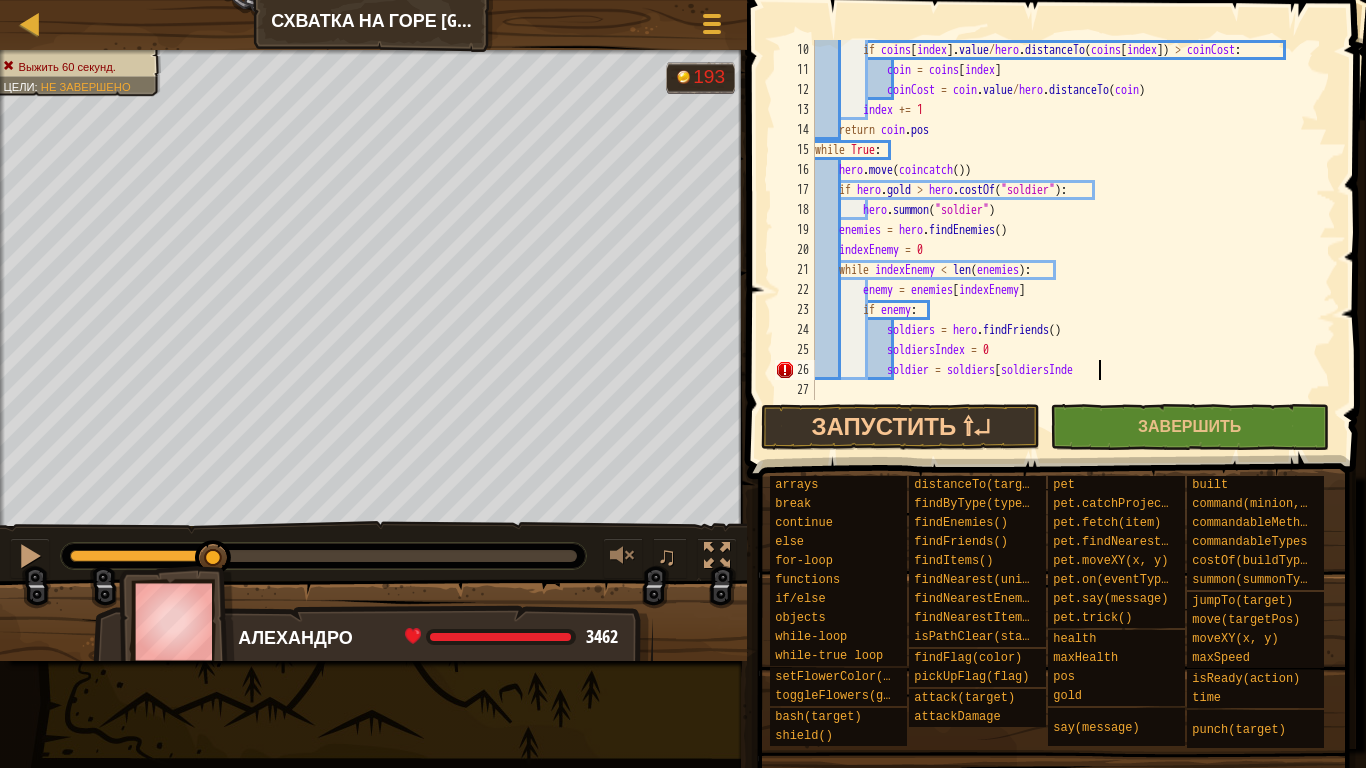 scroll, scrollTop: 9, scrollLeft: 23, axis: both 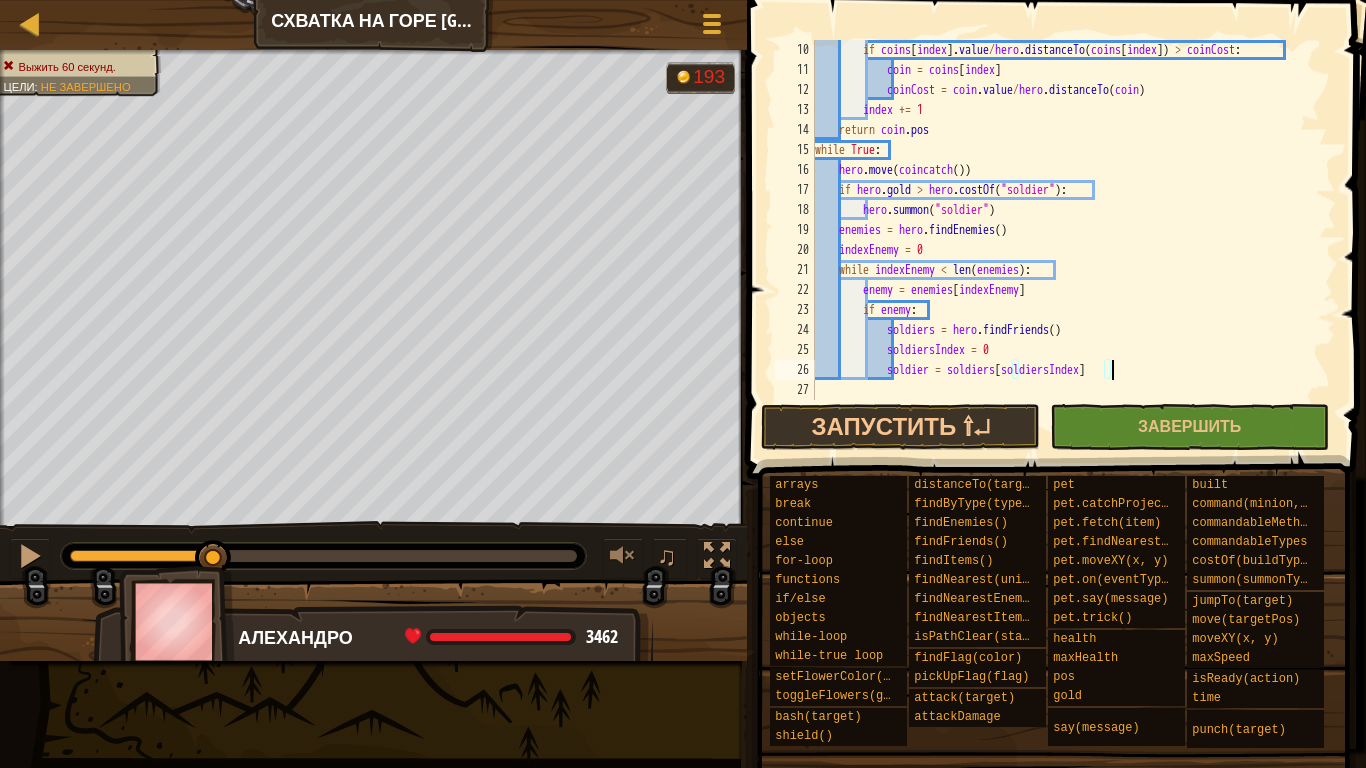 click on "if   coins [ index ] . value / hero . distanceTo ( coins [ index ])   >   coinCost :              coin   =   coins [ index ]              coinCost   =   coin . value / hero . distanceTo ( coin )          index   +=   1      return   coin . pos while   True :      hero . move ( coincatch ( ))      if   hero . gold   >   hero . costOf ( "soldier" ) :          hero . summon ( "soldier" )      enemies   =   hero . findEnemies ( )      indexEnemy   =   0      while   indexEnemy   <   len ( enemies ) :          enemy   =   enemies [ indexEnemy ]          if   enemy :              soldiers   =   hero . findFriends ( )              soldiersIndex   =   0              soldier   =   soldiers [ soldiersIndex ]" at bounding box center [1066, 240] 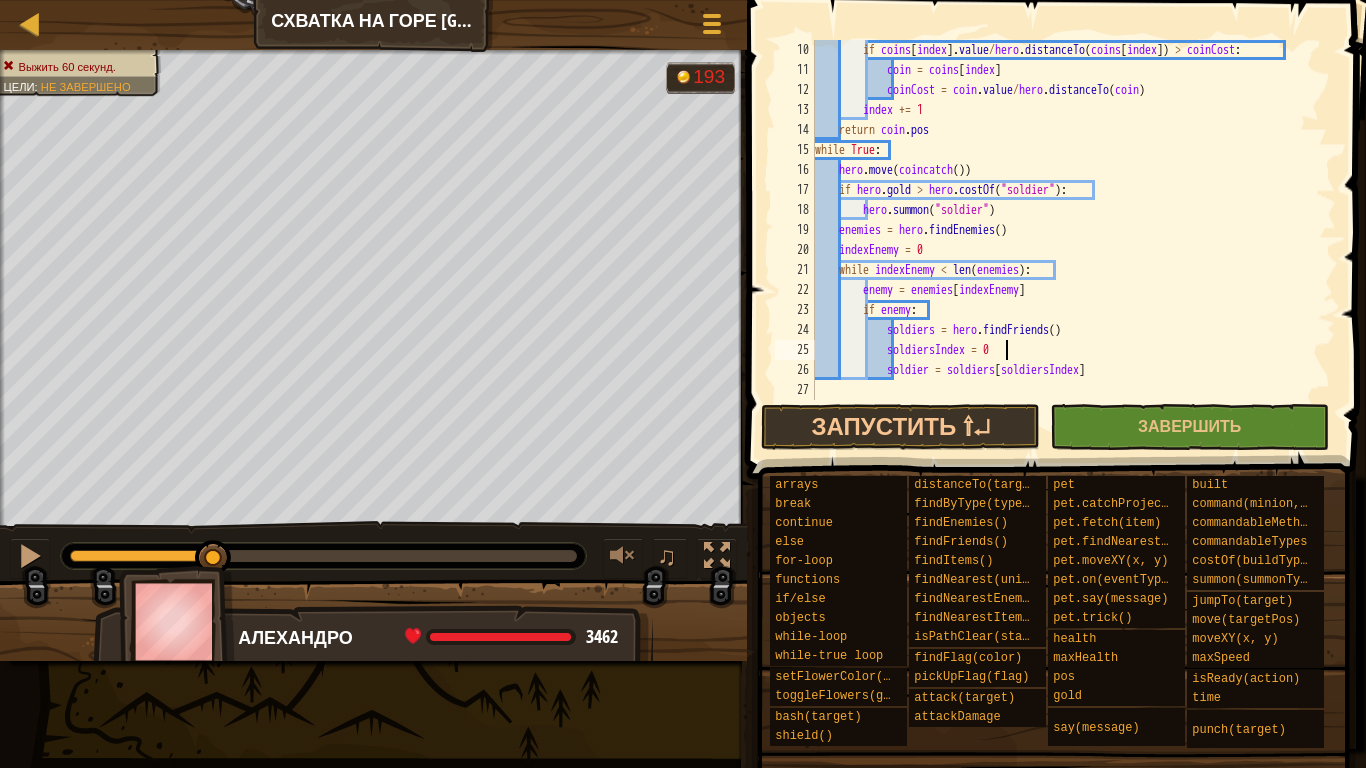 click on "if   coins [ index ] . value / hero . distanceTo ( coins [ index ])   >   coinCost :              coin   =   coins [ index ]              coinCost   =   coin . value / hero . distanceTo ( coin )          index   +=   1      return   coin . pos while   True :      hero . move ( coincatch ( ))      if   hero . gold   >   hero . costOf ( "soldier" ) :          hero . summon ( "soldier" )      enemies   =   hero . findEnemies ( )      indexEnemy   =   0      while   indexEnemy   <   len ( enemies ) :          enemy   =   enemies [ indexEnemy ]          if   enemy :              soldiers   =   hero . findFriends ( )              soldiersIndex   =   0              soldier   =   soldiers [ soldiersIndex ]" at bounding box center (1066, 240) 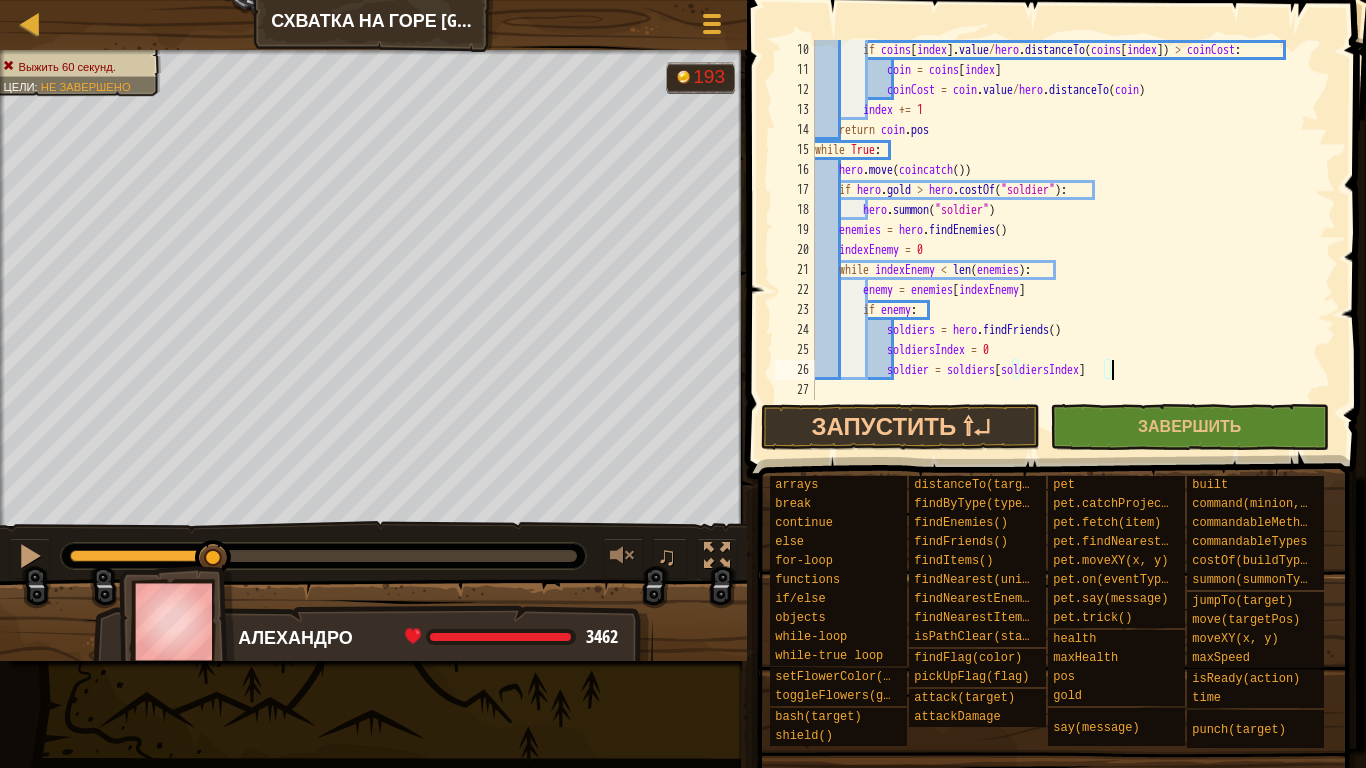 scroll, scrollTop: 9, scrollLeft: 6, axis: both 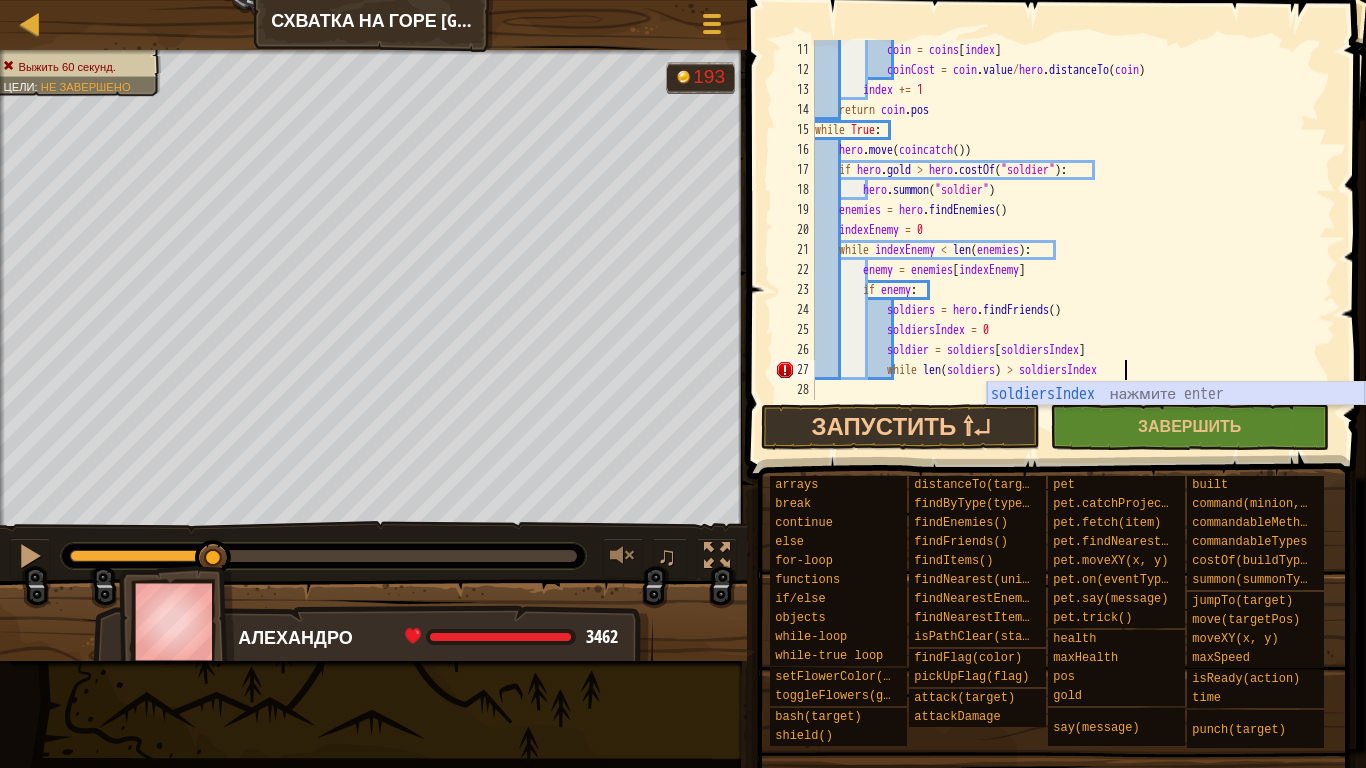 click on "soldiersIndex нажмите enter" at bounding box center [1176, 418] 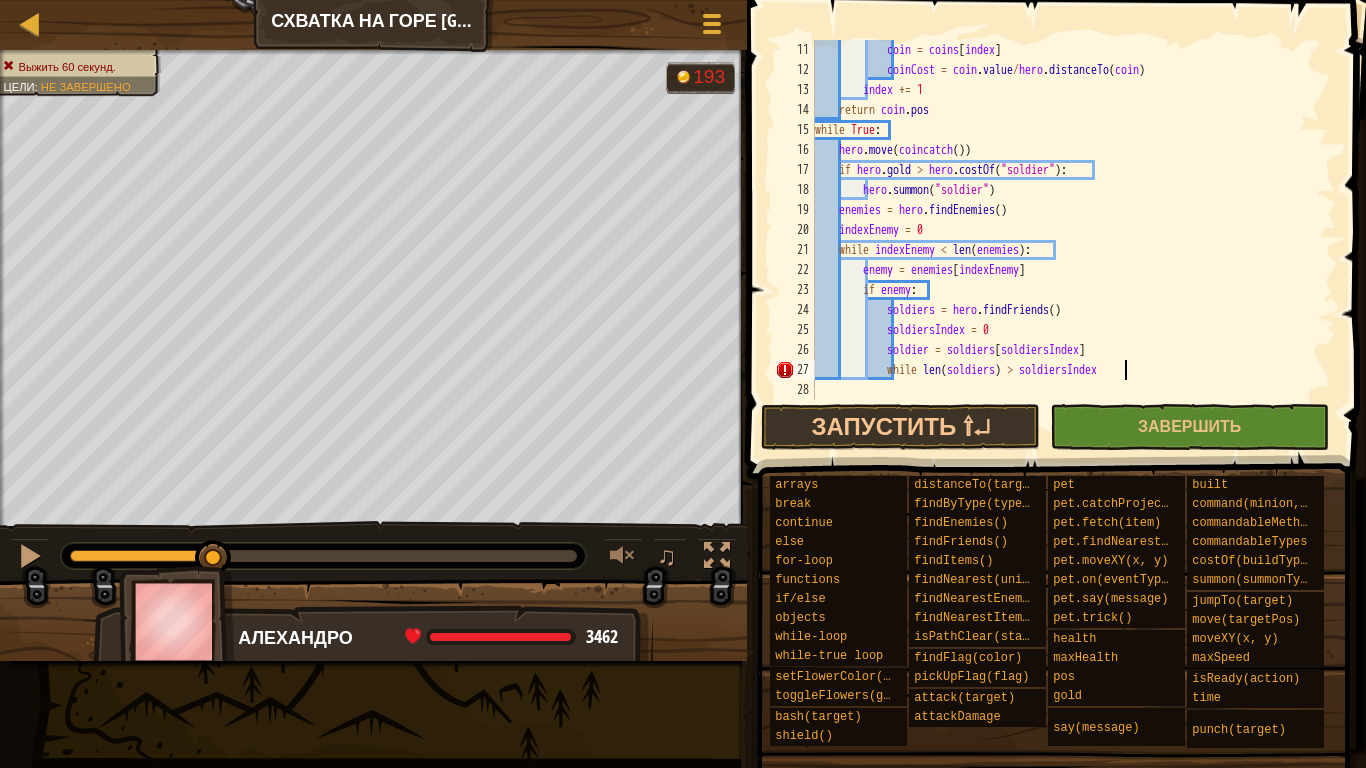 type on "while len(soldiers) > soldiersIndex:" 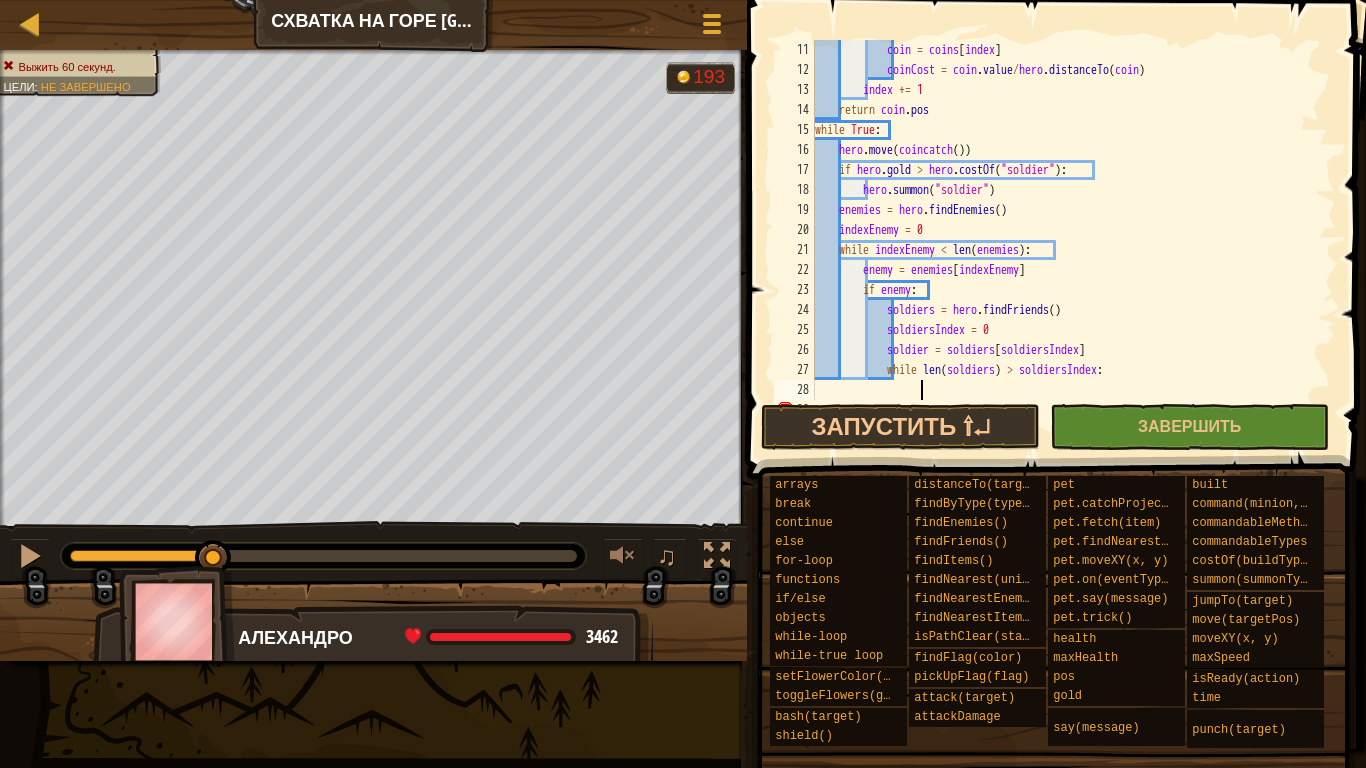 scroll, scrollTop: 9, scrollLeft: 6, axis: both 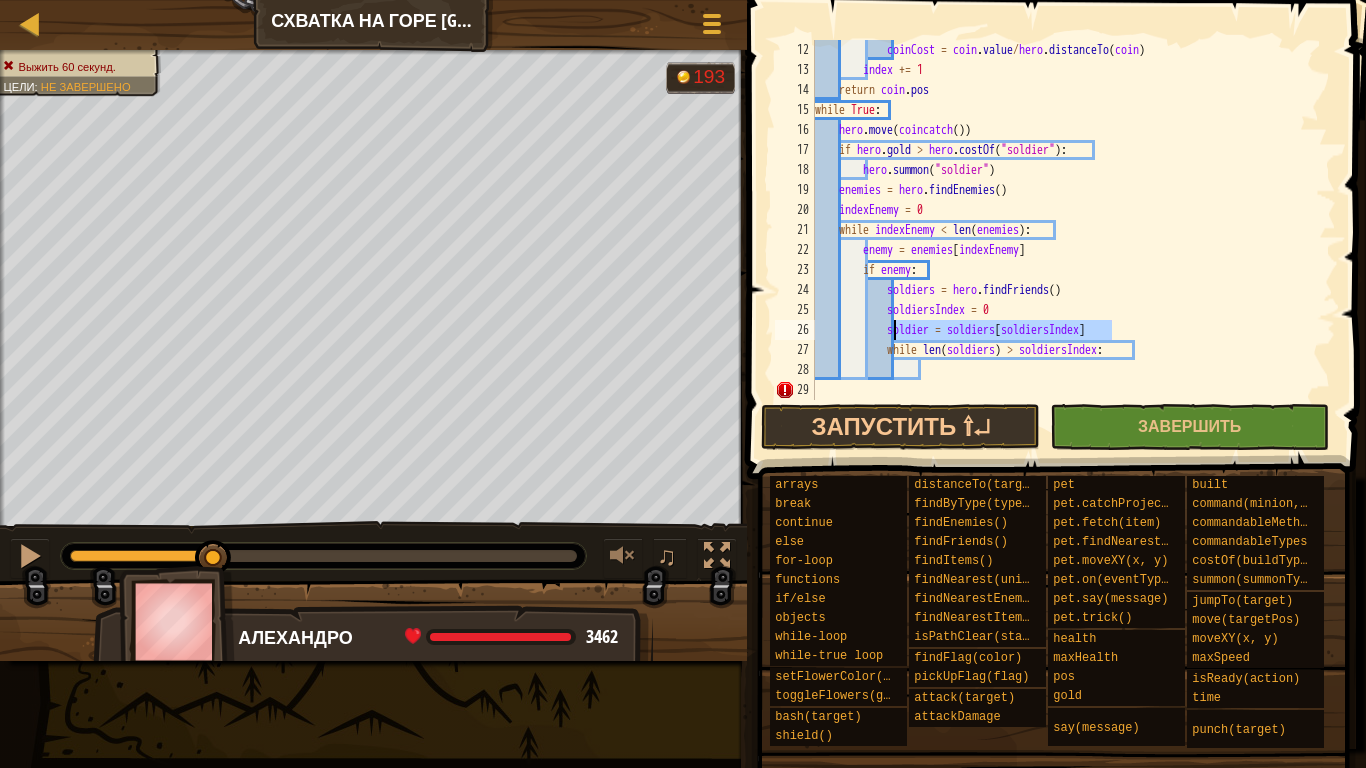 drag, startPoint x: 1114, startPoint y: 323, endPoint x: 896, endPoint y: 327, distance: 218.0367 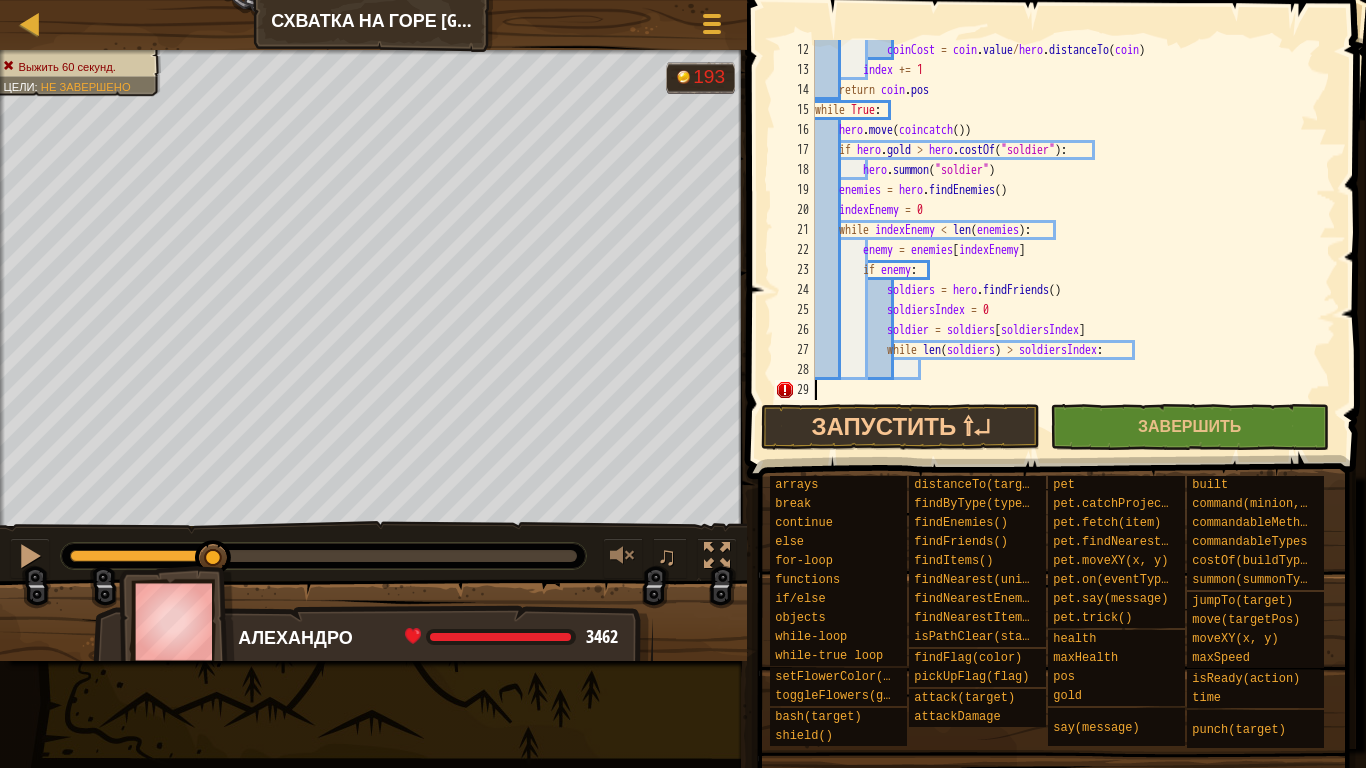 click on "coinCost   =   coin . value / hero . distanceTo ( coin )          index   +=   1      return   coin . pos while   True :      hero . move ( coincatch ( ))      if   hero . gold   >   hero . costOf ( "soldier" ) :          hero . summon ( "soldier" )      enemies   =   hero . findEnemies ( )      indexEnemy   =   0      while   indexEnemy   <   len ( enemies ) :          enemy   =   enemies [ indexEnemy ]          if   enemy :              soldiers   =   hero . findFriends ( )              soldiersIndex   =   0              soldier   =   soldiers [ soldiersIndex ]              while   len ( soldiers )   >   soldiersIndex :" at bounding box center [1066, 240] 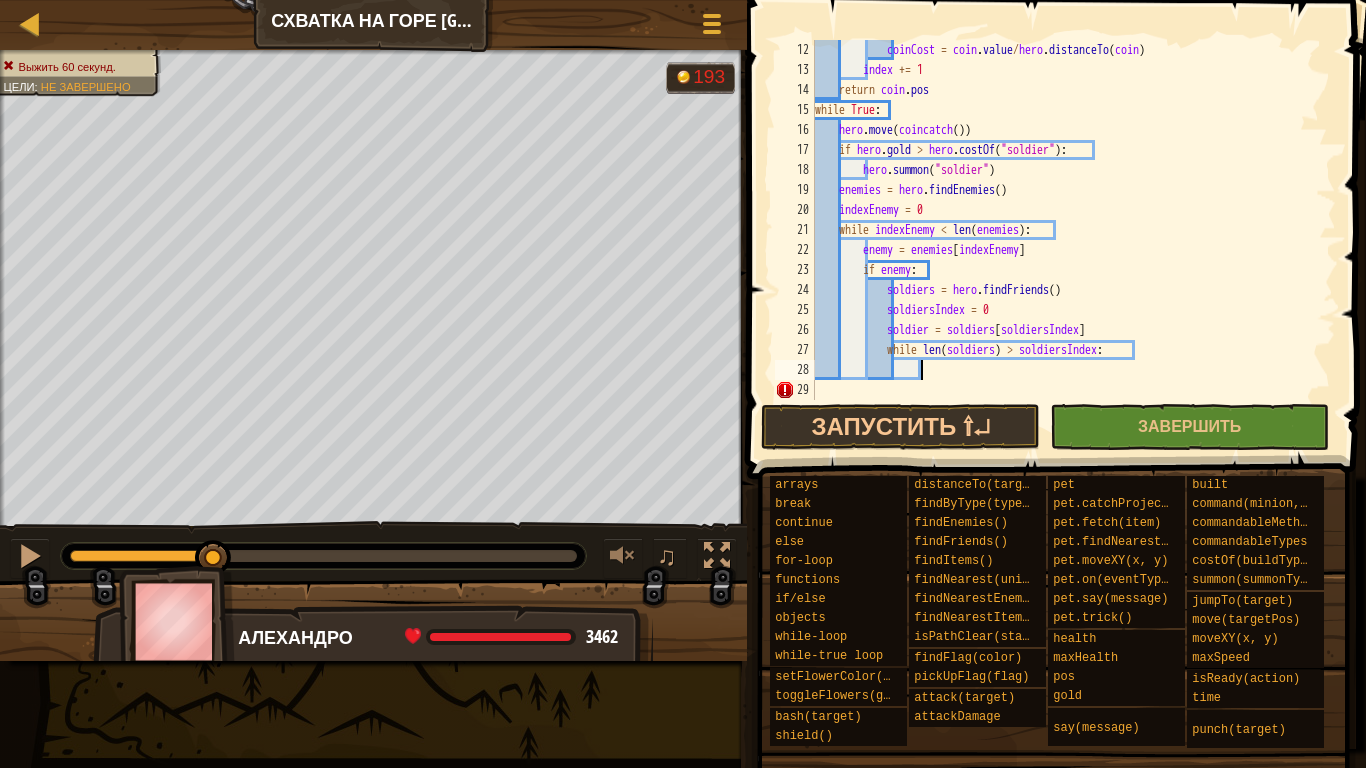 paste on "soldier = soldiers[soldiersIndex]" 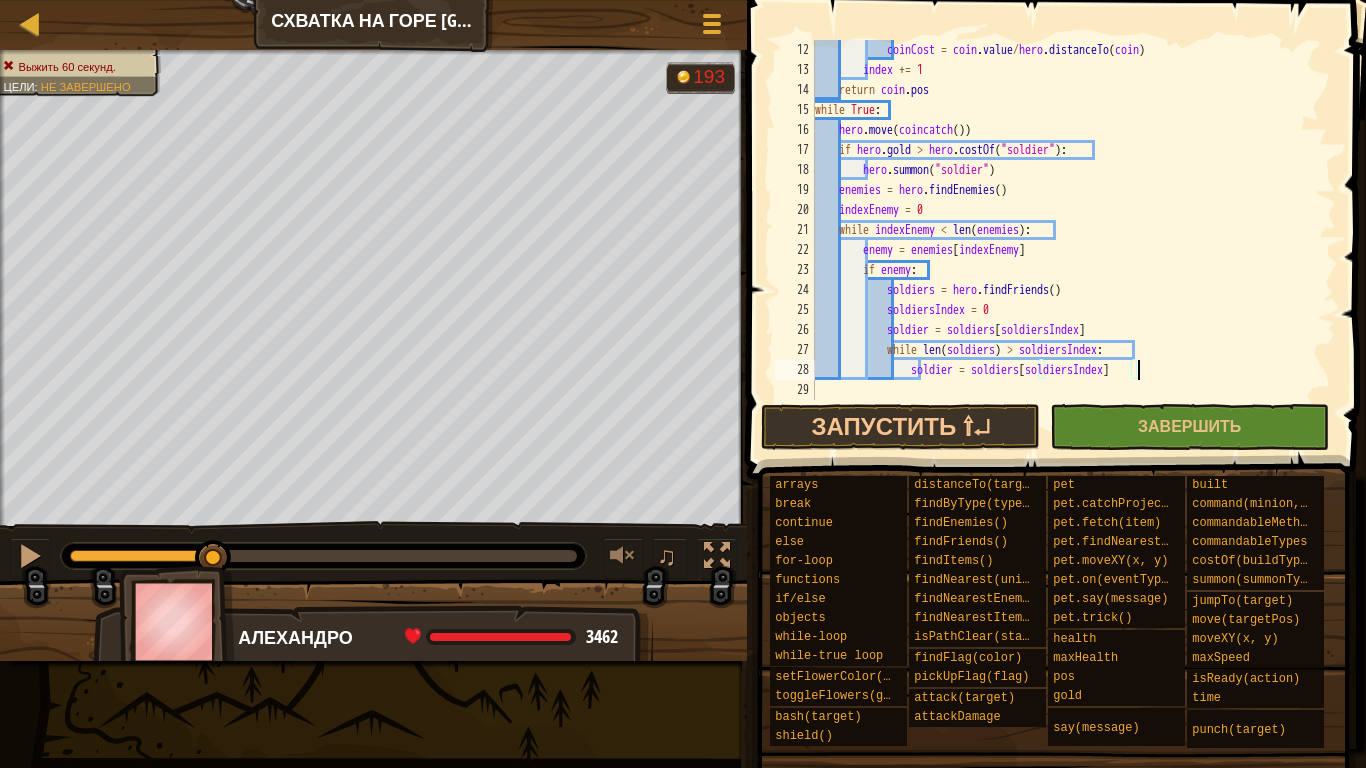 click on "coinCost   =   coin . value / hero . distanceTo ( coin )          index   +=   1      return   coin . pos while   True :      hero . move ( coincatch ( ))      if   hero . gold   >   hero . costOf ( "soldier" ) :          hero . summon ( "soldier" )      enemies   =   hero . findEnemies ( )      indexEnemy   =   0      while   indexEnemy   <   len ( enemies ) :          enemy   =   enemies [ indexEnemy ]          if   enemy :              soldiers   =   hero . findFriends ( )              soldiersIndex   =   0              soldier   =   soldiers [ soldiersIndex ]              while   len ( soldiers )   >   soldiersIndex :                  soldier   =   soldiers [ soldiersIndex ]" at bounding box center (1066, 240) 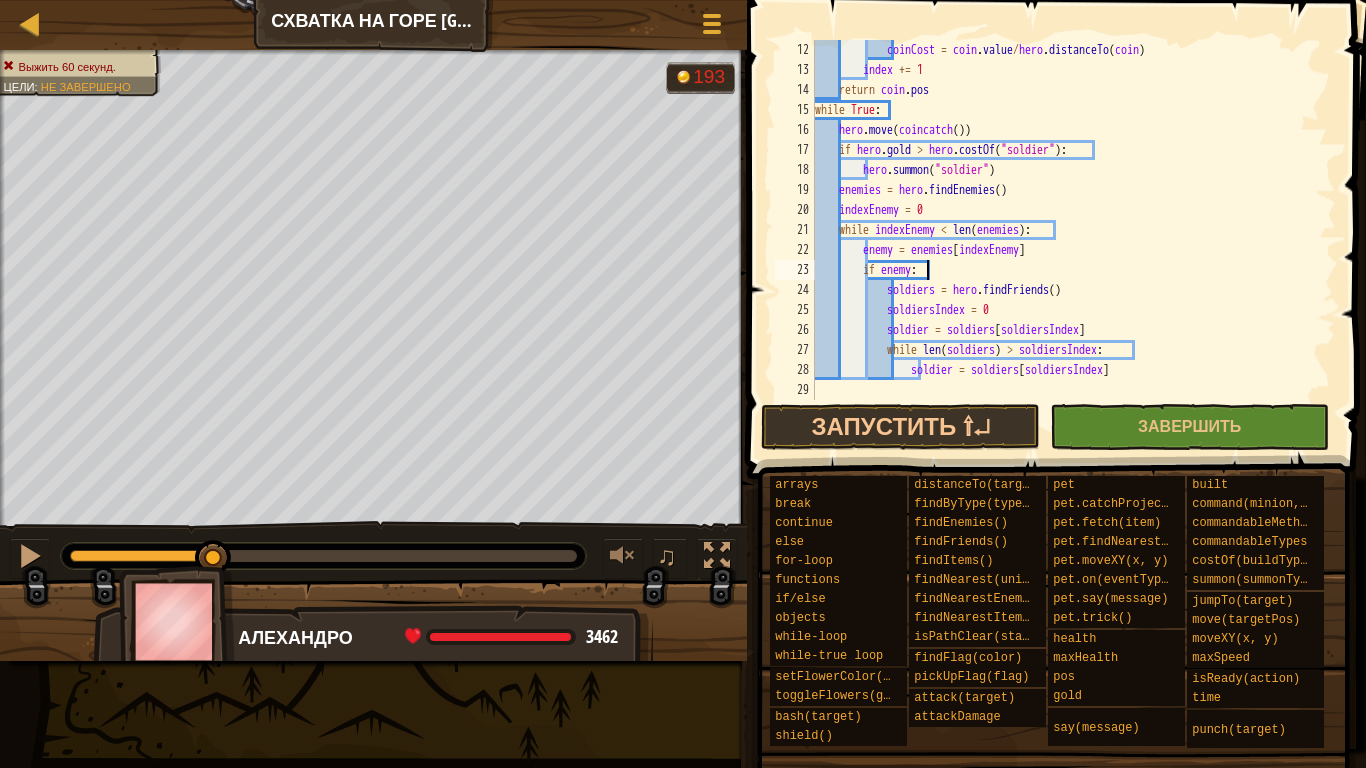 click on "coinCost   =   coin . value / hero . distanceTo ( coin )          index   +=   1      return   coin . pos while   True :      hero . move ( coincatch ( ))      if   hero . gold   >   hero . costOf ( "soldier" ) :          hero . summon ( "soldier" )      enemies   =   hero . findEnemies ( )      indexEnemy   =   0      while   indexEnemy   <   len ( enemies ) :          enemy   =   enemies [ indexEnemy ]          if   enemy :              soldiers   =   hero . findFriends ( )              soldiersIndex   =   0              soldier   =   soldiers [ soldiersIndex ]              while   len ( soldiers )   >   soldiersIndex :                  soldier   =   soldiers [ soldiersIndex ]" at bounding box center (1066, 240) 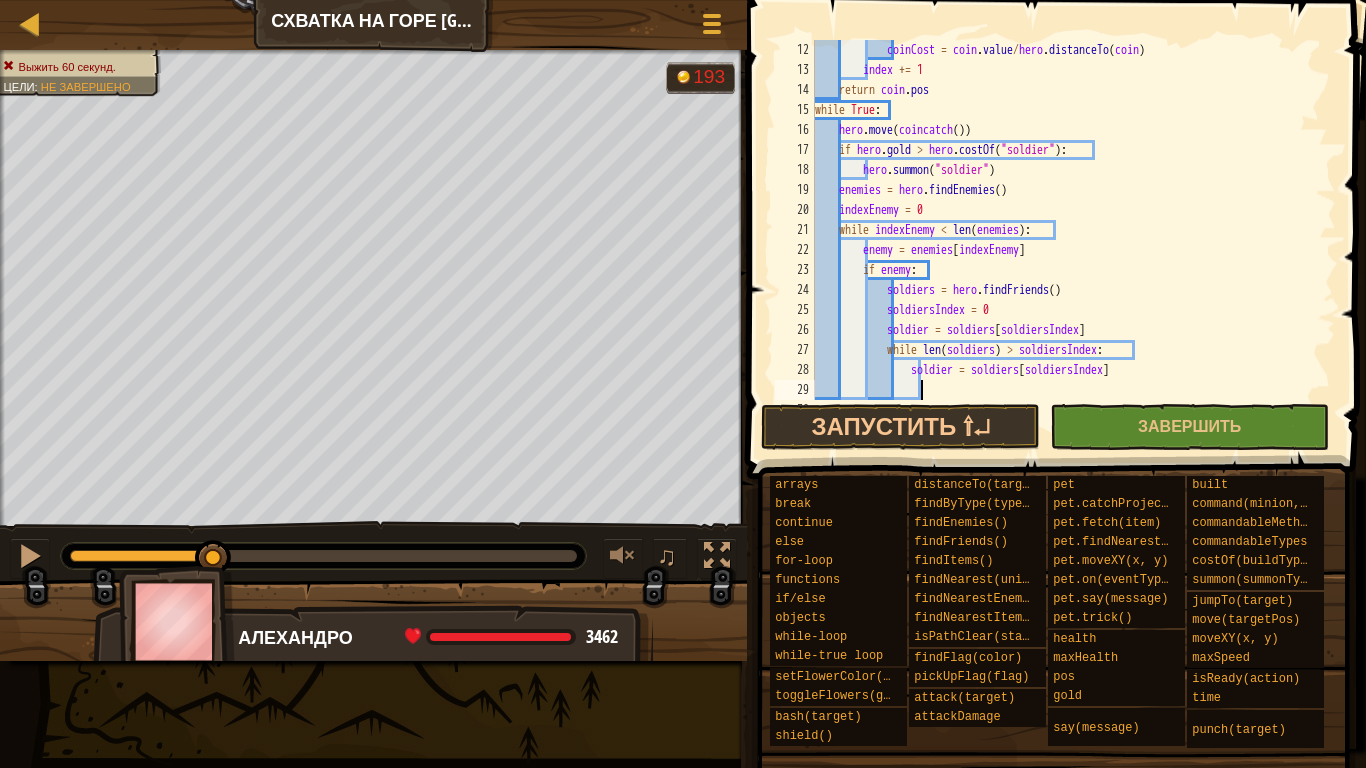 scroll, scrollTop: 9, scrollLeft: 8, axis: both 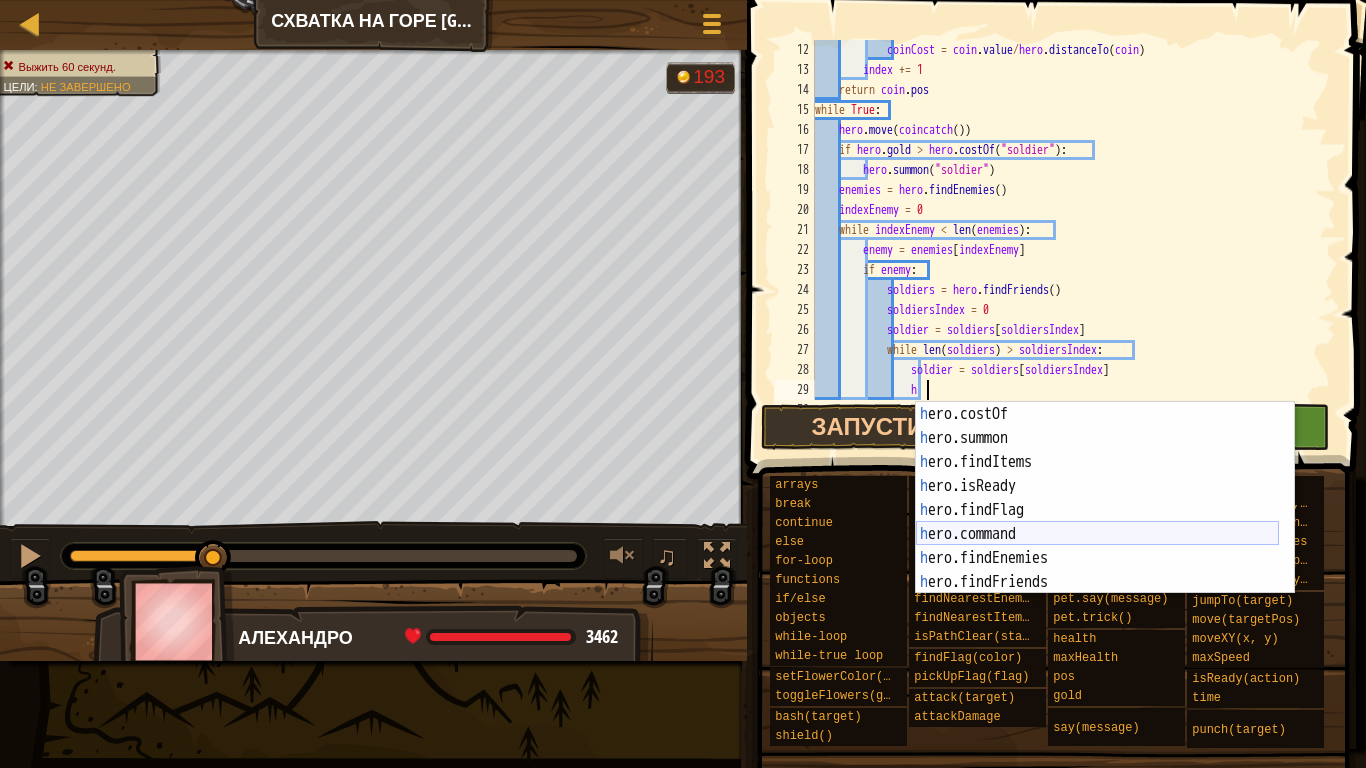 click on "h ero.costOf нажмите enter h ero.summon нажмите enter h ero.findItems нажмите enter h ero.isReady нажмите enter h ero.findFlag нажмите enter h ero.command нажмите enter h ero.findEnemies нажмите enter h ero.findFriends нажмите enter h ero.pickUpFlag нажмите enter" at bounding box center (1097, 522) 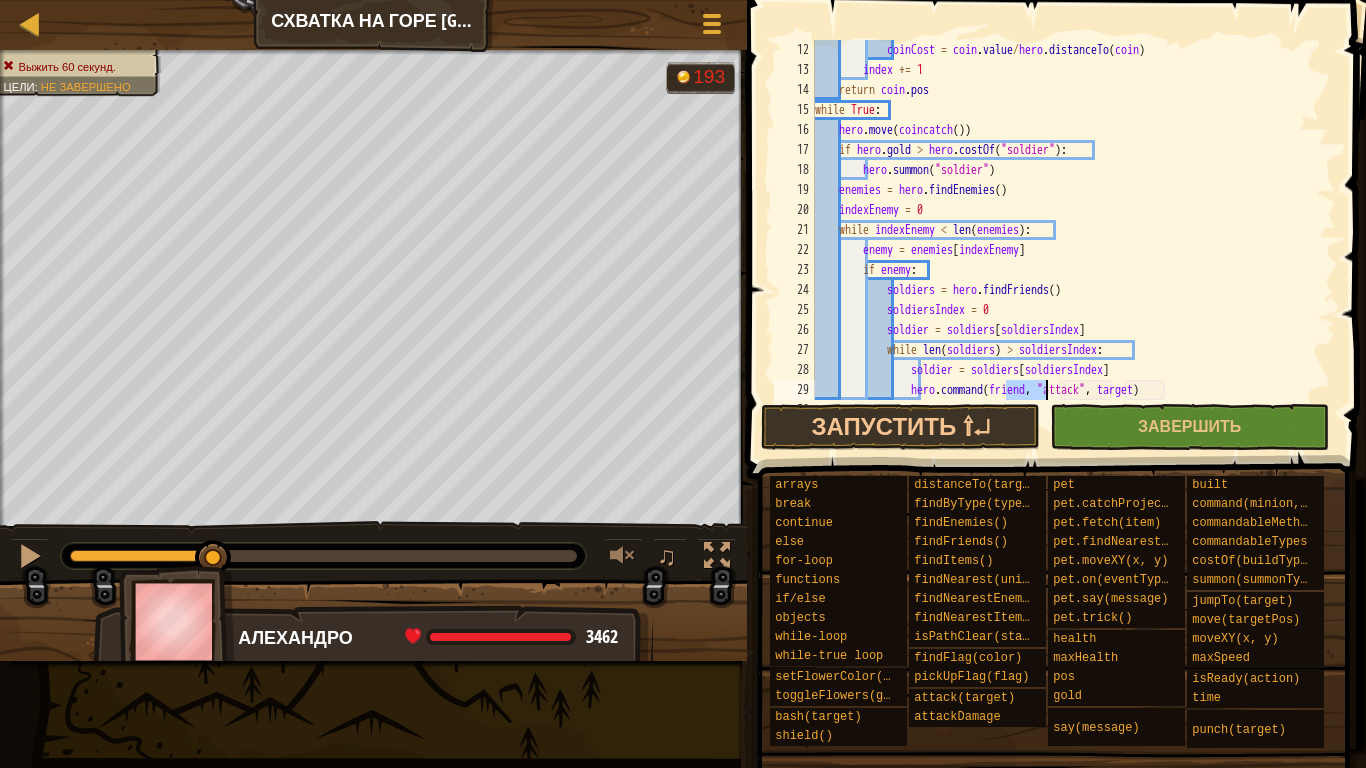 click on "coinCost   =   coin . value / hero . distanceTo ( coin )          index   +=   1      return   coin . pos while   True :      hero . move ( coincatch ( ))      if   hero . gold   >   hero . costOf ( "soldier" ) :          hero . summon ( "soldier" )      enemies   =   hero . findEnemies ( )      indexEnemy   =   0      while   indexEnemy   <   len ( enemies ) :          enemy   =   enemies [ indexEnemy ]          if   enemy :              soldiers   =   hero . findFriends ( )              soldiersIndex   =   0              soldier   =   soldiers [ soldiersIndex ]              while   len ( soldiers )   >   soldiersIndex :                  soldier   =   soldiers [ soldiersIndex ]                  hero . command ( friend ,   "attack" ,   target )" at bounding box center (1066, 220) 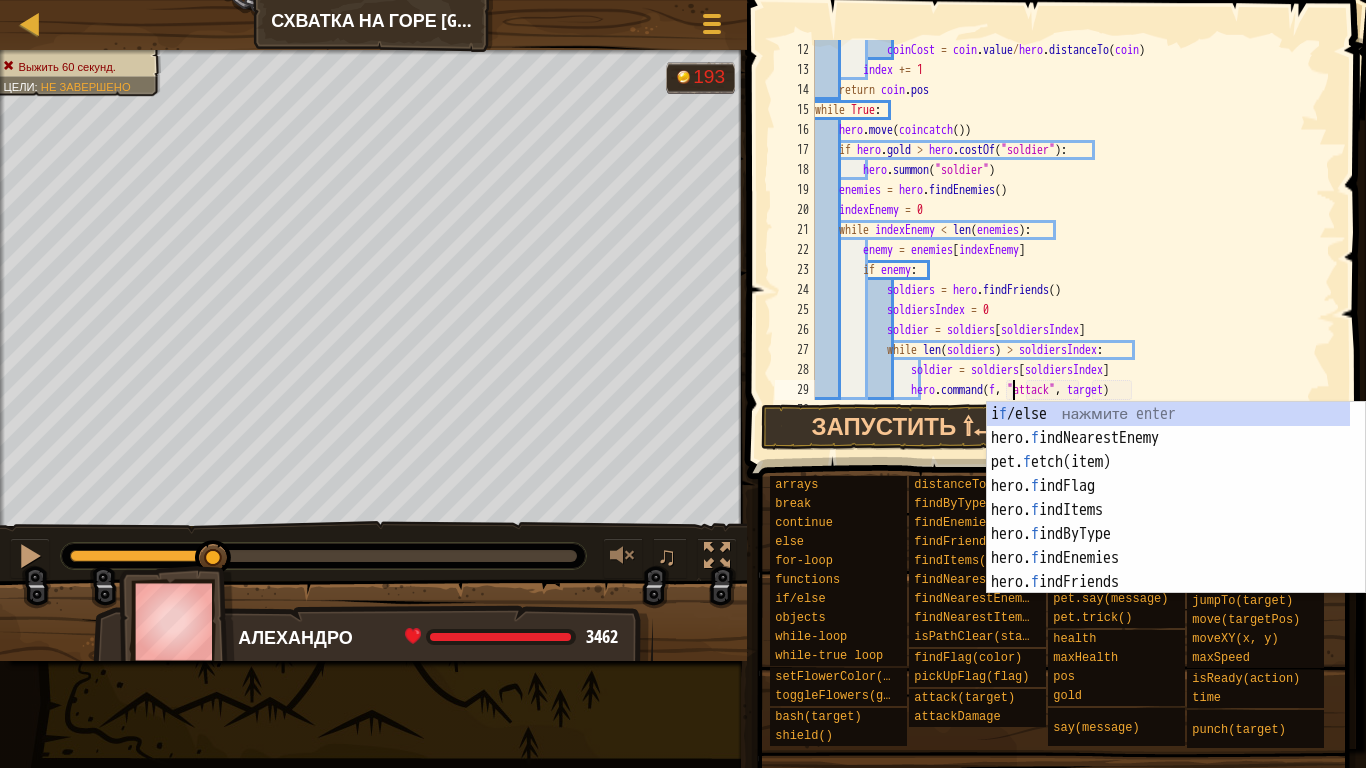 scroll, scrollTop: 0, scrollLeft: 0, axis: both 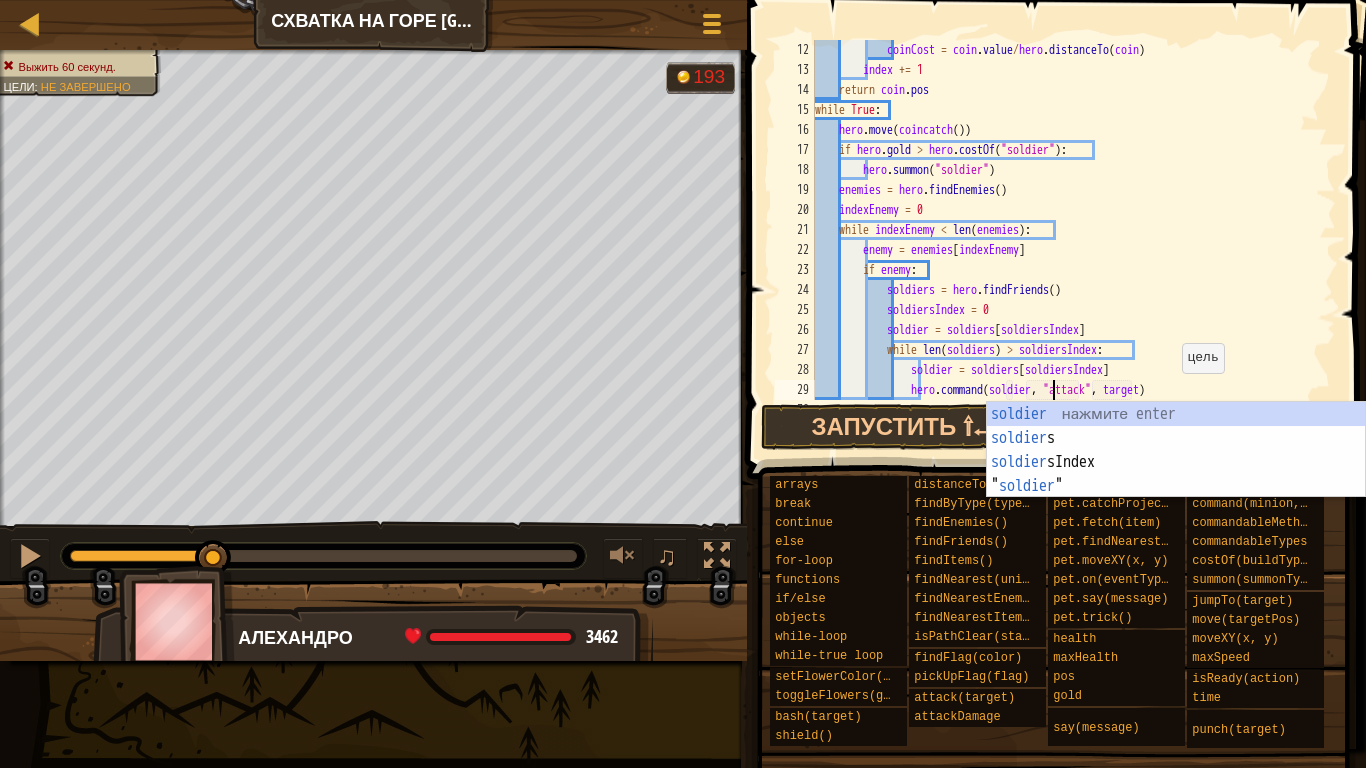 click on "coinCost   =   coin . value / hero . distanceTo ( coin )          index   +=   1      return   coin . pos while   True :      hero . move ( coincatch ( ))      if   hero . gold   >   hero . costOf ( "soldier" ) :          hero . summon ( "soldier" )      enemies   =   hero . findEnemies ( )      indexEnemy   =   0      while   indexEnemy   <   len ( enemies ) :          enemy   =   enemies [ indexEnemy ]          if   enemy :              soldiers   =   hero . findFriends ( )              soldiersIndex   =   0              soldier   =   soldiers [ soldiersIndex ]              while   len ( soldiers )   >   soldiersIndex :                  soldier   =   soldiers [ soldiersIndex ]                  hero . command ( soldier ,   "attack" ,   target )" at bounding box center (1066, 240) 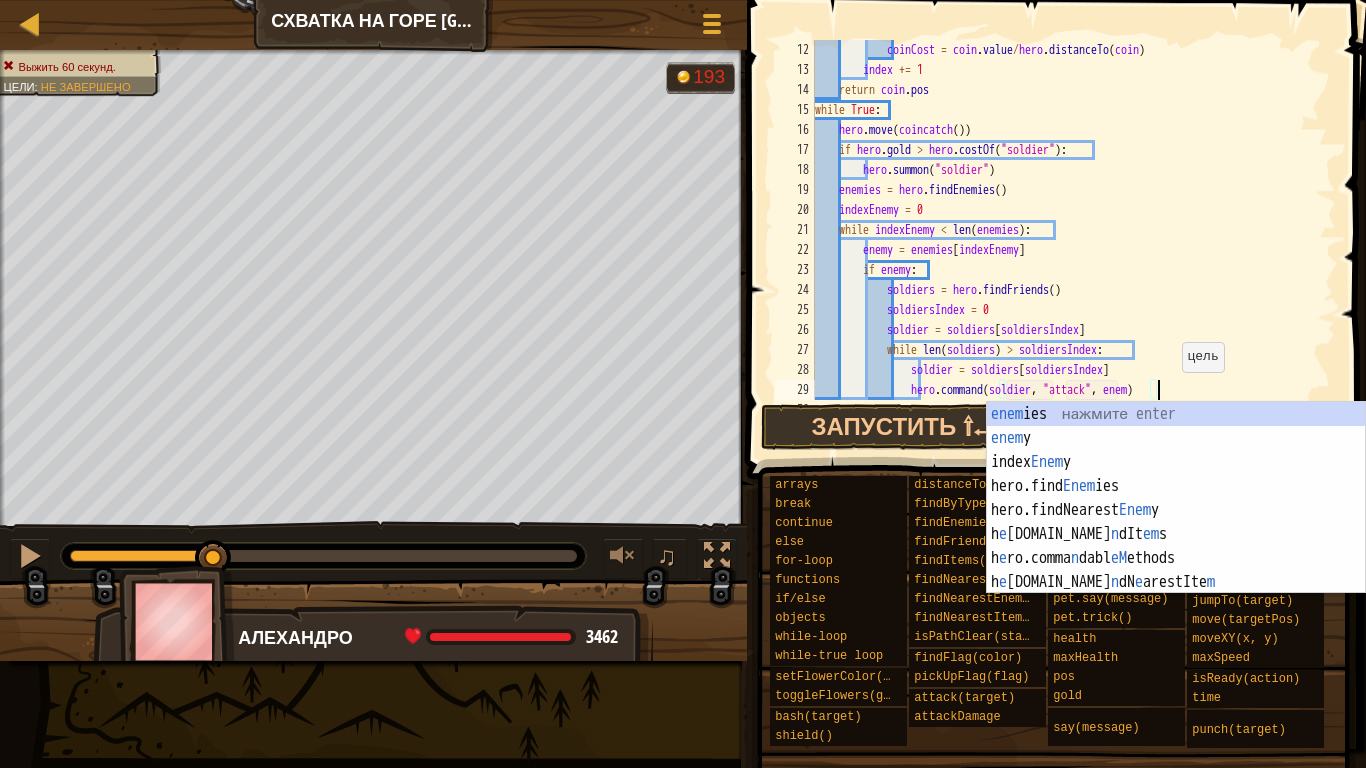 scroll, scrollTop: 9, scrollLeft: 28, axis: both 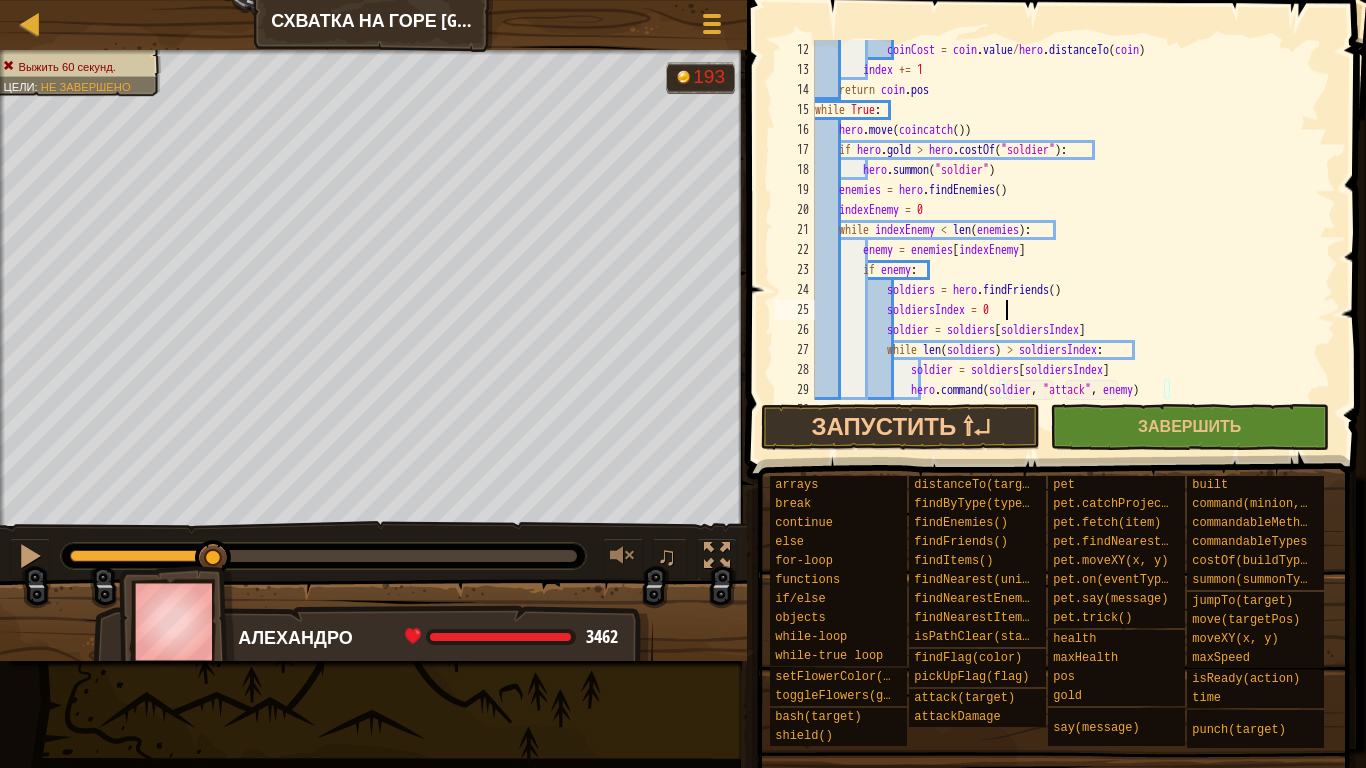 click on "coinCost   =   coin . value / hero . distanceTo ( coin )          index   +=   1      return   coin . pos while   True :      hero . move ( coincatch ( ))      if   hero . gold   >   hero . costOf ( "soldier" ) :          hero . summon ( "soldier" )      enemies   =   hero . findEnemies ( )      indexEnemy   =   0      while   indexEnemy   <   len ( enemies ) :          enemy   =   enemies [ indexEnemy ]          if   enemy :              soldiers   =   hero . findFriends ( )              soldiersIndex   =   0              soldier   =   soldiers [ soldiersIndex ]              while   len ( soldiers )   >   soldiersIndex :                  soldier   =   soldiers [ soldiersIndex ]                  hero . command ( soldier ,   "attack" ,   enemy )" at bounding box center [1066, 240] 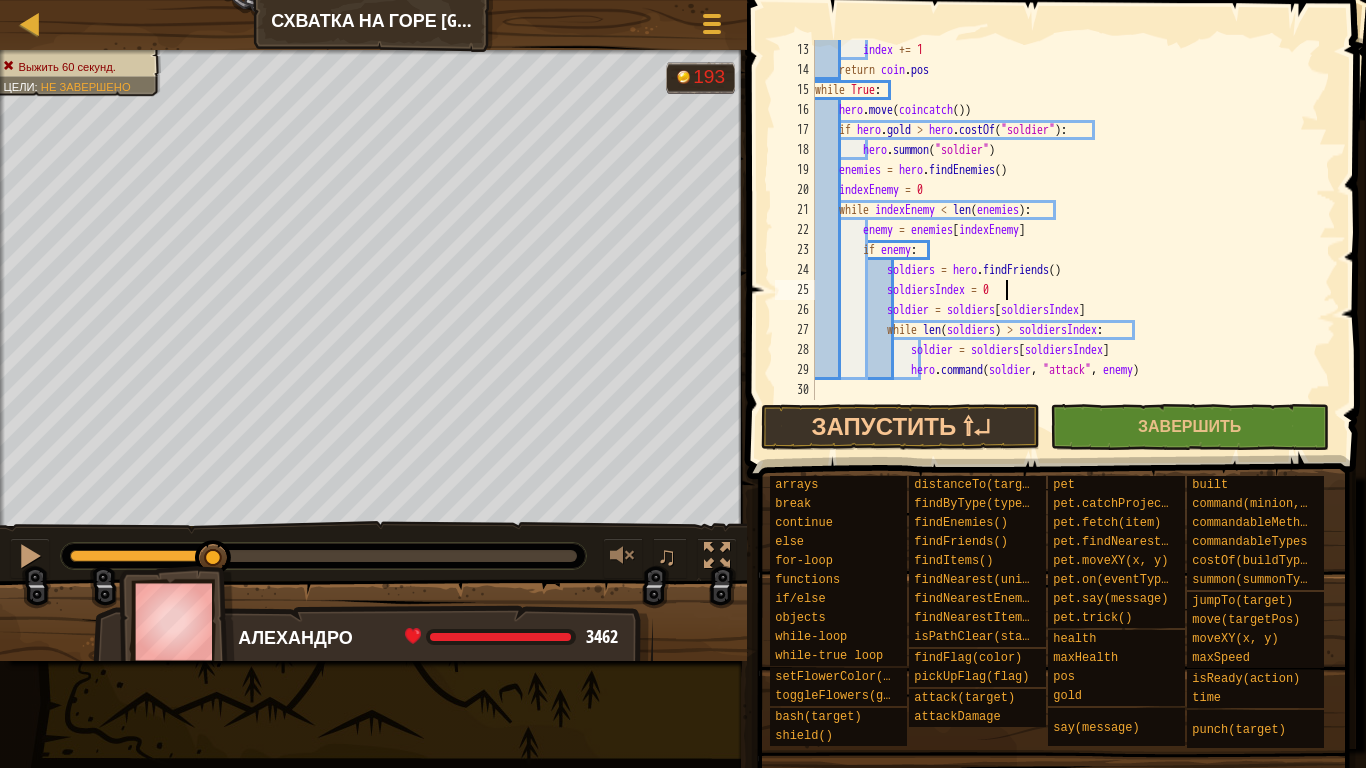 scroll, scrollTop: 240, scrollLeft: 0, axis: vertical 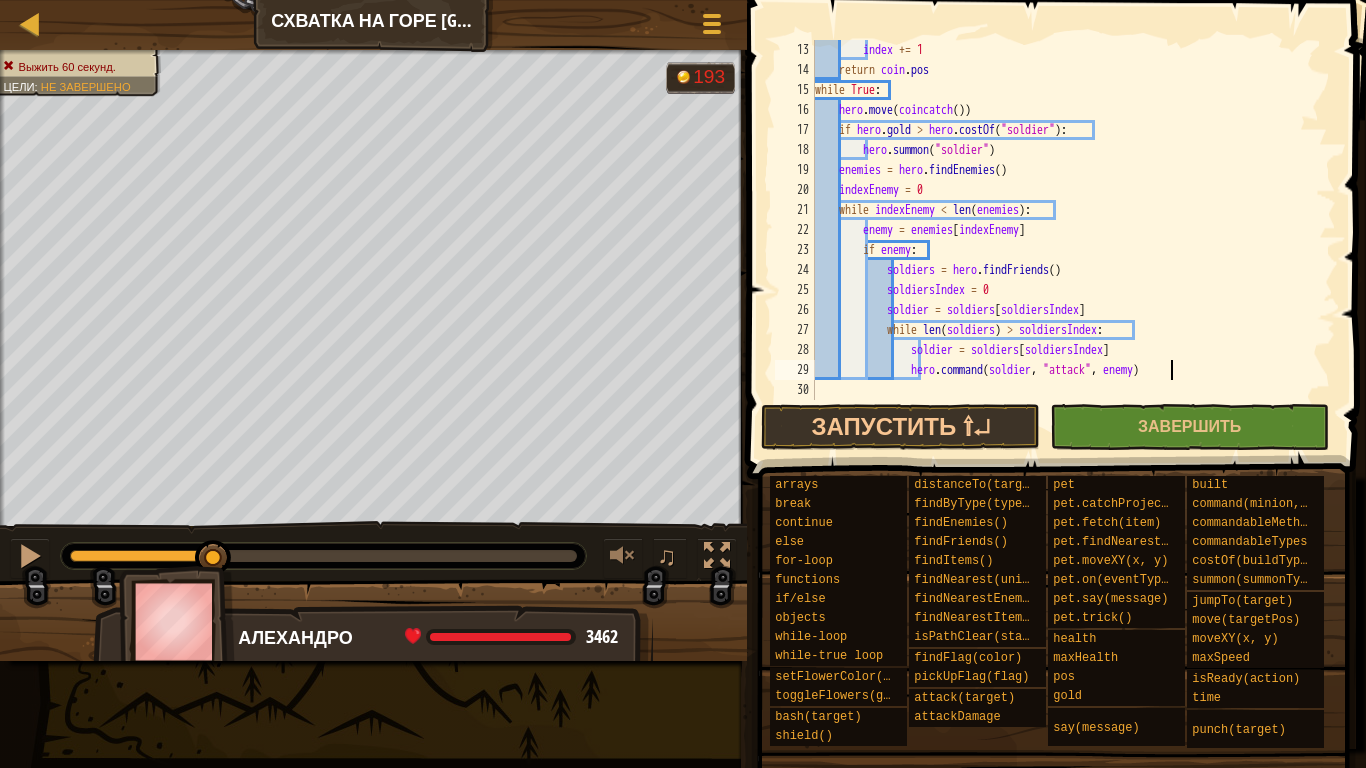 click on "index   +=   1      return   coin . pos while   True :      hero . move ( coincatch ( ))      if   hero . gold   >   hero . costOf ( "soldier" ) :          hero . summon ( "soldier" )      enemies   =   hero . findEnemies ( )      indexEnemy   =   0      while   indexEnemy   <   len ( enemies ) :          enemy   =   enemies [ indexEnemy ]          if   enemy :              soldiers   =   hero . findFriends ( )              soldiersIndex   =   0              soldier   =   soldiers [ soldiersIndex ]              while   len ( soldiers )   >   soldiersIndex :                  soldier   =   soldiers [ soldiersIndex ]                  hero . command ( soldier ,   "attack" ,   enemy )" at bounding box center [1066, 240] 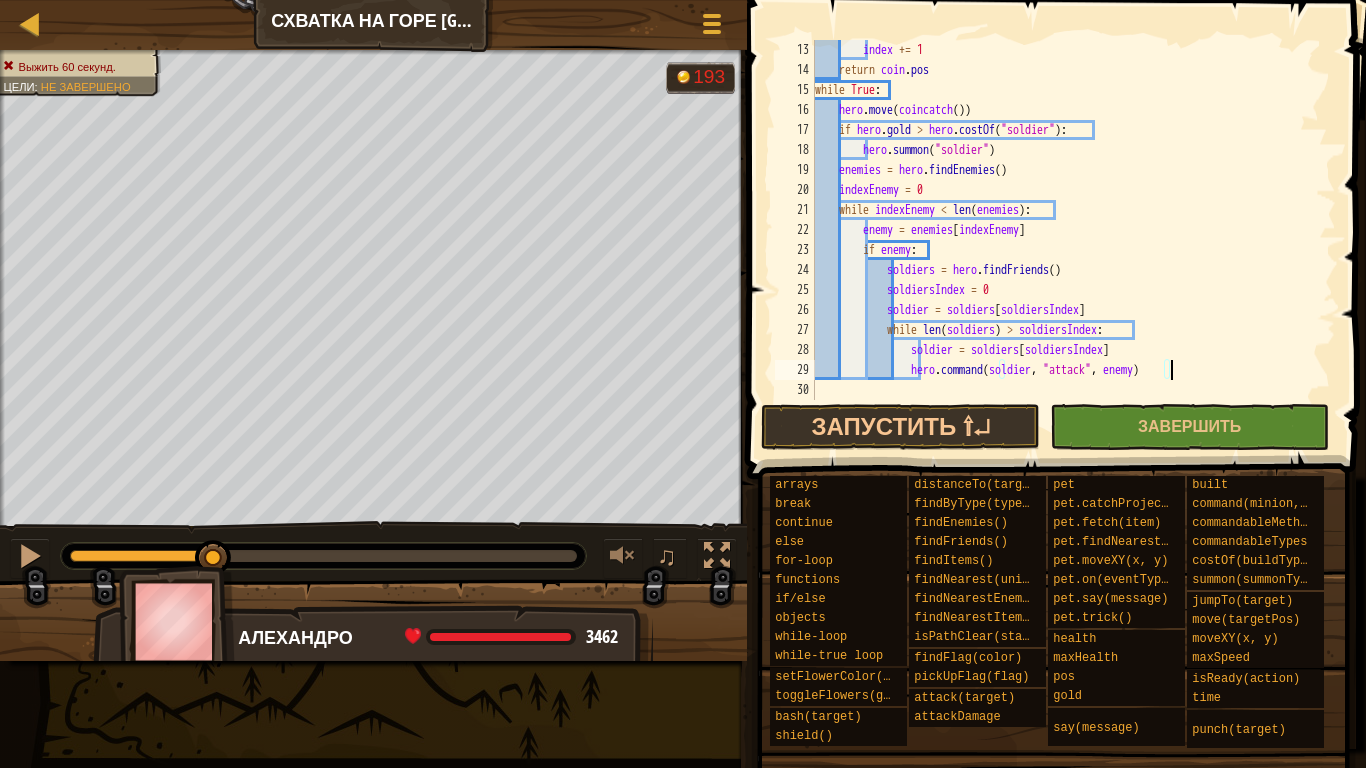 scroll, scrollTop: 9, scrollLeft: 8, axis: both 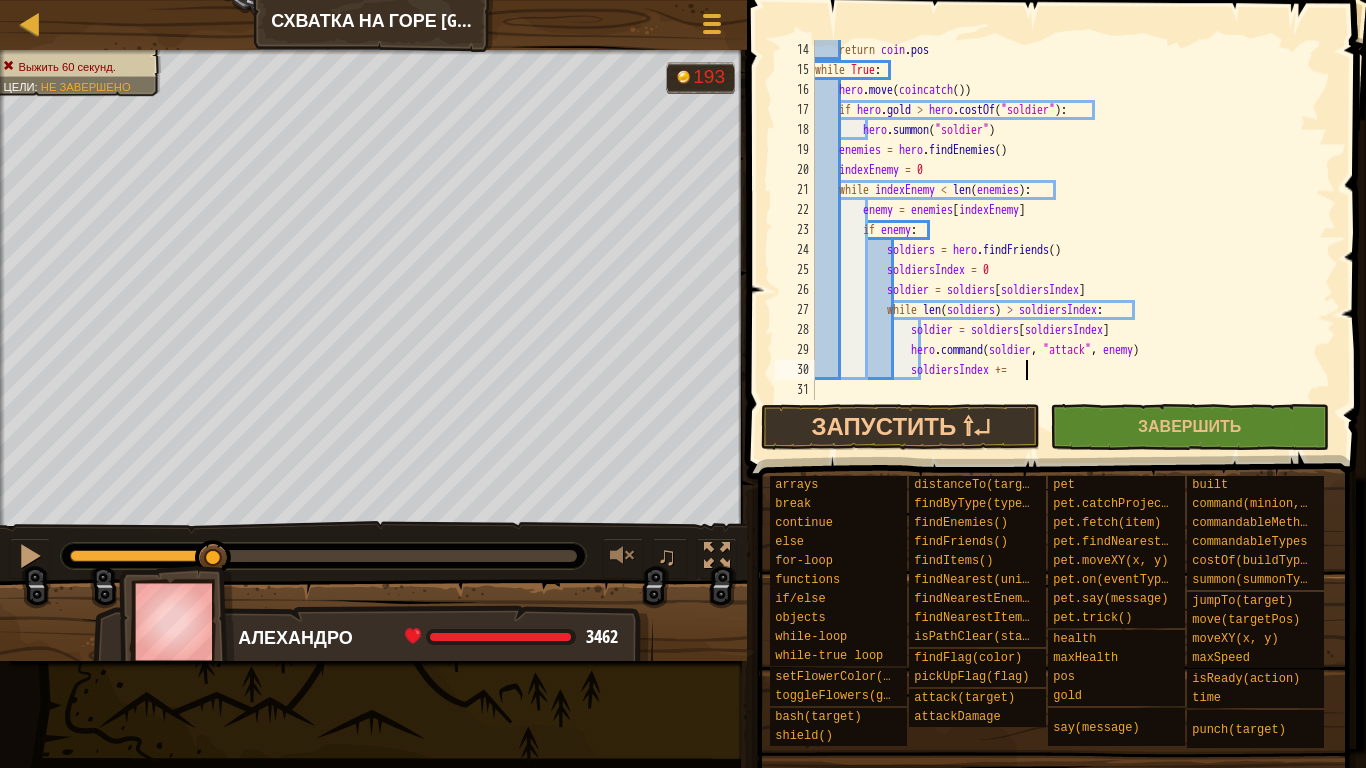 type on "soldiersIndex += 1" 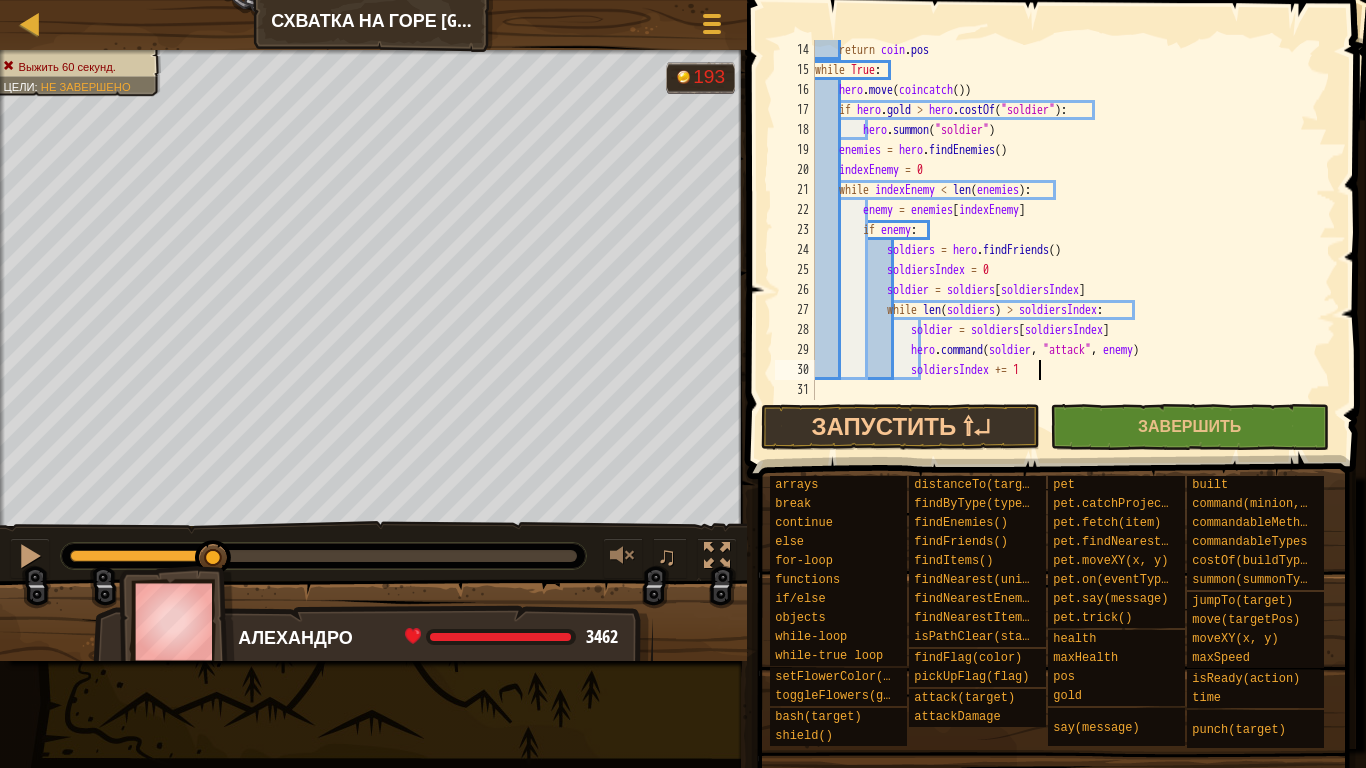 scroll, scrollTop: 9, scrollLeft: 8, axis: both 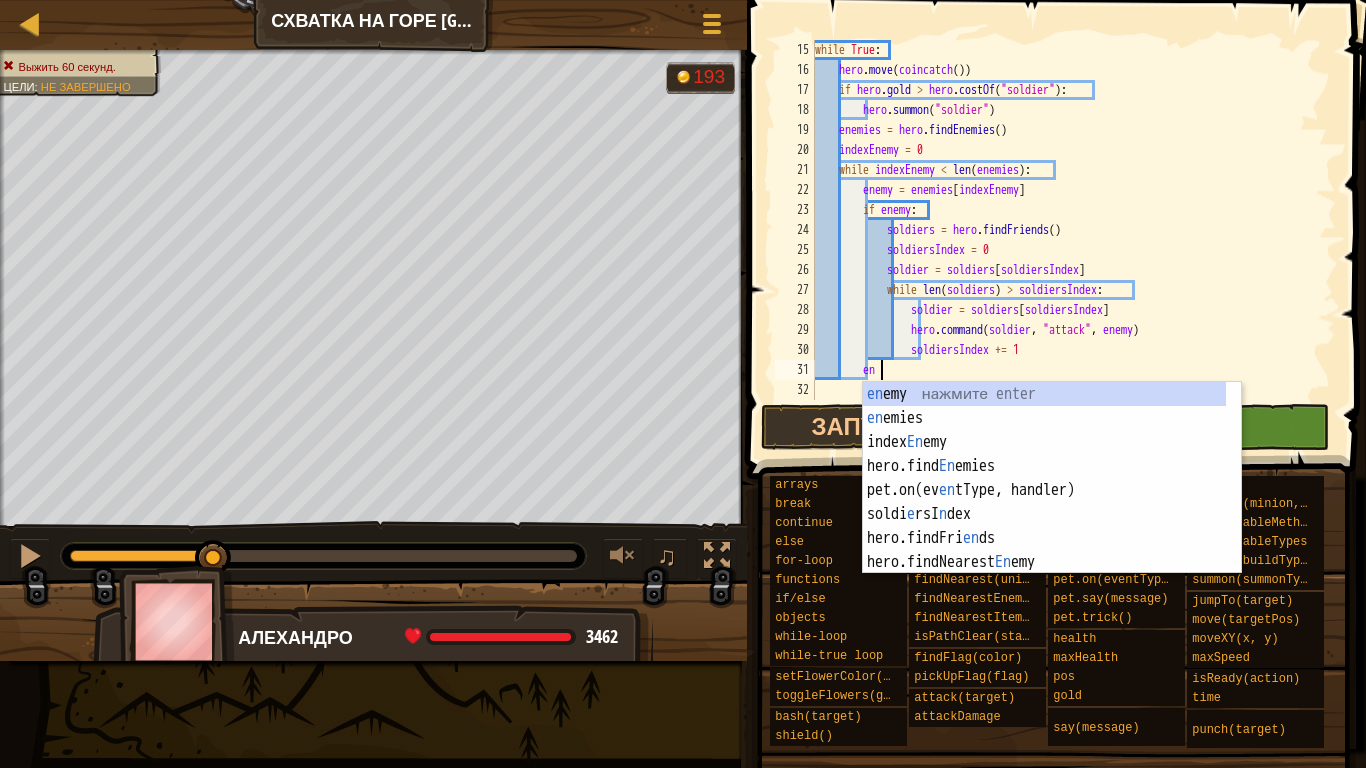 type on "e" 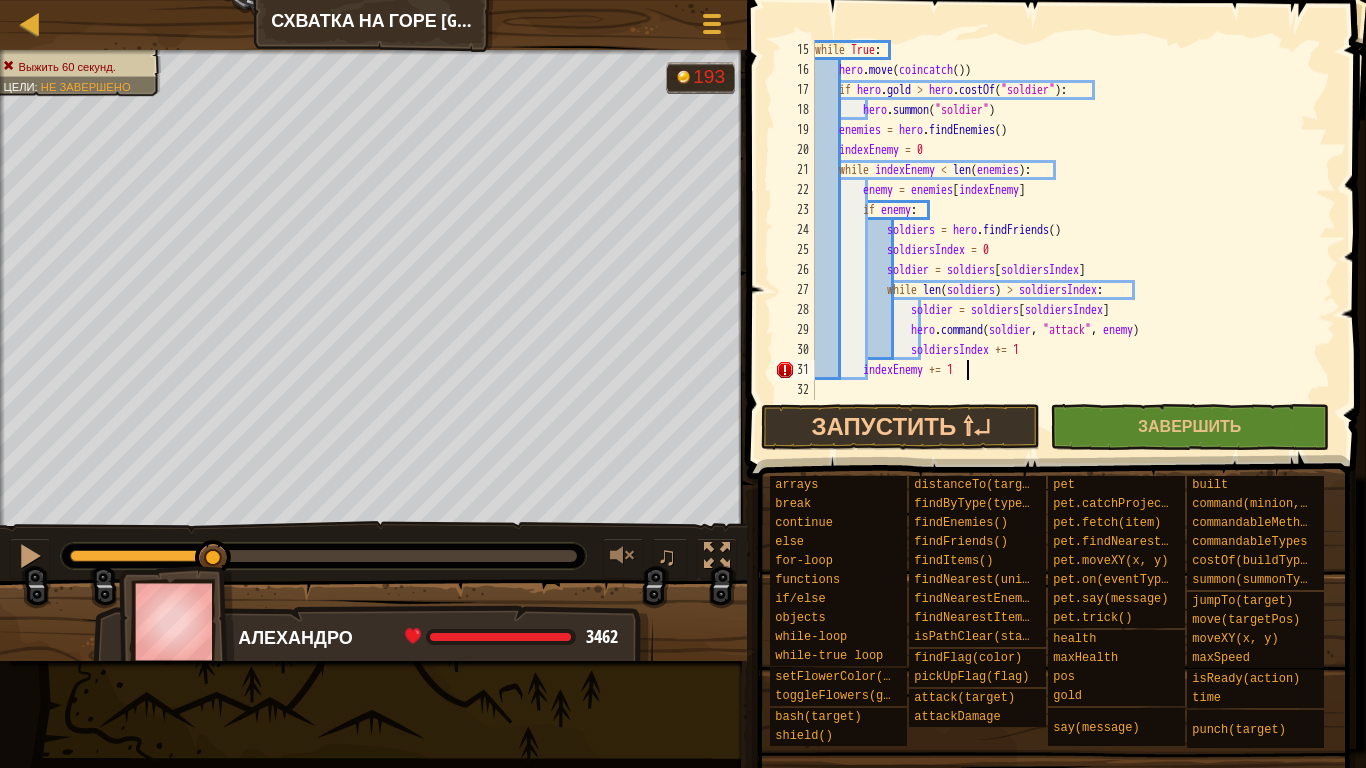 scroll, scrollTop: 9, scrollLeft: 11, axis: both 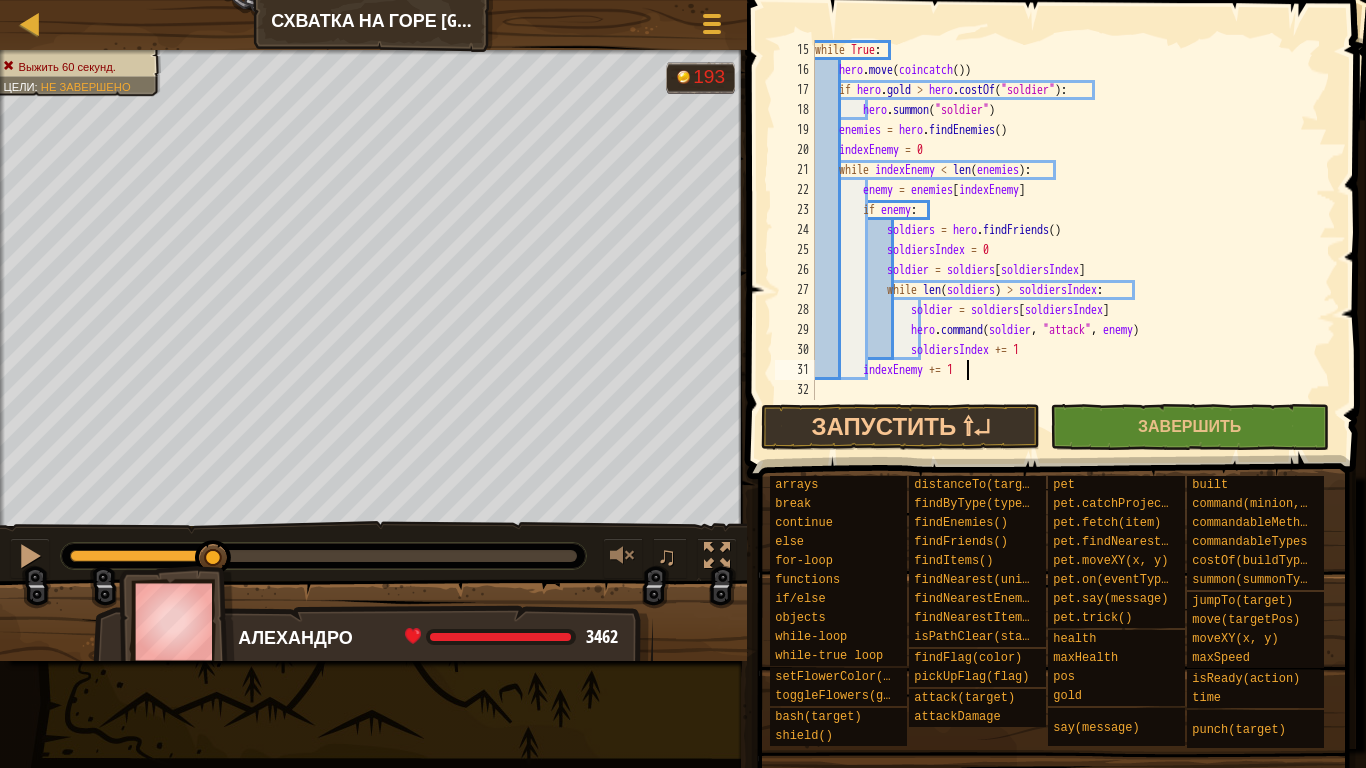 click on "while   True :      hero . move ( coincatch ( ))      if   hero . gold   >   hero . costOf ( "soldier" ) :          hero . summon ( "soldier" )      enemies   =   hero . findEnemies ( )      indexEnemy   =   0      while   indexEnemy   <   len ( enemies ) :          enemy   =   enemies [ indexEnemy ]          if   enemy :              soldiers   =   hero . findFriends ( )              soldiersIndex   =   0              soldier   =   soldiers [ soldiersIndex ]              while   len ( soldiers )   >   soldiersIndex :                  soldier   =   soldiers [ soldiersIndex ]                  hero . command ( soldier ,   "attack" ,   enemy )                  soldiersIndex   +=   1          indexEnemy   +=   1" at bounding box center (1066, 240) 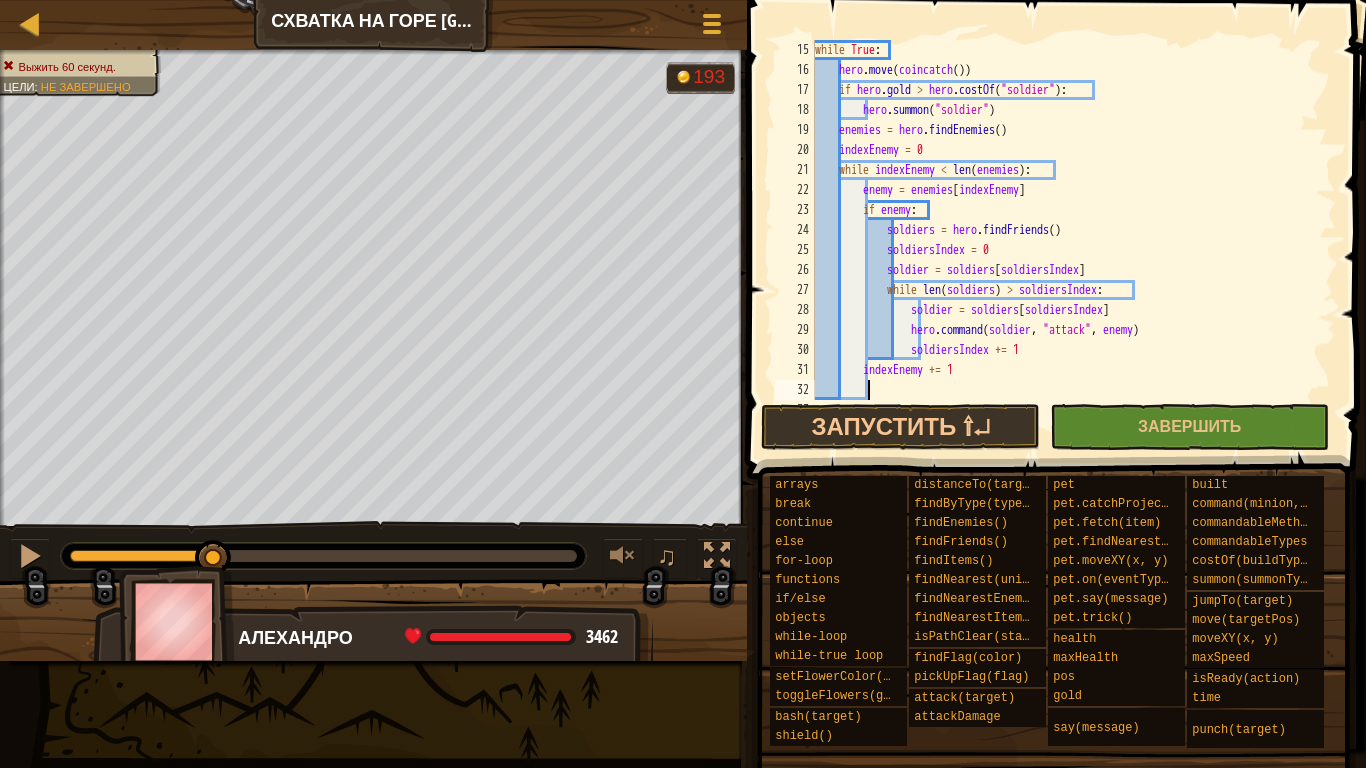 scroll, scrollTop: 300, scrollLeft: 0, axis: vertical 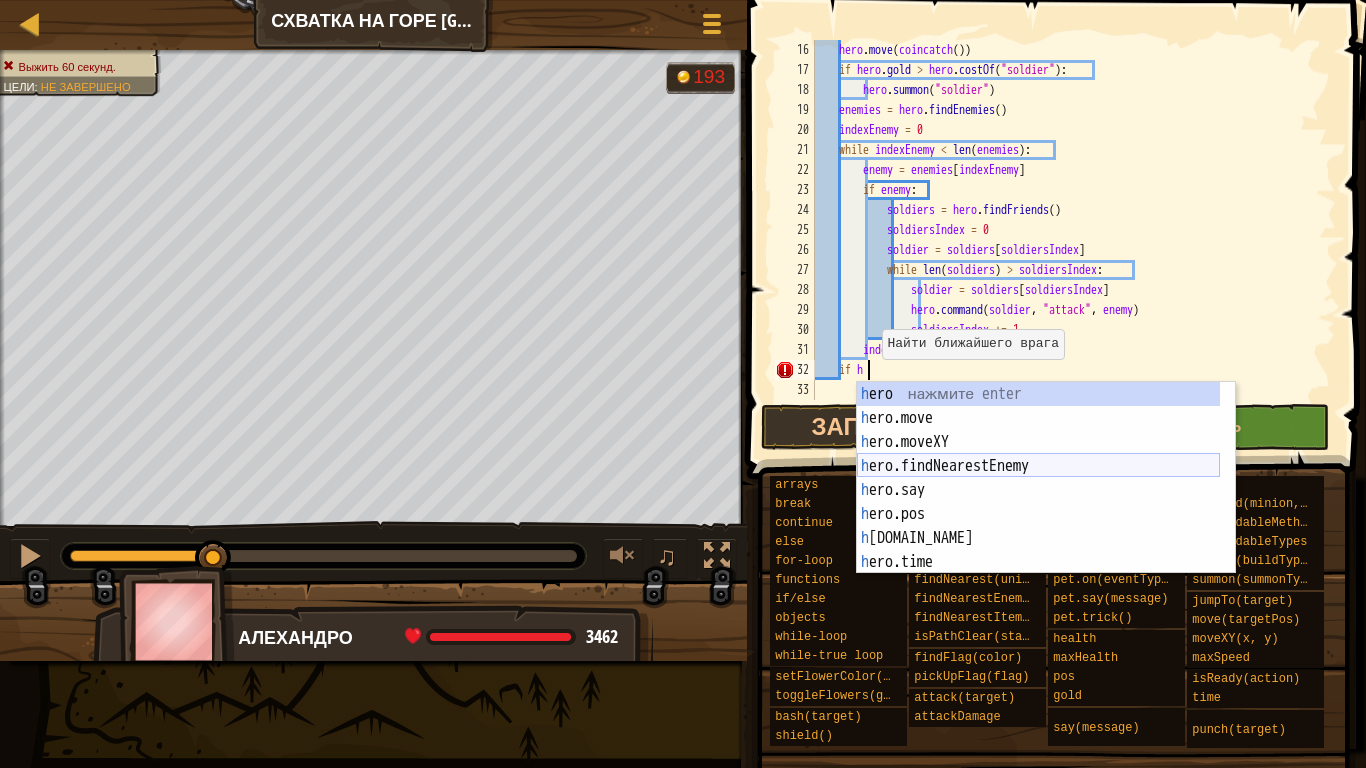 click on "h ero нажмите enter h ero.move нажмите enter h ero.moveXY нажмите enter h ero.findNearestEnemy нажмите enter h ero.say нажмите enter h ero.pos нажмите enter h [DOMAIN_NAME] нажмите enter h ero.time нажмите enter h [DOMAIN_NAME] нажмите enter" at bounding box center (1038, 502) 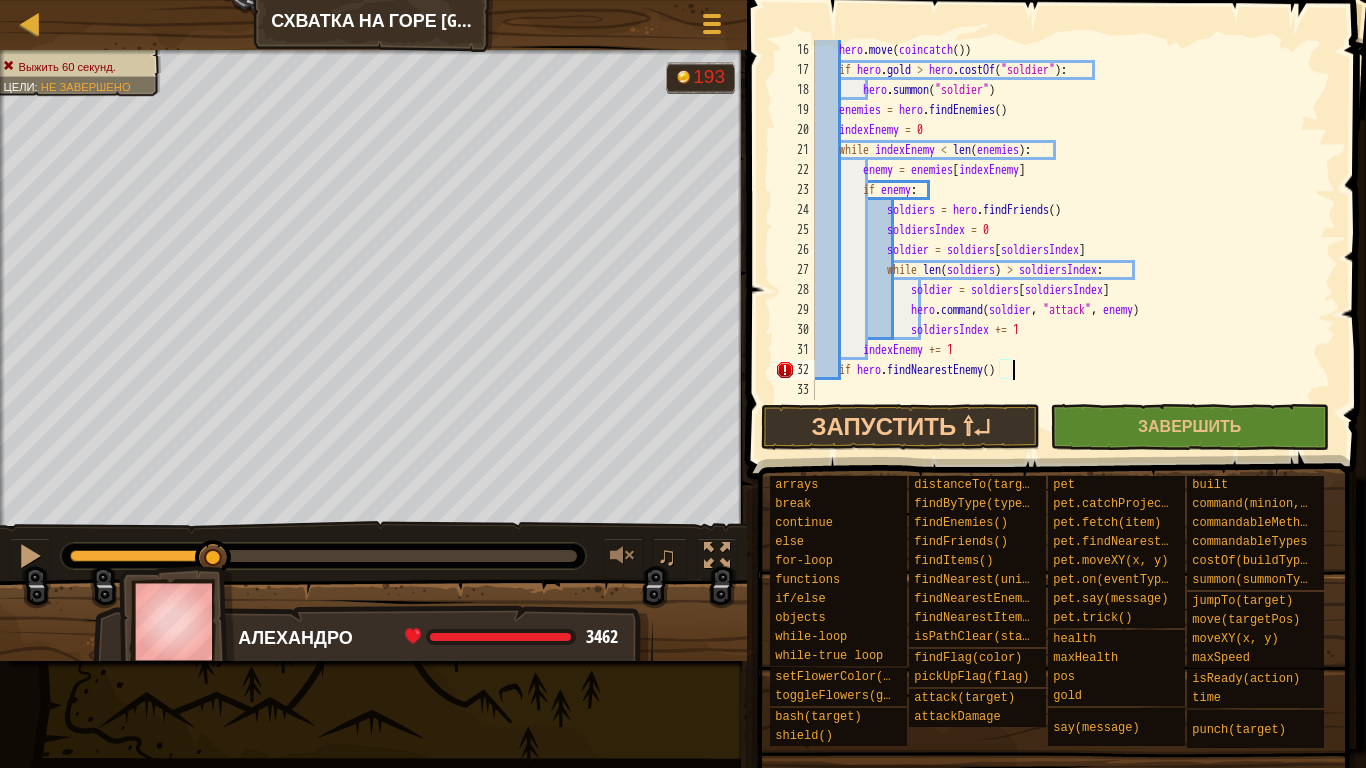 type on "if hero.findNearestEnemy():" 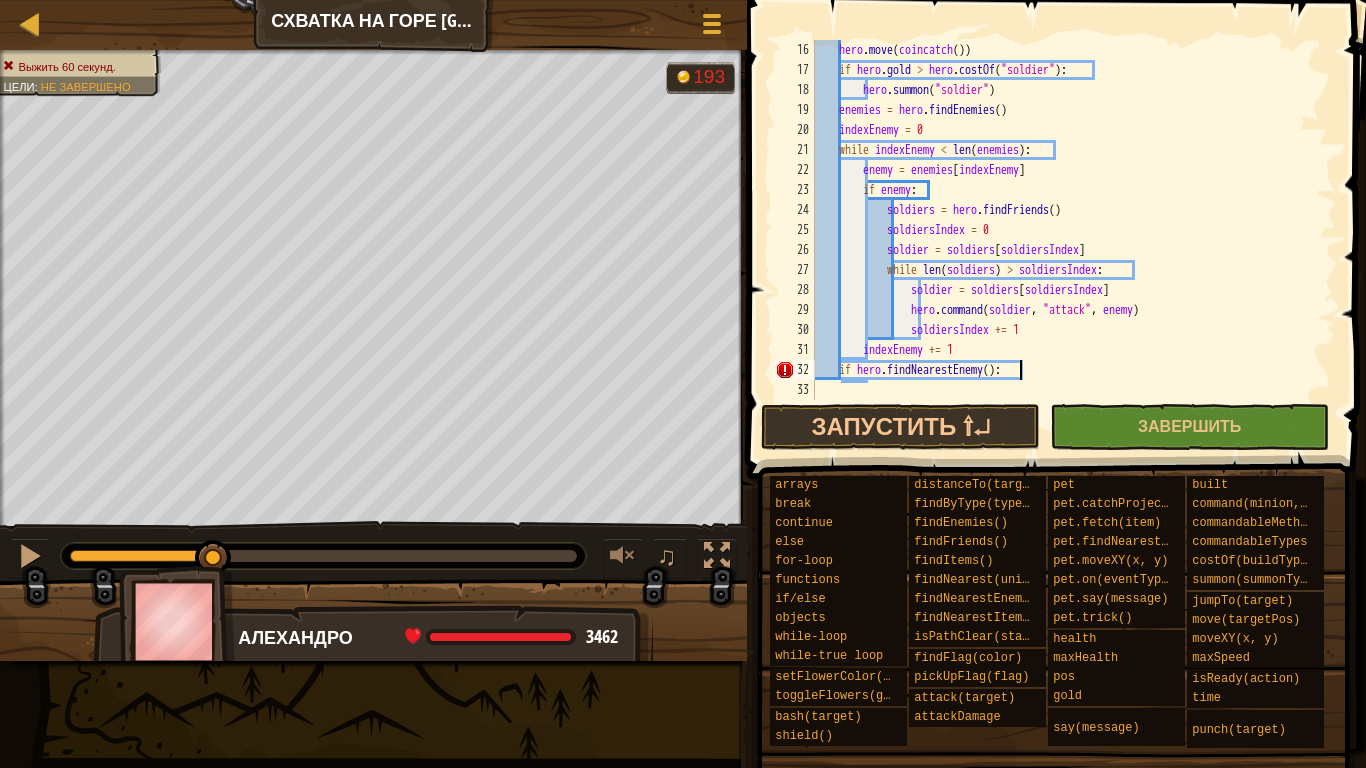 scroll, scrollTop: 9, scrollLeft: 3, axis: both 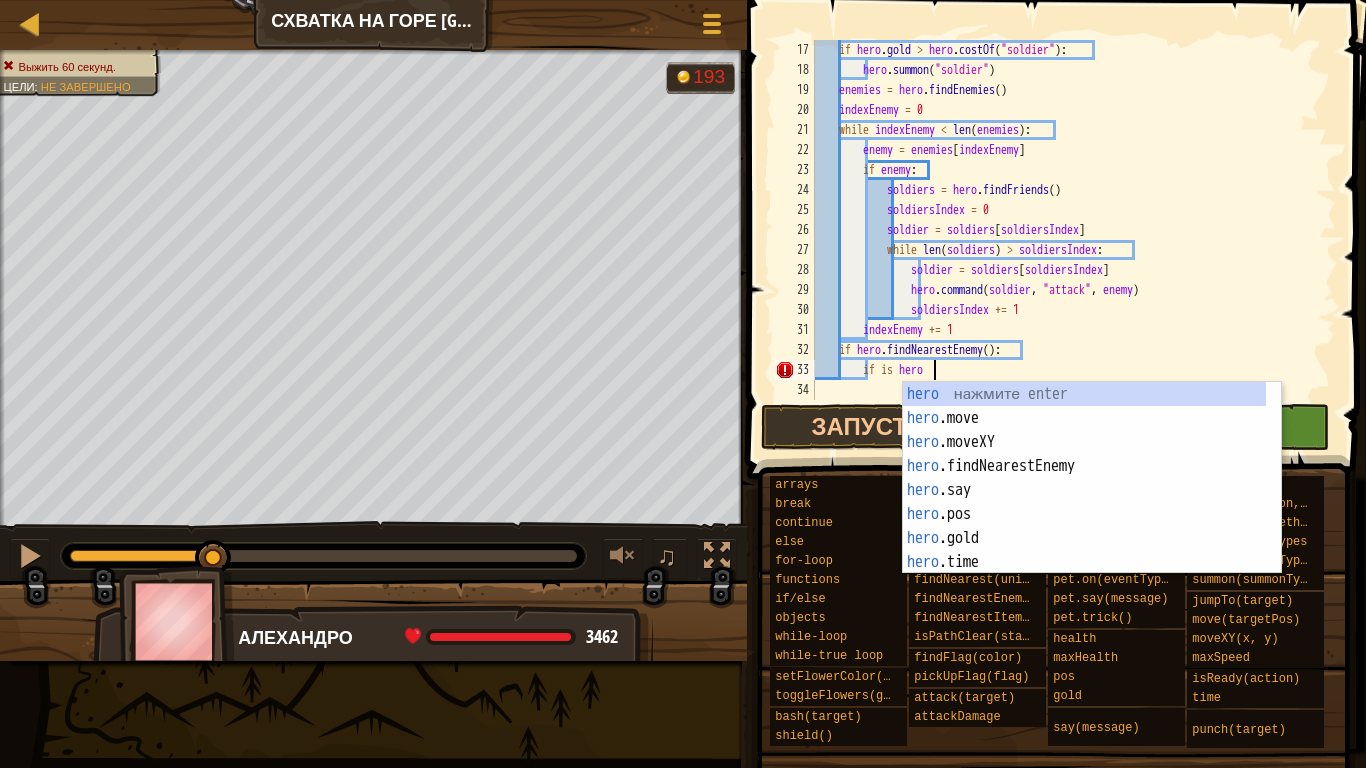 click on "if   hero . gold   >   hero . costOf ( "soldier" ) :          hero . summon ( "soldier" )      enemies   =   hero . findEnemies ( )      indexEnemy   =   0      while   indexEnemy   <   len ( enemies ) :          enemy   =   enemies [ indexEnemy ]          if   enemy :              soldiers   =   hero . findFriends ( )              soldiersIndex   =   0              soldier   =   soldiers [ soldiersIndex ]              while   len ( soldiers )   >   soldiersIndex :                  soldier   =   soldiers [ soldiersIndex ]                  hero . command ( soldier ,   "attack" ,   enemy )                  soldiersIndex   +=   1          indexEnemy   +=   1      if   hero . findNearestEnemy ( ) :          if   is   hero" at bounding box center [1066, 240] 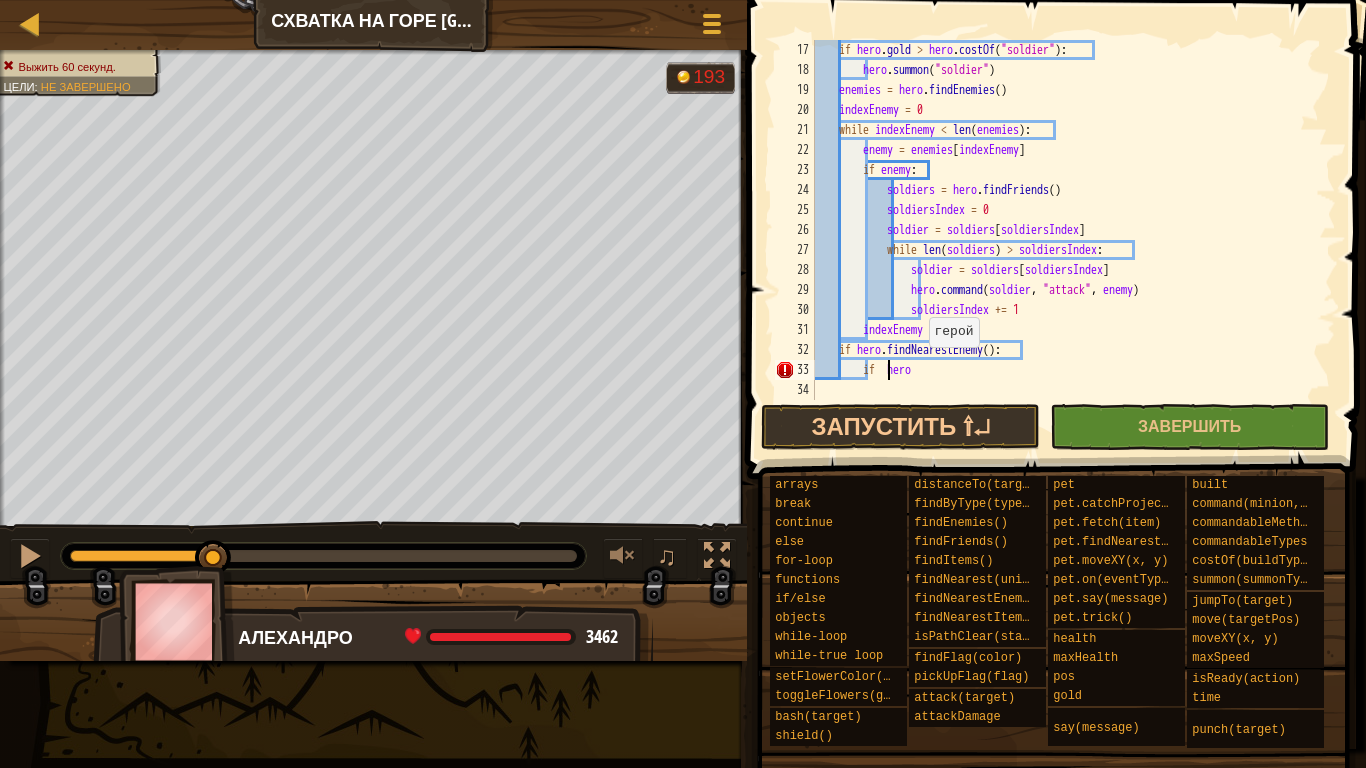 scroll, scrollTop: 9, scrollLeft: 7, axis: both 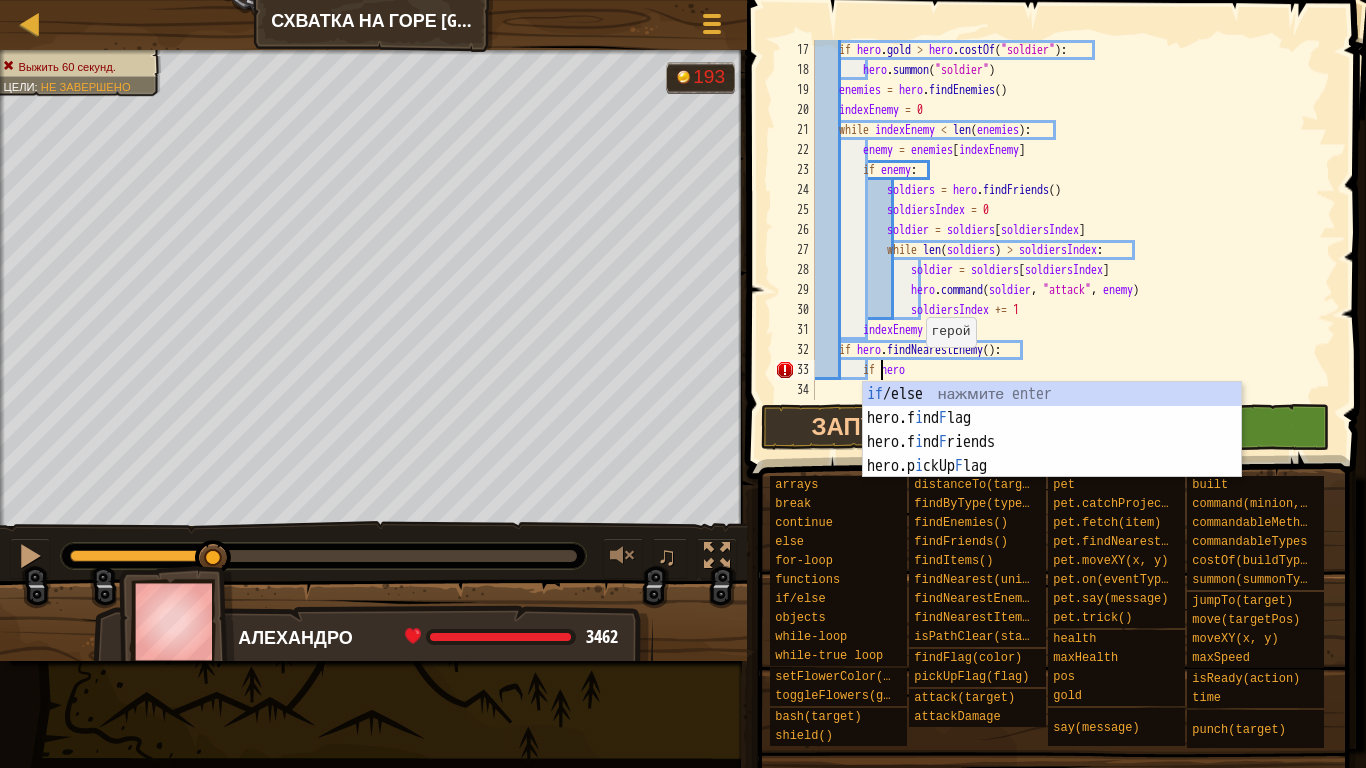 click on "if   hero . gold   >   hero . costOf ( "soldier" ) :          hero . summon ( "soldier" )      enemies   =   hero . findEnemies ( )      indexEnemy   =   0      while   indexEnemy   <   len ( enemies ) :          enemy   =   enemies [ indexEnemy ]          if   enemy :              soldiers   =   hero . findFriends ( )              soldiersIndex   =   0              soldier   =   soldiers [ soldiersIndex ]              while   len ( soldiers )   >   soldiersIndex :                  soldier   =   soldiers [ soldiersIndex ]                  hero . command ( soldier ,   "attack" ,   enemy )                  soldiersIndex   +=   1          indexEnemy   +=   1      if   hero . findNearestEnemy ( ) :          if   hero" at bounding box center [1066, 240] 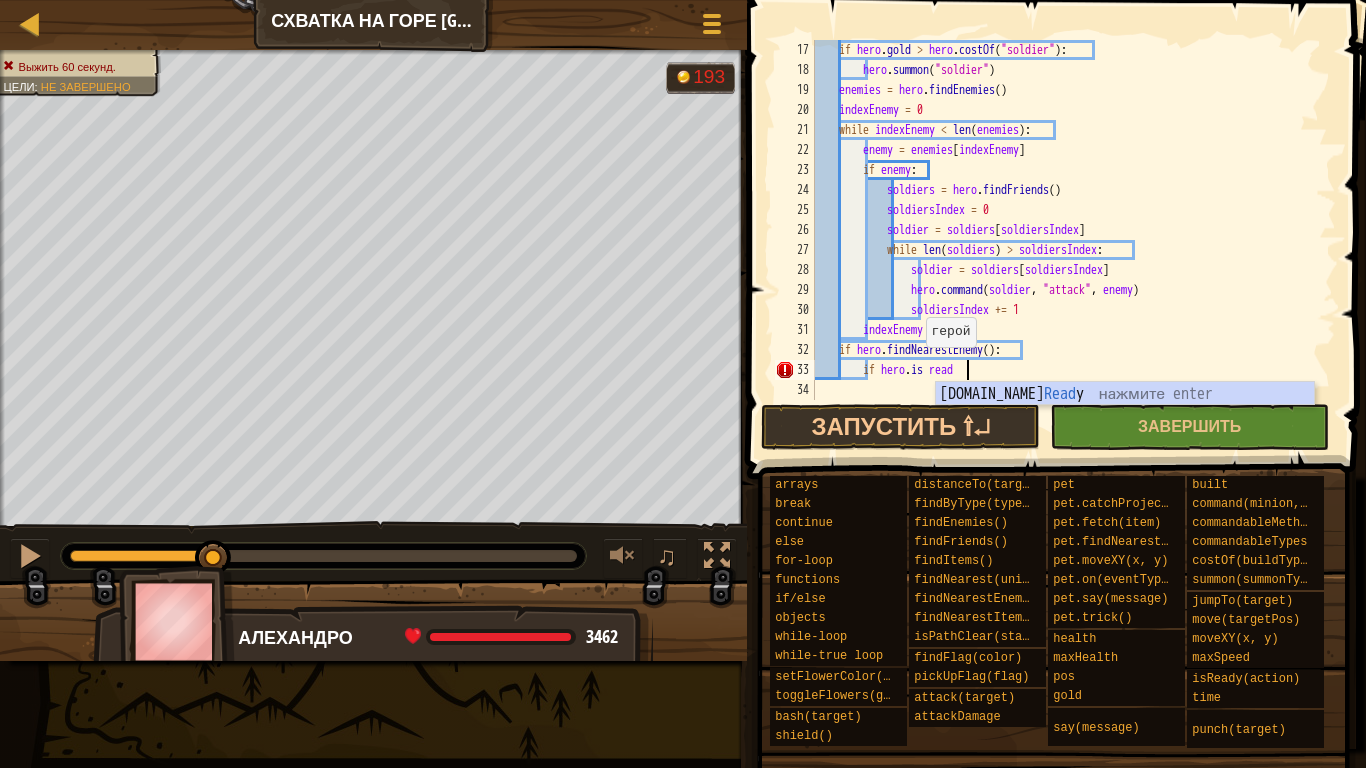 scroll, scrollTop: 9, scrollLeft: 12, axis: both 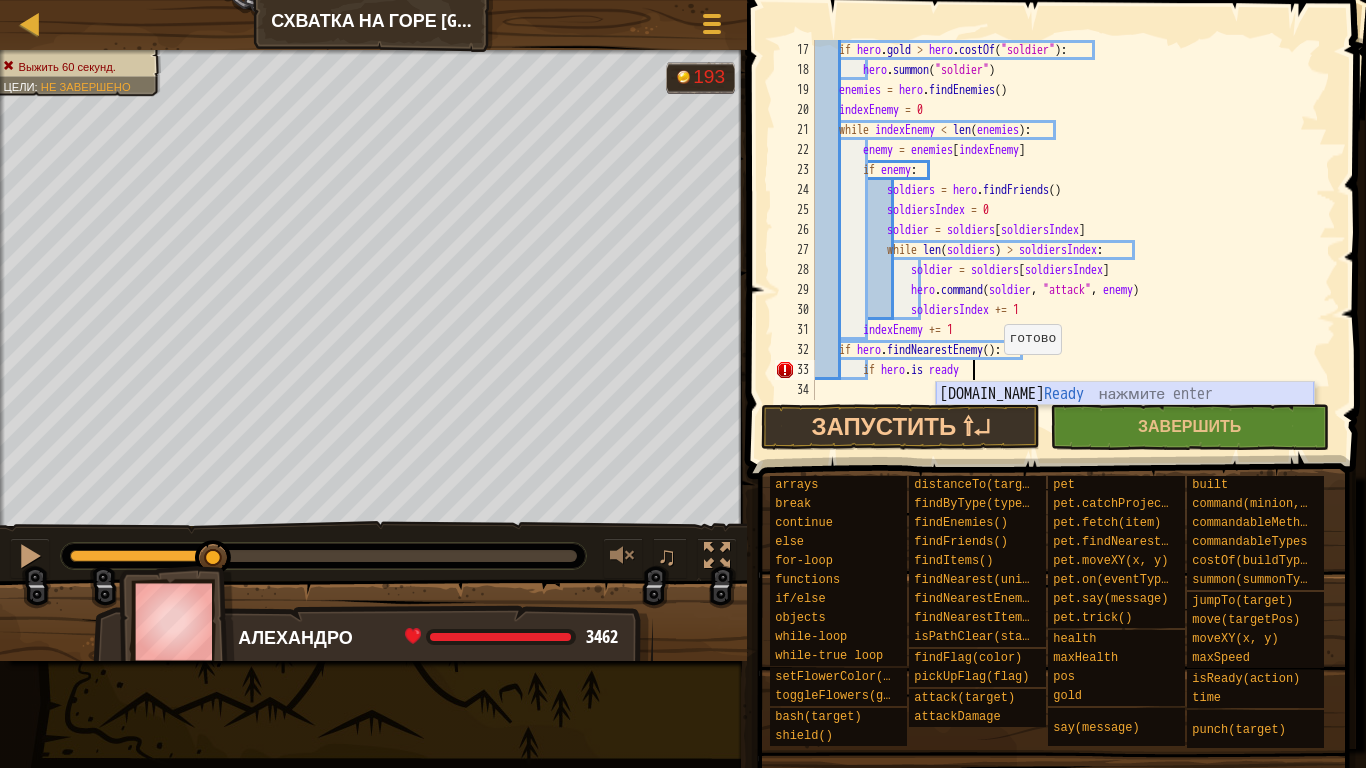 click on "[DOMAIN_NAME] Ready нажмите enter" at bounding box center [1125, 418] 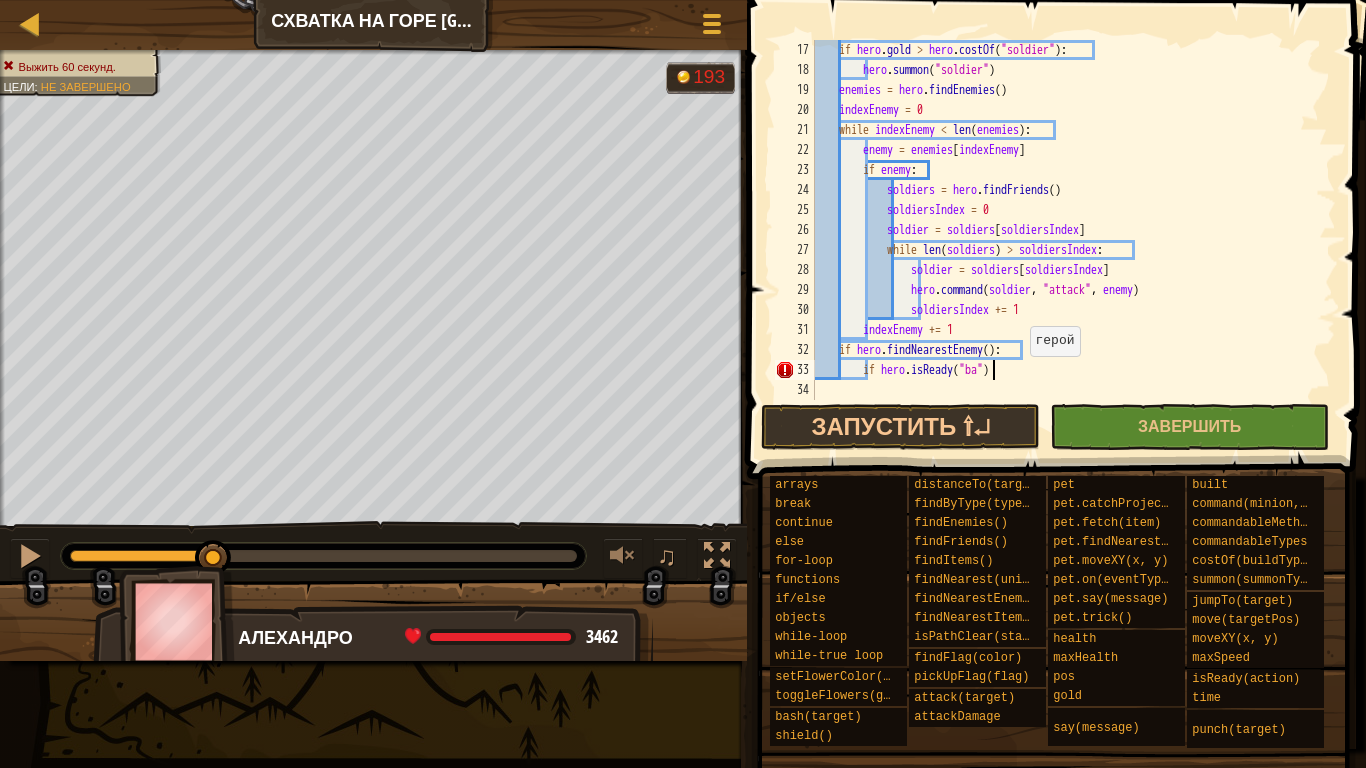 scroll, scrollTop: 9, scrollLeft: 15, axis: both 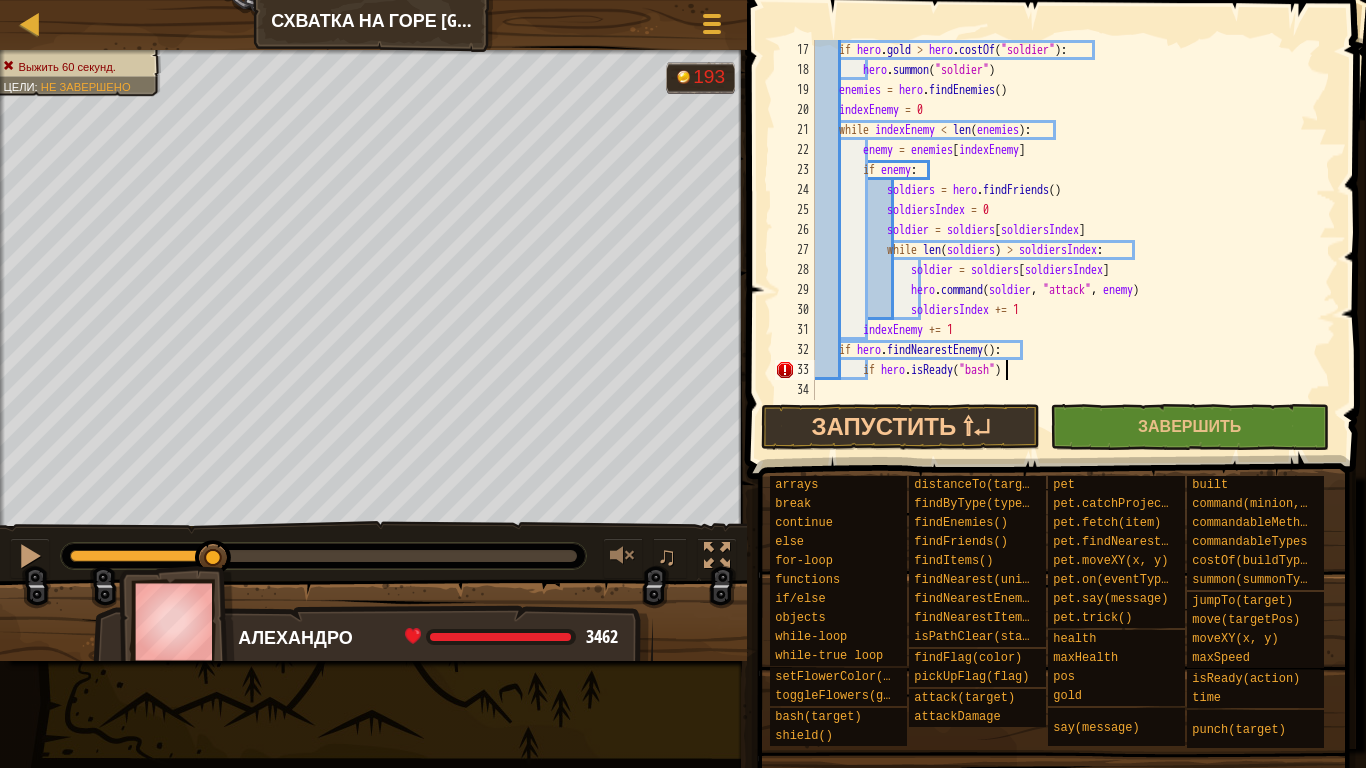 click on "if   hero . gold   >   hero . costOf ( "soldier" ) :          hero . summon ( "soldier" )      enemies   =   hero . findEnemies ( )      indexEnemy   =   0      while   indexEnemy   <   len ( enemies ) :          enemy   =   enemies [ indexEnemy ]          if   enemy :              soldiers   =   hero . findFriends ( )              soldiersIndex   =   0              soldier   =   soldiers [ soldiersIndex ]              while   len ( soldiers )   >   soldiersIndex :                  soldier   =   soldiers [ soldiersIndex ]                  hero . command ( soldier ,   "attack" ,   enemy )                  soldiersIndex   +=   1          indexEnemy   +=   1      if   hero . findNearestEnemy ( ) :          if   hero . isReady ( "bash" )" at bounding box center [1066, 240] 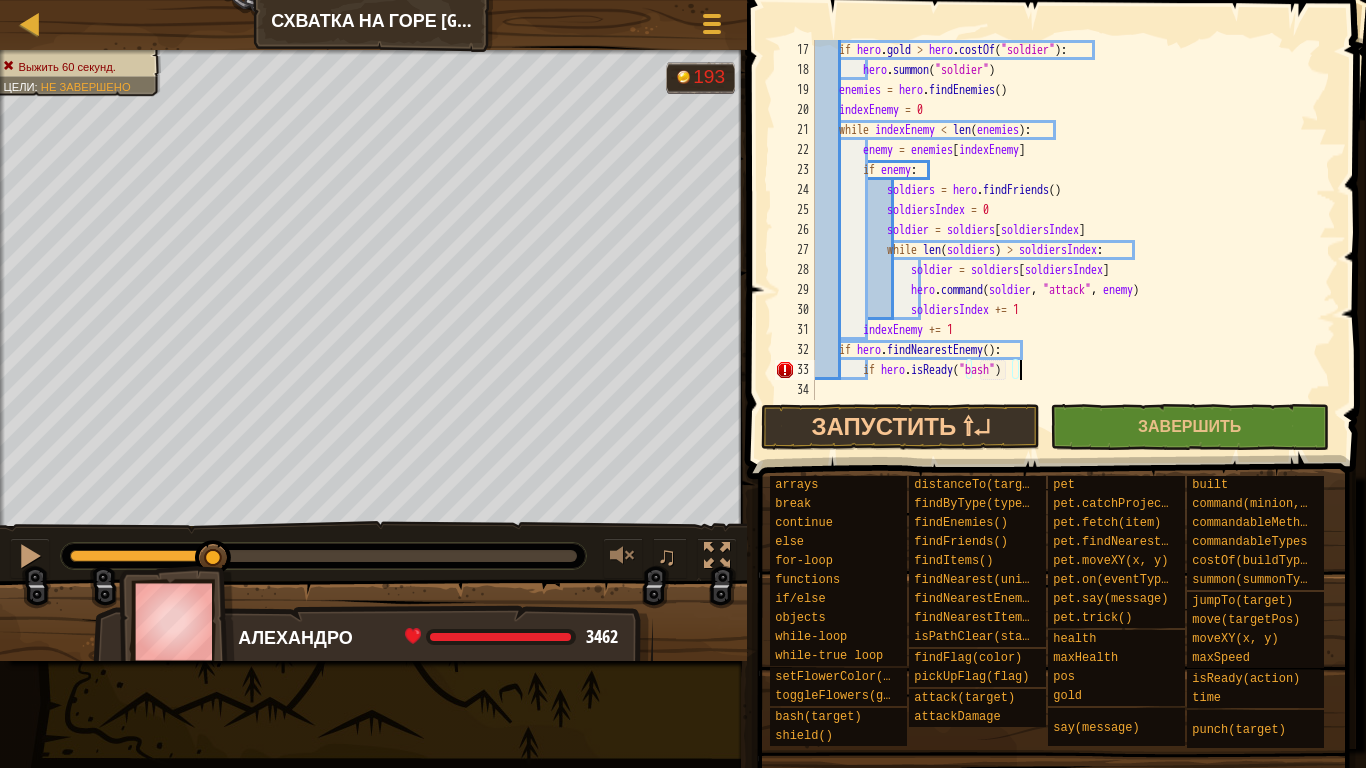 type on "if hero.isReady("bash"):" 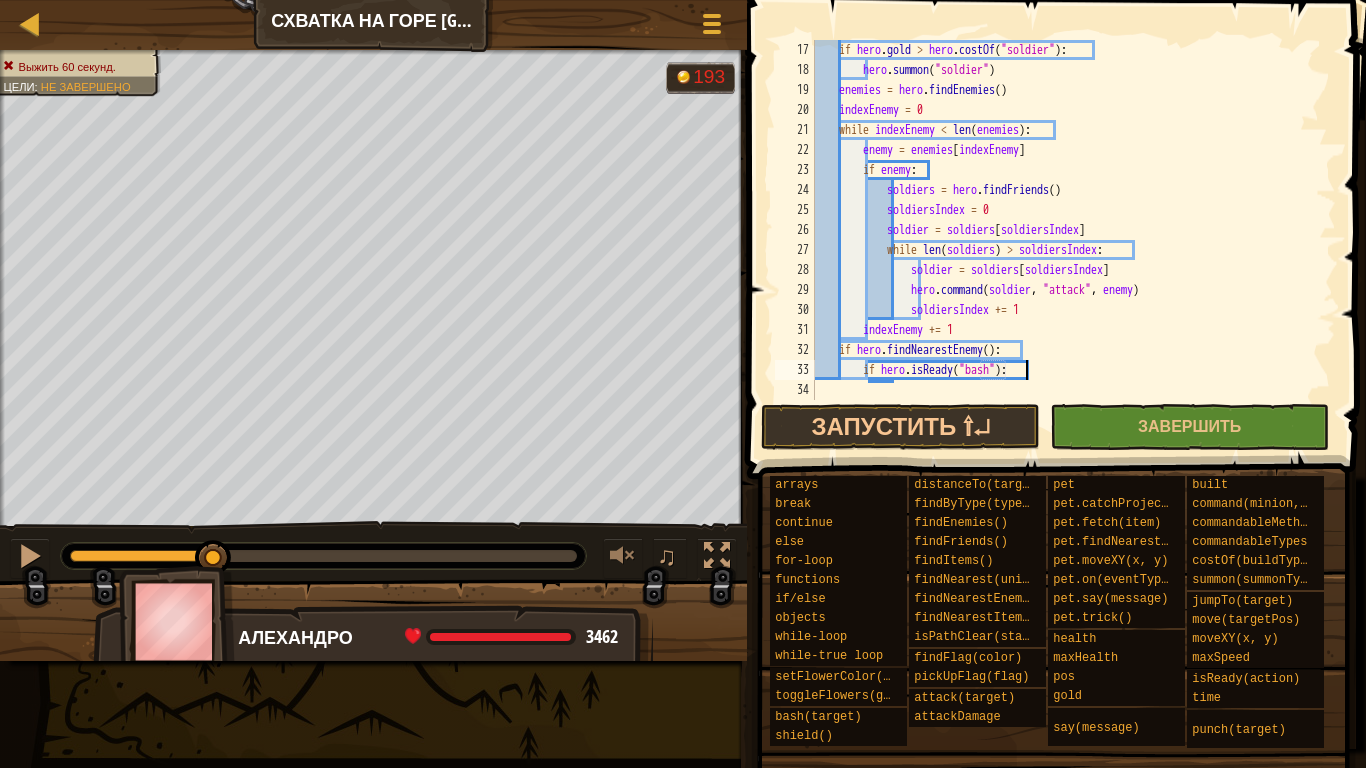 scroll, scrollTop: 9, scrollLeft: 6, axis: both 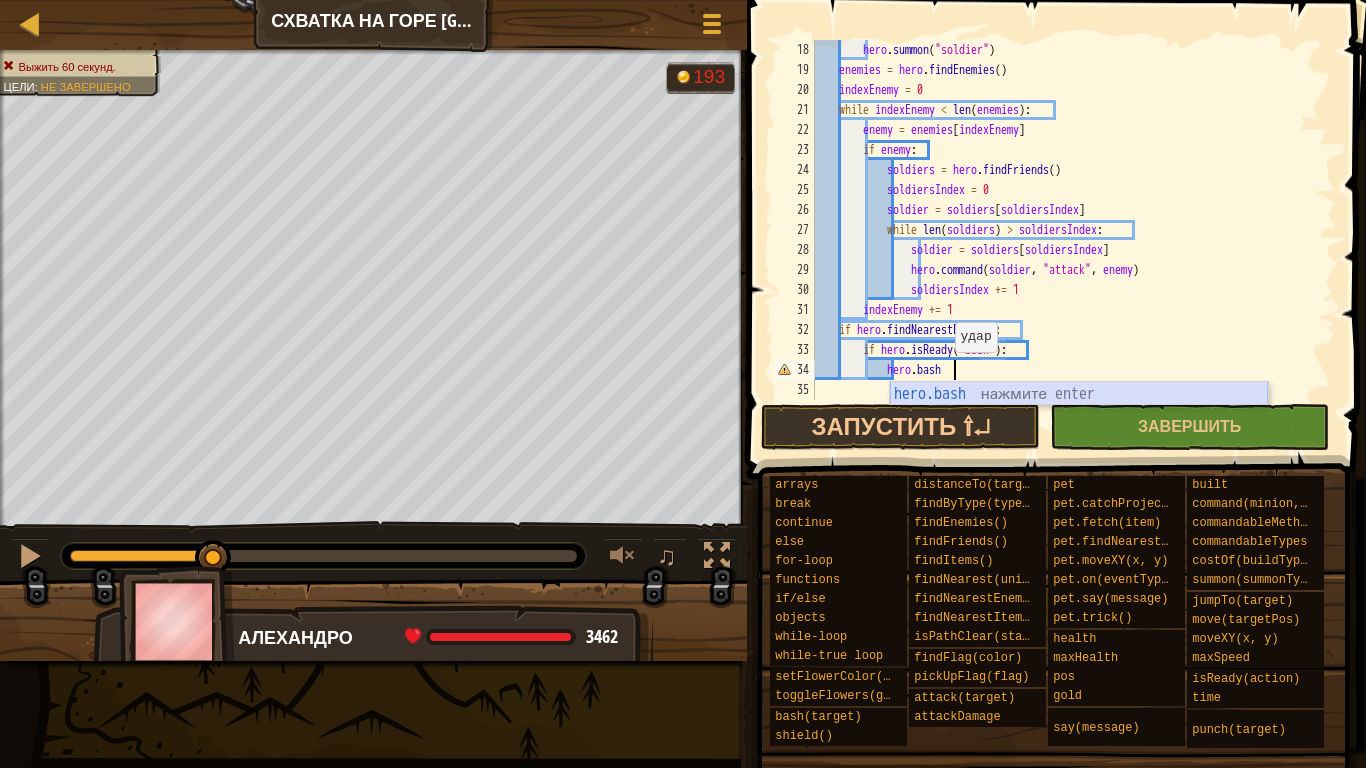 click on "hero.bash нажмите enter" at bounding box center (1079, 418) 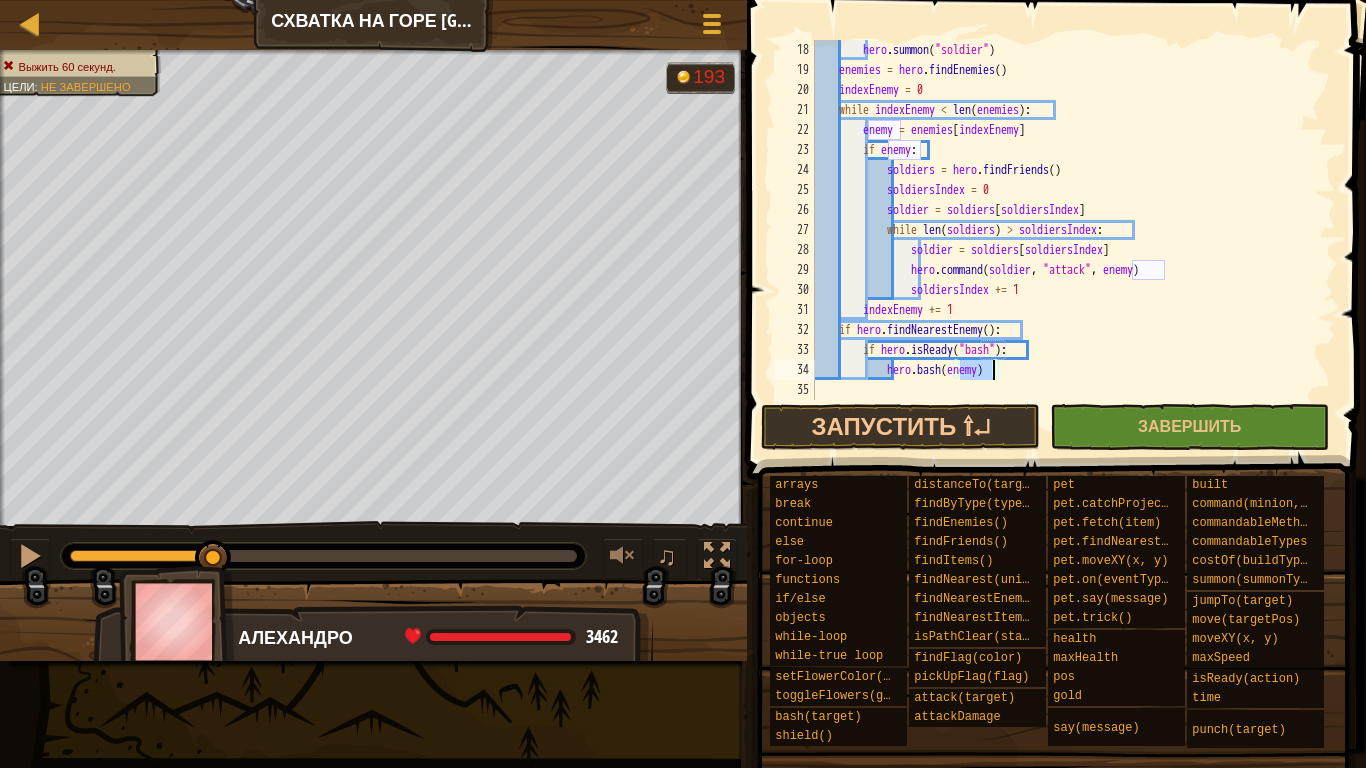 click on "hero . summon ( "soldier" )      enemies   =   hero . findEnemies ( )      indexEnemy   =   0      while   indexEnemy   <   len ( enemies ) :          enemy   =   enemies [ indexEnemy ]          if   enemy :              soldiers   =   hero . findFriends ( )              soldiersIndex   =   0              soldier   =   soldiers [ soldiersIndex ]              while   len ( soldiers )   >   soldiersIndex :                  soldier   =   soldiers [ soldiersIndex ]                  hero . command ( soldier ,   "attack" ,   enemy )                  soldiersIndex   +=   1          indexEnemy   +=   1      if   hero . findNearestEnemy ( ) :          if   hero . isReady ( "bash" ) :              hero . bash ( enemy )" at bounding box center (1066, 240) 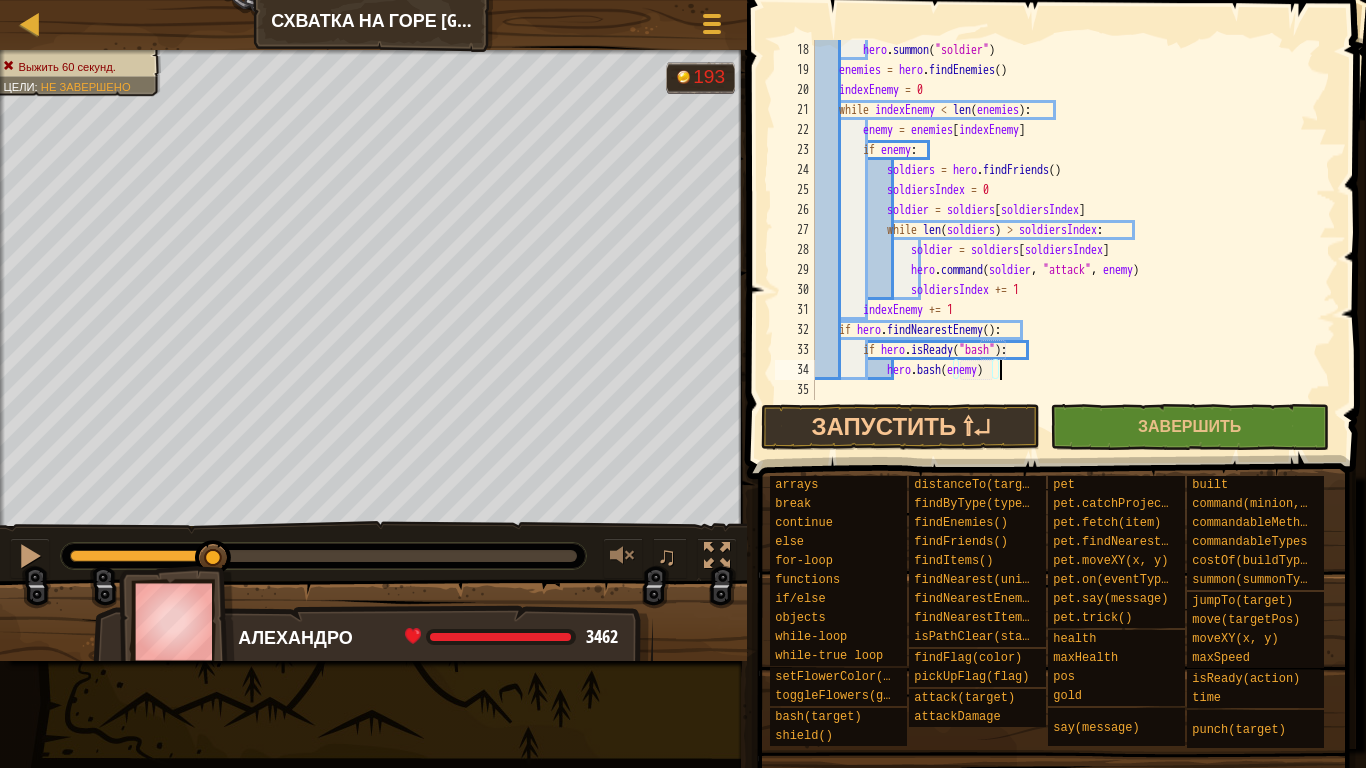 scroll, scrollTop: 340, scrollLeft: 0, axis: vertical 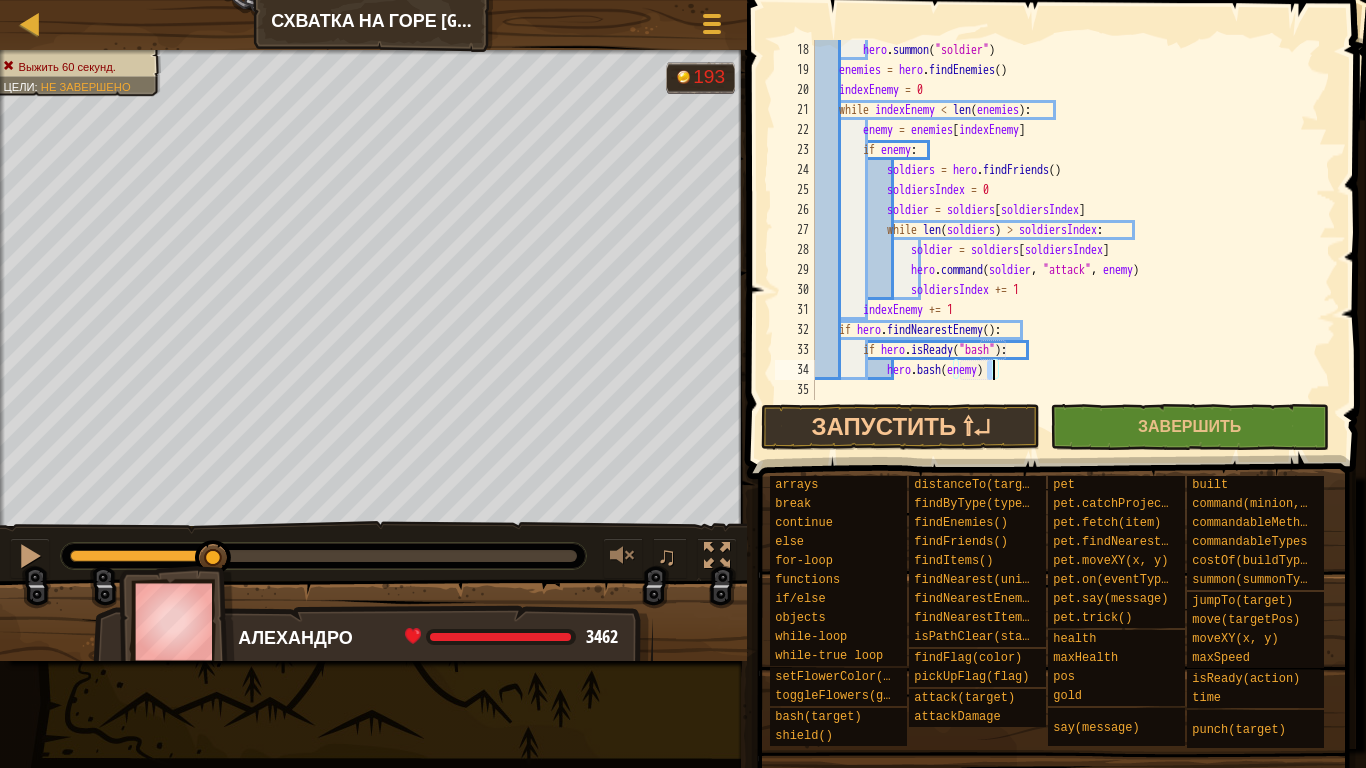 click on "hero . summon ( "soldier" )      enemies   =   hero . findEnemies ( )      indexEnemy   =   0      while   indexEnemy   <   len ( enemies ) :          enemy   =   enemies [ indexEnemy ]          if   enemy :              soldiers   =   hero . findFriends ( )              soldiersIndex   =   0              soldier   =   soldiers [ soldiersIndex ]              while   len ( soldiers )   >   soldiersIndex :                  soldier   =   soldiers [ soldiersIndex ]                  hero . command ( soldier ,   "attack" ,   enemy )                  soldiersIndex   +=   1          indexEnemy   +=   1      if   hero . findNearestEnemy ( ) :          if   hero . isReady ( "bash" ) :              hero . bash ( enemy )" at bounding box center [1066, 240] 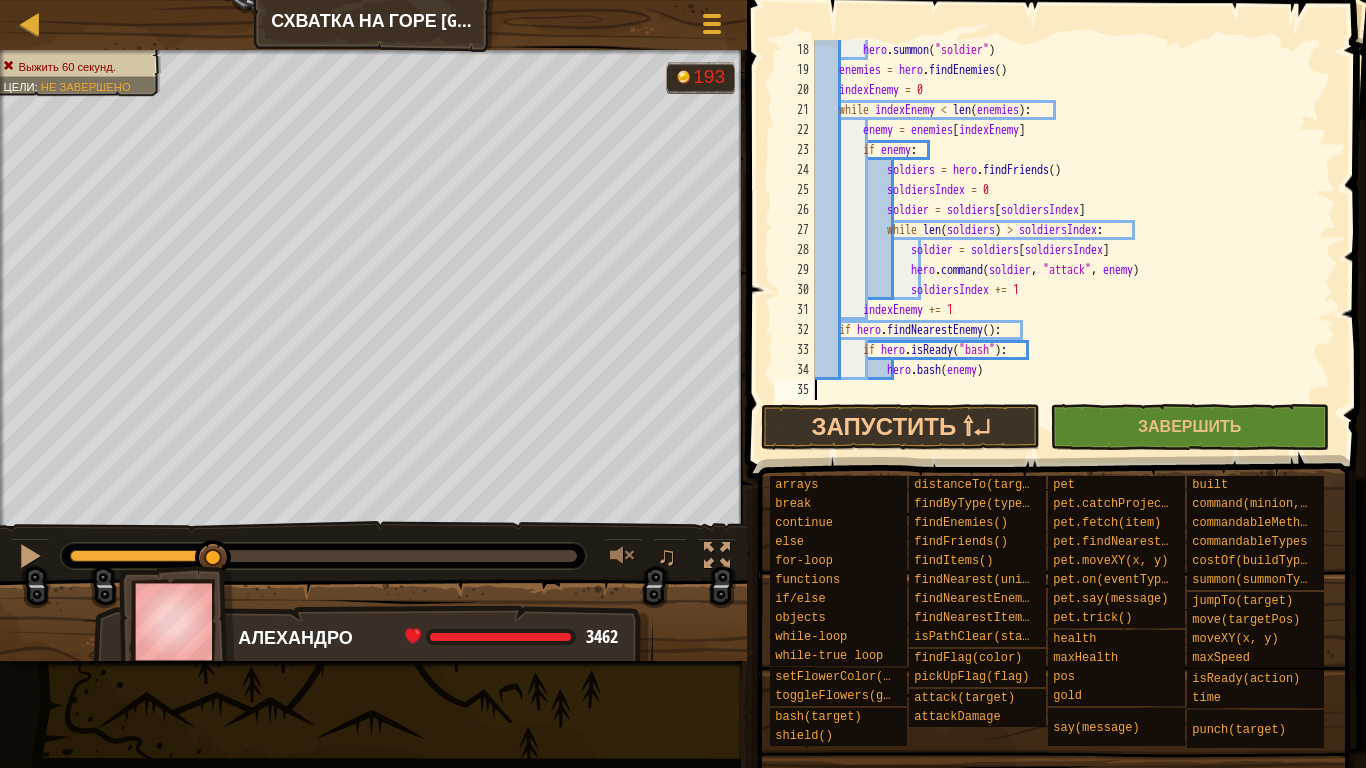 scroll, scrollTop: 9, scrollLeft: 0, axis: vertical 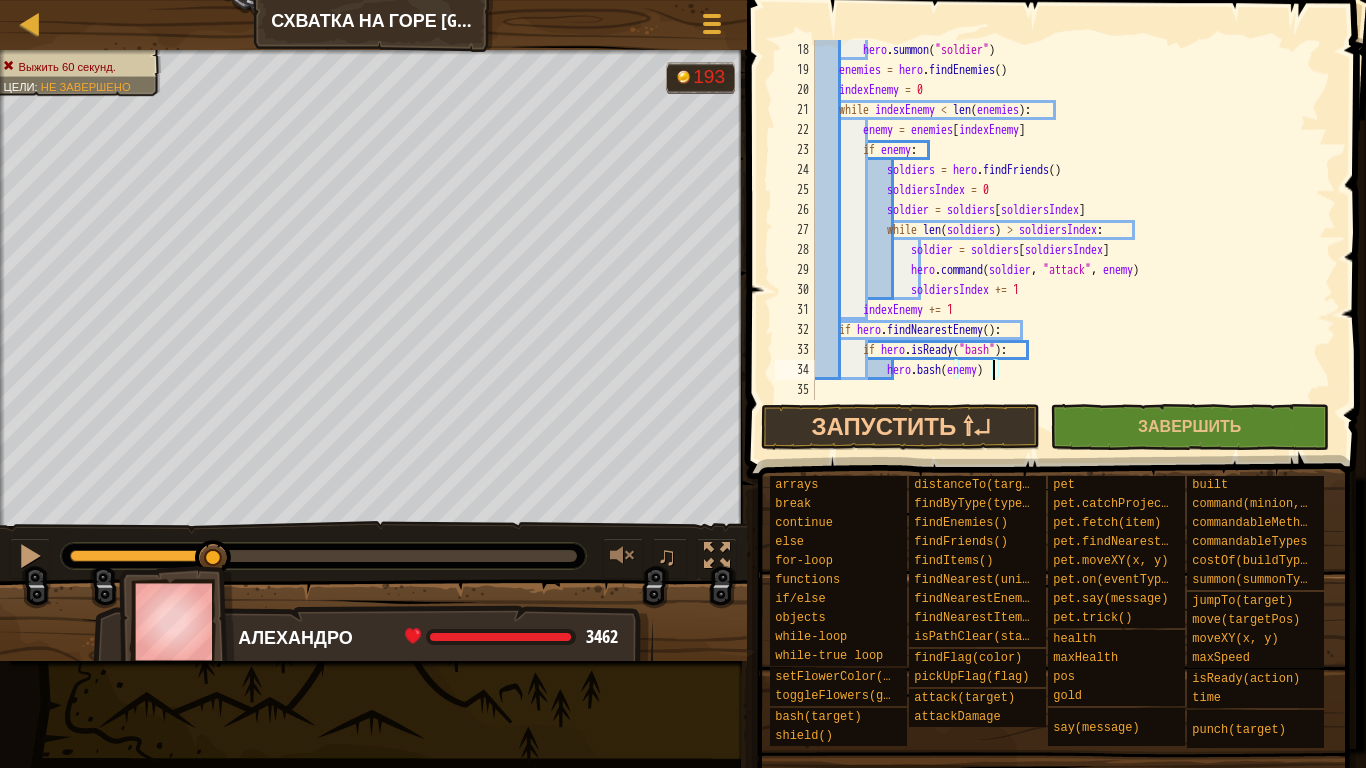 click on "hero . summon ( "soldier" )      enemies   =   hero . findEnemies ( )      indexEnemy   =   0      while   indexEnemy   <   len ( enemies ) :          enemy   =   enemies [ indexEnemy ]          if   enemy :              soldiers   =   hero . findFriends ( )              soldiersIndex   =   0              soldier   =   soldiers [ soldiersIndex ]              while   len ( soldiers )   >   soldiersIndex :                  soldier   =   soldiers [ soldiersIndex ]                  hero . command ( soldier ,   "attack" ,   enemy )                  soldiersIndex   +=   1          indexEnemy   +=   1      if   hero . findNearestEnemy ( ) :          if   hero . isReady ( "bash" ) :              hero . bash ( enemy )" at bounding box center (1066, 240) 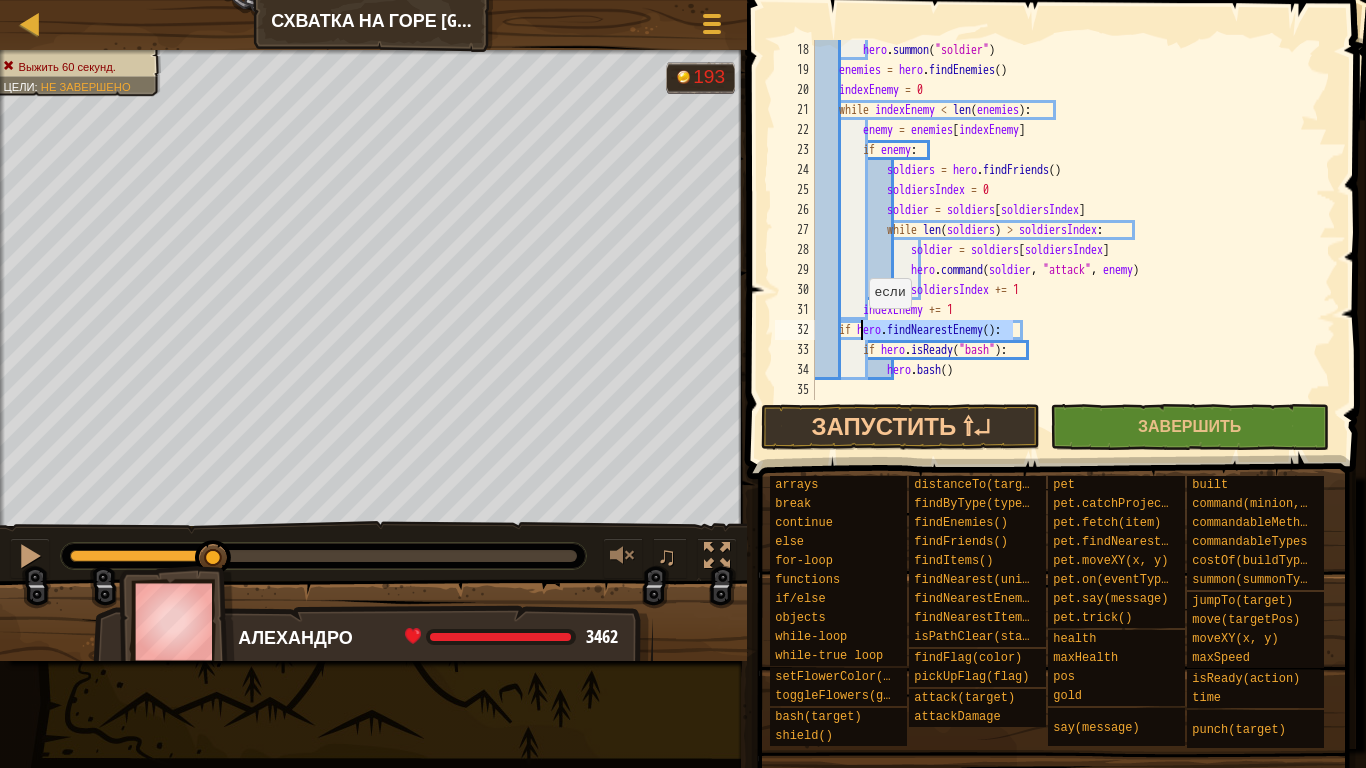 drag, startPoint x: 1011, startPoint y: 328, endPoint x: 857, endPoint y: 327, distance: 154.00325 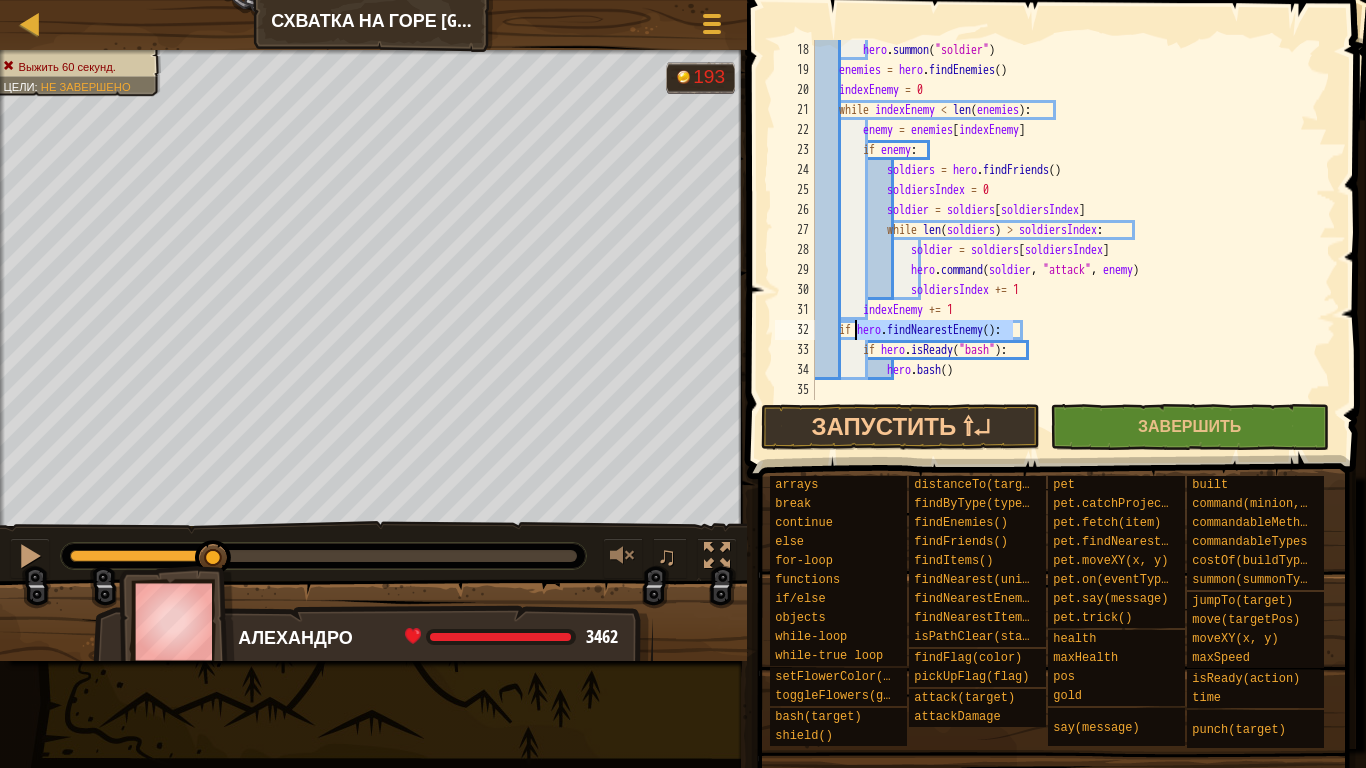 click on "hero . summon ( "soldier" )      enemies   =   hero . findEnemies ( )      indexEnemy   =   0      while   indexEnemy   <   len ( enemies ) :          enemy   =   enemies [ indexEnemy ]          if   enemy :              soldiers   =   hero . findFriends ( )              soldiersIndex   =   0              soldier   =   soldiers [ soldiersIndex ]              while   len ( soldiers )   >   soldiersIndex :                  soldier   =   soldiers [ soldiersIndex ]                  hero . command ( soldier ,   "attack" ,   enemy )                  soldiersIndex   +=   1          indexEnemy   +=   1      if   hero . findNearestEnemy ( ) :          if   hero . isReady ( "bash" ) :              hero . bash ( )" at bounding box center (1066, 240) 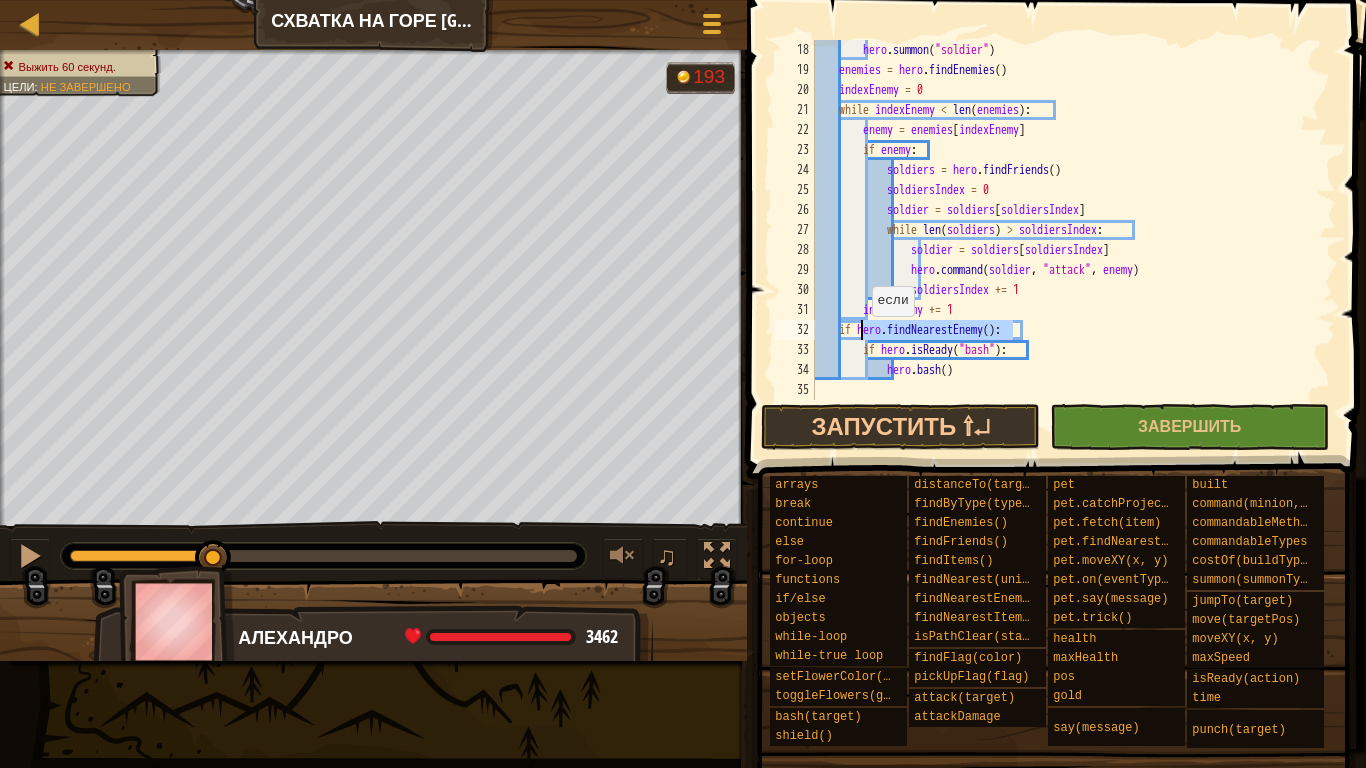 drag, startPoint x: 1013, startPoint y: 330, endPoint x: 862, endPoint y: 336, distance: 151.11916 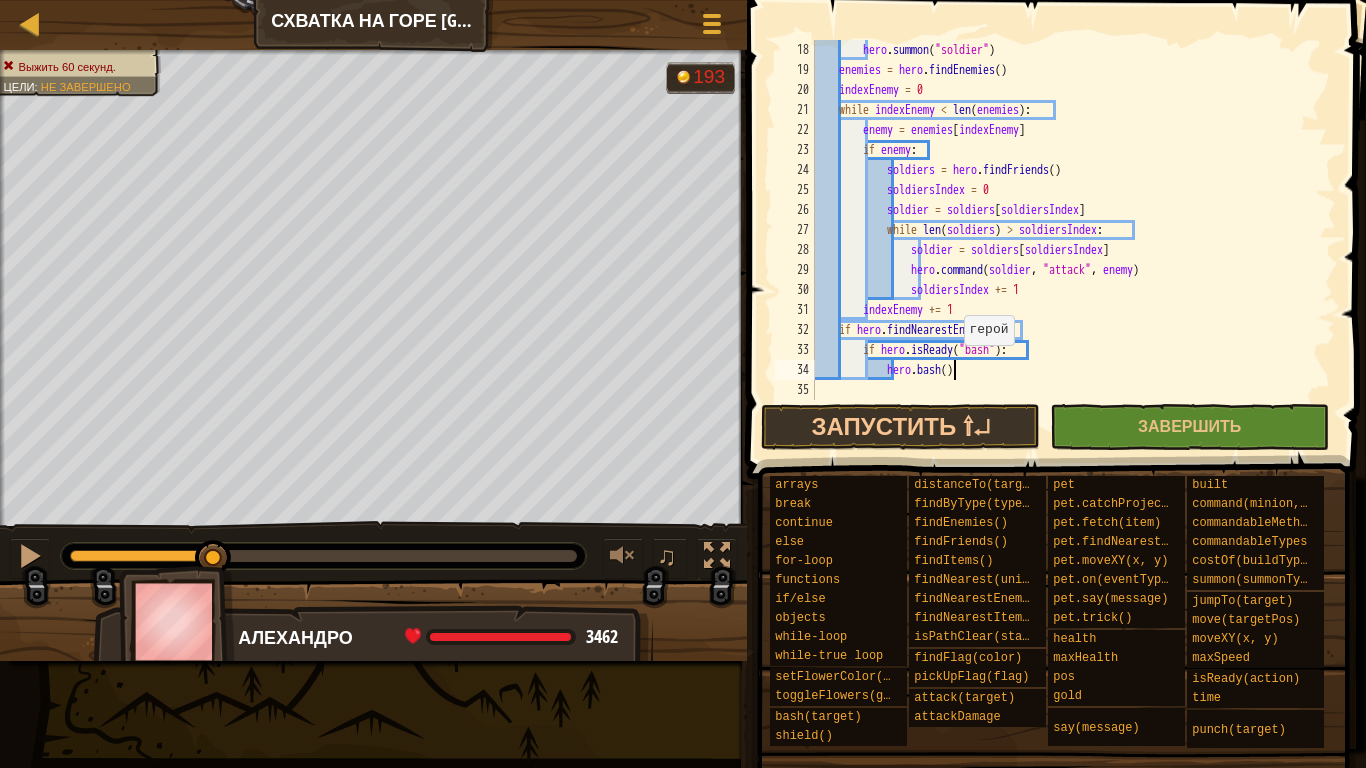 click on "hero . summon ( "soldier" )      enemies   =   hero . findEnemies ( )      indexEnemy   =   0      while   indexEnemy   <   len ( enemies ) :          enemy   =   enemies [ indexEnemy ]          if   enemy :              soldiers   =   hero . findFriends ( )              soldiersIndex   =   0              soldier   =   soldiers [ soldiersIndex ]              while   len ( soldiers )   >   soldiersIndex :                  soldier   =   soldiers [ soldiersIndex ]                  hero . command ( soldier ,   "attack" ,   enemy )                  soldiersIndex   +=   1          indexEnemy   +=   1      if   hero . findNearestEnemy ( ) :          if   hero . isReady ( "bash" ) :              hero . bash ( )" at bounding box center [1066, 240] 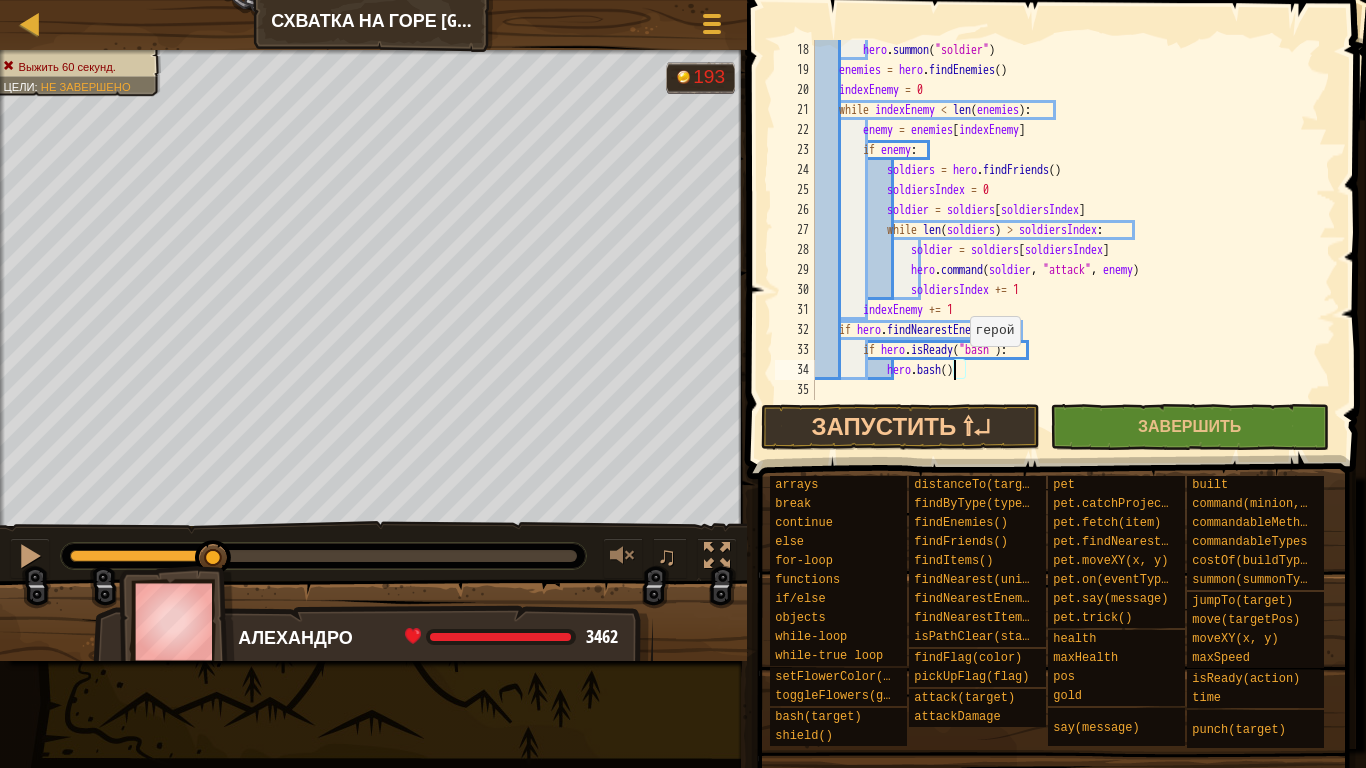 click on "hero . summon ( "soldier" )      enemies   =   hero . findEnemies ( )      indexEnemy   =   0      while   indexEnemy   <   len ( enemies ) :          enemy   =   enemies [ indexEnemy ]          if   enemy :              soldiers   =   hero . findFriends ( )              soldiersIndex   =   0              soldier   =   soldiers [ soldiersIndex ]              while   len ( soldiers )   >   soldiersIndex :                  soldier   =   soldiers [ soldiersIndex ]                  hero . command ( soldier ,   "attack" ,   enemy )                  soldiersIndex   +=   1          indexEnemy   +=   1      if   hero . findNearestEnemy ( ) :          if   hero . isReady ( "bash" ) :              hero . bash ( )" at bounding box center (1066, 240) 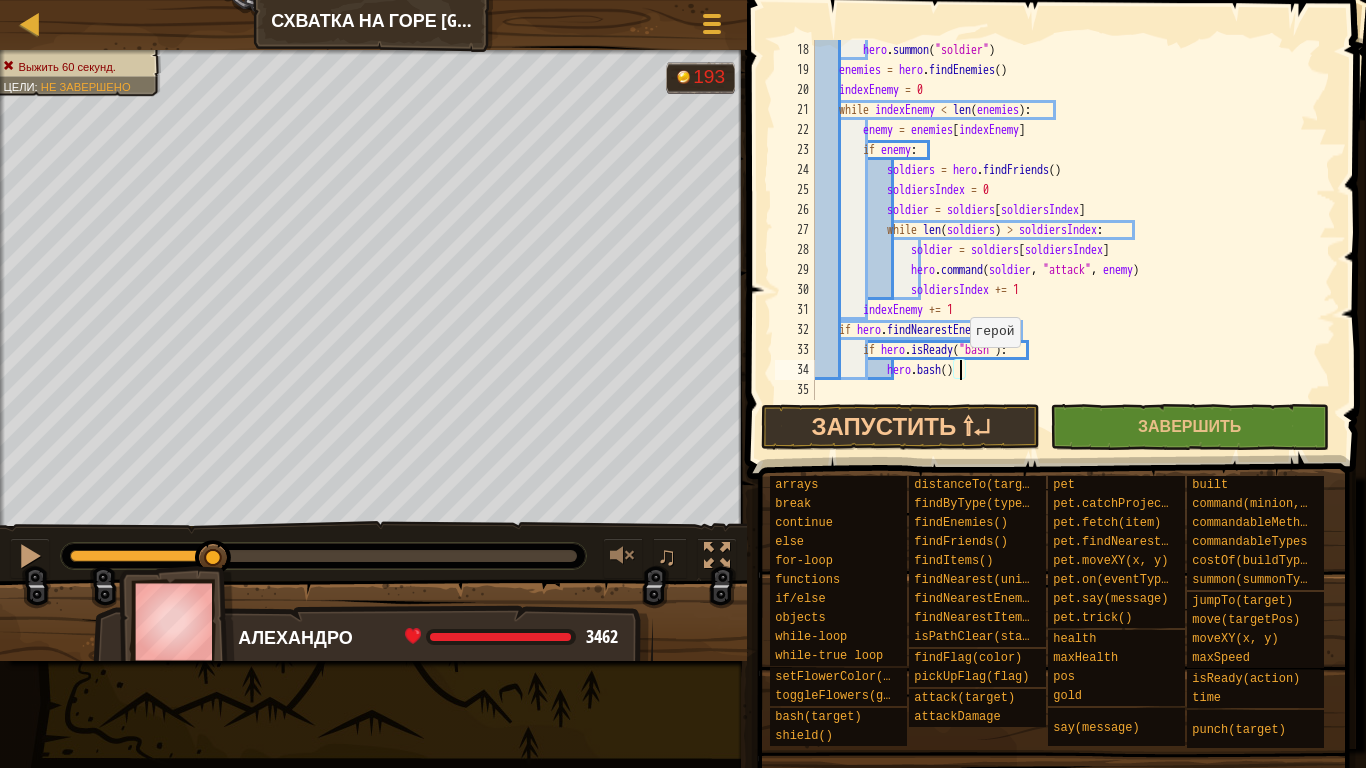 paste on "hero.findNearestEnemy()" 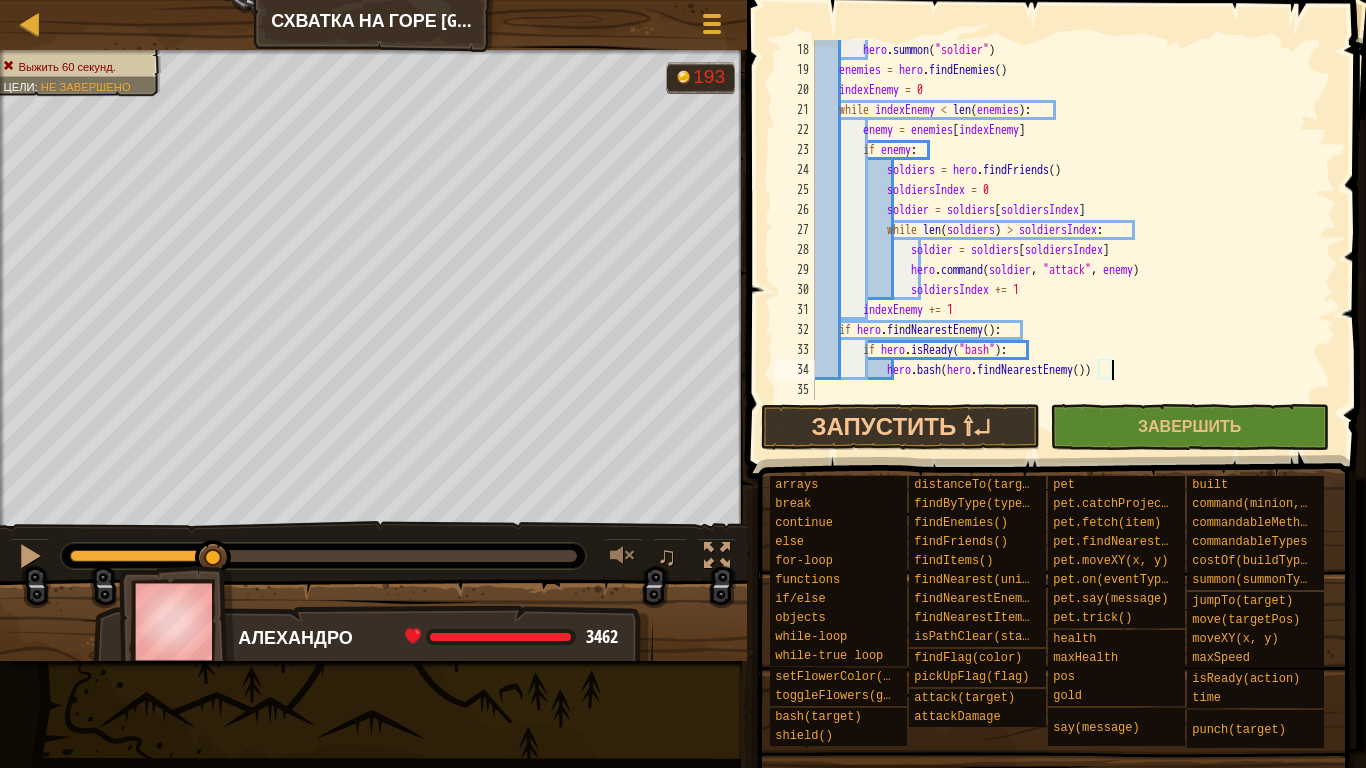 click on "hero . summon ( "soldier" )      enemies   =   hero . findEnemies ( )      indexEnemy   =   0      while   indexEnemy   <   len ( enemies ) :          enemy   =   enemies [ indexEnemy ]          if   enemy :              soldiers   =   hero . findFriends ( )              soldiersIndex   =   0              soldier   =   soldiers [ soldiersIndex ]              while   len ( soldiers )   >   soldiersIndex :                  soldier   =   soldiers [ soldiersIndex ]                  hero . command ( soldier ,   "attack" ,   enemy )                  soldiersIndex   +=   1          indexEnemy   +=   1      if   hero . findNearestEnemy ( ) :          if   hero . isReady ( "bash" ) :              hero . bash ( hero . findNearestEnemy ( ))" at bounding box center (1066, 240) 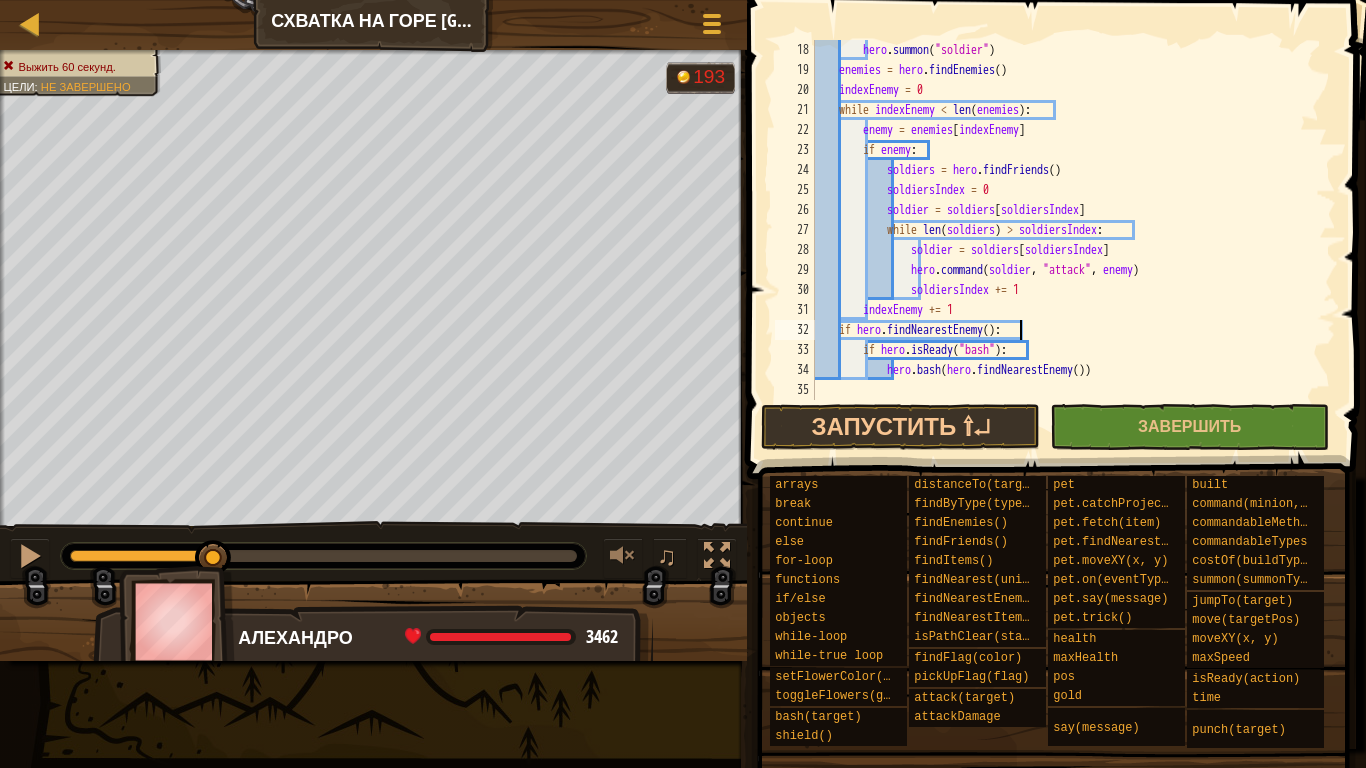 scroll, scrollTop: 340, scrollLeft: 0, axis: vertical 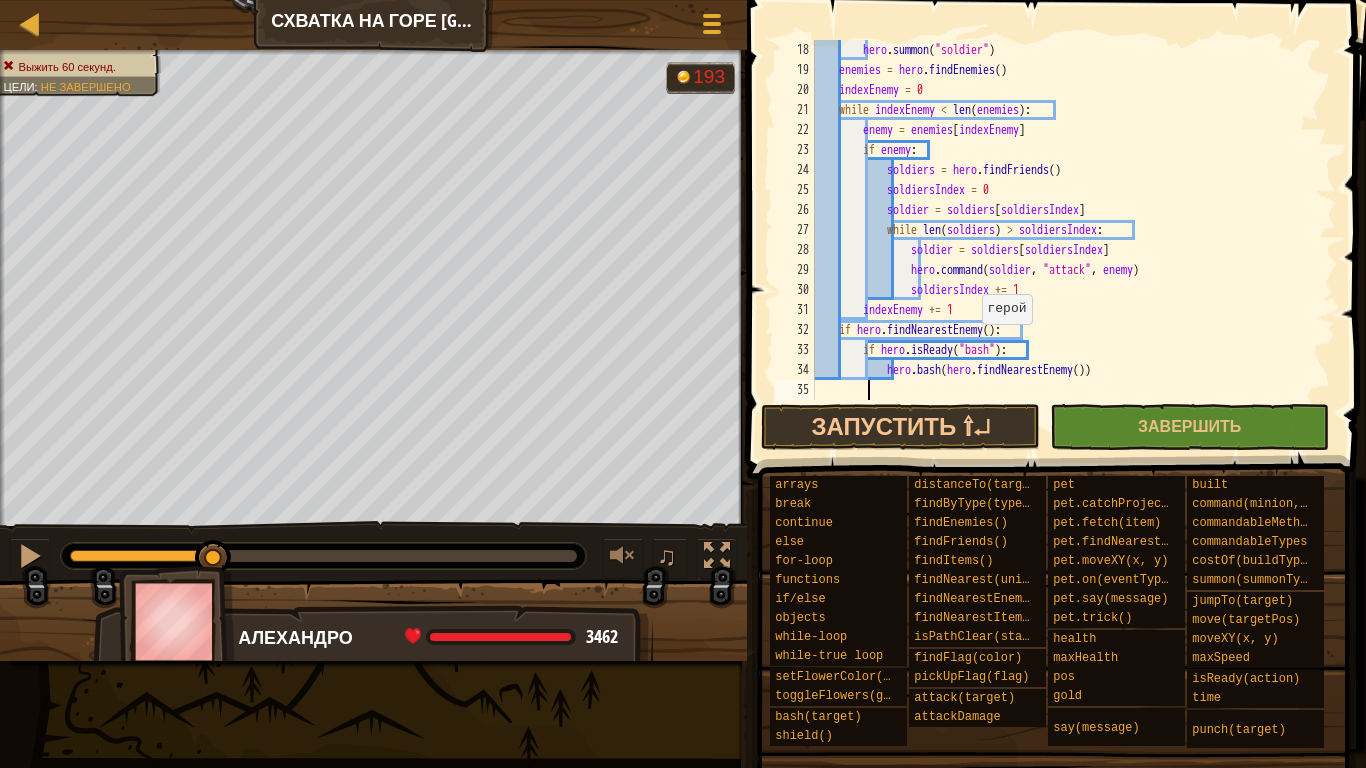 type on "e" 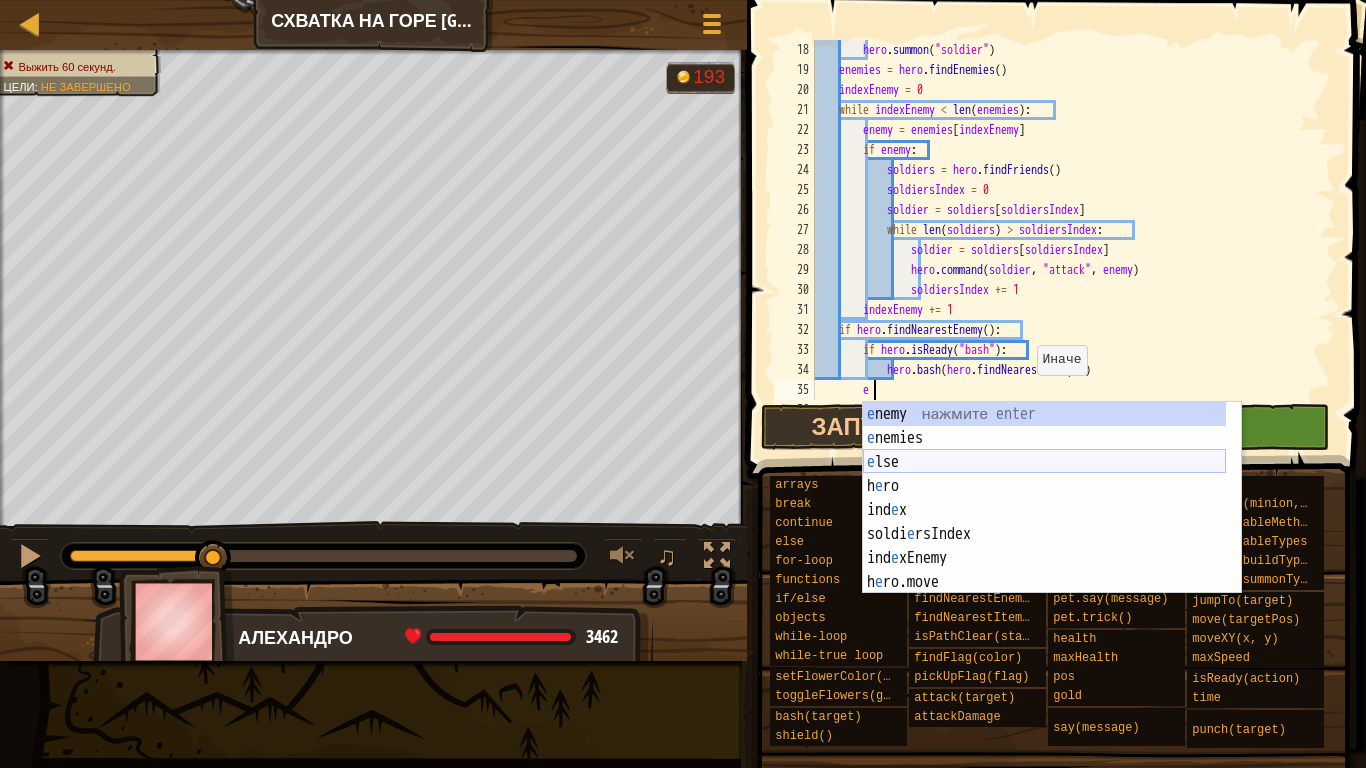 click on "e nemy нажмите enter e nemies нажмите enter e lse нажмите enter h e ro нажмите enter ind e x нажмите enter soldi e rsIndex нажмите enter ind e xEnemy нажмите enter h e ro.move нажмите enter h e ro.moveXY нажмите enter" at bounding box center (1044, 522) 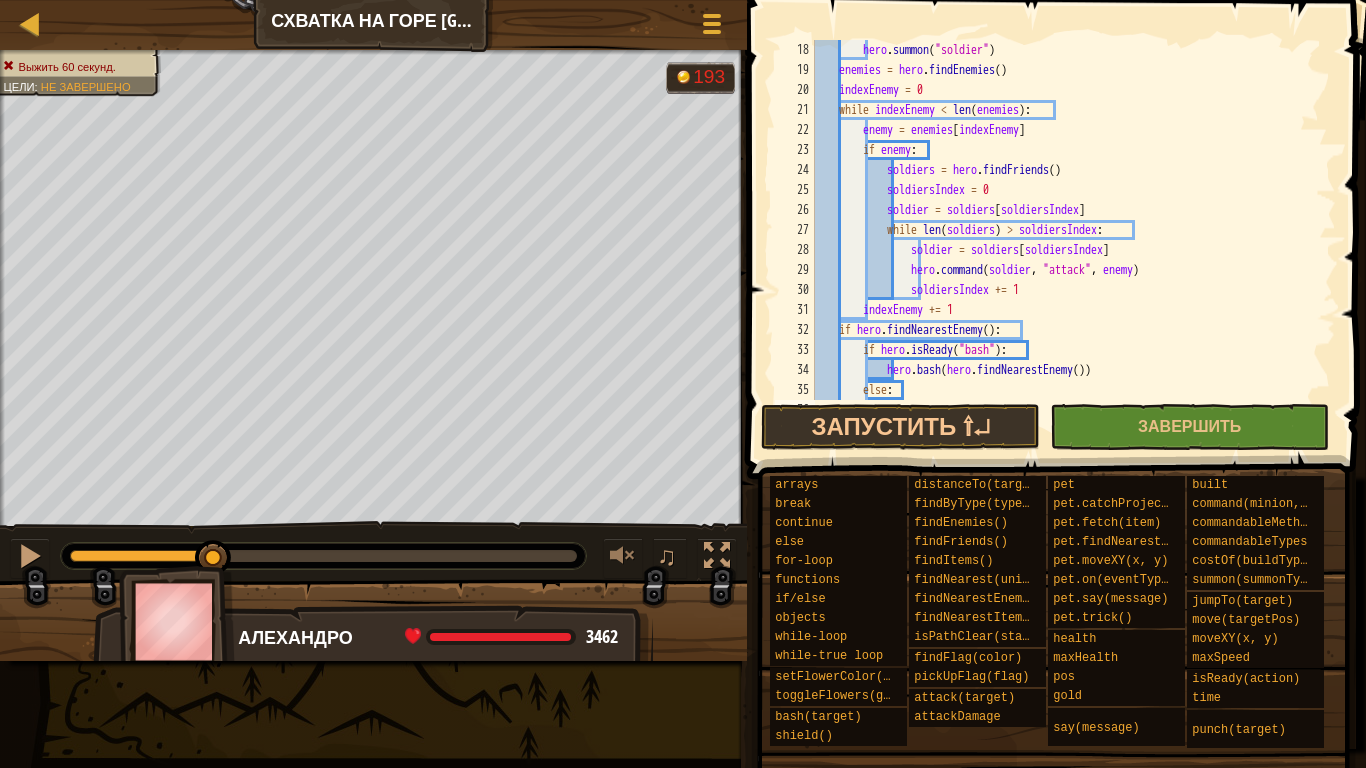 scroll, scrollTop: 380, scrollLeft: 0, axis: vertical 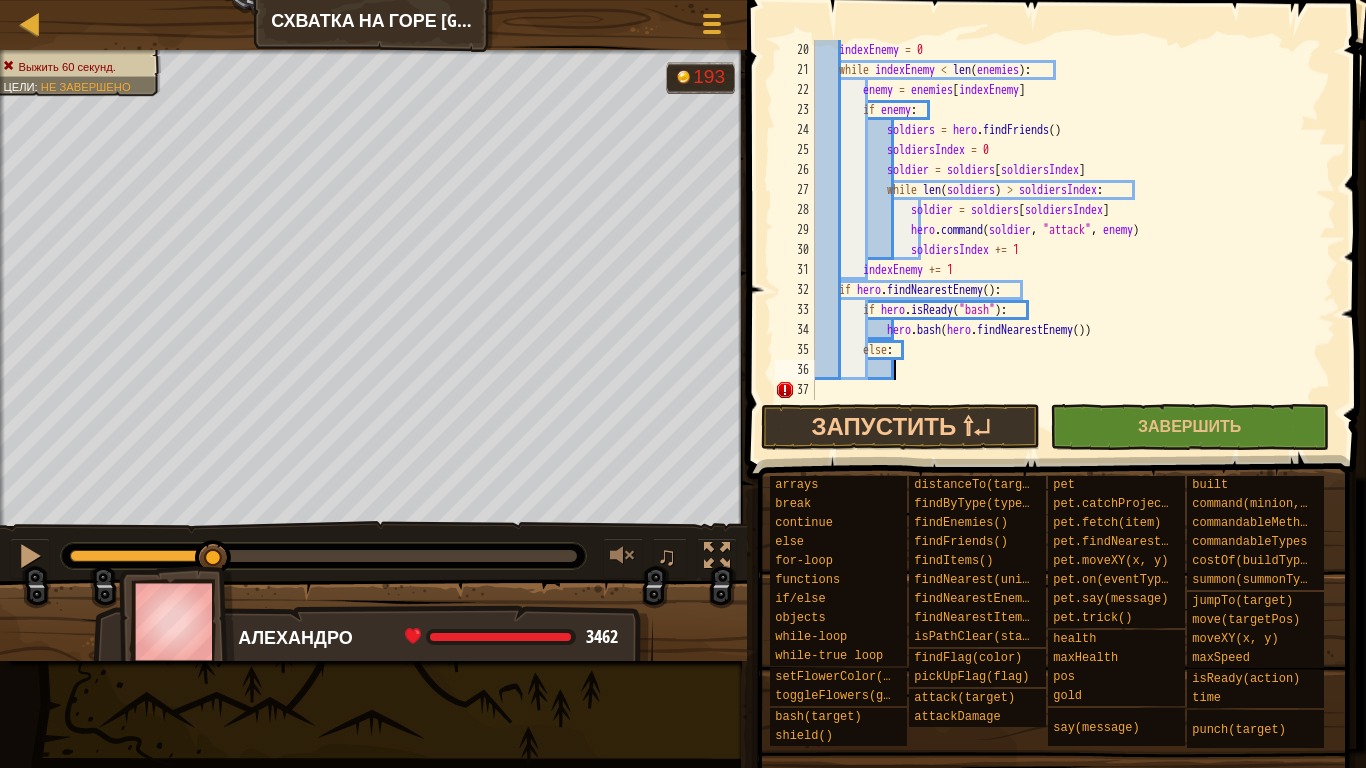 click on "indexEnemy   =   0      while   indexEnemy   <   len ( enemies ) :          enemy   =   enemies [ indexEnemy ]          if   enemy :              soldiers   =   hero . findFriends ( )              soldiersIndex   =   0              soldier   =   soldiers [ soldiersIndex ]              while   len ( soldiers )   >   soldiersIndex :                  soldier   =   soldiers [ soldiersIndex ]                  hero . command ( soldier ,   "attack" ,   enemy )                  soldiersIndex   +=   1          indexEnemy   +=   1      if   hero . findNearestEnemy ( ) :          if   hero . isReady ( "bash" ) :              hero . bash ( hero . findNearestEnemy ( ))          else :" at bounding box center (1066, 240) 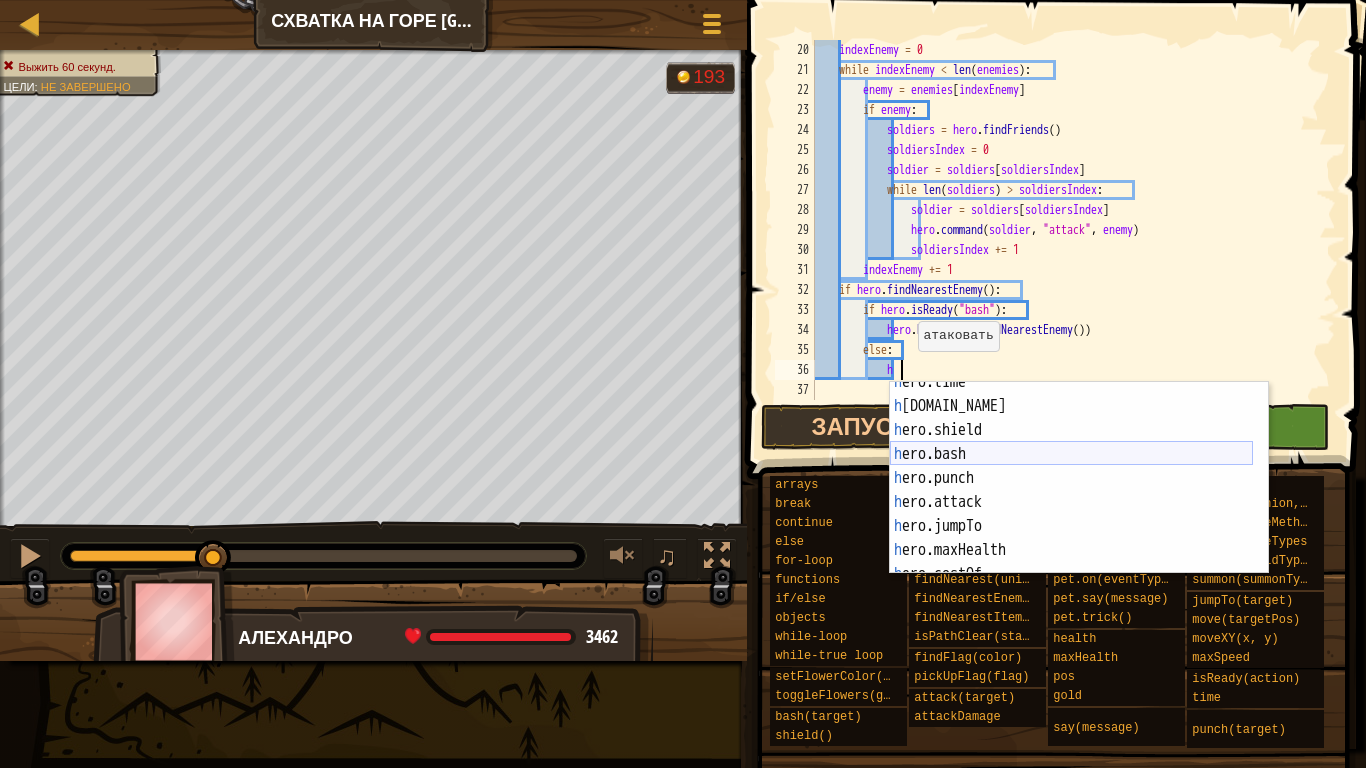 scroll, scrollTop: 180, scrollLeft: 0, axis: vertical 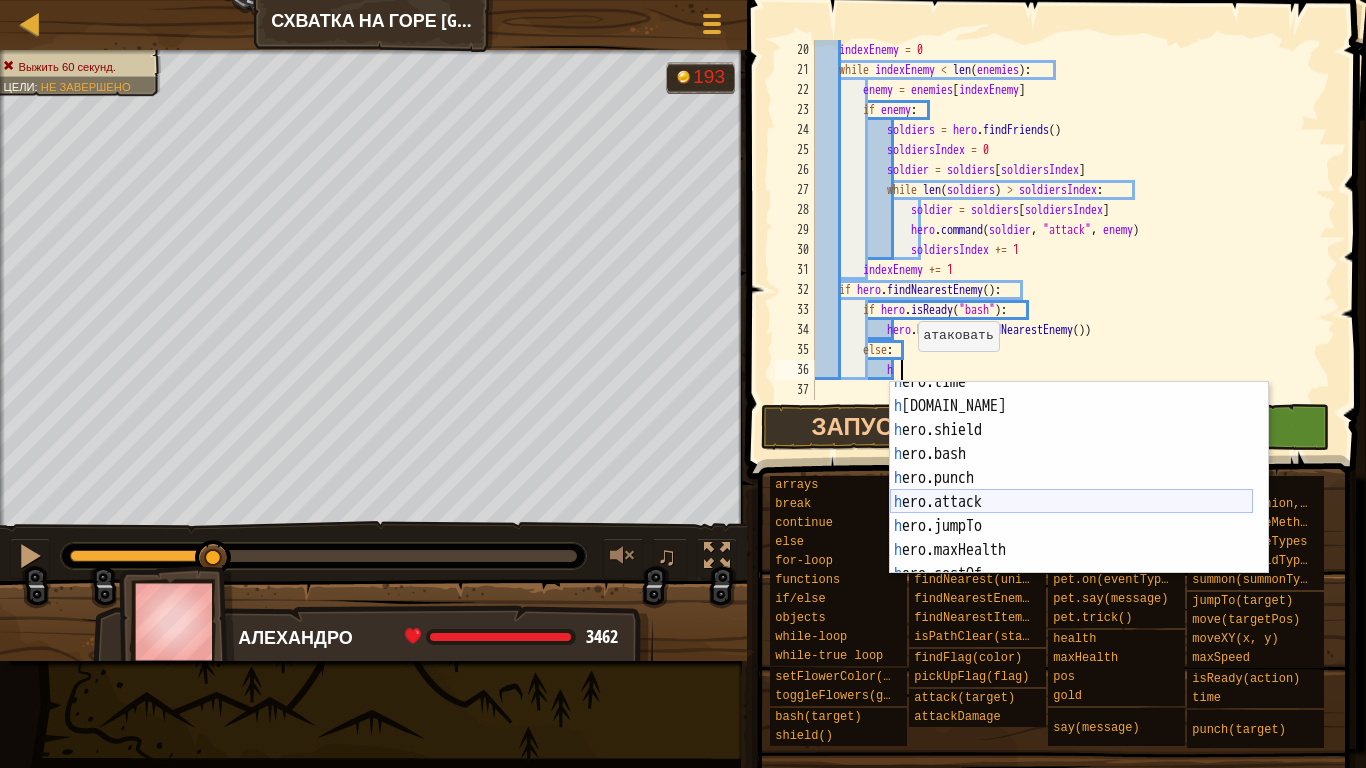 click on "h ero.time нажмите enter h [DOMAIN_NAME] нажмите enter h ero.shield нажмите enter h ero.bash нажмите enter h ero.punch нажмите enter h ero.attack нажмите enter h ero.jumpTo нажмите enter h ero.maxHealth нажмите enter h ero.costOf нажмите enter" at bounding box center [1071, 490] 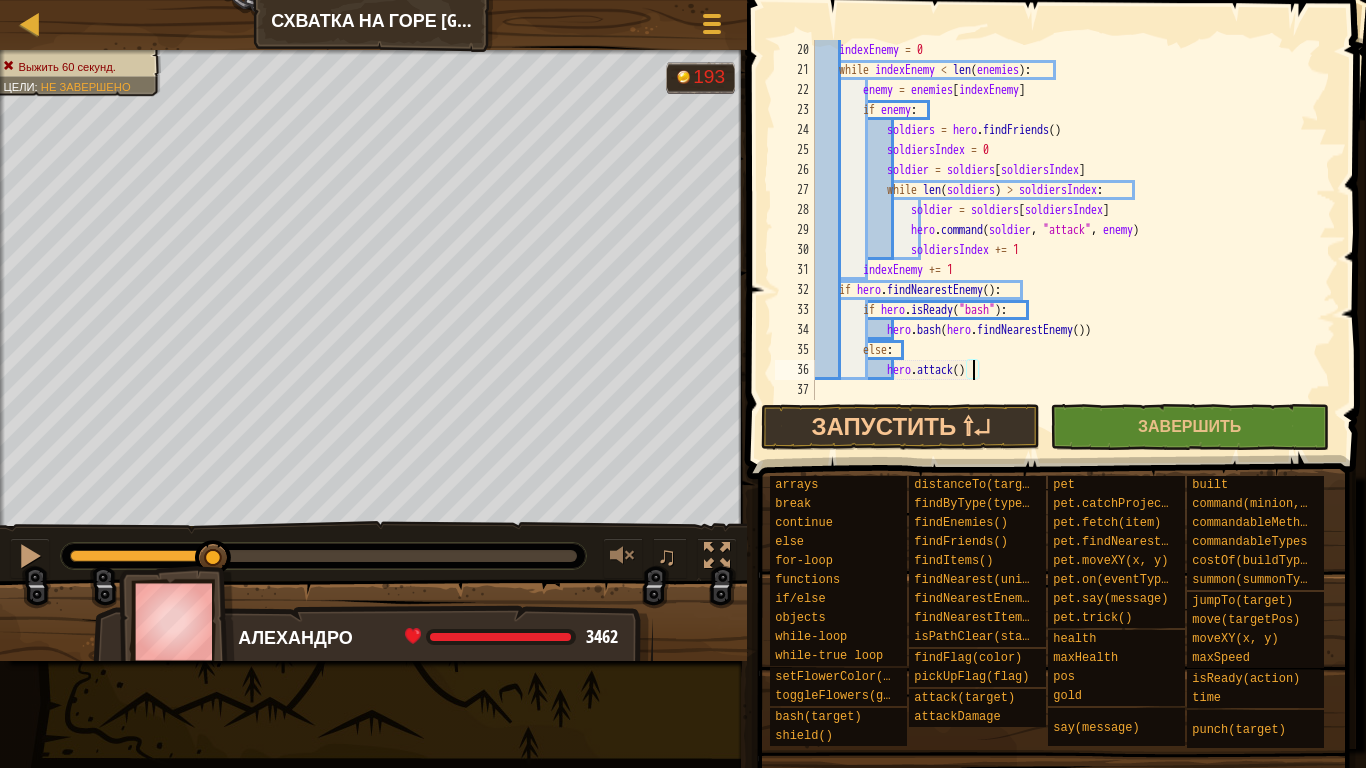 paste on "hero.findNearestEnemy()" 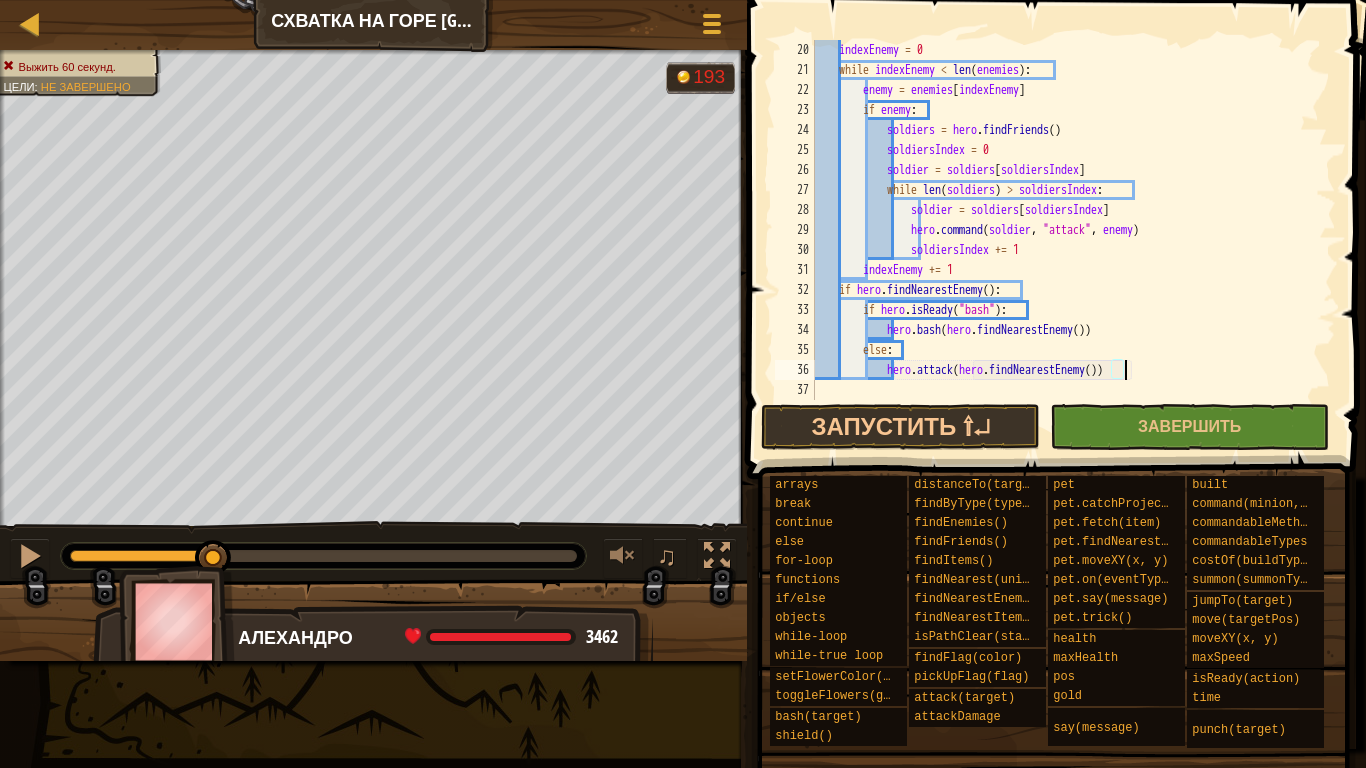 click on "indexEnemy   =   0      while   indexEnemy   <   len ( enemies ) :          enemy   =   enemies [ indexEnemy ]          if   enemy :              soldiers   =   hero . findFriends ( )              soldiersIndex   =   0              soldier   =   soldiers [ soldiersIndex ]              while   len ( soldiers )   >   soldiersIndex :                  soldier   =   soldiers [ soldiersIndex ]                  hero . command ( soldier ,   "attack" ,   enemy )                  soldiersIndex   +=   1          indexEnemy   +=   1      if   hero . findNearestEnemy ( ) :          if   hero . isReady ( "bash" ) :              hero . bash ( hero . findNearestEnemy ( ))          else :              hero . attack ( hero . findNearestEnemy ( ))" at bounding box center (1066, 240) 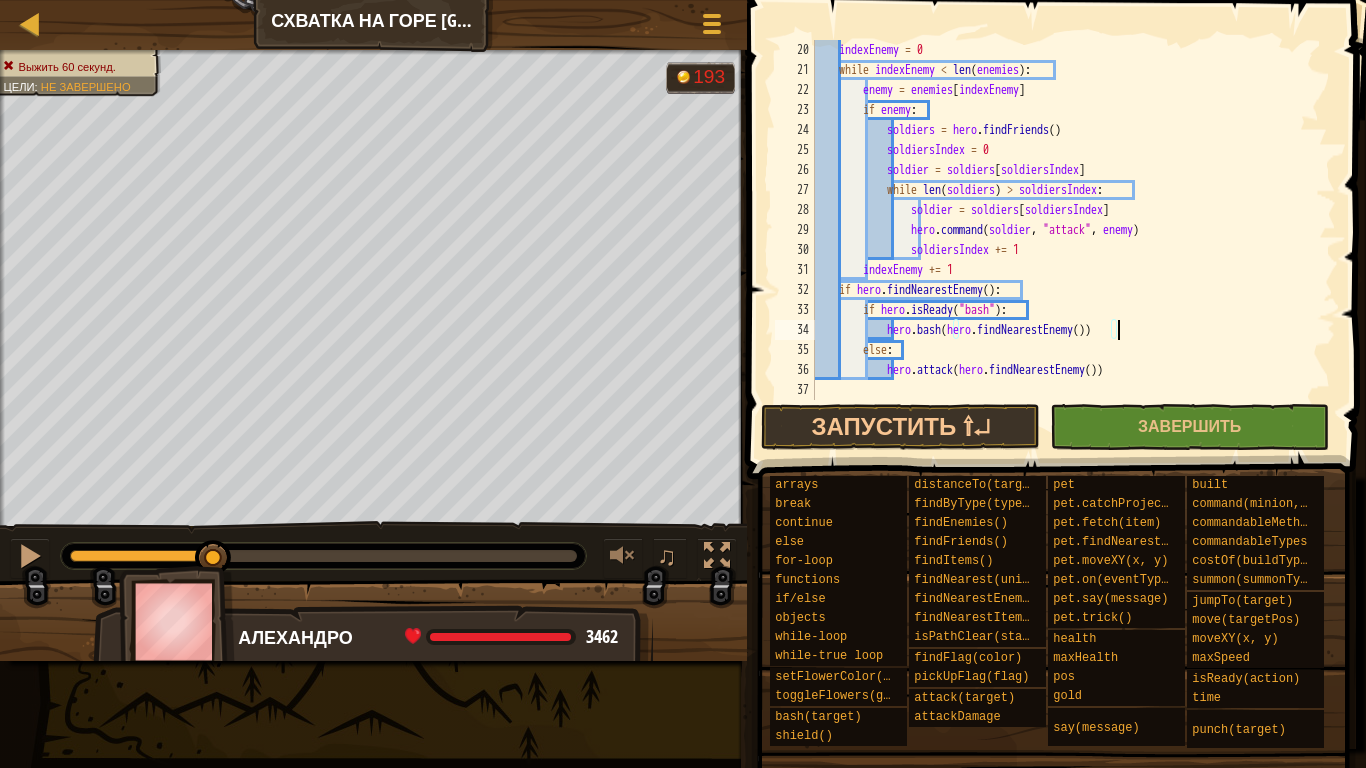 click on "indexEnemy   =   0      while   indexEnemy   <   len ( enemies ) :          enemy   =   enemies [ indexEnemy ]          if   enemy :              soldiers   =   hero . findFriends ( )              soldiersIndex   =   0              soldier   =   soldiers [ soldiersIndex ]              while   len ( soldiers )   >   soldiersIndex :                  soldier   =   soldiers [ soldiersIndex ]                  hero . command ( soldier ,   "attack" ,   enemy )                  soldiersIndex   +=   1          indexEnemy   +=   1      if   hero . findNearestEnemy ( ) :          if   hero . isReady ( "bash" ) :              hero . bash ( hero . findNearestEnemy ( ))          else :              hero . attack ( hero . findNearestEnemy ( ))" at bounding box center (1066, 240) 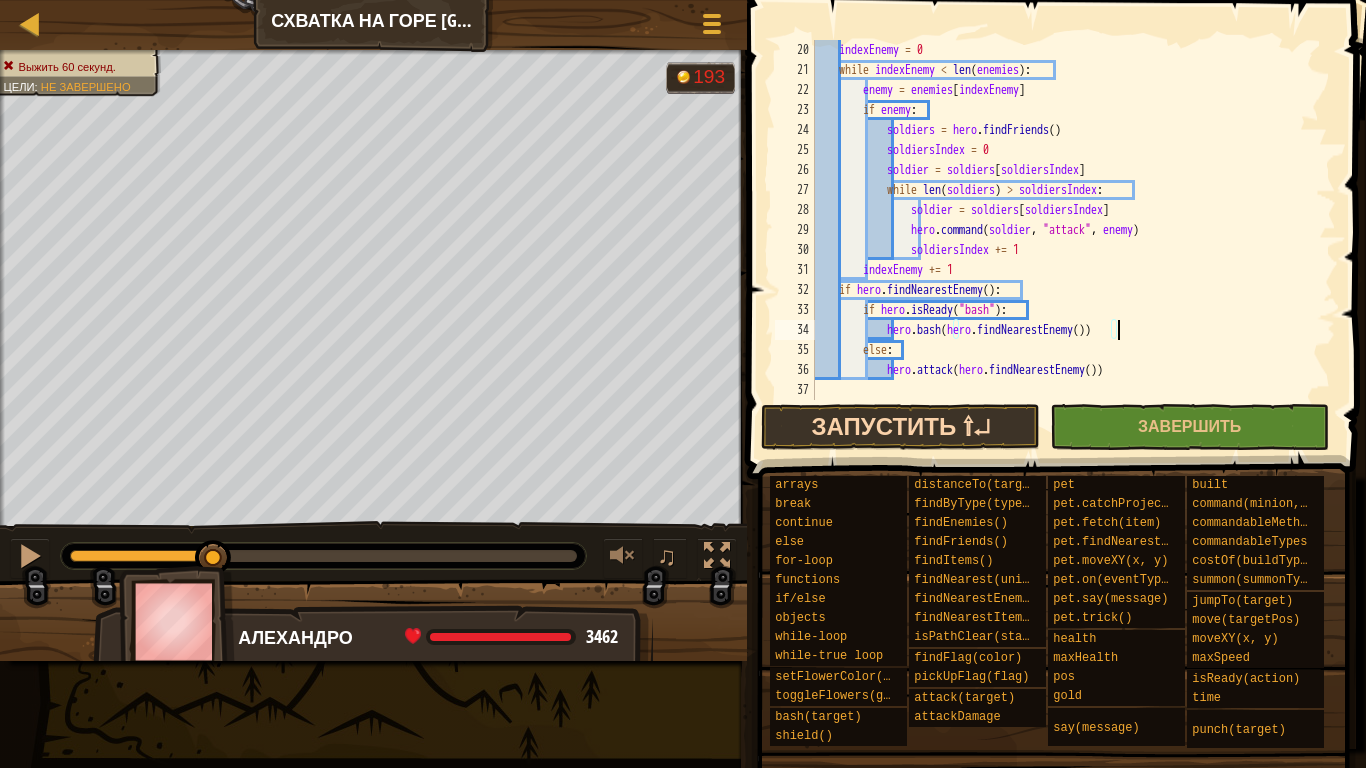 type on "hero.bash(hero.findNearestEnemy())" 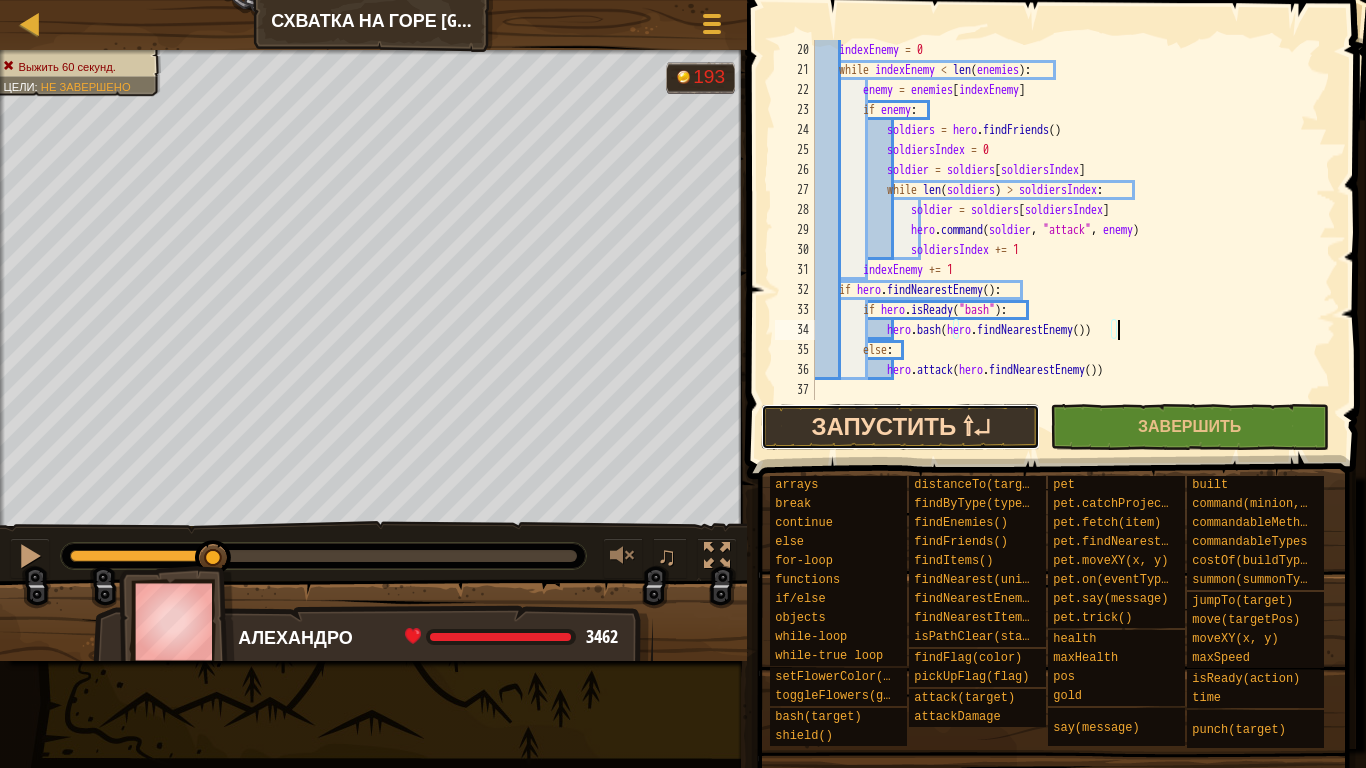 click on "Запустить ⇧↵" at bounding box center (900, 427) 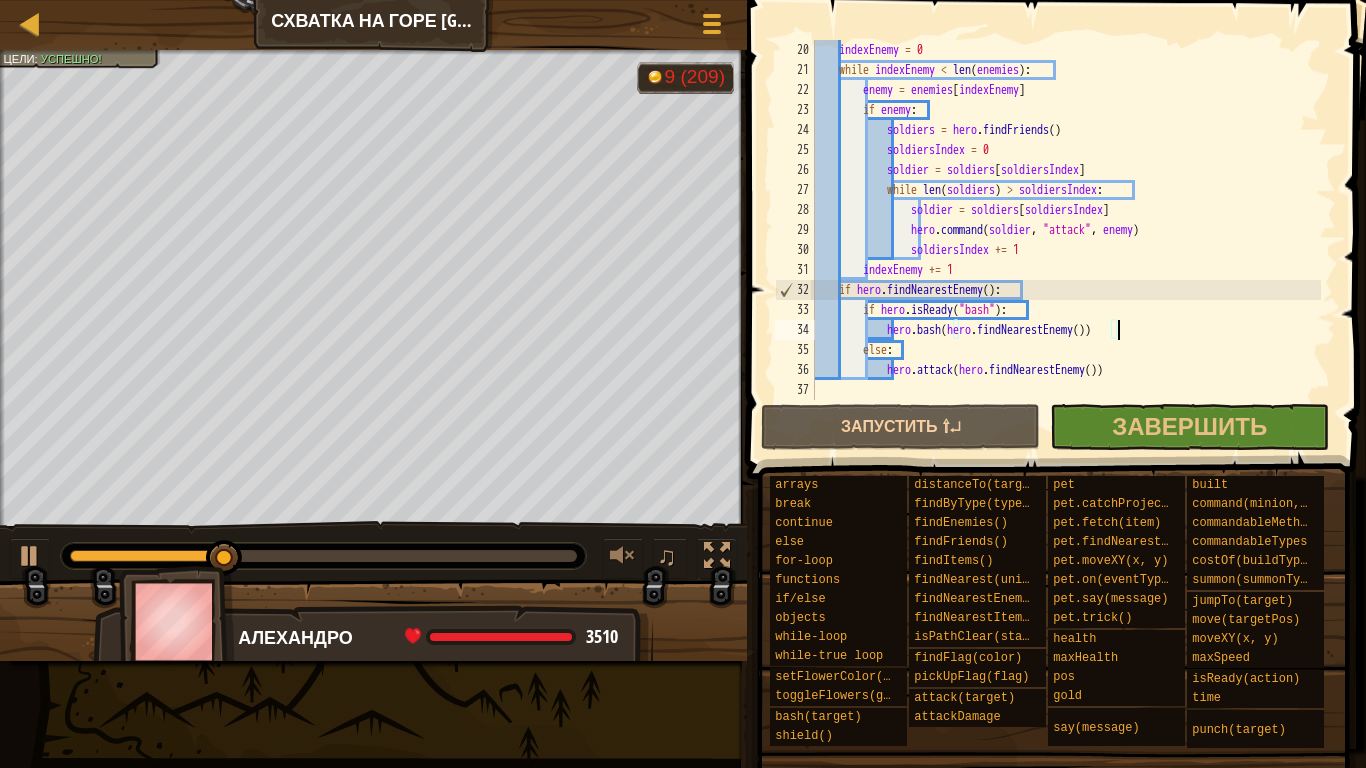 click on "Карта Схватка на горе [PERSON_NAME] игры Готово 1     הההההההההההההההההההההההההההההההההההההההההההההההההההההההההההההההההההההההההההההההההההההההההההההההההההההההההההההההההההההההההההההההההההההההההההההההההההההההההההההההההההההההההההההההההההההההההההההההההההההההההההההההההההההההההההההההההההההההההההההההההההההההההההההההה XXXXXXXXXXXXXXXXXXXXXXXXXXXXXXXXXXXXXXXXXXXXXXXXXXXXXXXXXXXXXXXXXXXXXXXXXXXXXXXXXXXXXXXXXXXXXXXXXXXXXXXXXXXXXXXXXXXXXXXXXXXXXXXXXXXXXXXXXXXXXXXXXXXXXXXXXXXXXXXXXXXXXXXXXXXXXXXXXXXXXXXXXXXXXXXXXXXXXXXXXXXXXXXXXXXXXXXXXXXXXXXXXXXXXXXXXXXXXXXXXXXXXXXXXXXXXXXX Решение × hero.bash(hero.findNearestEnemy()) 20 21 22 23 24 25 26 27 28 29 30 31 32 33 34 35 36 37      indexEnemy   =   0      while   indexEnemy   <" at bounding box center (683, 0) 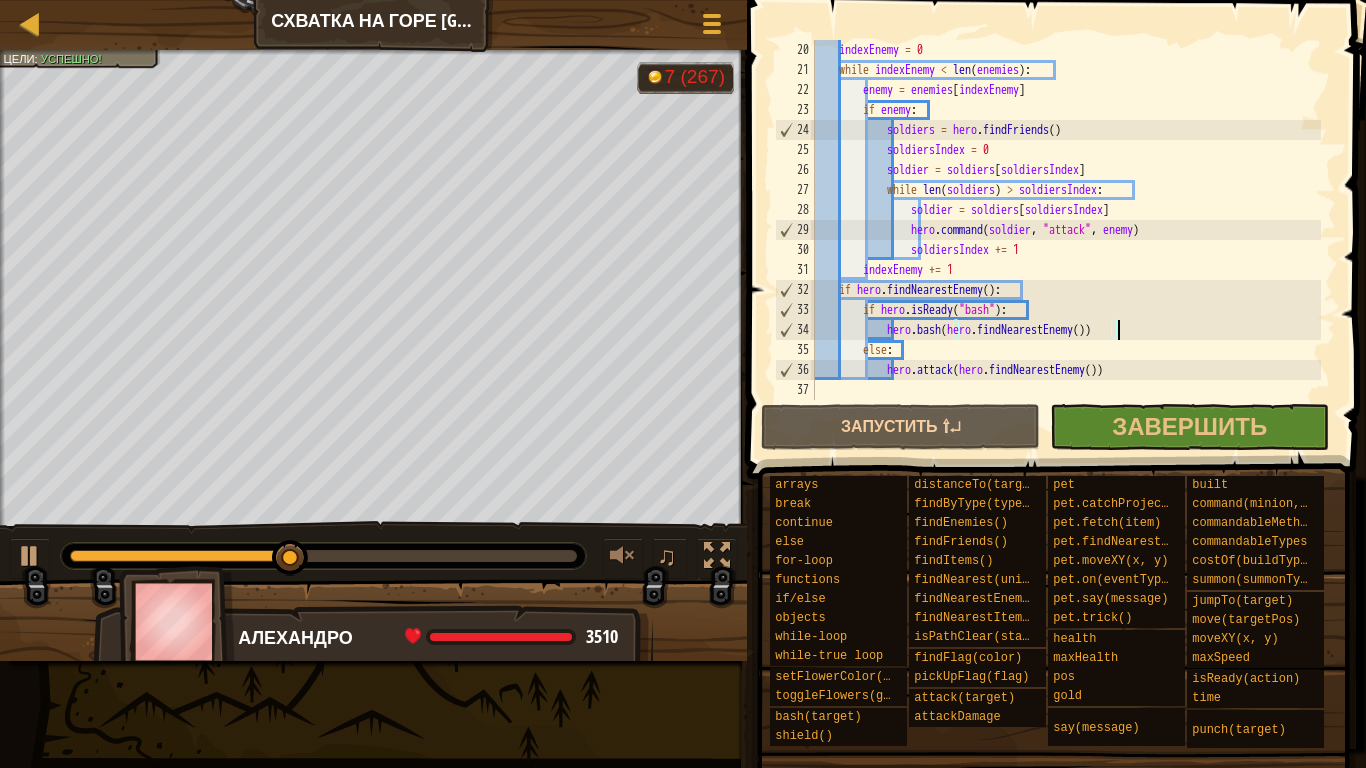click at bounding box center (1058, 211) 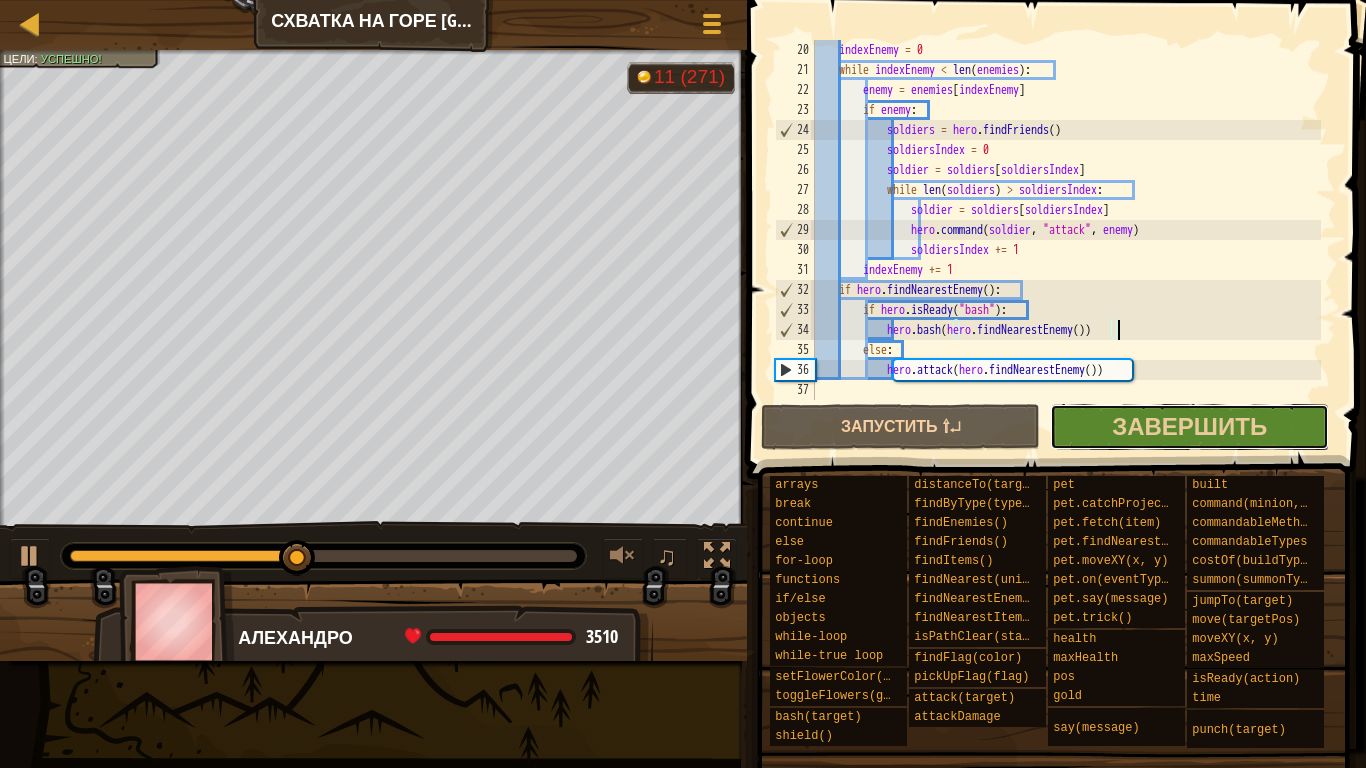 click on "Завершить" at bounding box center (1189, 427) 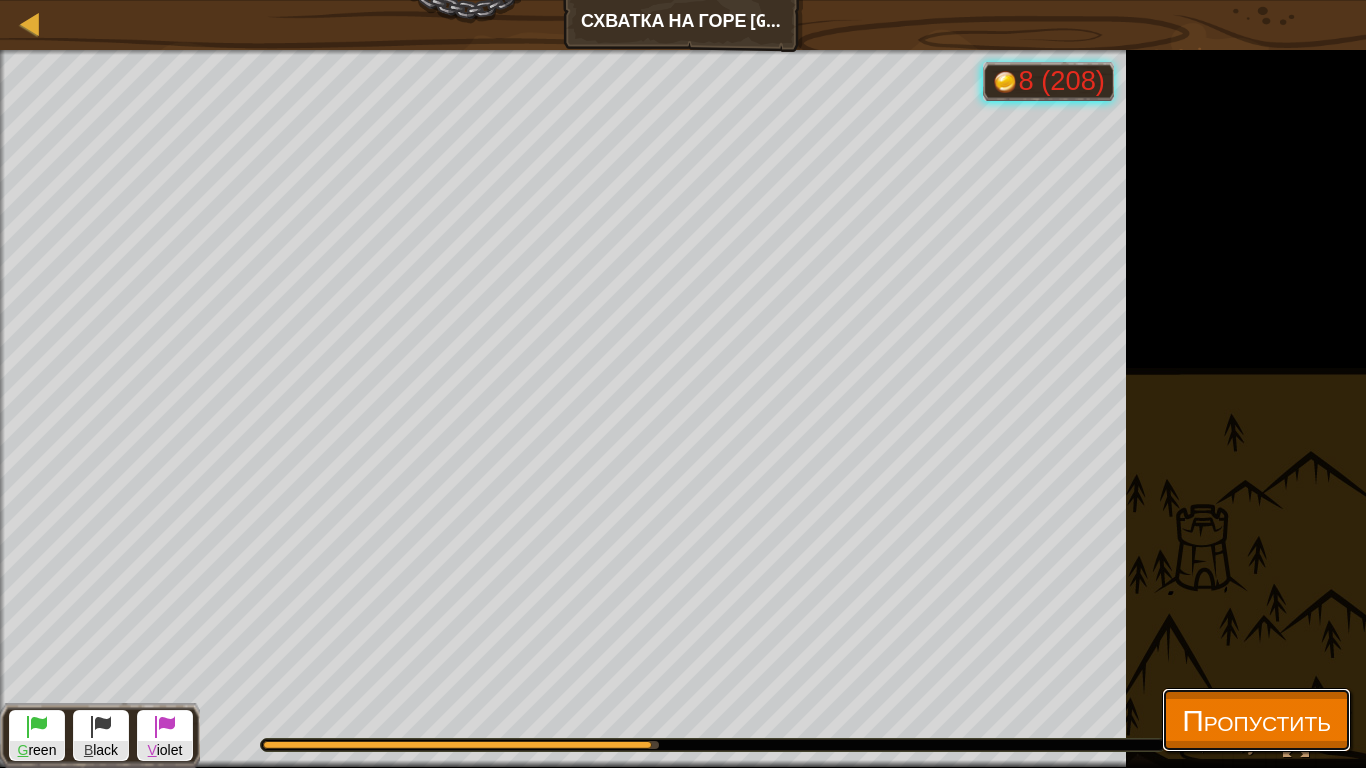 click on "Пропустить" at bounding box center [1256, 719] 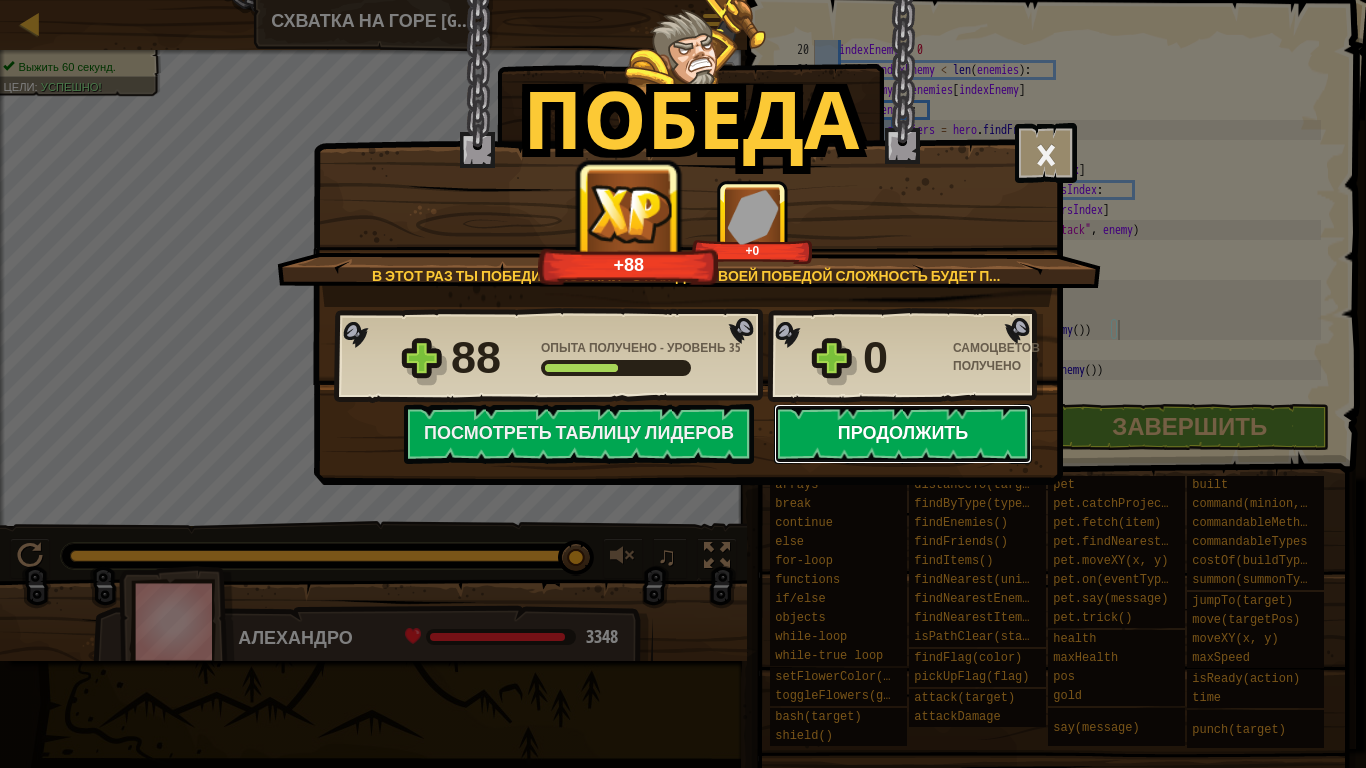 click on "Продолжить" at bounding box center [903, 434] 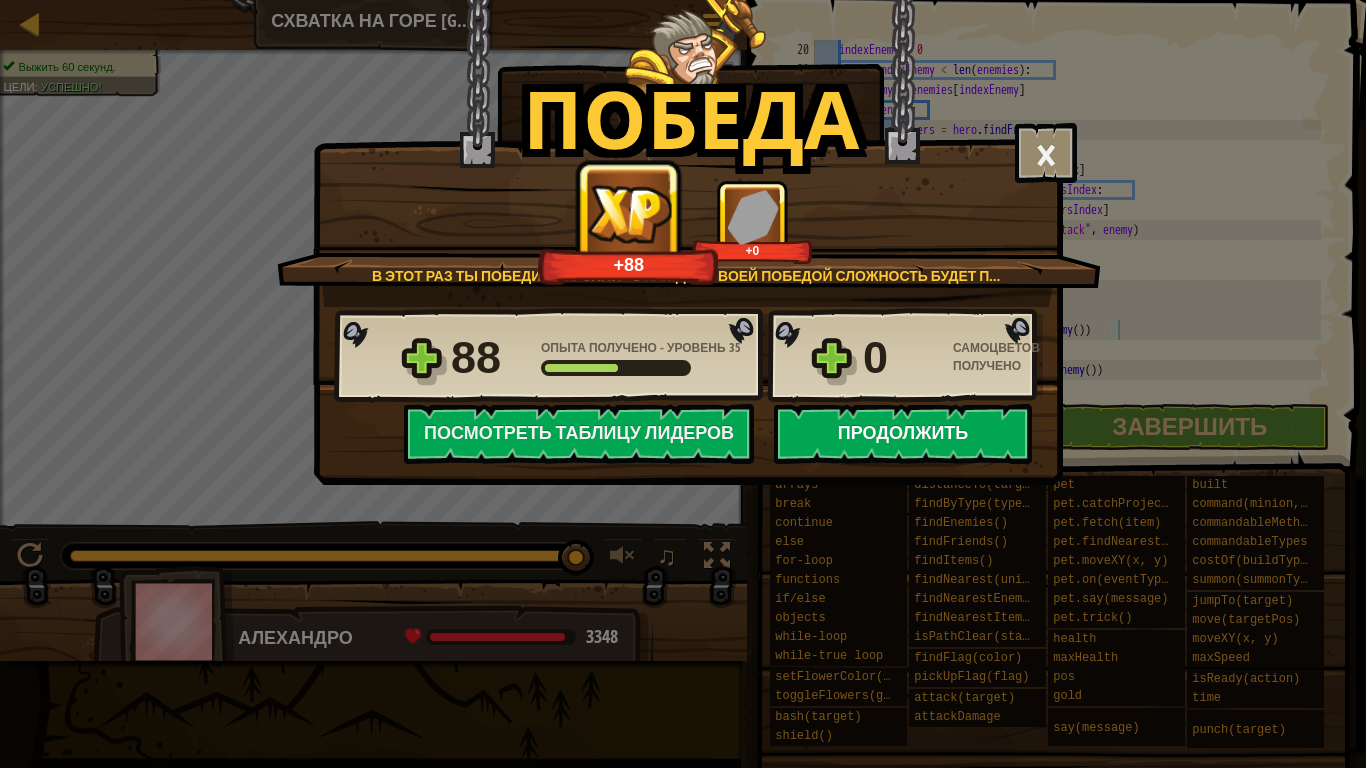 select on "ru" 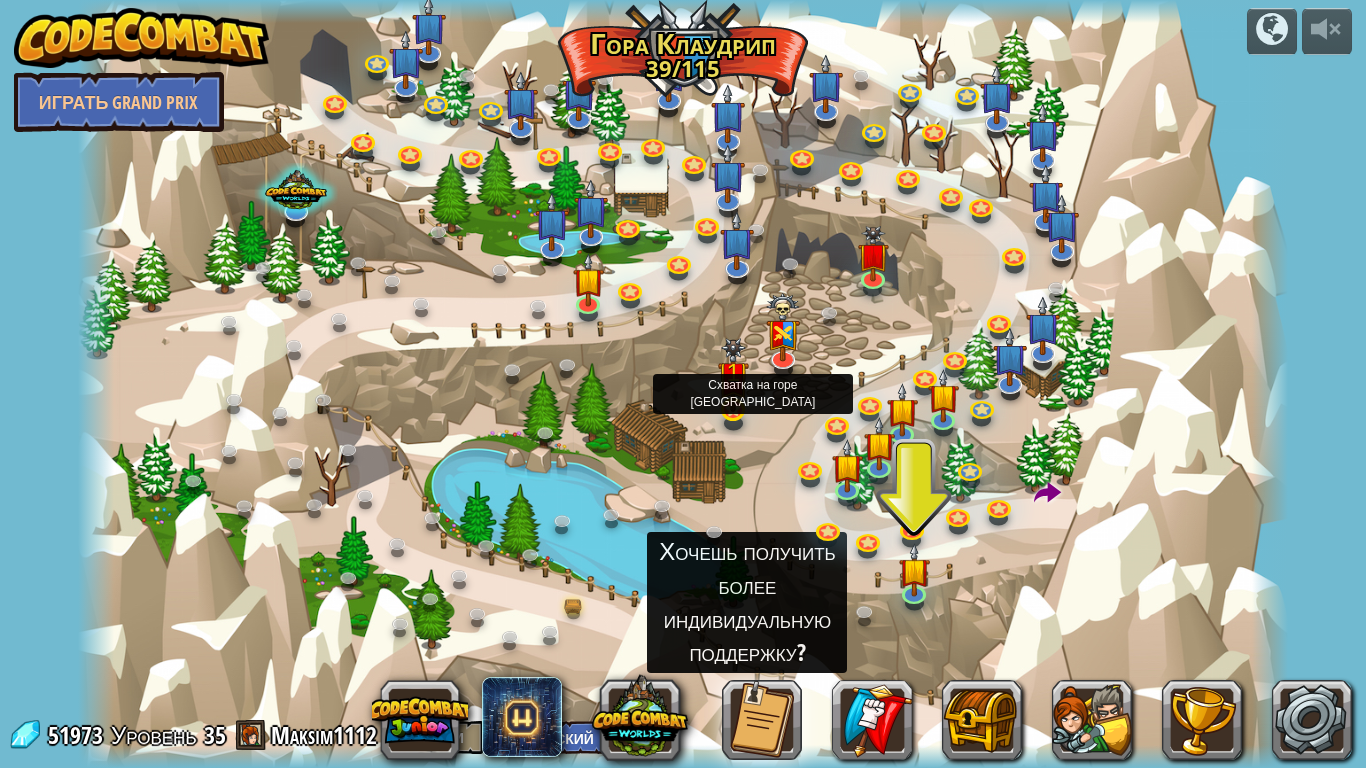 click at bounding box center (733, 375) 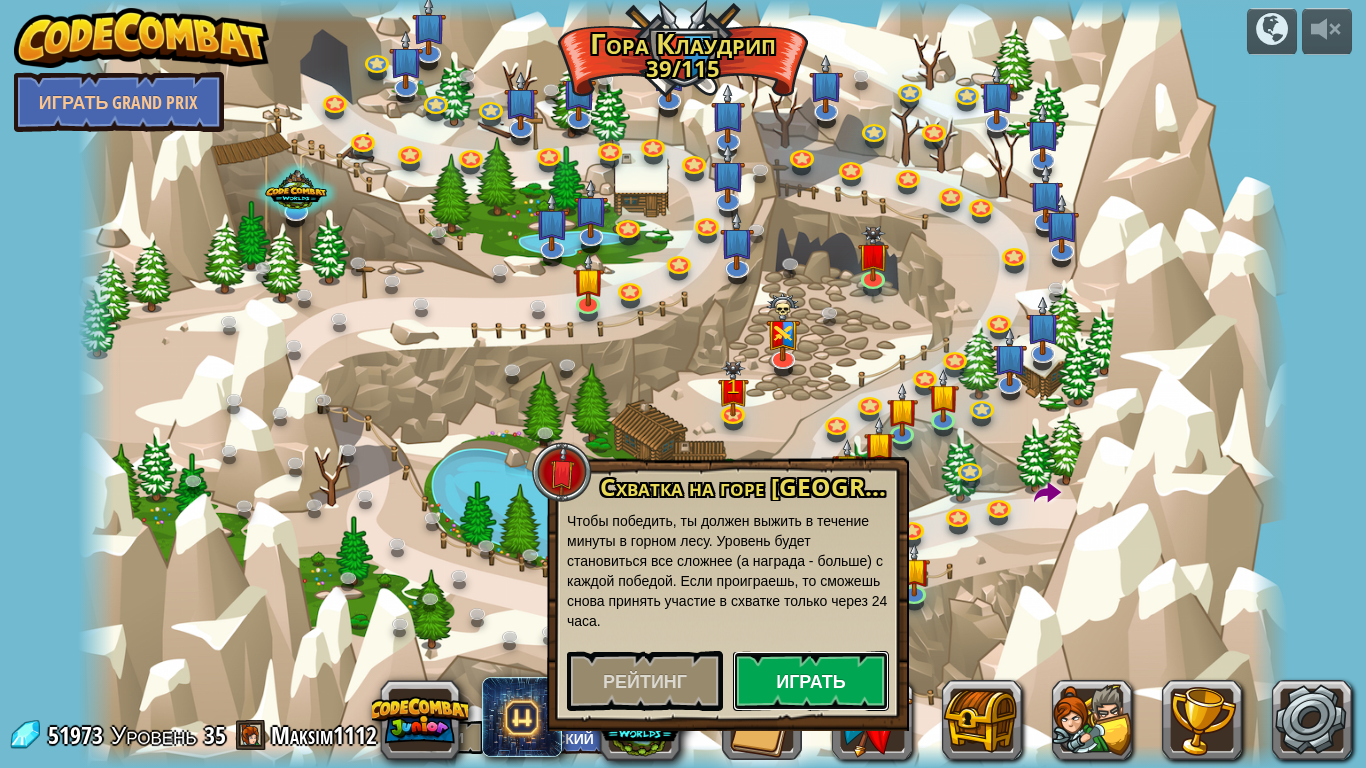 click on "Играть" at bounding box center [811, 681] 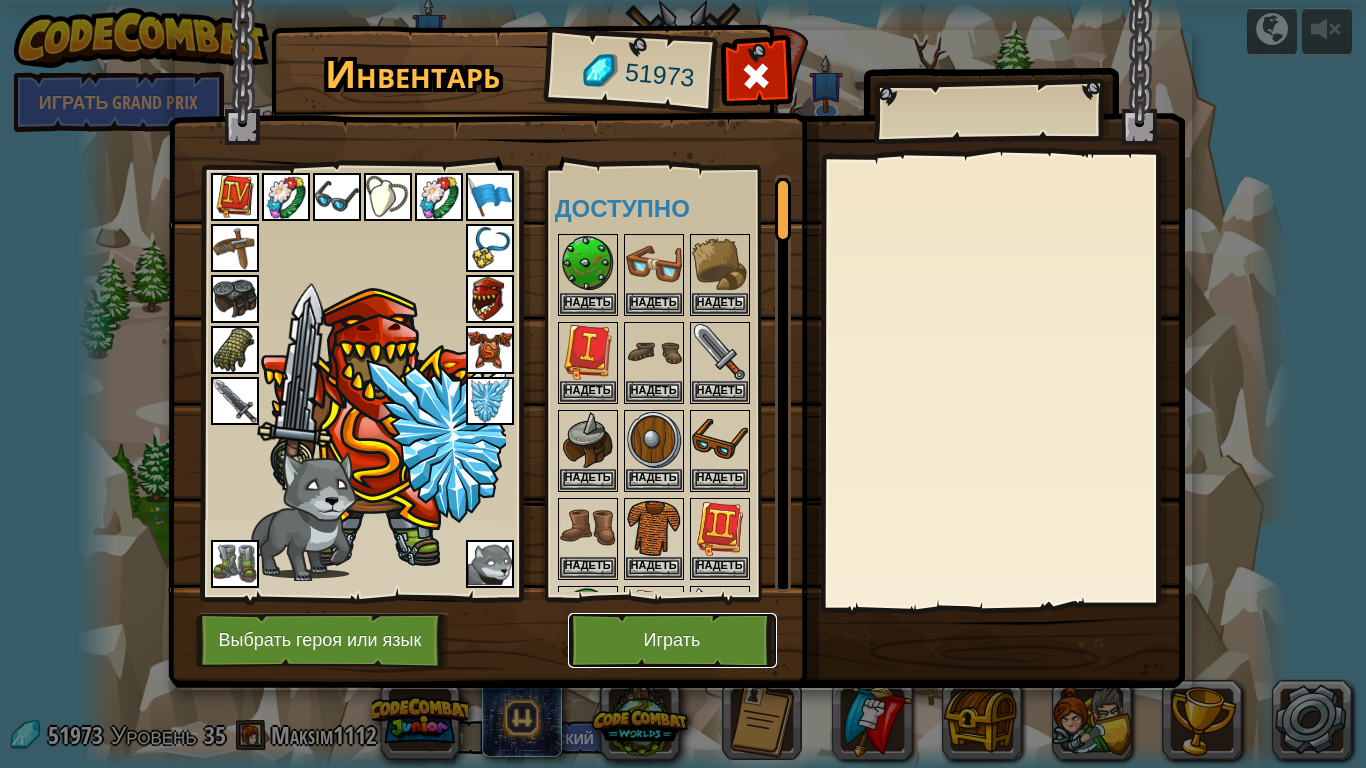 click on "Играть" at bounding box center [672, 640] 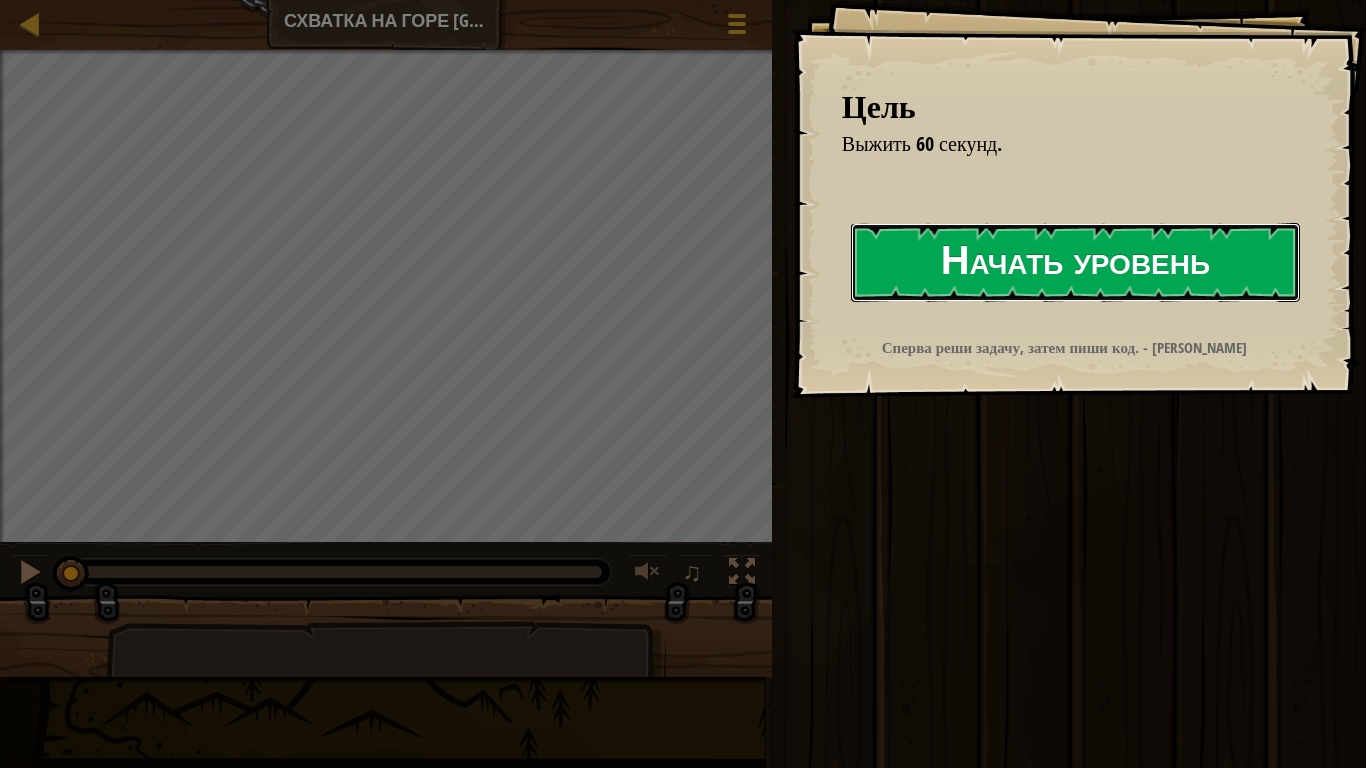 click on "Начать уровень" at bounding box center (1075, 262) 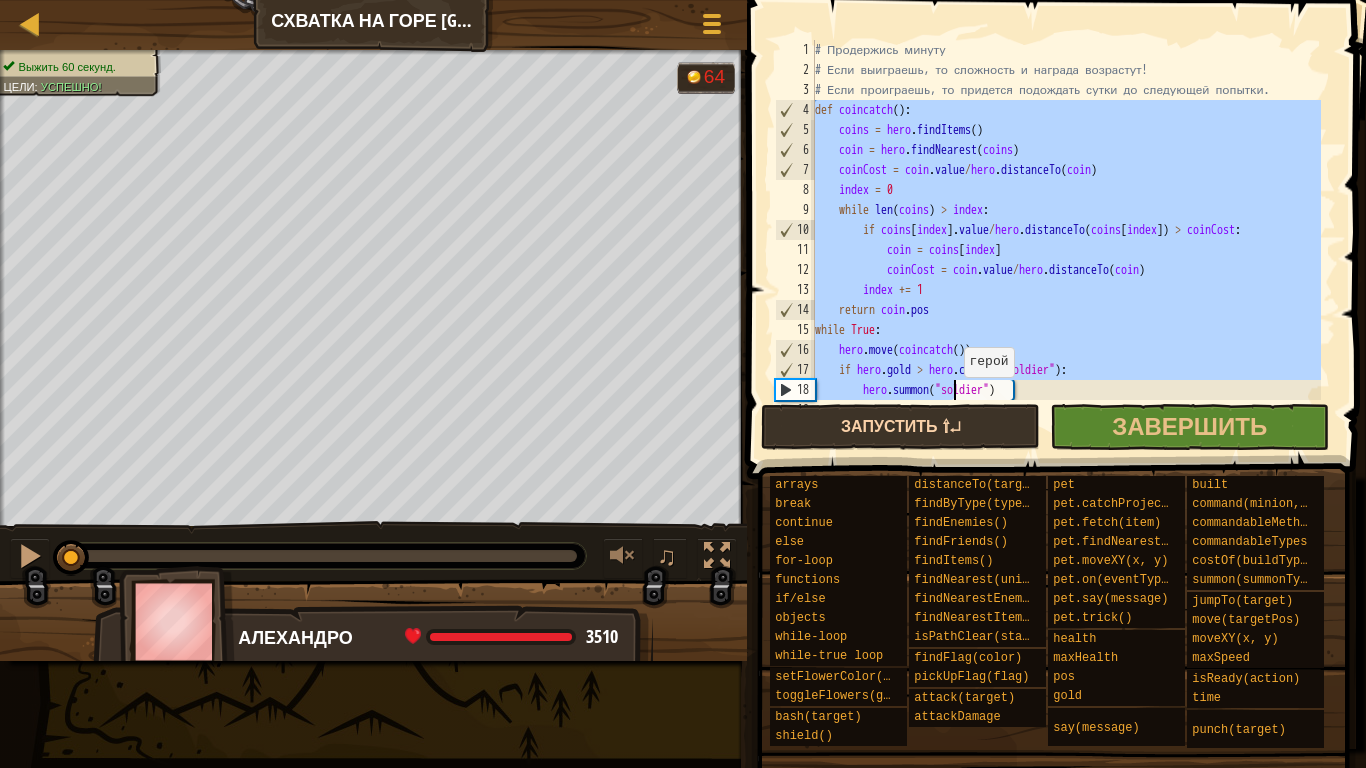 scroll, scrollTop: 380, scrollLeft: 0, axis: vertical 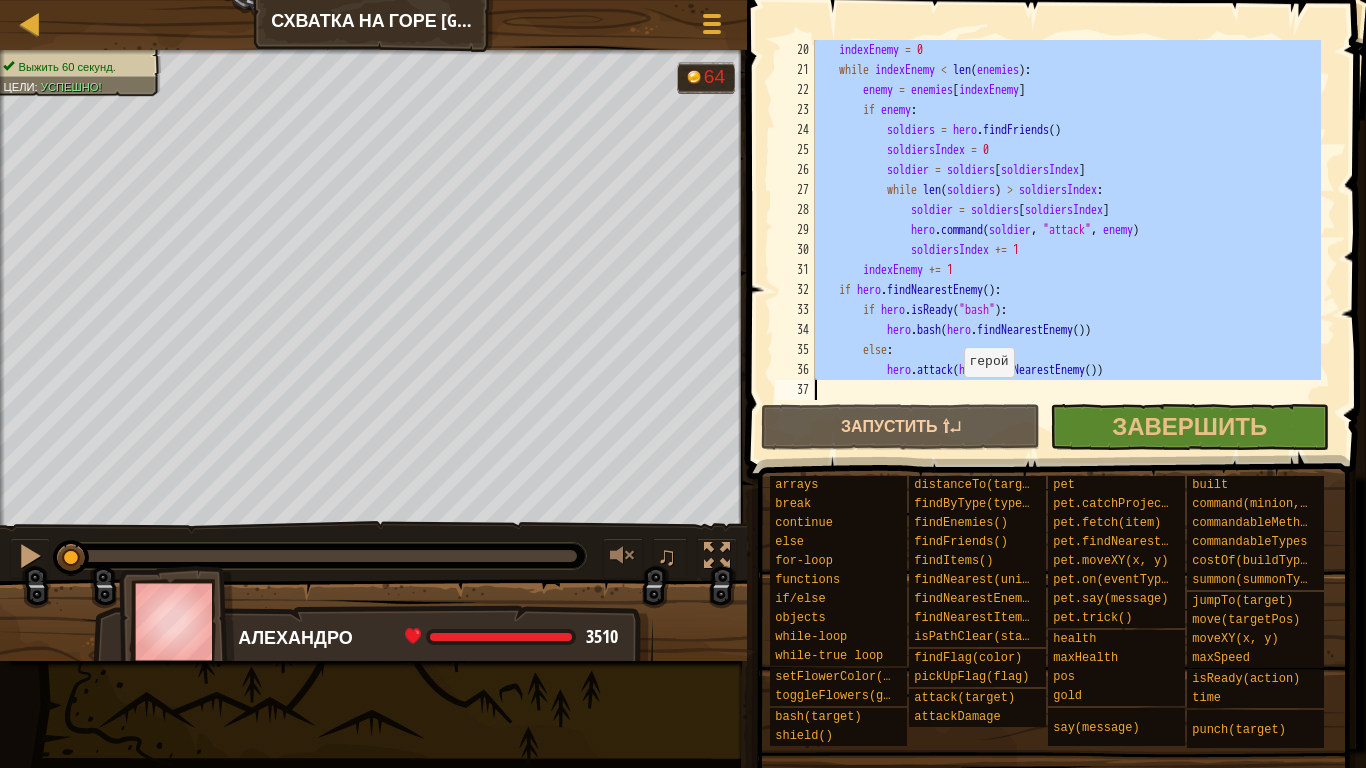 drag, startPoint x: 815, startPoint y: 107, endPoint x: 1017, endPoint y: 459, distance: 405.84235 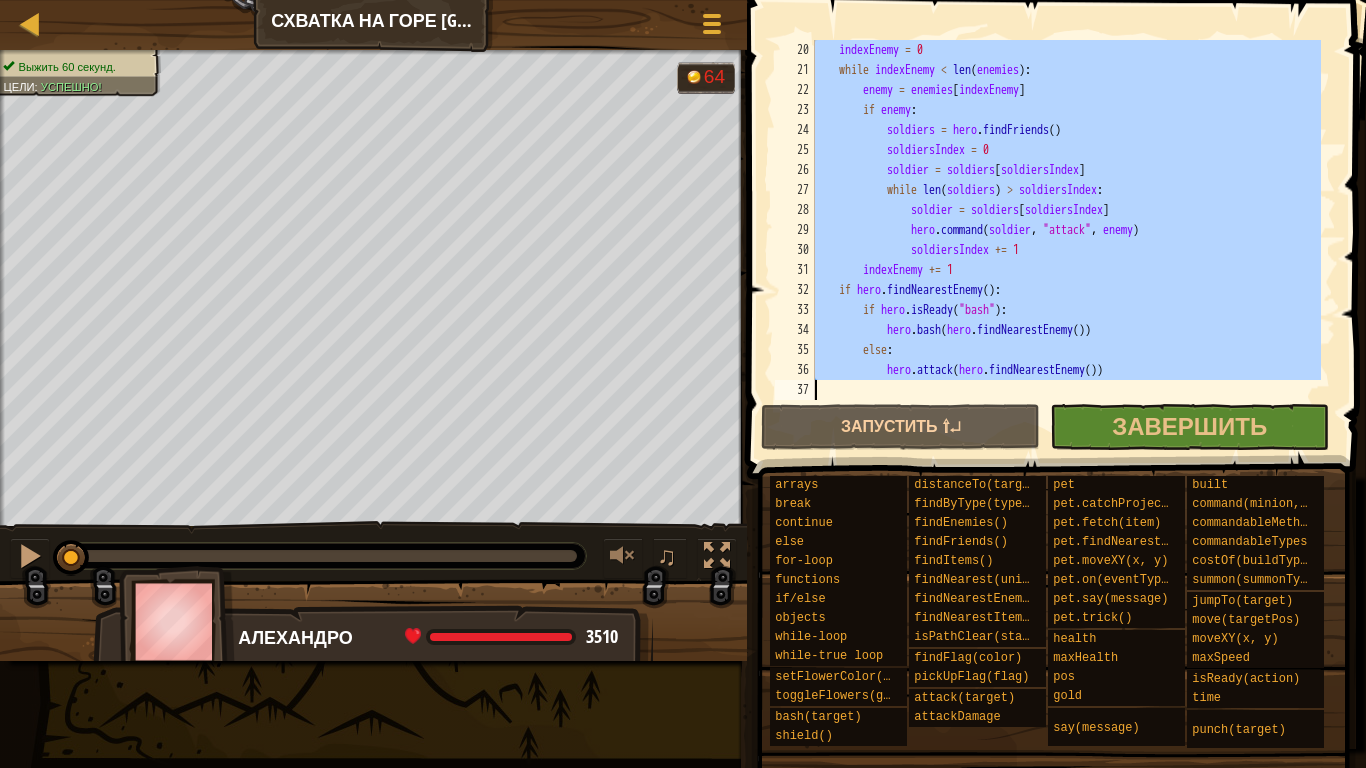 click on "indexEnemy   =   0      while   indexEnemy   <   len ( enemies ) :          enemy   =   enemies [ indexEnemy ]          if   enemy :              soldiers   =   hero . findFriends ( )              soldiersIndex   =   0              soldier   =   soldiers [ soldiersIndex ]              while   len ( soldiers )   >   soldiersIndex :                  soldier   =   soldiers [ soldiersIndex ]                  hero . command ( soldier ,   "attack" ,   enemy )                  soldiersIndex   +=   1          indexEnemy   +=   1      if   hero . findNearestEnemy ( ) :          if   hero . isReady ( "bash" ) :              hero . bash ( hero . findNearestEnemy ( ))          else :              hero . attack ( hero . findNearestEnemy ( ))" at bounding box center [1066, 220] 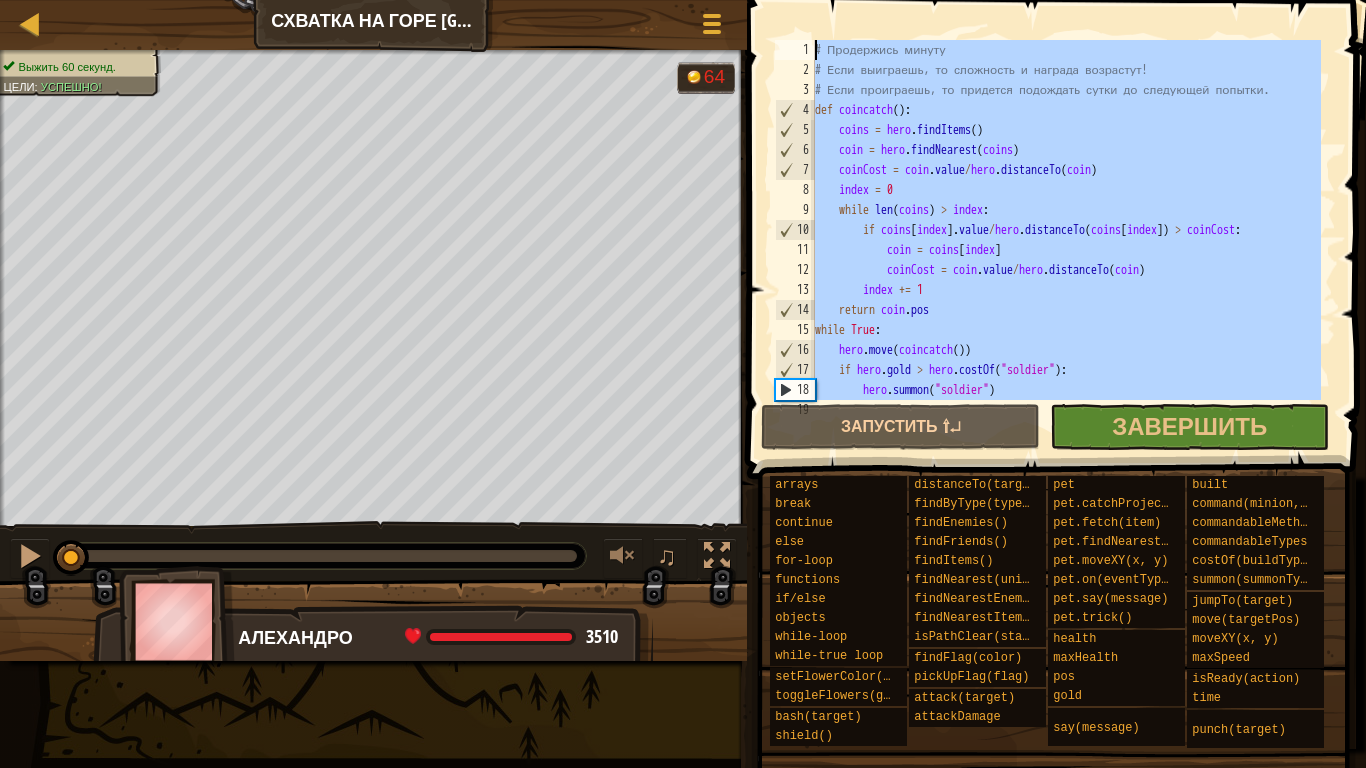 scroll, scrollTop: 0, scrollLeft: 0, axis: both 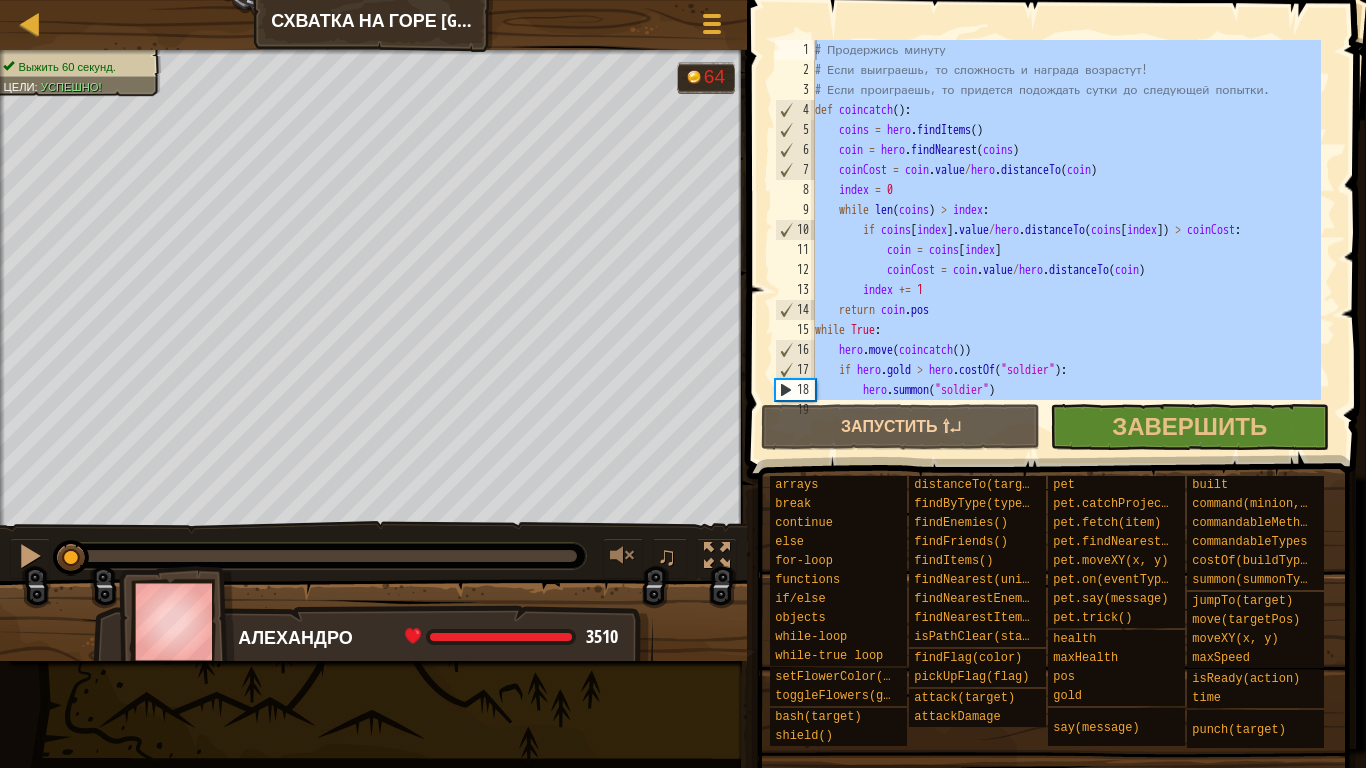 click at bounding box center [1058, 211] 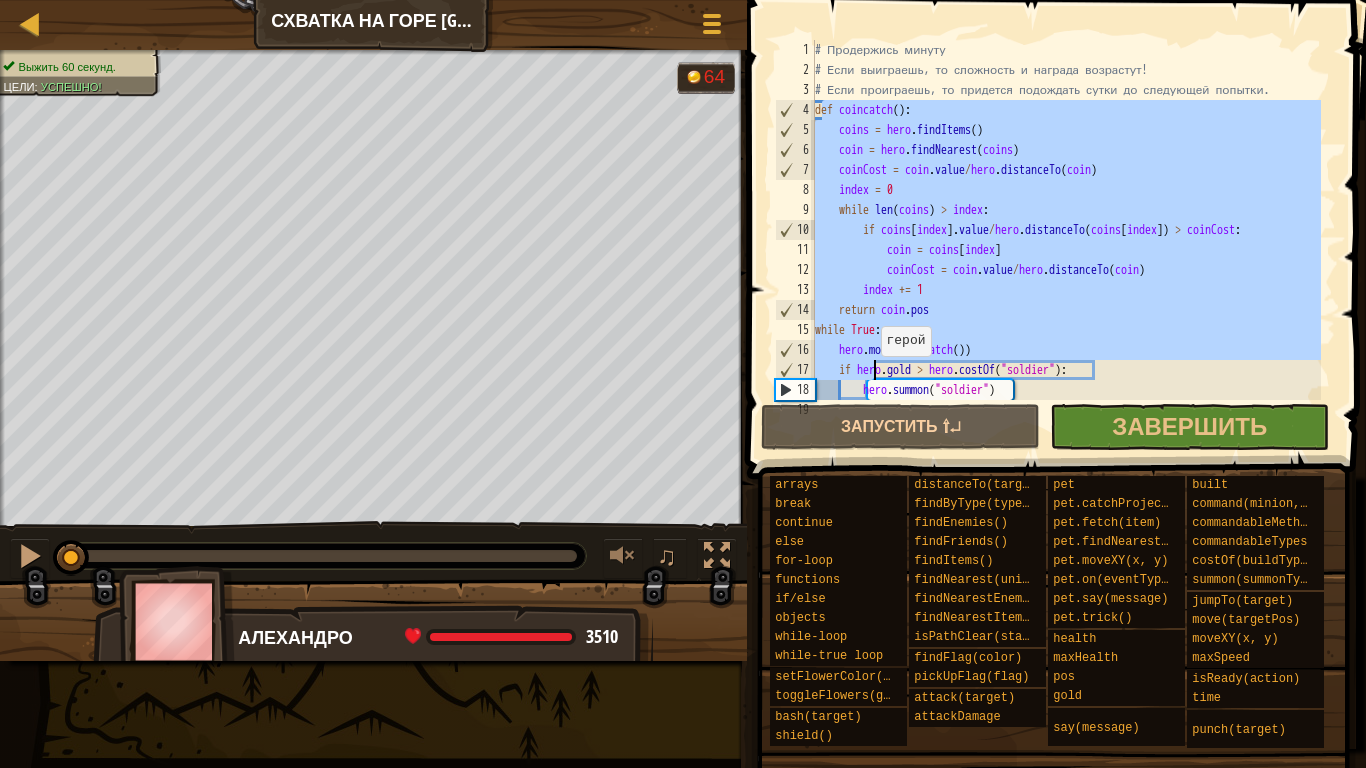 scroll, scrollTop: 380, scrollLeft: 0, axis: vertical 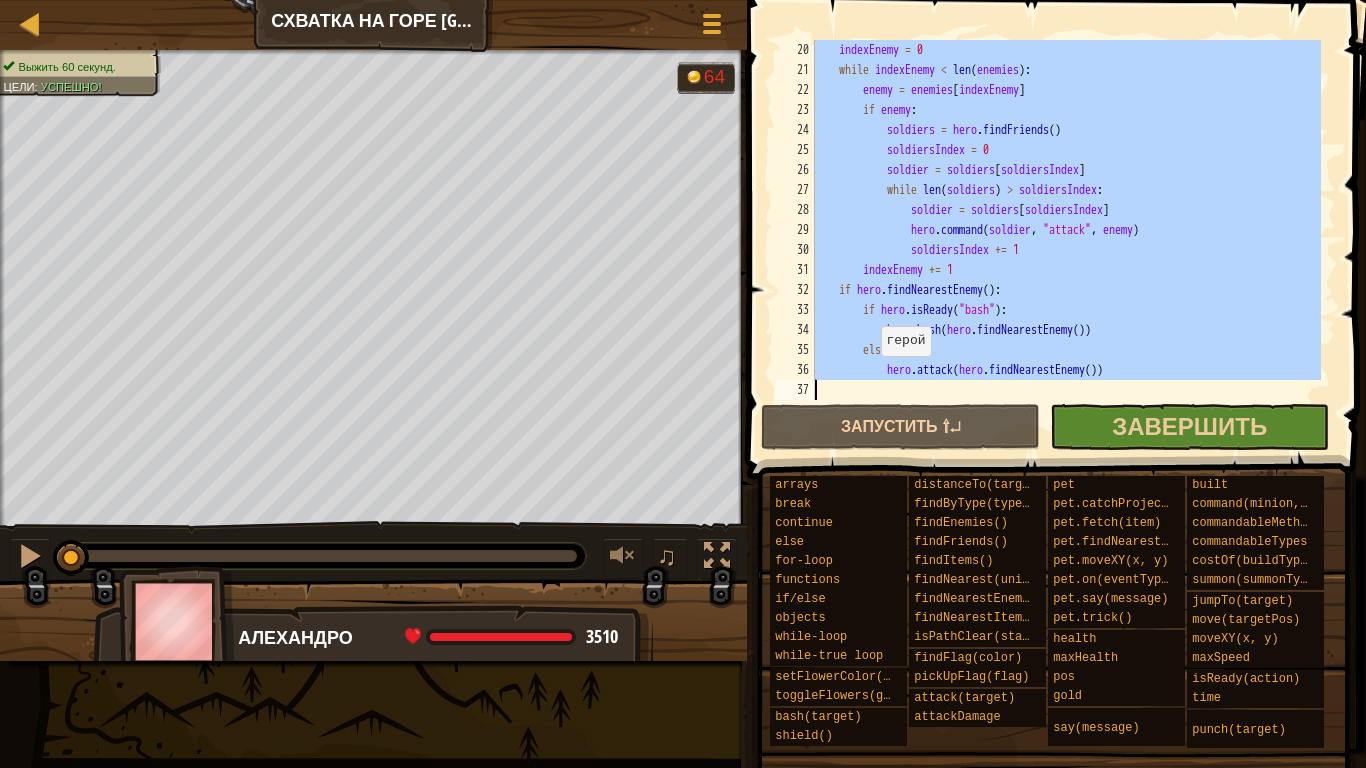 drag, startPoint x: 818, startPoint y: 105, endPoint x: 1171, endPoint y: 406, distance: 463.90732 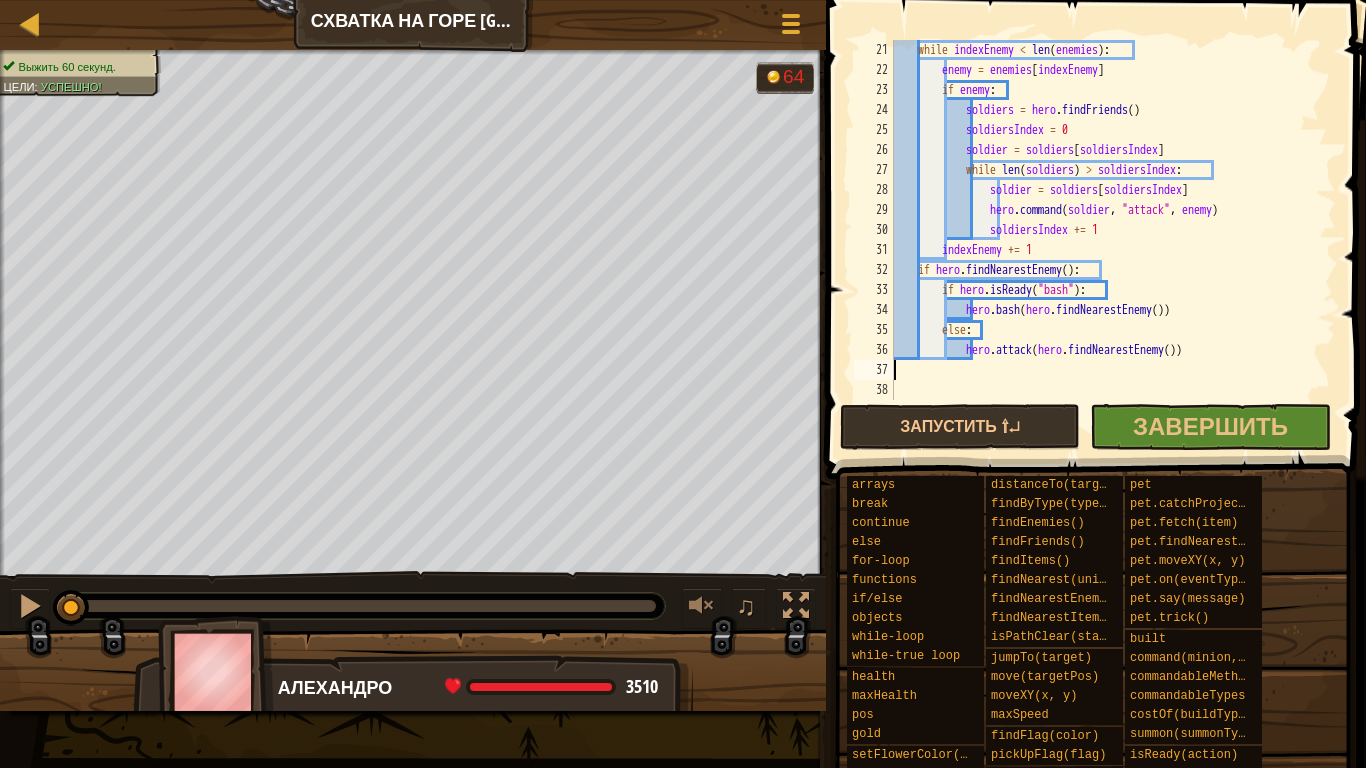 scroll, scrollTop: 440, scrollLeft: 0, axis: vertical 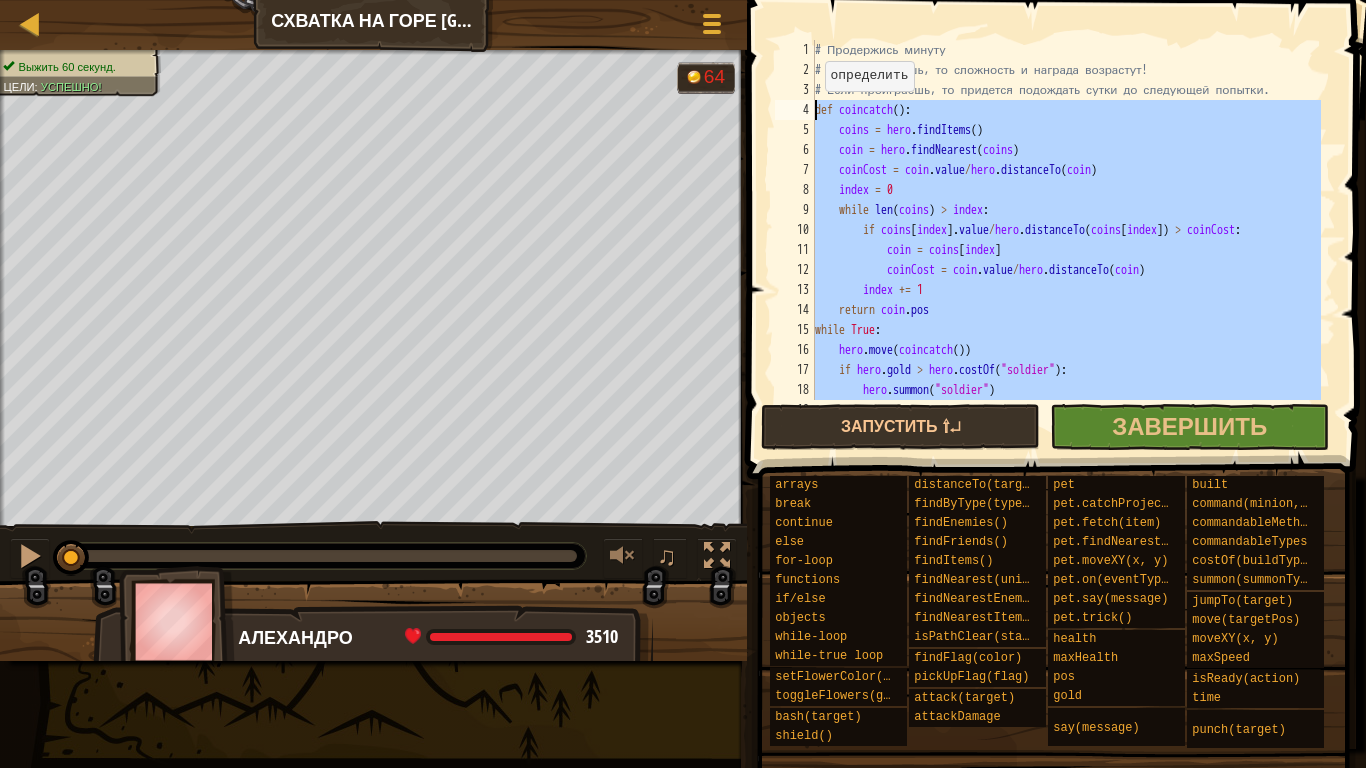 drag, startPoint x: 1136, startPoint y: 359, endPoint x: 813, endPoint y: 107, distance: 409.67426 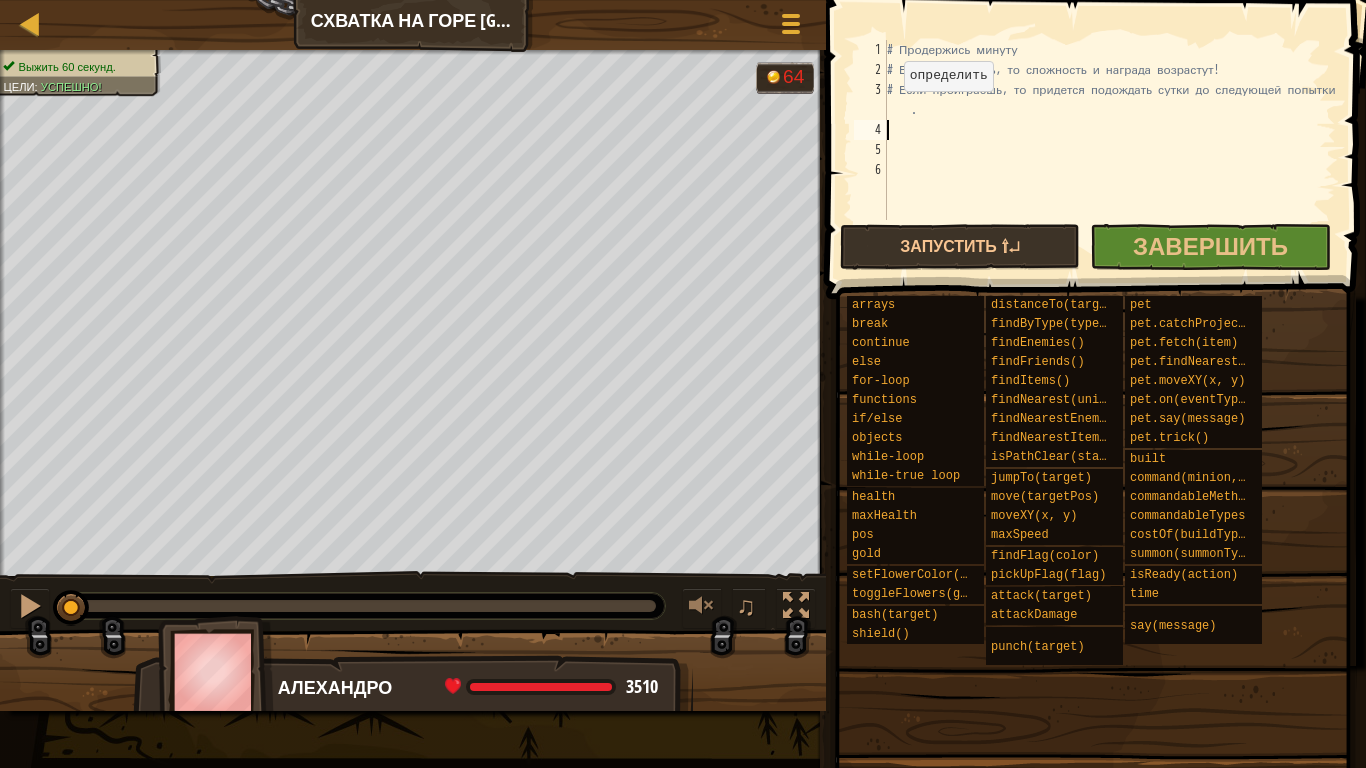 type on "w" 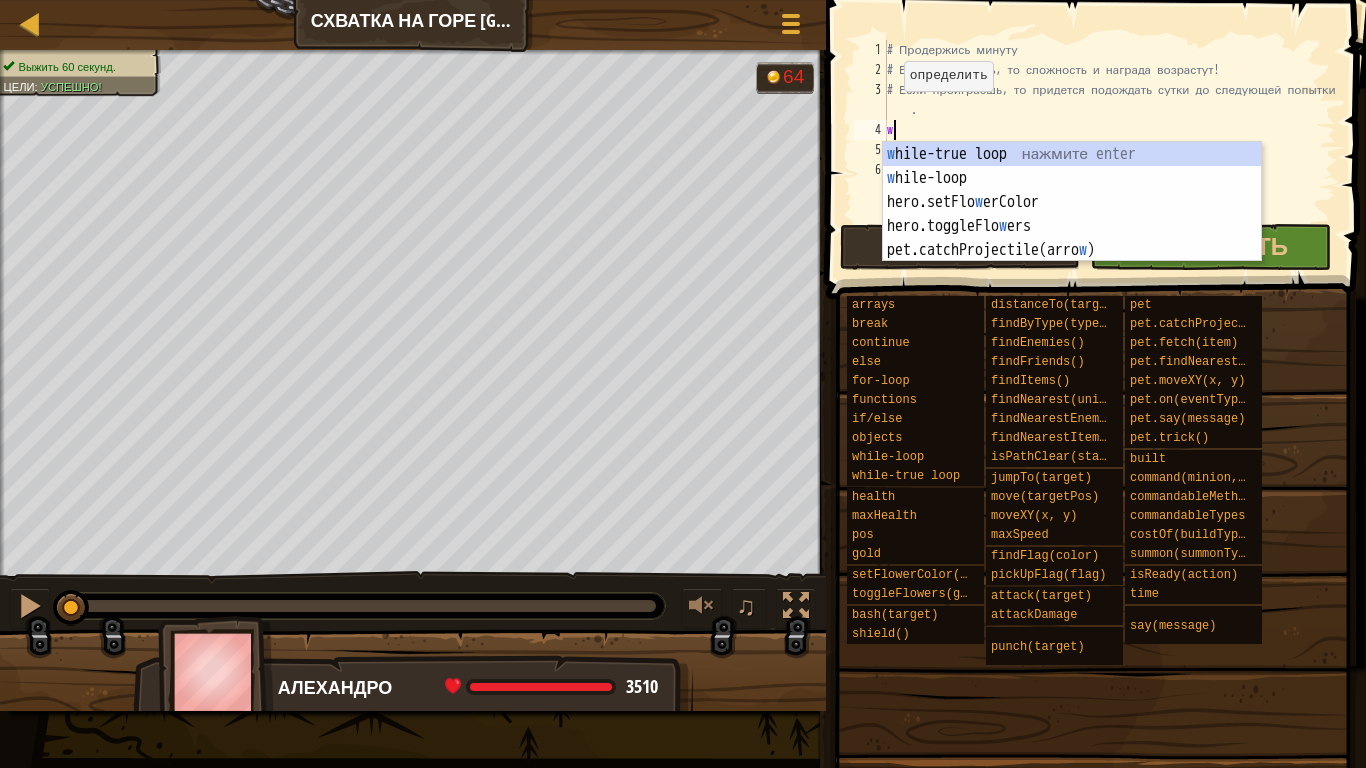 scroll, scrollTop: 9, scrollLeft: 0, axis: vertical 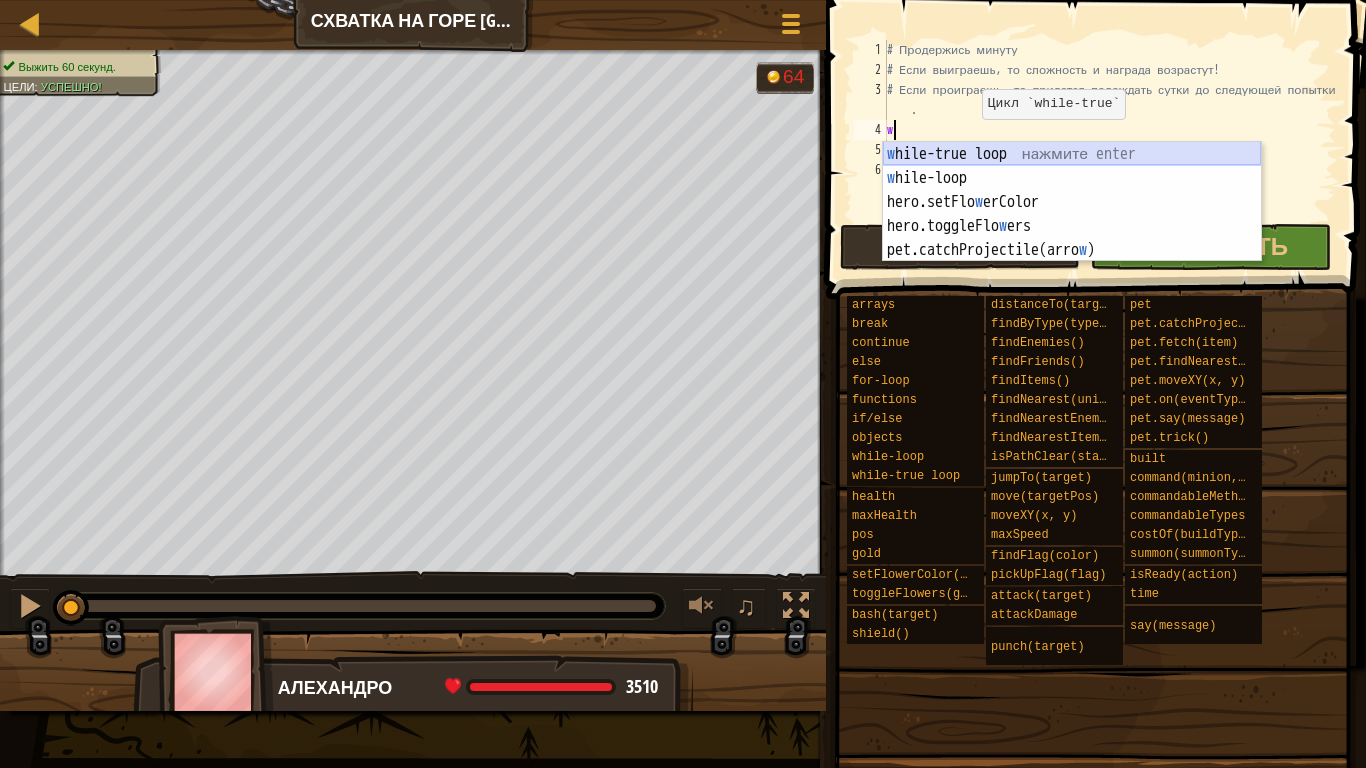 click on "w hile-true loop нажмите enter w hile-loop нажмите enter hero.setFlo w erColor нажмите enter hero.toggleFlo w ers нажмите enter pet.catchProjectile(arro w ) нажмите enter" at bounding box center [1072, 226] 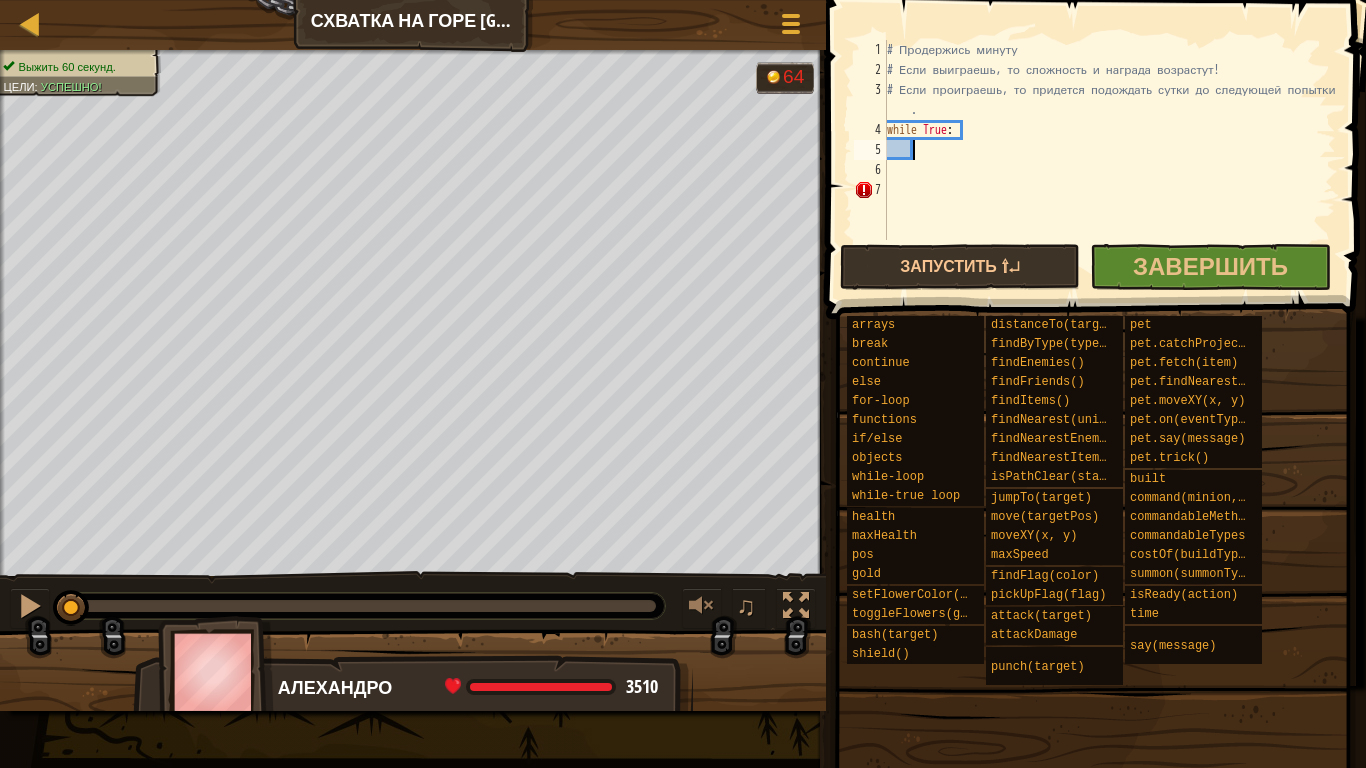 type on "h" 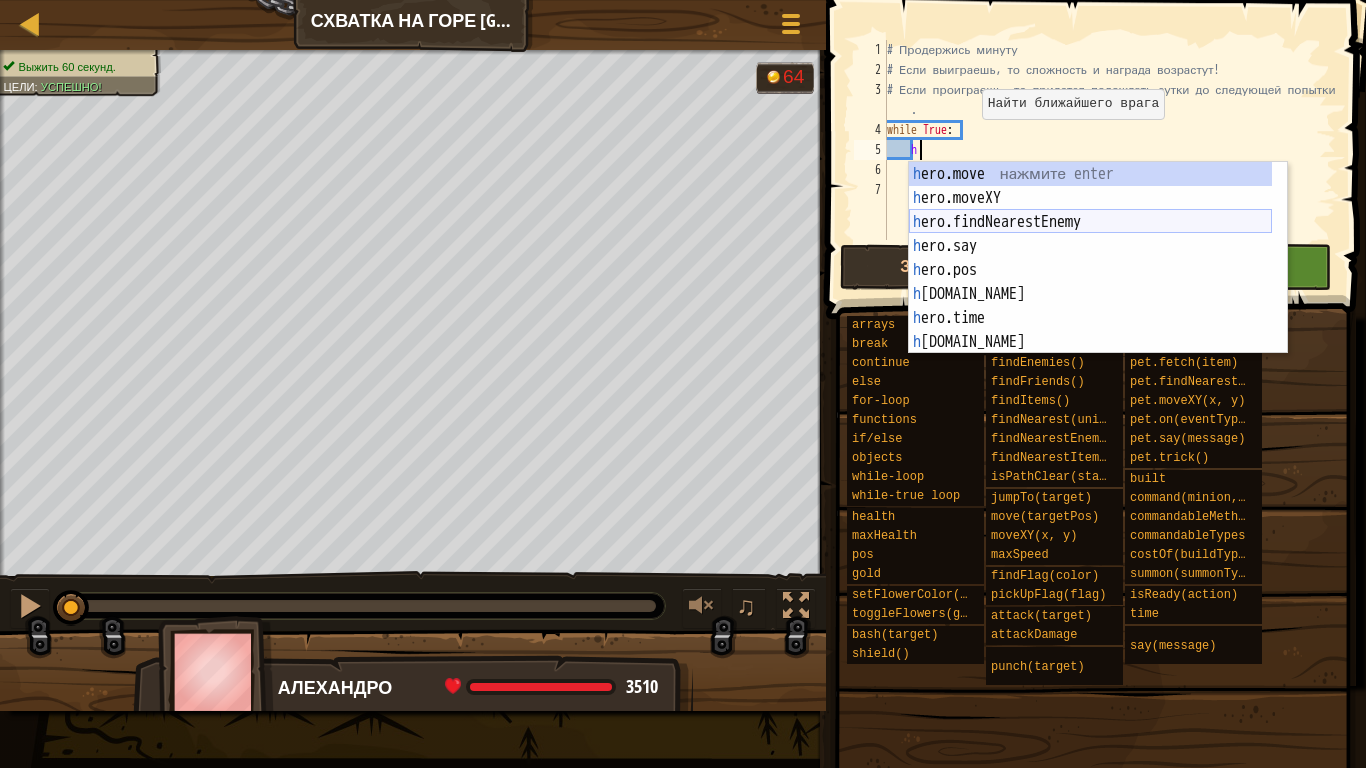 click on "h ero.move нажмите enter h ero.moveXY нажмите enter h ero.findNearestEnemy нажмите enter h ero.say нажмите enter h ero.pos нажмите enter h [DOMAIN_NAME] нажмите enter h ero.time нажмите enter h [DOMAIN_NAME] нажмите enter h ero.shield нажмите enter" at bounding box center (1090, 282) 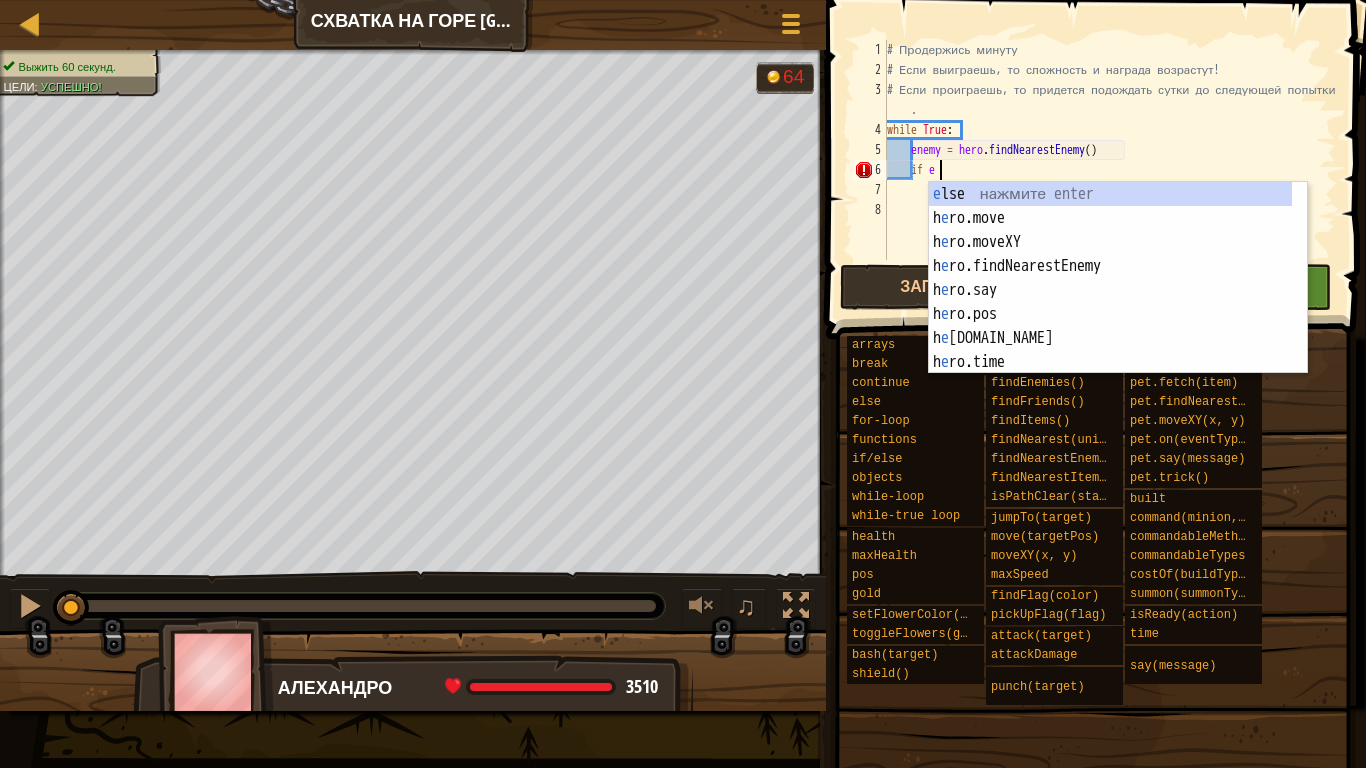 scroll, scrollTop: 9, scrollLeft: 5, axis: both 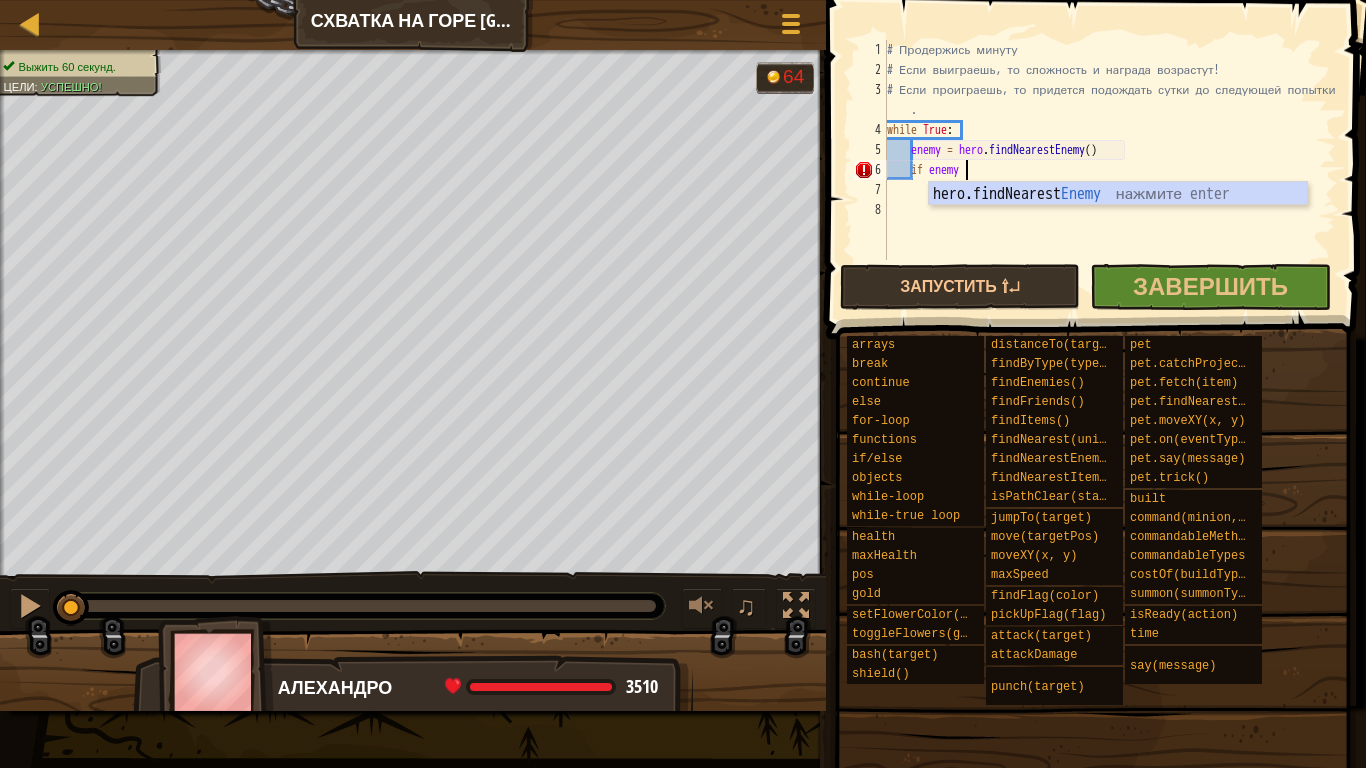type on "if enemy:" 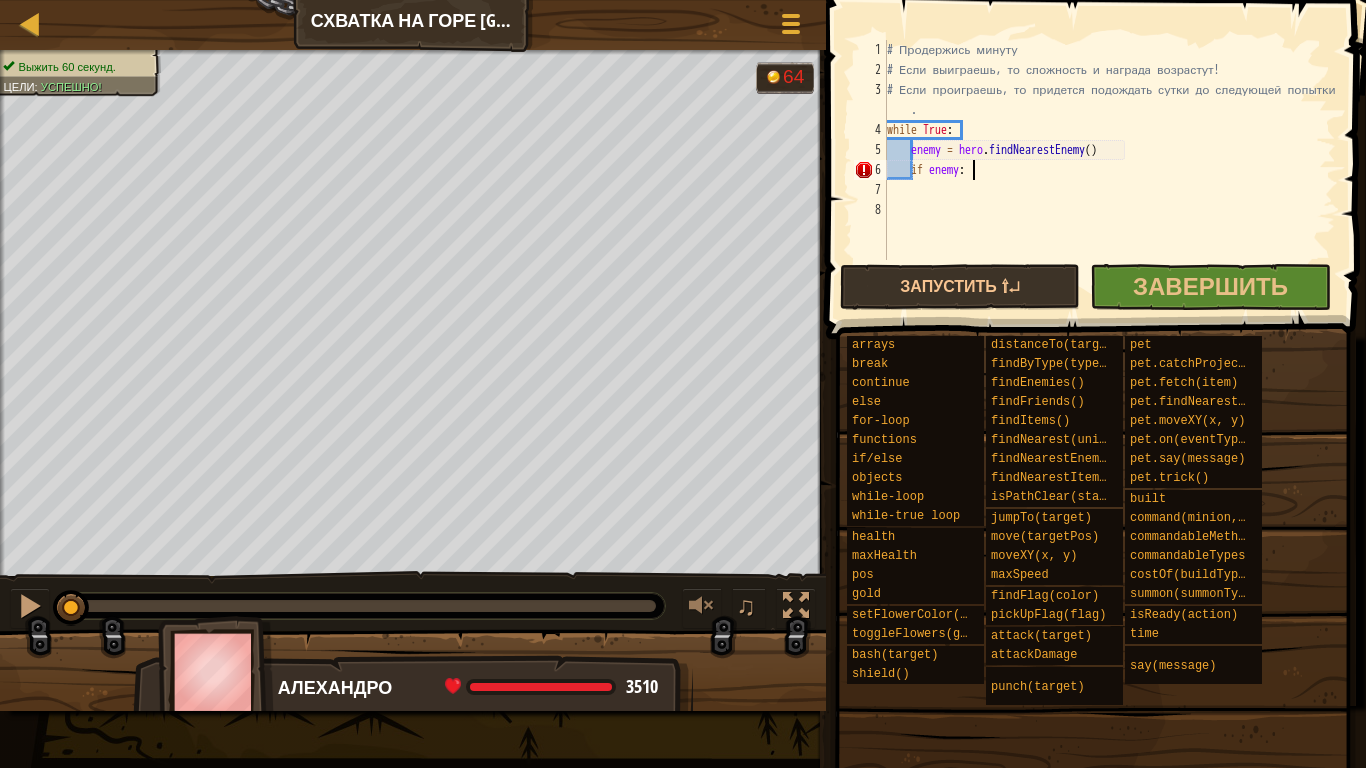 scroll, scrollTop: 9, scrollLeft: 3, axis: both 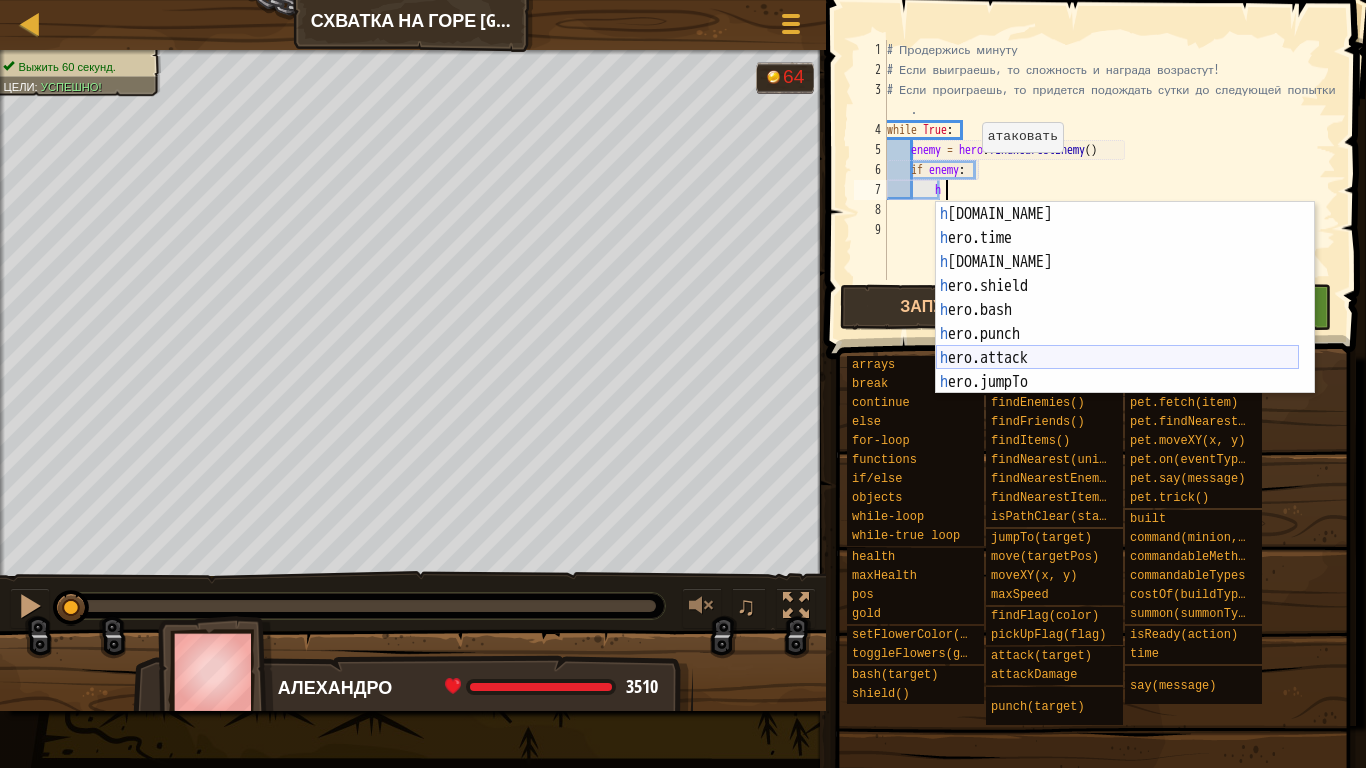 click on "h [DOMAIN_NAME] нажмите enter h ero.time нажмите enter h [DOMAIN_NAME] нажмите enter h ero.shield нажмите enter h ero.bash нажмите enter h ero.punch нажмите enter h ero.attack нажмите enter h ero.jumpTo нажмите enter h ero.maxHealth нажмите enter" at bounding box center (1117, 322) 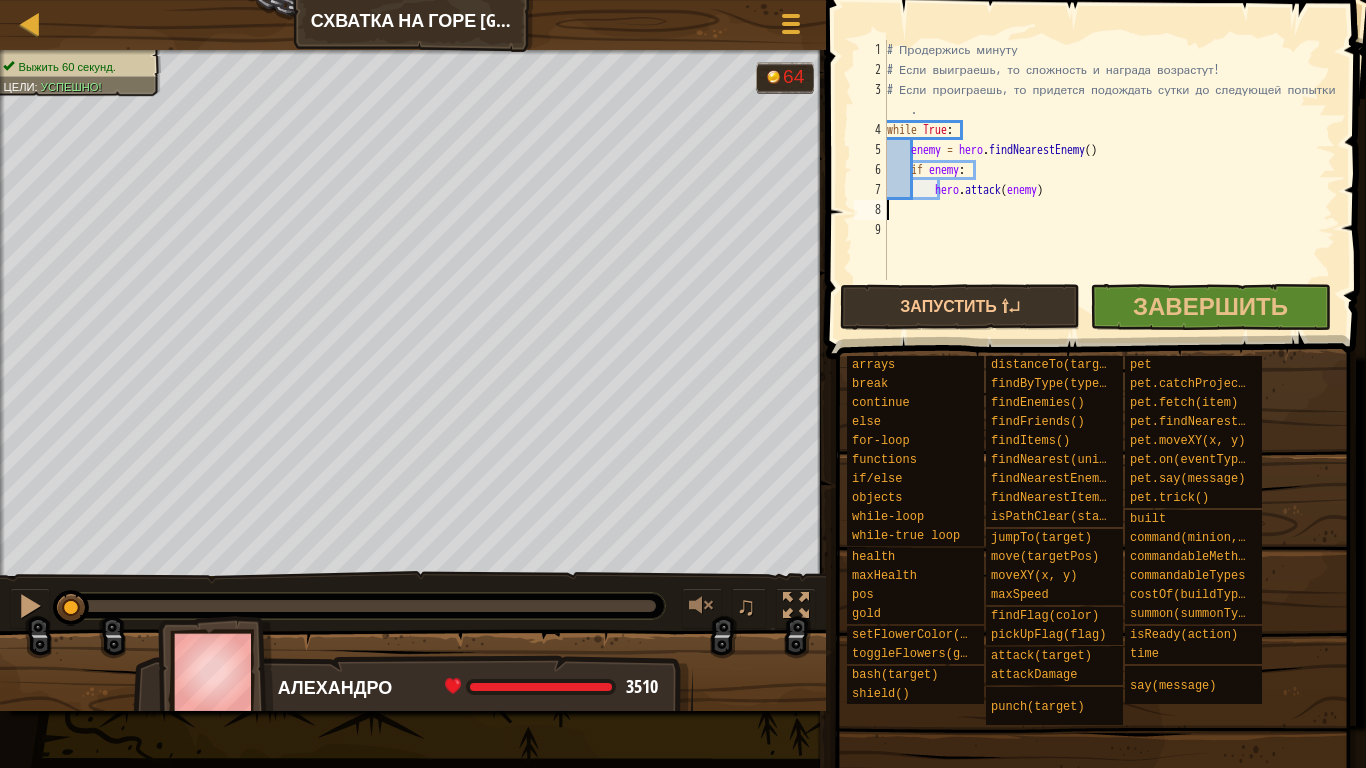click on "# Продержись минуту # Если выиграешь, то сложность и награда возрастут! # Если проиграешь, то придется подождать сутки до следующей попытки      . while   True :      enemy   =   hero . findNearestEnemy ( )      if   enemy :          hero . attack ( enemy )" at bounding box center (1109, 180) 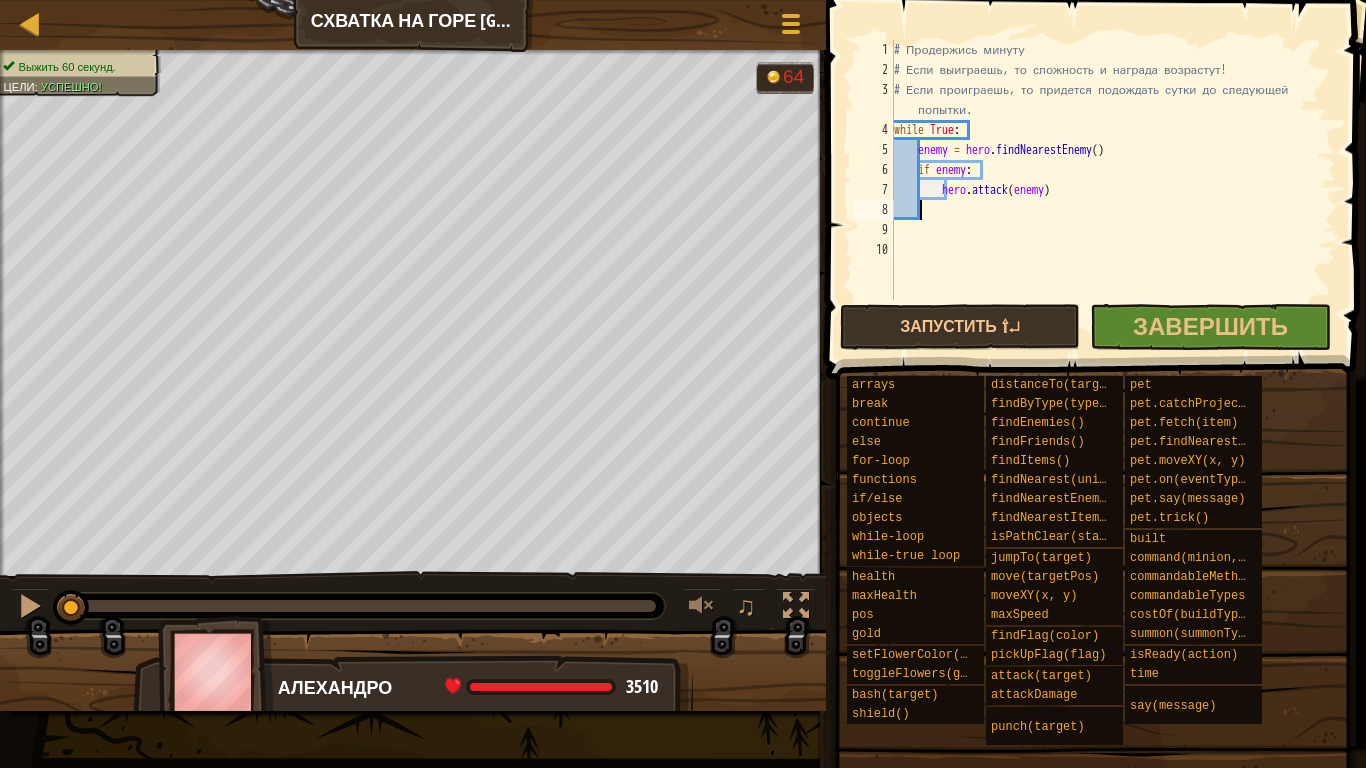 type on "e" 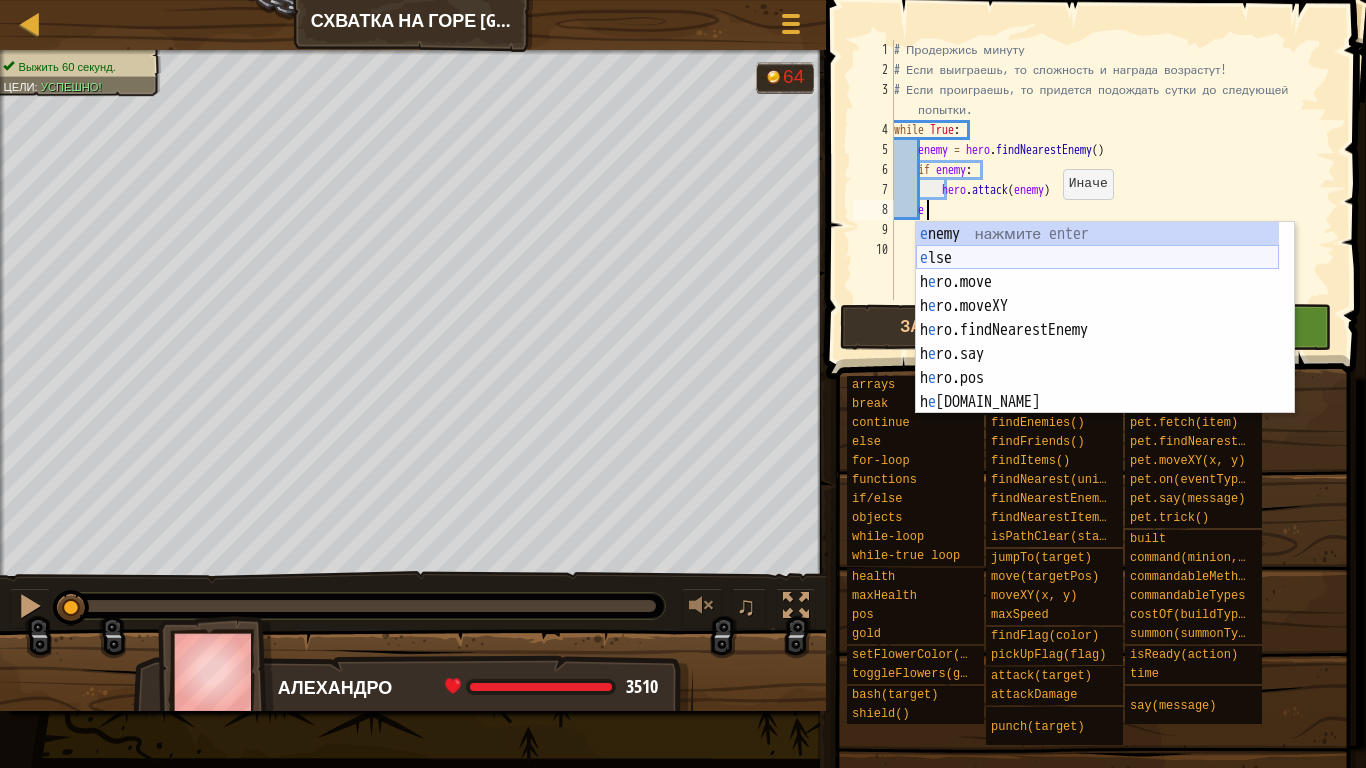 click on "e nemy нажмите enter e lse нажмите enter h e ro.move нажмите enter h e ro.moveXY нажмите enter h e ro.findNearestEnemy нажмите enter h e ro.say нажмите enter h e ro.pos нажмите enter h e [DOMAIN_NAME] нажмите enter h e ro.time нажмите enter" at bounding box center [1097, 342] 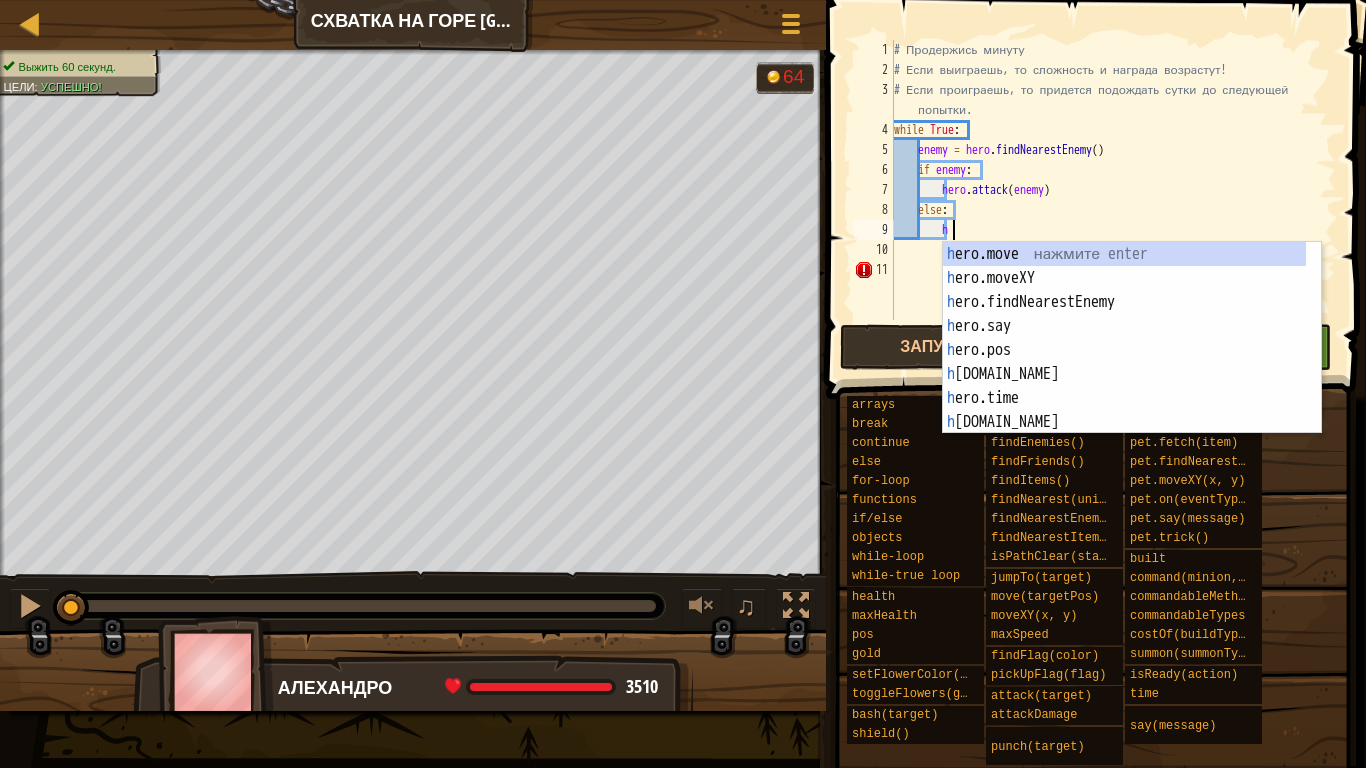 scroll, scrollTop: 9, scrollLeft: 3, axis: both 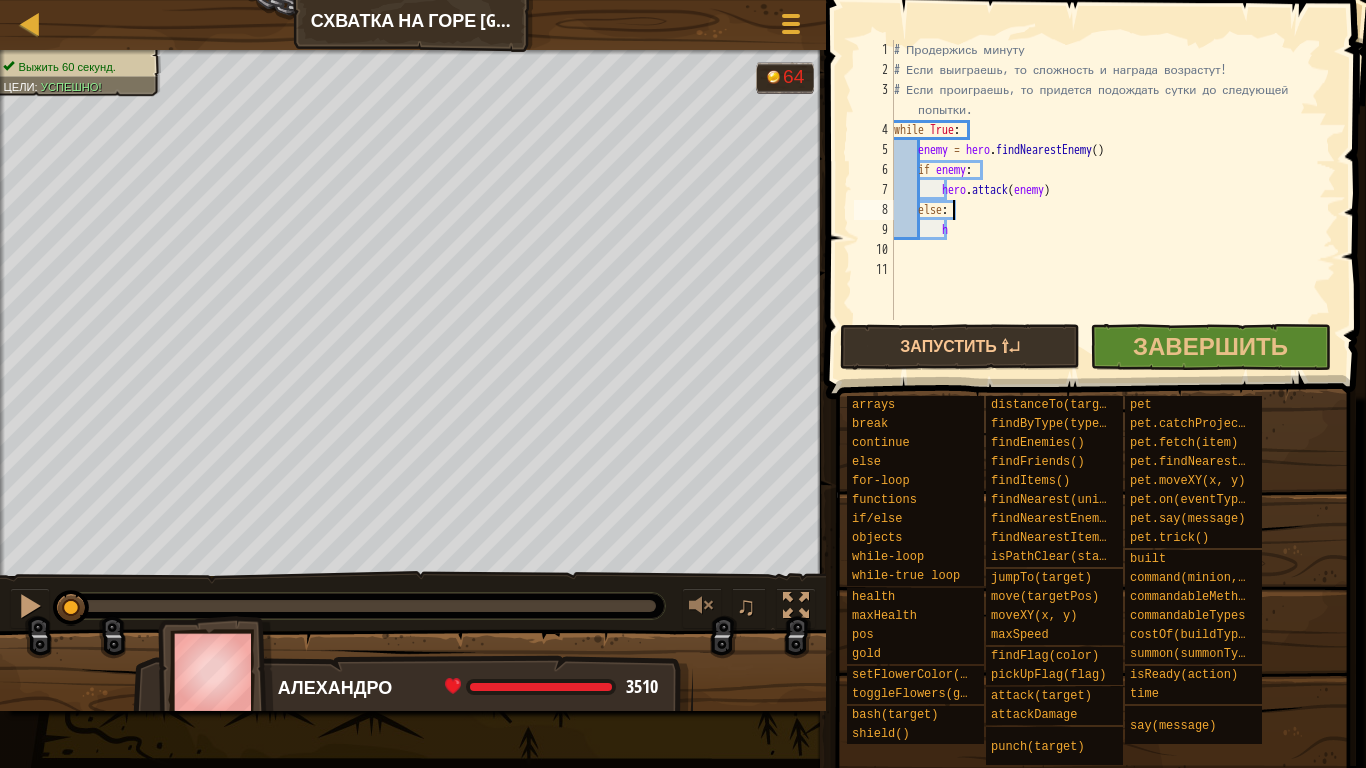click on "# Продержись минуту # Если выиграешь, то сложность и награда возрастут! # Если проиграешь, то придется подождать сутки до следующей       попытки. while   True :      enemy   =   hero . findNearestEnemy ( )      if   enemy :          hero . attack ( enemy )      else :          h" at bounding box center [1113, 200] 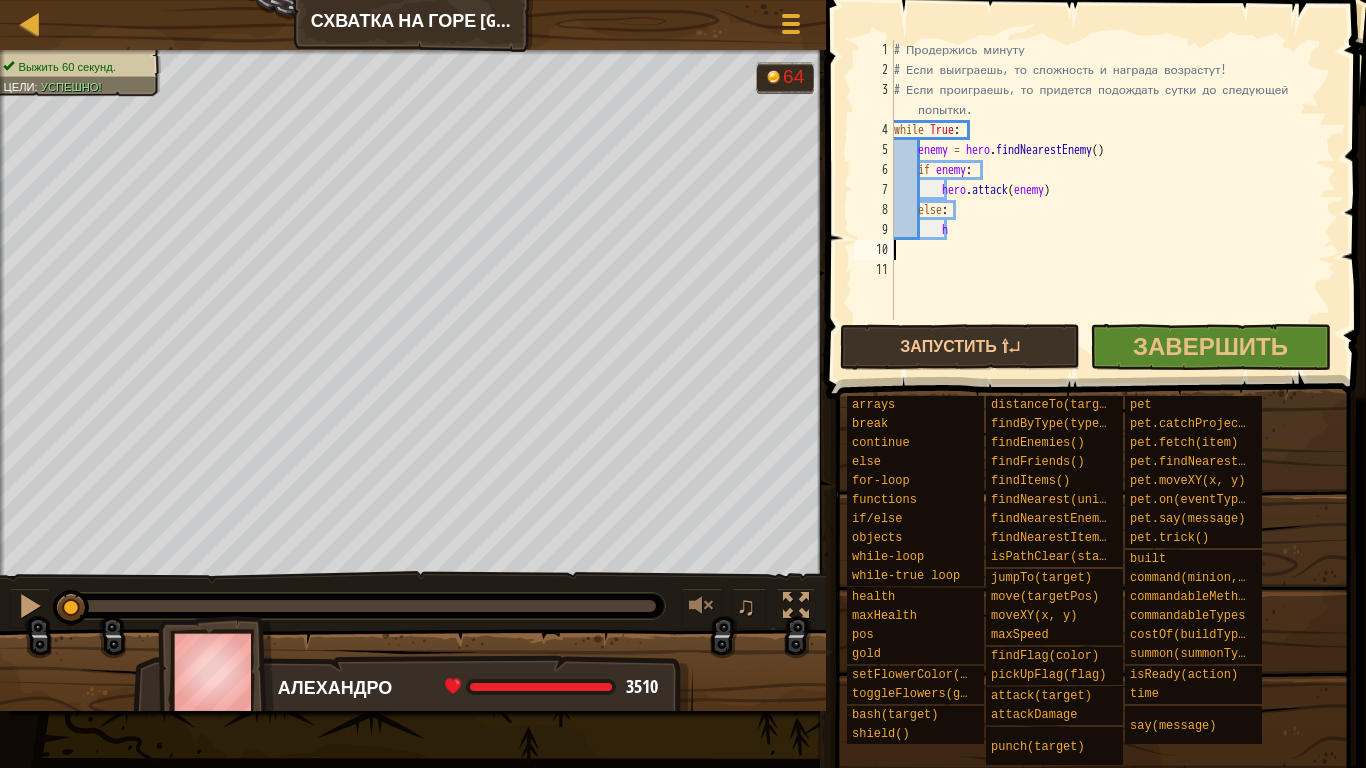scroll, scrollTop: 9, scrollLeft: 0, axis: vertical 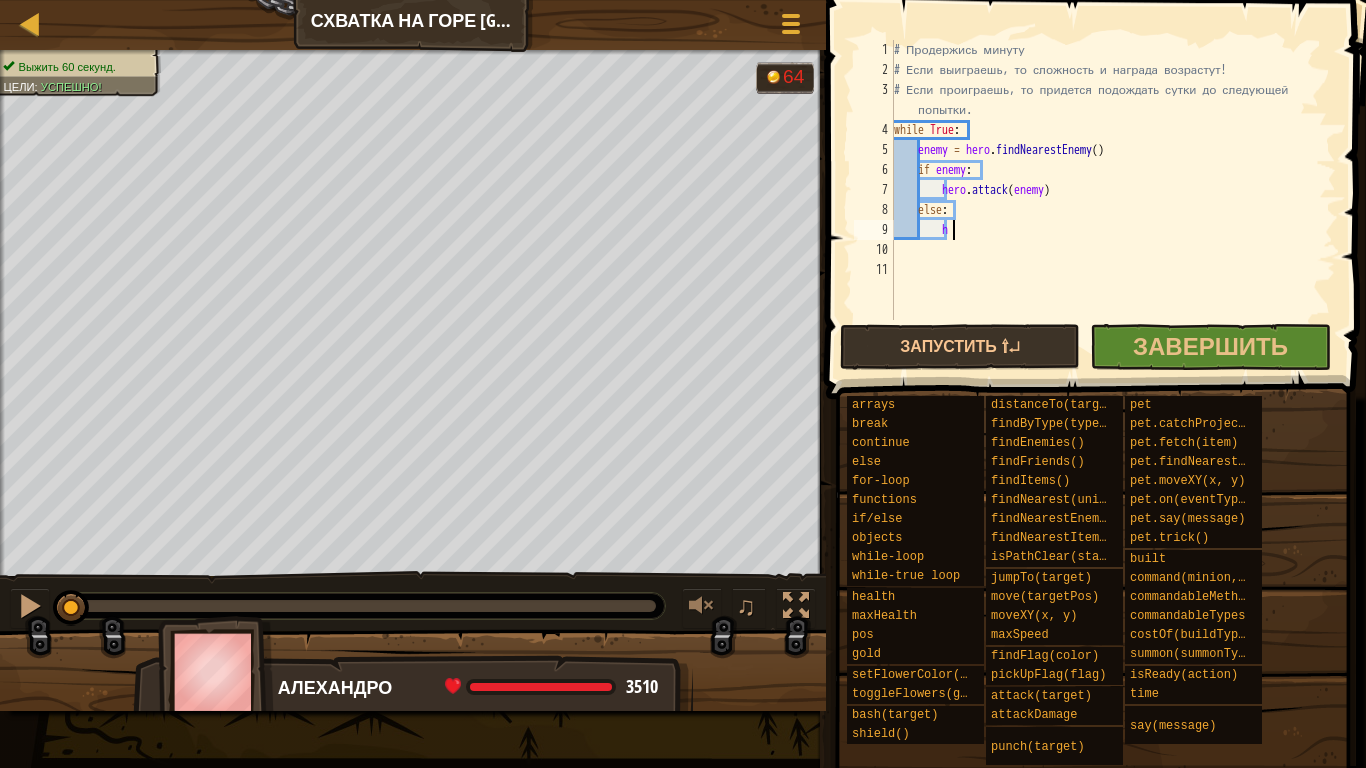 click on "# Продержись минуту # Если выиграешь, то сложность и награда возрастут! # Если проиграешь, то придется подождать сутки до следующей       попытки. while   True :      enemy   =   hero . findNearestEnemy ( )      if   enemy :          hero . attack ( enemy )      else :          h" at bounding box center [1113, 200] 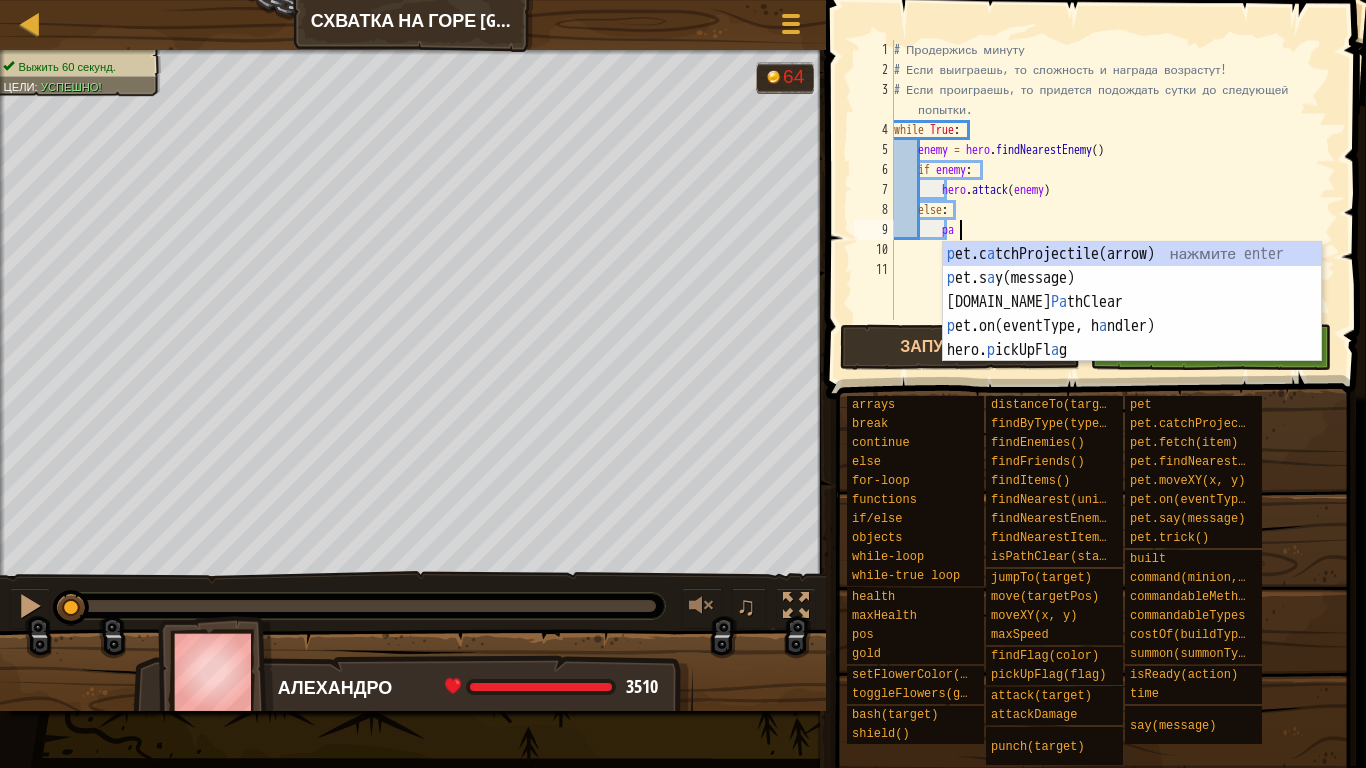 scroll, scrollTop: 9, scrollLeft: 5, axis: both 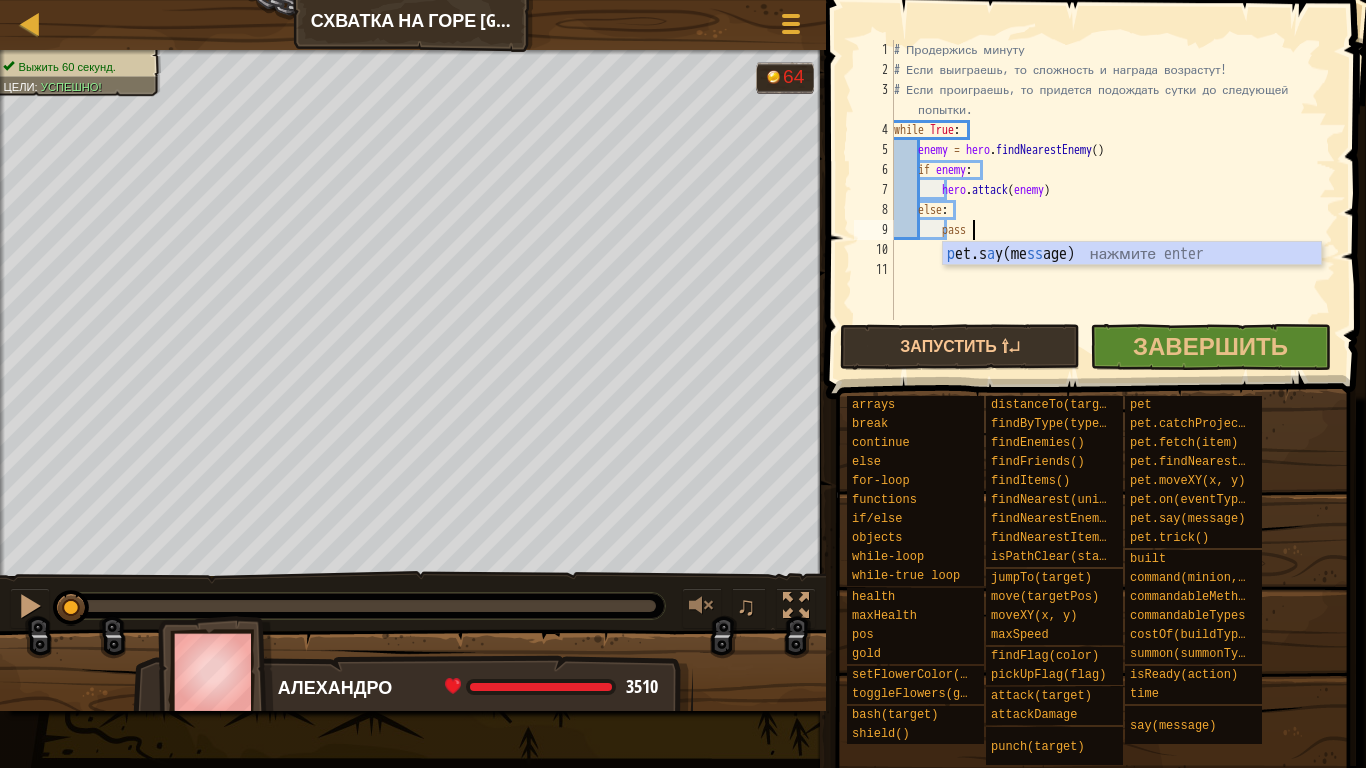 click on "# Продержись минуту # Если выиграешь, то сложность и награда возрастут! # Если проиграешь, то придется подождать сутки до следующей       попытки. while   True :      enemy   =   hero . findNearestEnemy ( )      if   enemy :          hero . attack ( enemy )      else :          pass" at bounding box center [1113, 200] 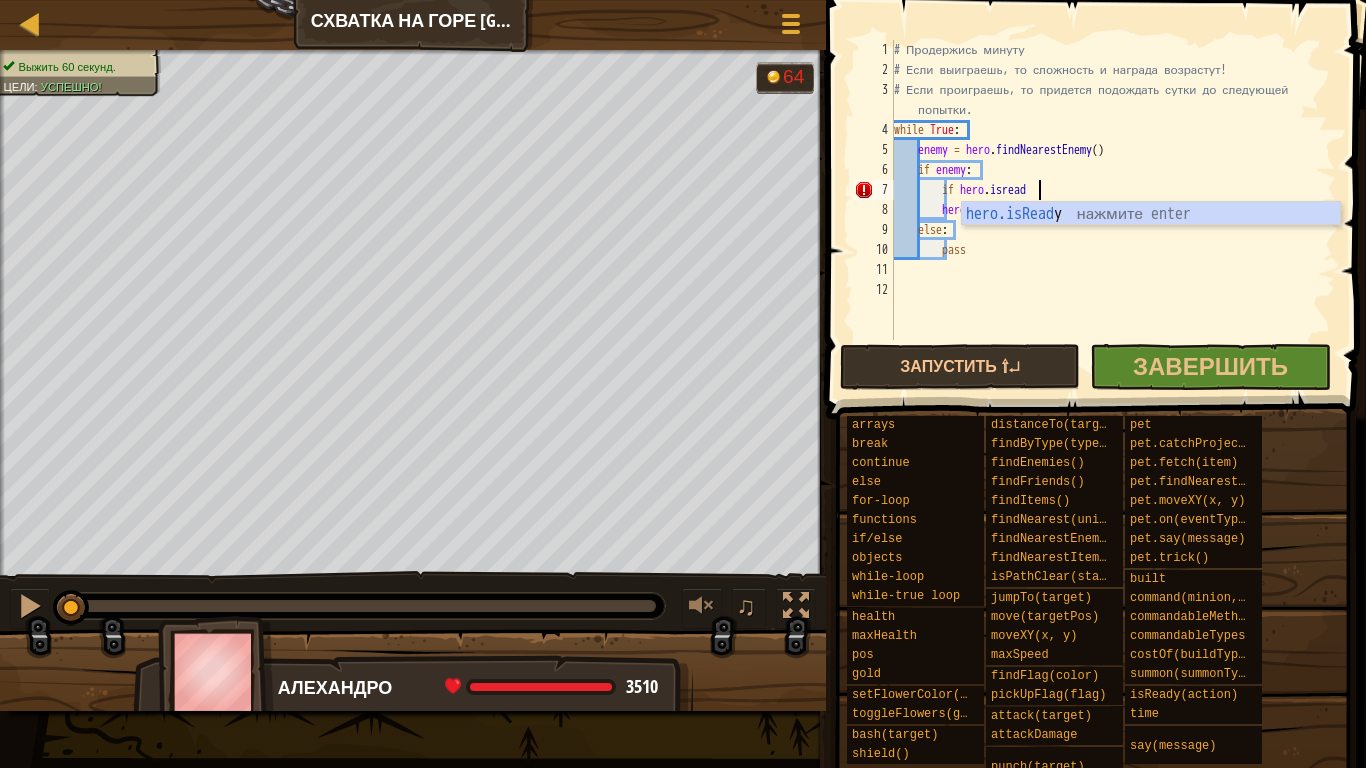 scroll, scrollTop: 9, scrollLeft: 11, axis: both 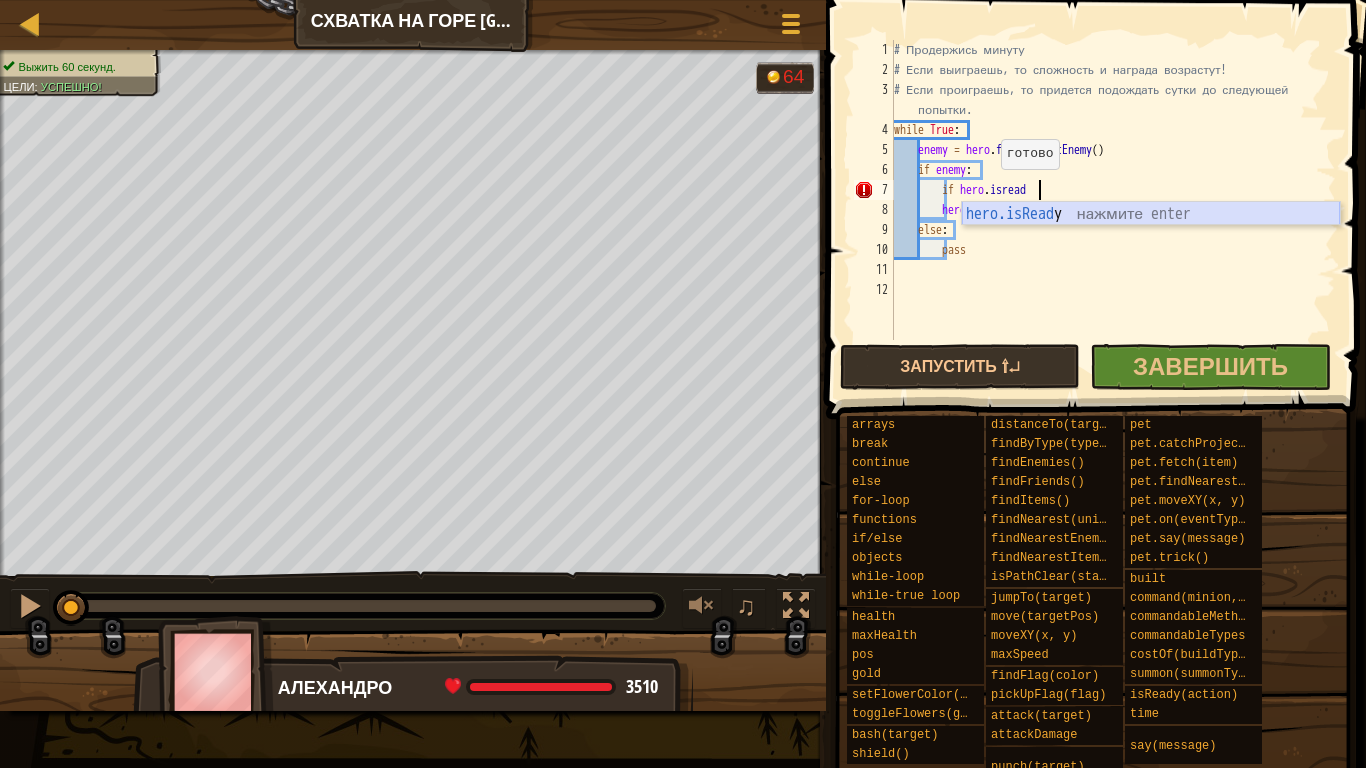 click on "hero.isRead y нажмите enter" at bounding box center [1151, 238] 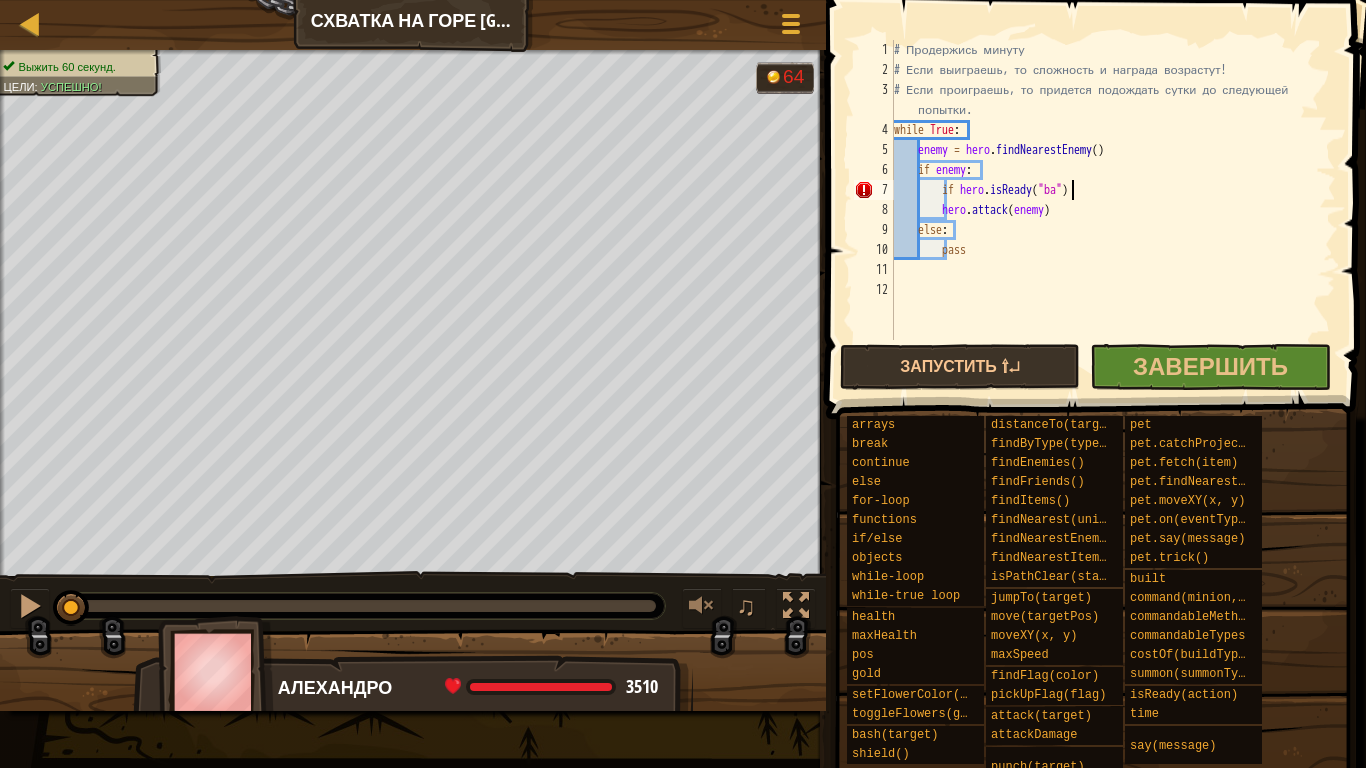 scroll, scrollTop: 9, scrollLeft: 15, axis: both 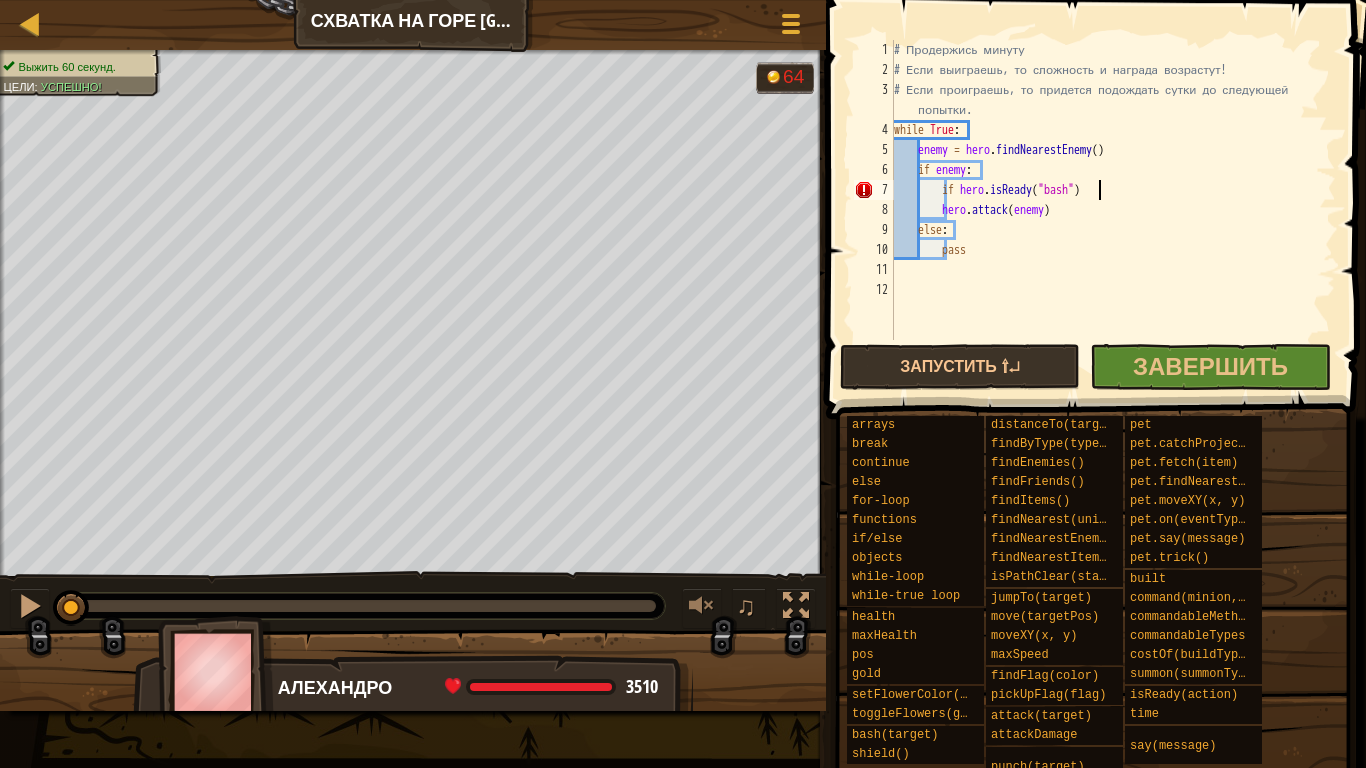click on "# Продержись минуту # Если выиграешь, то сложность и награда возрастут! # Если проиграешь, то придется подождать сутки до следующей       попытки. while   True :      enemy   =   hero . findNearestEnemy ( )      if   enemy :          if   hero . isReady ( "bash" )          hero . attack ( enemy )      else :          pass" at bounding box center [1113, 210] 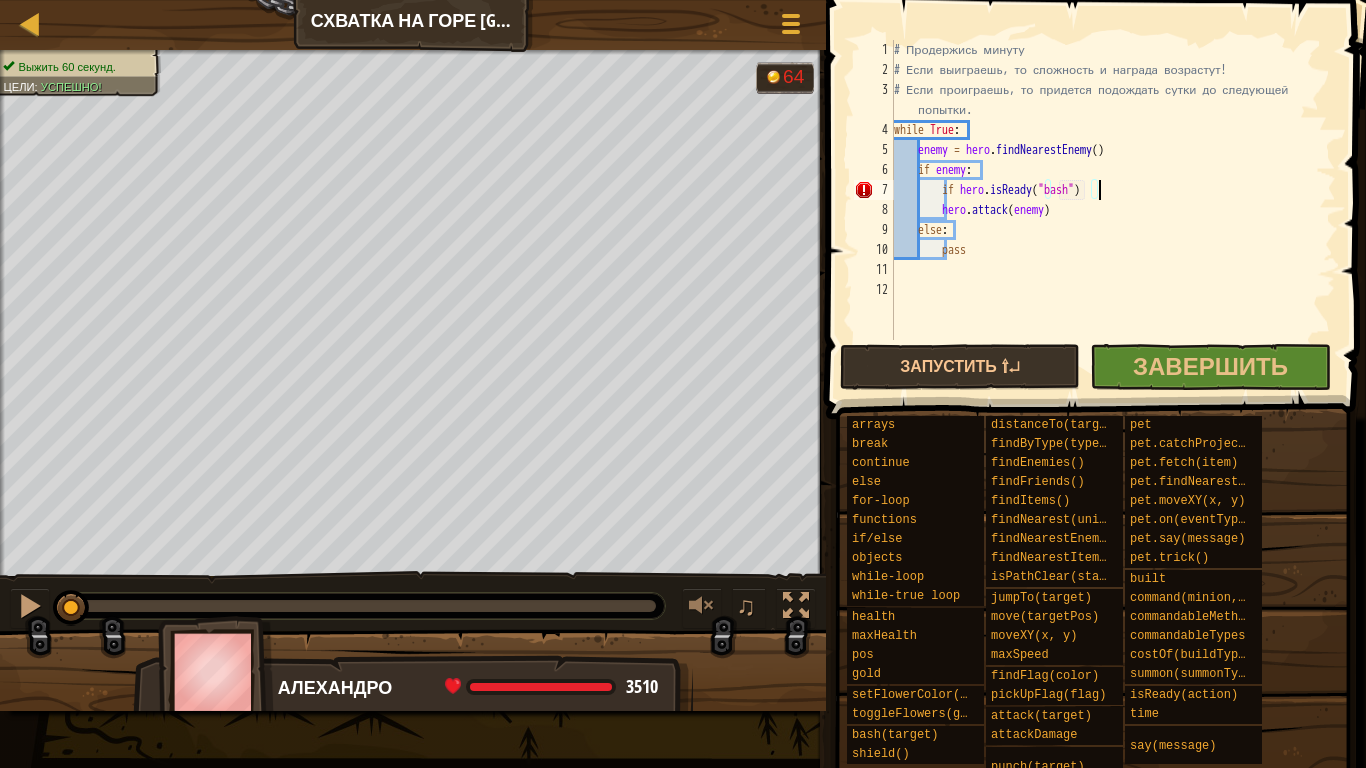 type on "if hero.isReady("bash"):" 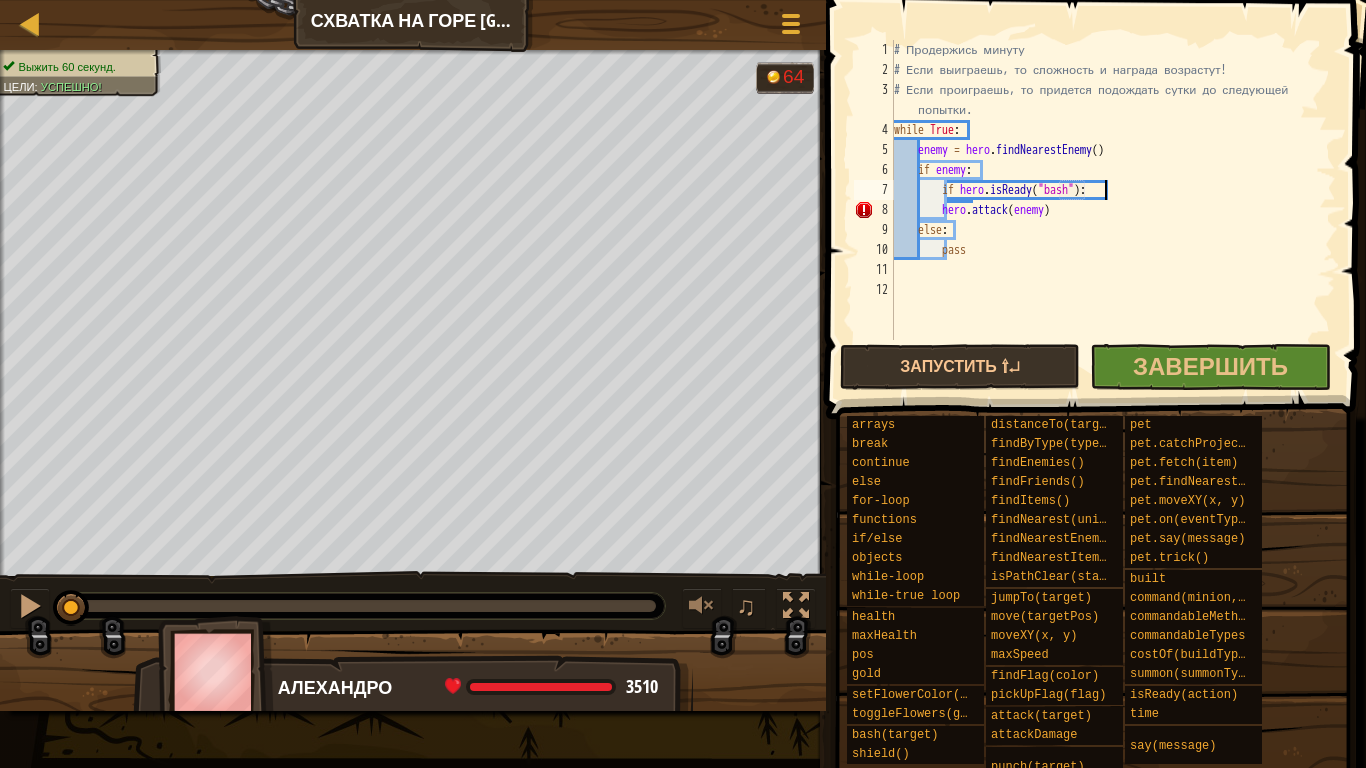scroll, scrollTop: 9, scrollLeft: 6, axis: both 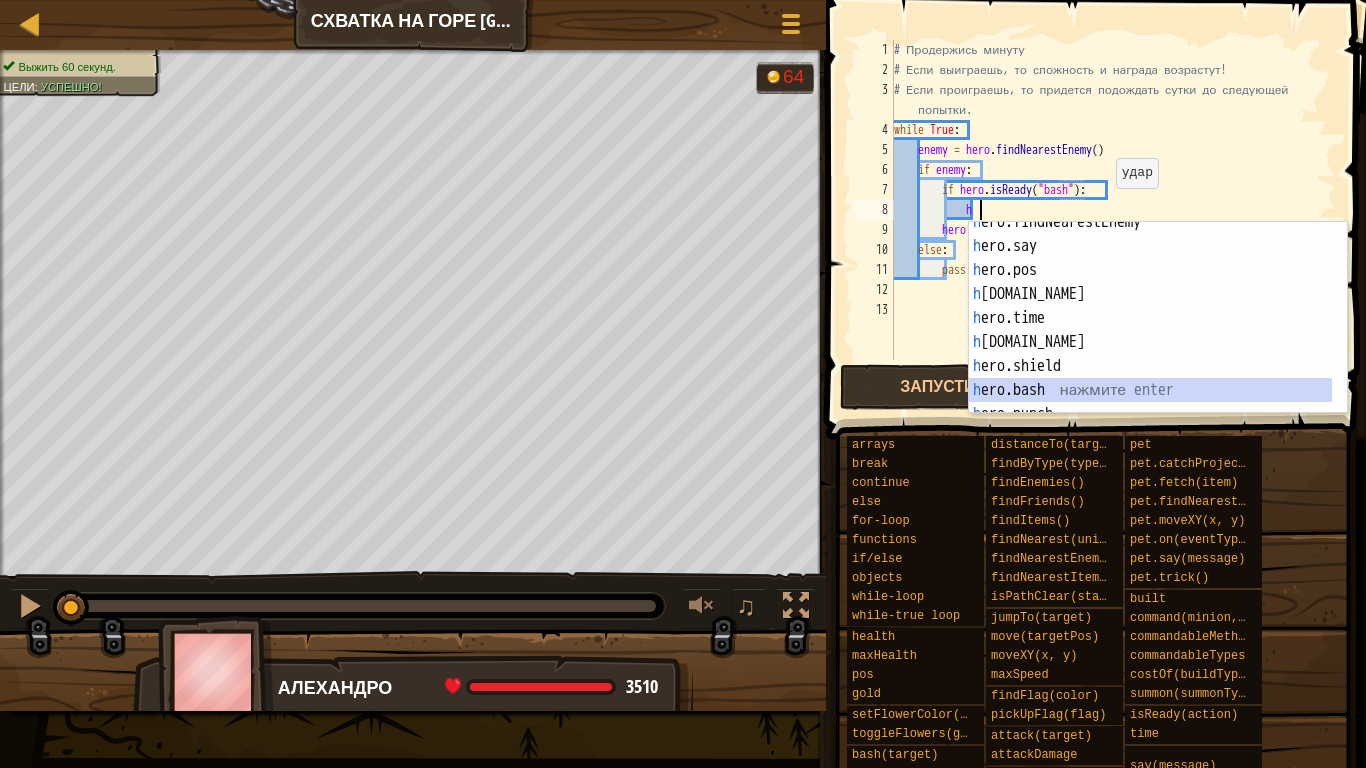 click on "h ero.findNearestEnemy нажмите enter h ero.say нажмите enter h ero.pos нажмите enter h [DOMAIN_NAME] нажмите enter h ero.time нажмите enter h [DOMAIN_NAME] нажмите enter h ero.shield нажмите enter h ero.bash нажмите enter h ero.punch нажмите enter" at bounding box center (1150, 330) 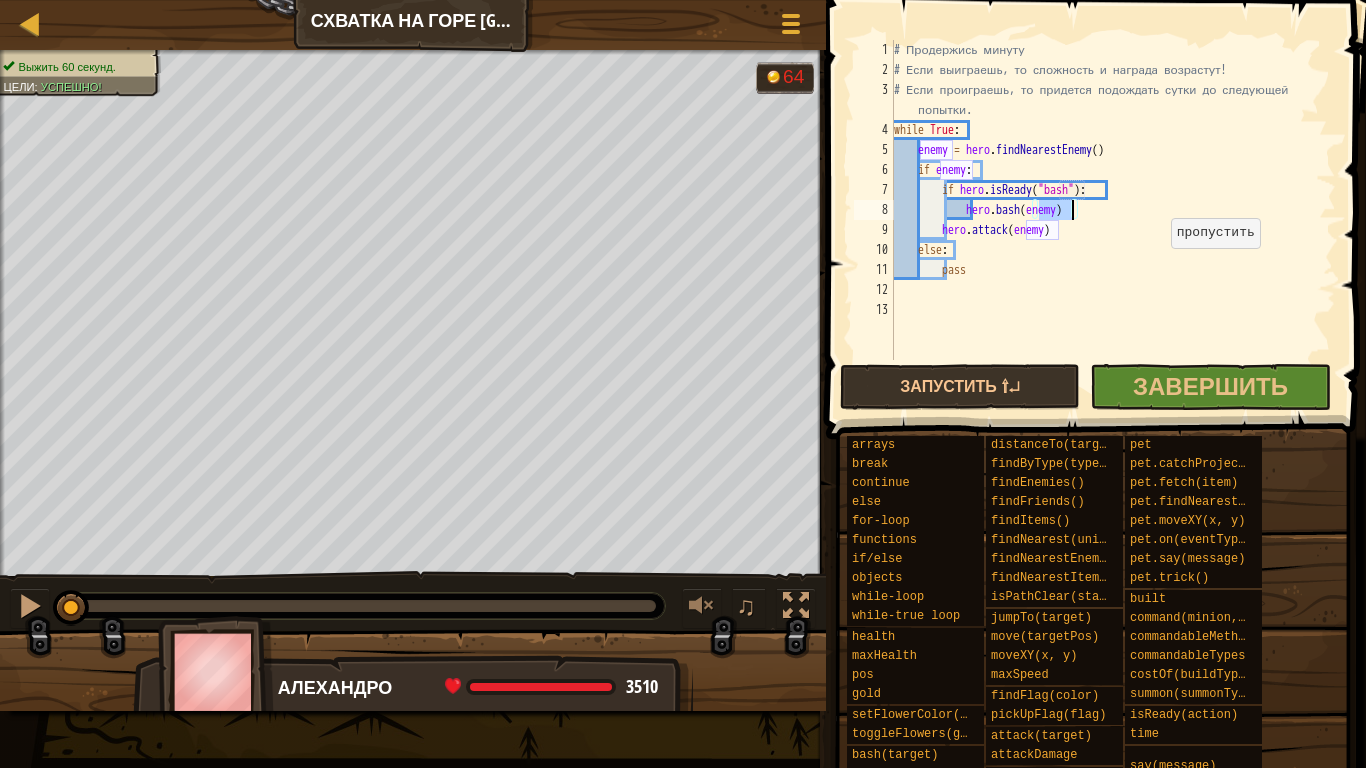 click on "# Продержись минуту # Если выиграешь, то сложность и награда возрастут! # Если проиграешь, то придется подождать сутки до следующей       попытки. while   True :      enemy   =   hero . findNearestEnemy ( )      if   enemy :          if   hero . isReady ( "bash" ) :              hero . bash ( enemy )          hero . attack ( enemy )      else :          pass" at bounding box center [1113, 220] 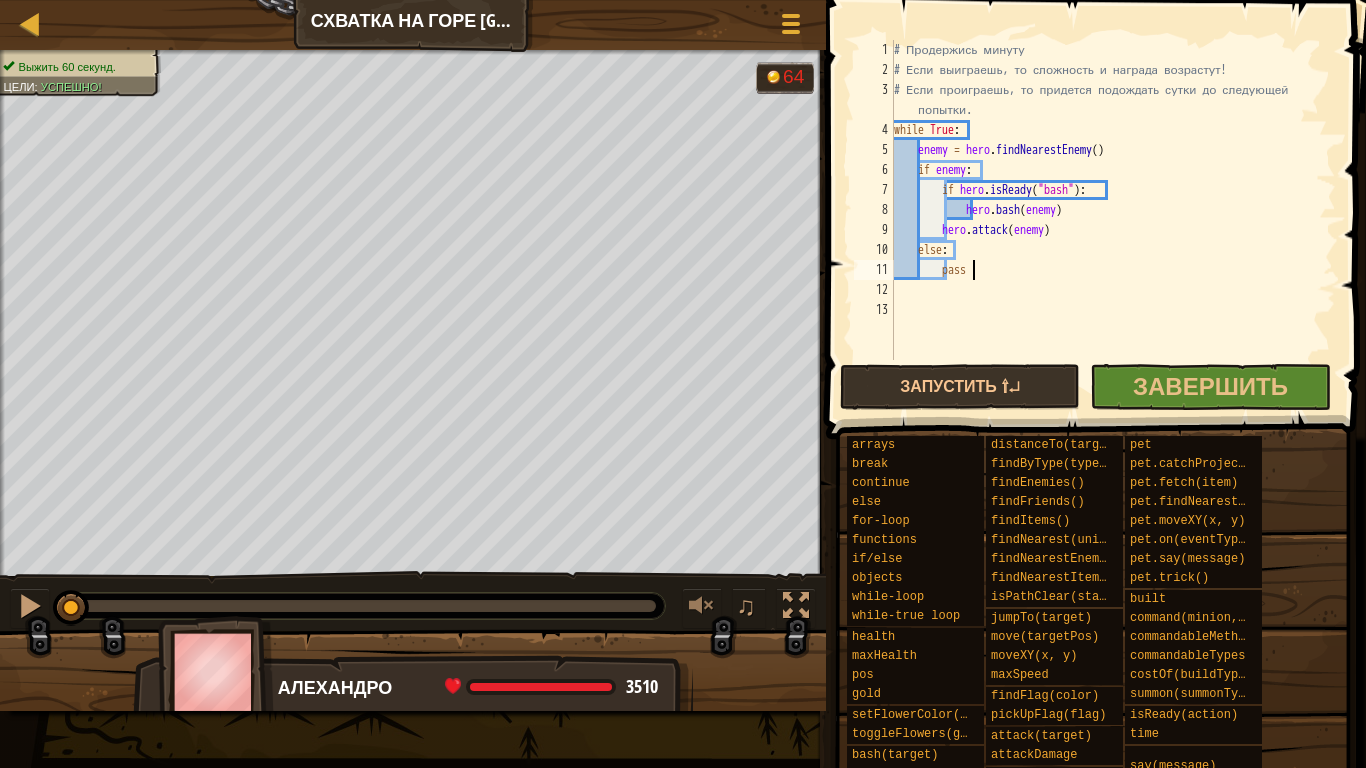 click on "# Продержись минуту # Если выиграешь, то сложность и награда возрастут! # Если проиграешь, то придется подождать сутки до следующей       попытки. while   True :      enemy   =   hero . findNearestEnemy ( )      if   enemy :          if   hero . isReady ( "bash" ) :              hero . bash ( enemy )          hero . attack ( enemy )      else :          pass" at bounding box center [1113, 220] 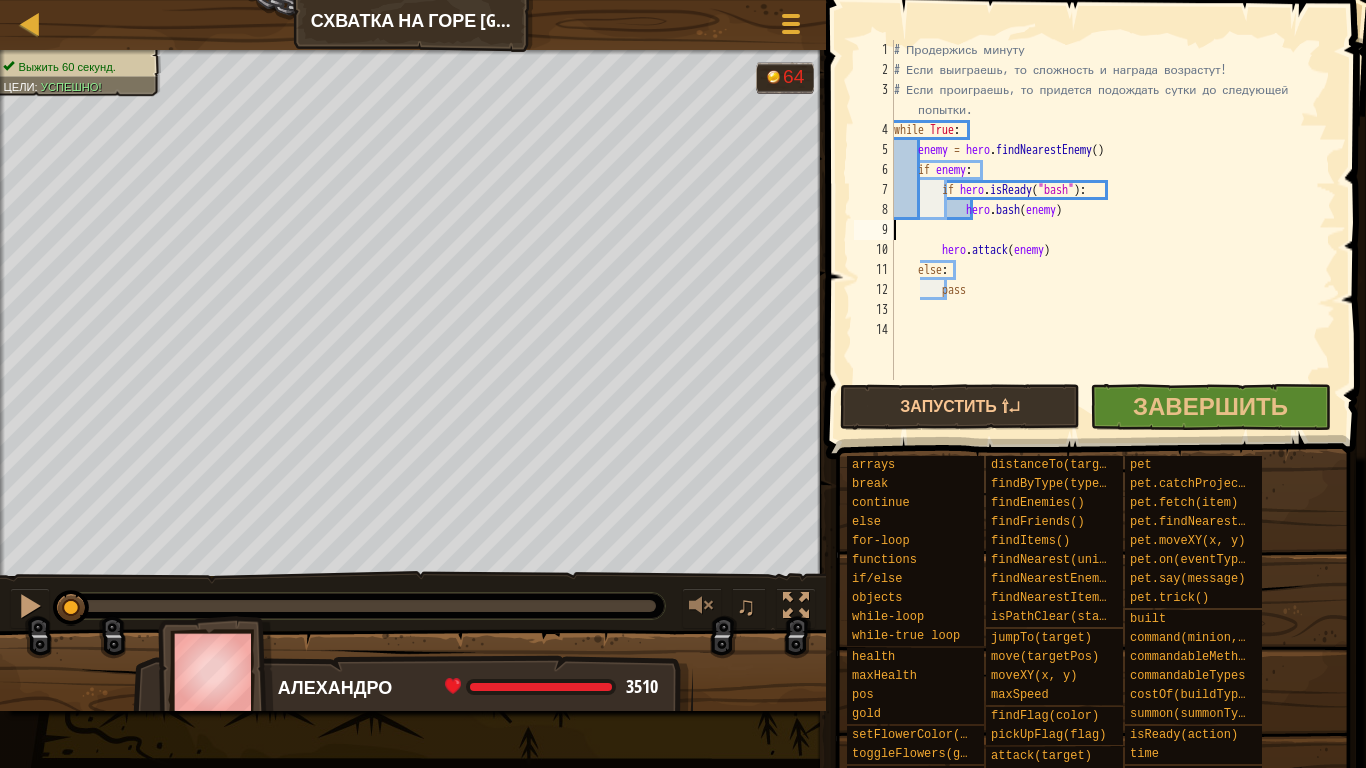scroll, scrollTop: 9, scrollLeft: 0, axis: vertical 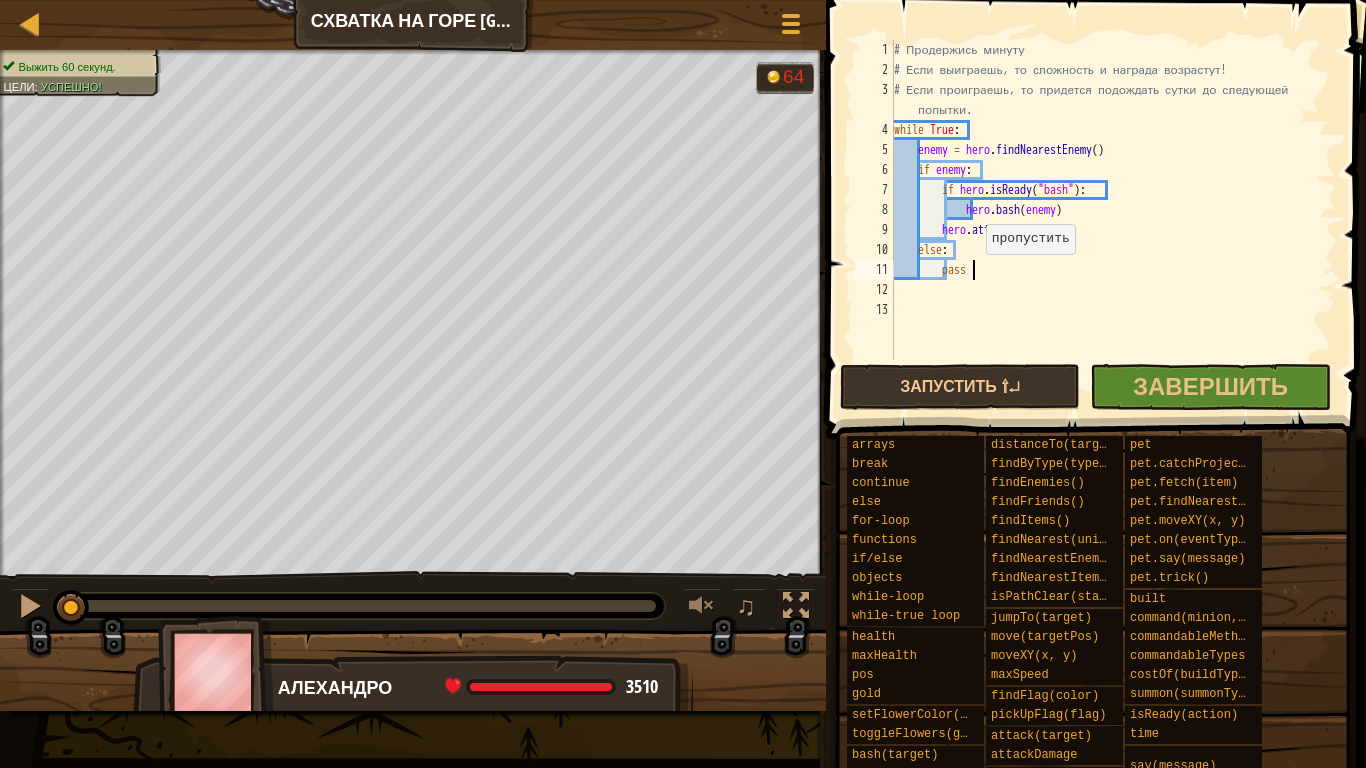 click on "# Продержись минуту # Если выиграешь, то сложность и награда возрастут! # Если проиграешь, то придется подождать сутки до следующей       попытки. while   True :      enemy   =   hero . findNearestEnemy ( )      if   enemy :          if   hero . isReady ( "bash" ) :              hero . bash ( enemy )          hero . attack ( enemy )      else :          pass" at bounding box center (1113, 220) 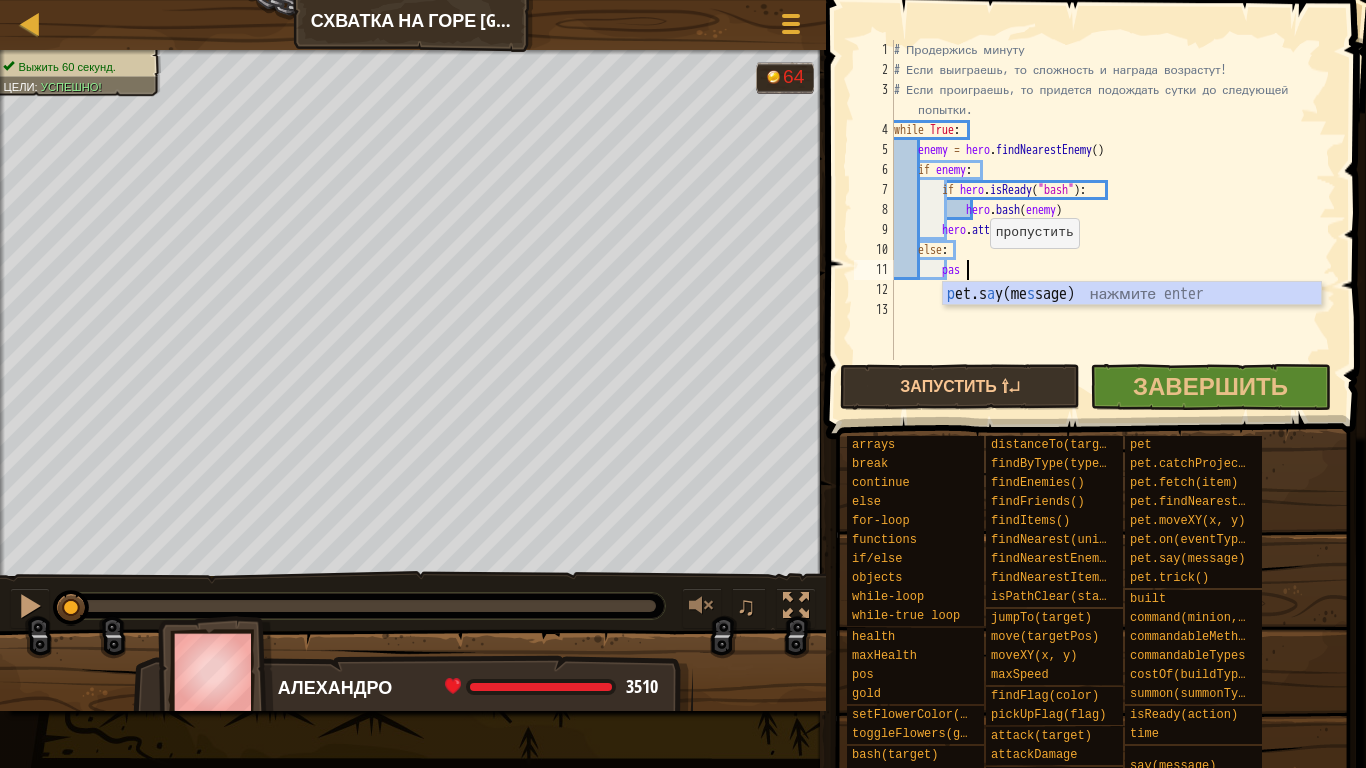type on "p" 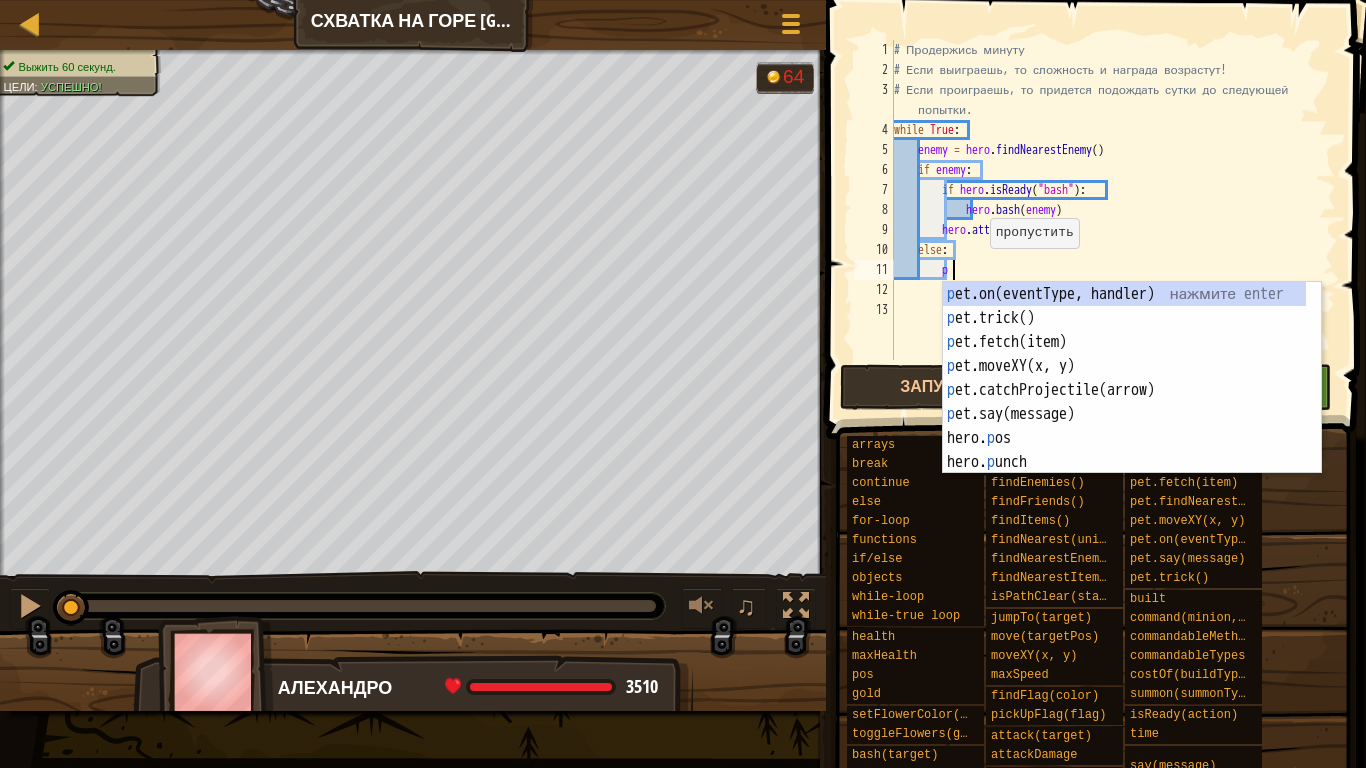 scroll, scrollTop: 0, scrollLeft: 0, axis: both 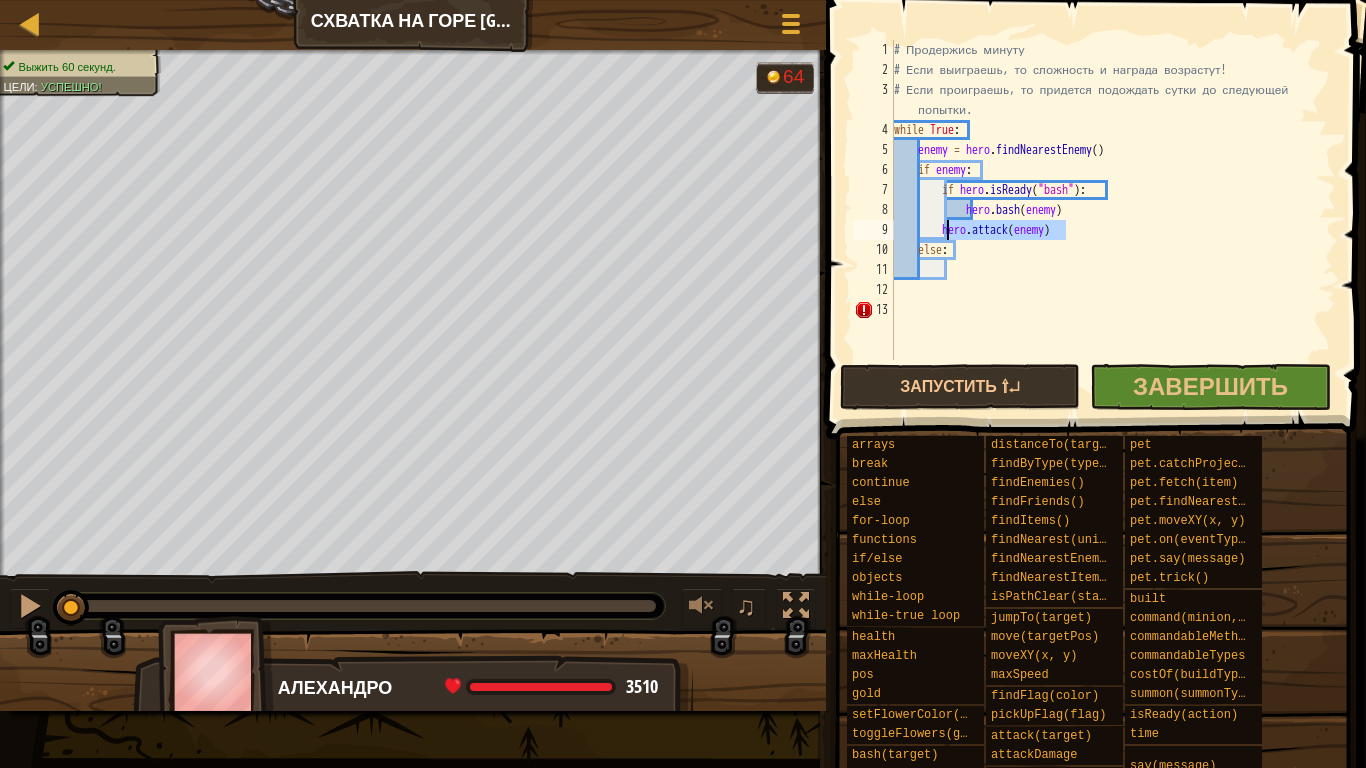 drag, startPoint x: 1072, startPoint y: 231, endPoint x: 944, endPoint y: 230, distance: 128.0039 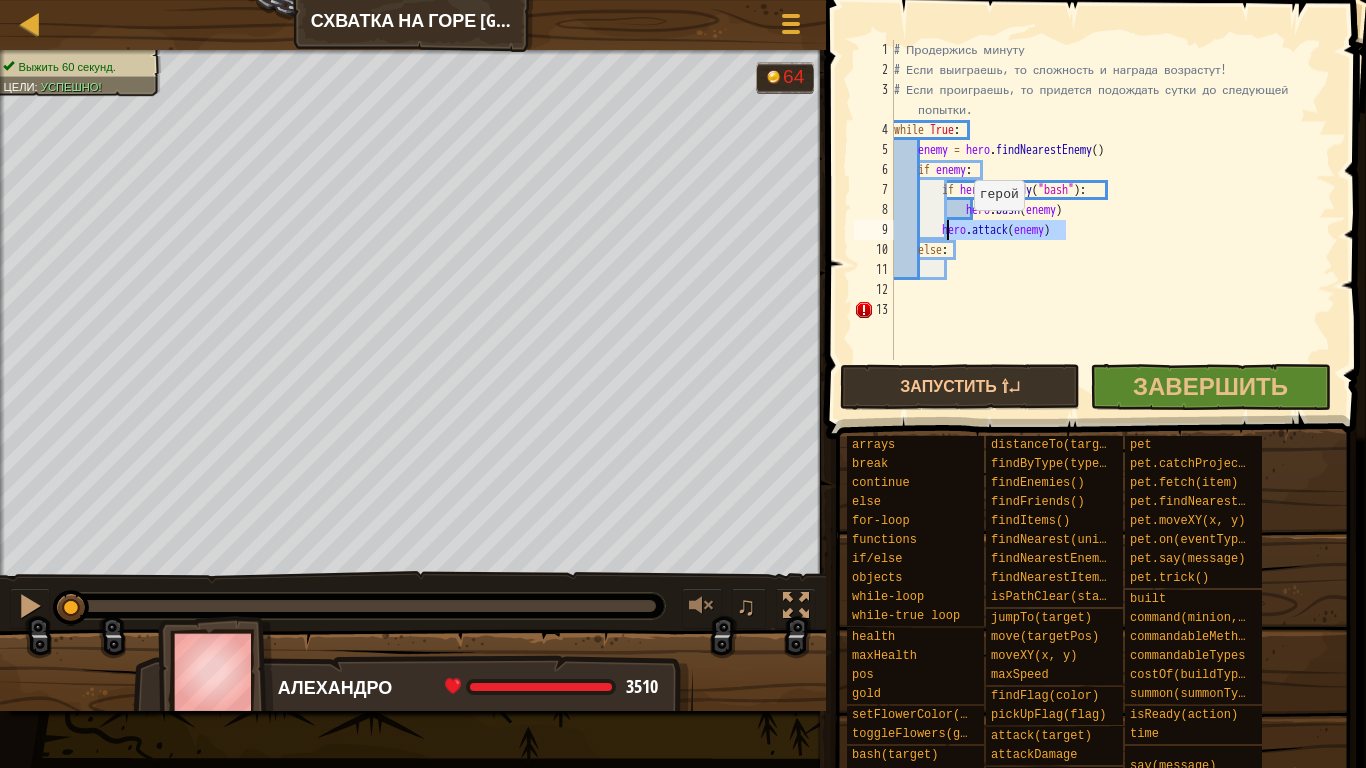 type on "else:" 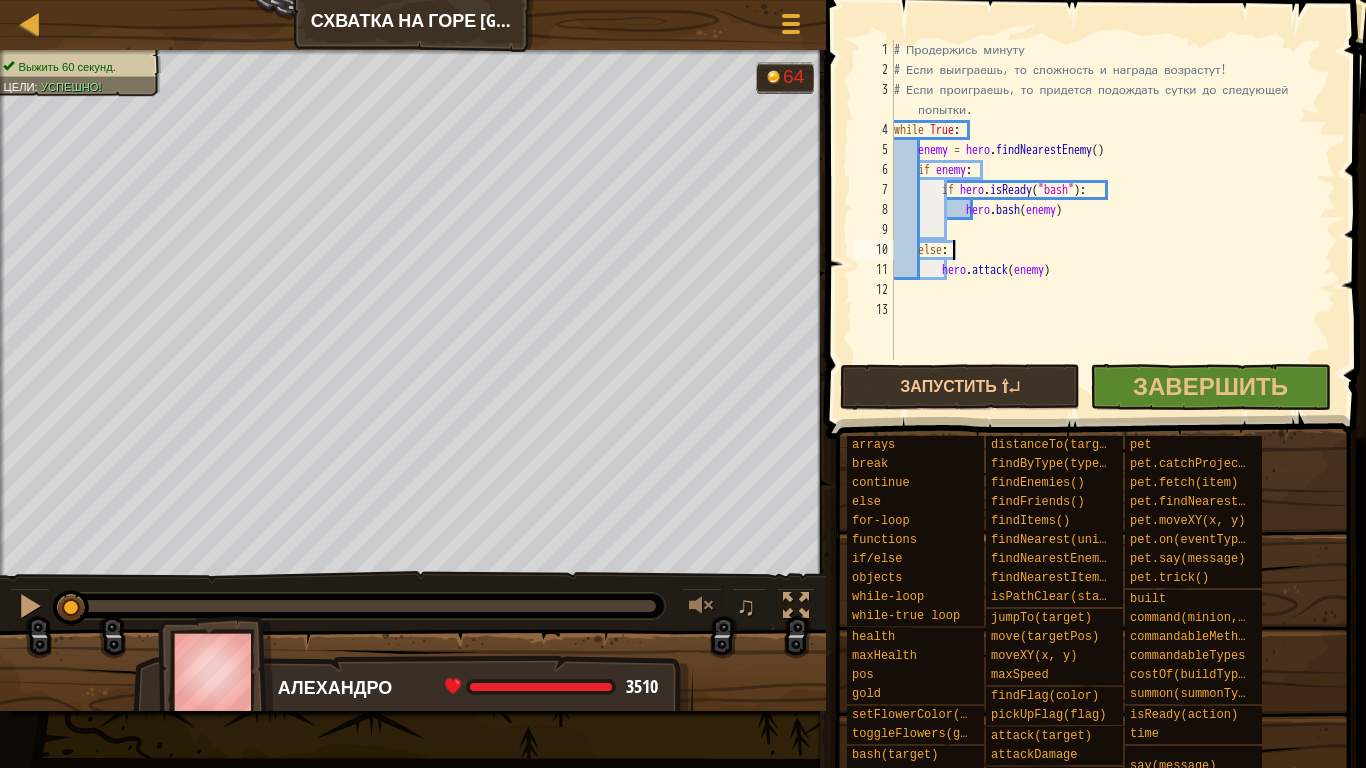 click on "# Продержись минуту # Если выиграешь, то сложность и награда возрастут! # Если проиграешь, то придется подождать сутки до следующей       попытки. while   True :      enemy   =   hero . findNearestEnemy ( )      if   enemy :          if   hero . isReady ( "bash" ) :              hero . bash ( enemy )               else :          hero . attack ( enemy )" at bounding box center (1113, 220) 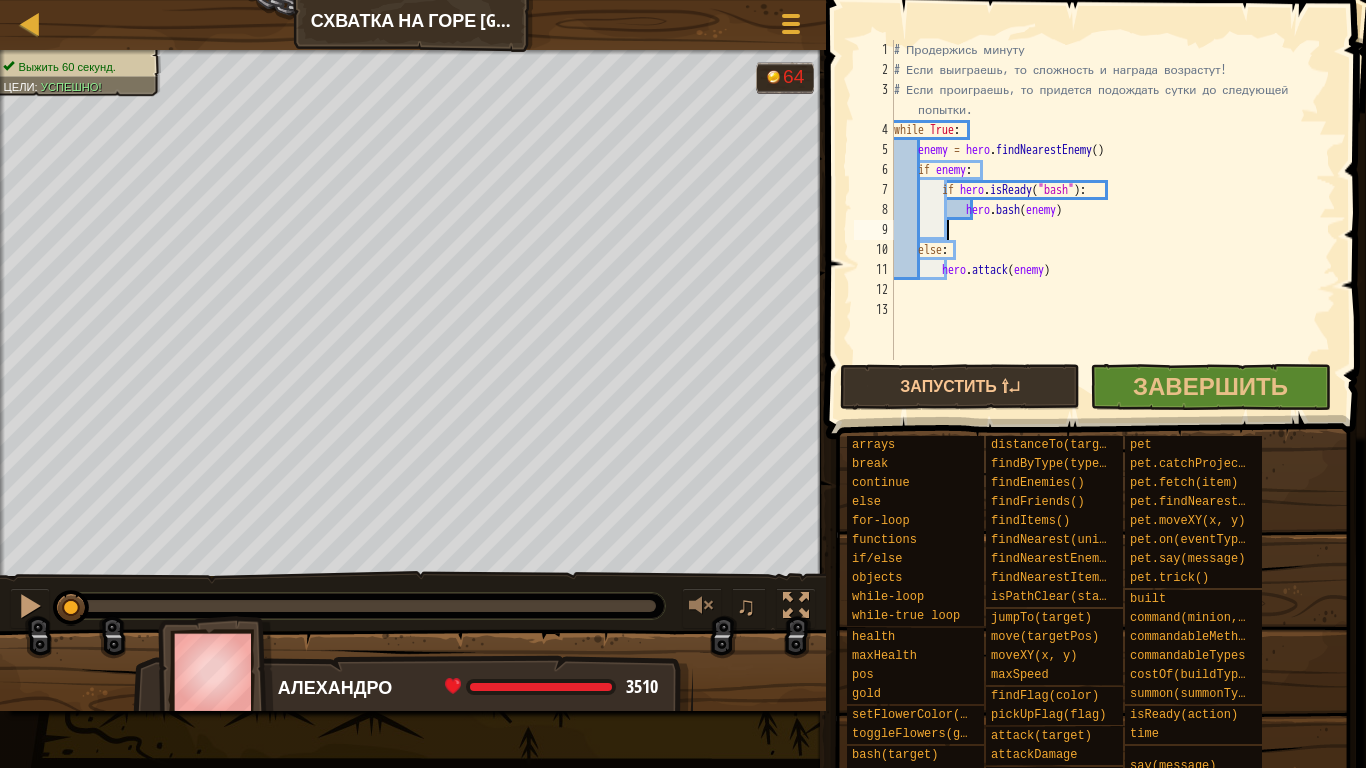 click on "# Продержись минуту # Если выиграешь, то сложность и награда возрастут! # Если проиграешь, то придется подождать сутки до следующей       попытки. while   True :      enemy   =   hero . findNearestEnemy ( )      if   enemy :          if   hero . isReady ( "bash" ) :              hero . bash ( enemy )               else :          hero . attack ( enemy )" at bounding box center [1113, 220] 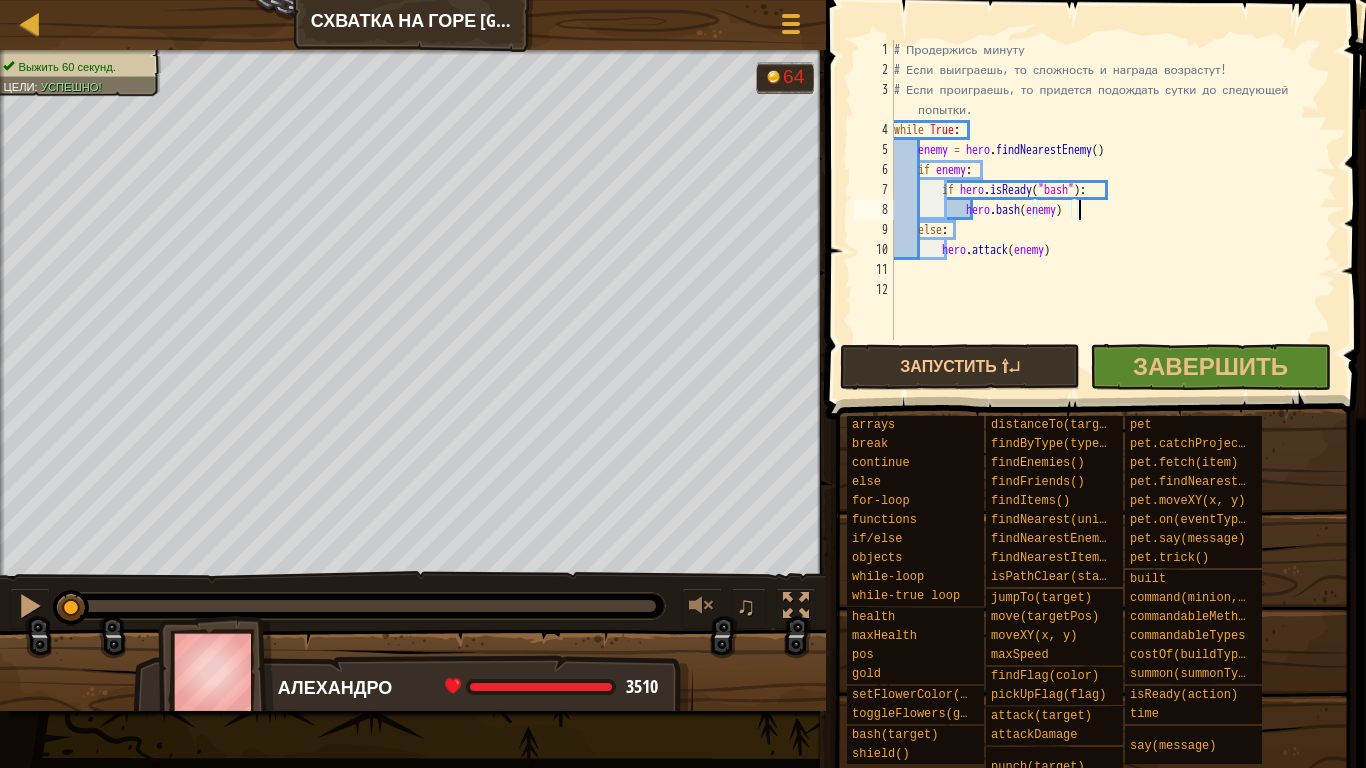 click on "# Продержись минуту # Если выиграешь, то сложность и награда возрастут! # Если проиграешь, то придется подождать сутки до следующей       попытки. while   True :      enemy   =   hero . findNearestEnemy ( )      if   enemy :          if   hero . isReady ( "bash" ) :              hero . bash ( enemy )      else :          hero . attack ( enemy )" at bounding box center [1113, 210] 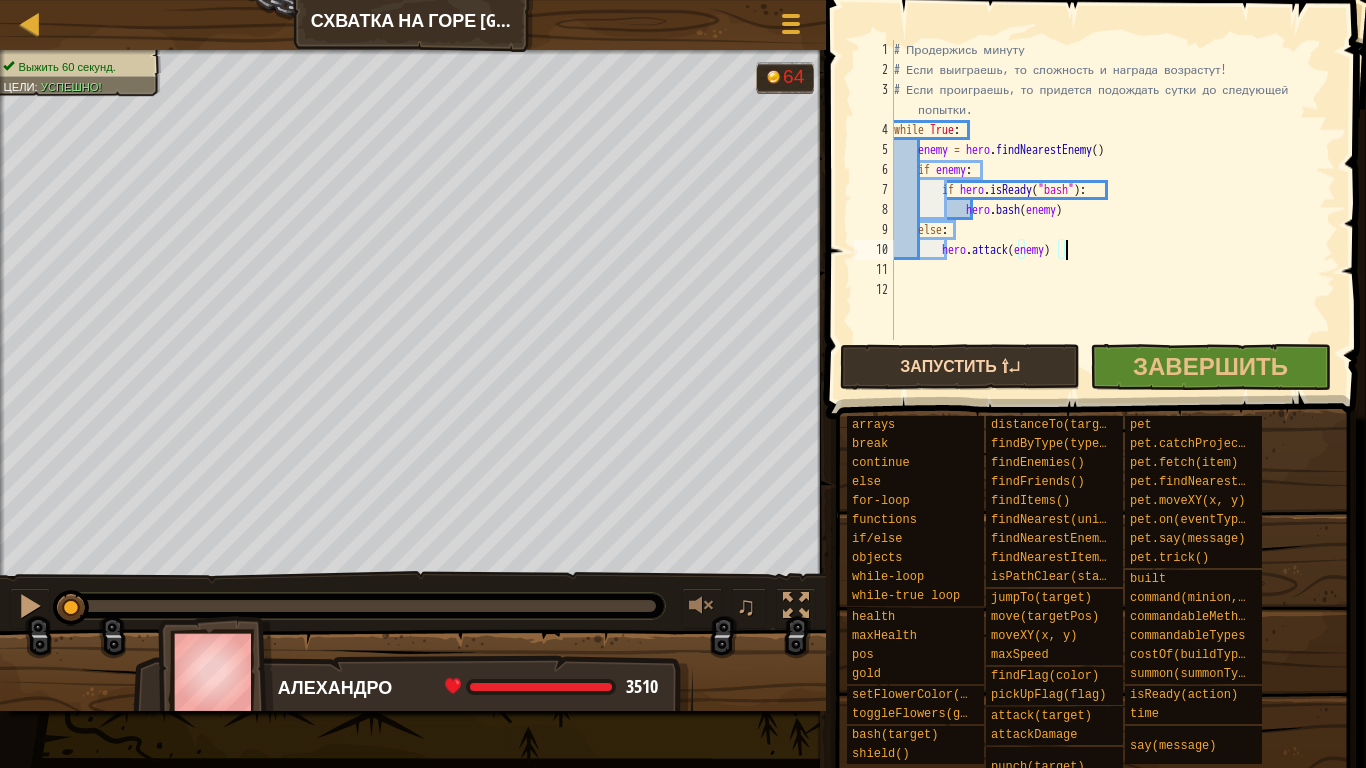 click at bounding box center (1098, 181) 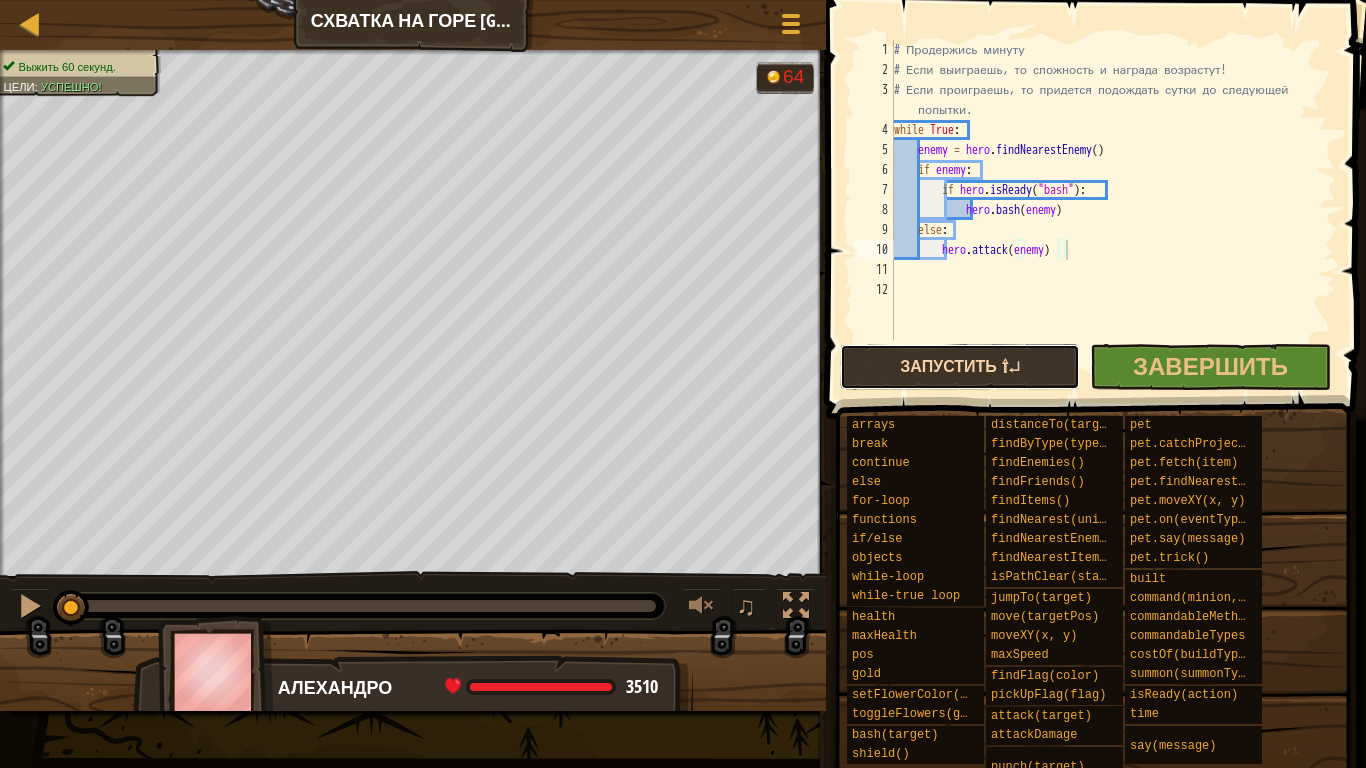 click on "Запустить ⇧↵" at bounding box center (960, 367) 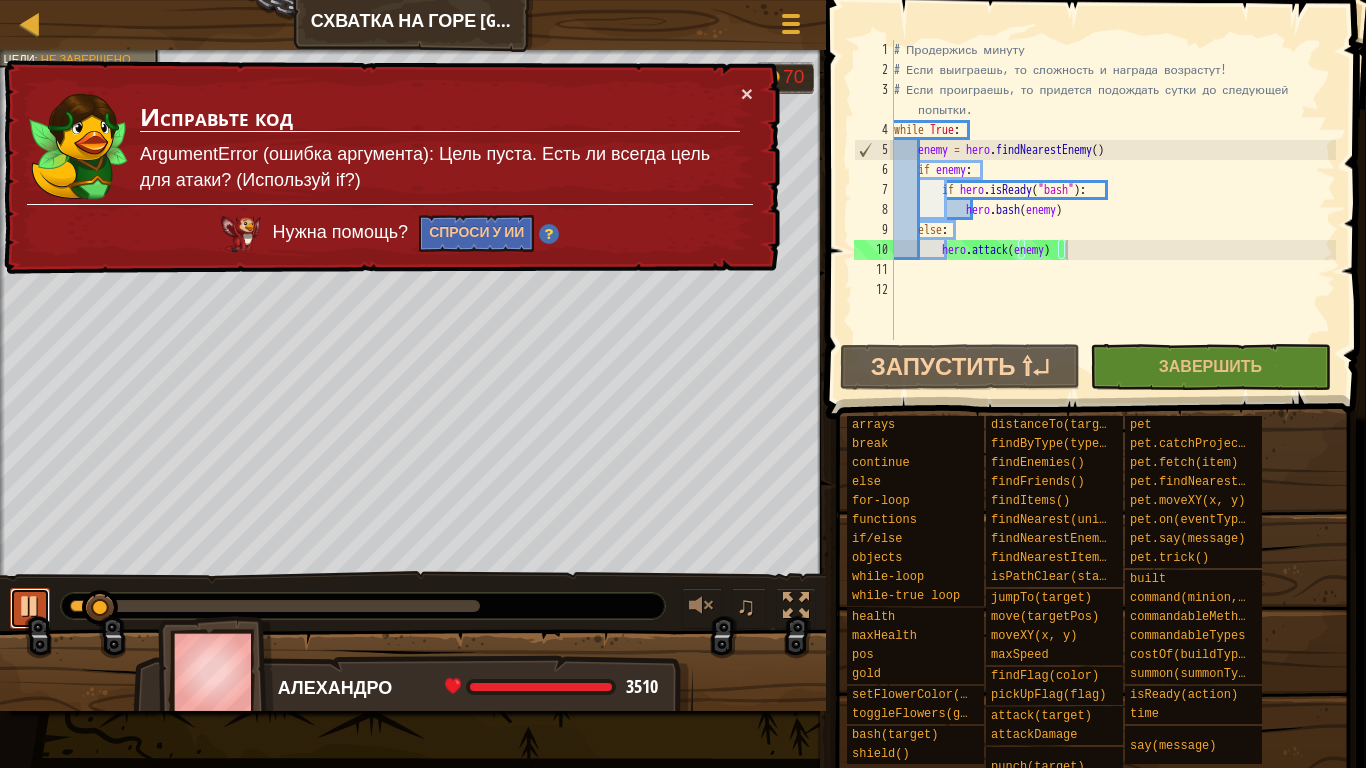 click at bounding box center (30, 608) 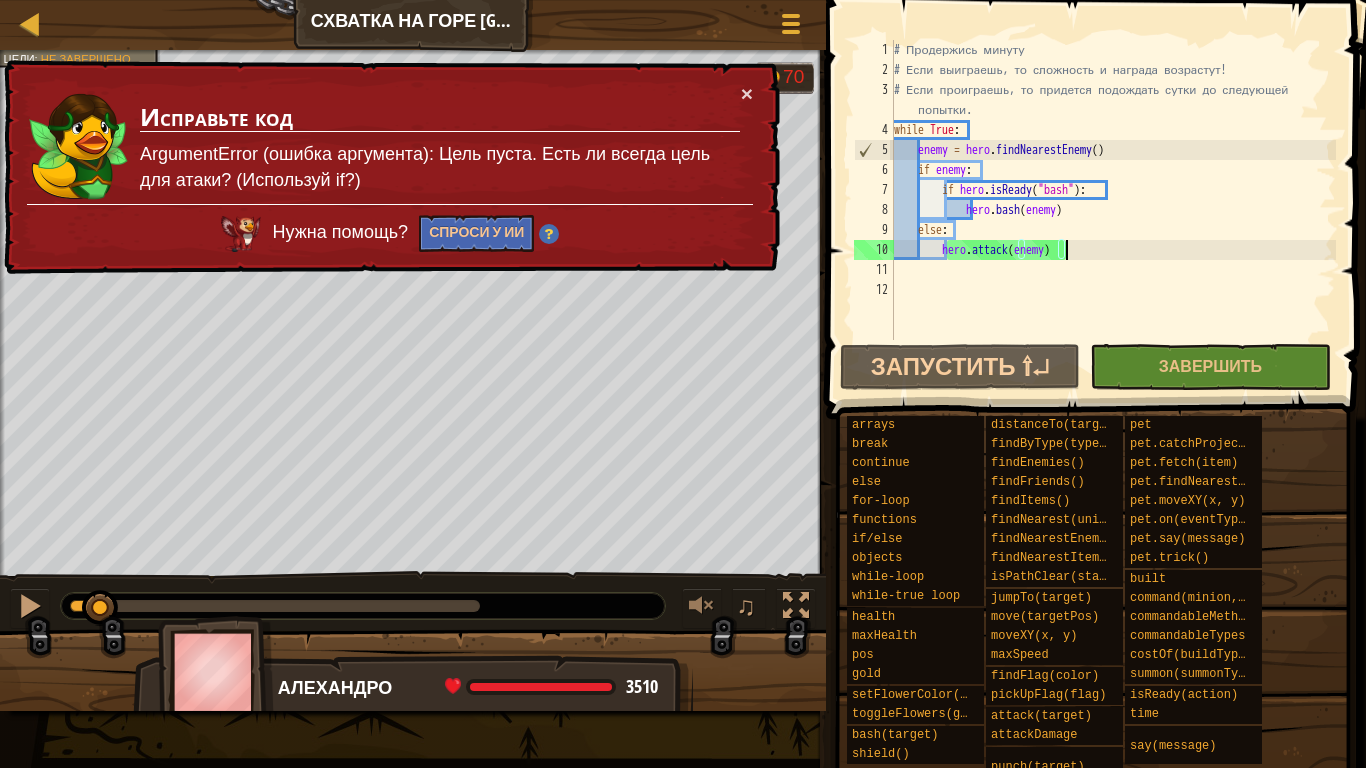 click on "× Исправьте код ArgumentError (ошибка аргумента): Цель пуста. Есть ли всегда цель для атаки? (Используй if?)
Нужна помощь?   Спроси у ИИ" at bounding box center (390, 167) 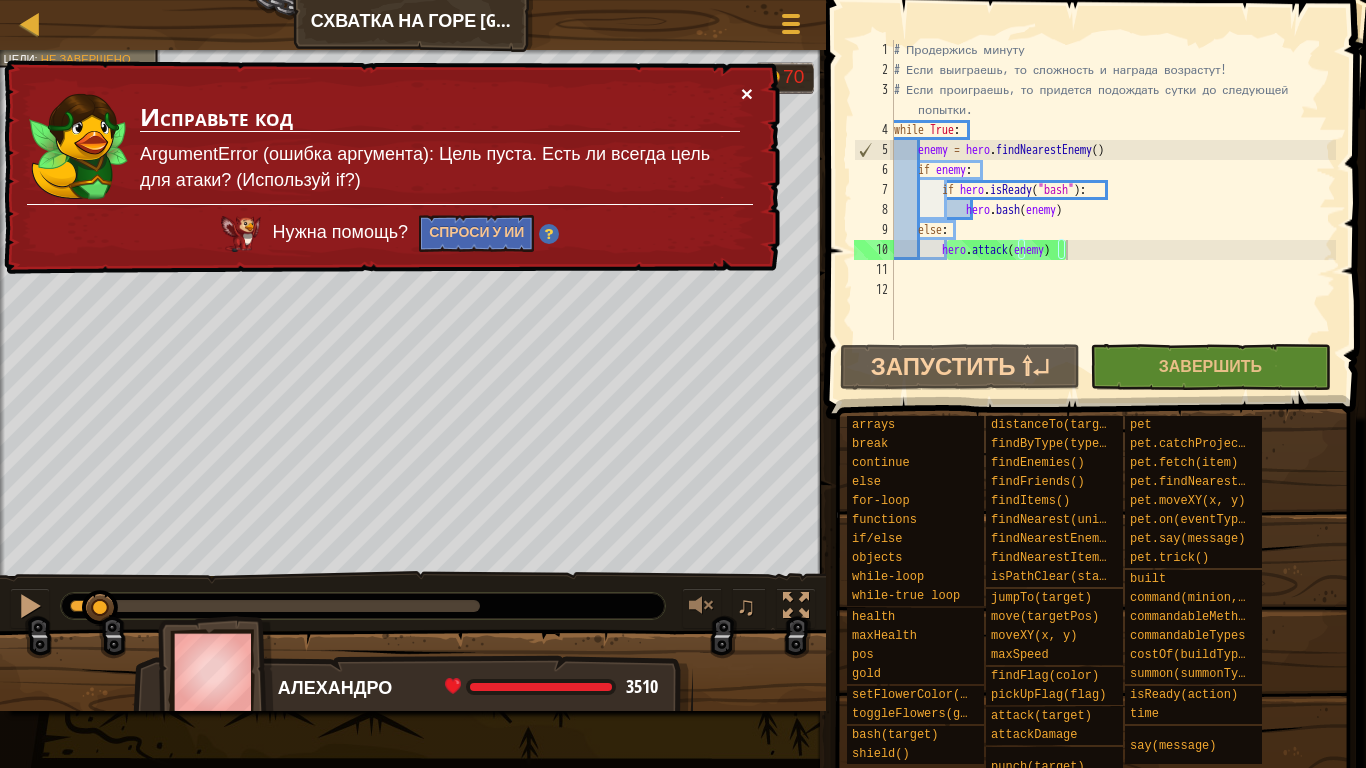 click on "×" at bounding box center (747, 93) 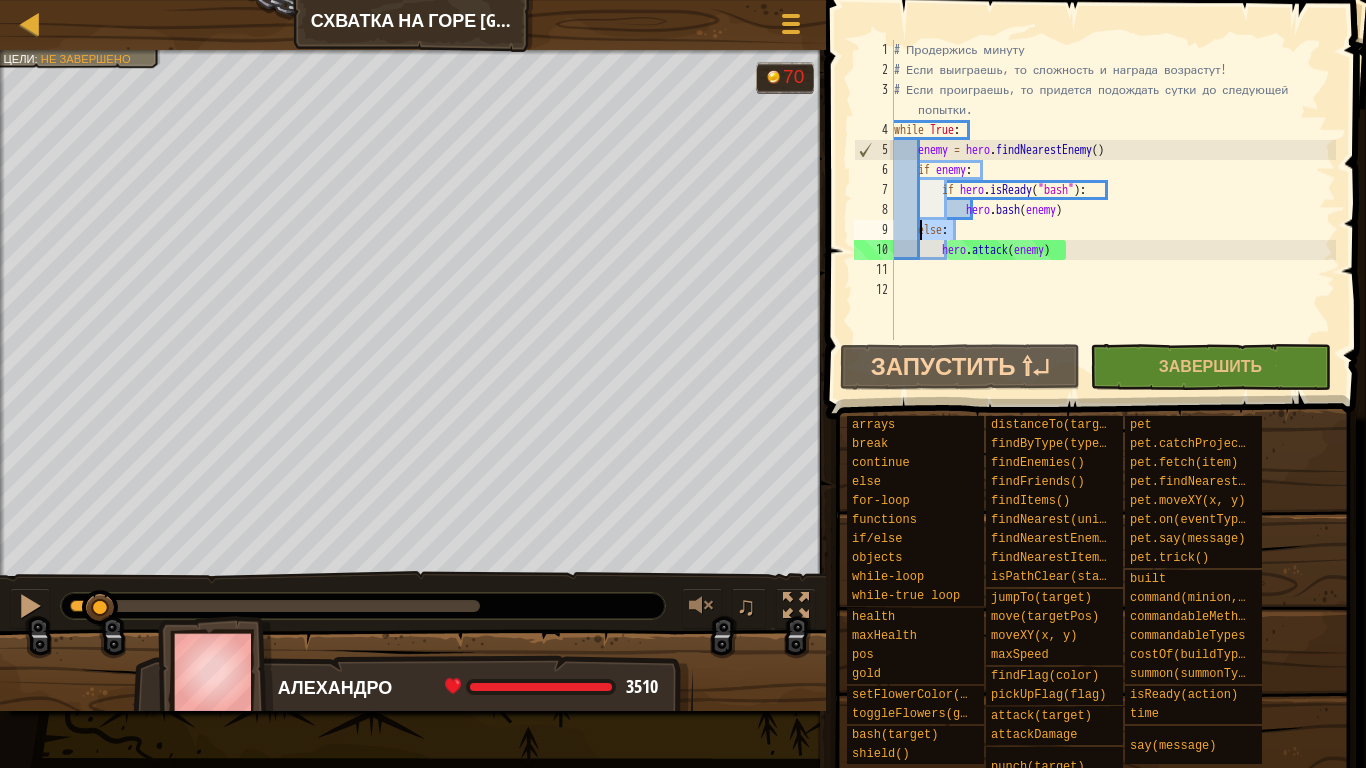 drag, startPoint x: 954, startPoint y: 230, endPoint x: 918, endPoint y: 237, distance: 36.67424 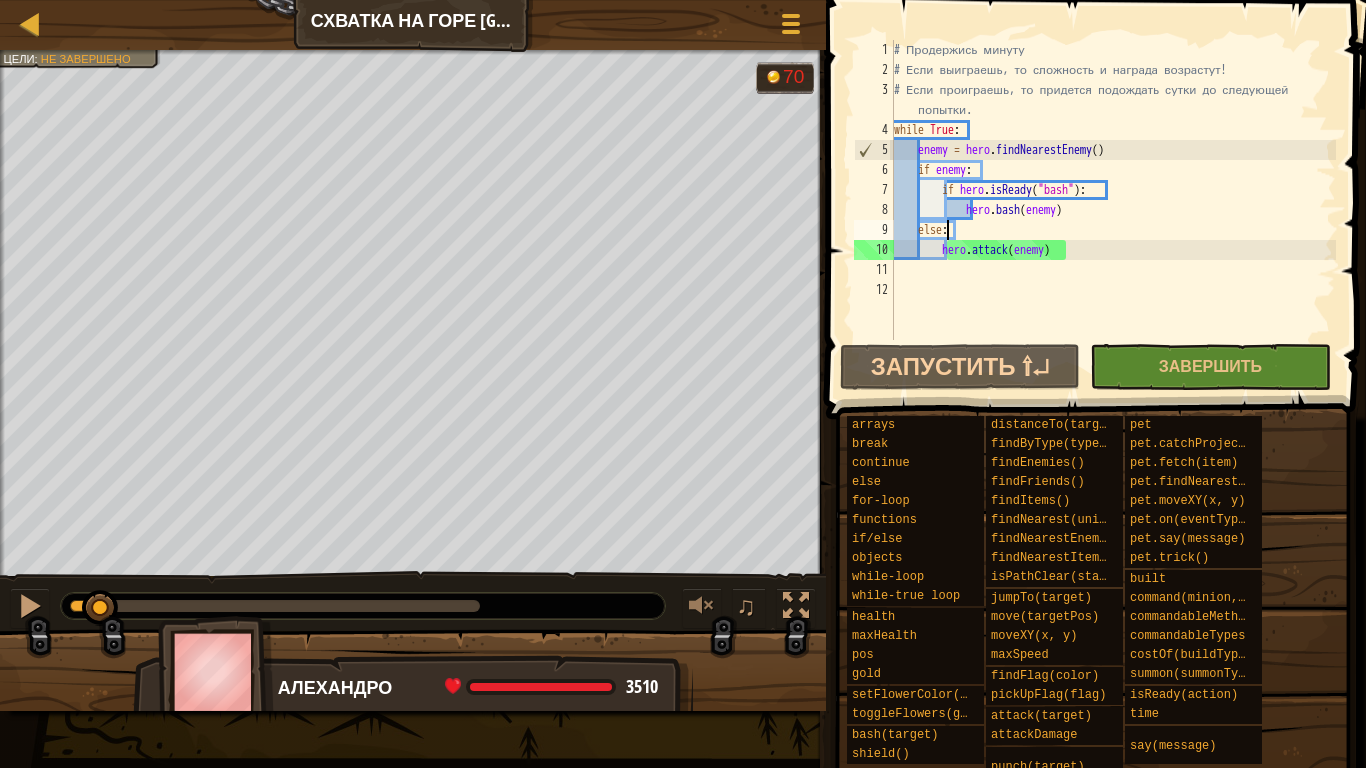 click on "# Продержись минуту # Если выиграешь, то сложность и награда возрастут! # Если проиграешь, то придется подождать сутки до следующей       попытки. while   True :      enemy   =   hero . findNearestEnemy ( )      if   enemy :          if   hero . isReady ( "bash" ) :              hero . bash ( enemy )      else :          hero . attack ( enemy )" at bounding box center (1113, 210) 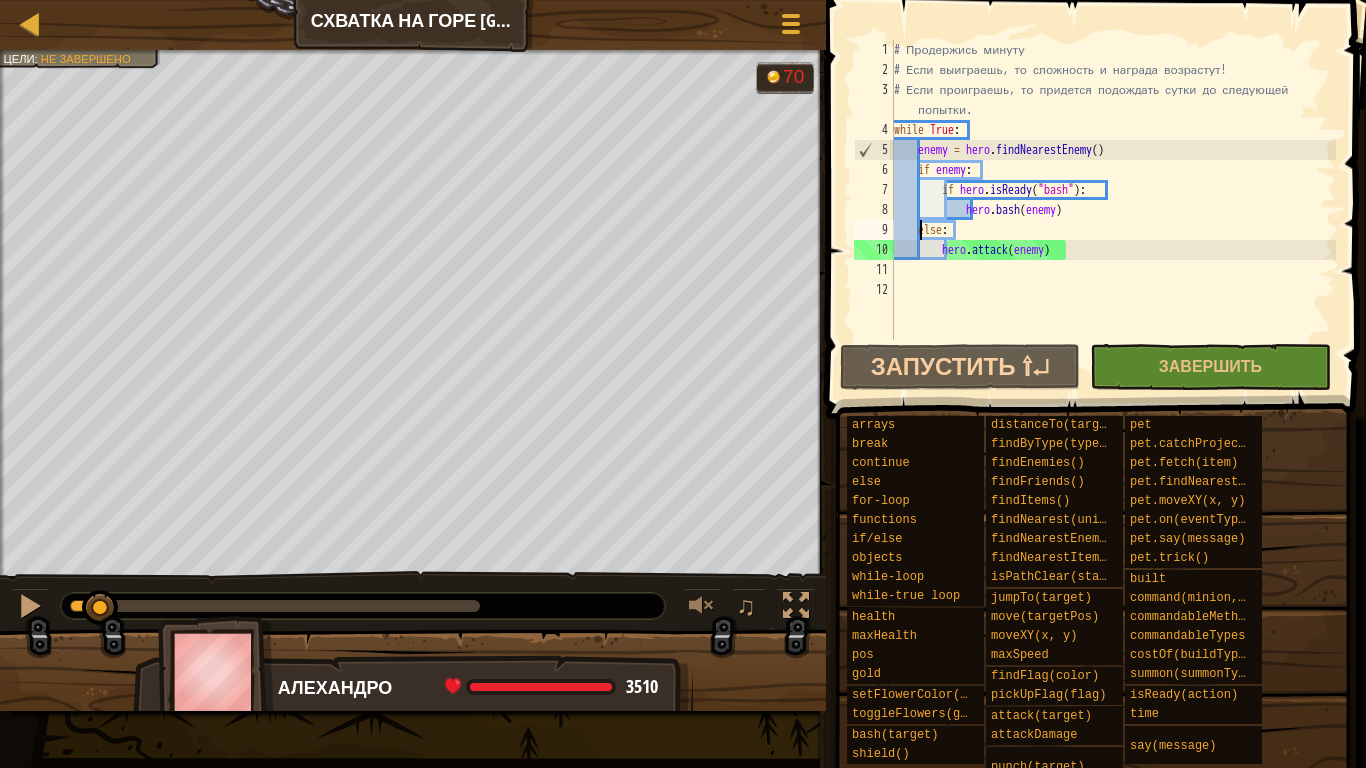 click on "# Продержись минуту # Если выиграешь, то сложность и награда возрастут! # Если проиграешь, то придется подождать сутки до следующей       попытки. while   True :      enemy   =   hero . findNearestEnemy ( )      if   enemy :          if   hero . isReady ( "bash" ) :              hero . bash ( enemy )      else :          hero . attack ( enemy )" at bounding box center [1113, 210] 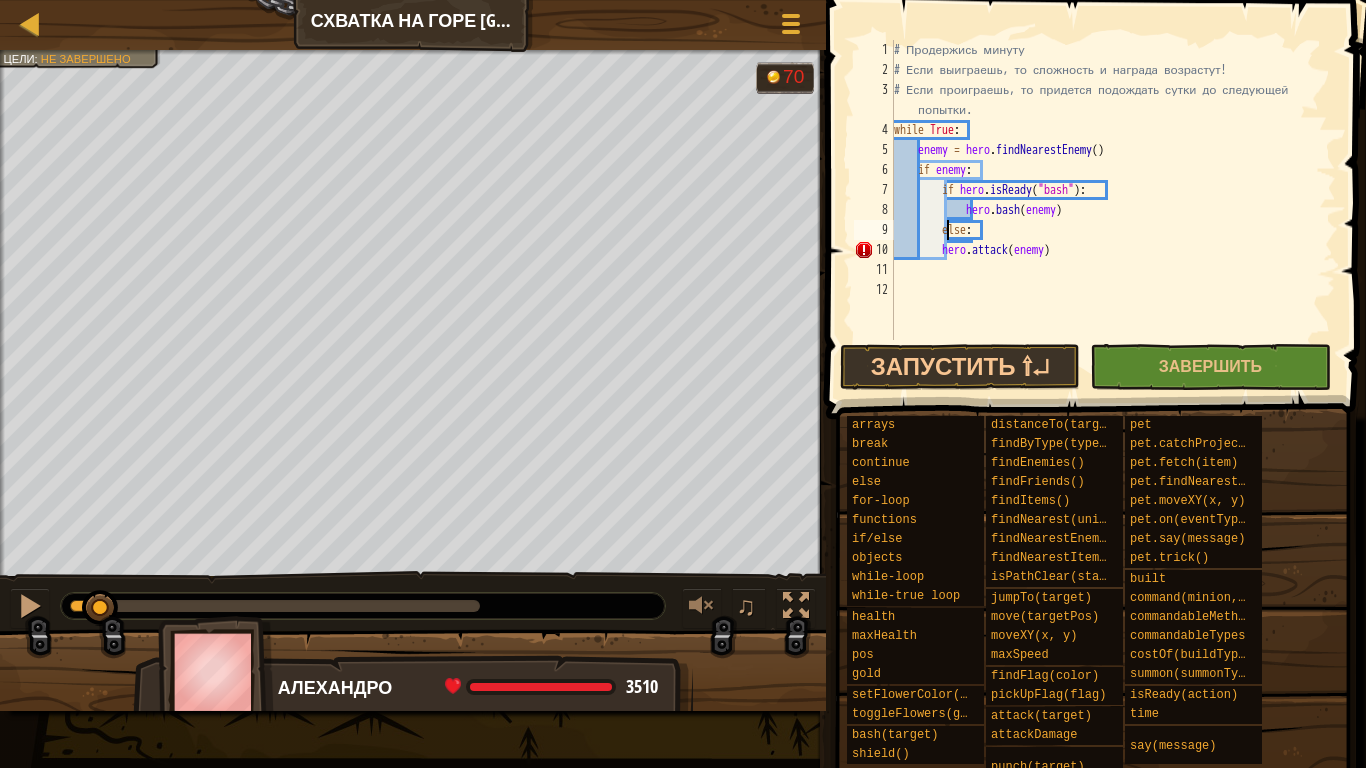 click on "# Продержись минуту # Если выиграешь, то сложность и награда возрастут! # Если проиграешь, то придется подождать сутки до следующей       попытки. while   True :      enemy   =   hero . findNearestEnemy ( )      if   enemy :          if   hero . isReady ( "bash" ) :              hero . bash ( enemy )          else :          hero . attack ( enemy )" at bounding box center [1113, 210] 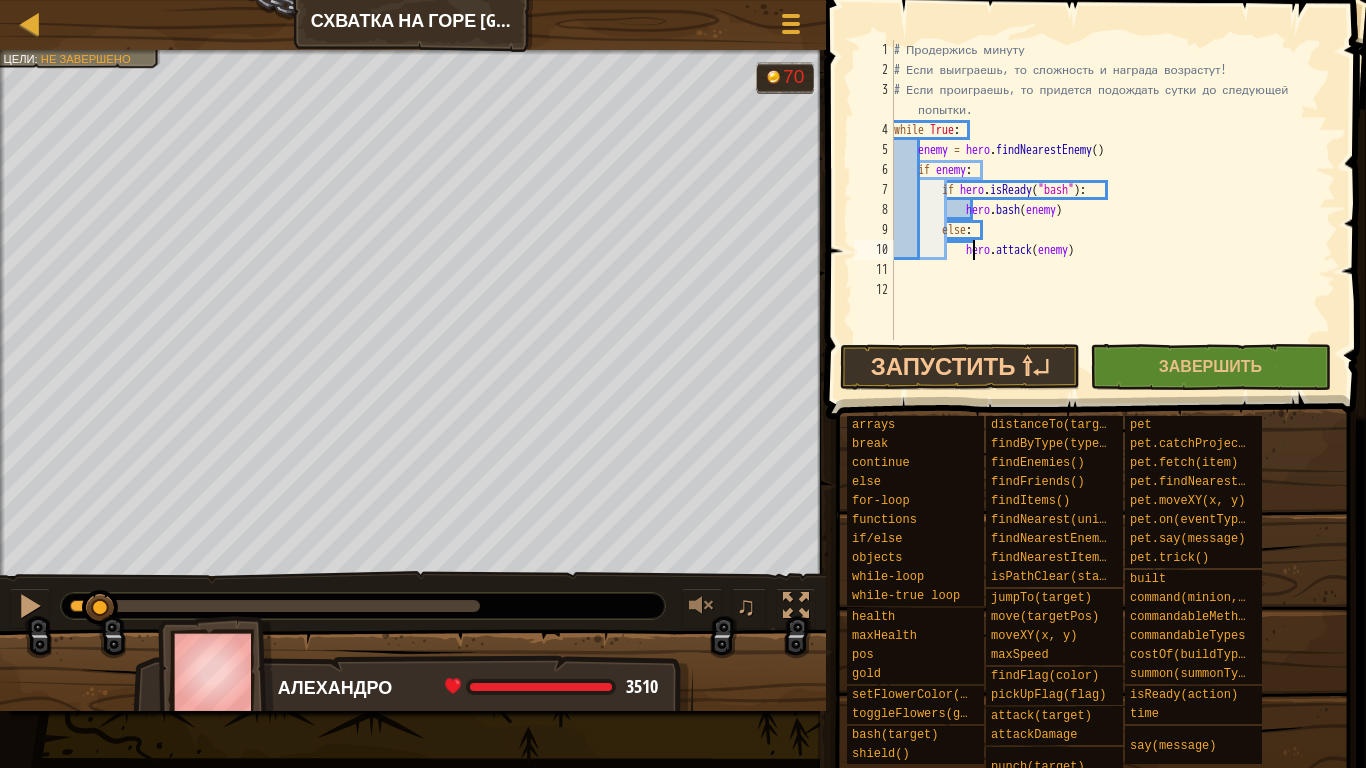 type on "hero.attack(enemy)" 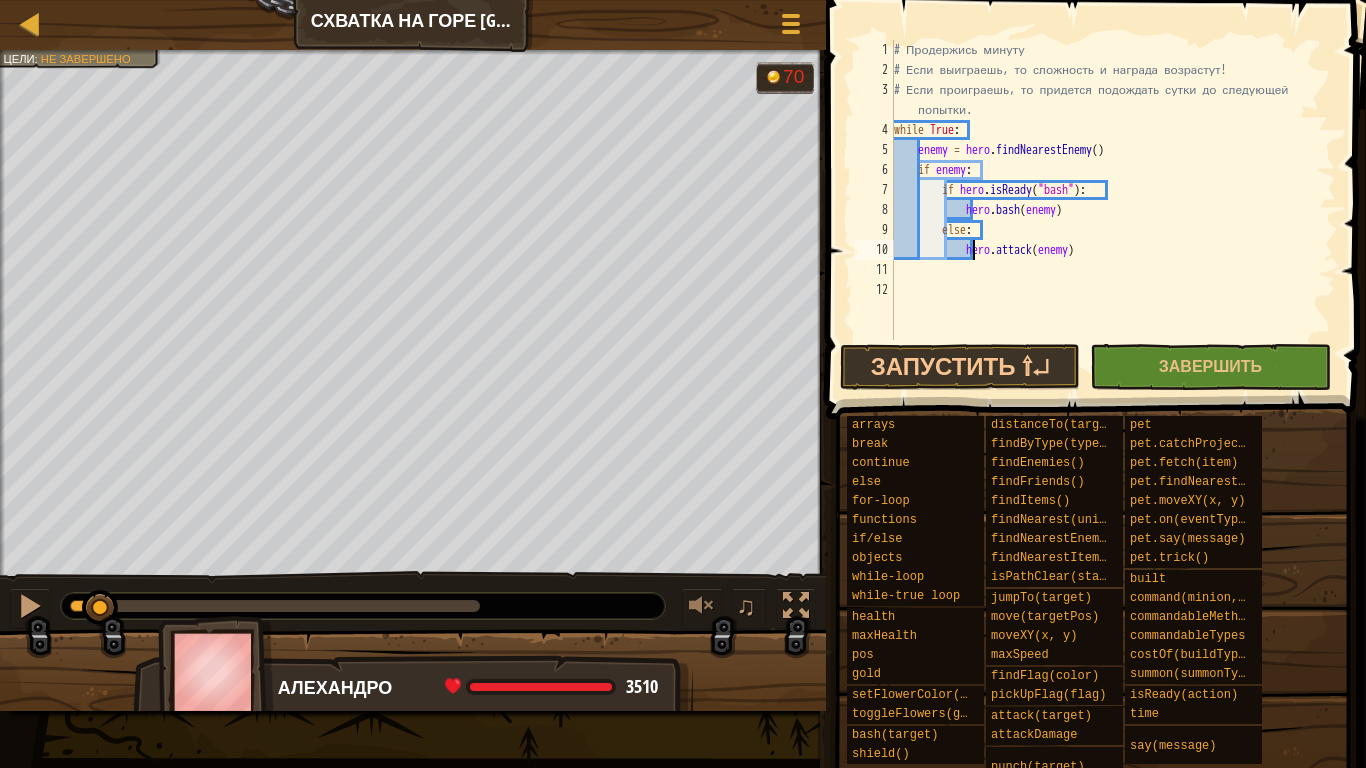 click on "# Продержись минуту # Если выиграешь, то сложность и награда возрастут! # Если проиграешь, то придется подождать сутки до следующей       попытки. while   True :      enemy   =   hero . findNearestEnemy ( )      if   enemy :          if   hero . isReady ( "bash" ) :              hero . bash ( enemy )          else :              hero . attack ( enemy )" at bounding box center [1113, 210] 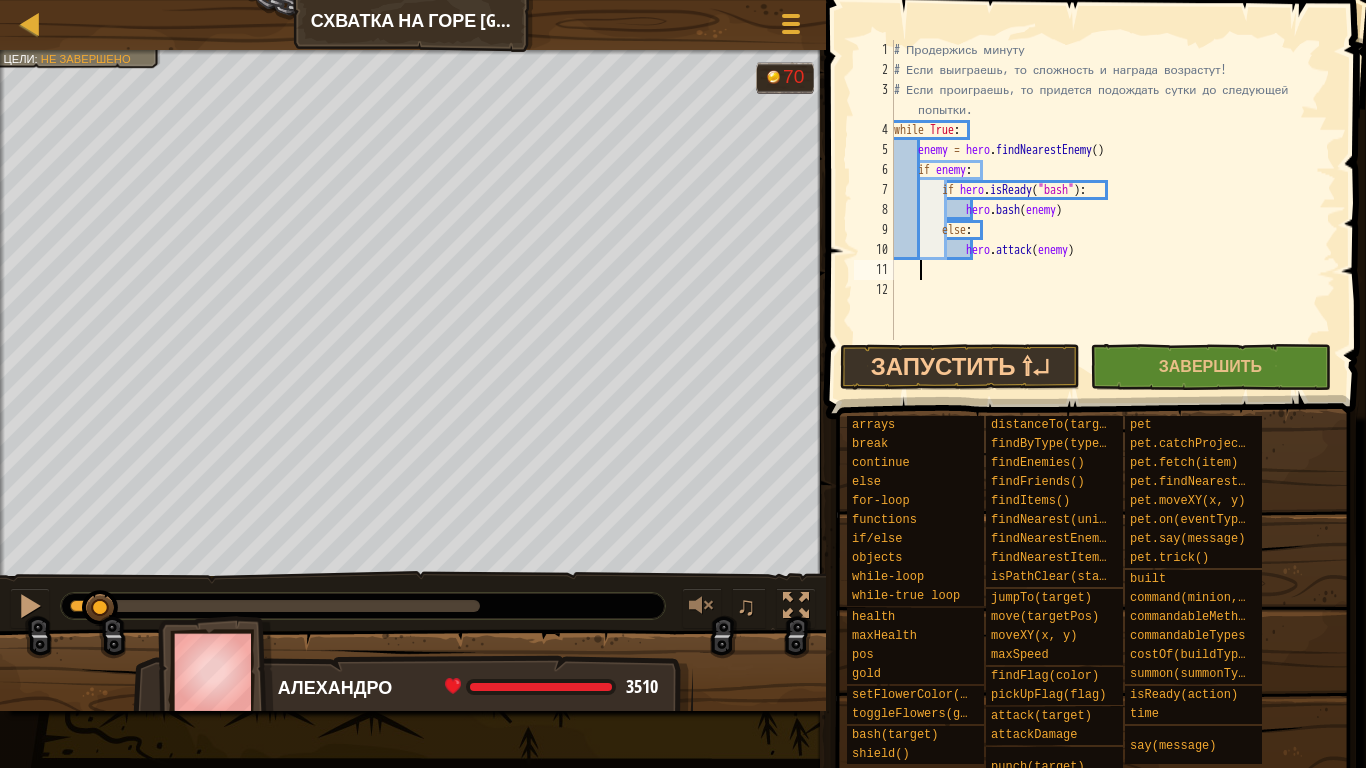 type on "e" 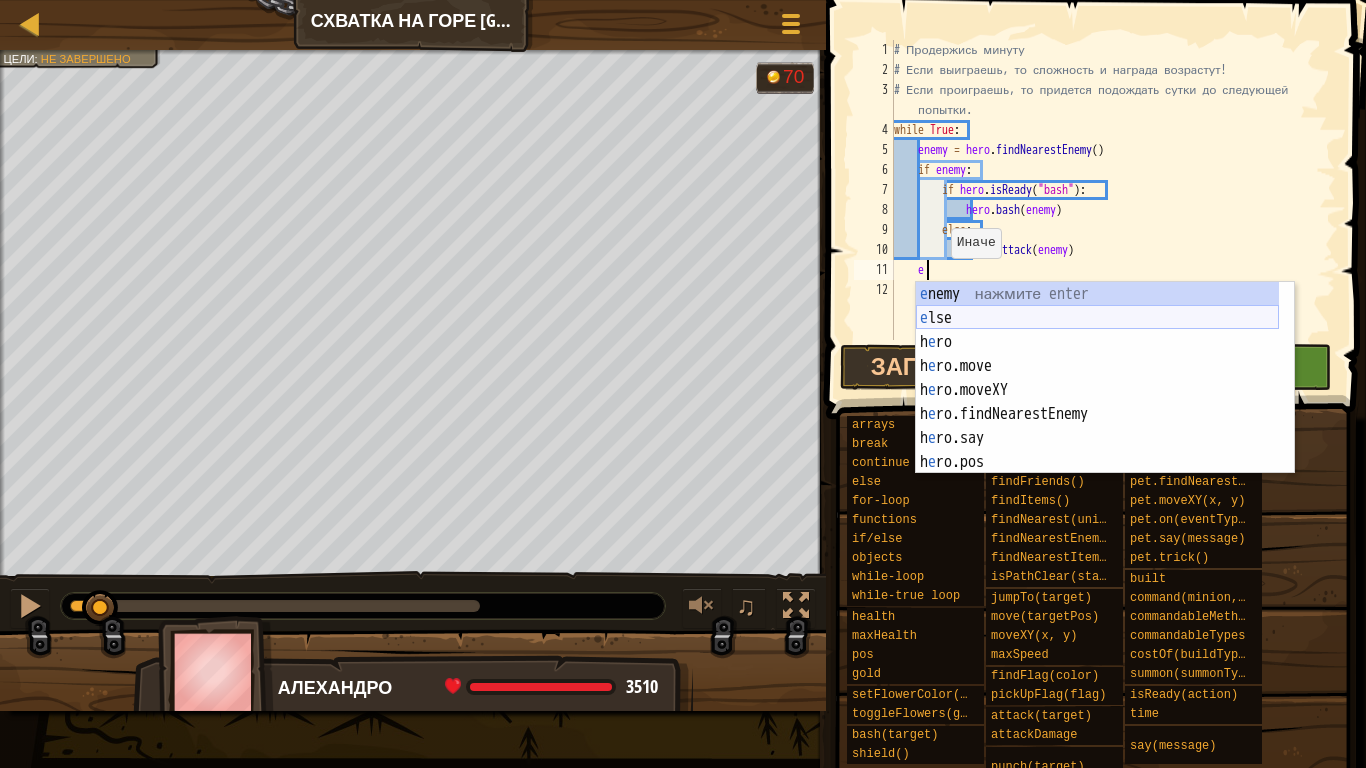 click on "e nemy нажмите enter e lse нажмите enter h e ro нажмите enter h e ro.move нажмите enter h e ro.moveXY нажмите enter h e ro.findNearestEnemy нажмите enter h e ro.say нажмите enter h e ro.pos нажмите enter h e [DOMAIN_NAME] нажмите enter" at bounding box center (1097, 402) 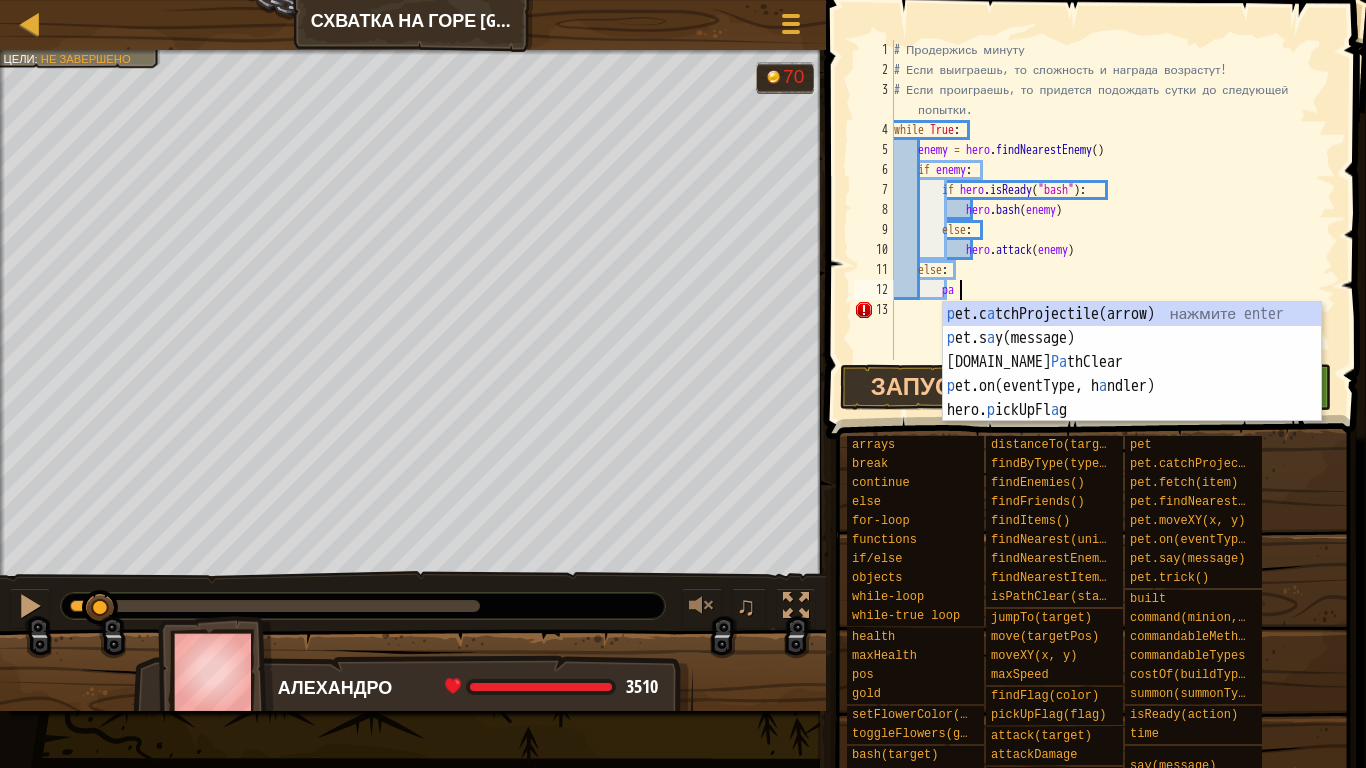 scroll, scrollTop: 9, scrollLeft: 5, axis: both 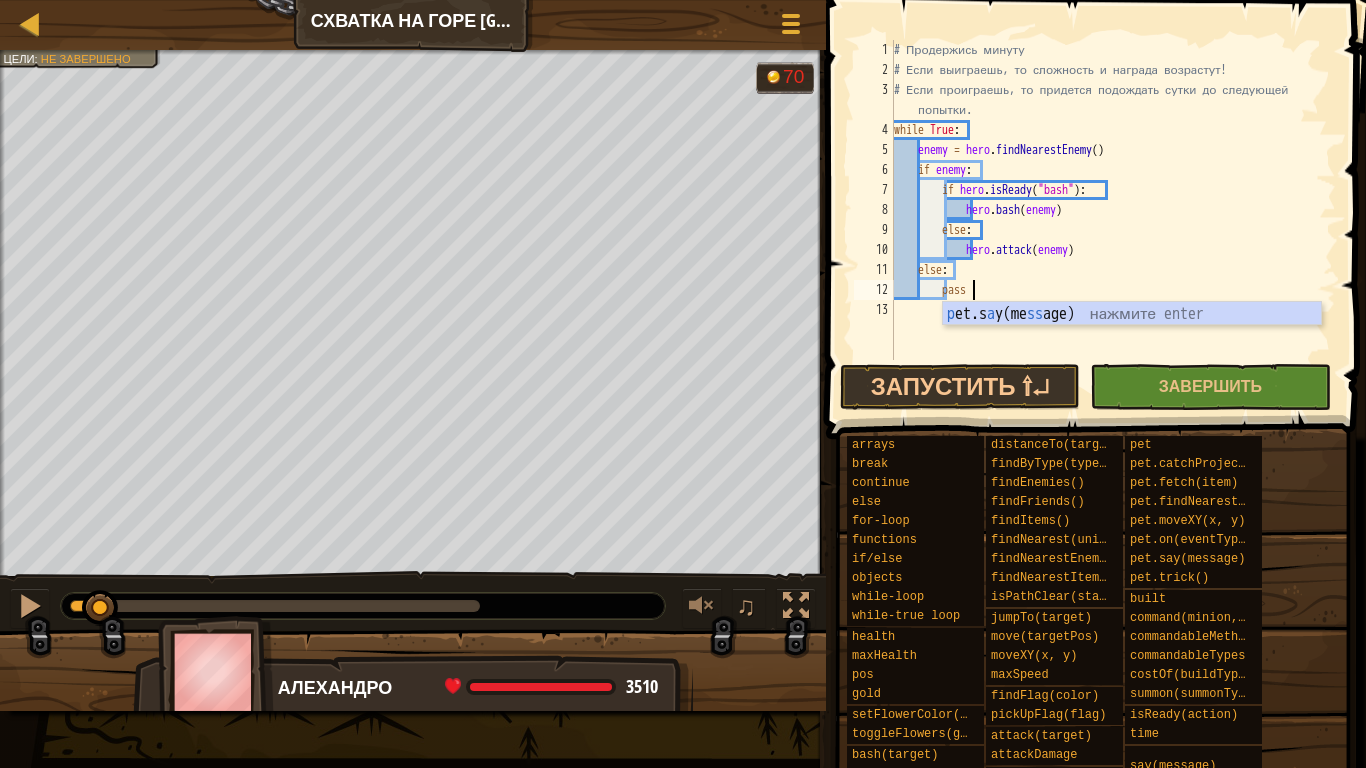 click on "# Продержись минуту # Если выиграешь, то сложность и награда возрастут! # Если проиграешь, то придется подождать сутки до следующей       попытки. while   True :      enemy   =   hero . findNearestEnemy ( )      if   enemy :          if   hero . isReady ( "bash" ) :              hero . bash ( enemy )          else :              hero . attack ( enemy )      else :          pass" at bounding box center [1113, 220] 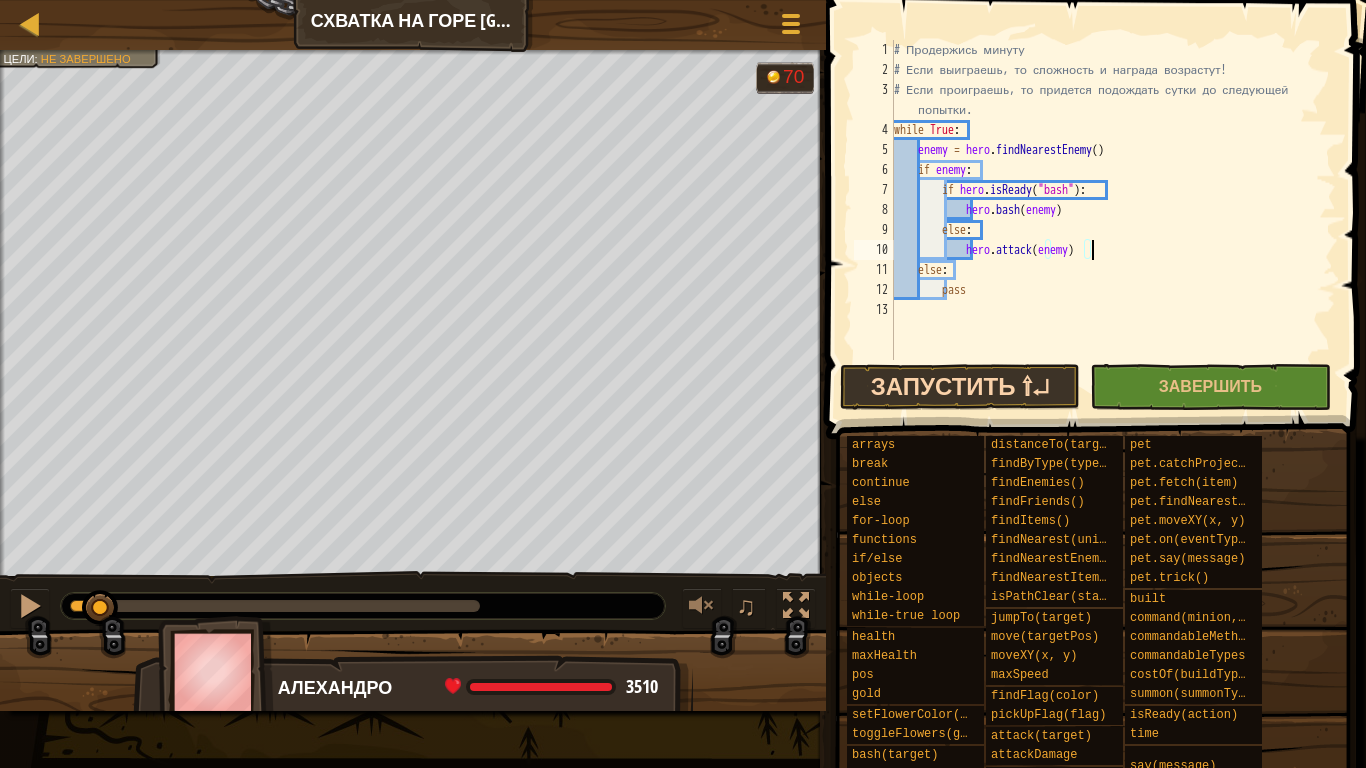 type on "hero.attack(enemy)" 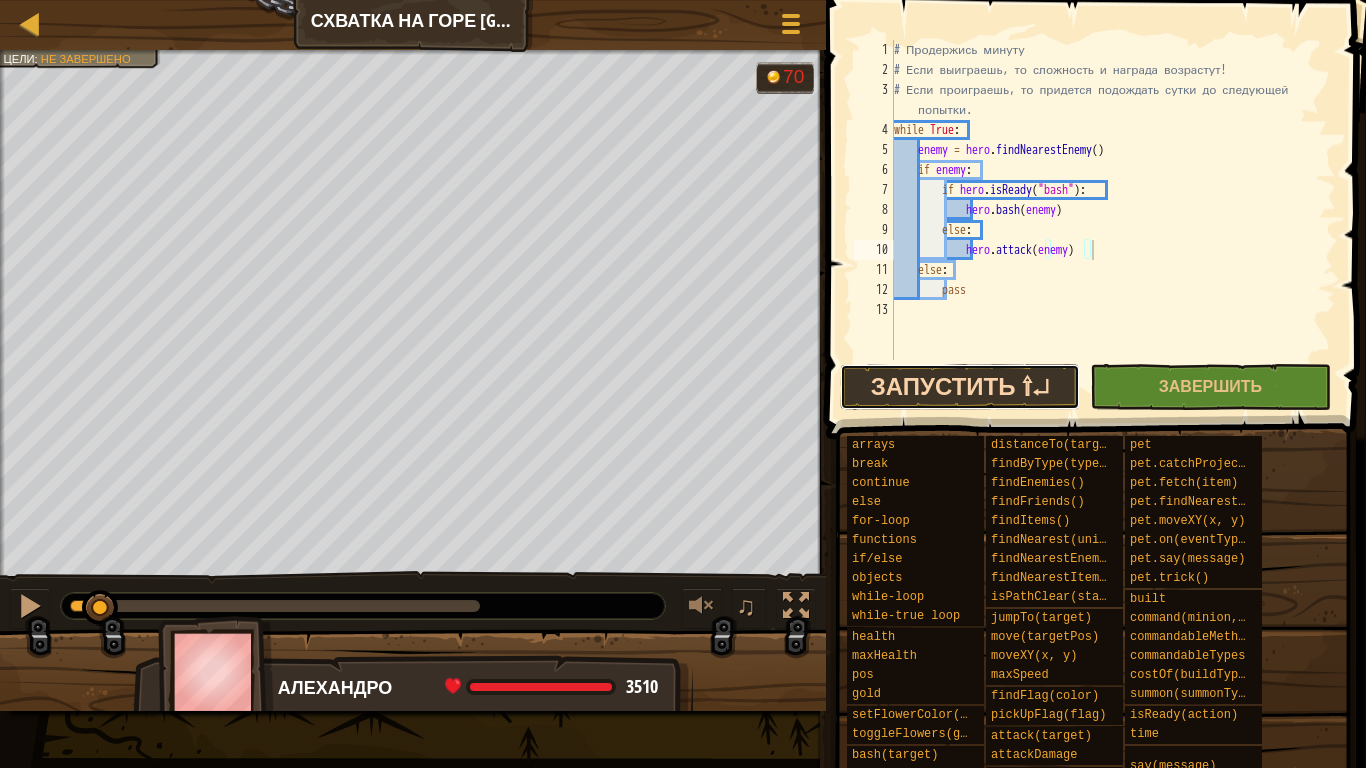 click on "Запустить ⇧↵" at bounding box center (960, 387) 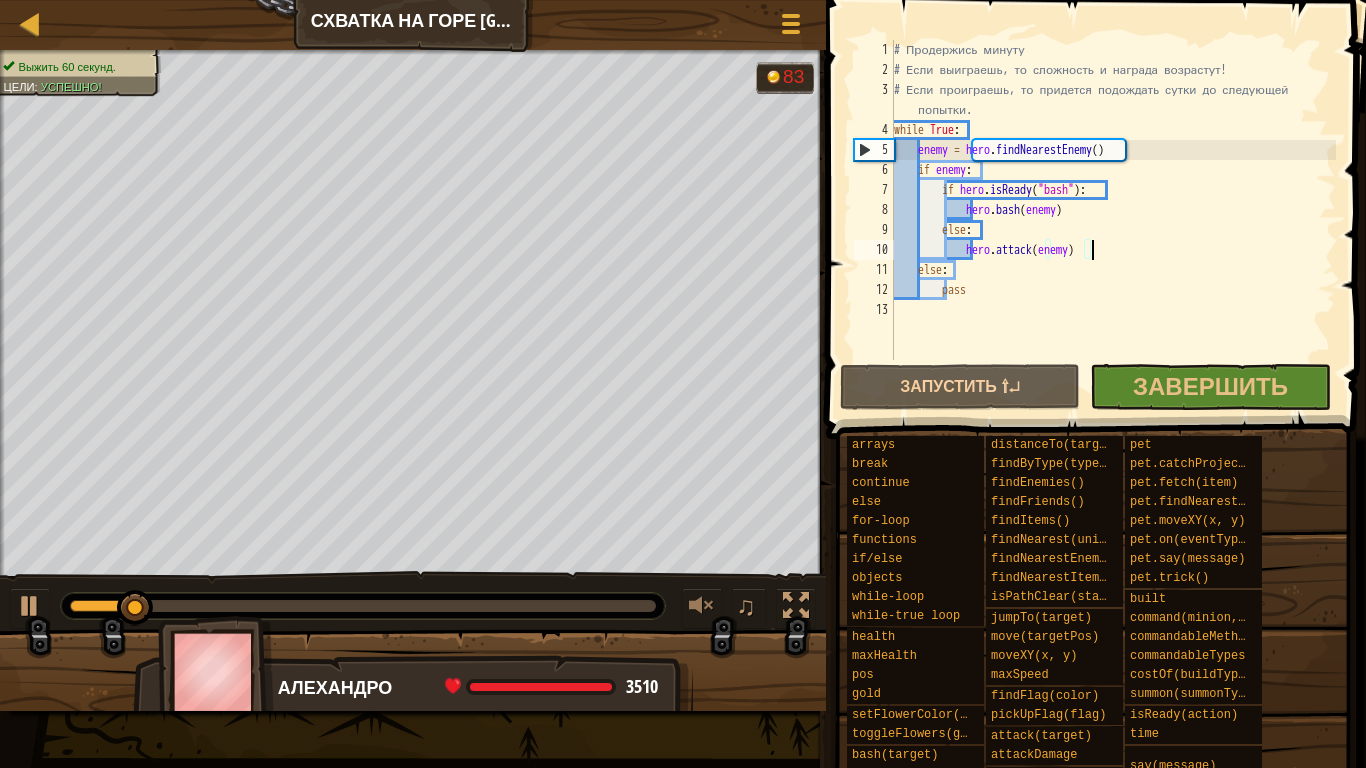 click on "Выжить 60 секунд." at bounding box center (67, 66) 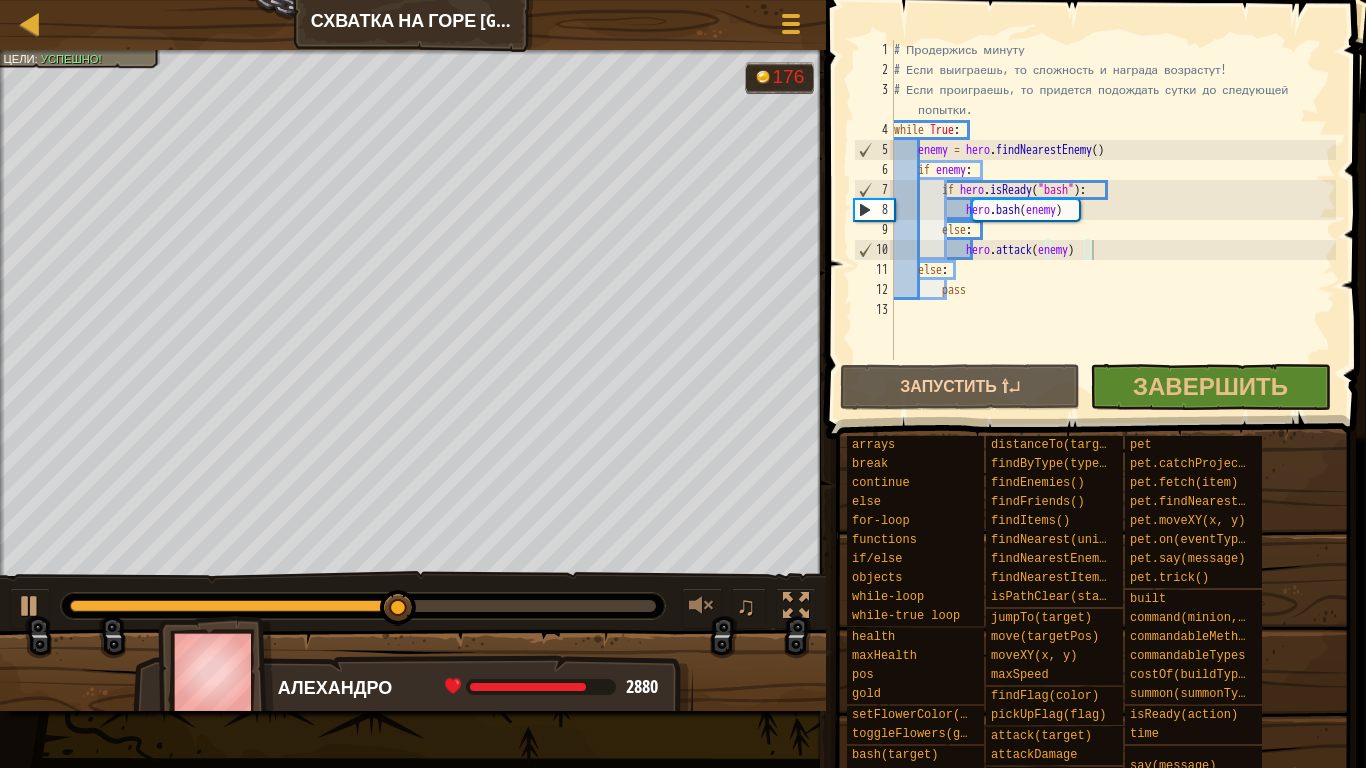 click at bounding box center [1098, 191] 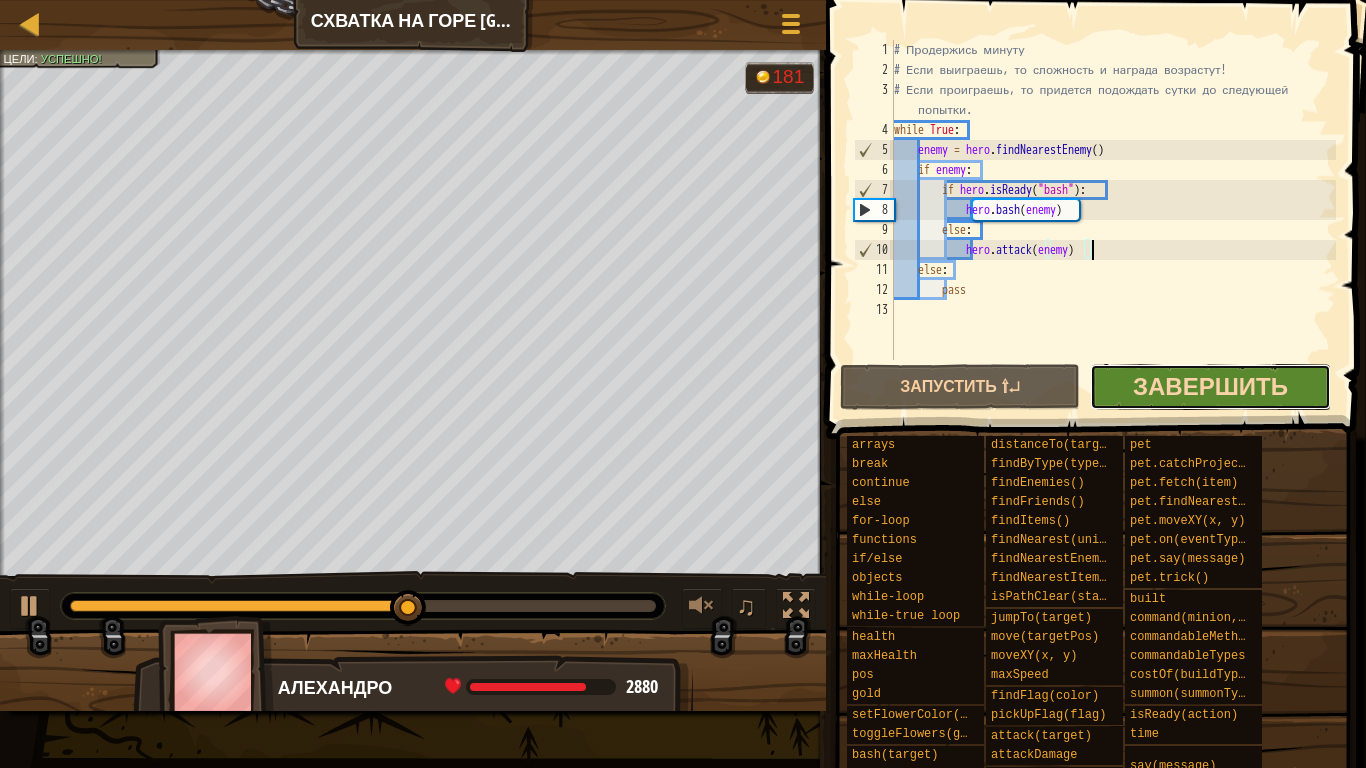 click on "Завершить" at bounding box center [1210, 387] 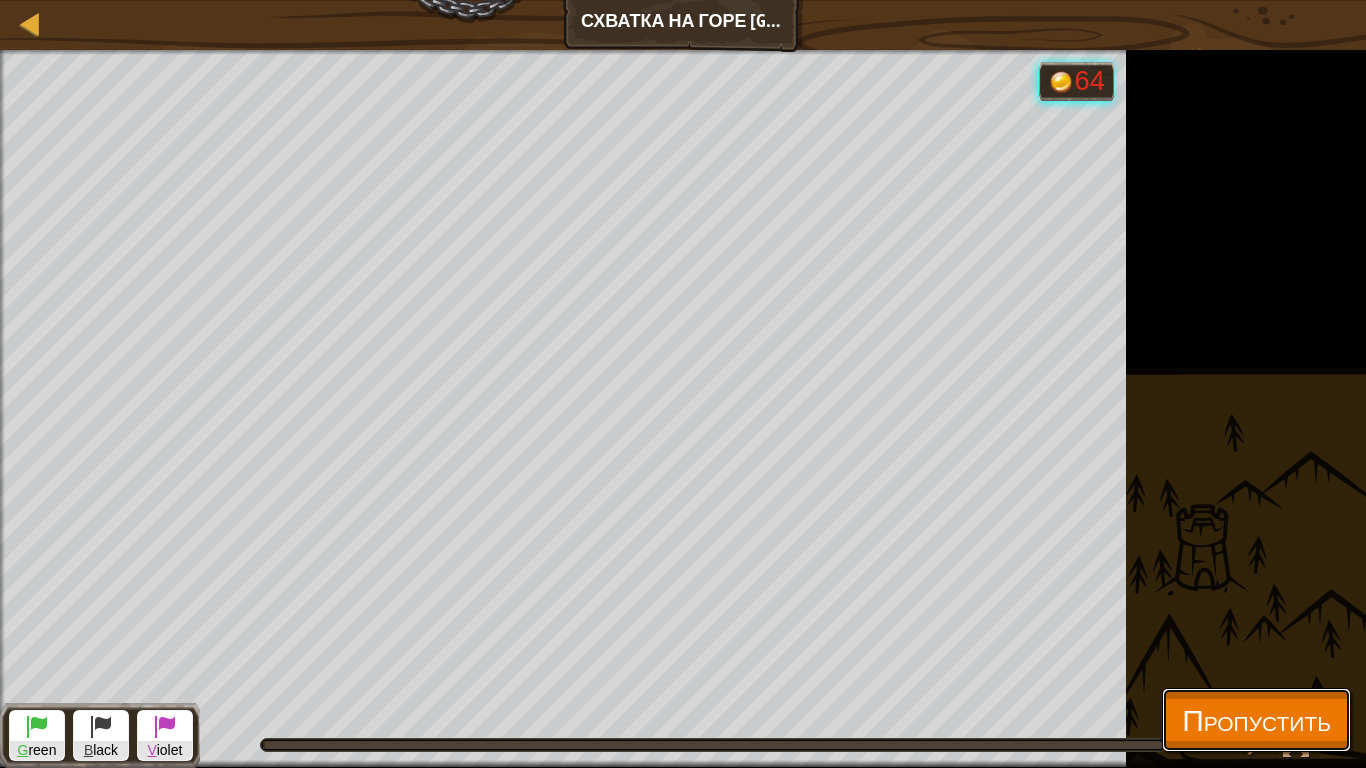 click on "Пропустить" at bounding box center [1256, 720] 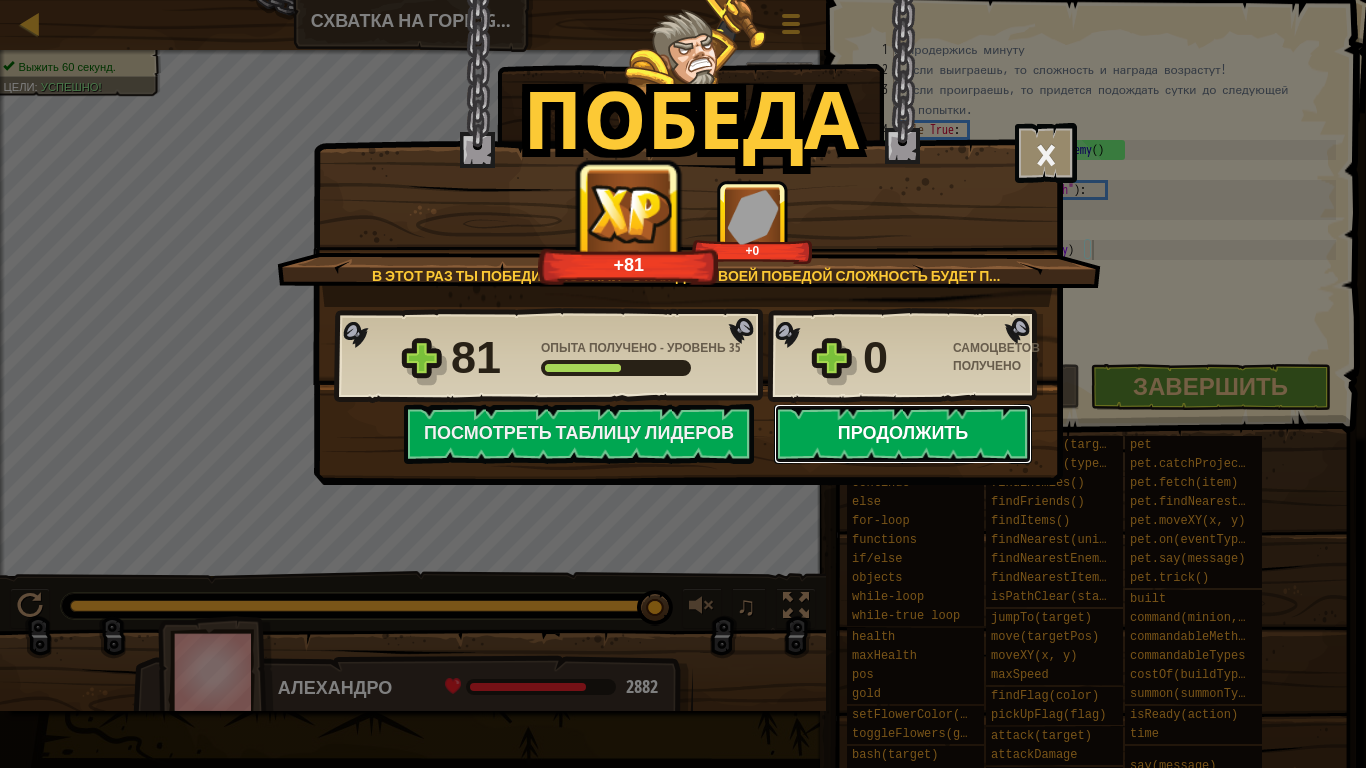 click on "Продолжить" at bounding box center (903, 434) 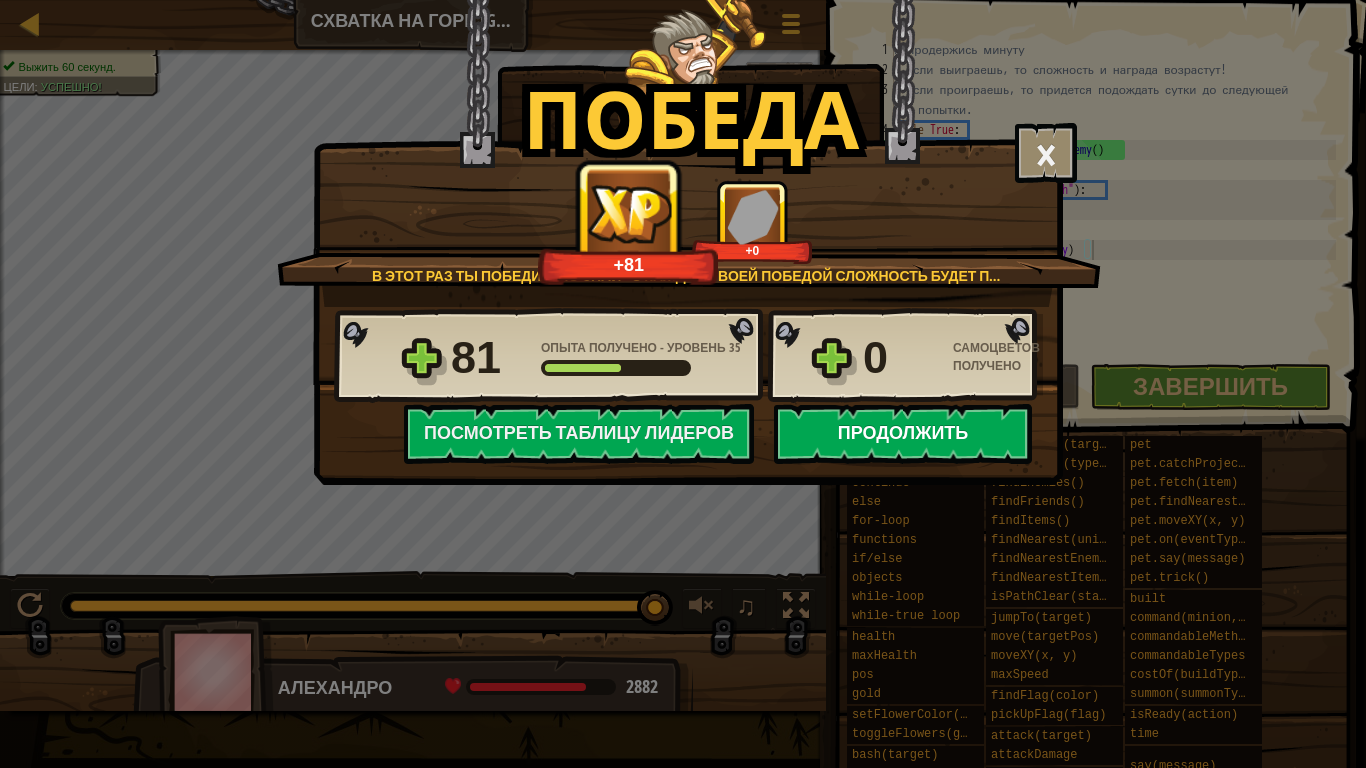 select on "ru" 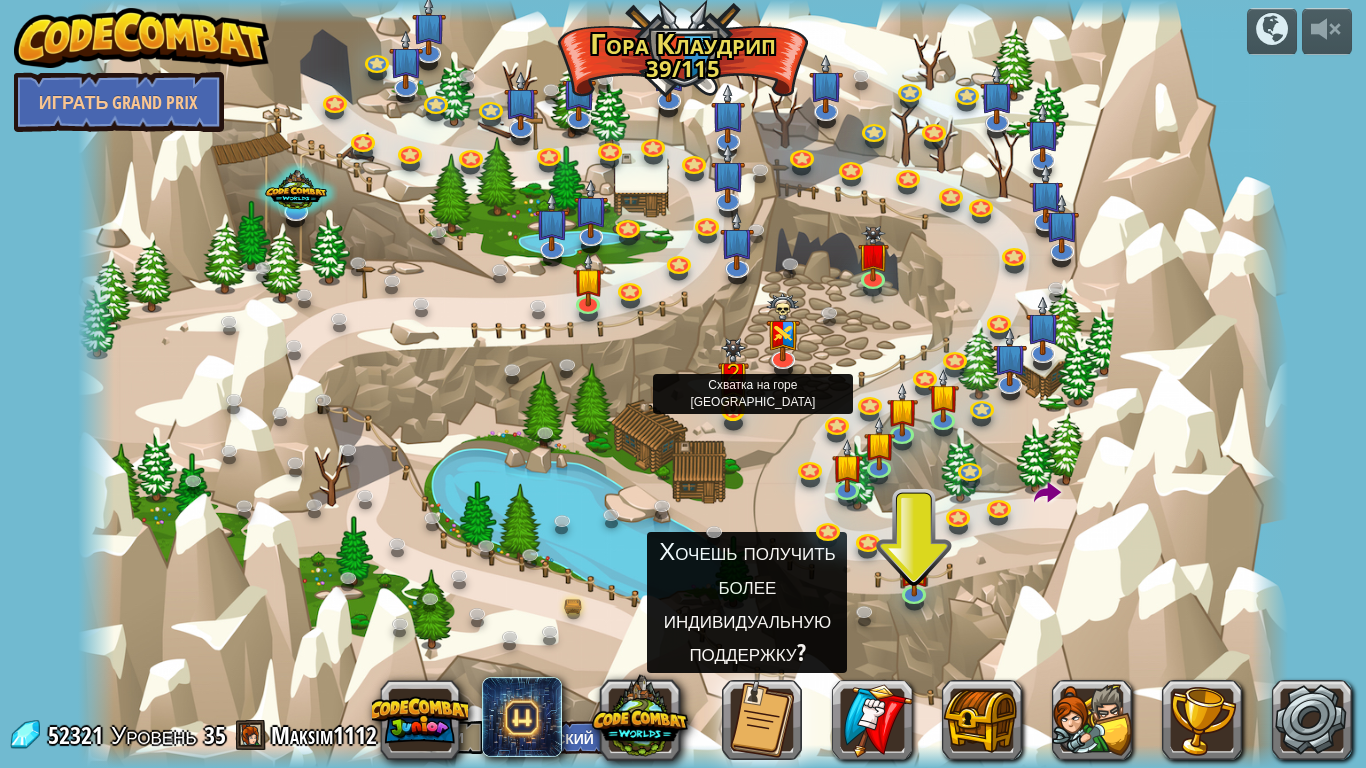 click at bounding box center (733, 375) 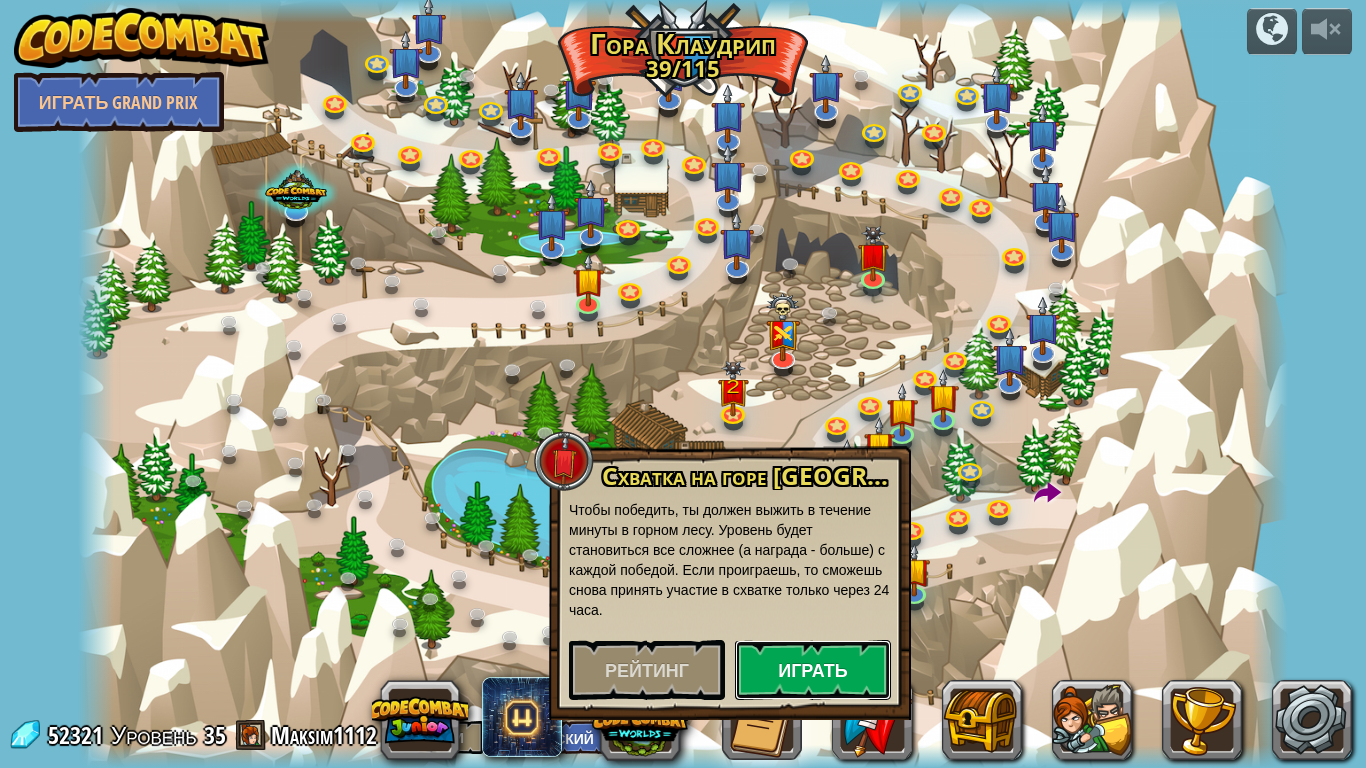 click on "Играть" at bounding box center [813, 670] 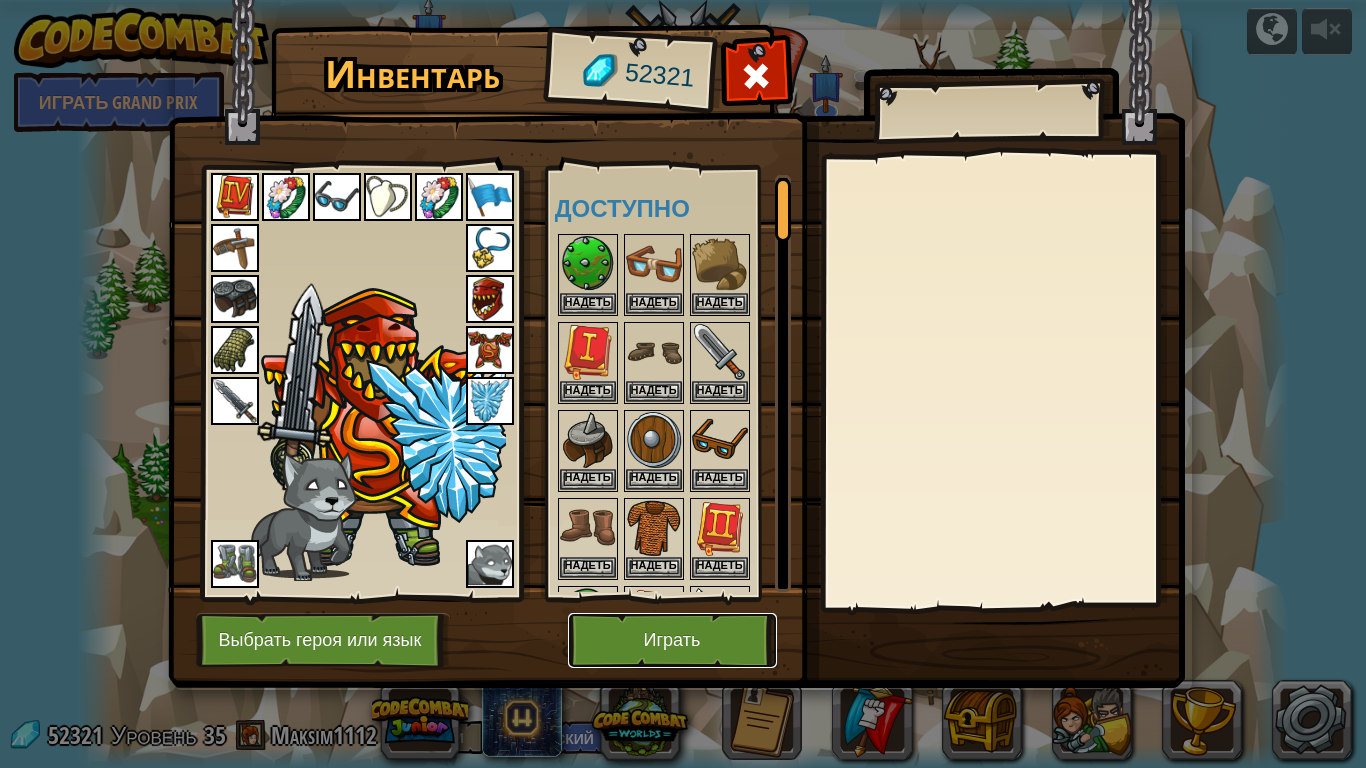 click on "Играть" at bounding box center (672, 640) 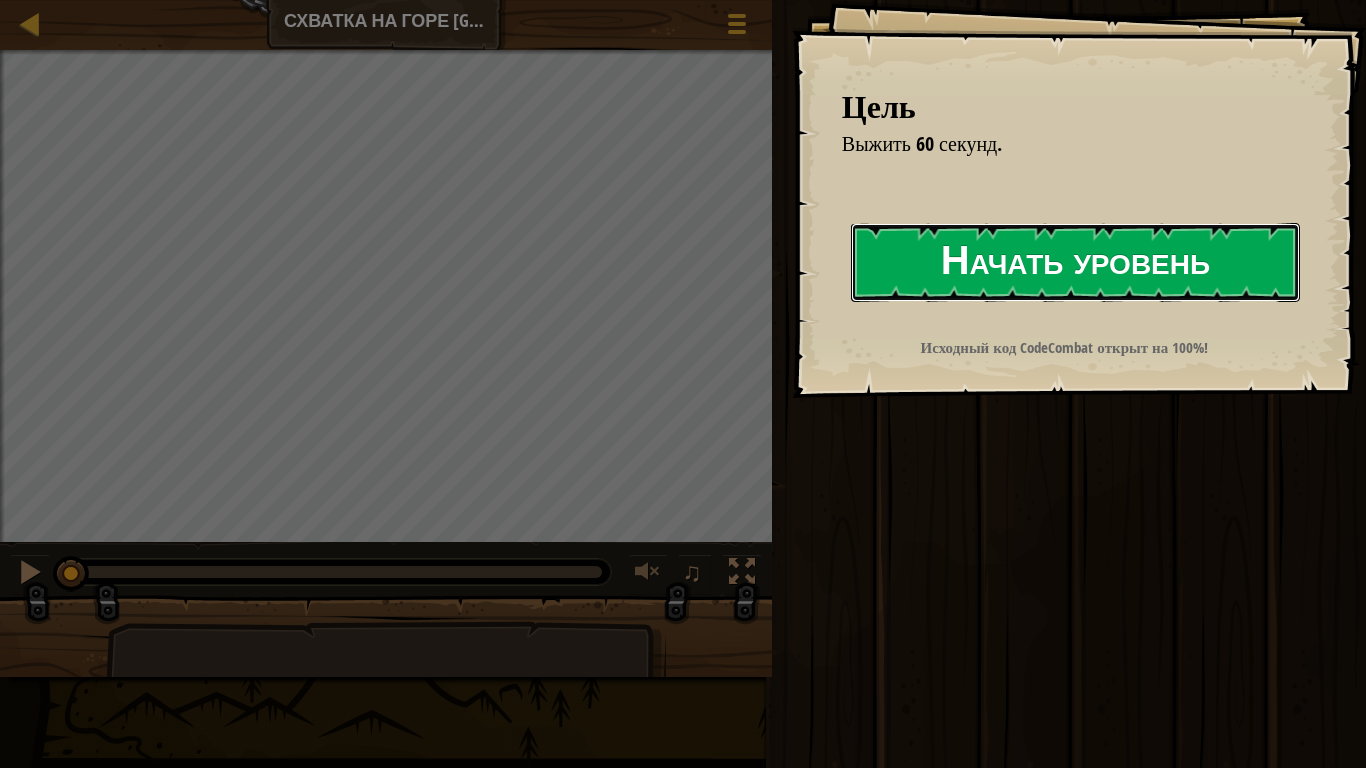 click on "Начать уровень" at bounding box center [1075, 262] 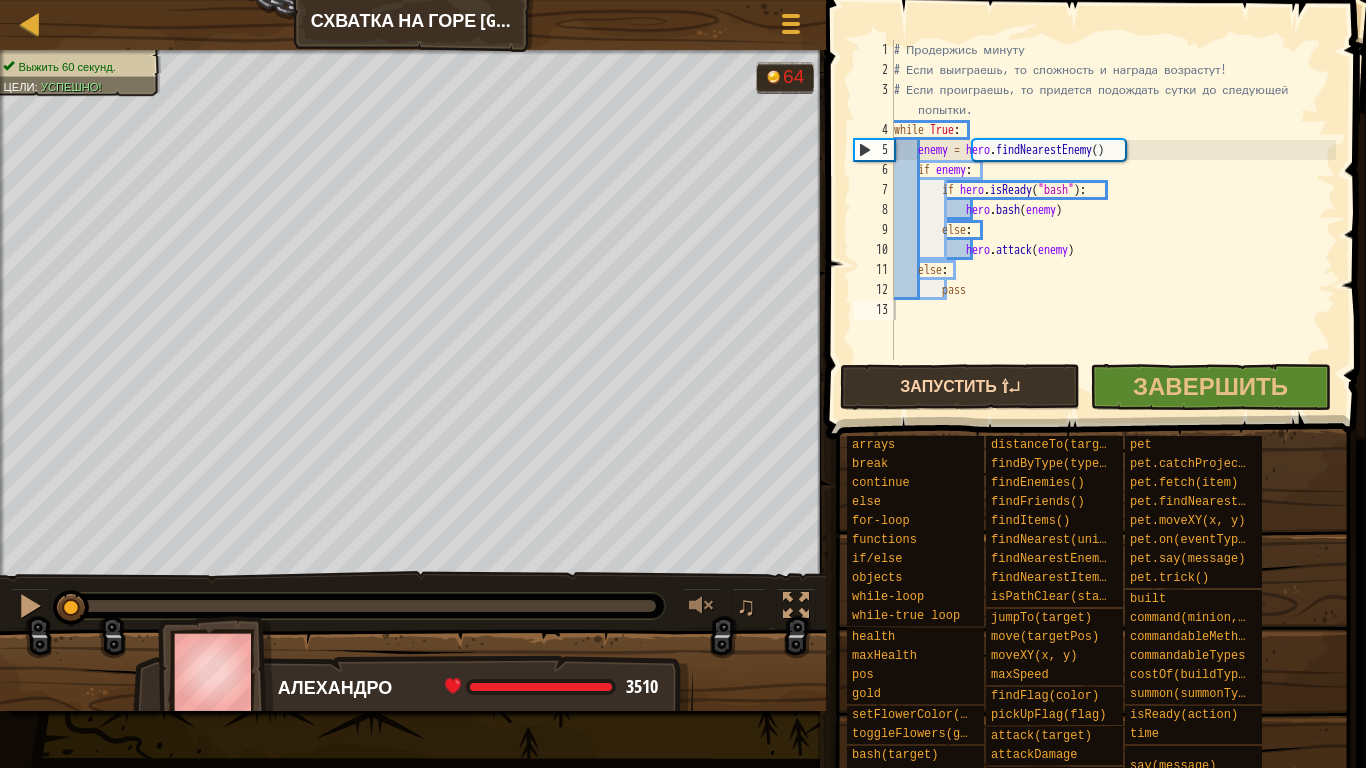 click at bounding box center (1098, 191) 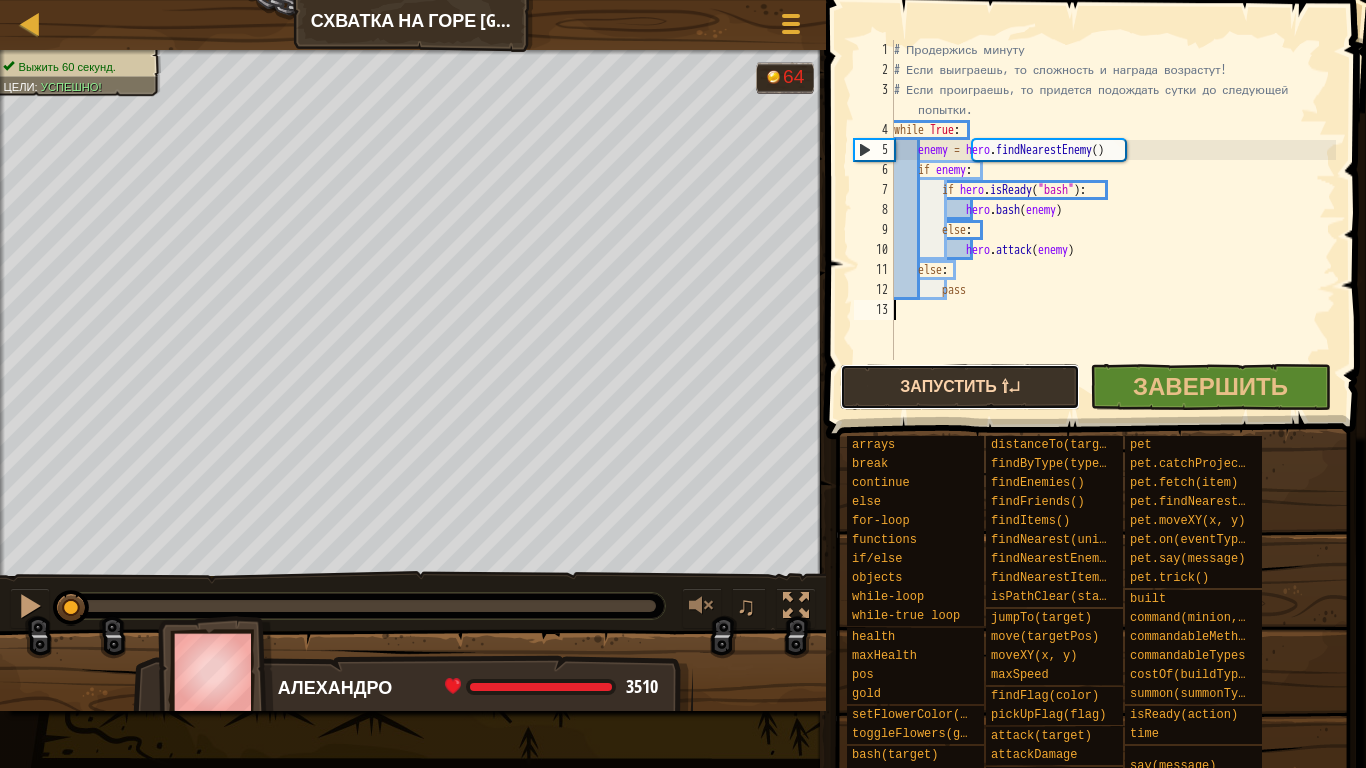 click on "Запустить ⇧↵" at bounding box center (960, 387) 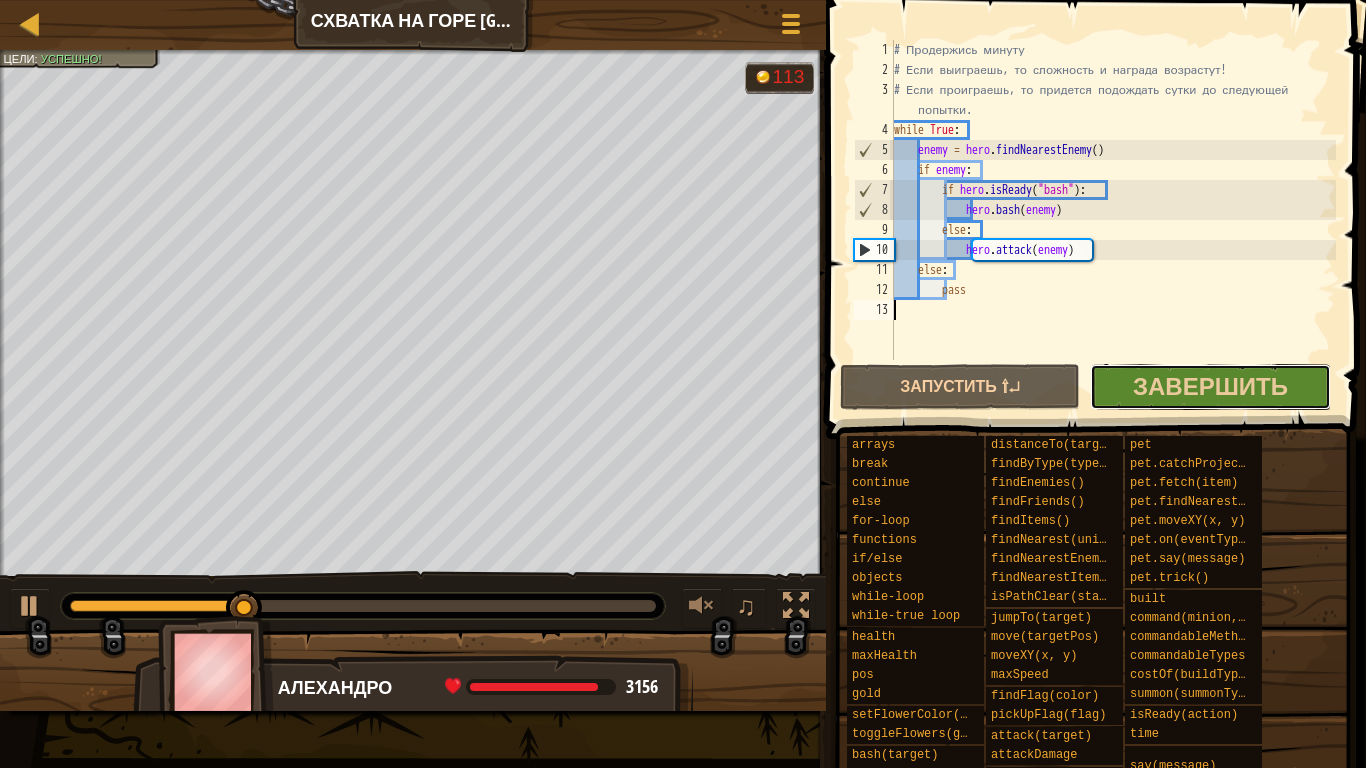 click on "Завершить" at bounding box center (1210, 387) 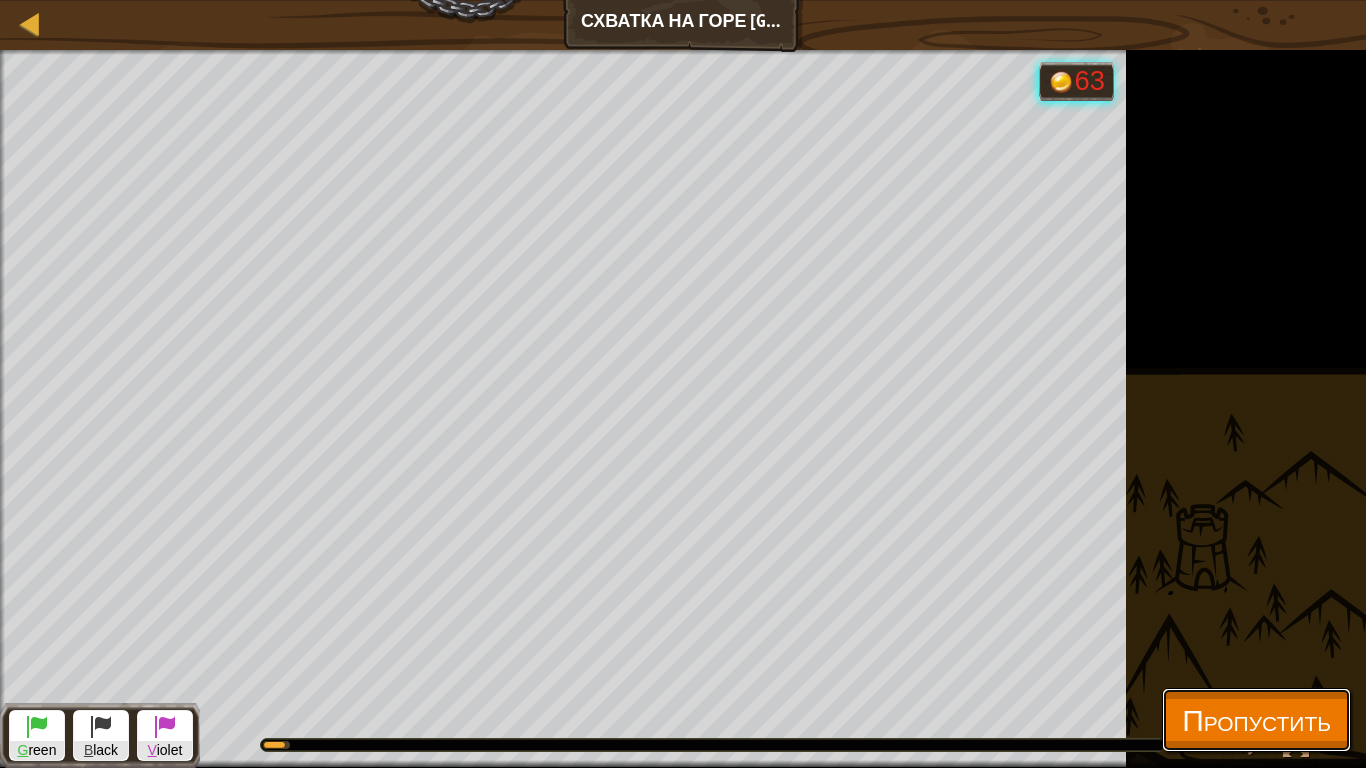 click on "Пропустить" at bounding box center (1256, 720) 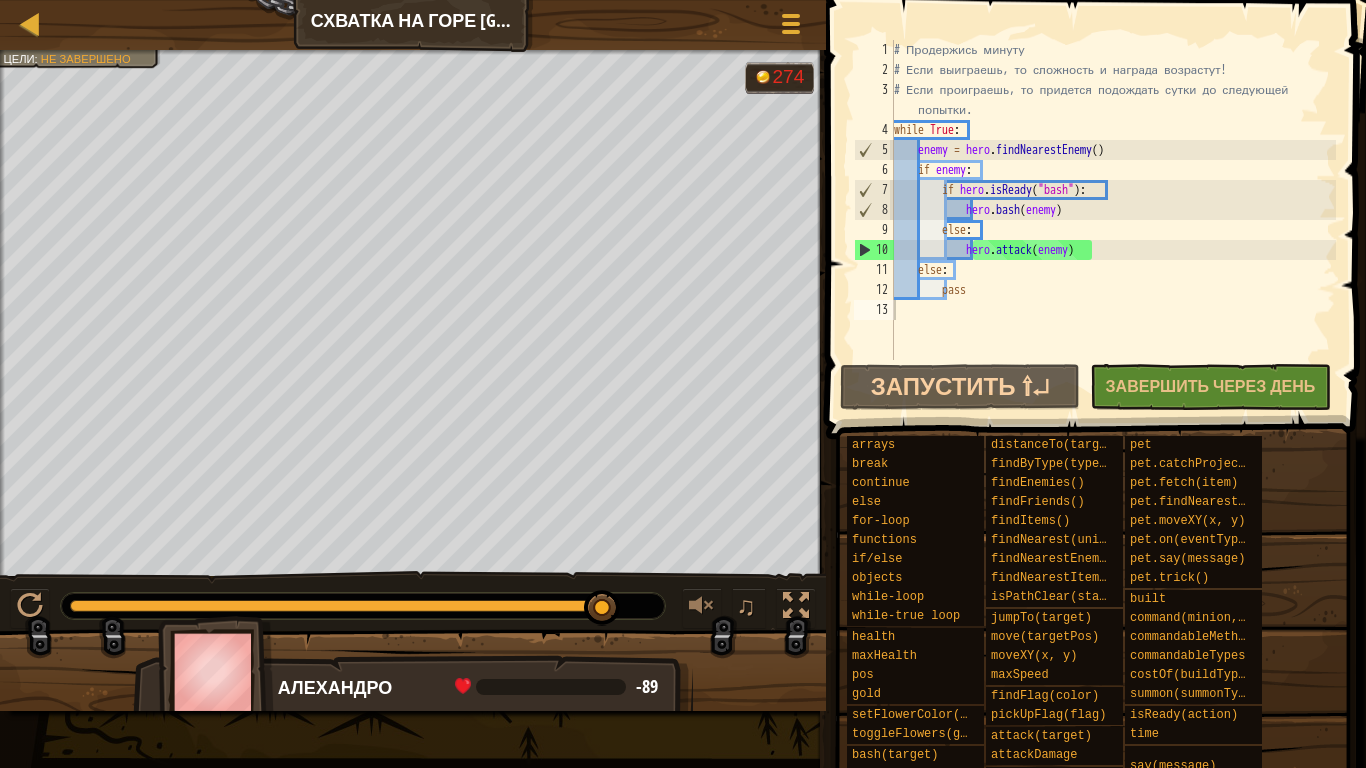 click on "Запустить ⇧↵ Завершить через день [PERSON_NAME]" at bounding box center [1090, 387] 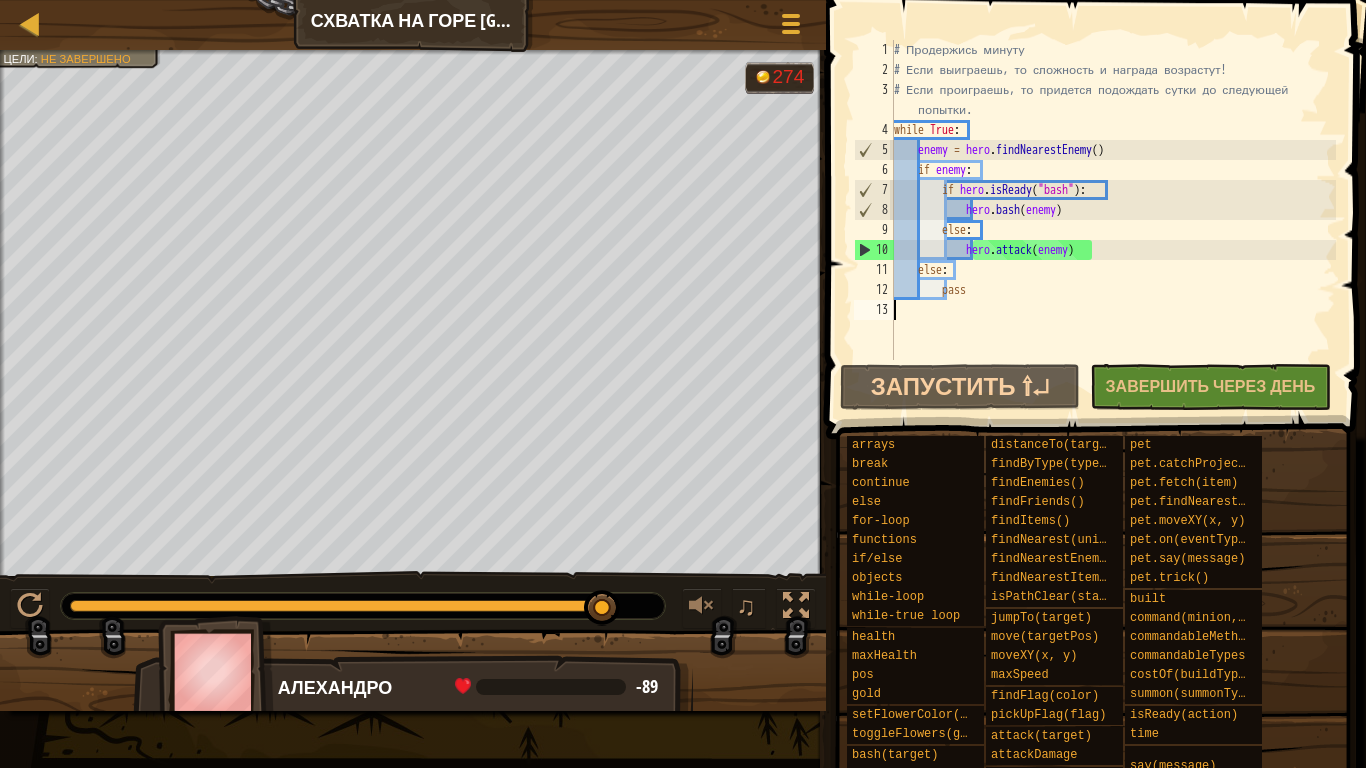 click on "Запустить ⇧↵ Завершить через день [PERSON_NAME]" at bounding box center (1090, 387) 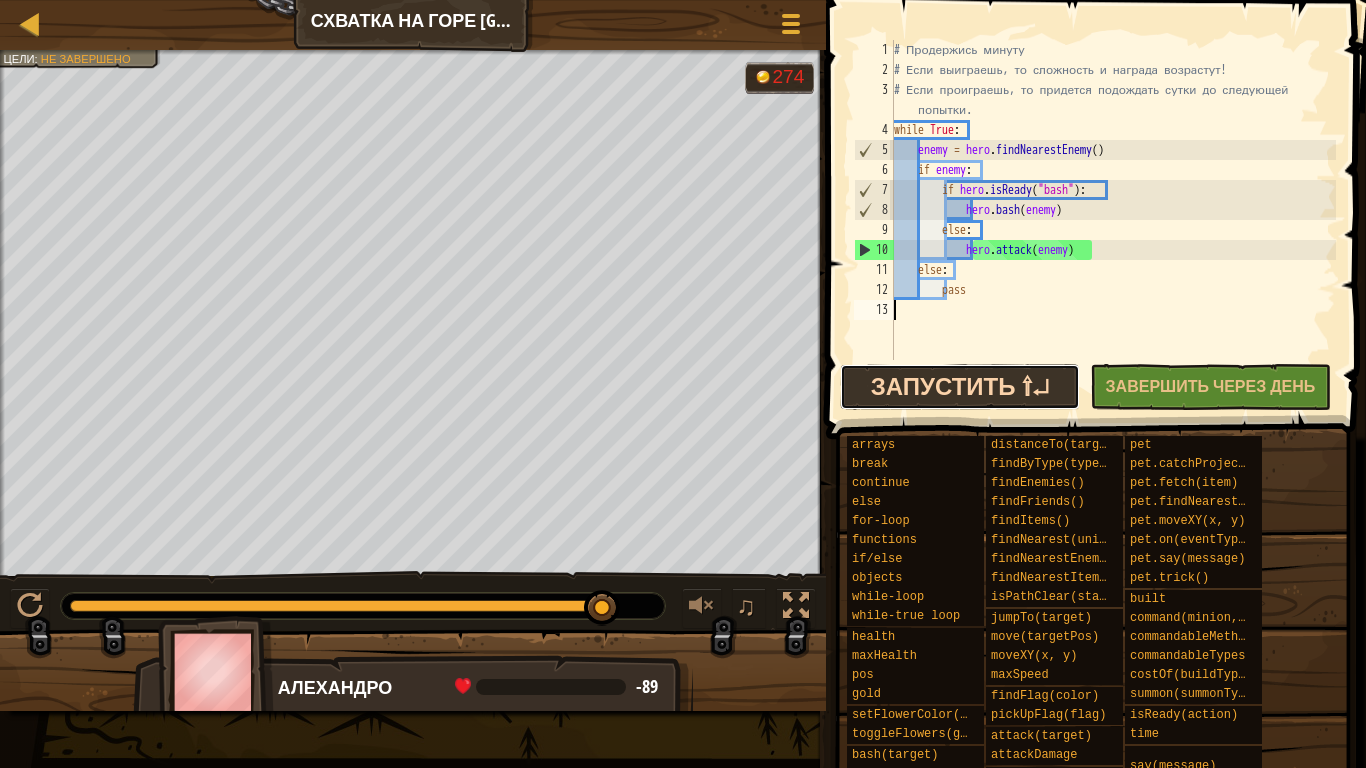 click on "Запустить ⇧↵" at bounding box center (960, 387) 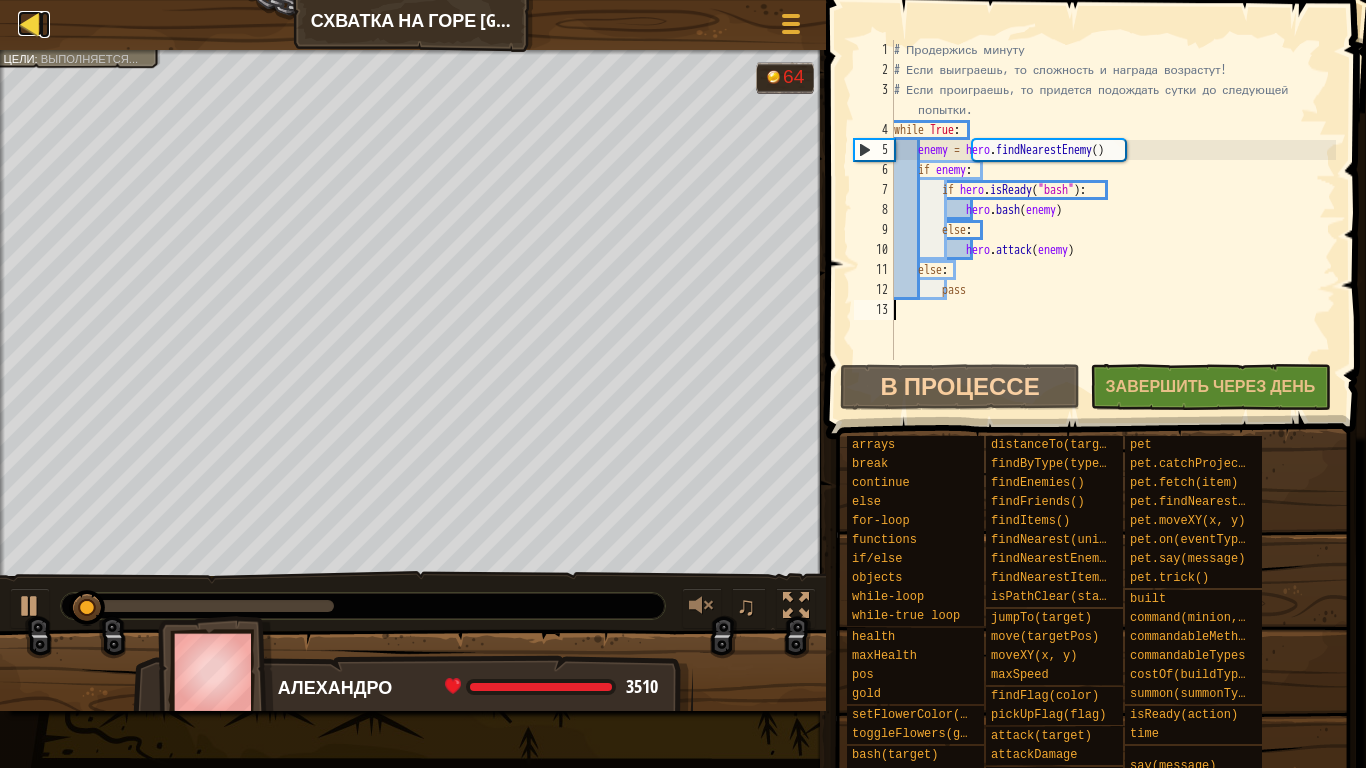 click at bounding box center [30, 23] 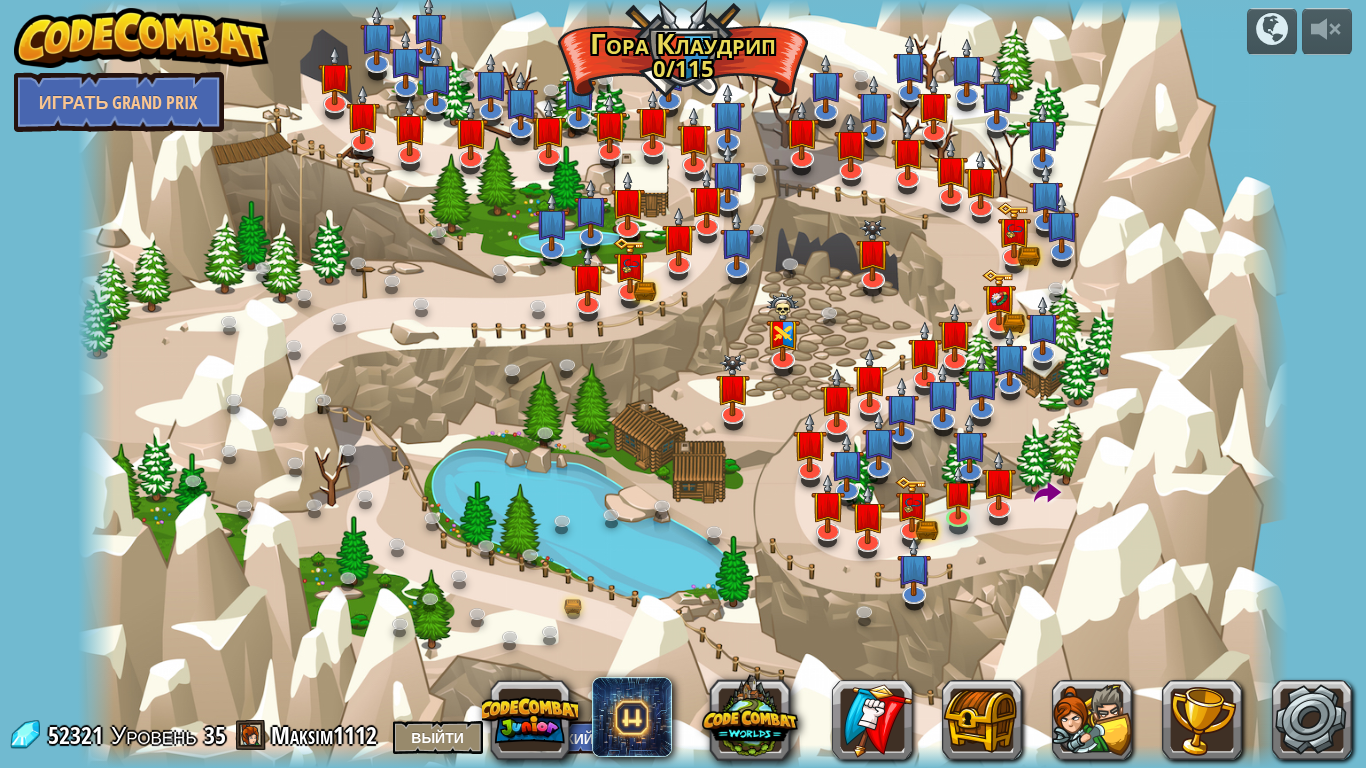 select on "ru" 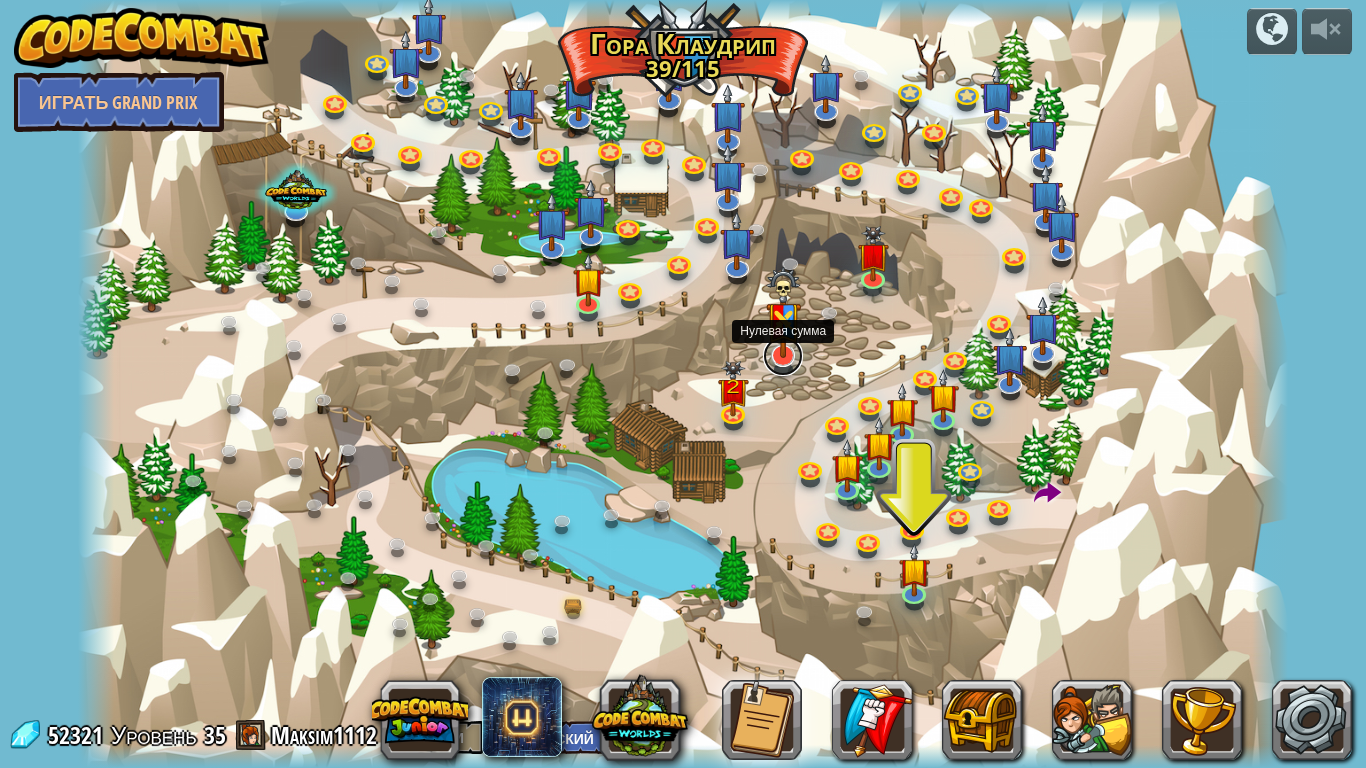 click at bounding box center (783, 356) 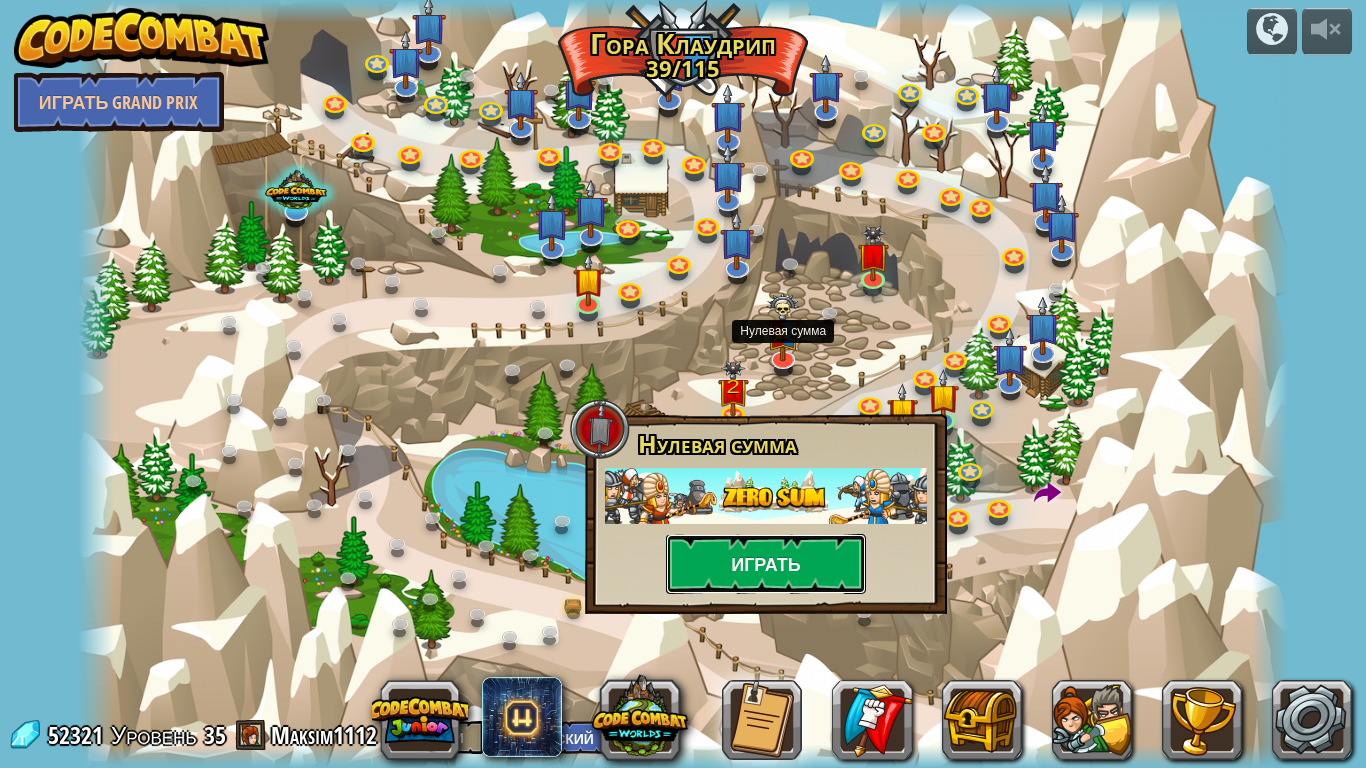 click on "Играть" at bounding box center (766, 564) 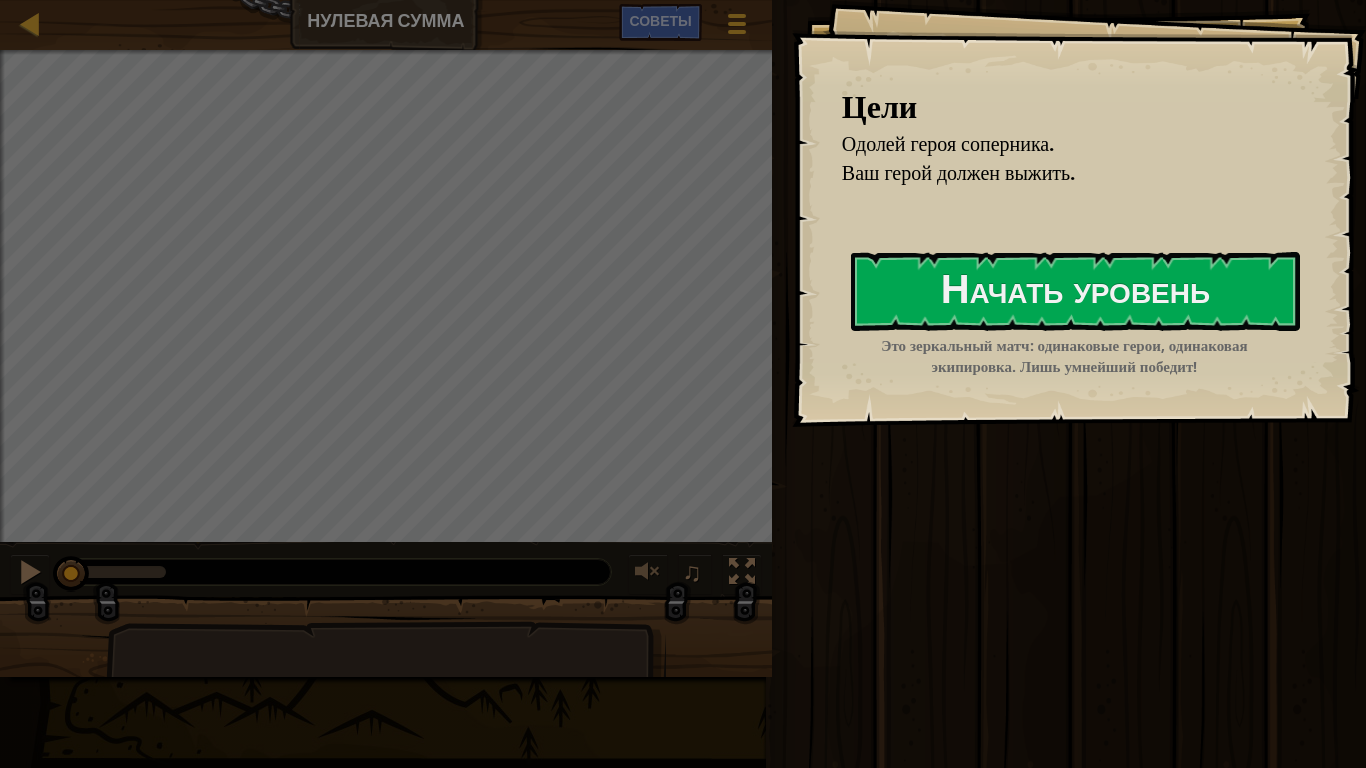 click on "Цели Одолей героя соперника. Ваш герой должен выжить. Начать уровень Ошибка загрузки с сервера Чтобы пройти этот уровень, нужна подписка. Подписаться You'll need to join a course to play this level. Назад к моим курсам Попроси своего учителя назначить тебе лицензию для продолжения игры на CodeCombat! Назад к моим курсам Этот уровень закрыт.
Назад к моим курсам Это зеркальный матч: одинаковые герои, одинаковая экипировка. Лишь умнейший победит!" at bounding box center (1079, 213) 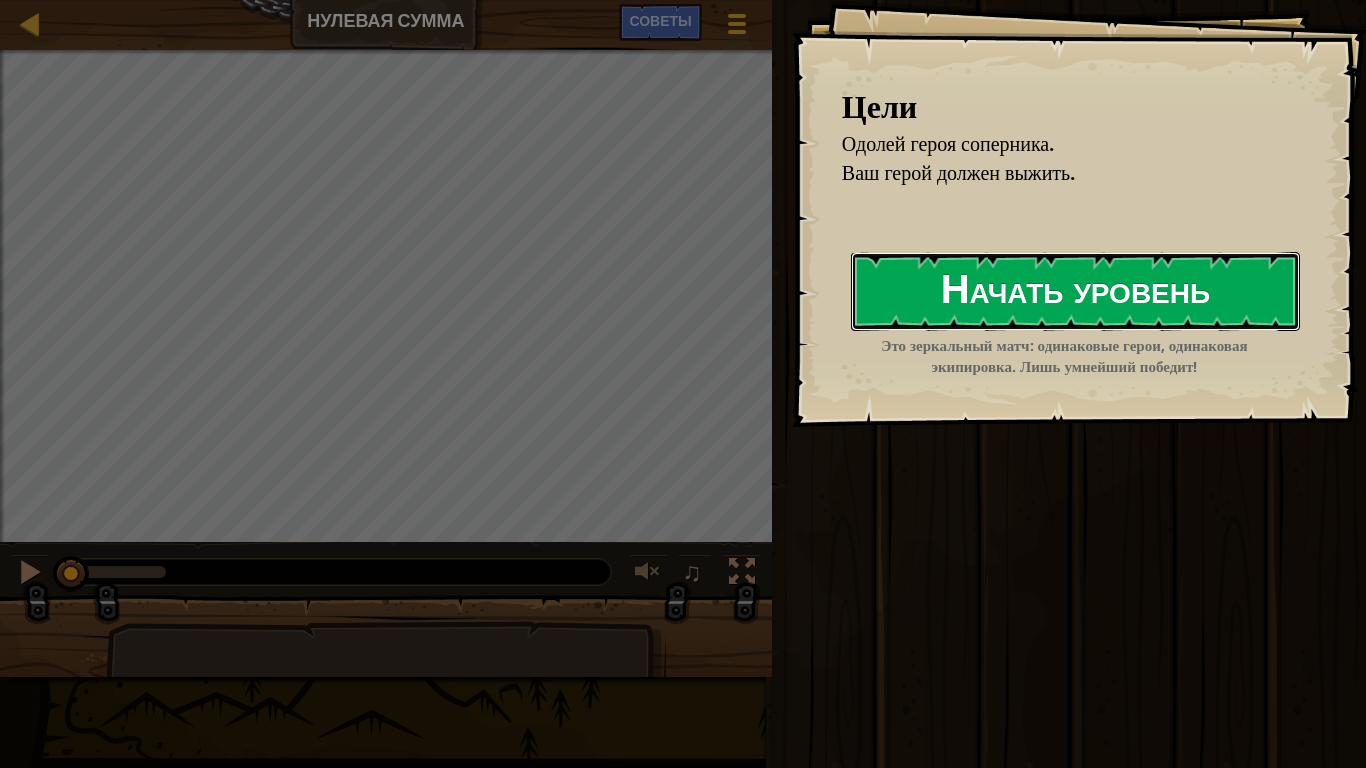 click on "Начать уровень" at bounding box center [1075, 291] 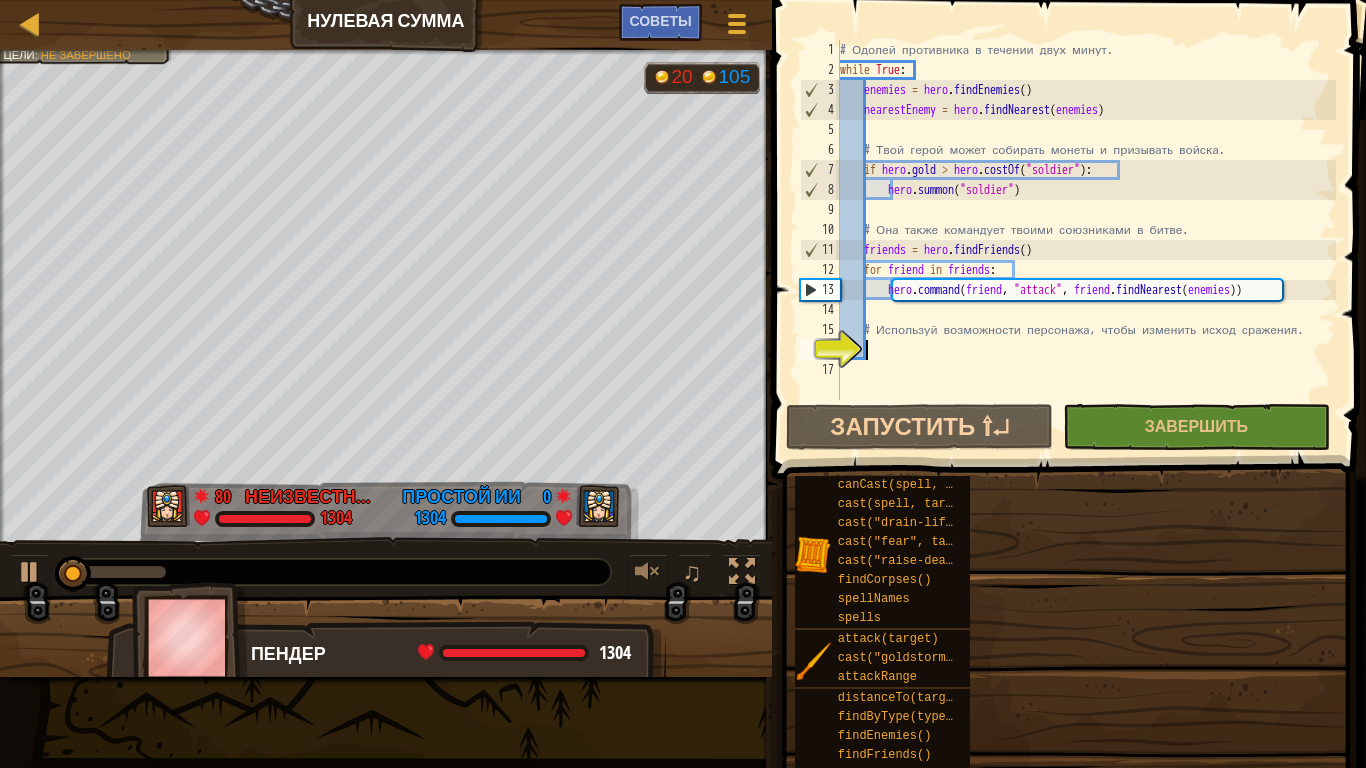 click on "♫" at bounding box center [386, 567] 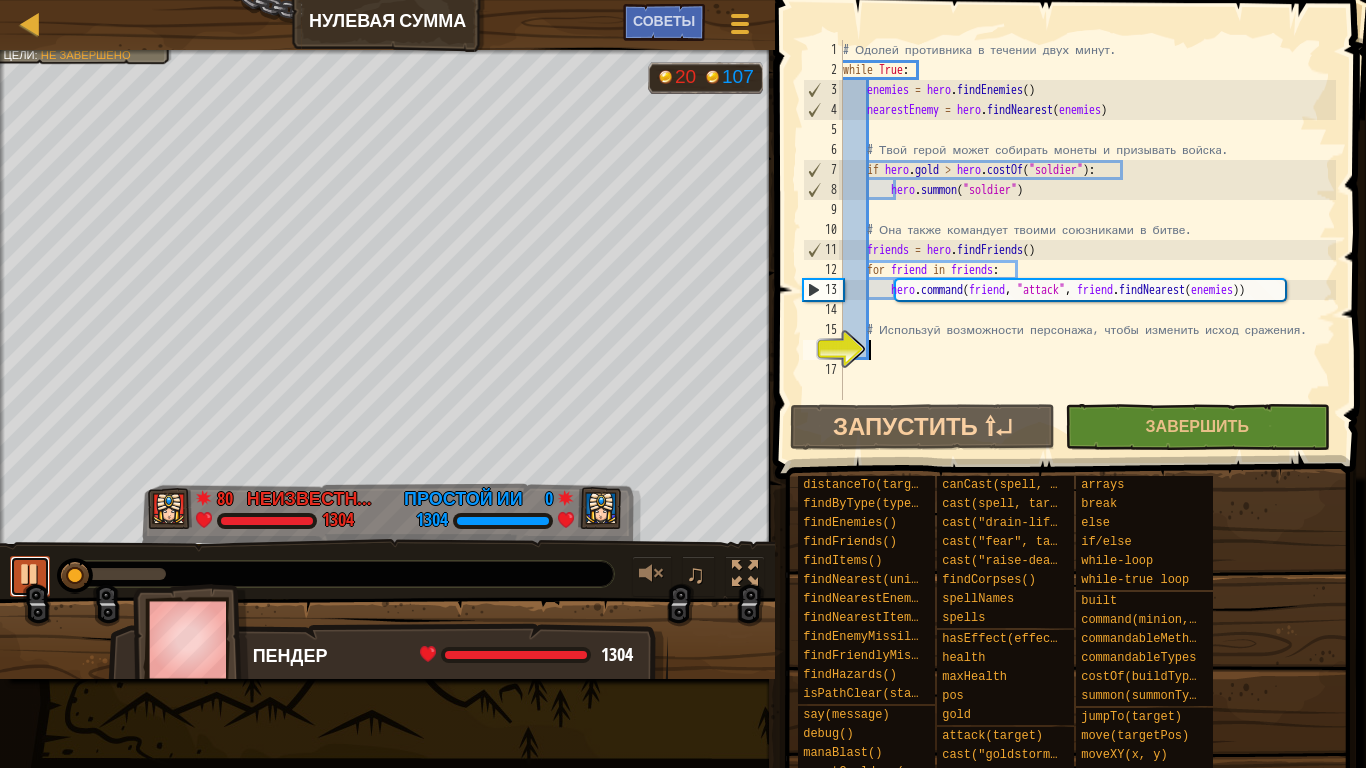 click at bounding box center [30, 574] 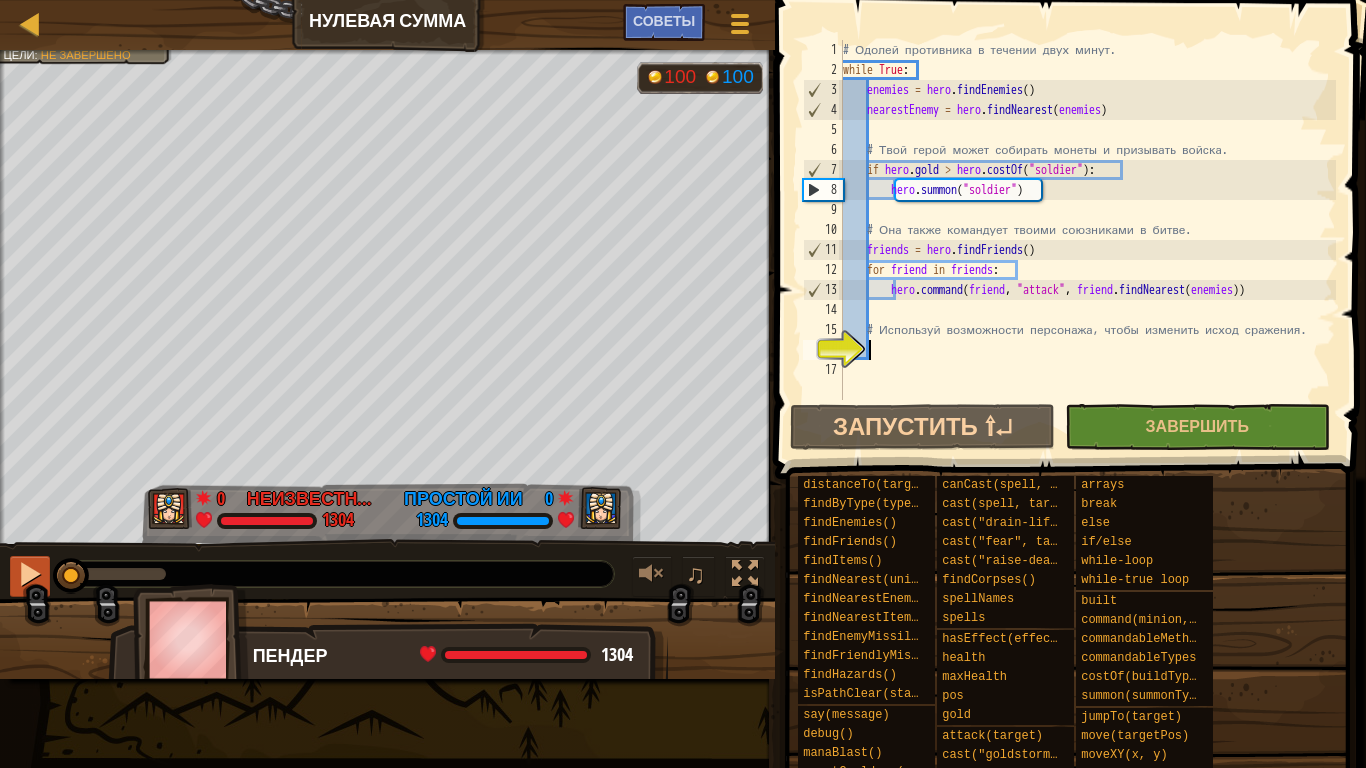 drag, startPoint x: 79, startPoint y: 577, endPoint x: 45, endPoint y: 579, distance: 34.058773 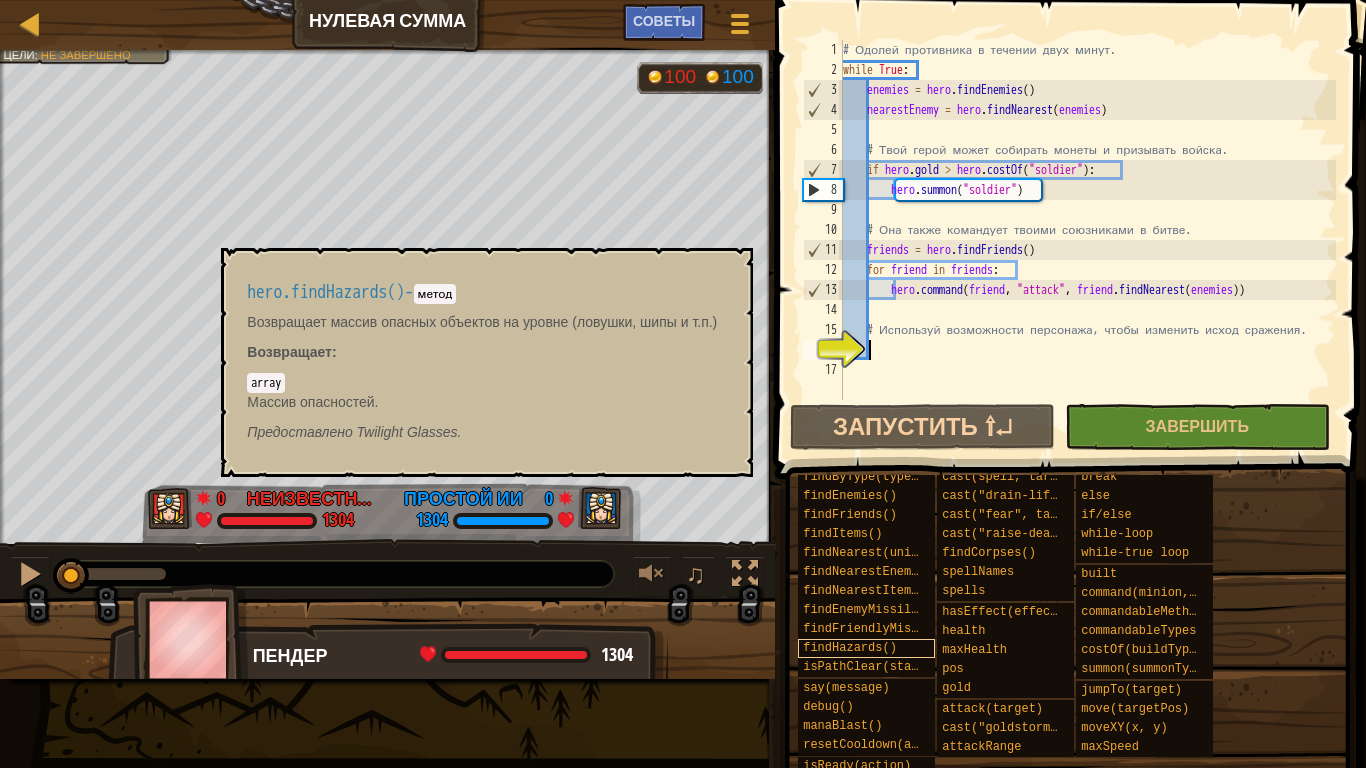 scroll, scrollTop: 0, scrollLeft: 0, axis: both 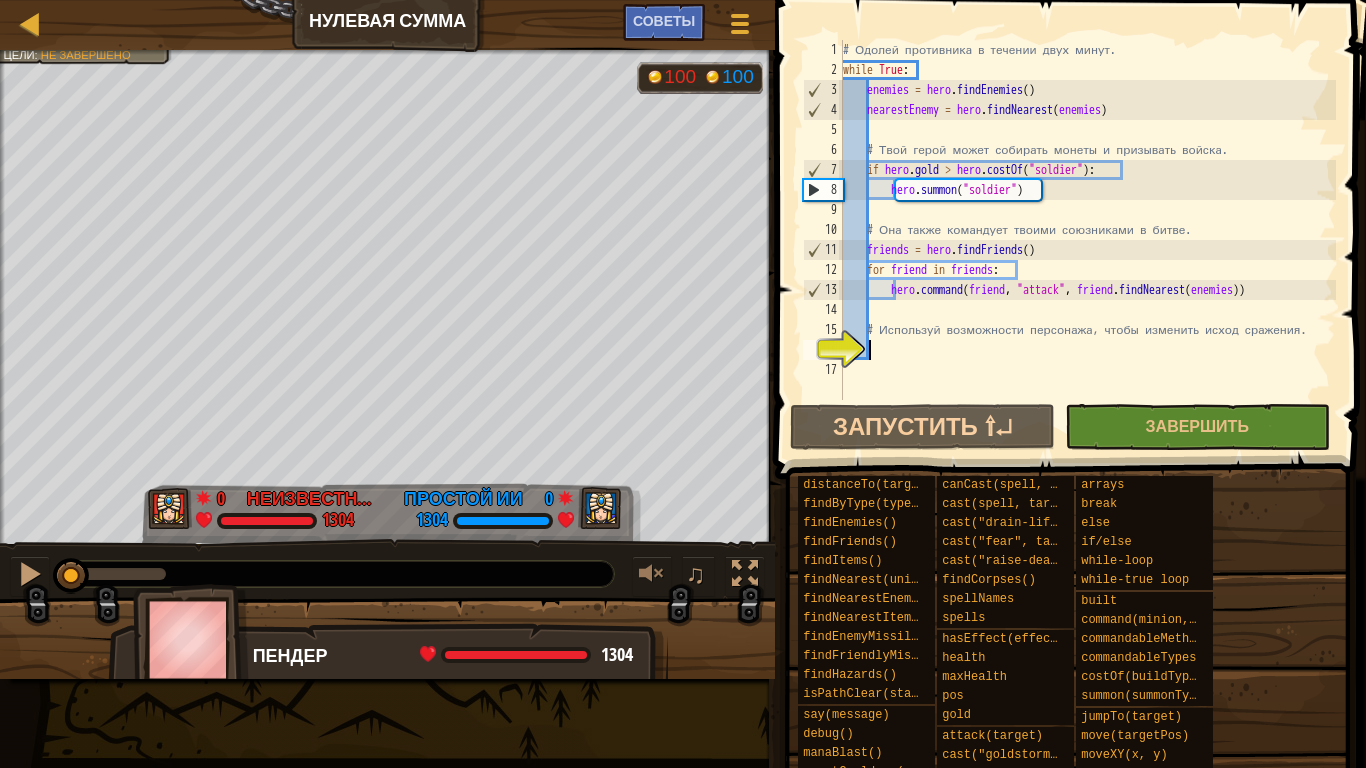click on "Рейтинг Нулевая сумма Меню игры Готово Советы 1     הההההההההההההההההההההההההההההההההההההההההההההההההההההההההההההההההההההההההההההההההההההההההההההההההההההההההההההההההההההההההההההההההההההההההההההההההההההההההההההההההההההההההההההההההההההההההההההההההההההההההההההההההההההההההההההההההההההההההההההההההההההההההההההההה XXXXXXXXXXXXXXXXXXXXXXXXXXXXXXXXXXXXXXXXXXXXXXXXXXXXXXXXXXXXXXXXXXXXXXXXXXXXXXXXXXXXXXXXXXXXXXXXXXXXXXXXXXXXXXXXXXXXXXXXXXXXXXXXXXXXXXXXXXXXXXXXXXXXXXXXXXXXXXXXXXXXXXXXXXXXXXXXXXXXXXXXXXXXXXXXXXXXXXXXXXXXXXXXXXXXXXXXXXXXXXXXXXXXXXXXXXXXXXXXXXXXXXXXXXXXXXXX Решение × Советы 1 2 3 4 5 6 7 8 9 10 11 12 13 14 15 16 17 # Одолей противника в течении двух минут. while   True" at bounding box center (683, 0) 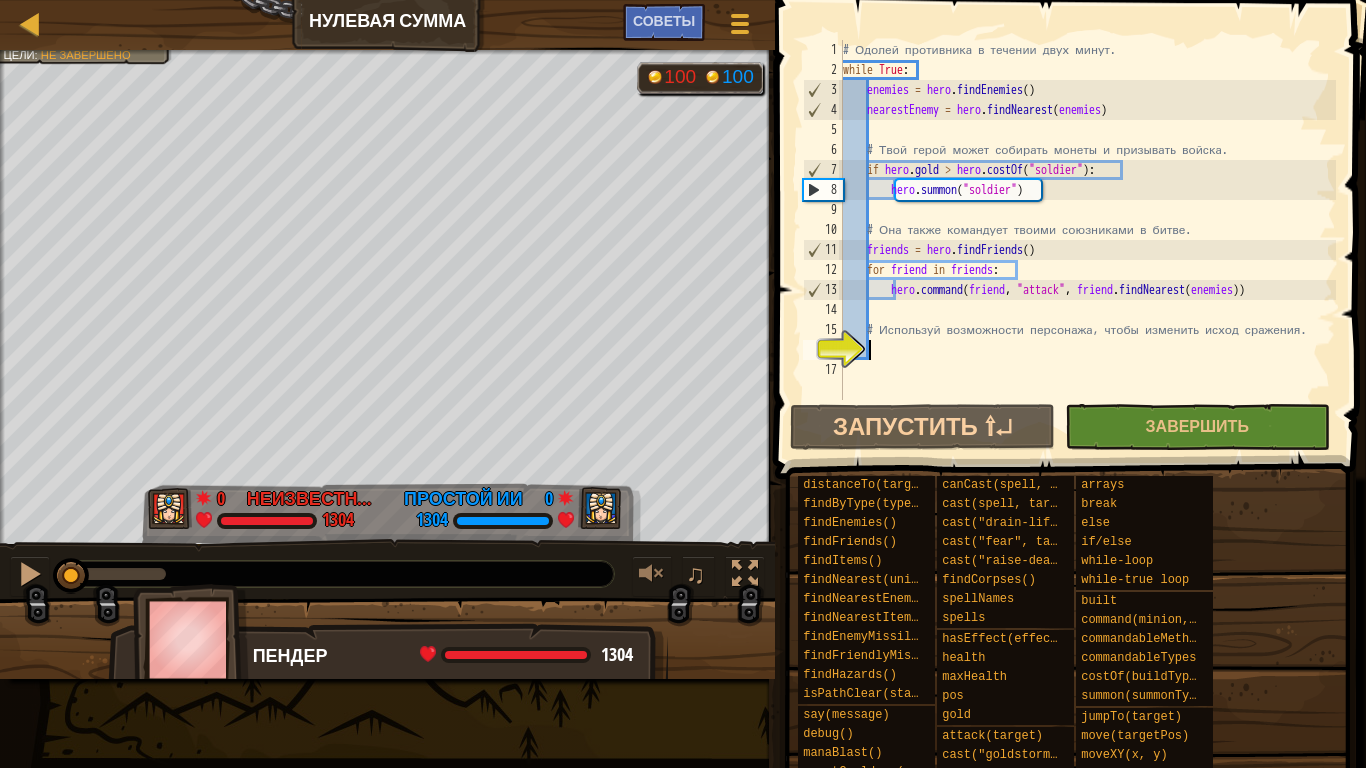 click on "Одолей героя соперника. Ваш герой должен выжить. Цели : Не завершено 100 100 0 Неизвестный игрок 1304 0 Простой ИИ 1304 ♫ Пендер 1304 x: 5 y: 7 x: 2 y: 8 action: build" at bounding box center [683, 364] 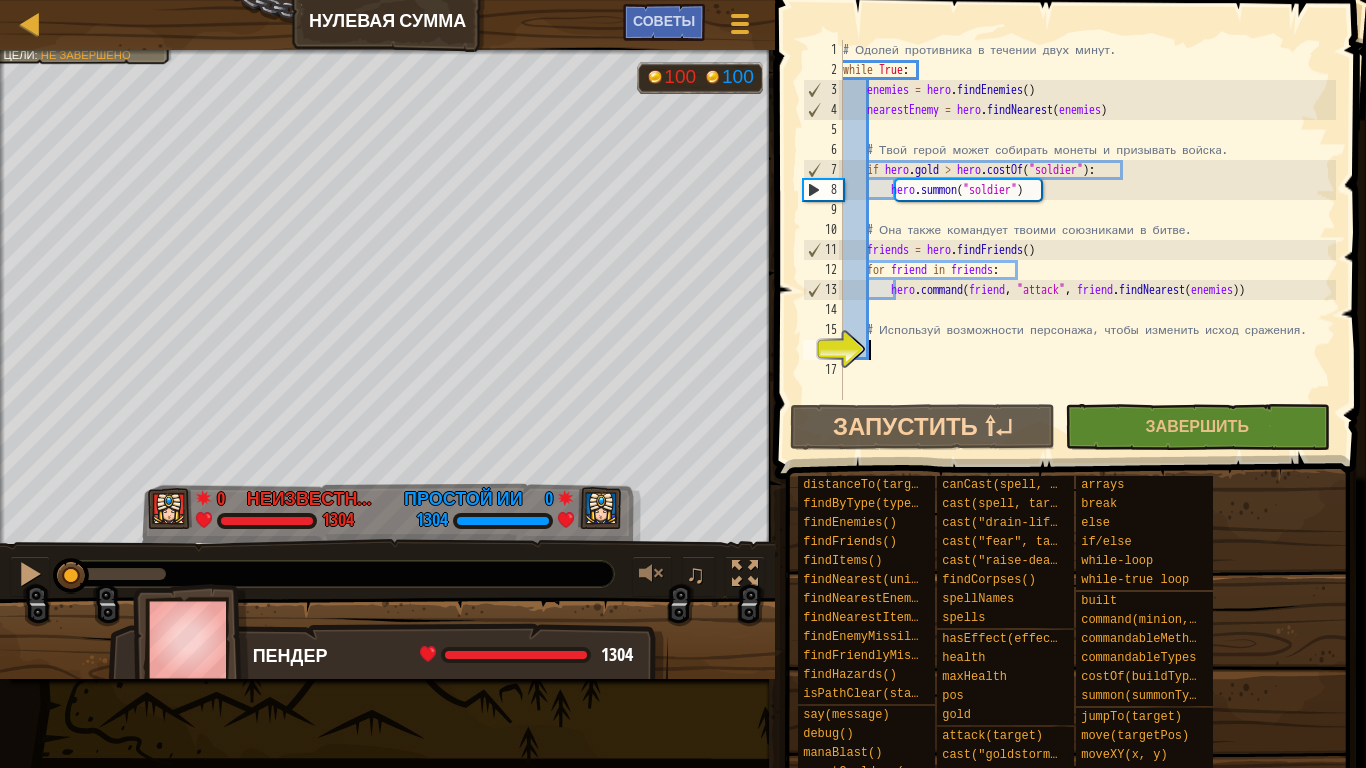 click on "Рейтинг Нулевая сумма Меню игры Готово Советы 1     הההההההההההההההההההההההההההההההההההההההההההההההההההההההההההההההההההההההההההההההההההההההההההההההההההההההההההההההההההההההההההההההההההההההההההההההההההההההההההההההההההההההההההההההההההההההההההההההההההההההההההההההההההההההההההההההההההההההההההההההההההההההההההההההה XXXXXXXXXXXXXXXXXXXXXXXXXXXXXXXXXXXXXXXXXXXXXXXXXXXXXXXXXXXXXXXXXXXXXXXXXXXXXXXXXXXXXXXXXXXXXXXXXXXXXXXXXXXXXXXXXXXXXXXXXXXXXXXXXXXXXXXXXXXXXXXXXXXXXXXXXXXXXXXXXXXXXXXXXXXXXXXXXXXXXXXXXXXXXXXXXXXXXXXXXXXXXXXXXXXXXXXXXXXXXXXXXXXXXXXXXXXXXXXXXXXXXXXXXXXXXXXX Решение × Советы 1 2 3 4 5 6 7 8 9 10 11 12 13 14 15 16 17 # Одолей противника в течении двух минут. while   True" at bounding box center [683, 384] 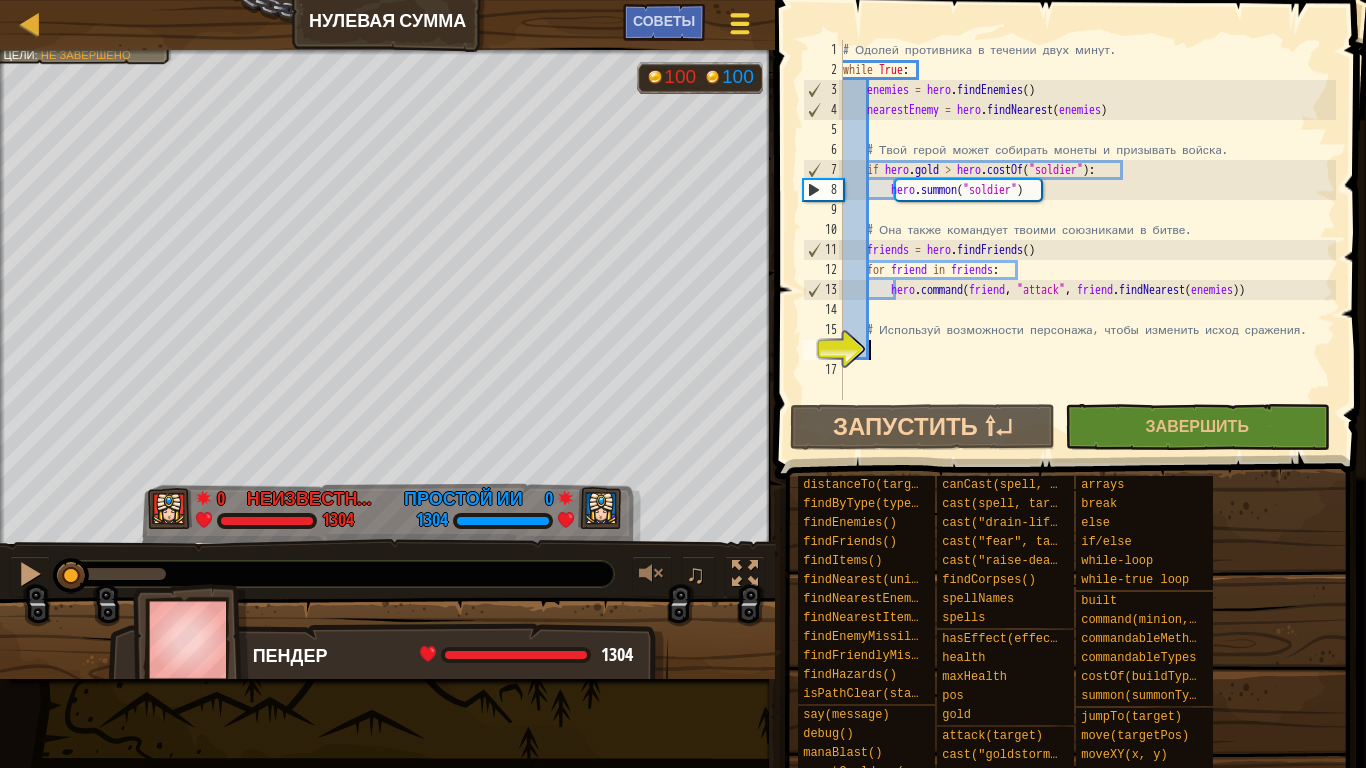 click on "Рейтинг Нулевая сумма Меню игры Готово Советы 1     הההההההההההההההההההההההההההההההההההההההההההההההההההההההההההההההההההההההההההההההההההההההההההההההההההההההההההההההההההההההההההההההההההההההההההההההההההההההההההההההההההההההההההההההההההההההההההההההההההההההההההההההההההההההההההההההההההההההההההההההההההההההההההההההה XXXXXXXXXXXXXXXXXXXXXXXXXXXXXXXXXXXXXXXXXXXXXXXXXXXXXXXXXXXXXXXXXXXXXXXXXXXXXXXXXXXXXXXXXXXXXXXXXXXXXXXXXXXXXXXXXXXXXXXXXXXXXXXXXXXXXXXXXXXXXXXXXXXXXXXXXXXXXXXXXXXXXXXXXXXXXXXXXXXXXXXXXXXXXXXXXXXXXXXXXXXXXXXXXXXXXXXXXXXXXXXXXXXXXXXXXXXXXXXXXXXXXXXXXXXXXXXX Решение × Советы 1 2 3 4 5 6 7 8 9 10 11 12 13 14 15 16 17 # Одолей противника в течении двух минут. while   True" at bounding box center (683, 384) 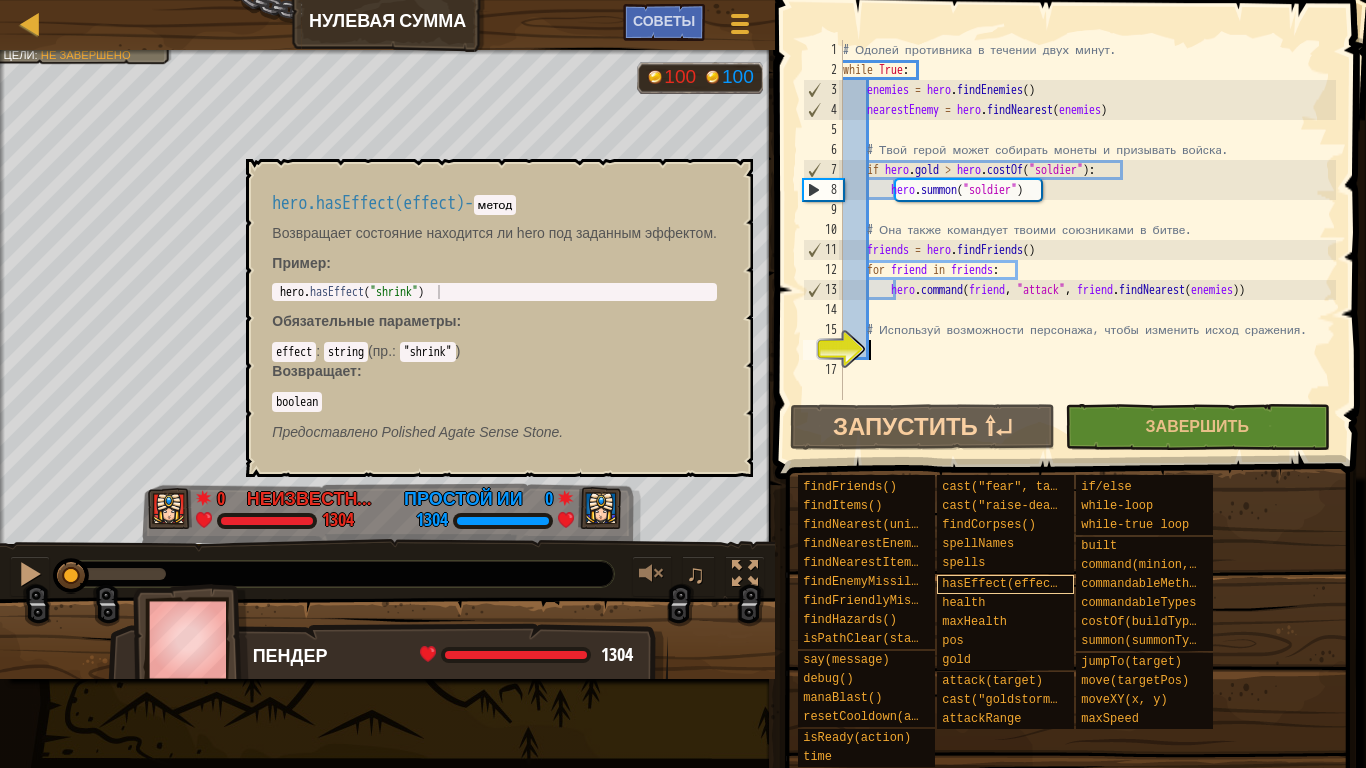 scroll, scrollTop: 0, scrollLeft: 0, axis: both 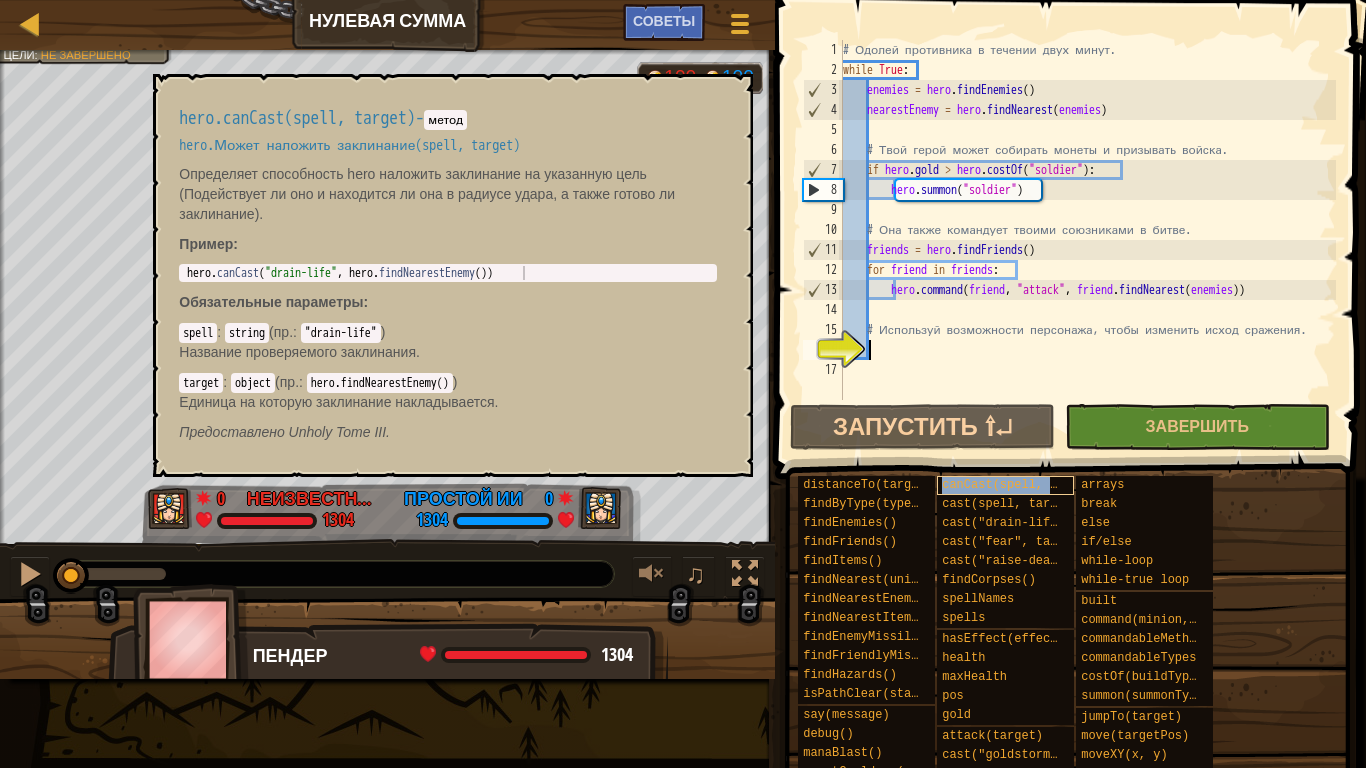 click on "canCast(spell, target)" at bounding box center [1021, 485] 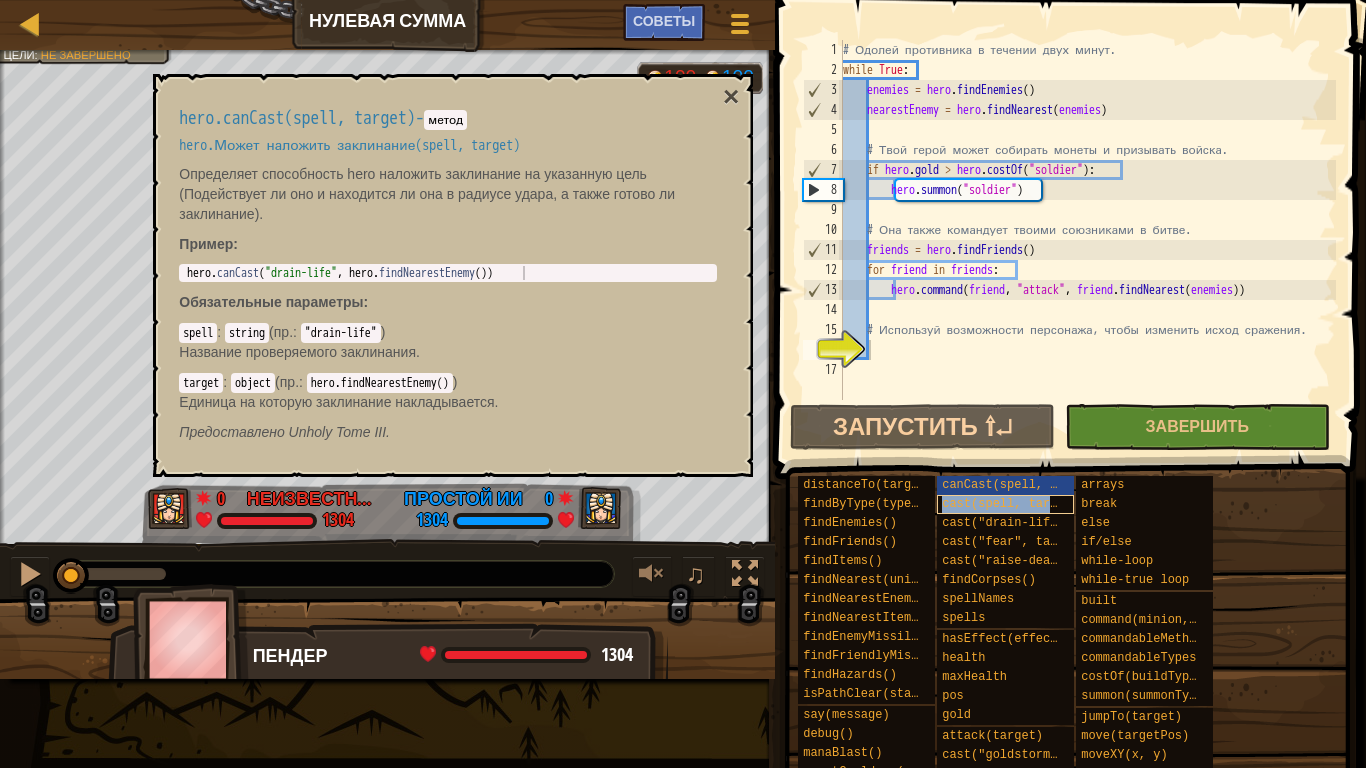 click on "cast(spell, target)" at bounding box center [1010, 504] 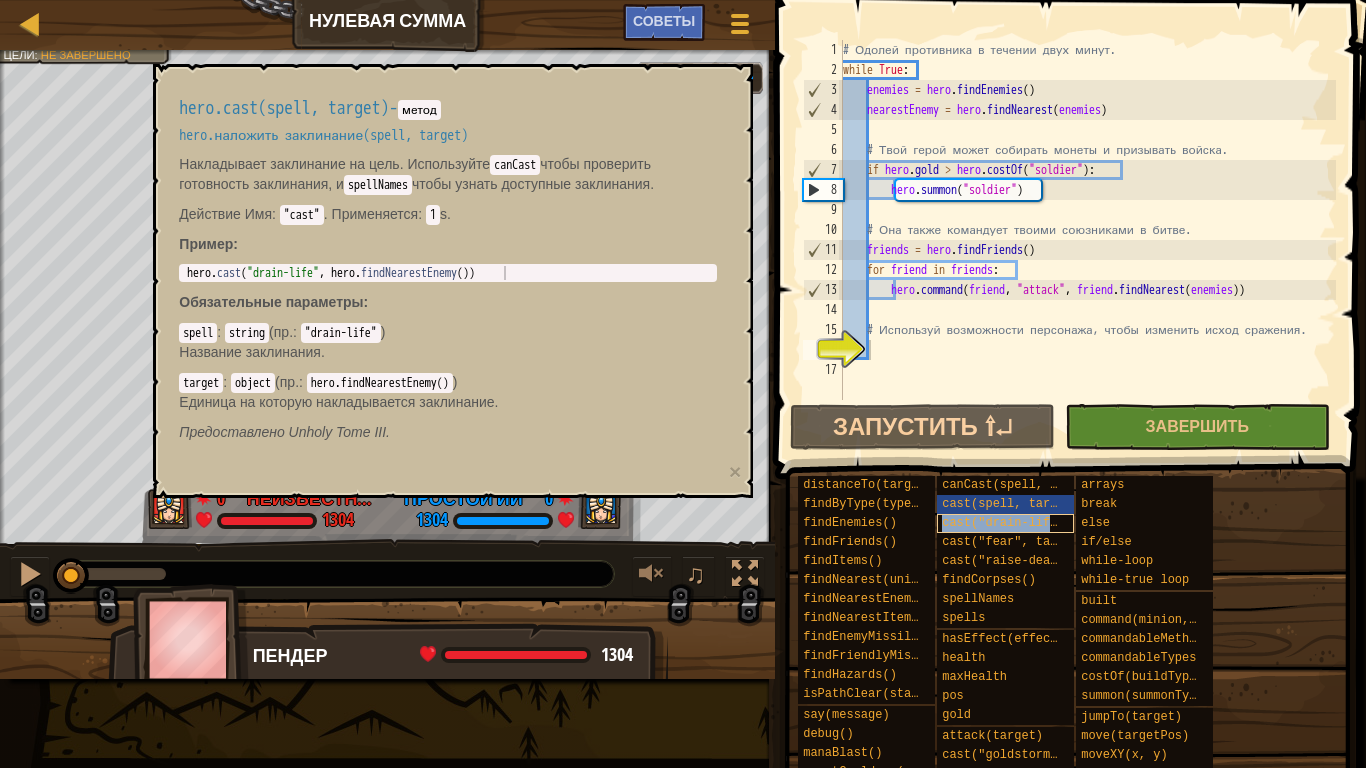 click on "cast("drain-life", target)" at bounding box center (1035, 523) 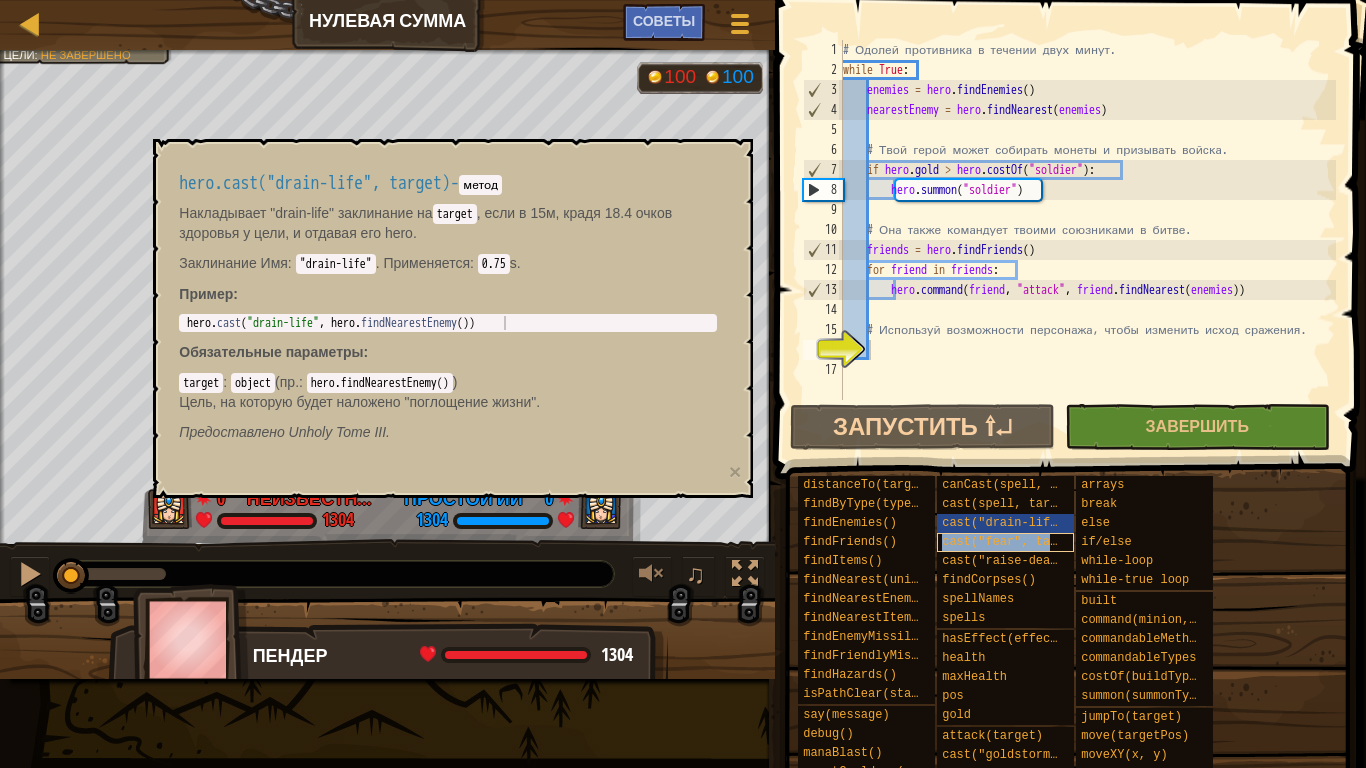 click on "cast("fear", target)" at bounding box center (1014, 542) 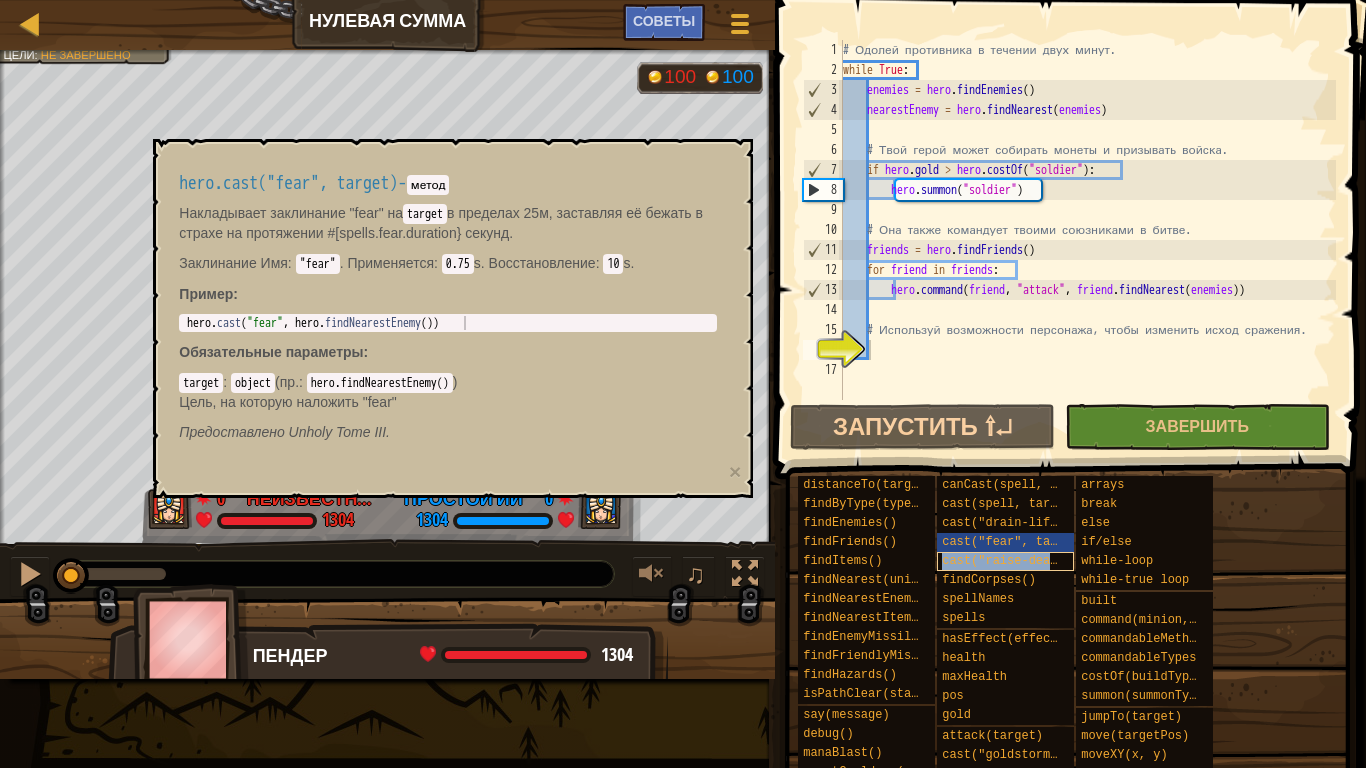 click on "cast("raise-dead")" at bounding box center (1007, 561) 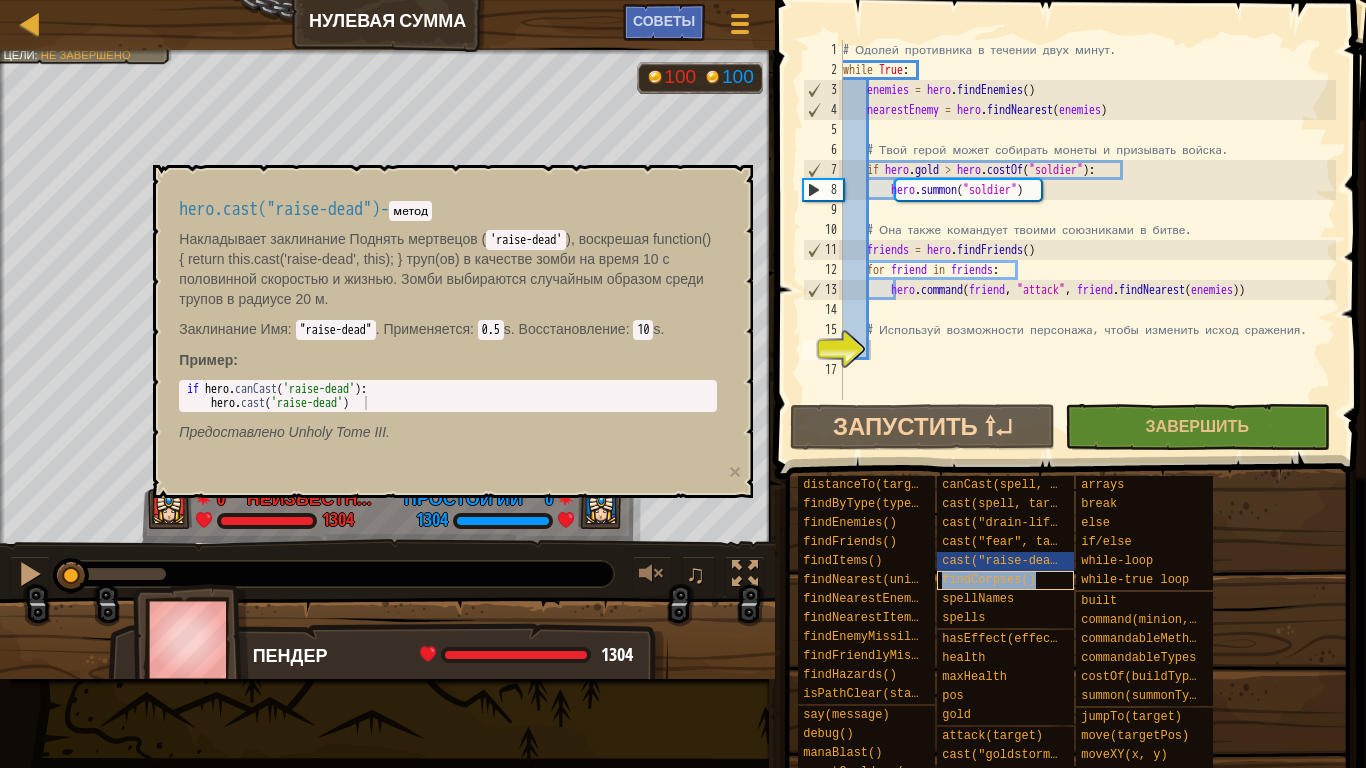 click on "findCorpses()" at bounding box center [989, 580] 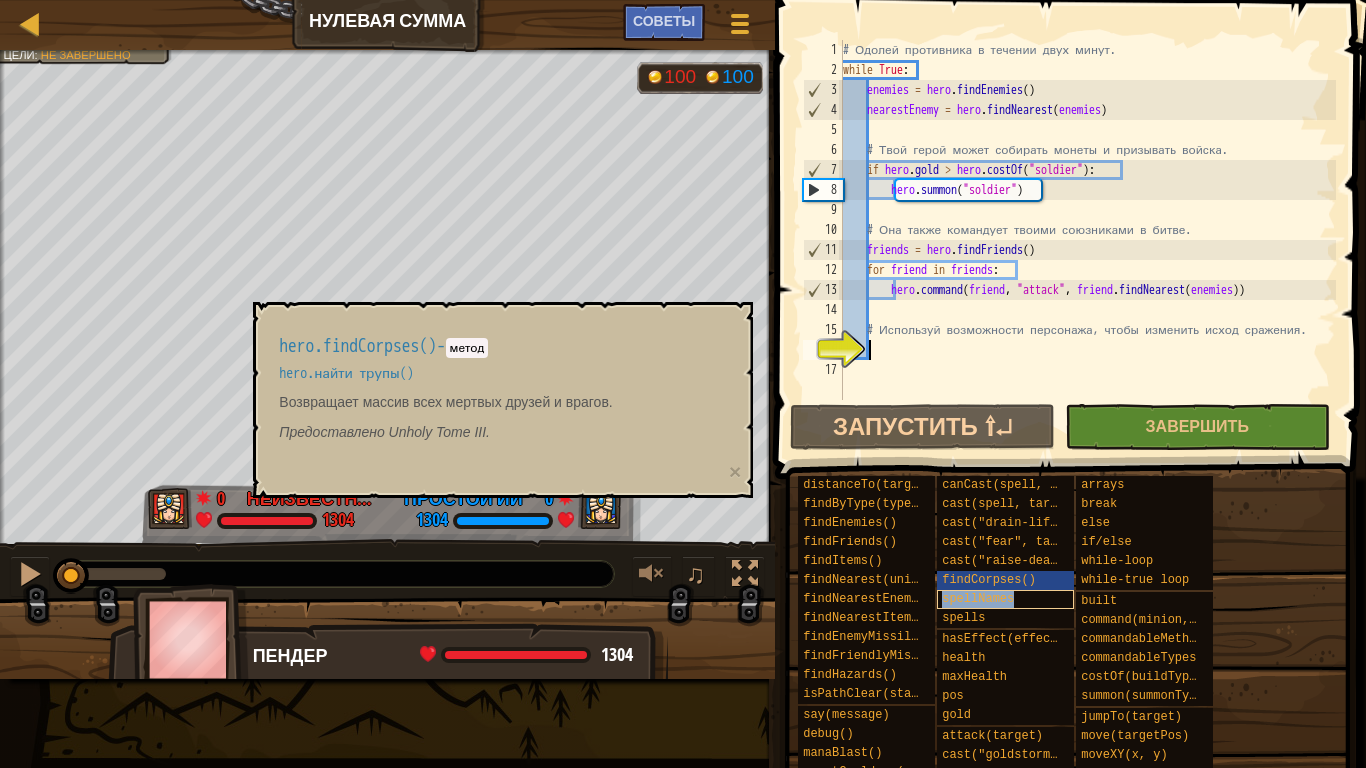 click on "spellNames" at bounding box center (978, 599) 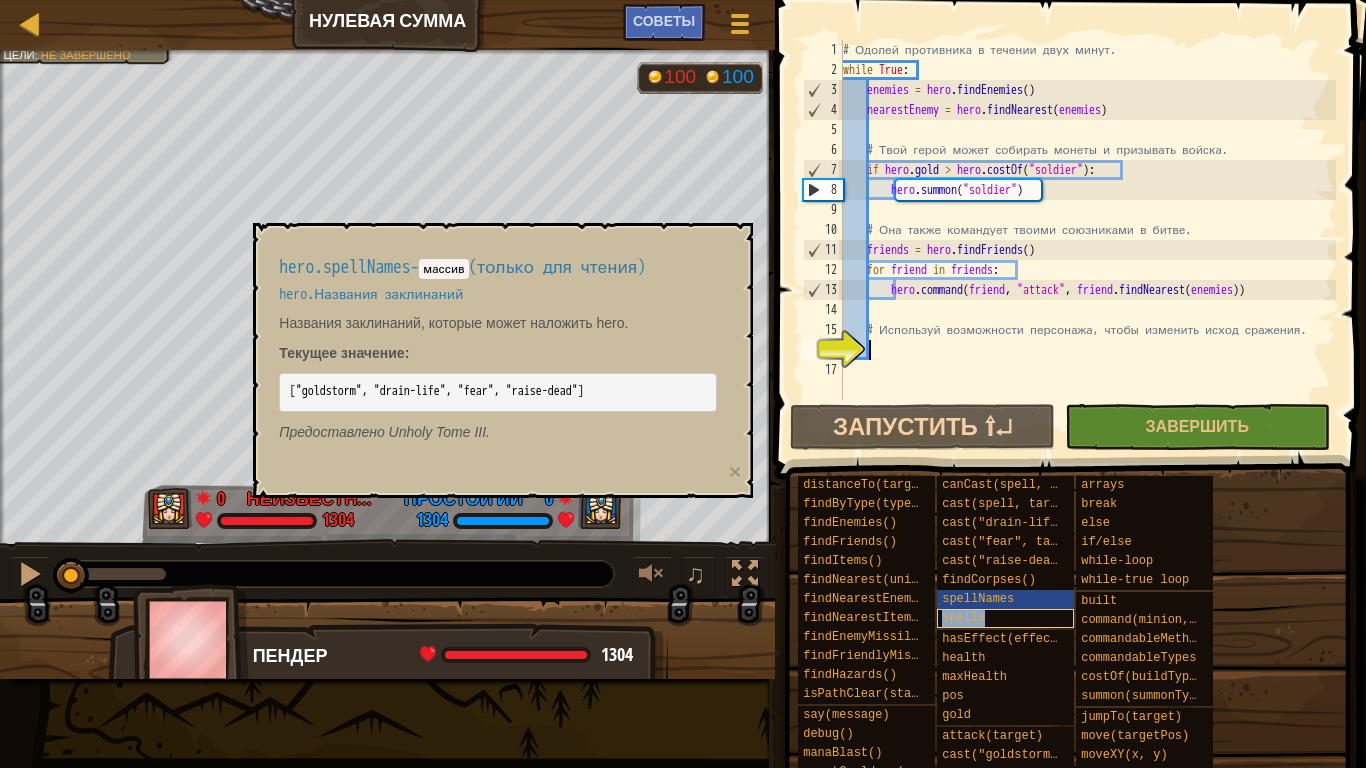 click on "spells" at bounding box center (963, 618) 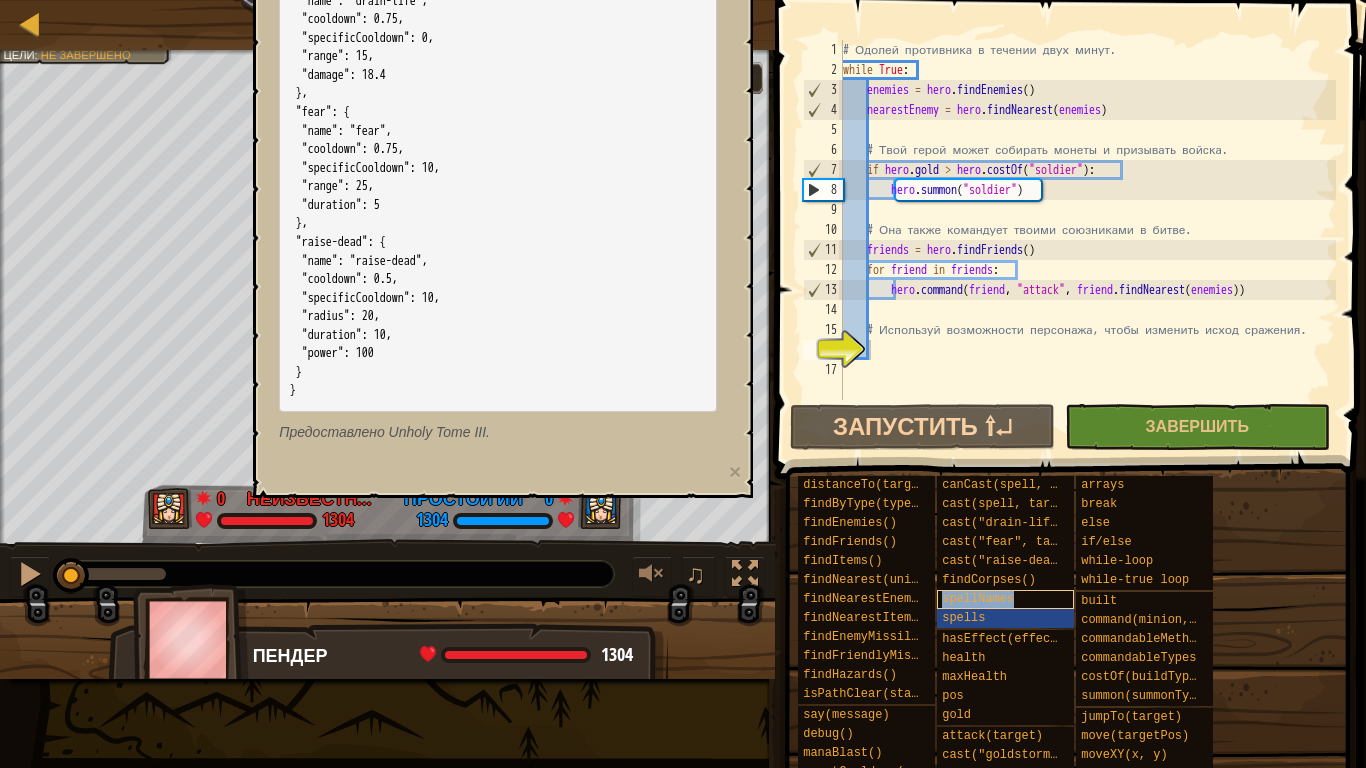 click on "spellNames" at bounding box center [978, 599] 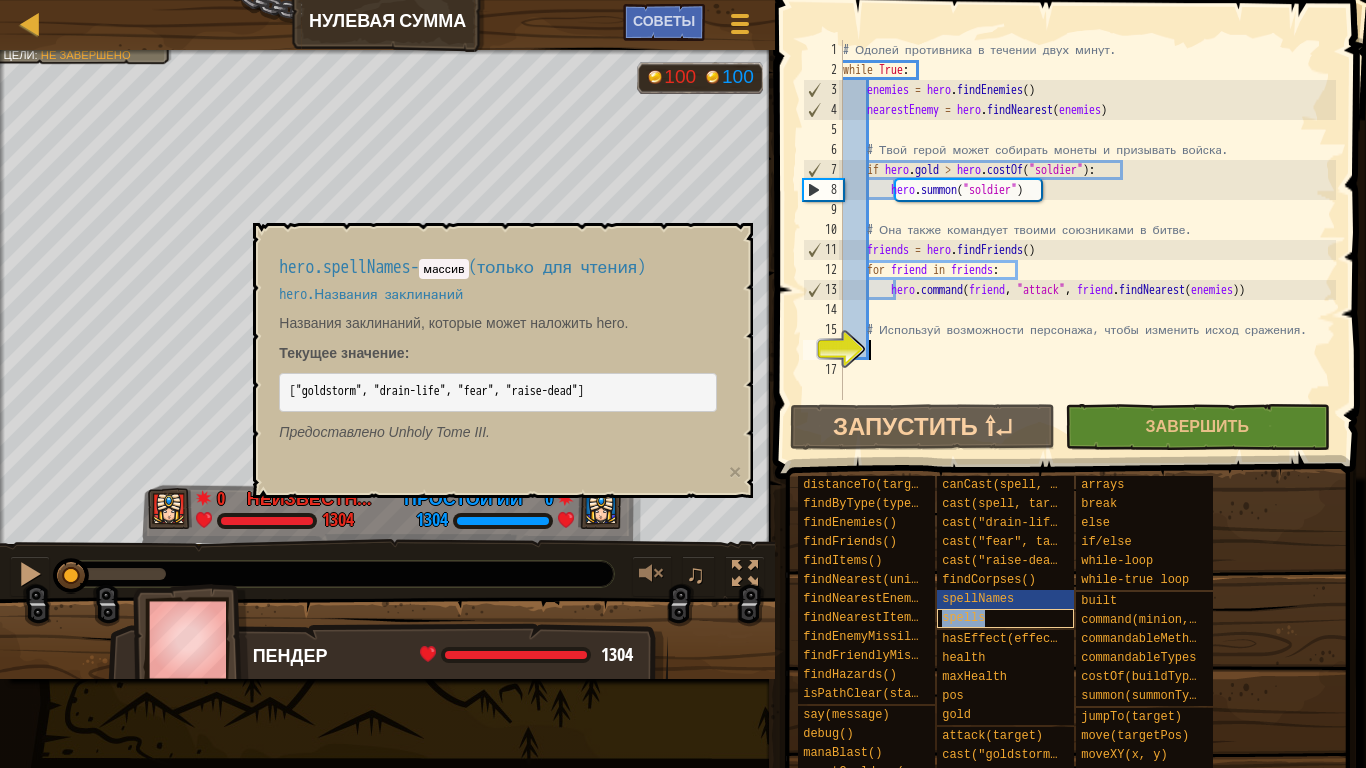 click on "spells" at bounding box center (963, 618) 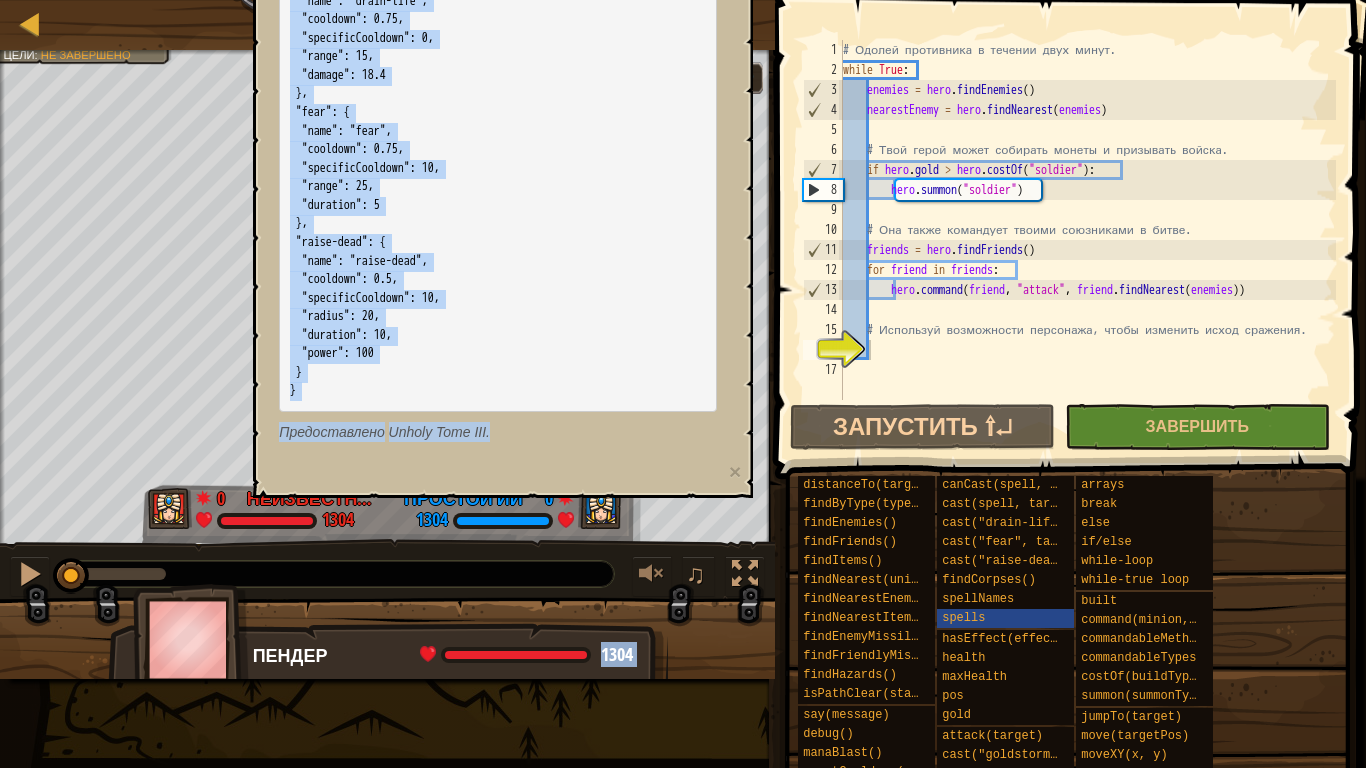click on "Рейтинг Нулевая сумма Меню игры Готово Советы 1     הההההההההההההההההההההההההההההההההההההההההההההההההההההההההההההההההההההההההההההההההההההההההההההההההההההההההההההההההההההההההההההההההההההההההההההההההההההההההההההההההההההההההההההההההההההההההההההההההההההההההההההההההההההההההההההההההההההההההההההההההההההההההההההההה XXXXXXXXXXXXXXXXXXXXXXXXXXXXXXXXXXXXXXXXXXXXXXXXXXXXXXXXXXXXXXXXXXXXXXXXXXXXXXXXXXXXXXXXXXXXXXXXXXXXXXXXXXXXXXXXXXXXXXXXXXXXXXXXXXXXXXXXXXXXXXXXXXXXXXXXXXXXXXXXXXXXXXXXXXXXXXXXXXXXXXXXXXXXXXXXXXXXXXXXXXXXXXXXXXXXXXXXXXXXXXXXXXXXXXXXXXXXXXXXXXXXXXXXXXXXXXXX Решение × Советы 1 2 3 4 5 6 7 8 9 10 11 12 13 14 15 16 17 # Одолей противника в течении двух минут. while   True" at bounding box center [683, 0] 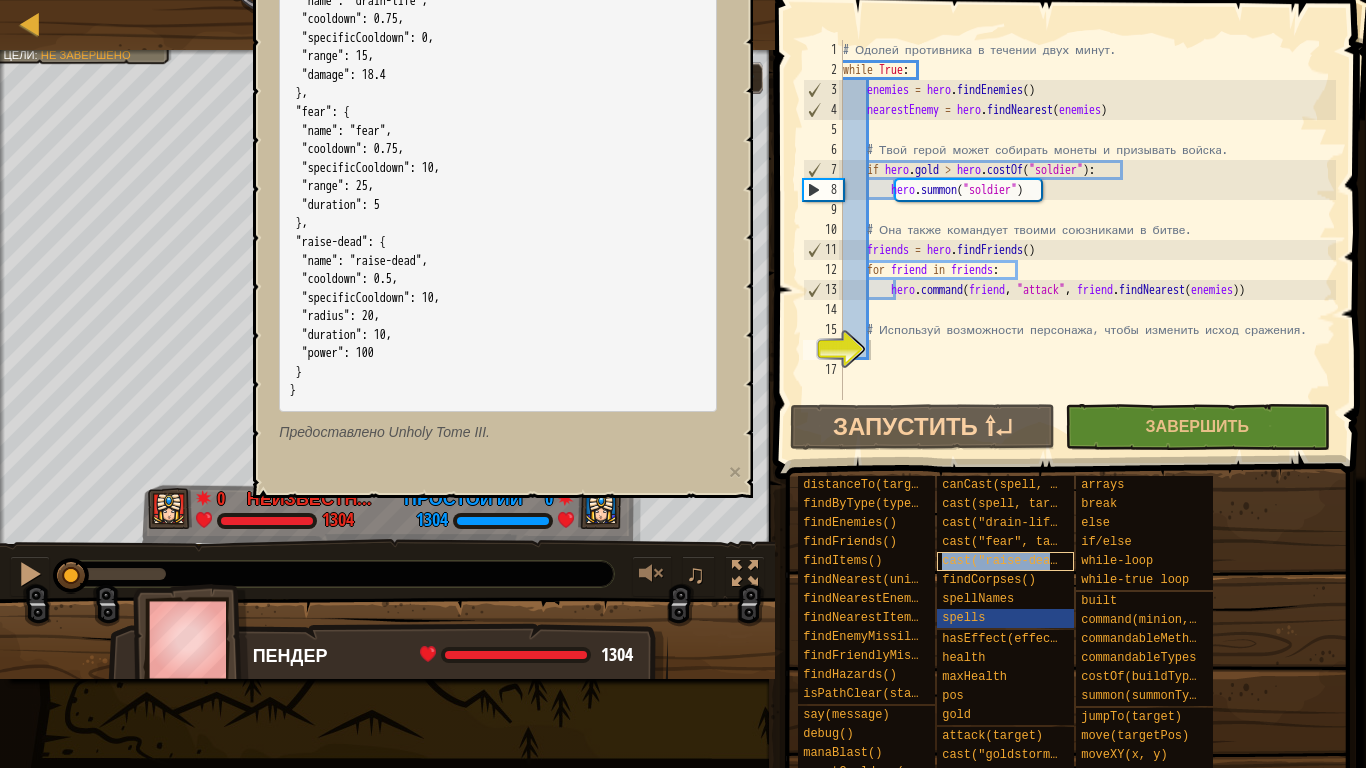 click on "cast("raise-dead")" at bounding box center (1007, 561) 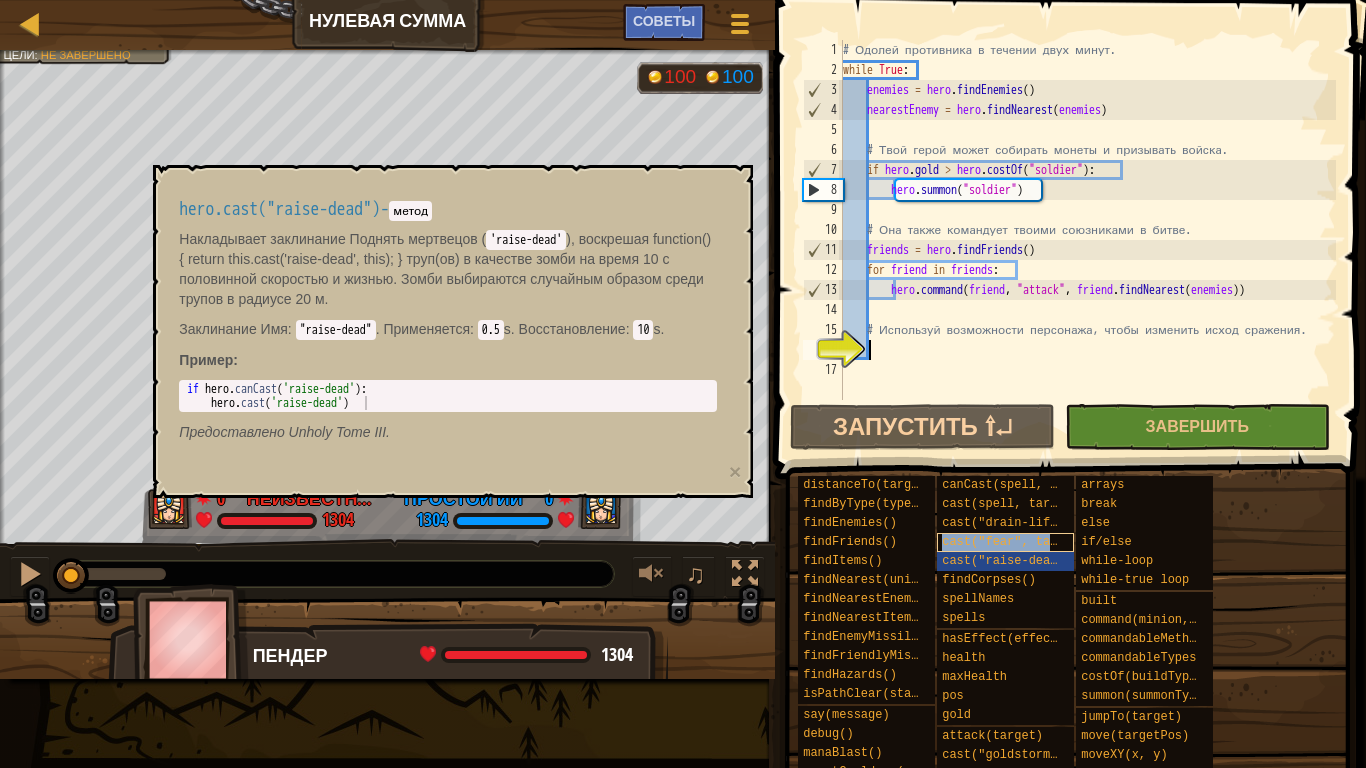 click on "cast("fear", target)" at bounding box center [1014, 542] 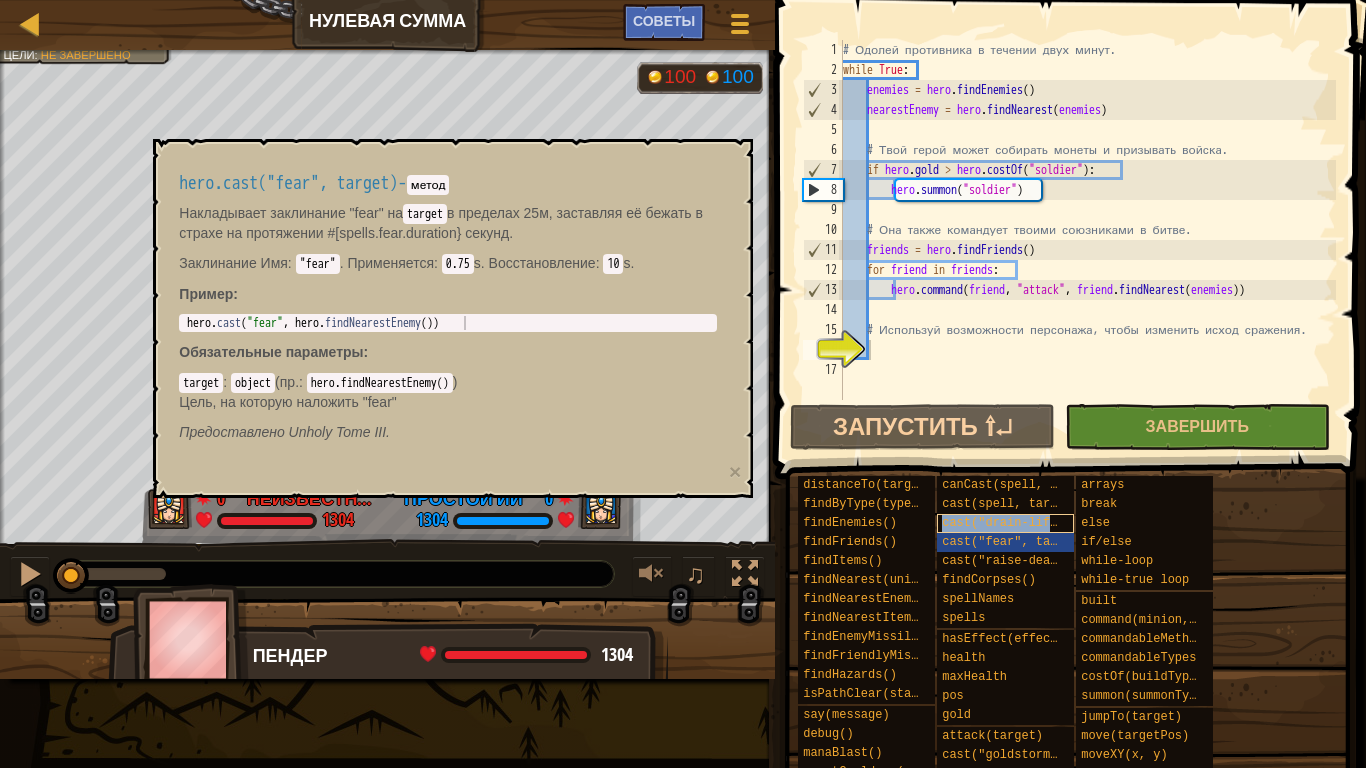 click on "cast("drain-life", target)" at bounding box center (1035, 523) 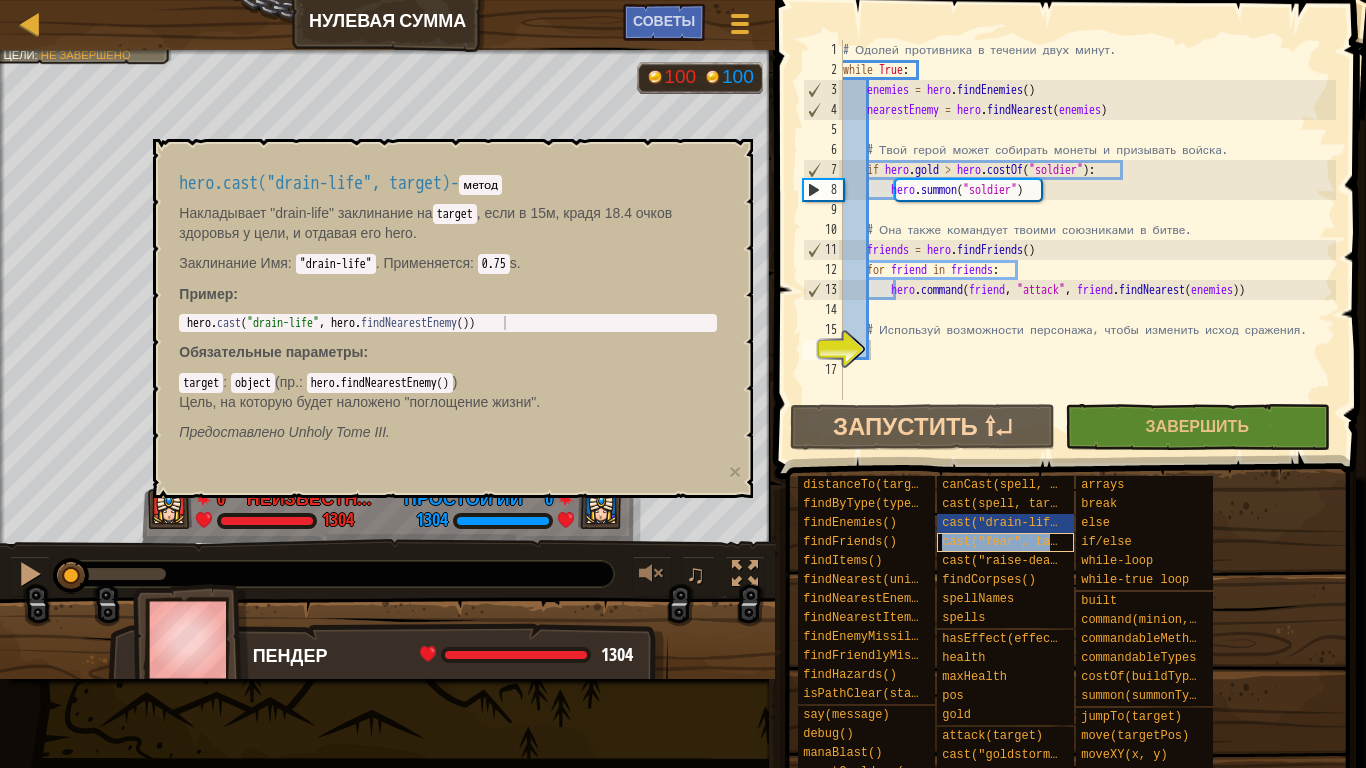 click on "cast("fear", target)" at bounding box center [1014, 542] 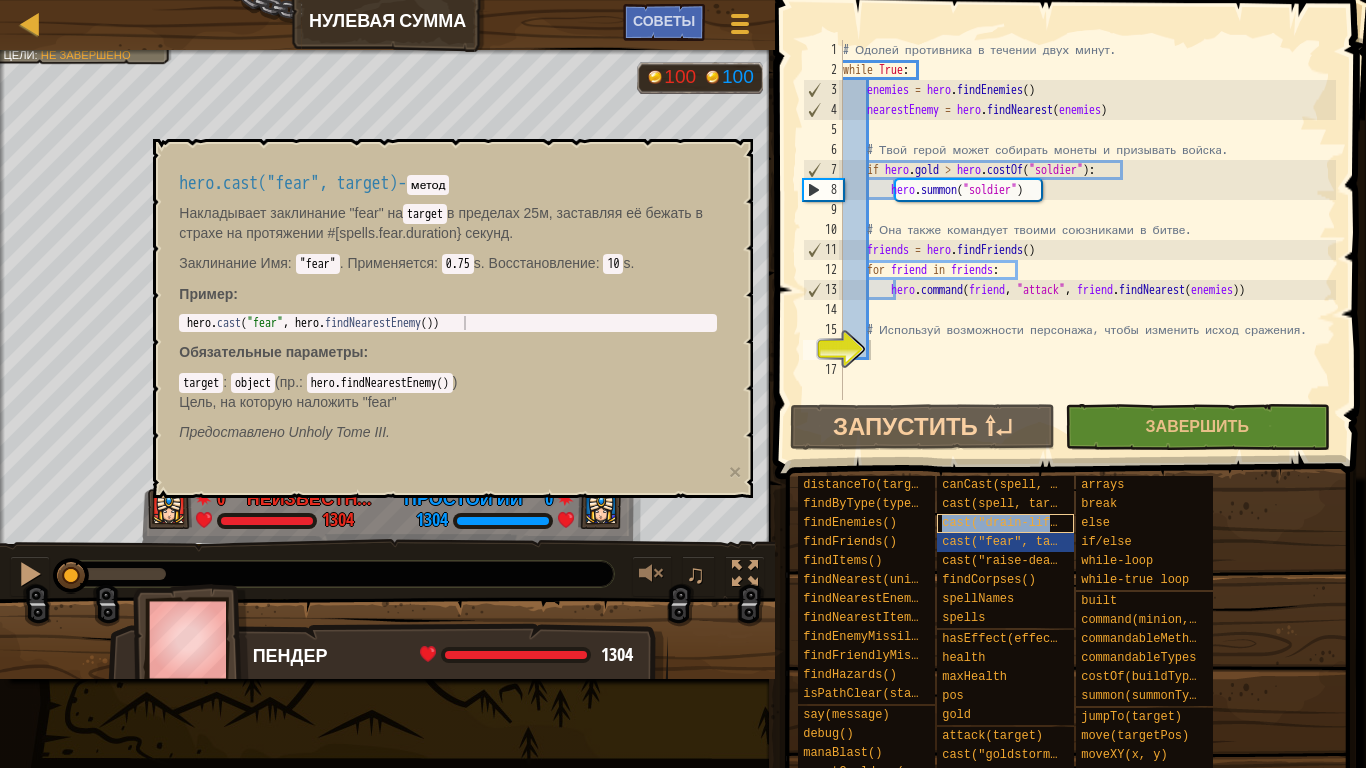click on "cast("drain-life", target)" at bounding box center (1035, 523) 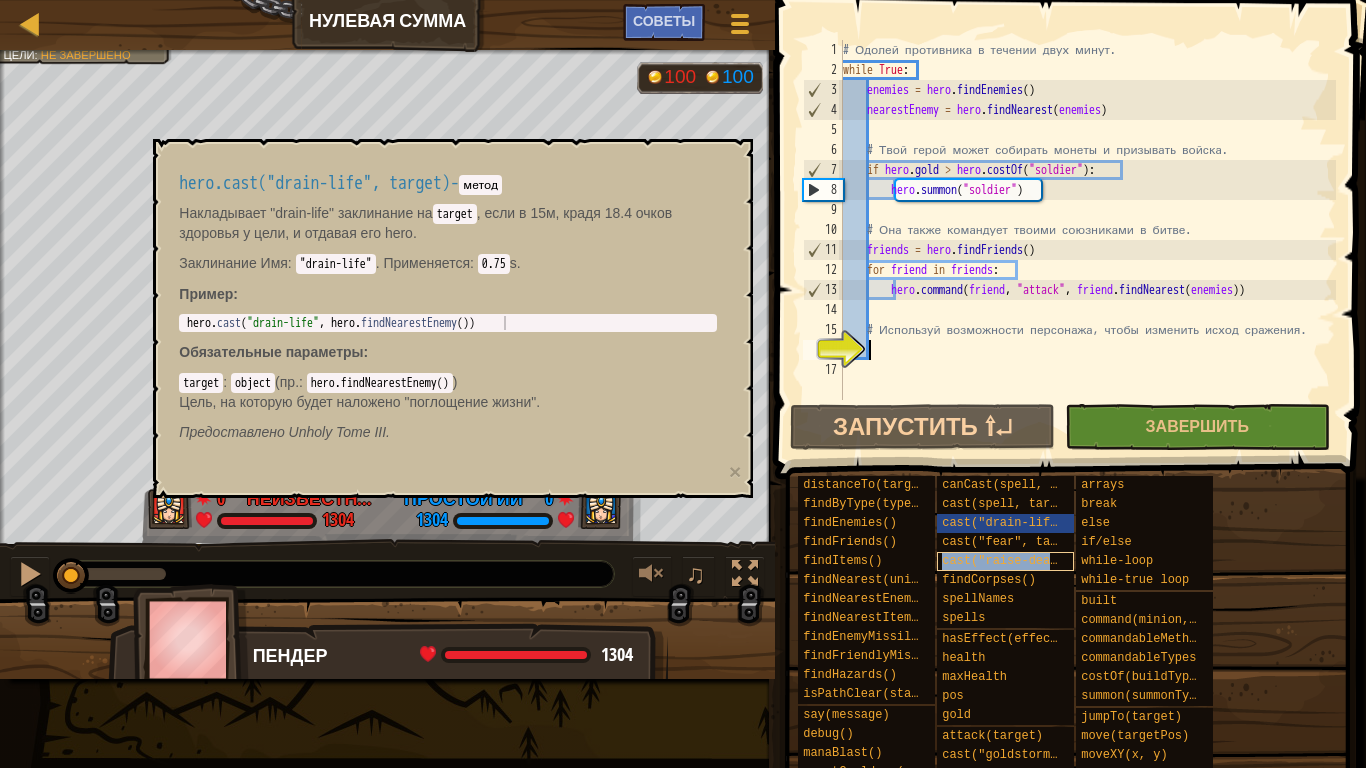 click on "cast("raise-dead")" at bounding box center [1007, 561] 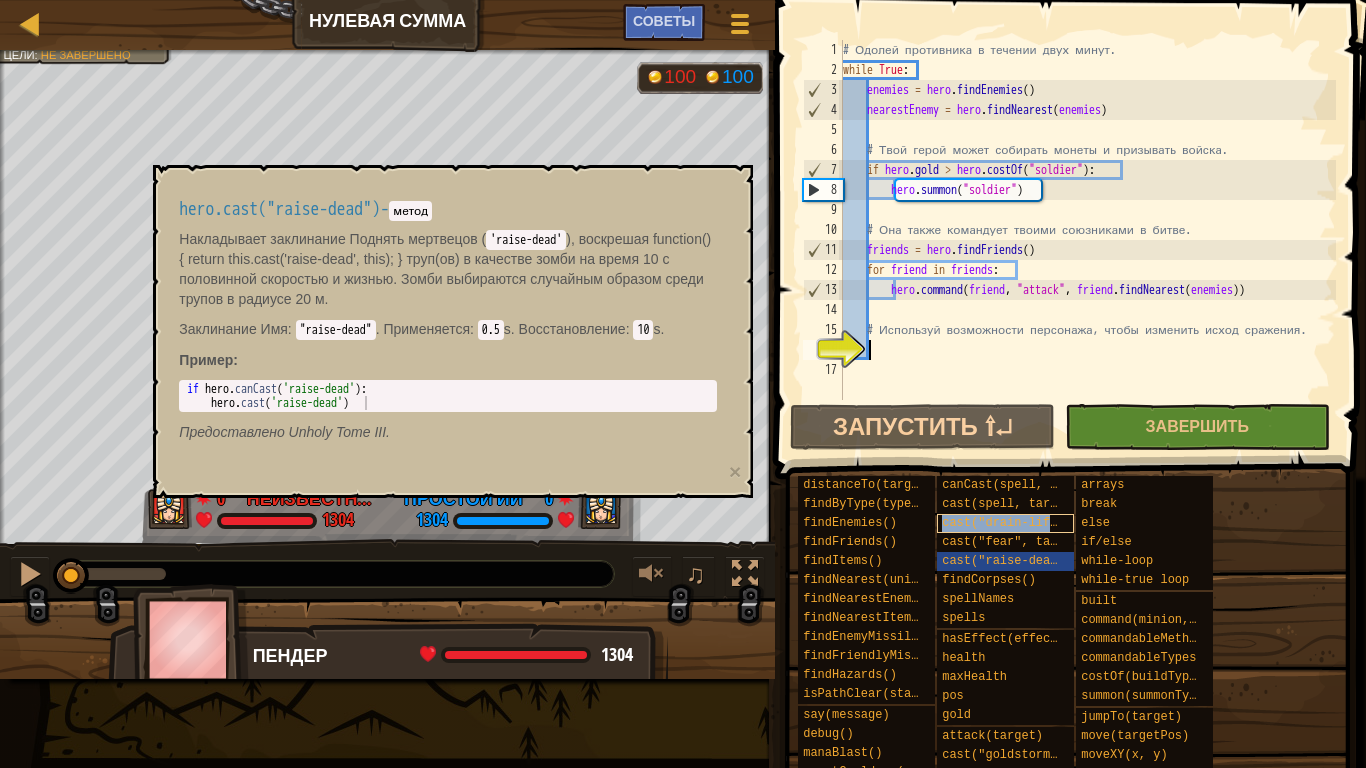 click on "cast("drain-life", target)" at bounding box center [1035, 523] 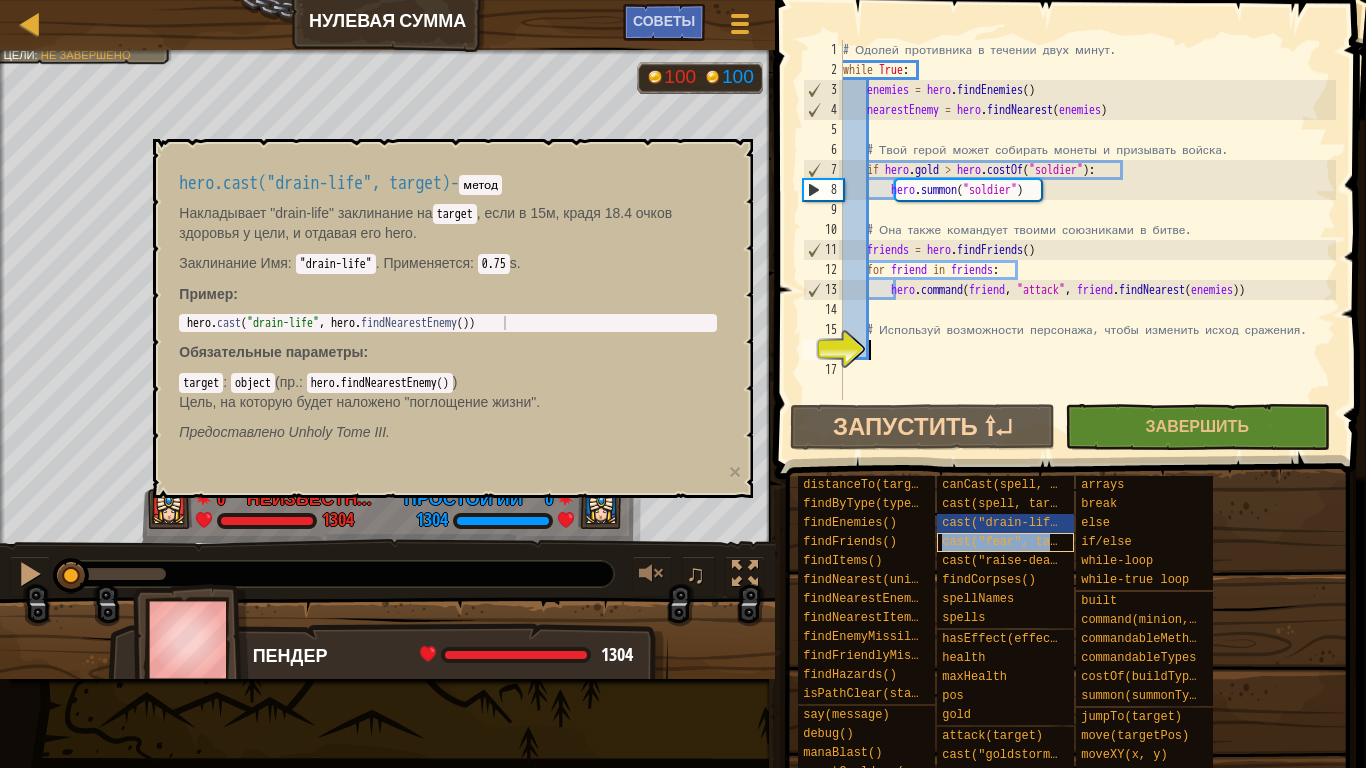 click on "cast("fear", target)" at bounding box center [1014, 542] 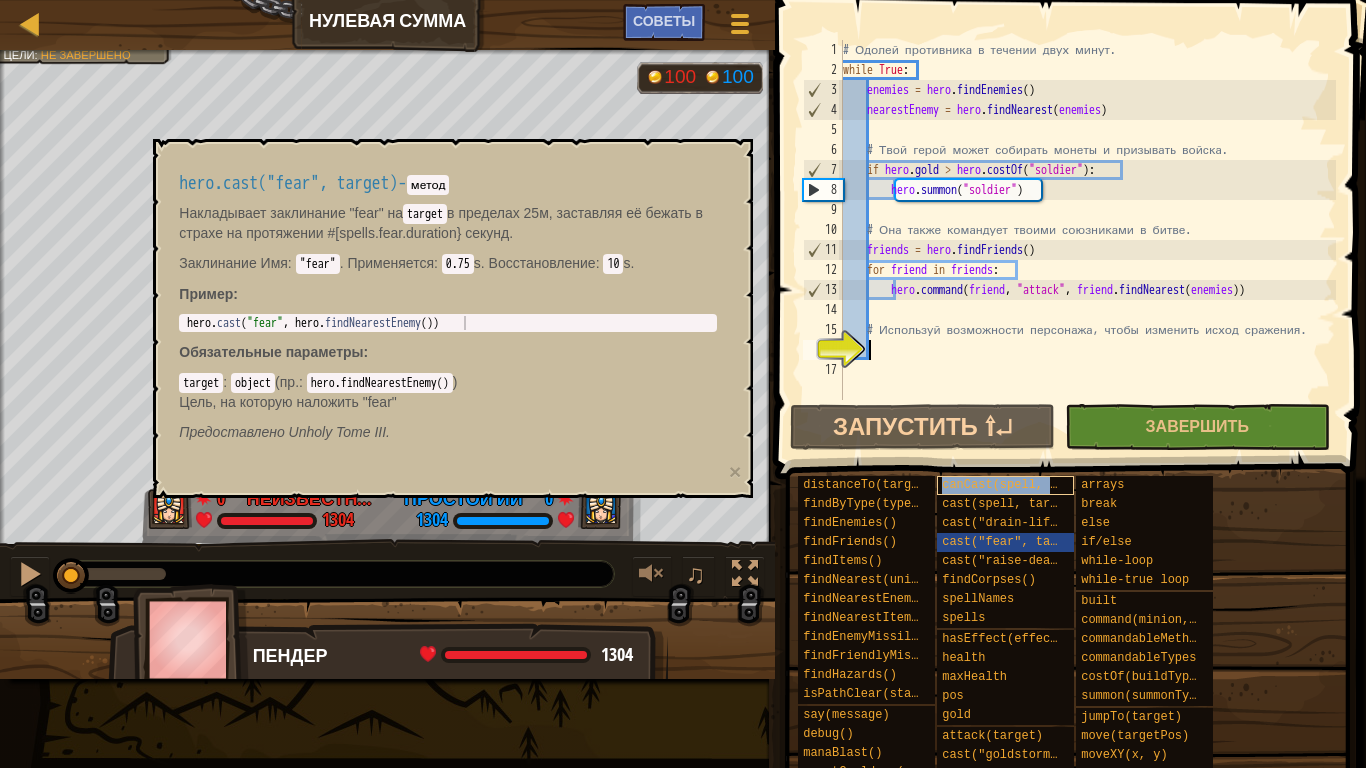 click on "canCast(spell, target)" at bounding box center [1021, 485] 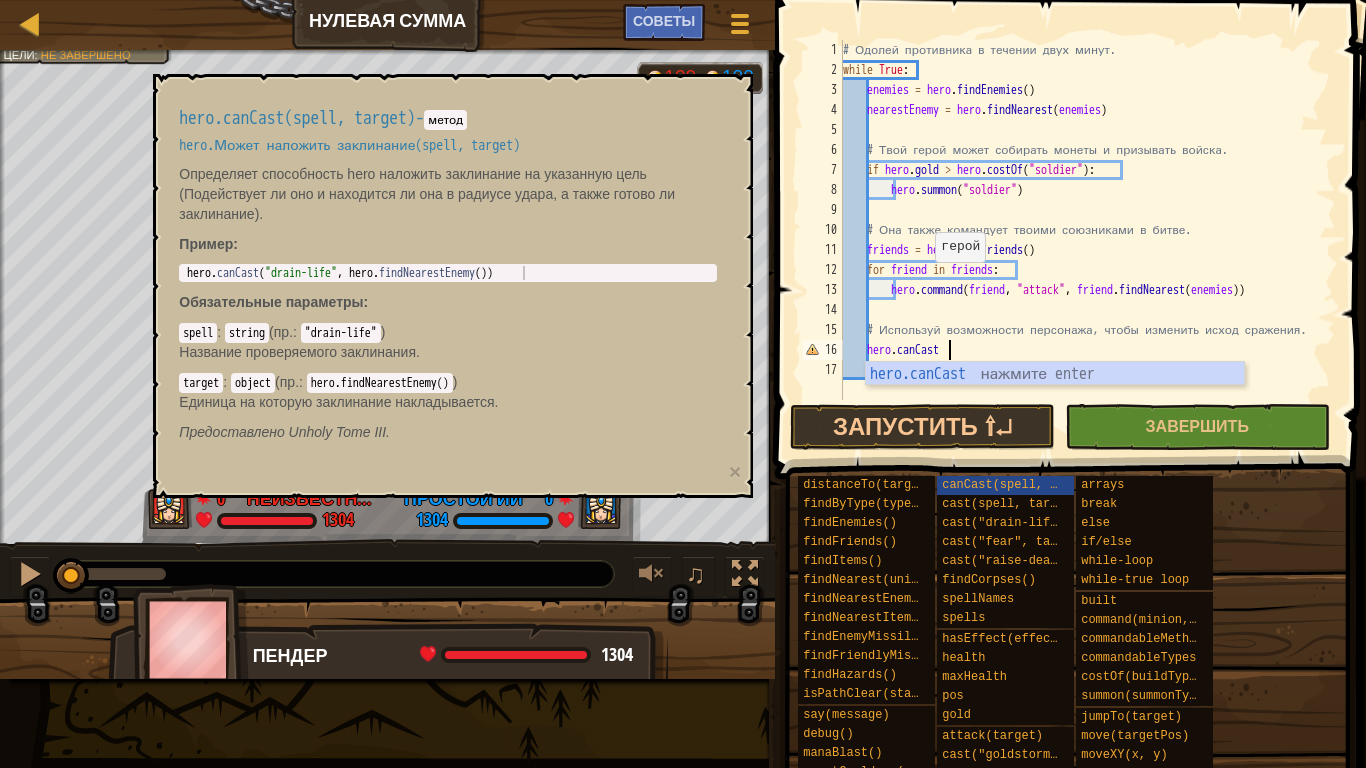 scroll, scrollTop: 9, scrollLeft: 8, axis: both 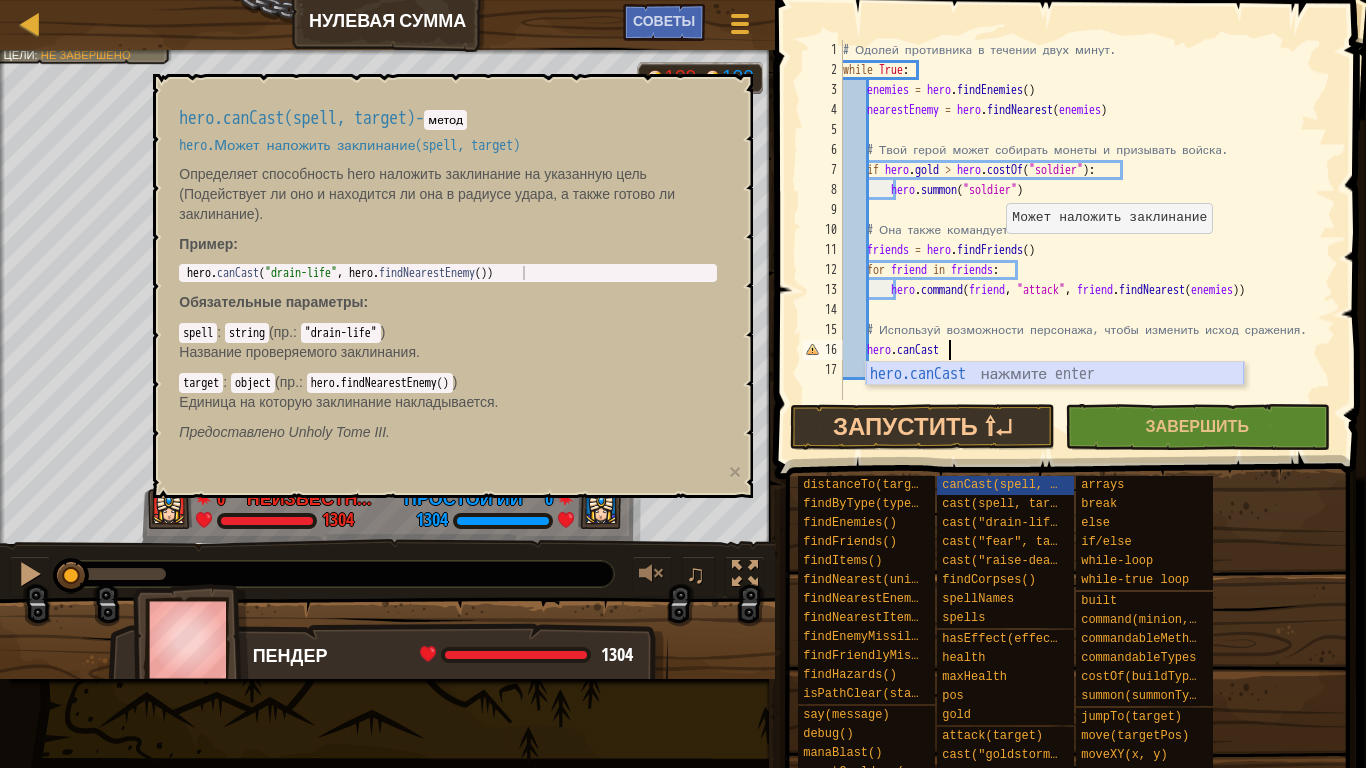 click on "hero.canCast нажмите enter" at bounding box center [1055, 398] 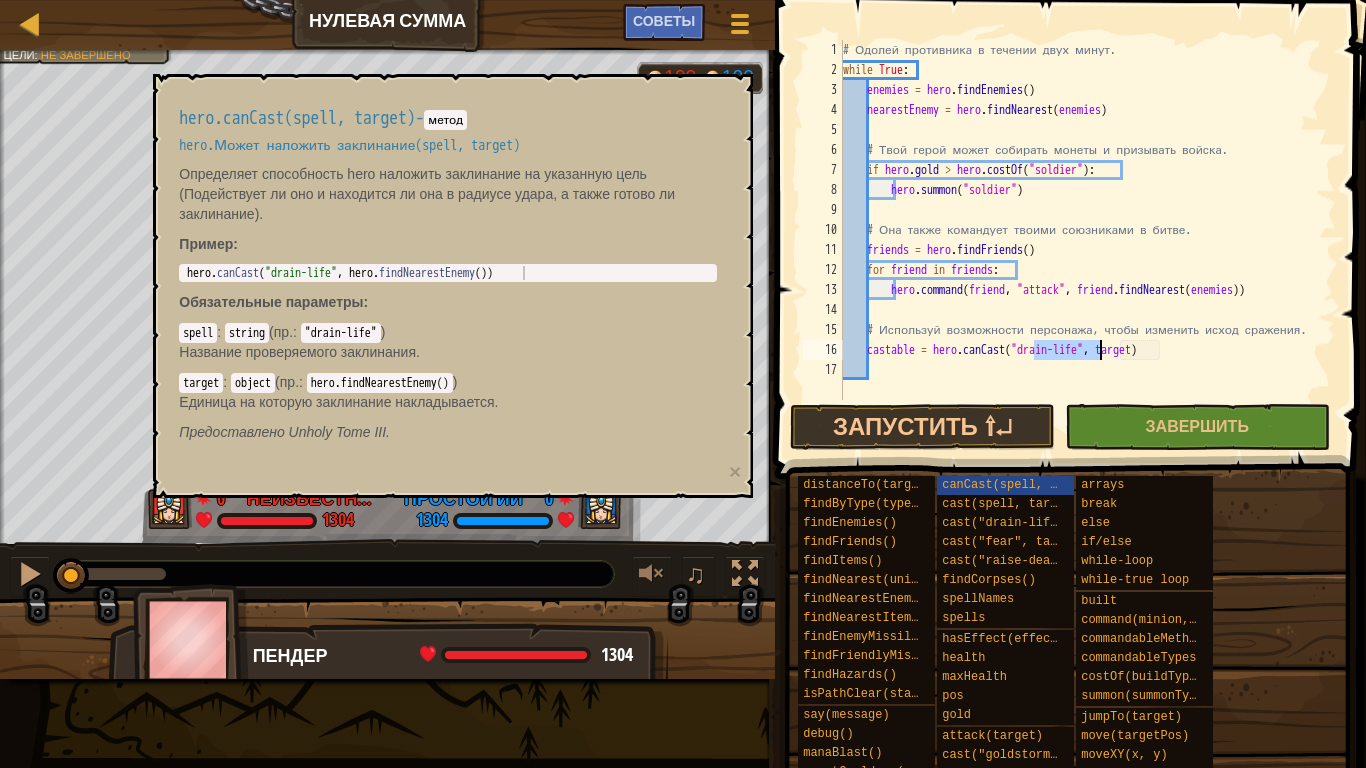 click on "# Одолей противника в течении двух минут. while   True :      enemies   =   hero . findEnemies ( )      nearestEnemy   =   hero . findNearest ( enemies )           # Твой герой может собирать монеты и призывать войска.      if   hero . gold   >   hero . costOf ( "soldier" ) :          hero . [PERSON_NAME] ( "soldier" )           # Она также командует твоими союзниками в битве.      friends   =   hero . [PERSON_NAME] ( )      for   friend   in   friends :          hero . command ( friend ,   "attack" ,   friend . findNearest ( enemies ))           # Используй возможности персонажа, чтобы изменить исход сражения.      castable   =   hero . canCast ( "drain-life" ,   target )" at bounding box center [1087, 240] 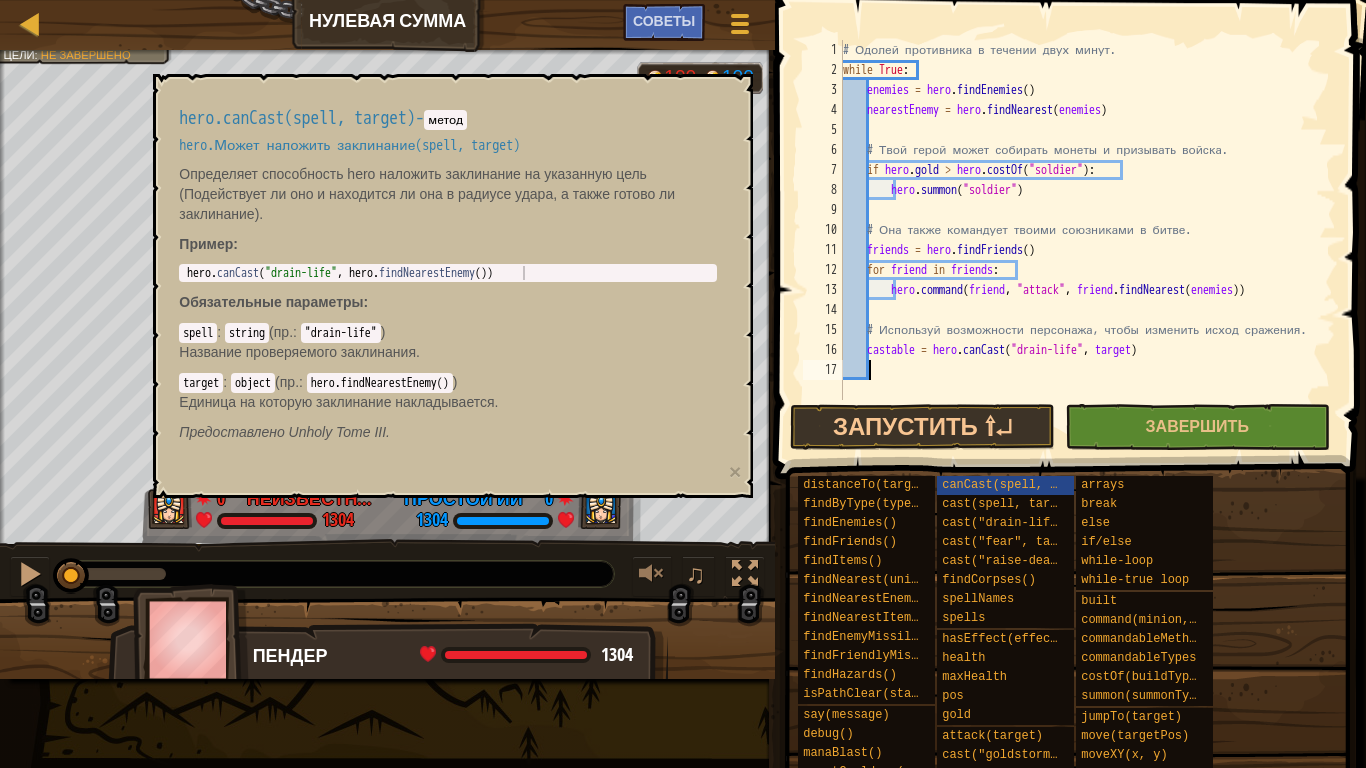 scroll, scrollTop: 9, scrollLeft: 1, axis: both 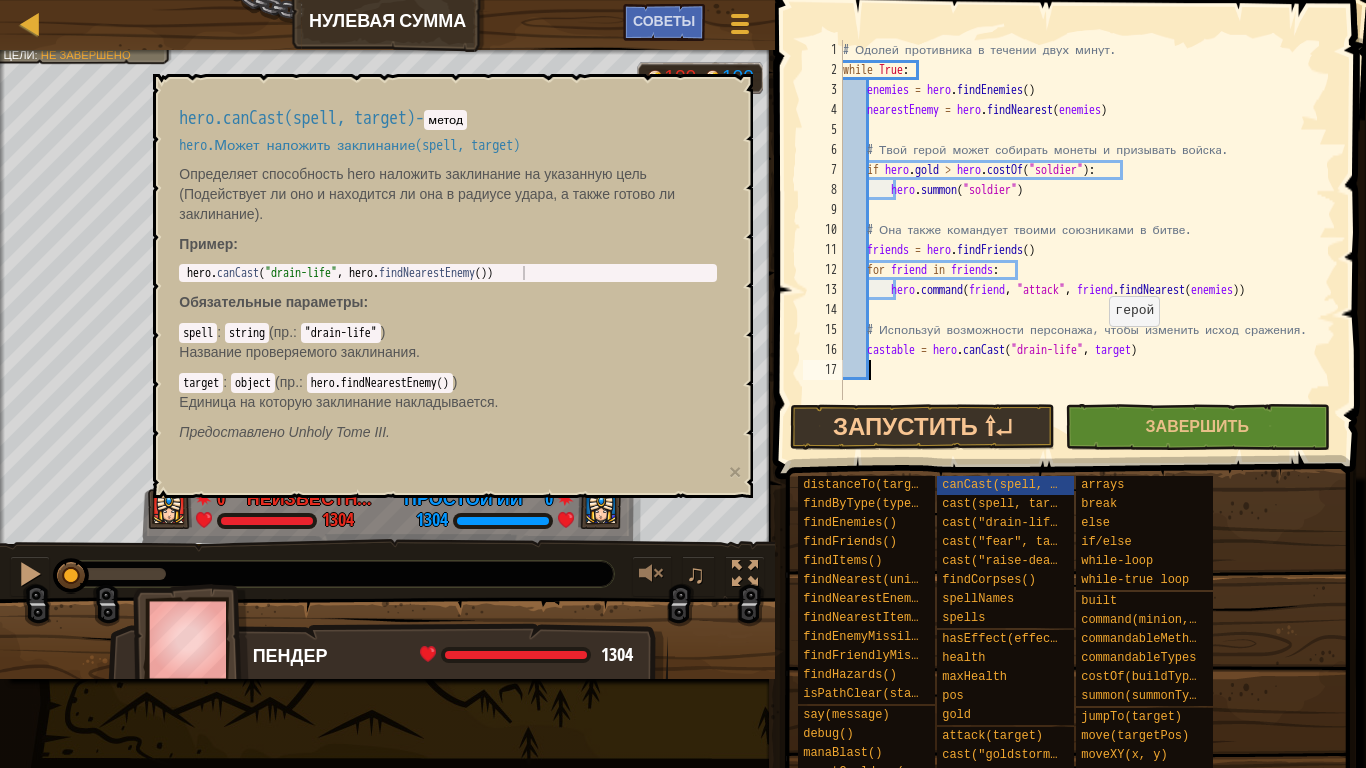 click on "# Одолей противника в течении двух минут. while   True :      enemies   =   hero . findEnemies ( )      nearestEnemy   =   hero . findNearest ( enemies )           # Твой герой может собирать монеты и призывать войска.      if   hero . gold   >   hero . costOf ( "soldier" ) :          hero . [PERSON_NAME] ( "soldier" )           # Она также командует твоими союзниками в битве.      friends   =   hero . [PERSON_NAME] ( )      for   friend   in   friends :          hero . command ( friend ,   "attack" ,   friend . findNearest ( enemies ))           # Используй возможности персонажа, чтобы изменить исход сражения.      castable   =   hero . canCast ( "drain-life" ,   target )" at bounding box center (1087, 240) 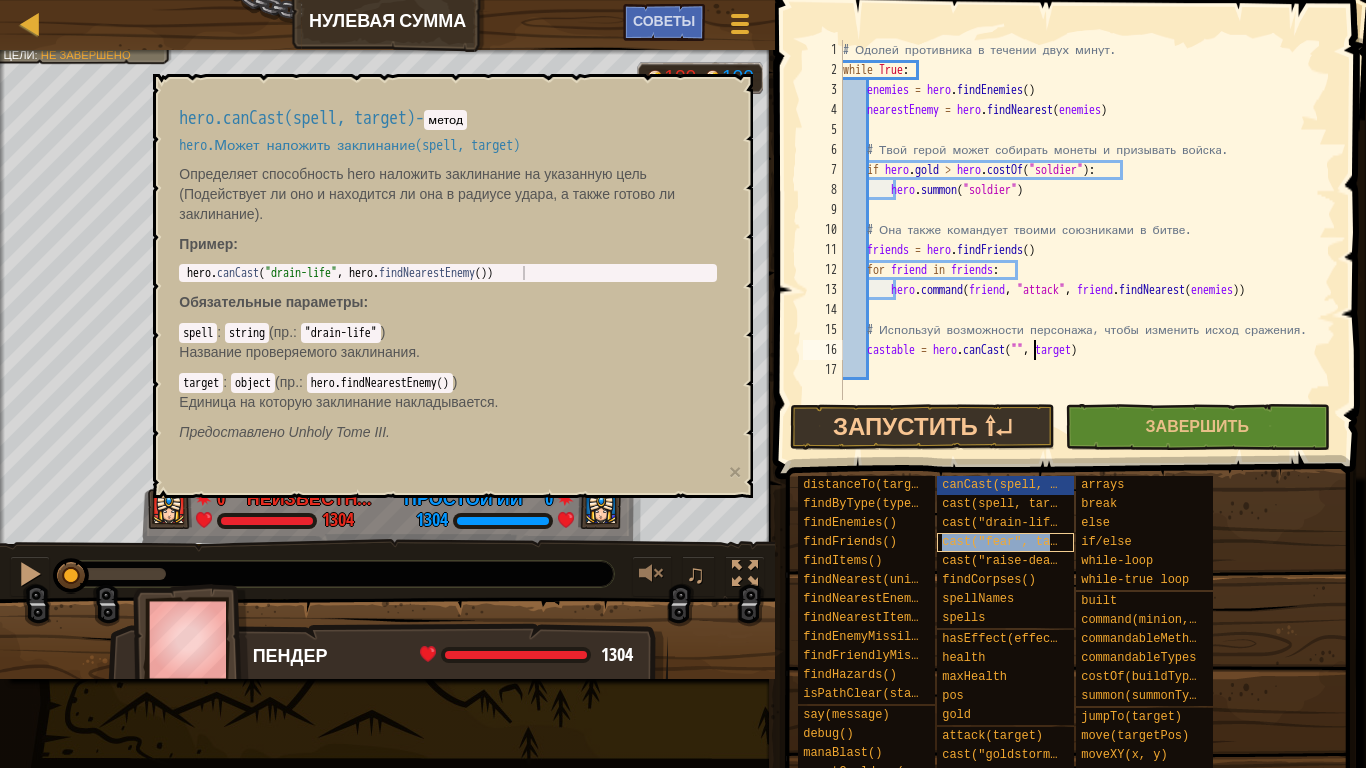 click on "cast("fear", target)" at bounding box center [1014, 542] 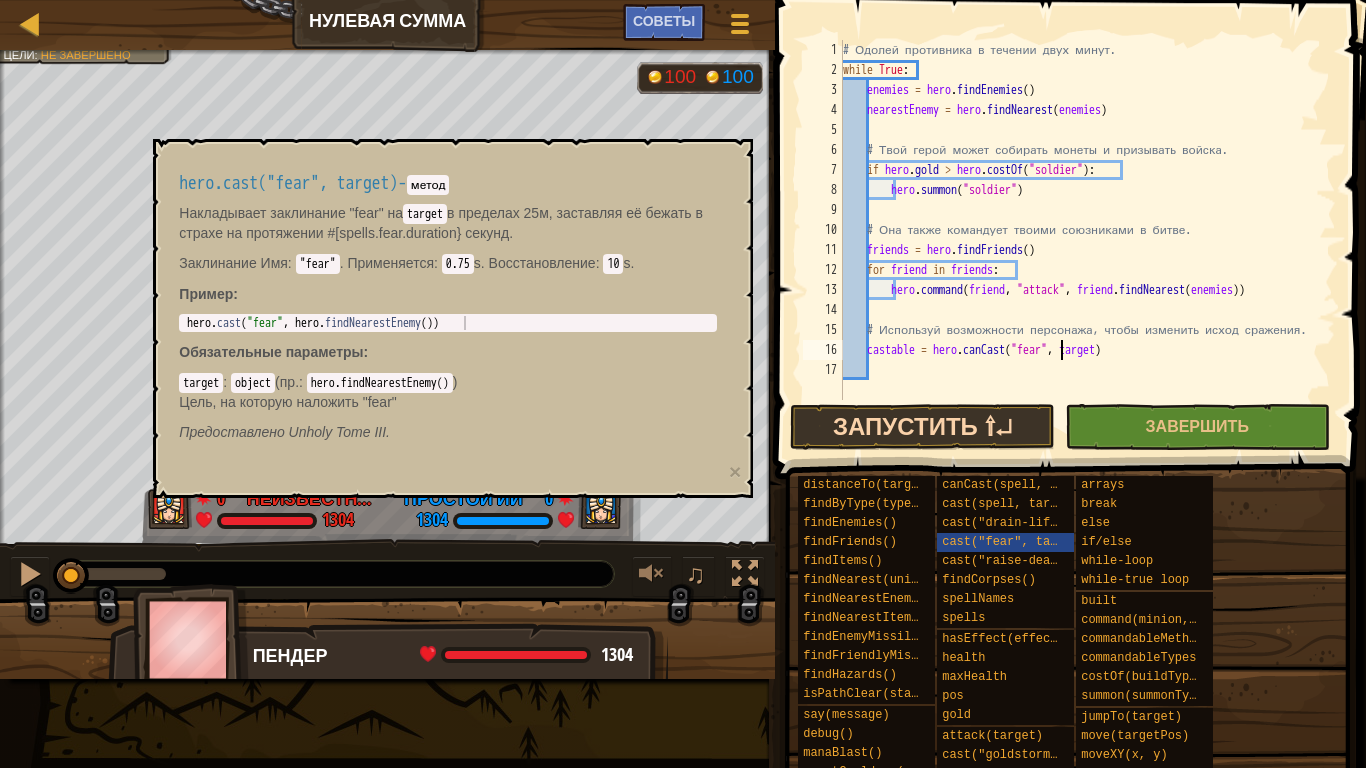 scroll, scrollTop: 9, scrollLeft: 19, axis: both 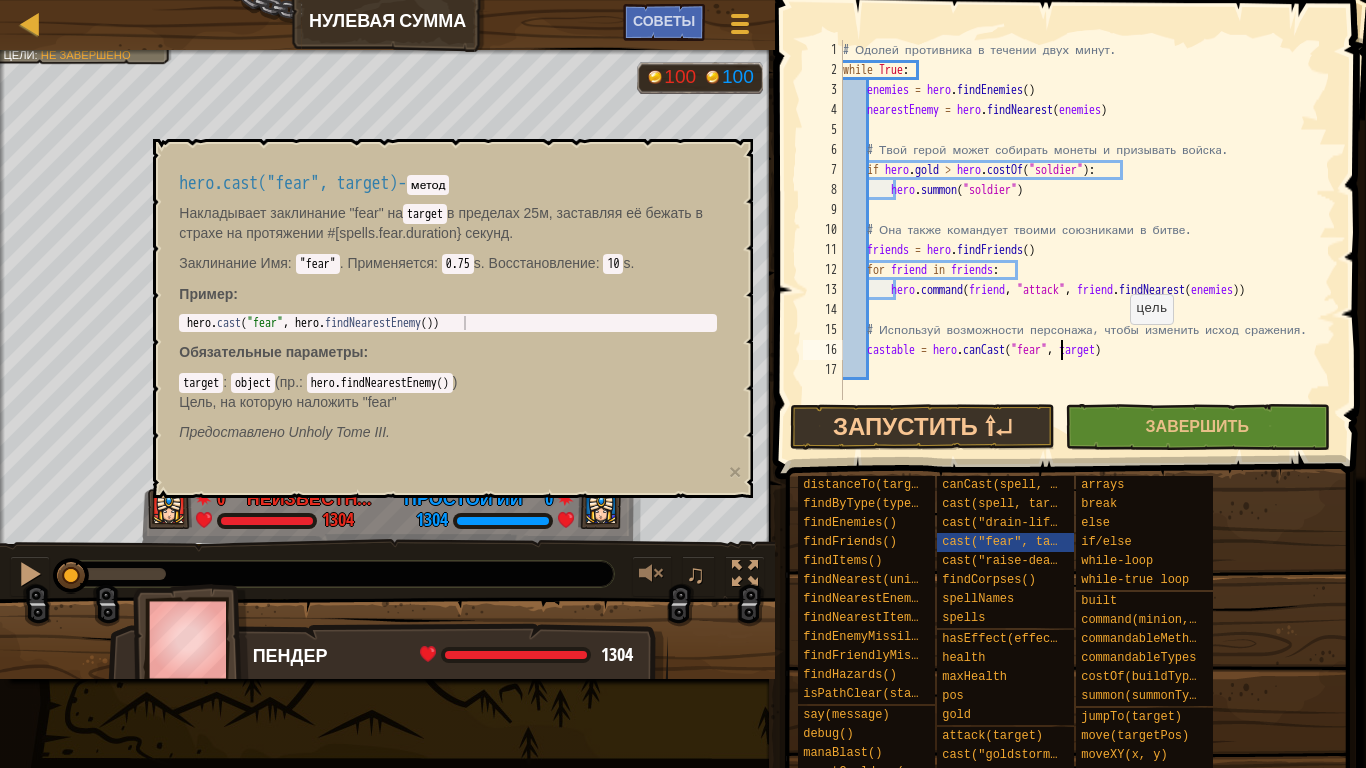 click on "# Одолей противника в течении двух минут. while   True :      enemies   =   hero . findEnemies ( )      nearestEnemy   =   hero . findNearest ( enemies )           # Твой герой может собирать монеты и призывать войска.      if   hero . gold   >   hero . costOf ( "soldier" ) :          hero . [PERSON_NAME] ( "soldier" )           # Она также командует твоими союзниками в битве.      friends   =   hero . [PERSON_NAME] ( )      for   friend   in   friends :          hero . command ( friend ,   "attack" ,   friend . findNearest ( enemies ))           # Используй возможности персонажа, чтобы изменить исход сражения.      castable   =   hero . canCast ( "fear" ,   target )" at bounding box center [1087, 240] 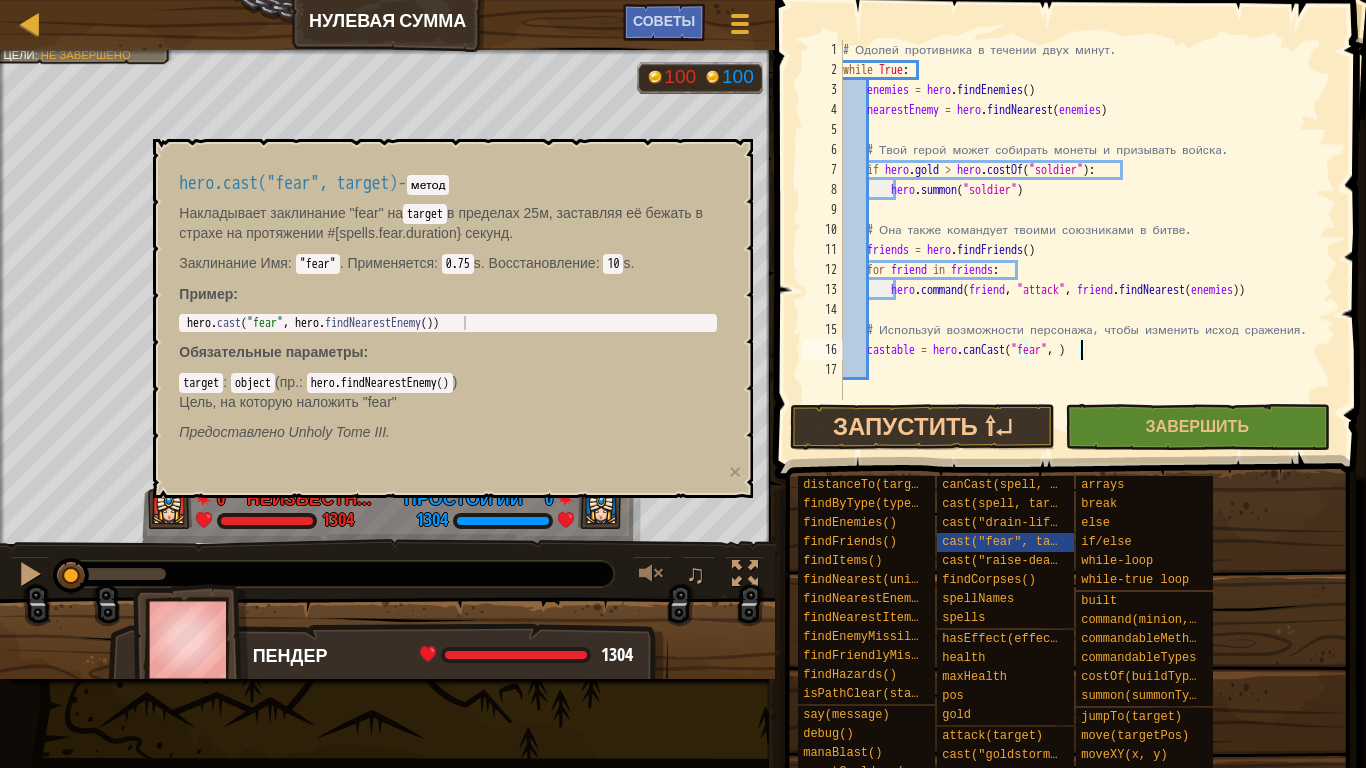 type on "castable = hero.canCast("fear", )" 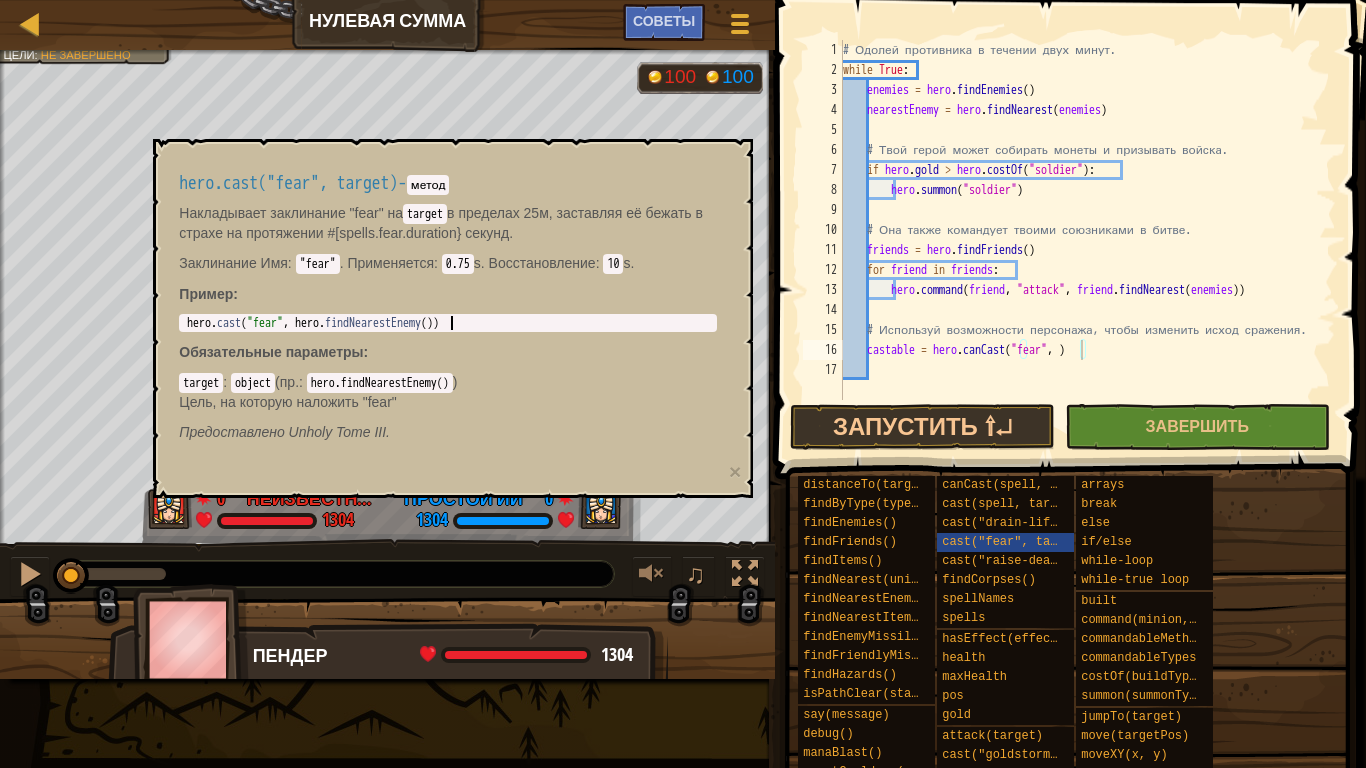 click on "hero . cast ( "fear" ,   hero . findNearestEnemy ( ))" at bounding box center [448, 337] 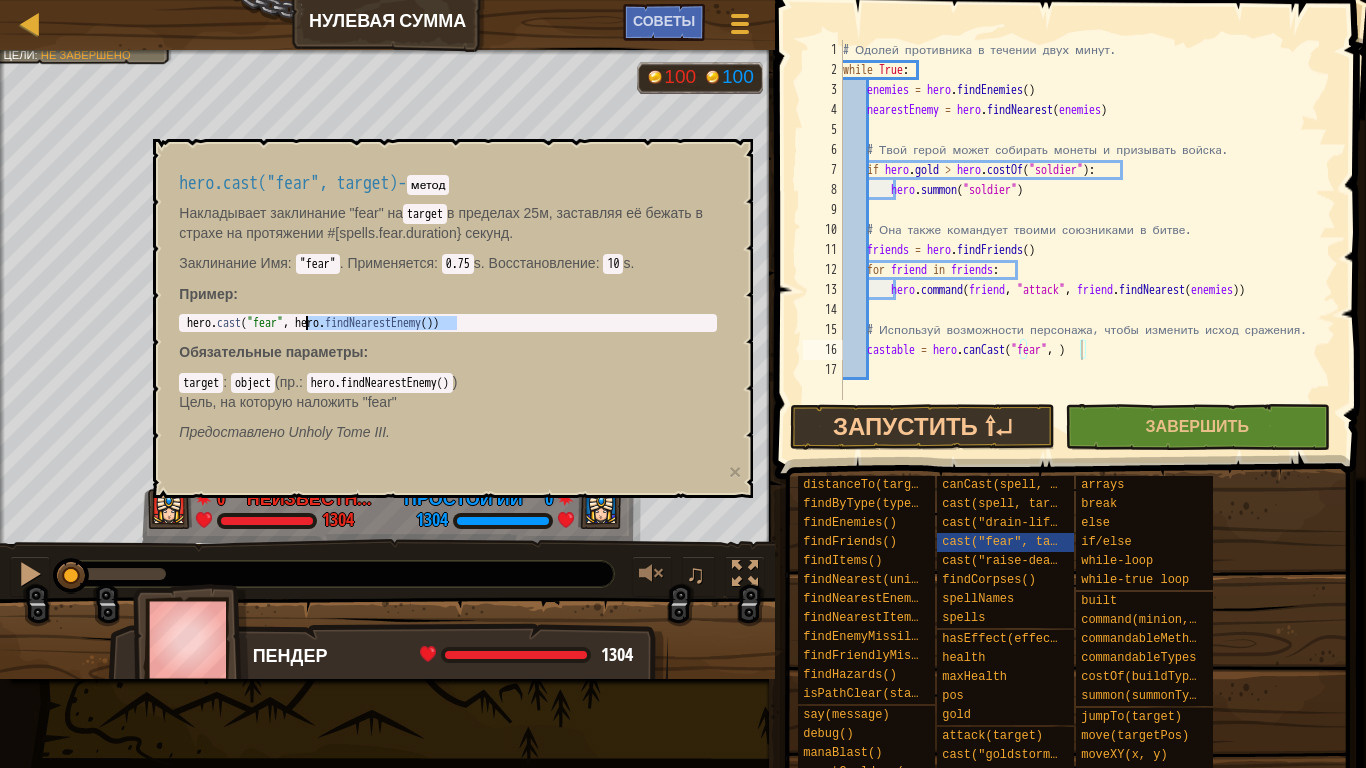 drag, startPoint x: 457, startPoint y: 323, endPoint x: 309, endPoint y: 327, distance: 148.05405 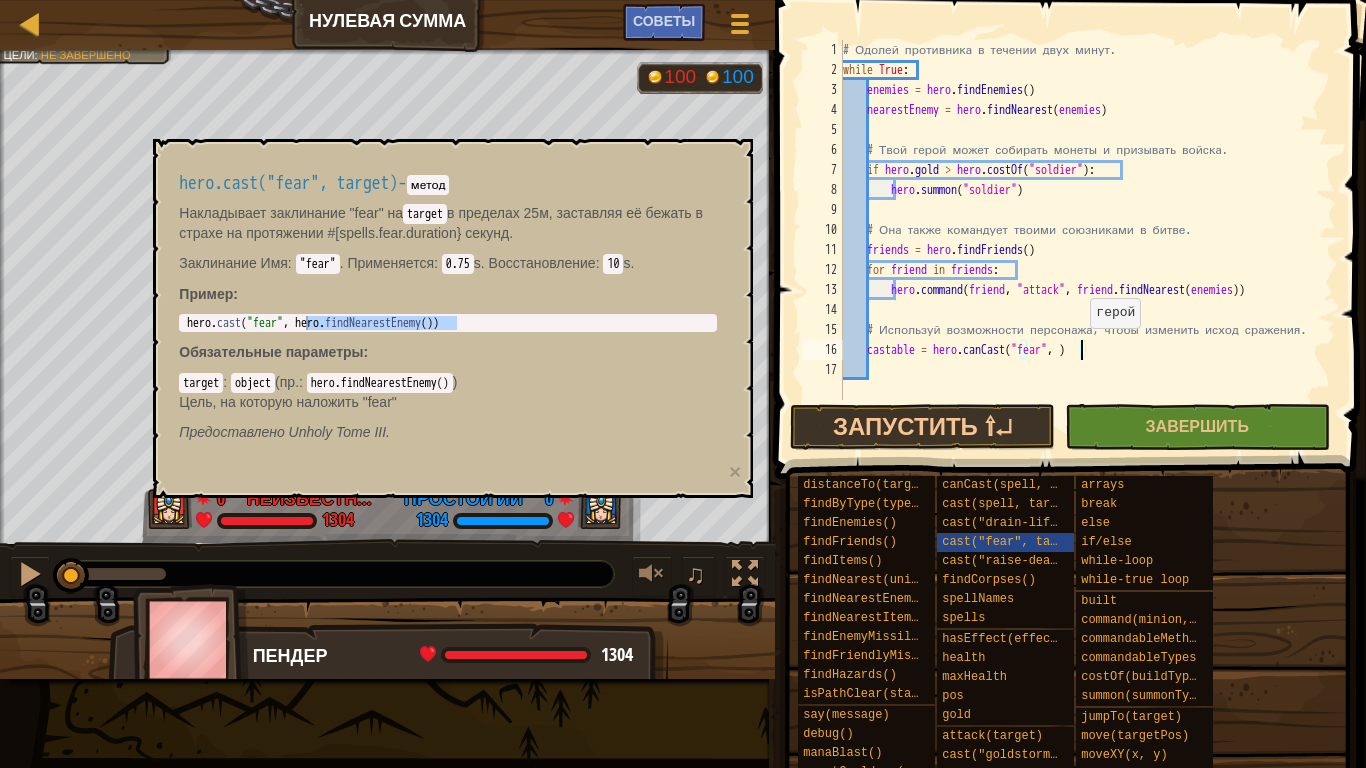 click on "# Одолей противника в течении двух минут. while   True :      enemies   =   hero . findEnemies ( )      nearestEnemy   =   hero . findNearest ( enemies )           # Твой герой может собирать монеты и призывать войска.      if   hero . gold   >   hero . costOf ( "soldier" ) :          hero . [PERSON_NAME] ( "soldier" )           # Она также командует твоими союзниками в битве.      friends   =   hero . [PERSON_NAME] ( )      for   friend   in   friends :          hero . command ( friend ,   "attack" ,   friend . findNearest ( enemies ))           # Используй возможности персонажа, чтобы изменить исход сражения.      castable   =   hero . canCast ( "fear" ,   )" at bounding box center (1087, 240) 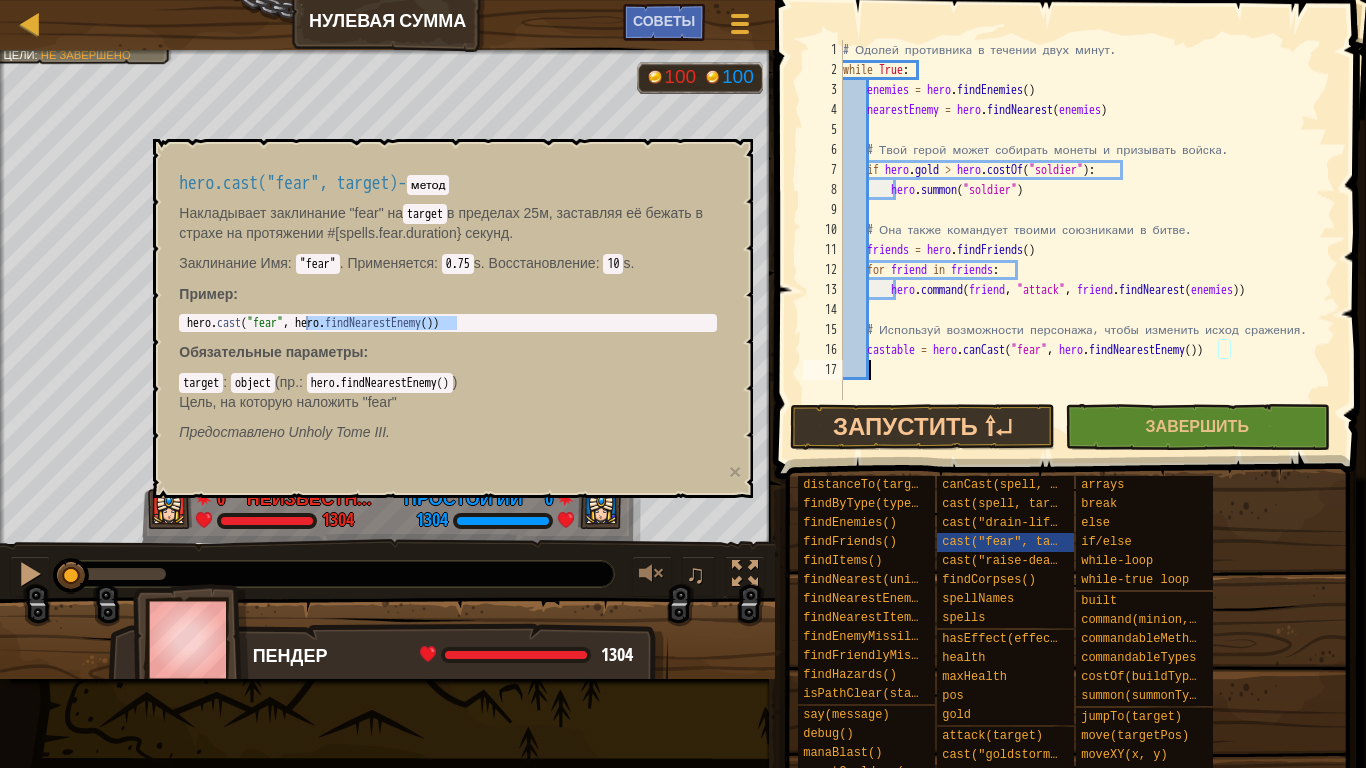 click on "# Одолей противника в течении двух минут. while   True :      enemies   =   hero . findEnemies ( )      nearestEnemy   =   hero . findNearest ( enemies )           # Твой герой может собирать монеты и призывать войска.      if   hero . gold   >   hero . costOf ( "soldier" ) :          hero . [PERSON_NAME] ( "soldier" )           # Она также командует твоими союзниками в битве.      friends   =   hero . [PERSON_NAME] ( )      for   friend   in   friends :          hero . command ( friend ,   "attack" ,   friend . findNearest ( enemies ))           # Используй возможности персонажа, чтобы изменить исход сражения.      castable   =   hero . canCast ( "fear" ,   hero . findNearestEnemy ( ))" at bounding box center [1087, 240] 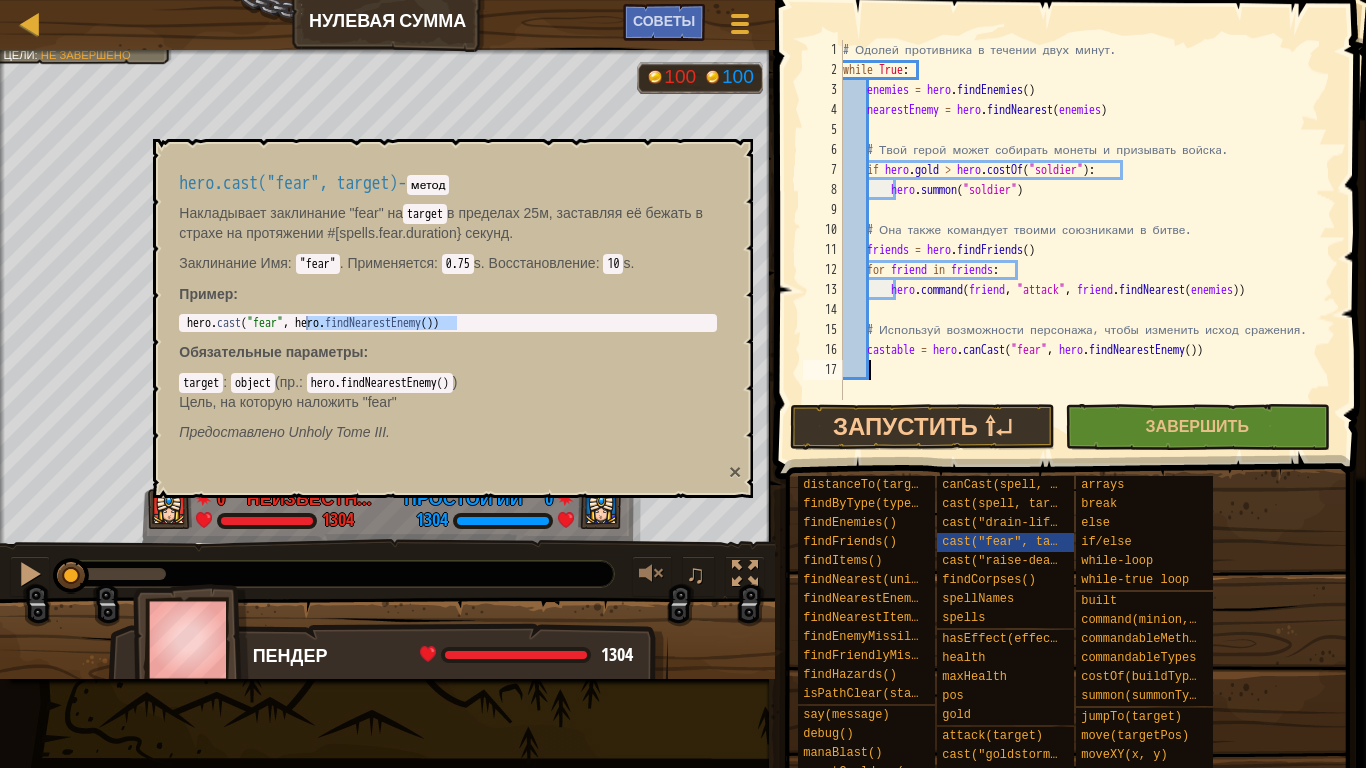 click on "×" at bounding box center (735, 471) 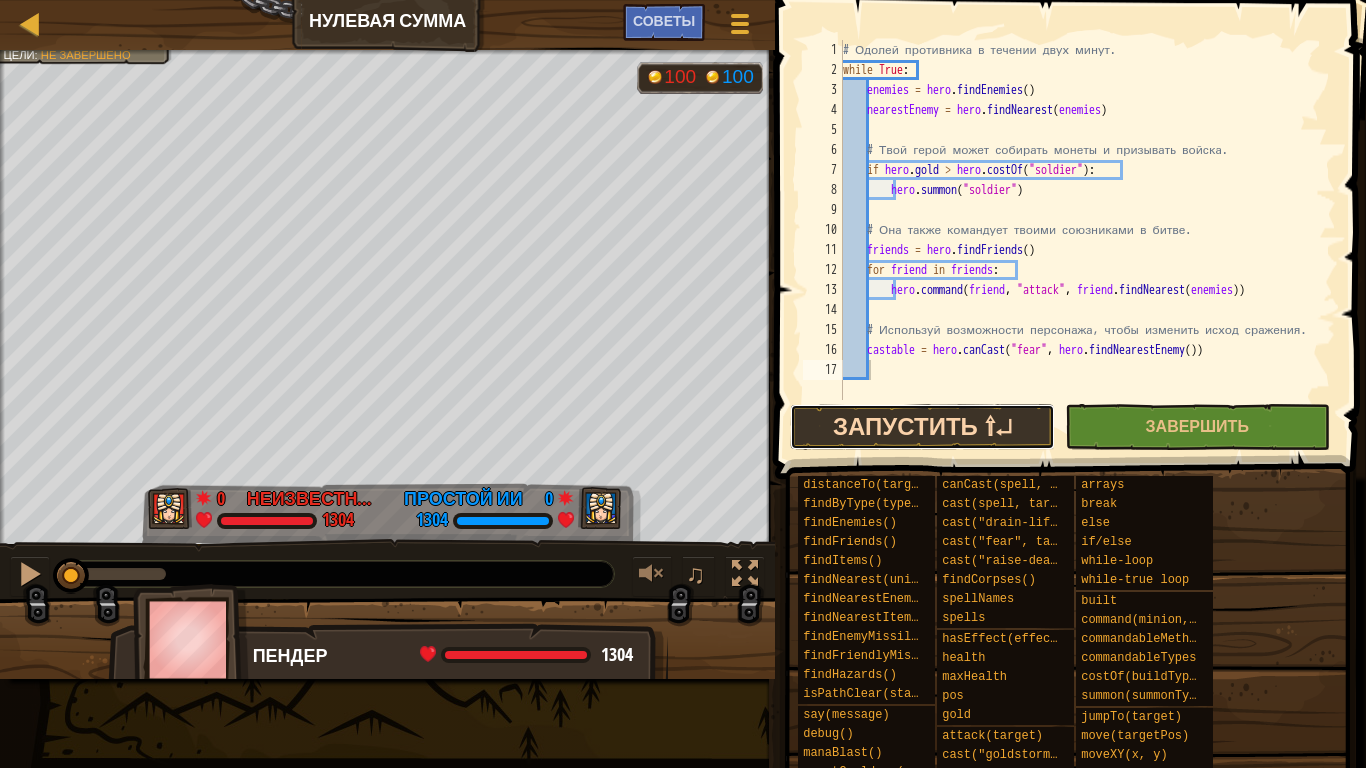 click on "Запустить ⇧↵" at bounding box center [922, 427] 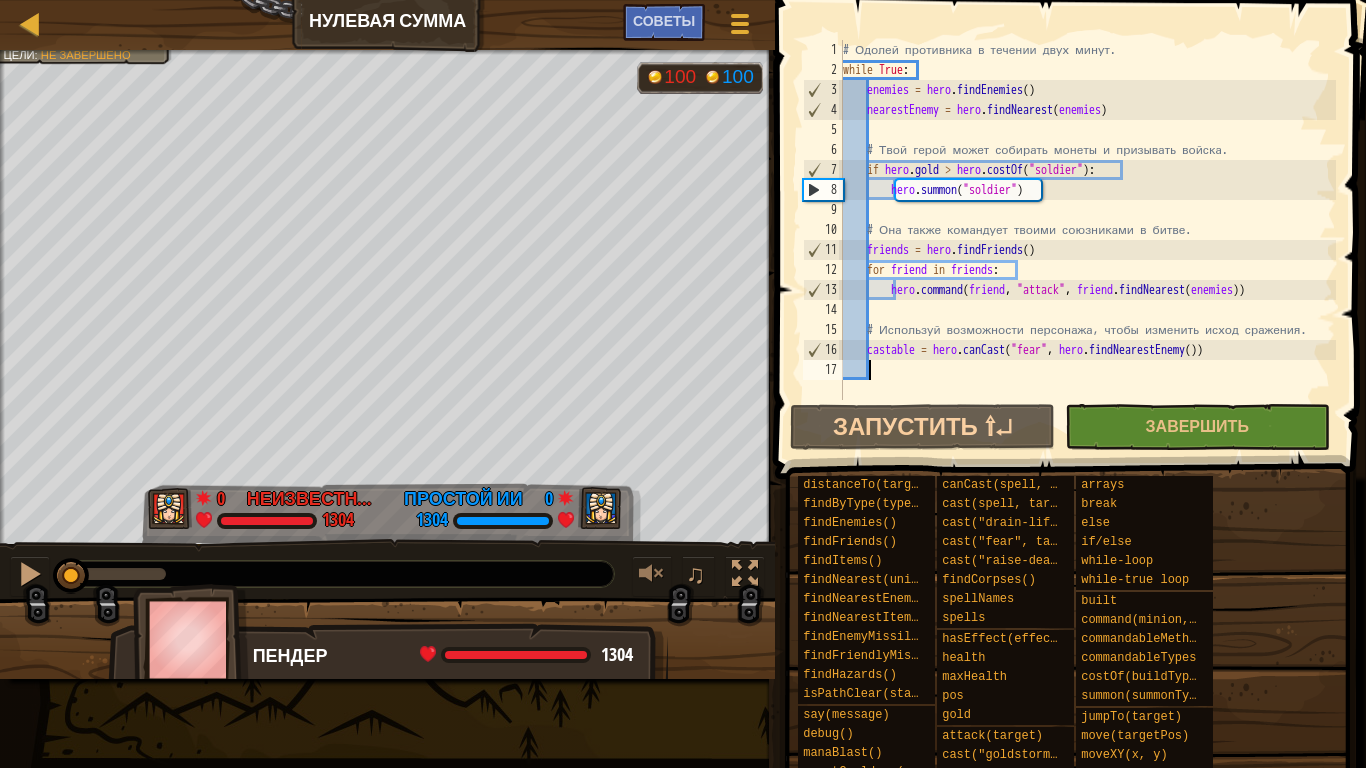drag, startPoint x: 118, startPoint y: 577, endPoint x: 4, endPoint y: 598, distance: 115.918076 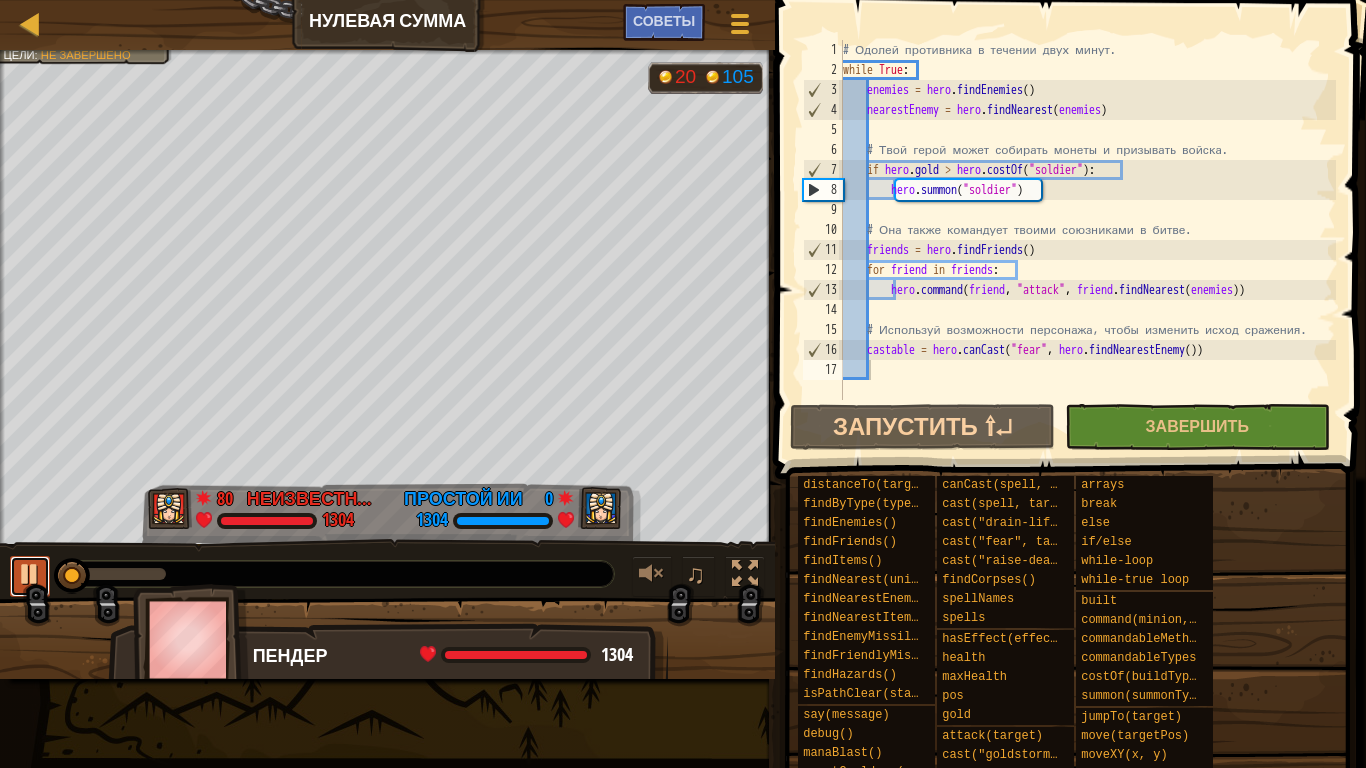 click at bounding box center (30, 574) 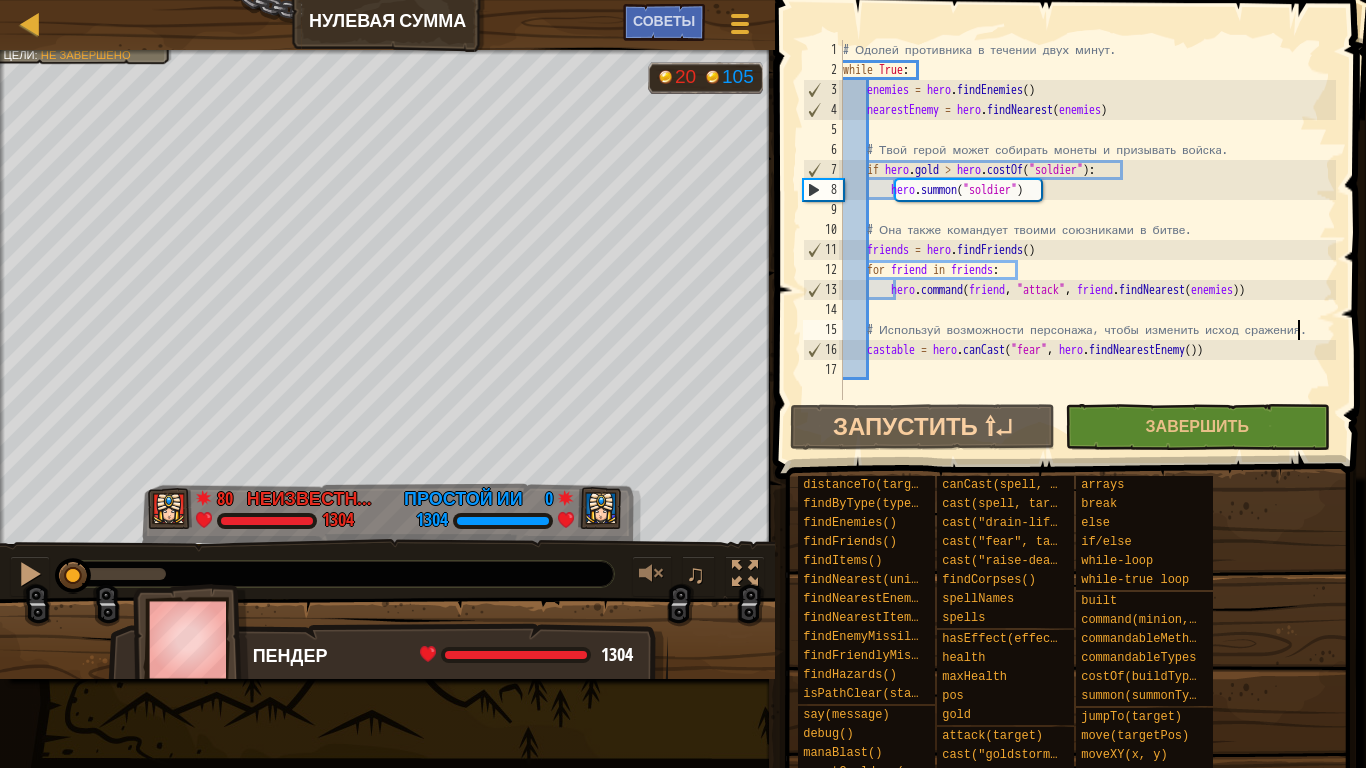 click on "# Одолей противника в течении двух минут. while   True :      enemies   =   hero . findEnemies ( )      nearestEnemy   =   hero . findNearest ( enemies )           # Твой герой может собирать монеты и призывать войска.      if   hero . gold   >   hero . costOf ( "soldier" ) :          hero . [PERSON_NAME] ( "soldier" )           # Она также командует твоими союзниками в битве.      friends   =   hero . [PERSON_NAME] ( )      for   friend   in   friends :          hero . command ( friend ,   "attack" ,   friend . findNearest ( enemies ))           # Используй возможности персонажа, чтобы изменить исход сражения.      castable   =   hero . canCast ( "fear" ,   hero . findNearestEnemy ( ))" at bounding box center [1087, 240] 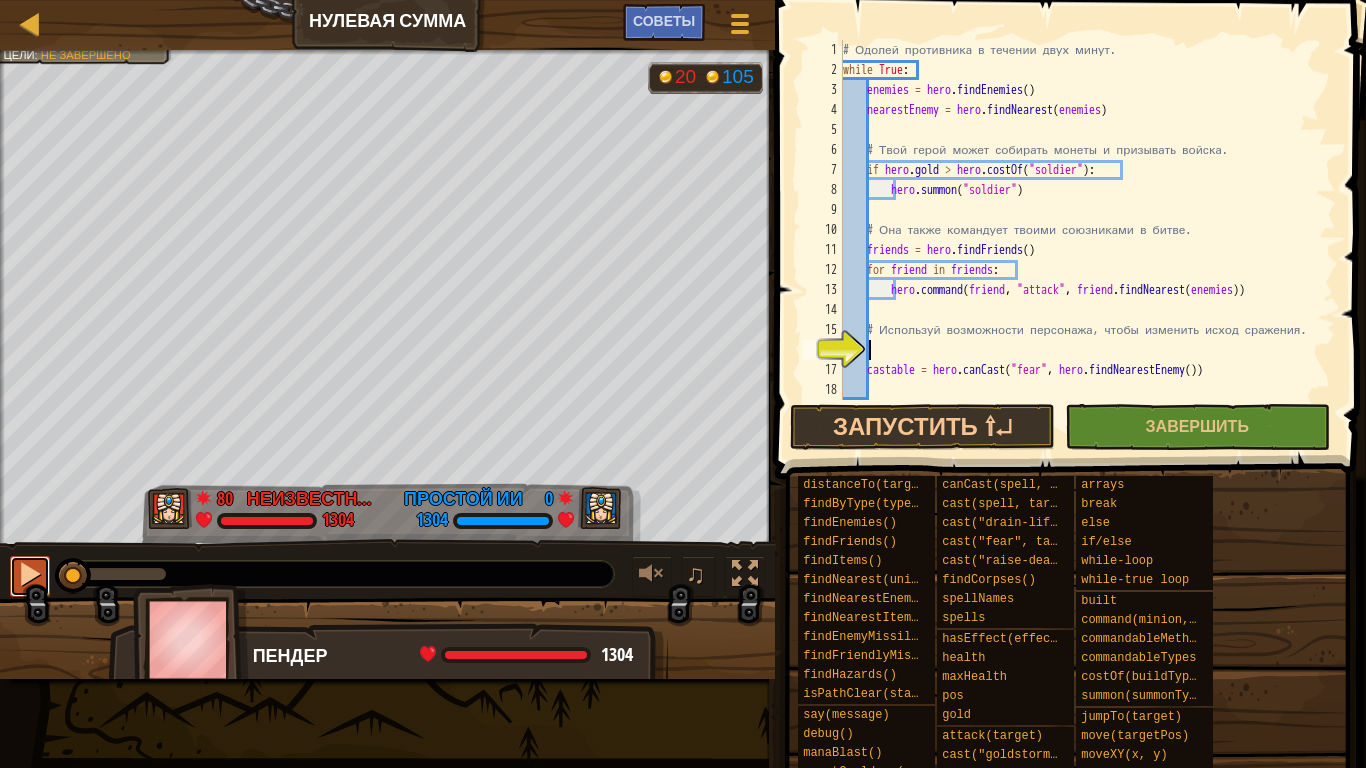 click at bounding box center (30, 574) 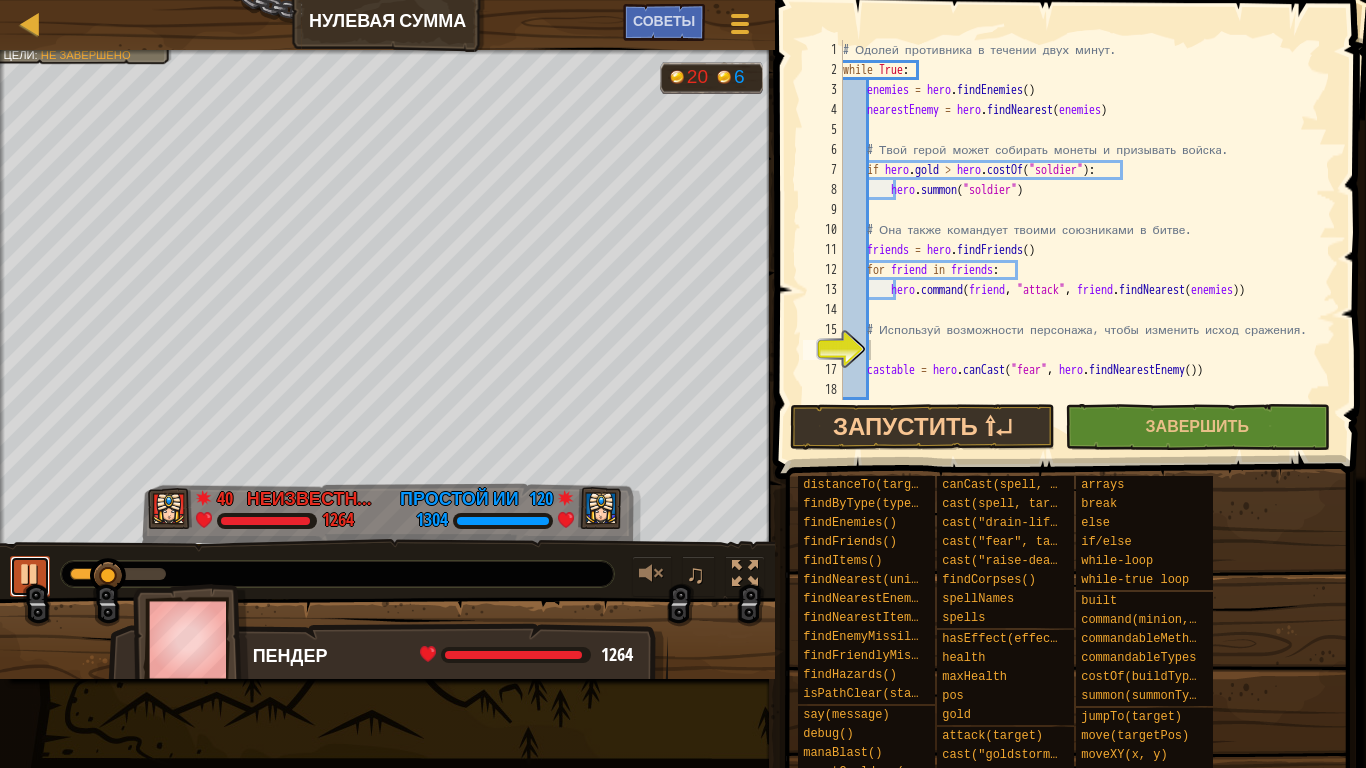 click at bounding box center [30, 576] 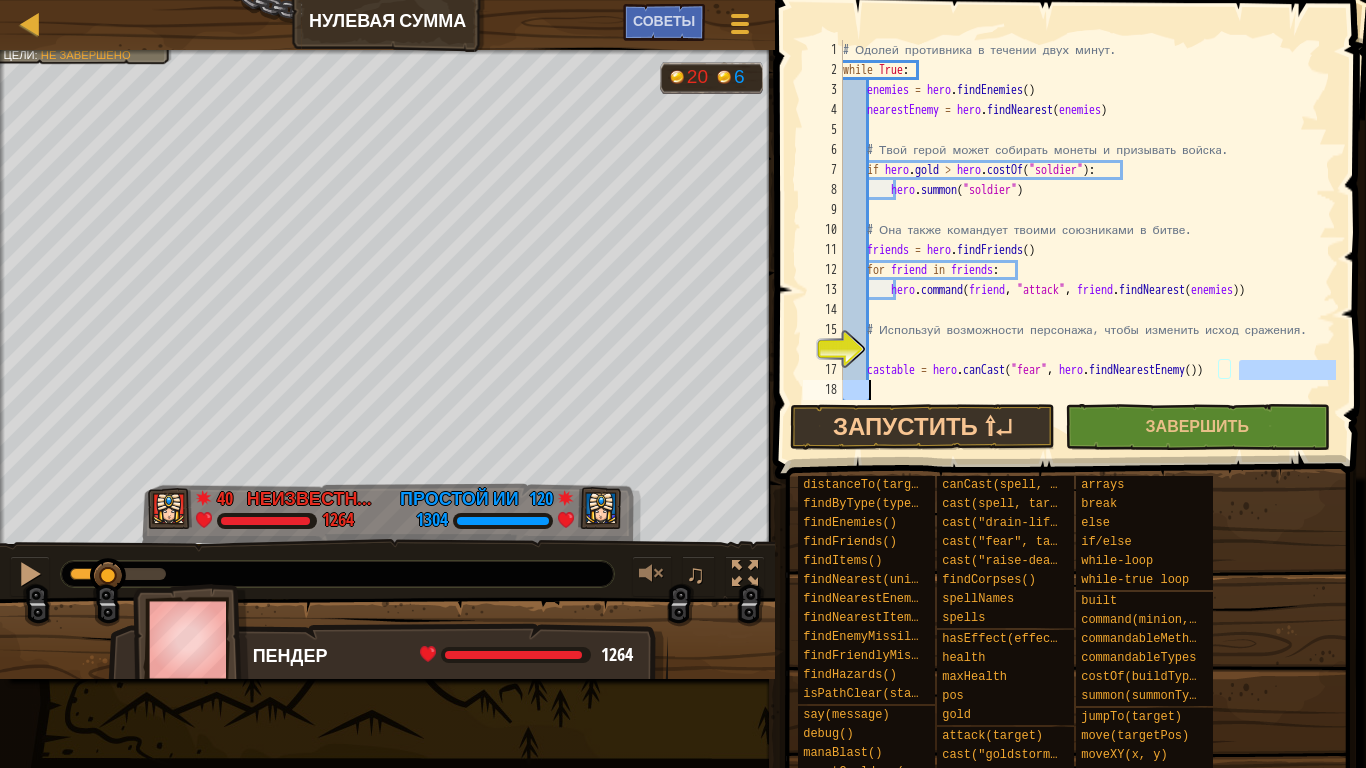 drag, startPoint x: 1244, startPoint y: 370, endPoint x: 1172, endPoint y: 388, distance: 74.215904 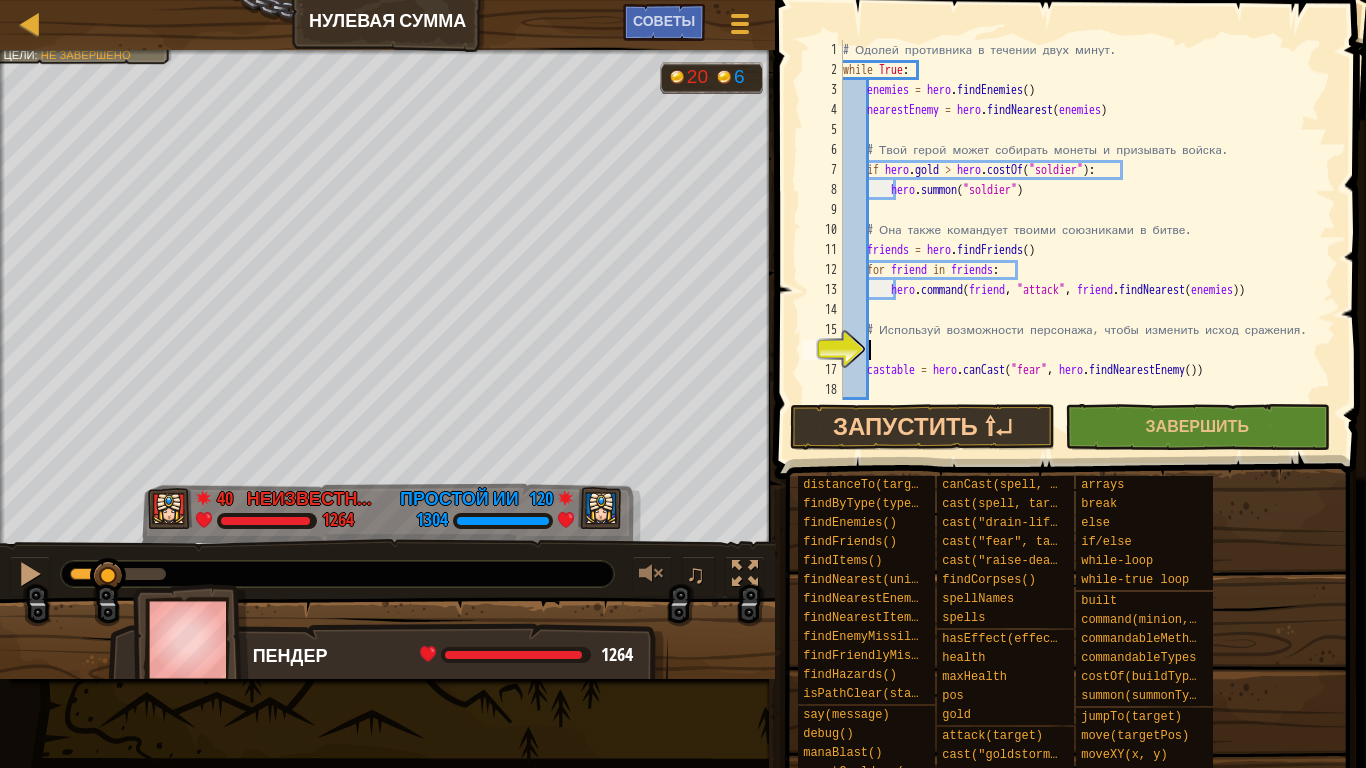 click on "# Одолей противника в течении двух минут. while   True :      enemies   =   hero . findEnemies ( )      nearestEnemy   =   hero . findNearest ( enemies )           # Твой герой может собирать монеты и призывать войска.      if   hero . gold   >   hero . costOf ( "soldier" ) :          hero . [PERSON_NAME] ( "soldier" )           # Она также командует твоими союзниками в битве.      friends   =   hero . [PERSON_NAME] ( )      for   friend   in   friends :          hero . command ( friend ,   "attack" ,   friend . findNearest ( enemies ))           # Используй возможности персонажа, чтобы изменить исход сражения.           castable   =   hero . canCast ( "fear" ,   hero . findNearestEnemy ( ))" at bounding box center (1087, 240) 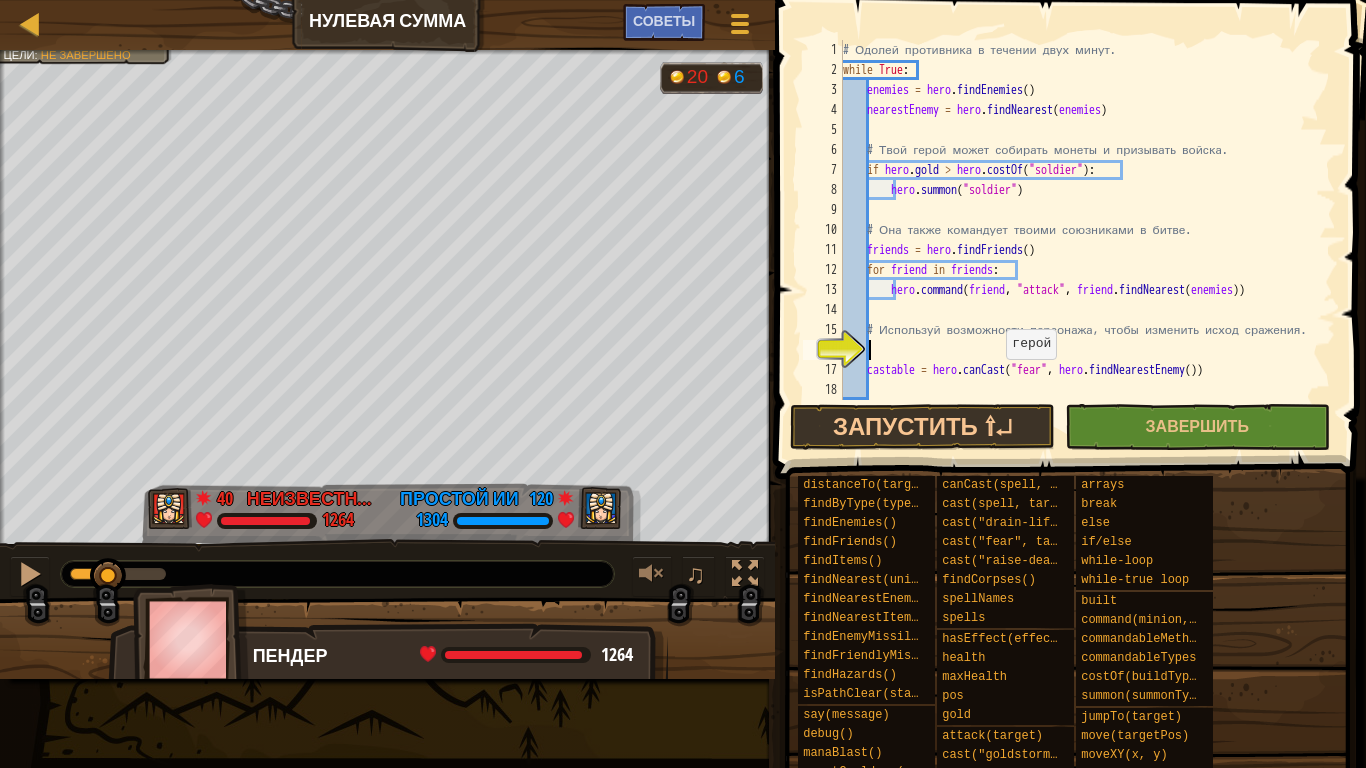 click on "# Одолей противника в течении двух минут. while   True :      enemies   =   hero . findEnemies ( )      nearestEnemy   =   hero . findNearest ( enemies )           # Твой герой может собирать монеты и призывать войска.      if   hero . gold   >   hero . costOf ( "soldier" ) :          hero . [PERSON_NAME] ( "soldier" )           # Она также командует твоими союзниками в битве.      friends   =   hero . [PERSON_NAME] ( )      for   friend   in   friends :          hero . command ( friend ,   "attack" ,   friend . findNearest ( enemies ))           # Используй возможности персонажа, чтобы изменить исход сражения.           castable   =   hero . canCast ( "fear" ,   hero . findNearestEnemy ( ))" at bounding box center (1087, 240) 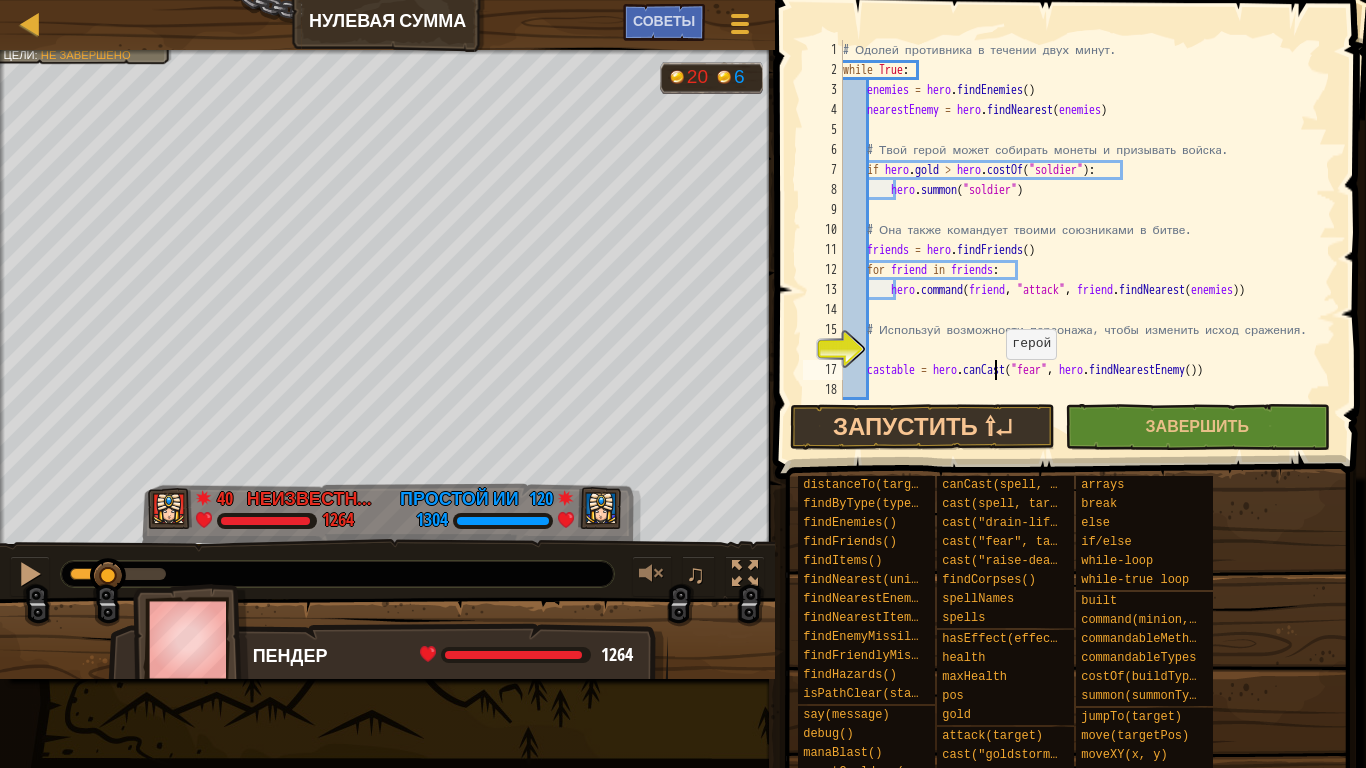 scroll, scrollTop: 9, scrollLeft: 14, axis: both 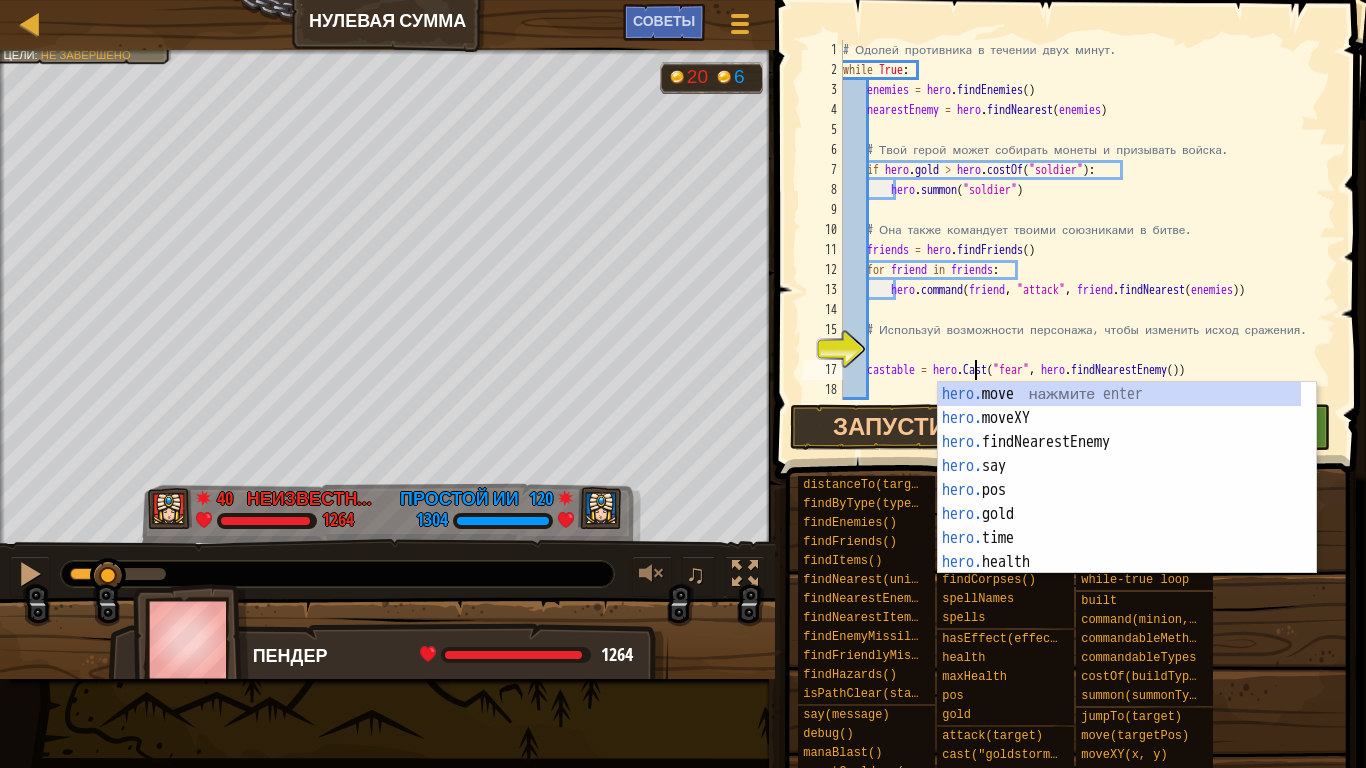 click on "# Одолей противника в течении двух минут. while   True :      enemies   =   hero . findEnemies ( )      nearestEnemy   =   hero . findNearest ( enemies )           # Твой герой может собирать монеты и призывать войска.      if   hero . gold   >   hero . costOf ( "soldier" ) :          hero . [PERSON_NAME] ( "soldier" )           # Она также командует твоими союзниками в битве.      friends   =   hero . [PERSON_NAME] ( )      for   friend   in   friends :          hero . command ( friend ,   "attack" ,   friend . findNearest ( enemies ))           # Используй возможности персонажа, чтобы изменить исход сражения.           castable   =   hero . Cast ( "fear" ,   hero . findNearestEnemy ( ))" at bounding box center [1087, 240] 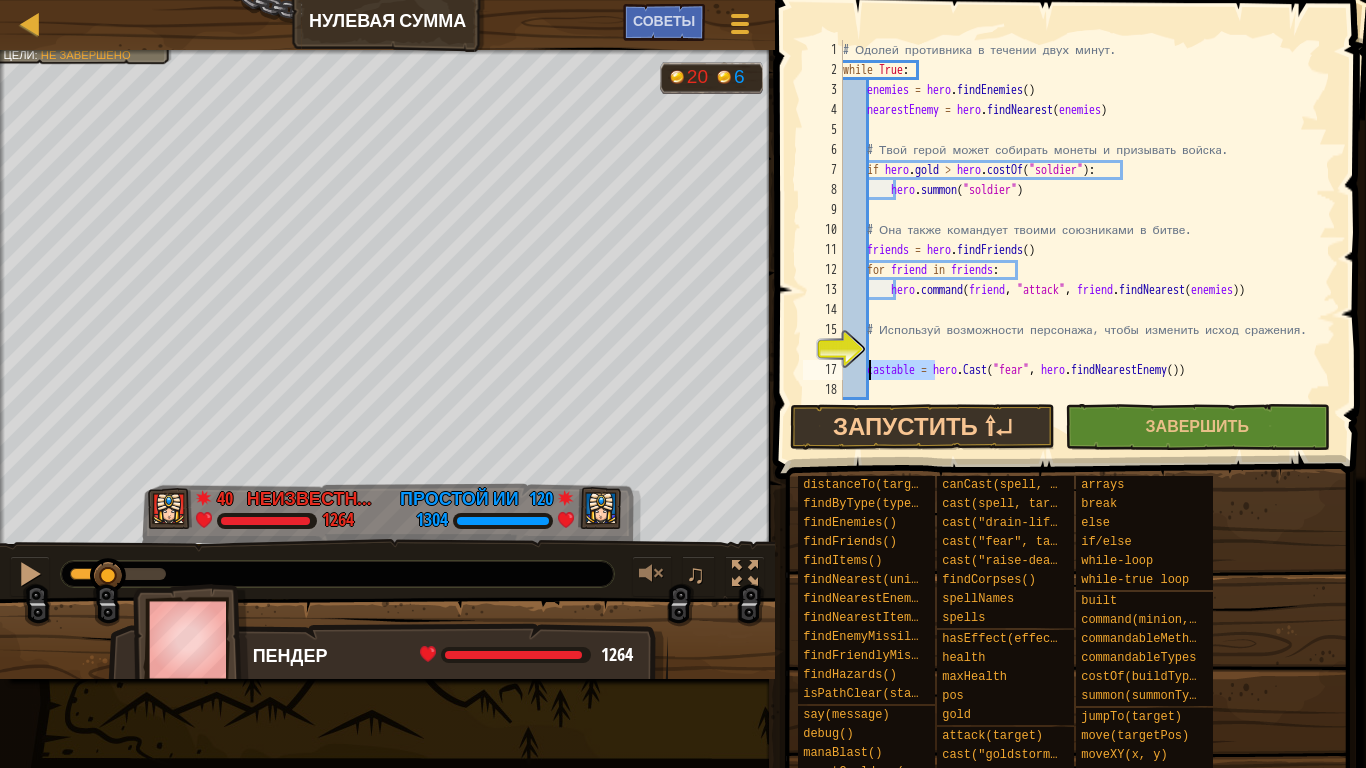 drag, startPoint x: 937, startPoint y: 367, endPoint x: 870, endPoint y: 360, distance: 67.36468 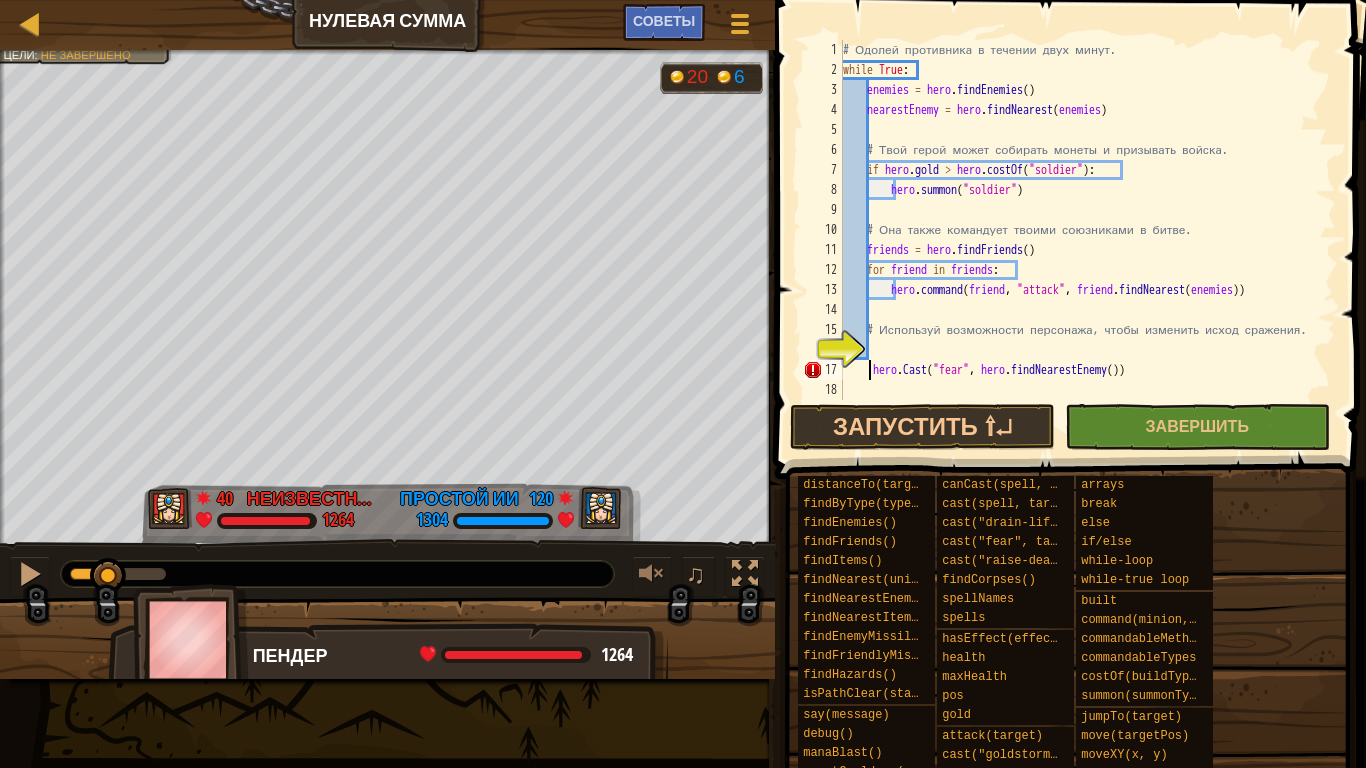 click on "# Одолей противника в течении двух минут. while   True :      enemies   =   hero . findEnemies ( )      nearestEnemy   =   hero . findNearest ( enemies )           # Твой герой может собирать монеты и призывать войска.      if   hero . gold   >   hero . costOf ( "soldier" ) :          hero . [PERSON_NAME] ( "soldier" )           # Она также командует твоими союзниками в битве.      friends   =   hero . [PERSON_NAME] ( )      for   friend   in   friends :          hero . command ( friend ,   "attack" ,   friend . findNearest ( enemies ))           # Используй возможности персонажа, чтобы изменить исход сражения.            hero . Cast ( "fear" ,   hero . findNearestEnemy ( ))" at bounding box center (1087, 240) 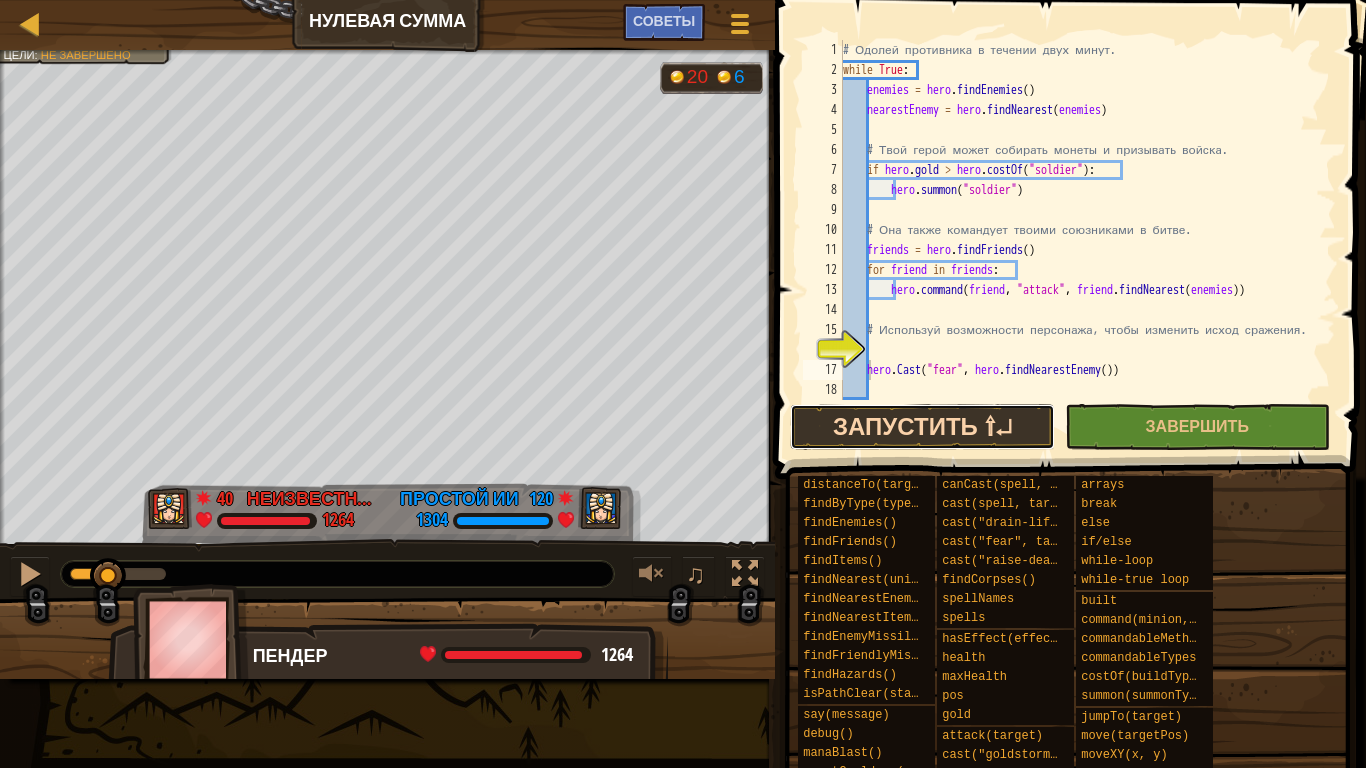 click on "Запустить ⇧↵" at bounding box center [922, 427] 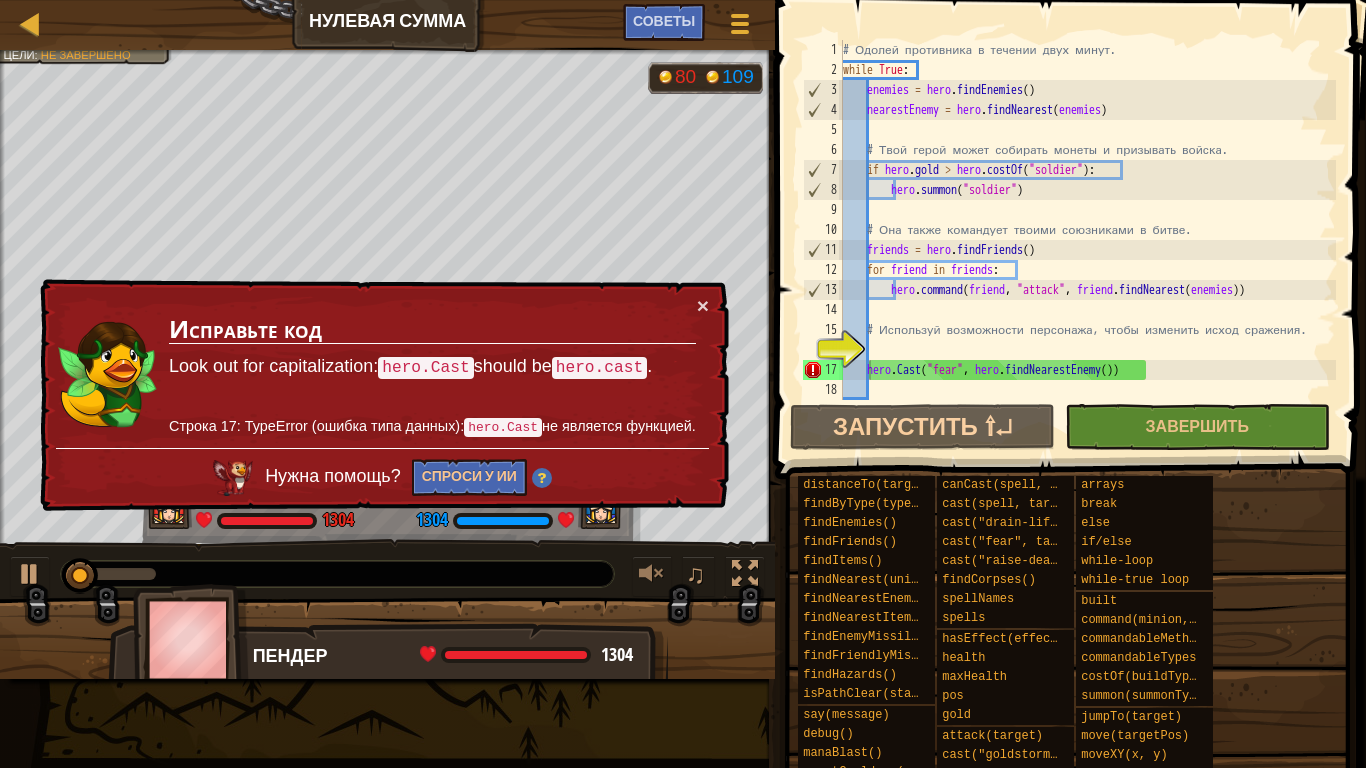 click on "♫" at bounding box center (387, 569) 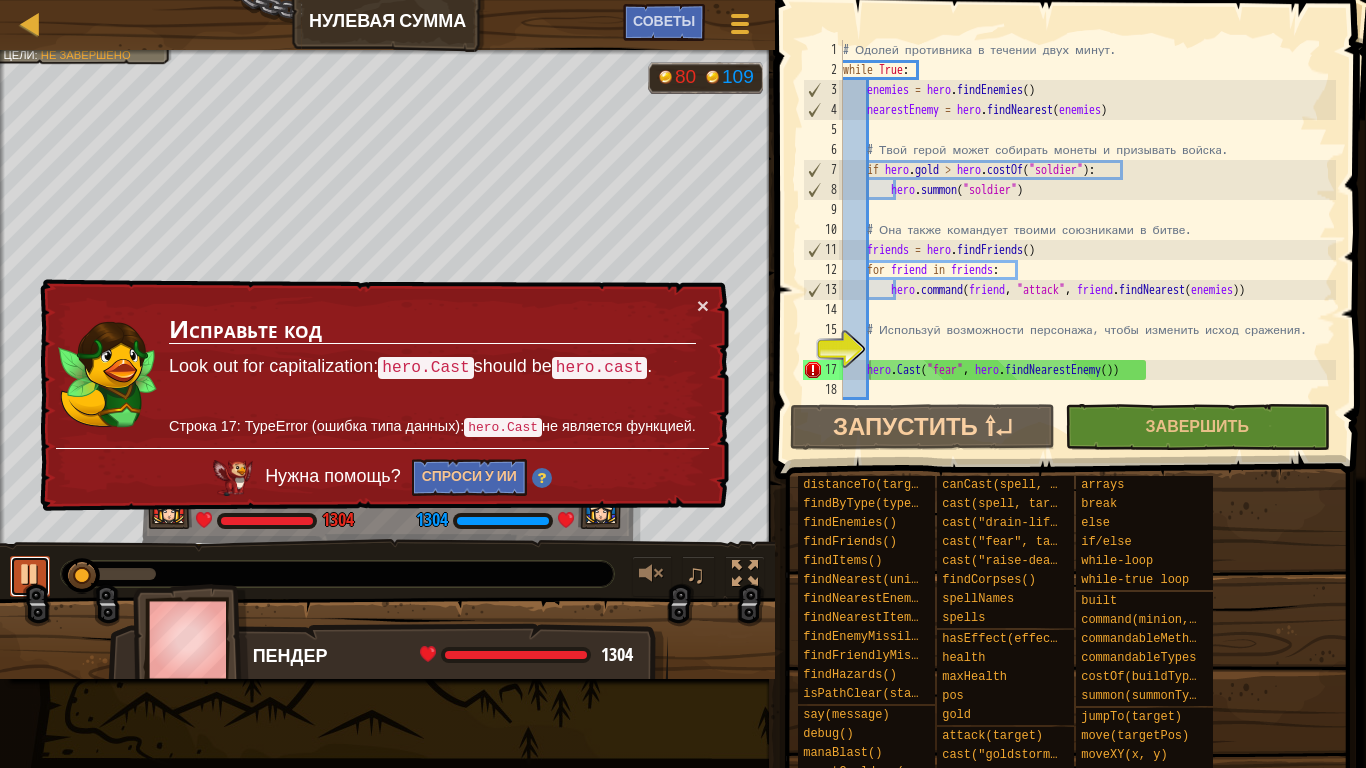 click at bounding box center (30, 576) 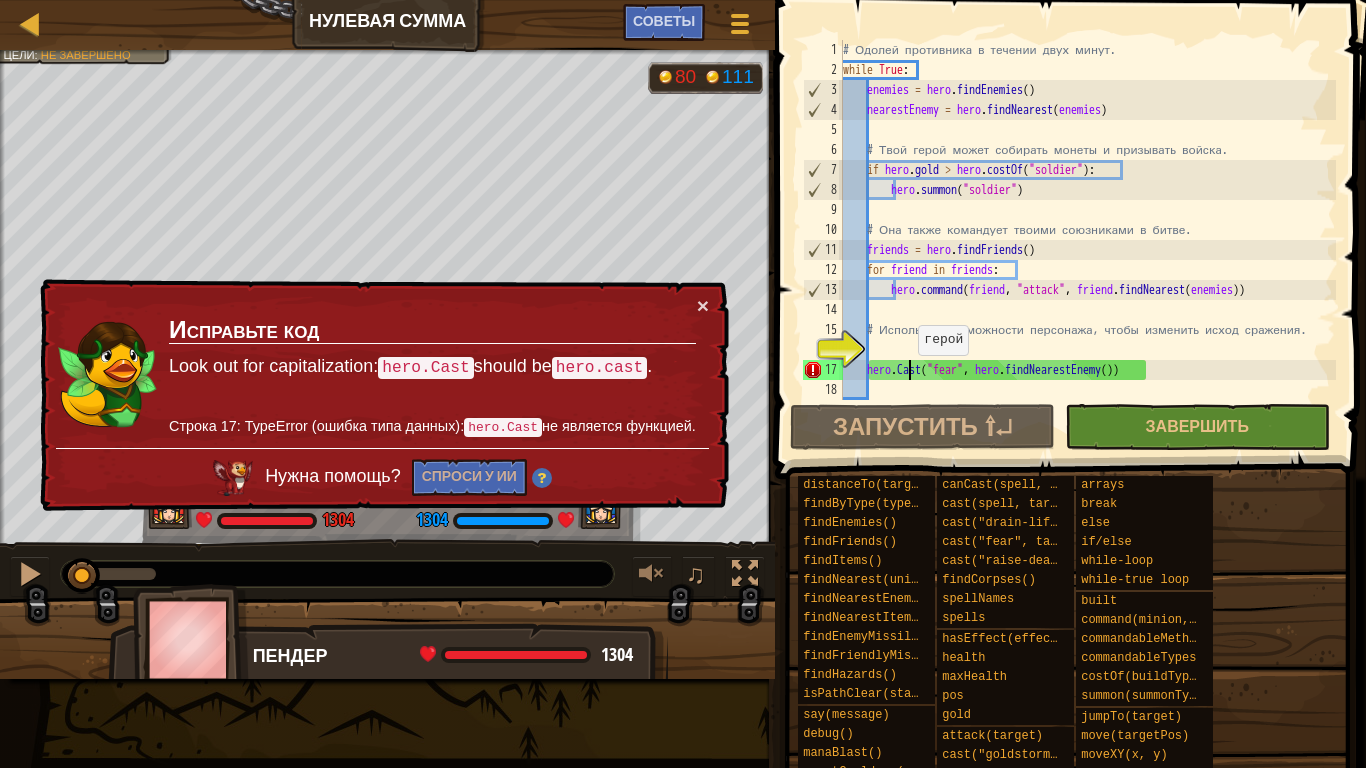 click on "# Одолей противника в течении двух минут. while   True :      enemies   =   hero . findEnemies ( )      nearestEnemy   =   hero . findNearest ( enemies )           # Твой герой может собирать монеты и призывать войска.      if   hero . gold   >   hero . costOf ( "soldier" ) :          hero . [PERSON_NAME] ( "soldier" )           # Она также командует твоими союзниками в битве.      friends   =   hero . [PERSON_NAME] ( )      for   friend   in   friends :          hero . command ( friend ,   "attack" ,   friend . findNearest ( enemies ))           # Используй возможности персонажа, чтобы изменить исход сражения.           hero . Cast ( "fear" ,   hero . findNearestEnemy ( ))" at bounding box center (1088, 240) 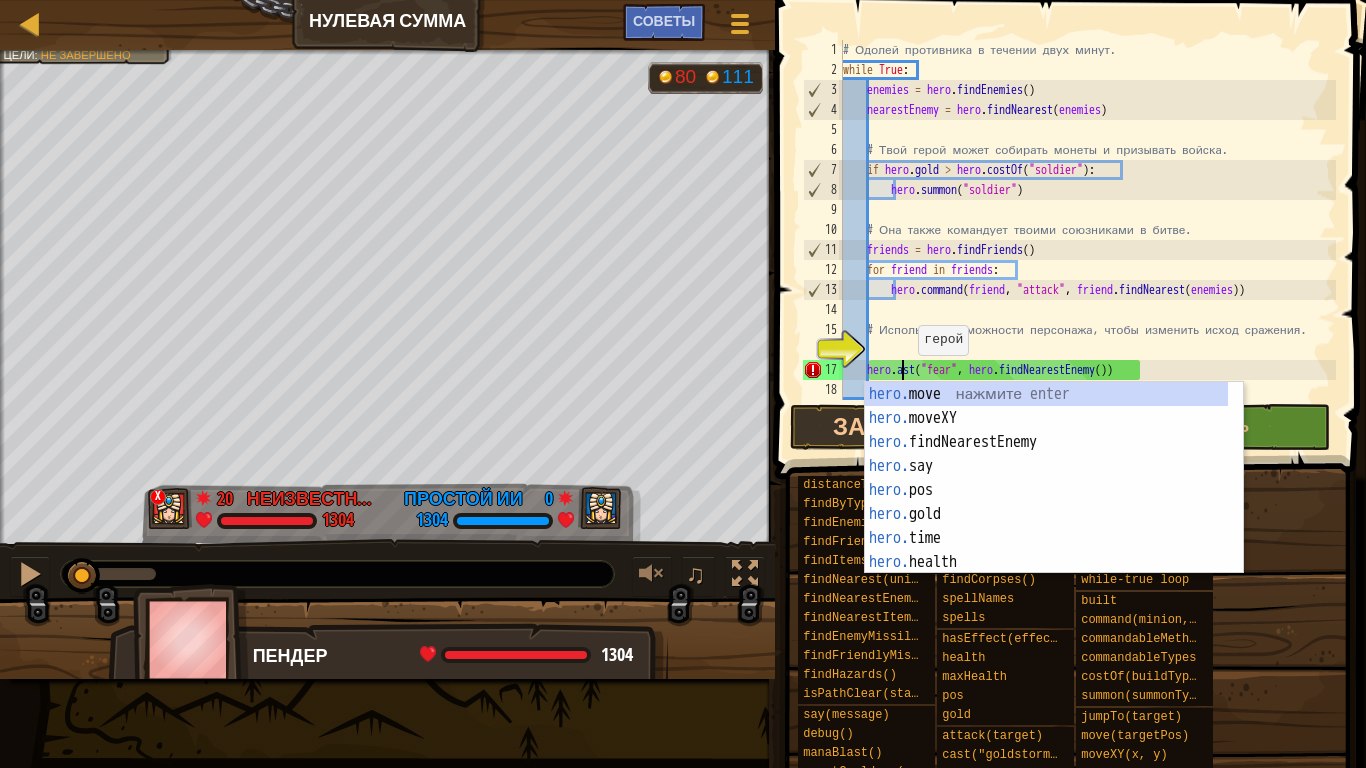 scroll, scrollTop: 9, scrollLeft: 6, axis: both 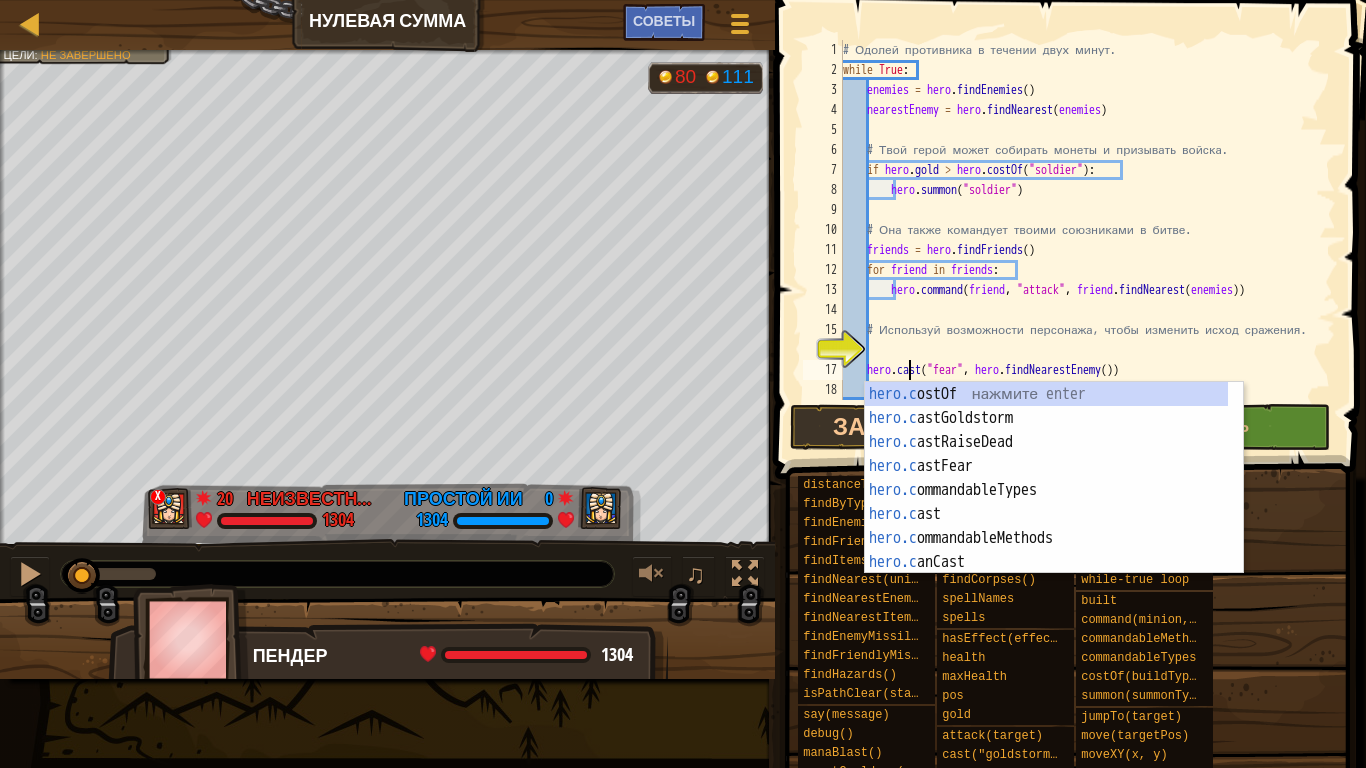 click on "# Одолей противника в течении двух минут. while   True :      enemies   =   hero . findEnemies ( )      nearestEnemy   =   hero . findNearest ( enemies )           # Твой герой может собирать монеты и призывать войска.      if   hero . gold   >   hero . costOf ( "soldier" ) :          hero . [PERSON_NAME] ( "soldier" )           # Она также командует твоими союзниками в битве.      friends   =   hero . [PERSON_NAME] ( )      for   friend   in   friends :          hero . command ( friend ,   "attack" ,   friend . findNearest ( enemies ))           # Используй возможности персонажа, чтобы изменить исход сражения.           hero . cast ( "fear" ,   hero . findNearestEnemy ( ))" at bounding box center [1088, 240] 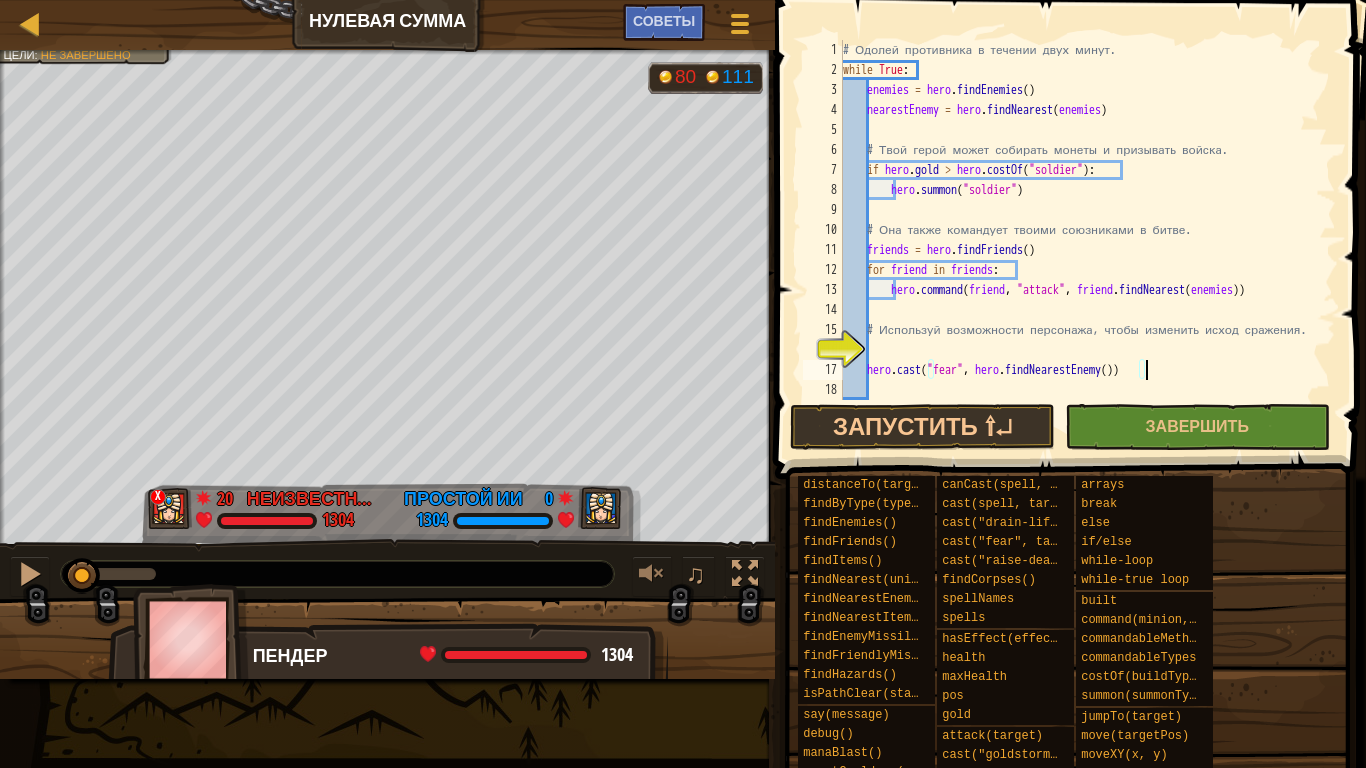 type on "hero.cast("fear", hero.findNearestEnemy())" 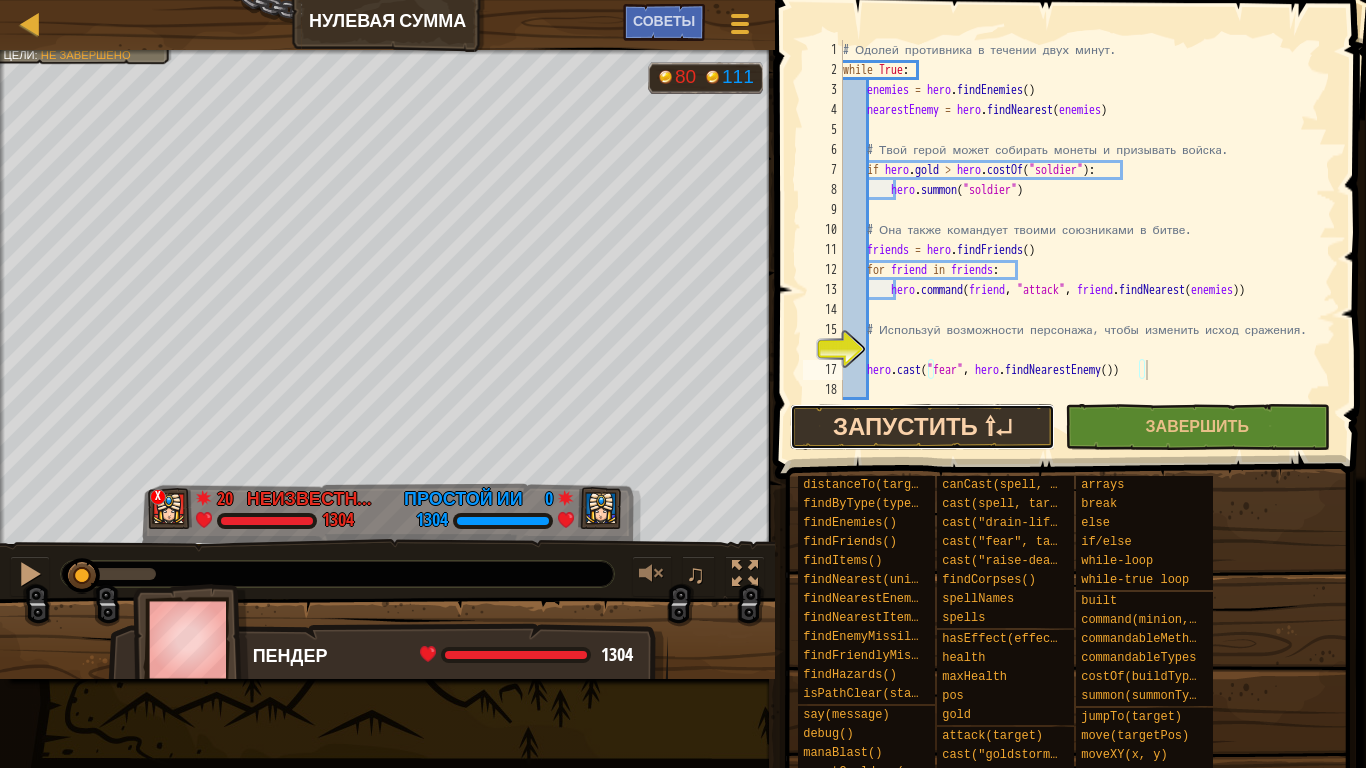 click on "Запустить ⇧↵" at bounding box center (922, 427) 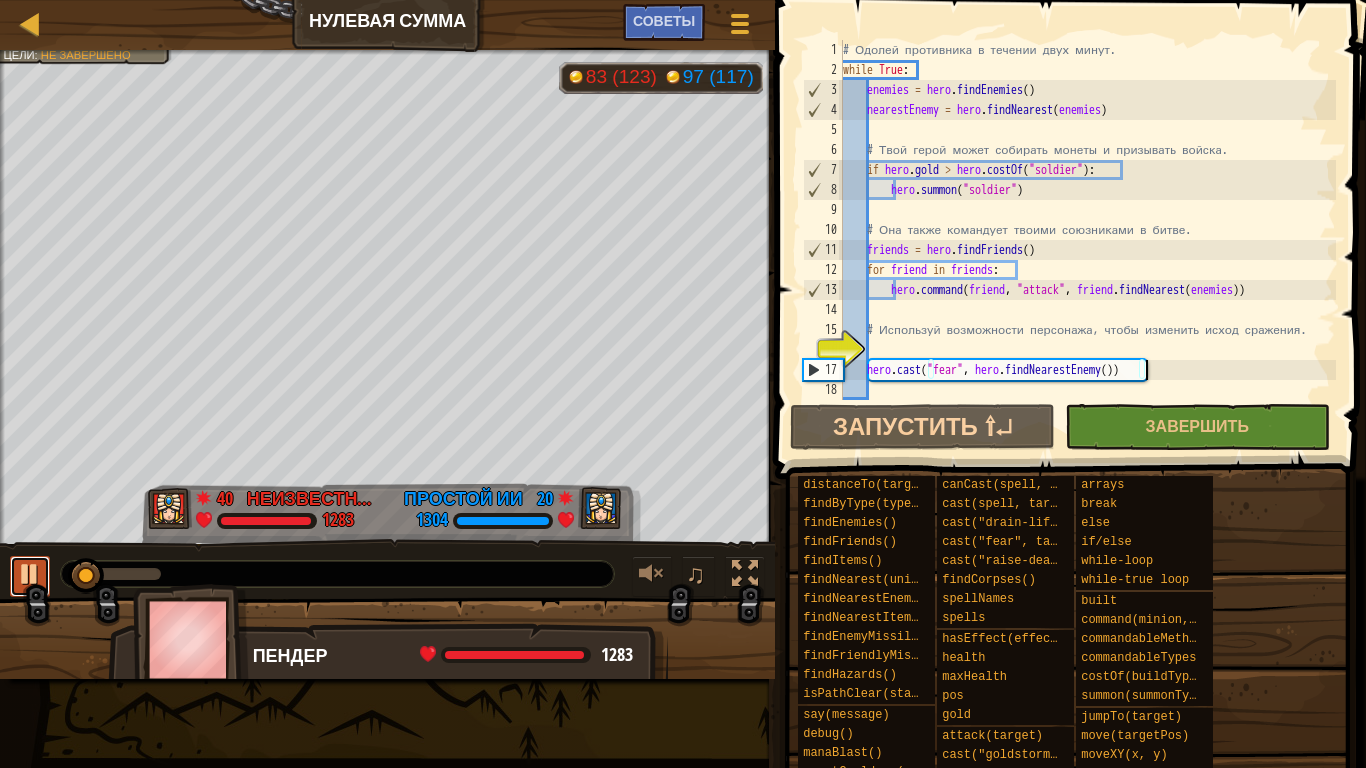 click at bounding box center [30, 574] 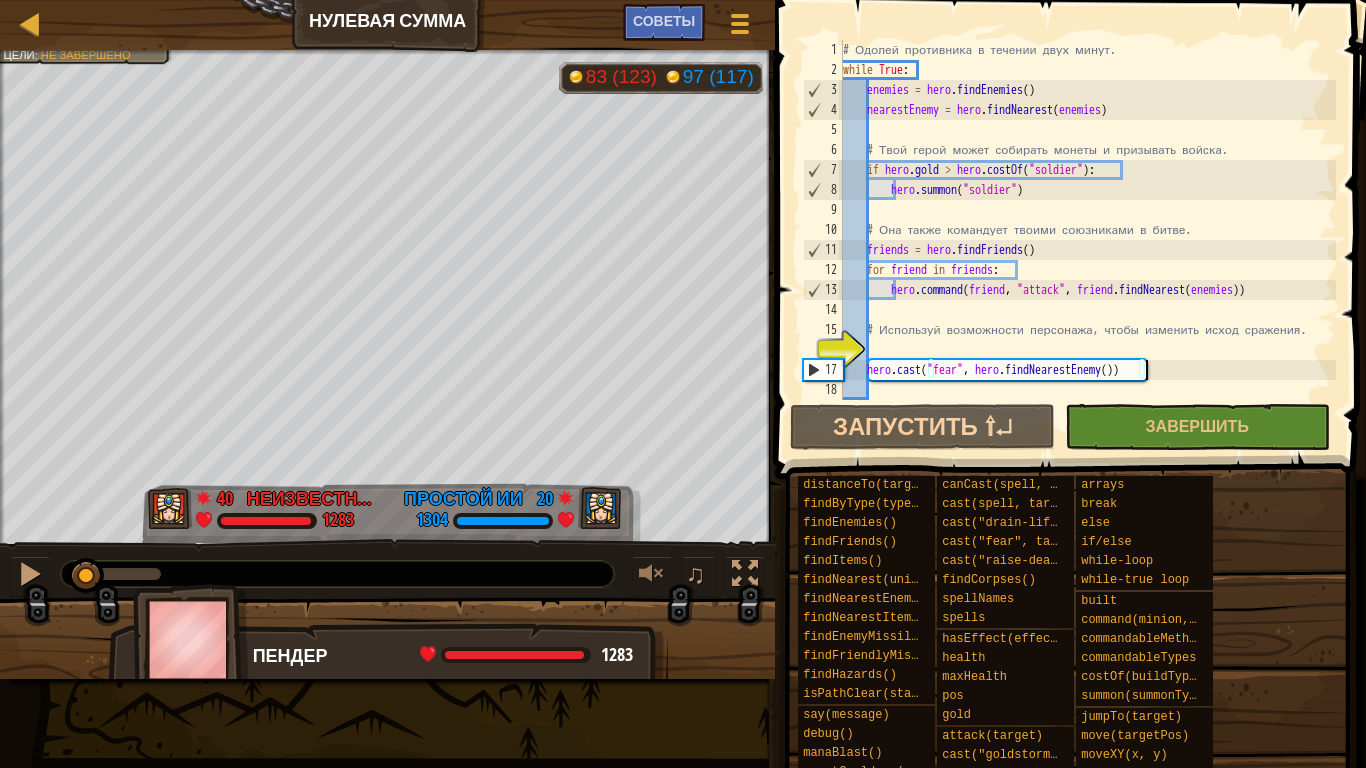 click on "# Одолей противника в течении двух минут. while   True :      enemies   =   hero . findEnemies ( )      nearestEnemy   =   hero . findNearest ( enemies )           # Твой герой может собирать монеты и призывать войска.      if   hero . gold   >   hero . costOf ( "soldier" ) :          hero . [PERSON_NAME] ( "soldier" )           # Она также командует твоими союзниками в битве.      friends   =   hero . [PERSON_NAME] ( )      for   friend   in   friends :          hero . command ( friend ,   "attack" ,   friend . findNearest ( enemies ))           # Используй возможности персонажа, чтобы изменить исход сражения.           hero . cast ( "fear" ,   hero . findNearestEnemy ( ))" at bounding box center (1088, 240) 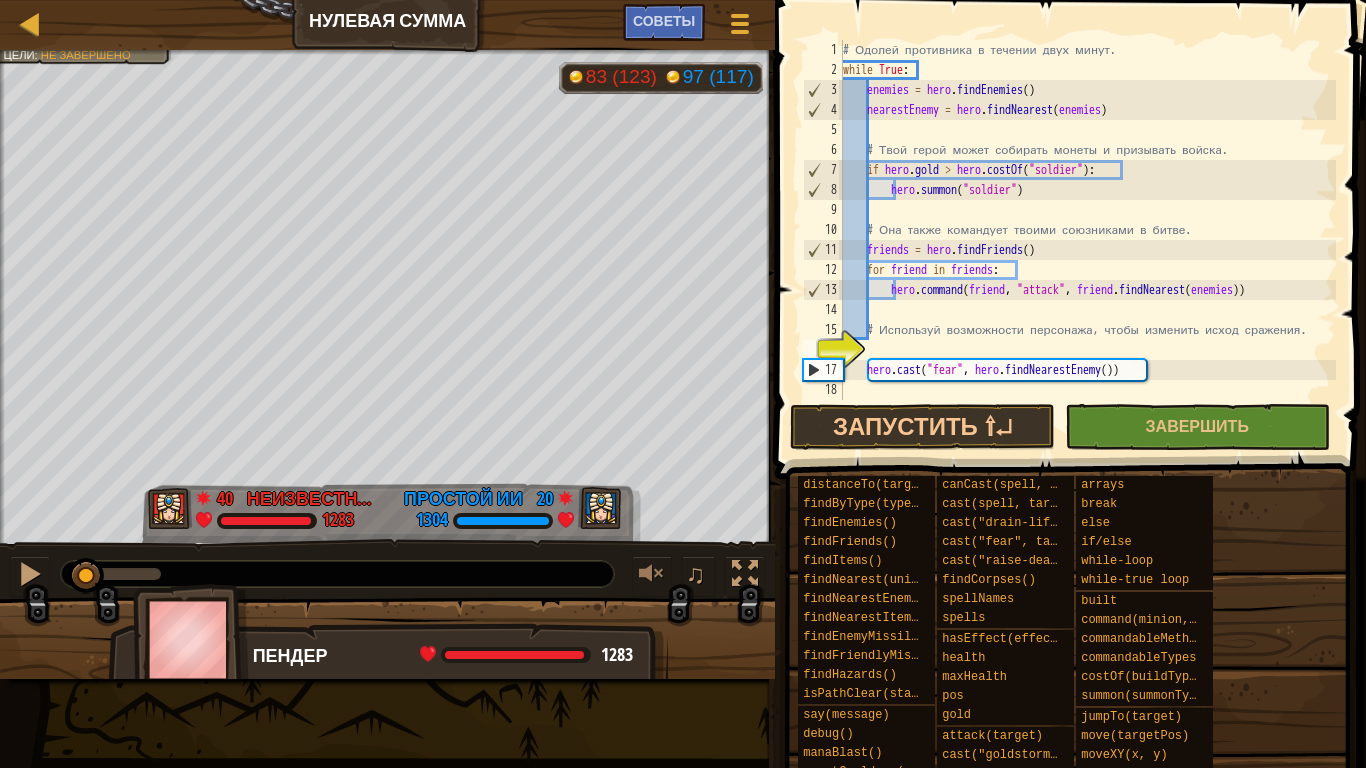 scroll, scrollTop: 9, scrollLeft: 0, axis: vertical 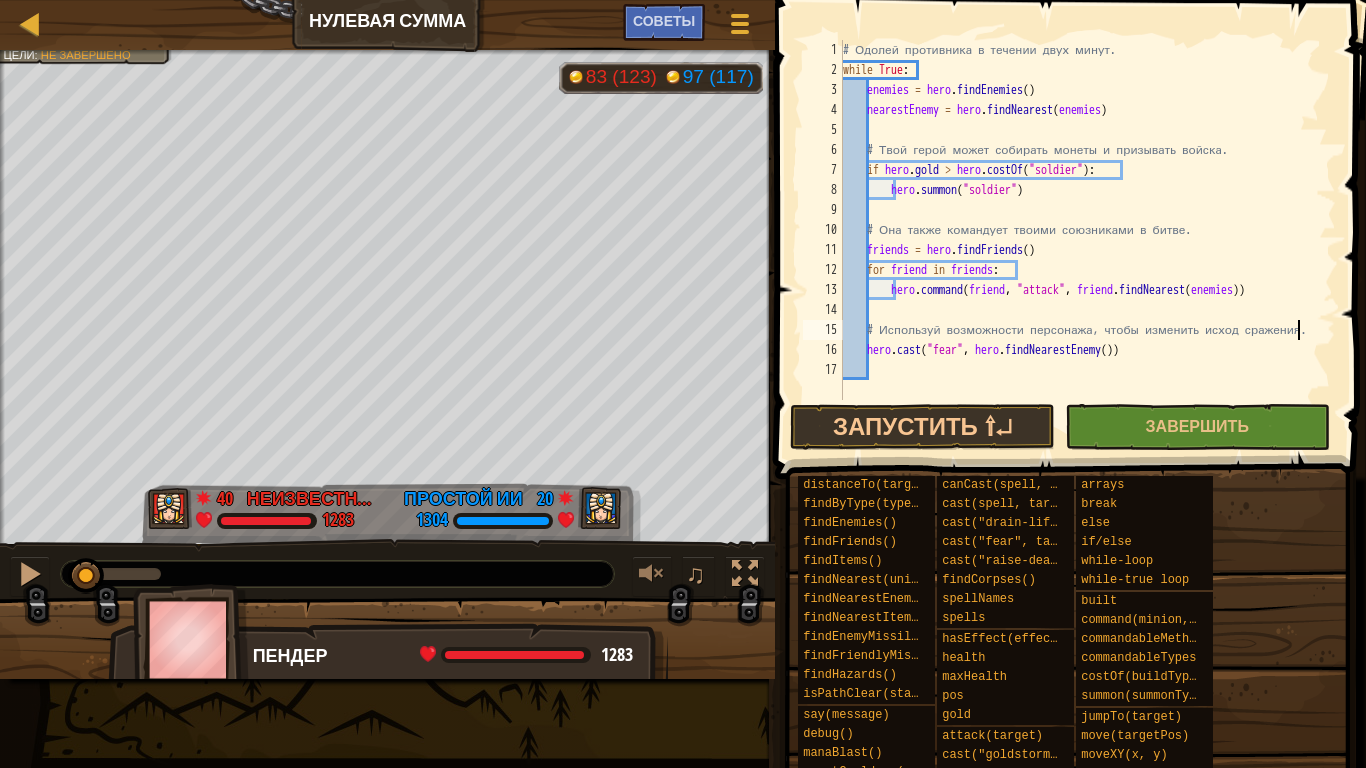 click on "# Одолей противника в течении двух минут. while   True :      enemies   =   hero . findEnemies ( )      nearestEnemy   =   hero . findNearest ( enemies )           # Твой герой может собирать монеты и призывать войска.      if   hero . gold   >   hero . costOf ( "soldier" ) :          hero . [PERSON_NAME] ( "soldier" )           # Она также командует твоими союзниками в битве.      friends   =   hero . [PERSON_NAME] ( )      for   friend   in   friends :          hero . command ( friend ,   "attack" ,   friend . findNearest ( enemies ))           # Используй возможности персонажа, чтобы изменить исход сражения.      hero . cast ( "fear" ,   hero . findNearestEnemy ( ))" at bounding box center (1088, 240) 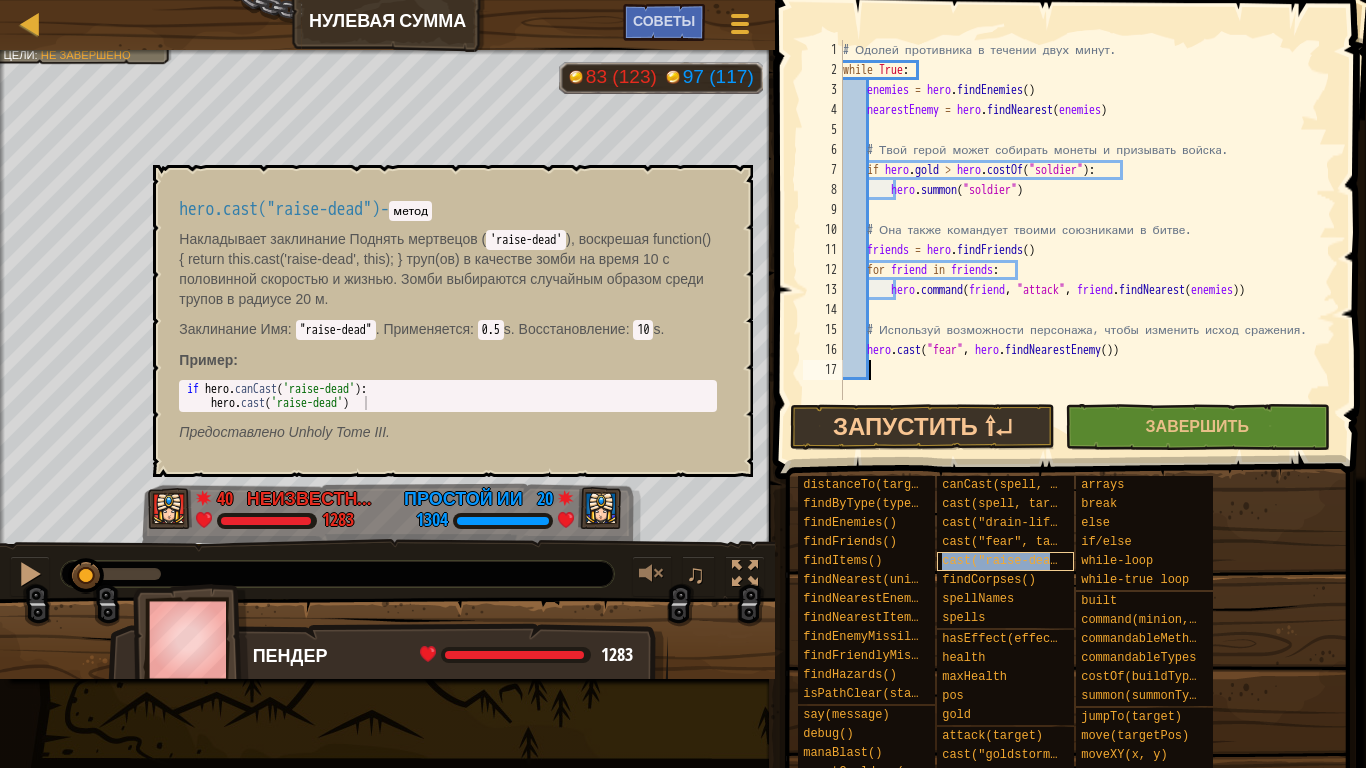 click on "cast("raise-dead")" at bounding box center [1007, 561] 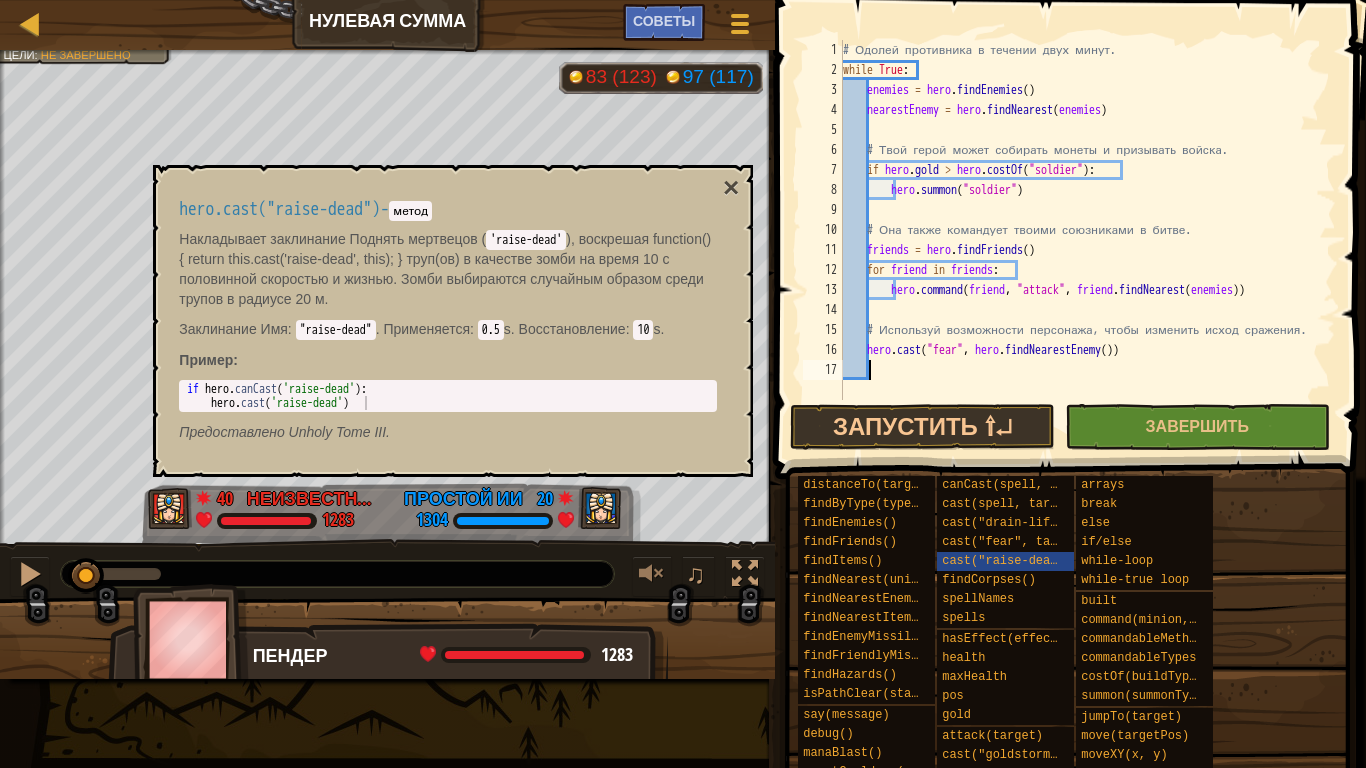 type on "if hero.canCast('raise-dead'):" 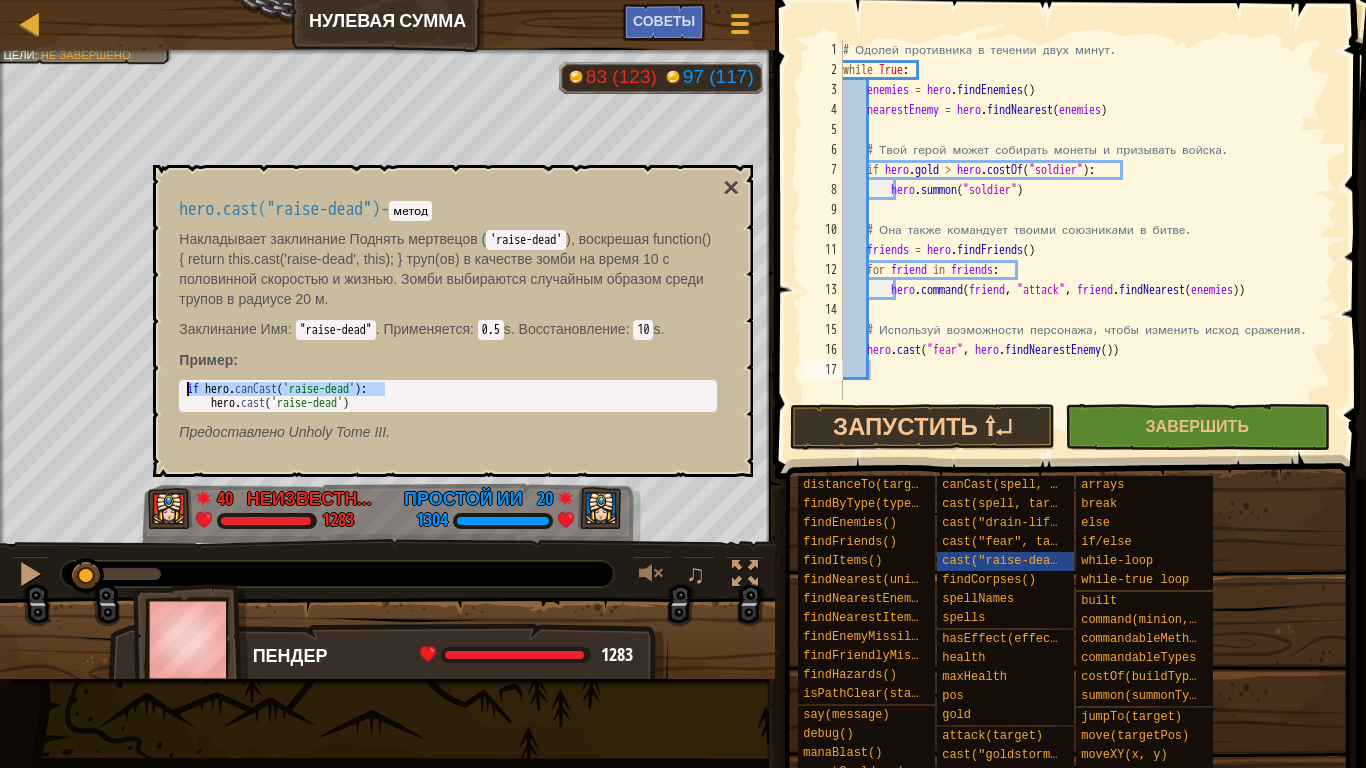 drag, startPoint x: 385, startPoint y: 386, endPoint x: 183, endPoint y: 387, distance: 202.00247 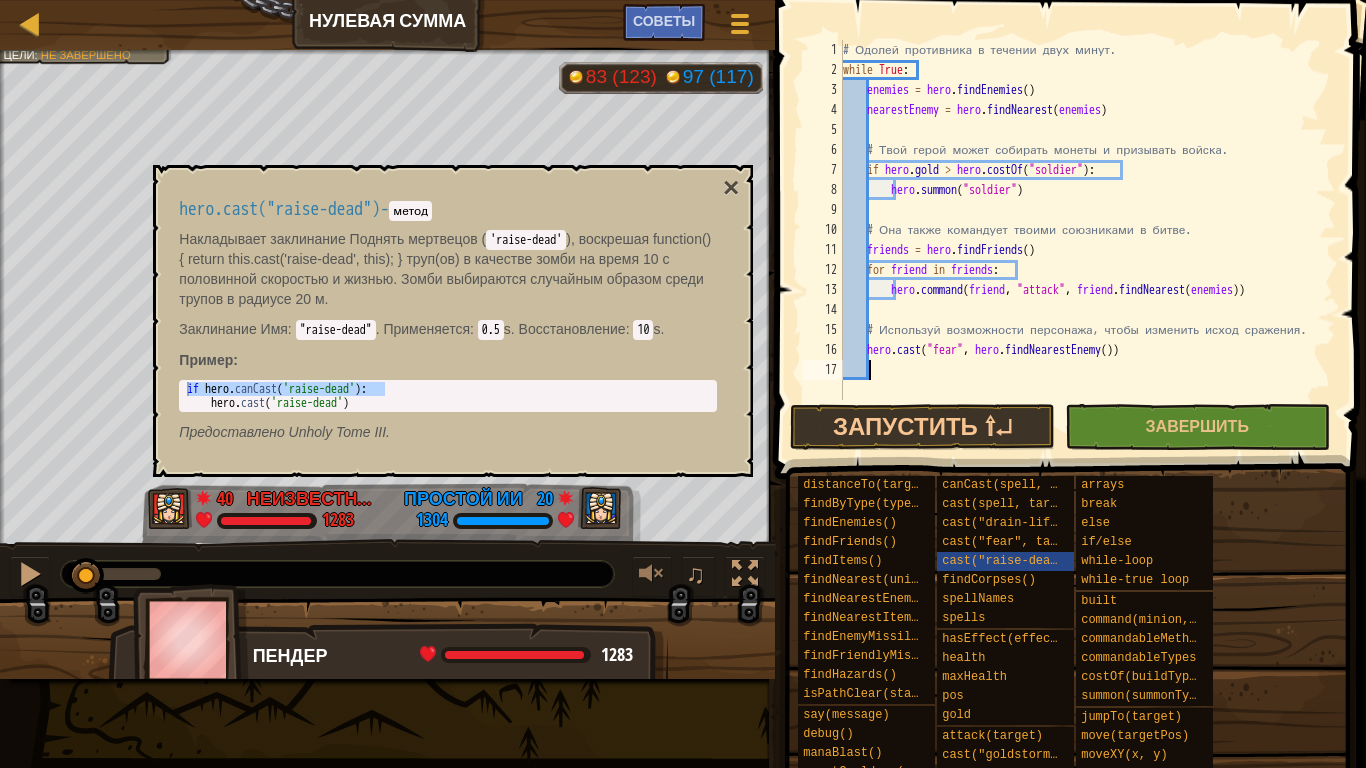 click on "# Одолей противника в течении двух минут. while   True :      enemies   =   hero . findEnemies ( )      nearestEnemy   =   hero . findNearest ( enemies )           # Твой герой может собирать монеты и призывать войска.      if   hero . gold   >   hero . costOf ( "soldier" ) :          hero . [PERSON_NAME] ( "soldier" )           # Она также командует твоими союзниками в битве.      friends   =   hero . [PERSON_NAME] ( )      for   friend   in   friends :          hero . command ( friend ,   "attack" ,   friend . findNearest ( enemies ))           # Используй возможности персонажа, чтобы изменить исход сражения.      hero . cast ( "fear" ,   hero . findNearestEnemy ( ))" at bounding box center (1088, 240) 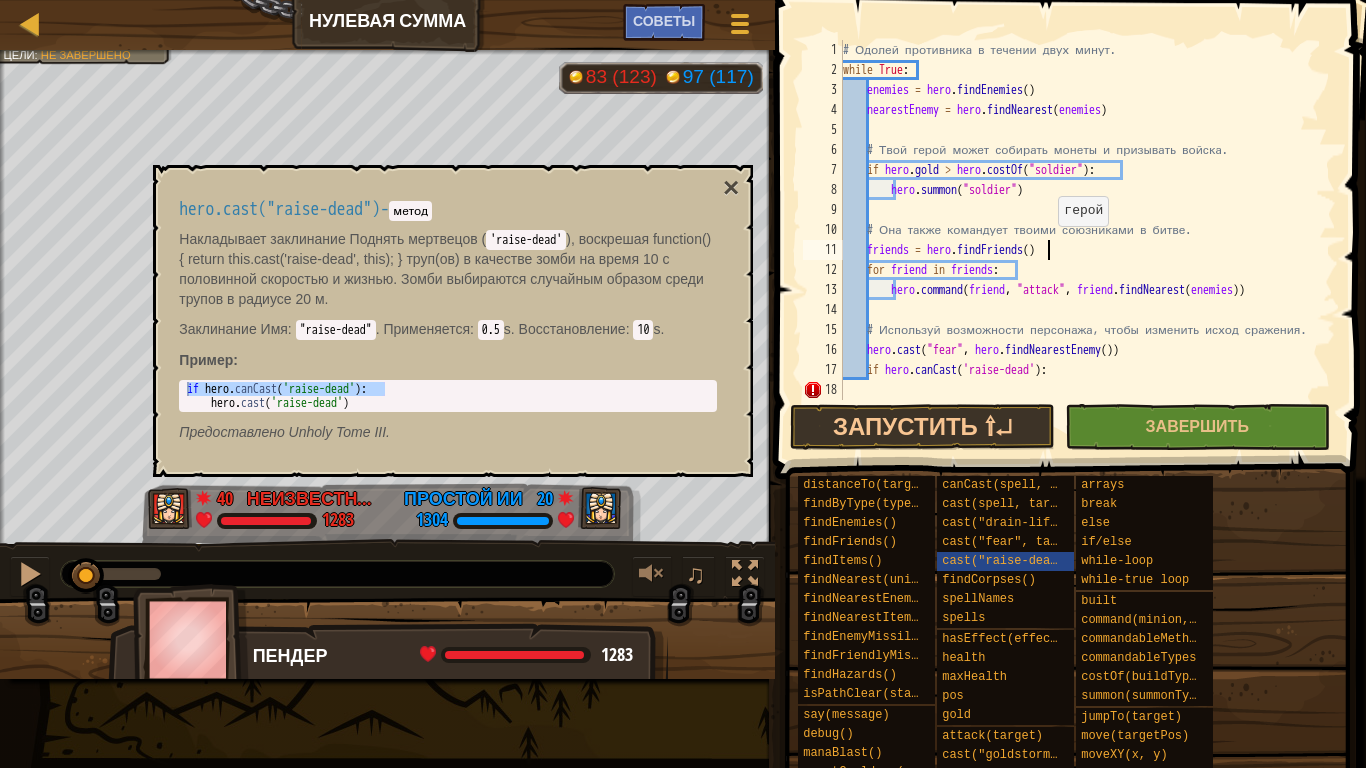 click on "# Одолей противника в течении двух минут. while   True :      enemies   =   hero . findEnemies ( )      nearestEnemy   =   hero . findNearest ( enemies )           # Твой герой может собирать монеты и призывать войска.      if   hero . gold   >   hero . costOf ( "soldier" ) :          hero . [PERSON_NAME] ( "soldier" )           # Она также командует твоими союзниками в битве.      friends   =   hero . [PERSON_NAME] ( )      for   friend   in   friends :          hero . command ( friend ,   "attack" ,   friend . findNearest ( enemies ))           # Используй возможности персонажа, чтобы изменить исход сражения.      hero . cast ( "fear" ,   hero . findNearestEnemy ( ))      if   hero . canCast ( 'raise-dead' ) :" at bounding box center (1088, 240) 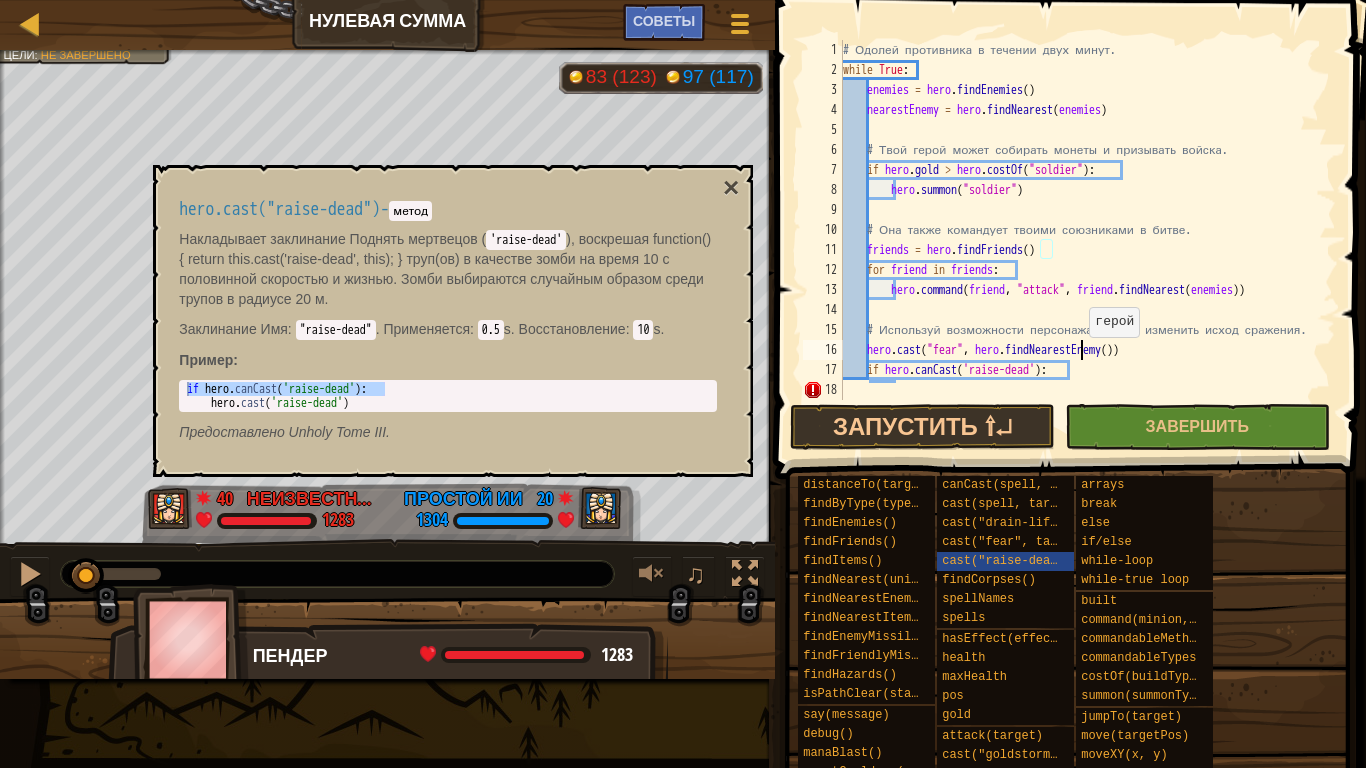 click on "# Одолей противника в течении двух минут. while   True :      enemies   =   hero . findEnemies ( )      nearestEnemy   =   hero . findNearest ( enemies )           # Твой герой может собирать монеты и призывать войска.      if   hero . gold   >   hero . costOf ( "soldier" ) :          hero . [PERSON_NAME] ( "soldier" )           # Она также командует твоими союзниками в битве.      friends   =   hero . [PERSON_NAME] ( )      for   friend   in   friends :          hero . command ( friend ,   "attack" ,   friend . findNearest ( enemies ))           # Используй возможности персонажа, чтобы изменить исход сражения.      hero . cast ( "fear" ,   hero . findNearestEnemy ( ))      if   hero . canCast ( 'raise-dead' ) :" at bounding box center [1088, 240] 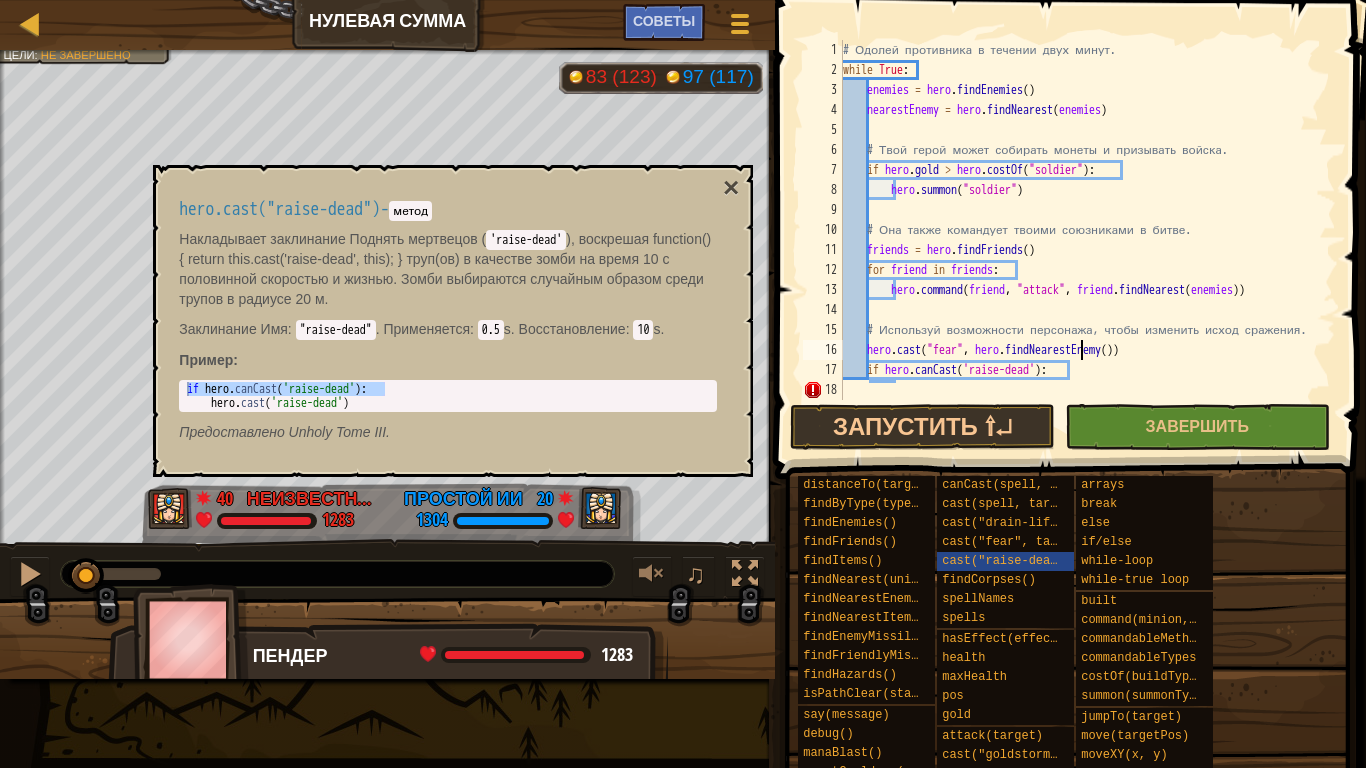click on "# Одолей противника в течении двух минут. while   True :      enemies   =   hero . findEnemies ( )      nearestEnemy   =   hero . findNearest ( enemies )           # Твой герой может собирать монеты и призывать войска.      if   hero . gold   >   hero . costOf ( "soldier" ) :          hero . [PERSON_NAME] ( "soldier" )           # Она также командует твоими союзниками в битве.      friends   =   hero . [PERSON_NAME] ( )      for   friend   in   friends :          hero . command ( friend ,   "attack" ,   friend . findNearest ( enemies ))           # Используй возможности персонажа, чтобы изменить исход сражения.      hero . cast ( "fear" ,   hero . findNearestEnemy ( ))      if   hero . canCast ( 'raise-dead' ) :" at bounding box center [1088, 240] 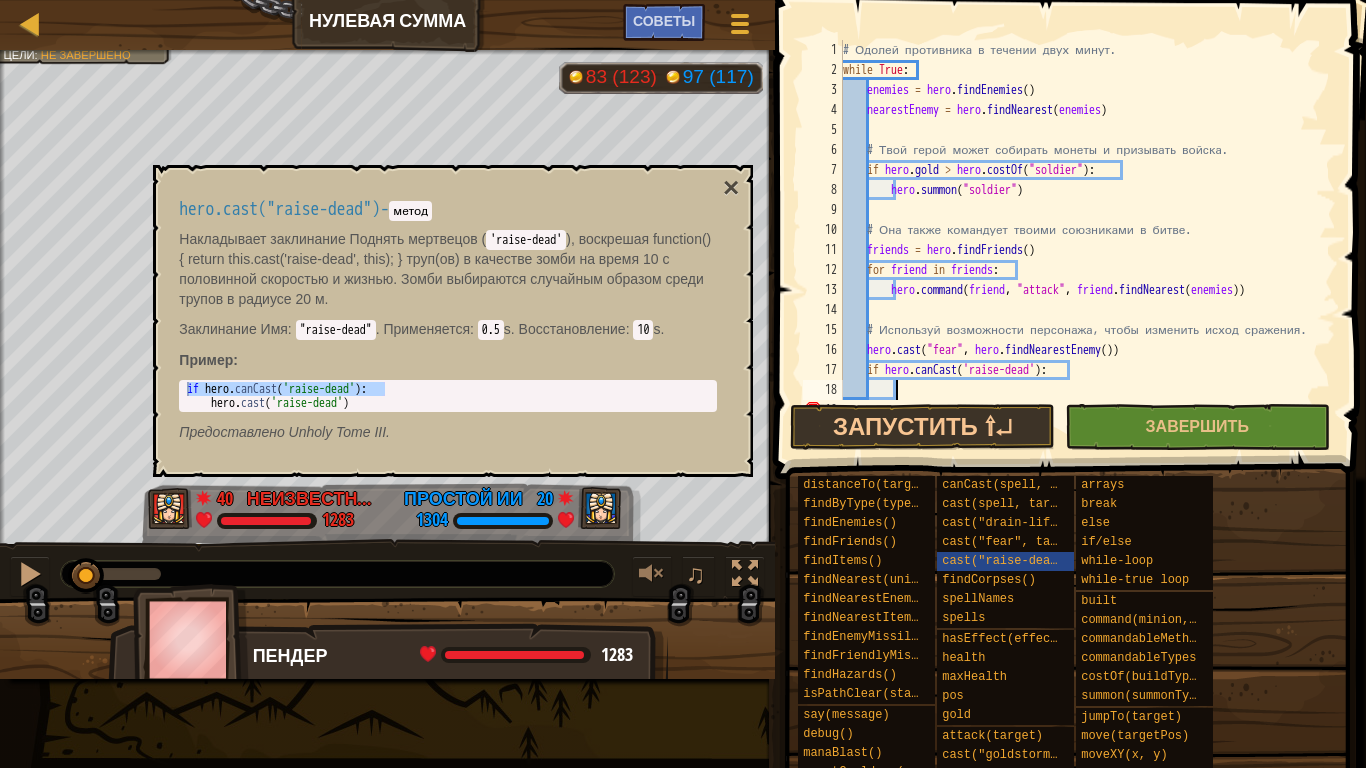 type 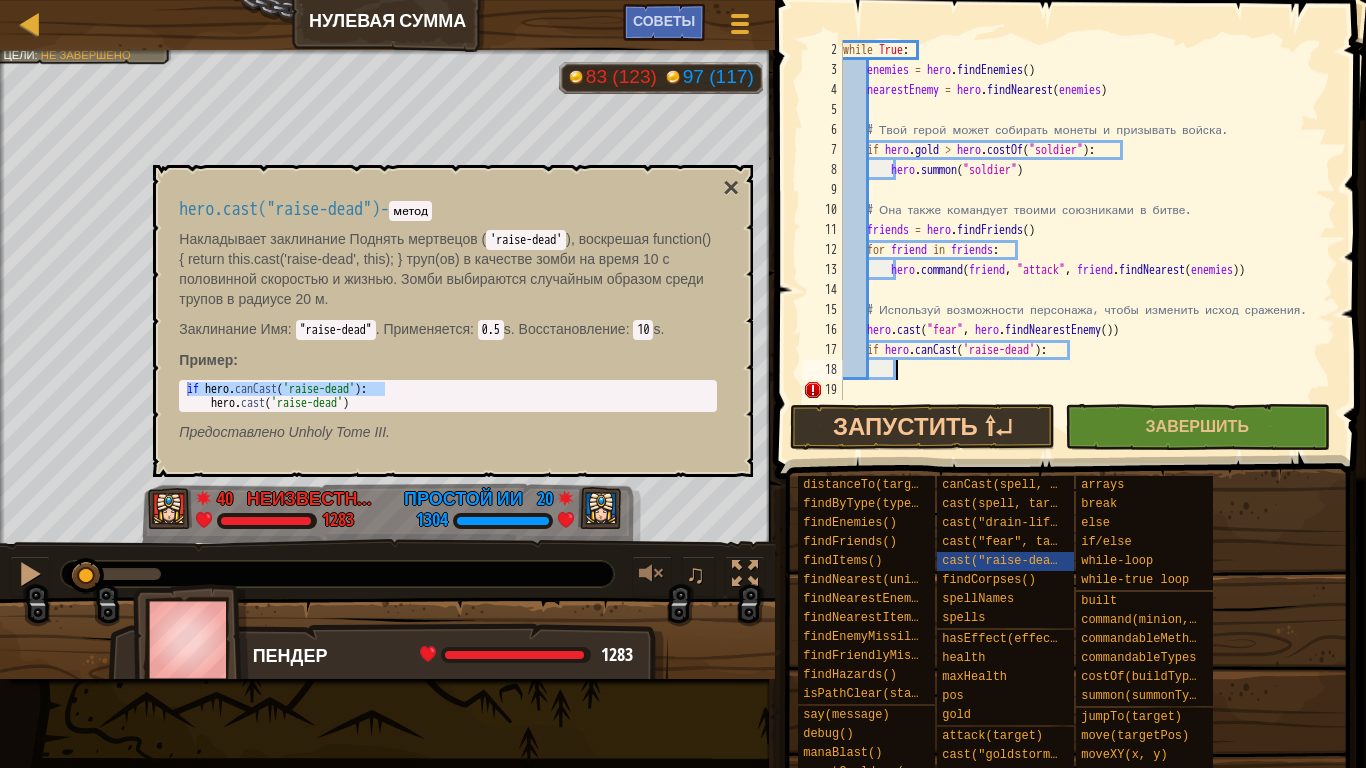 scroll, scrollTop: 20, scrollLeft: 0, axis: vertical 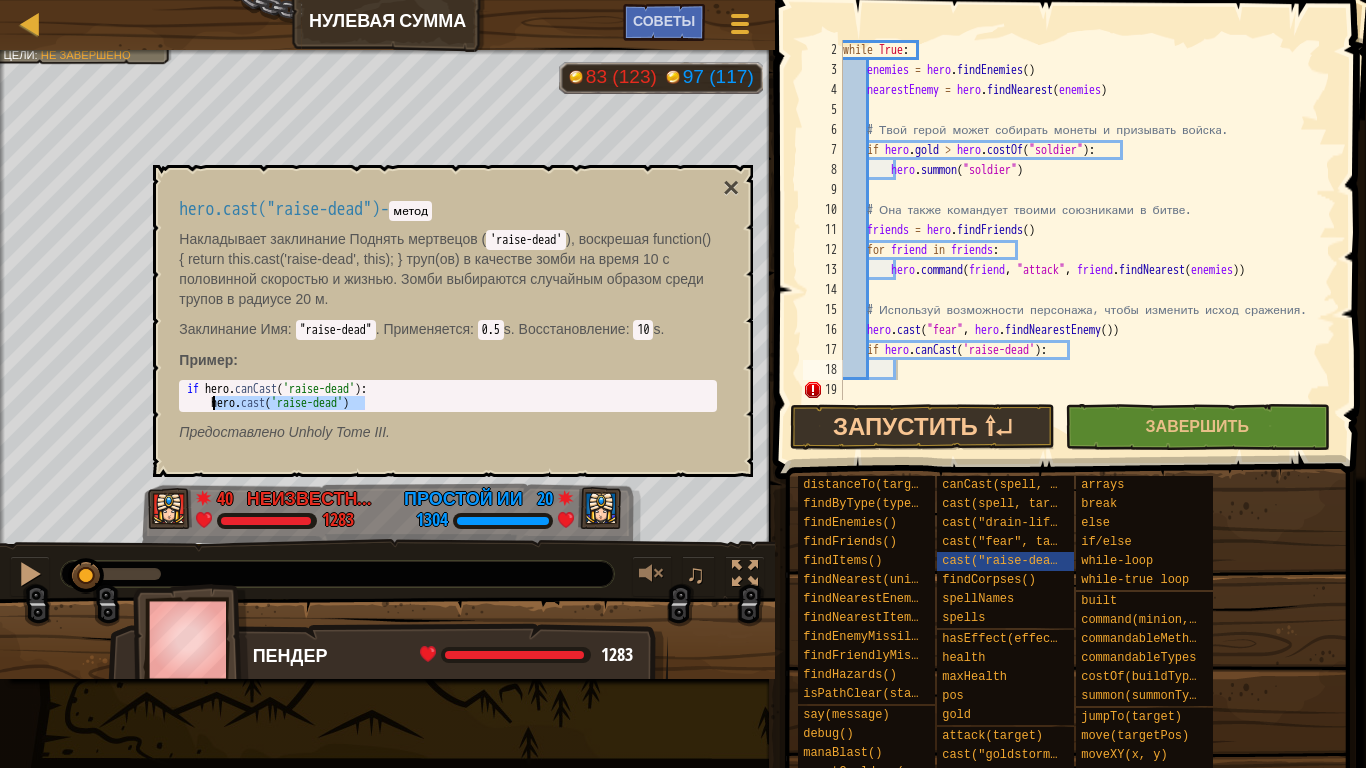 drag, startPoint x: 369, startPoint y: 406, endPoint x: 215, endPoint y: 402, distance: 154.05194 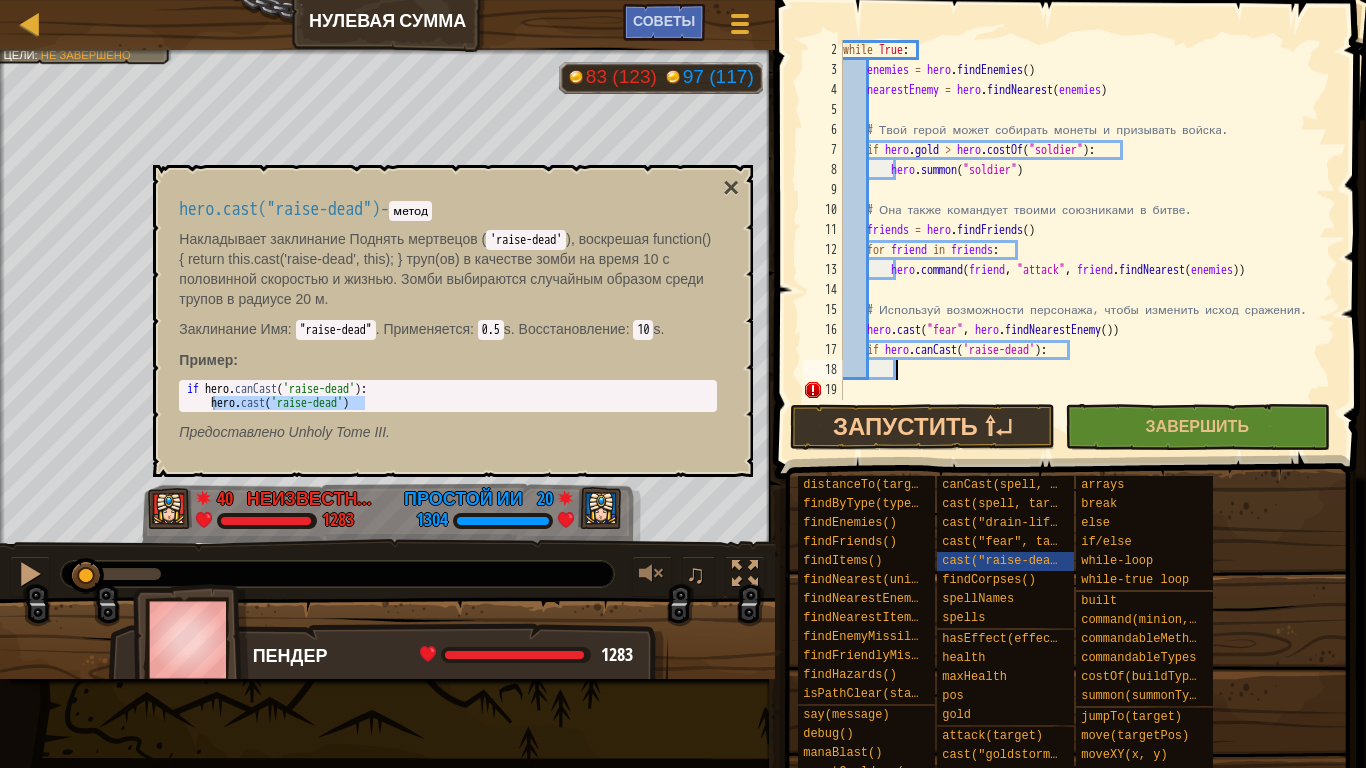 paste on "hero.cast('raise-dead')" 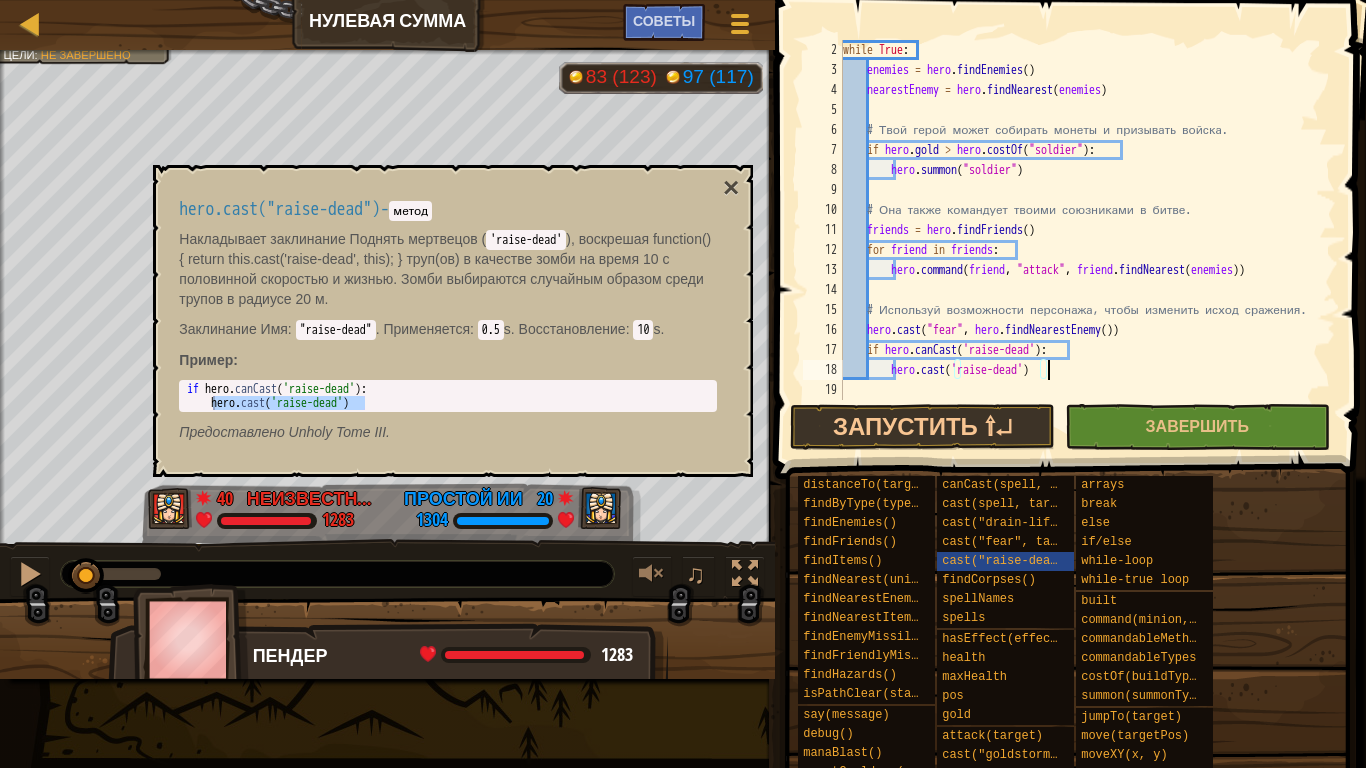 click on "while   True :      enemies   =   hero . findEnemies ( )      nearestEnemy   =   hero . findNearest ( enemies )           # Твой герой может собирать монеты и призывать войска.      if   hero . gold   >   hero . costOf ( "soldier" ) :          hero . [PERSON_NAME] ( "soldier" )           # Она также командует твоими союзниками в битве.      friends   =   hero . [PERSON_NAME] ( )      for   friend   in   friends :          hero . command ( friend ,   "attack" ,   friend . findNearest ( enemies ))           # Используй возможности персонажа, чтобы изменить исход сражения.      hero . cast ( "fear" ,   hero . findNearestEnemy ( ))      if   hero . canCast ( 'raise-dead' ) :          hero . cast ( 'raise-dead' )" at bounding box center (1080, 240) 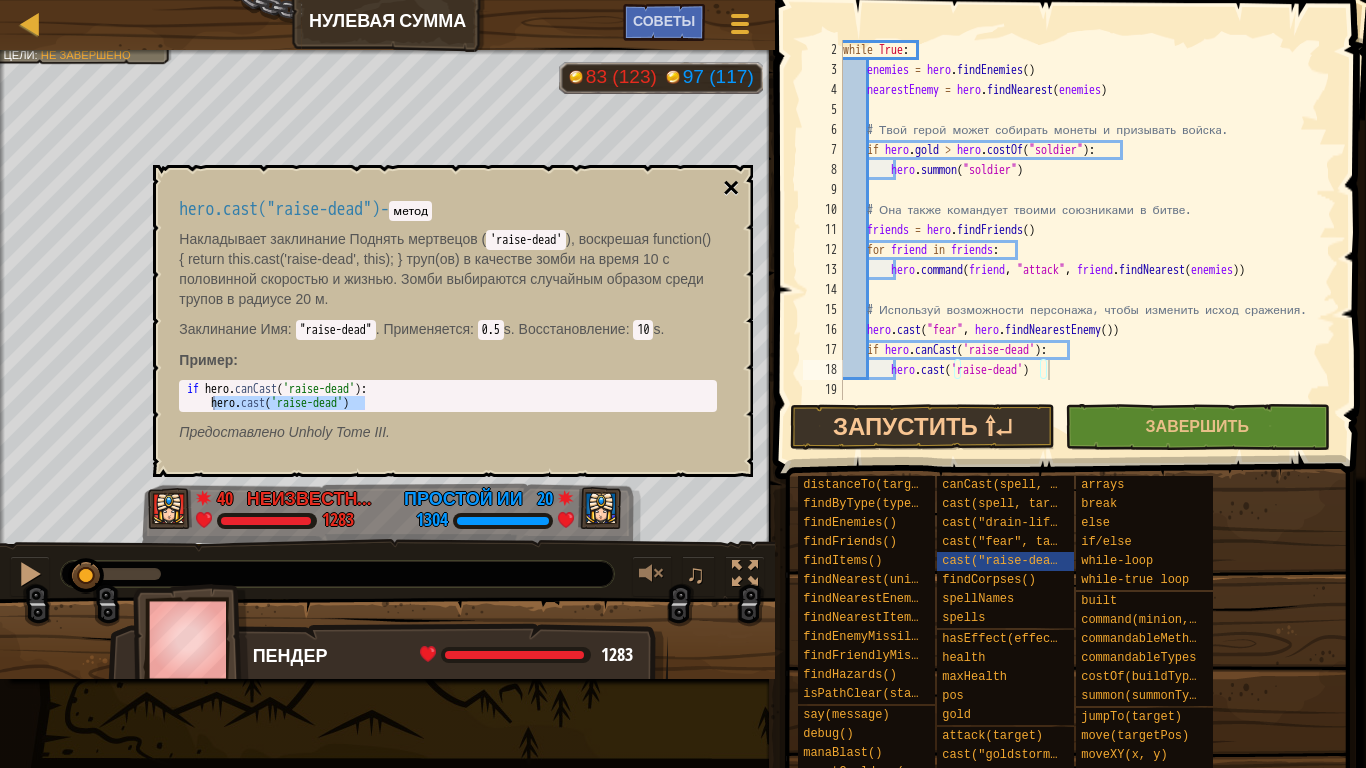 click on "×" at bounding box center [731, 188] 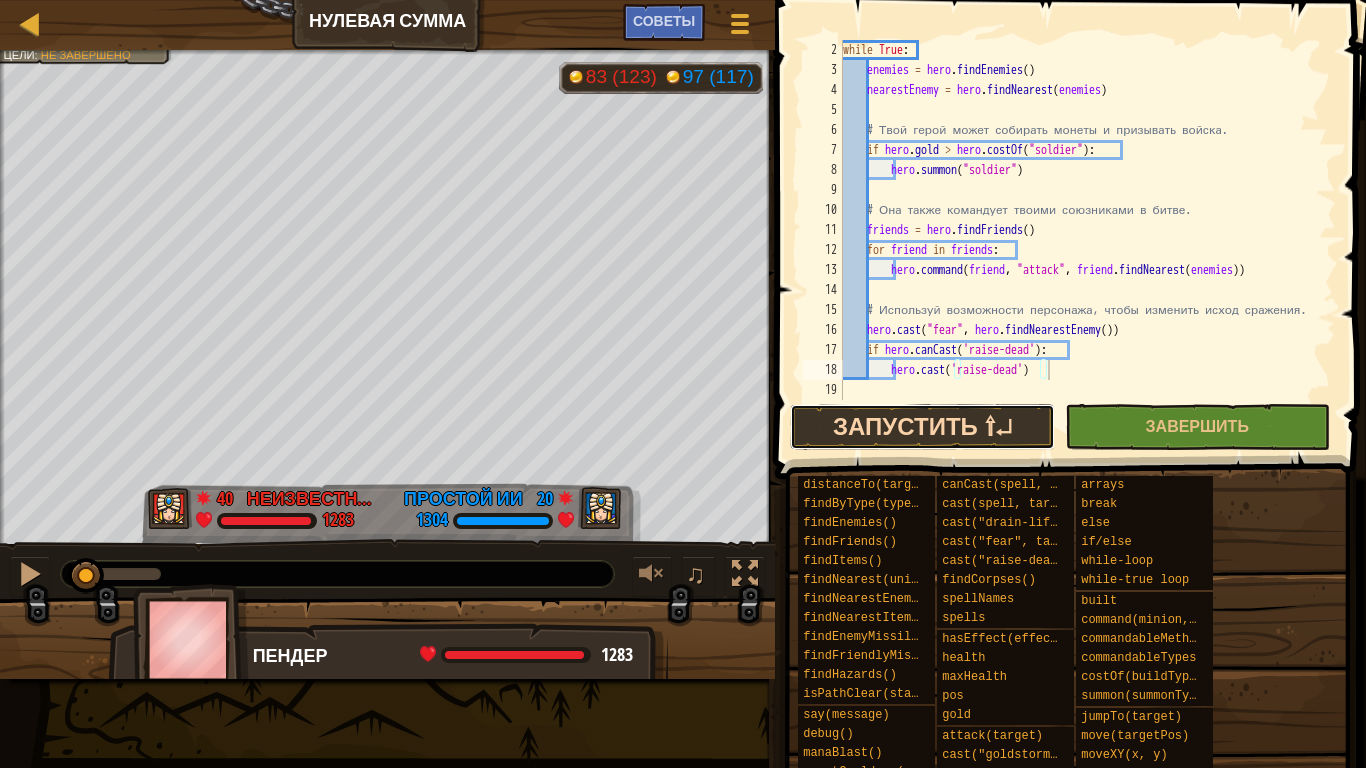 click on "Запустить ⇧↵" at bounding box center [922, 427] 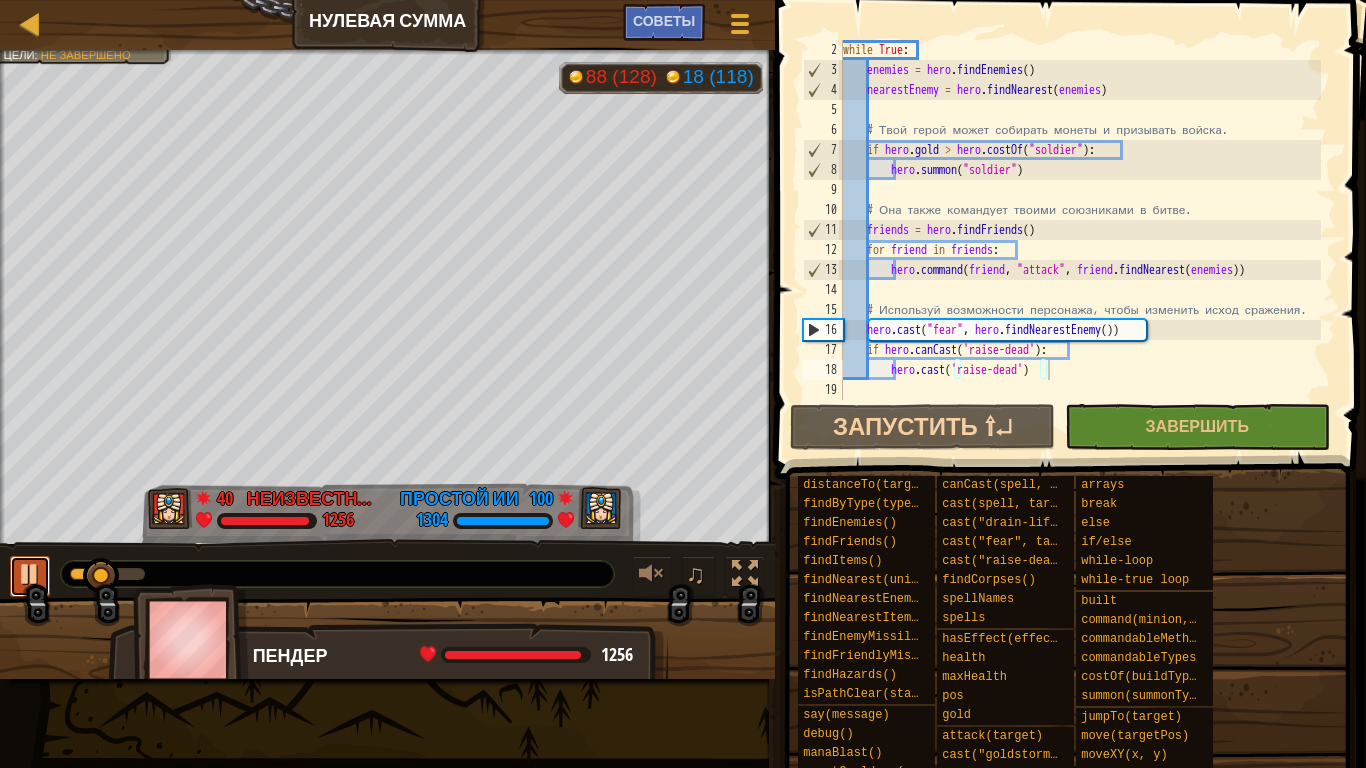 click at bounding box center (30, 574) 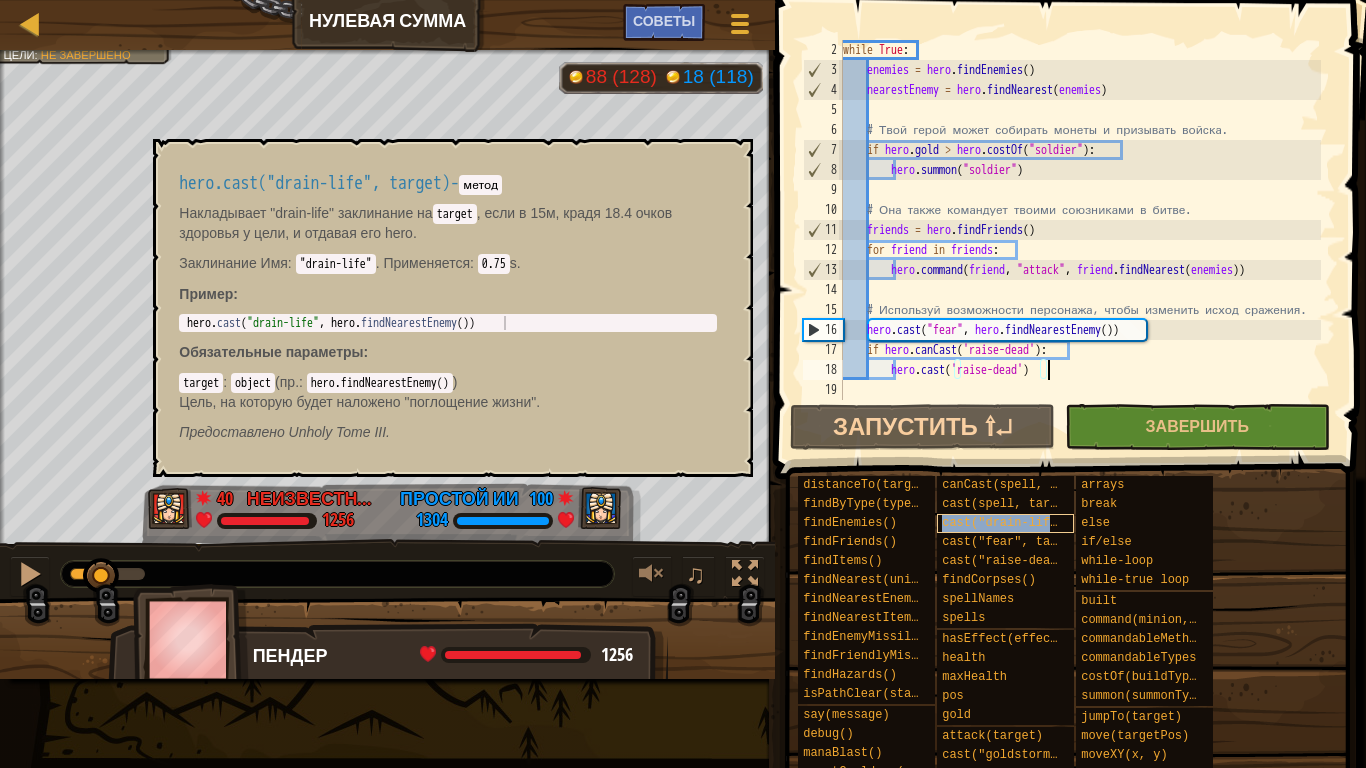 click on "cast("drain-life", target)" at bounding box center (1035, 523) 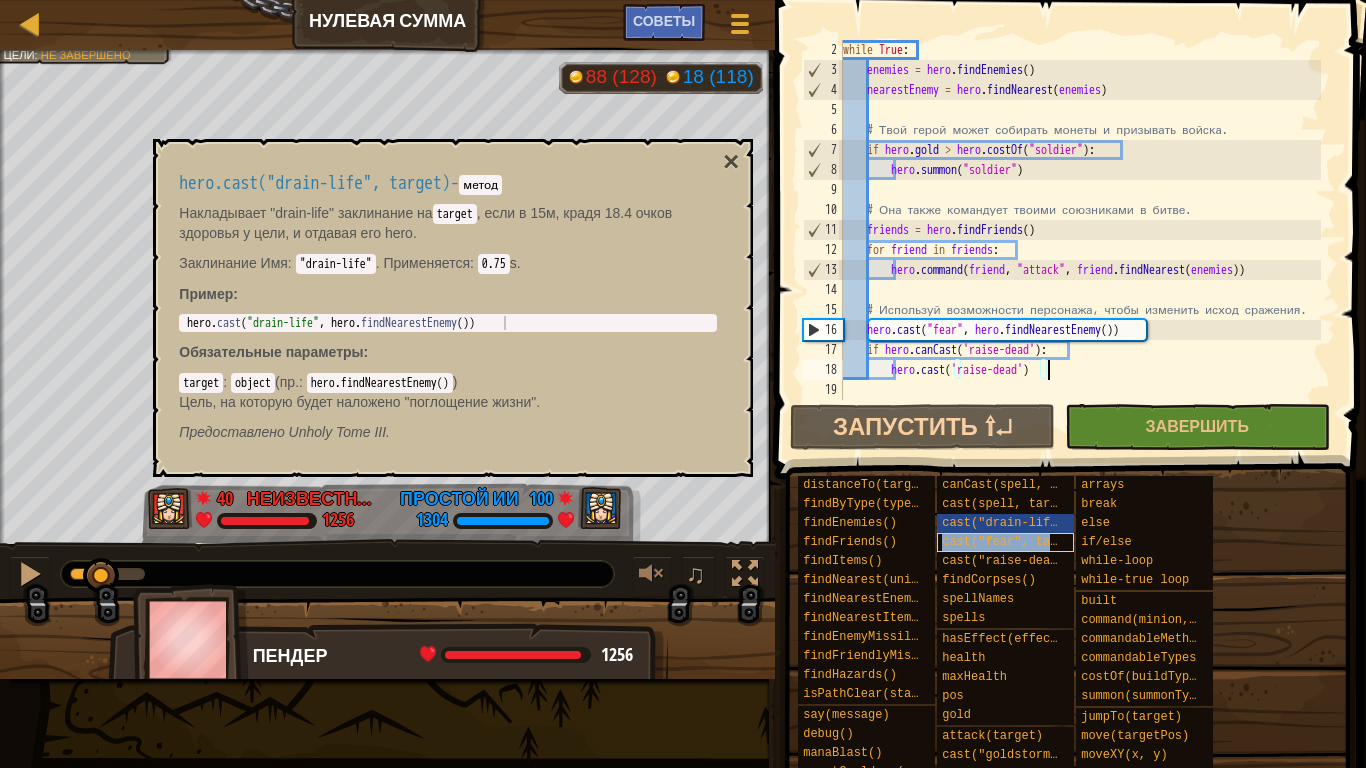 click on "cast("fear", target)" at bounding box center (1014, 542) 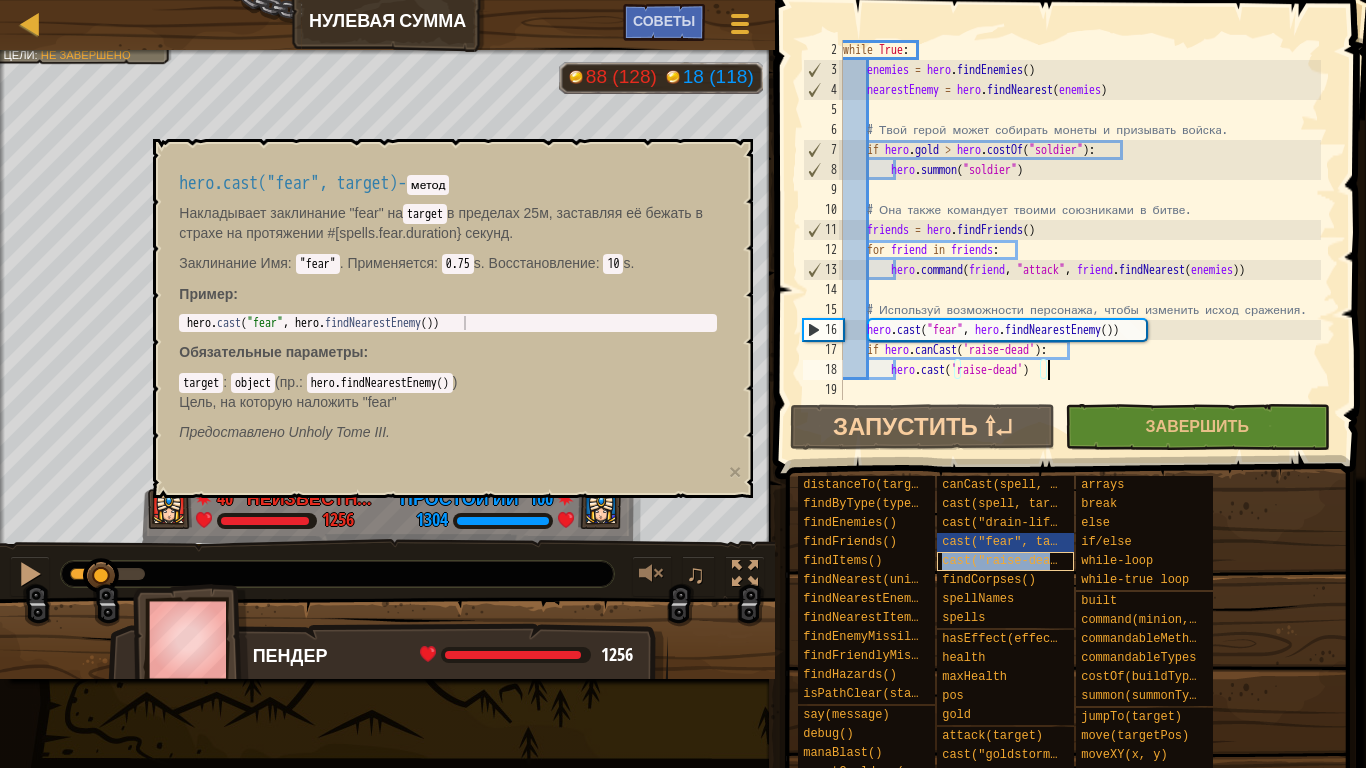 click on "cast("raise-dead")" at bounding box center (1007, 561) 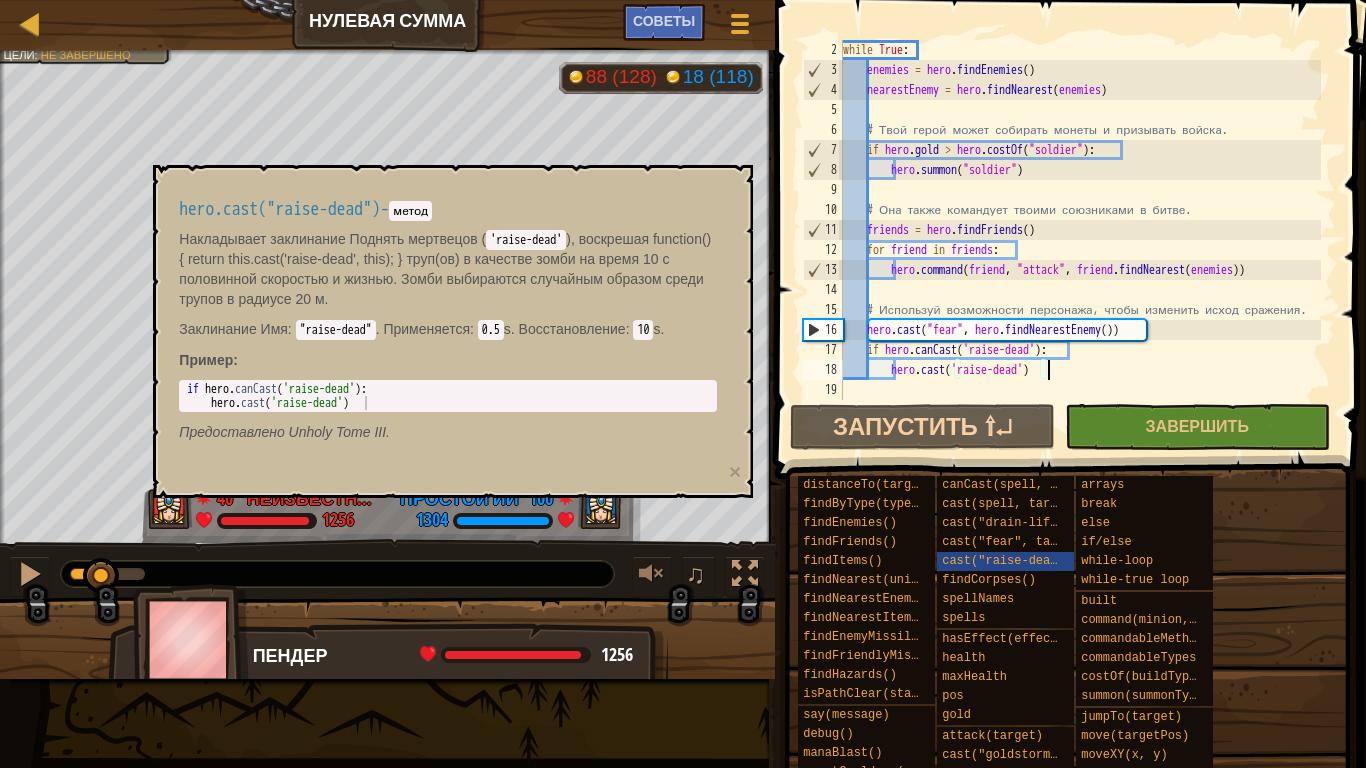 type on "hero.cast('raise-dead')" 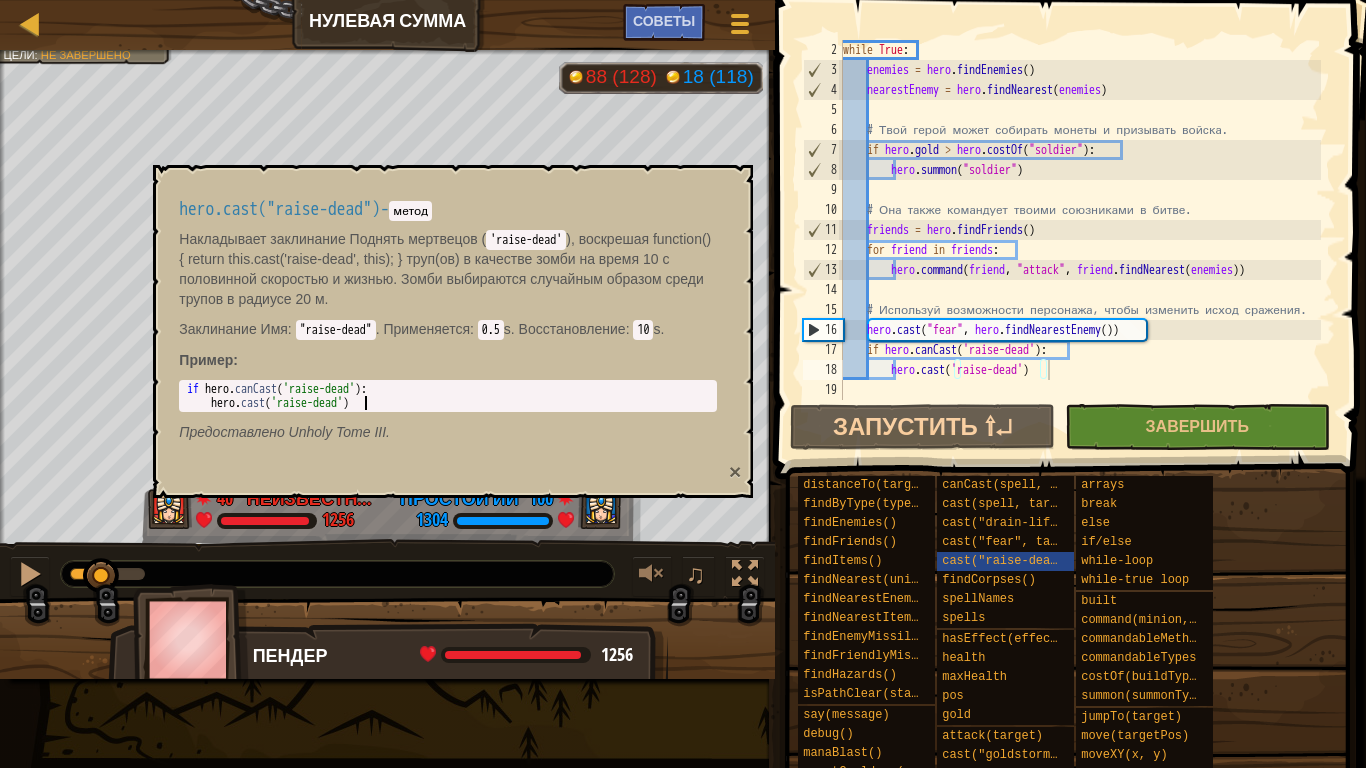 click on "×" at bounding box center (735, 471) 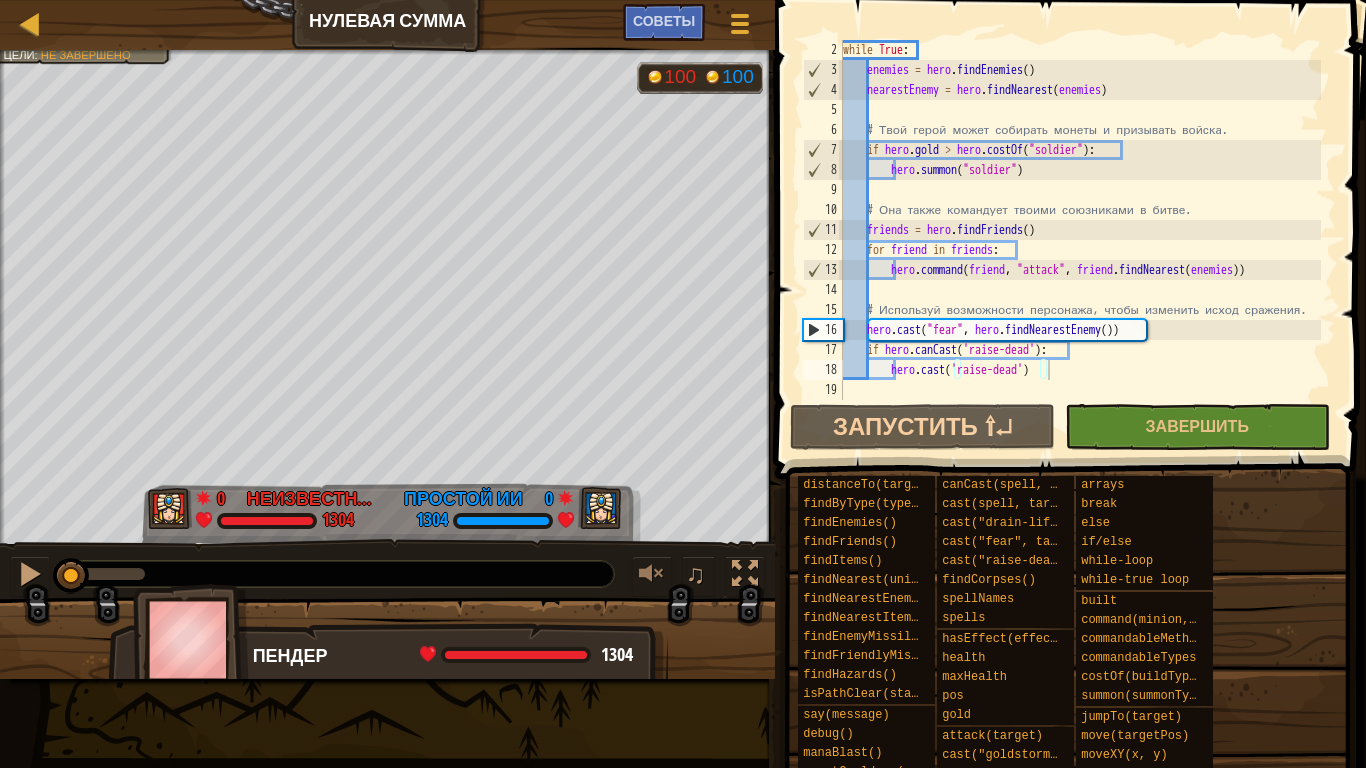 drag, startPoint x: 100, startPoint y: 569, endPoint x: 48, endPoint y: 624, distance: 75.690155 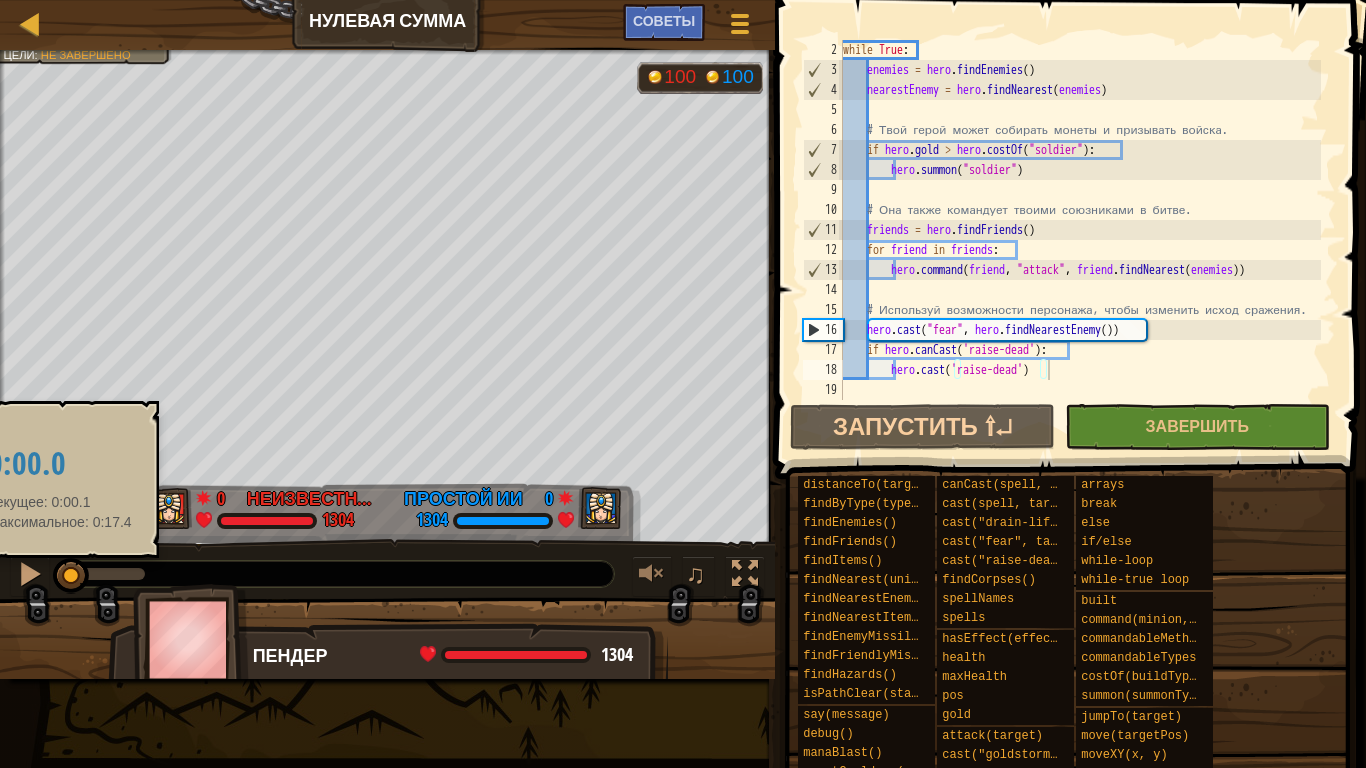 drag, startPoint x: 65, startPoint y: 584, endPoint x: 53, endPoint y: 589, distance: 13 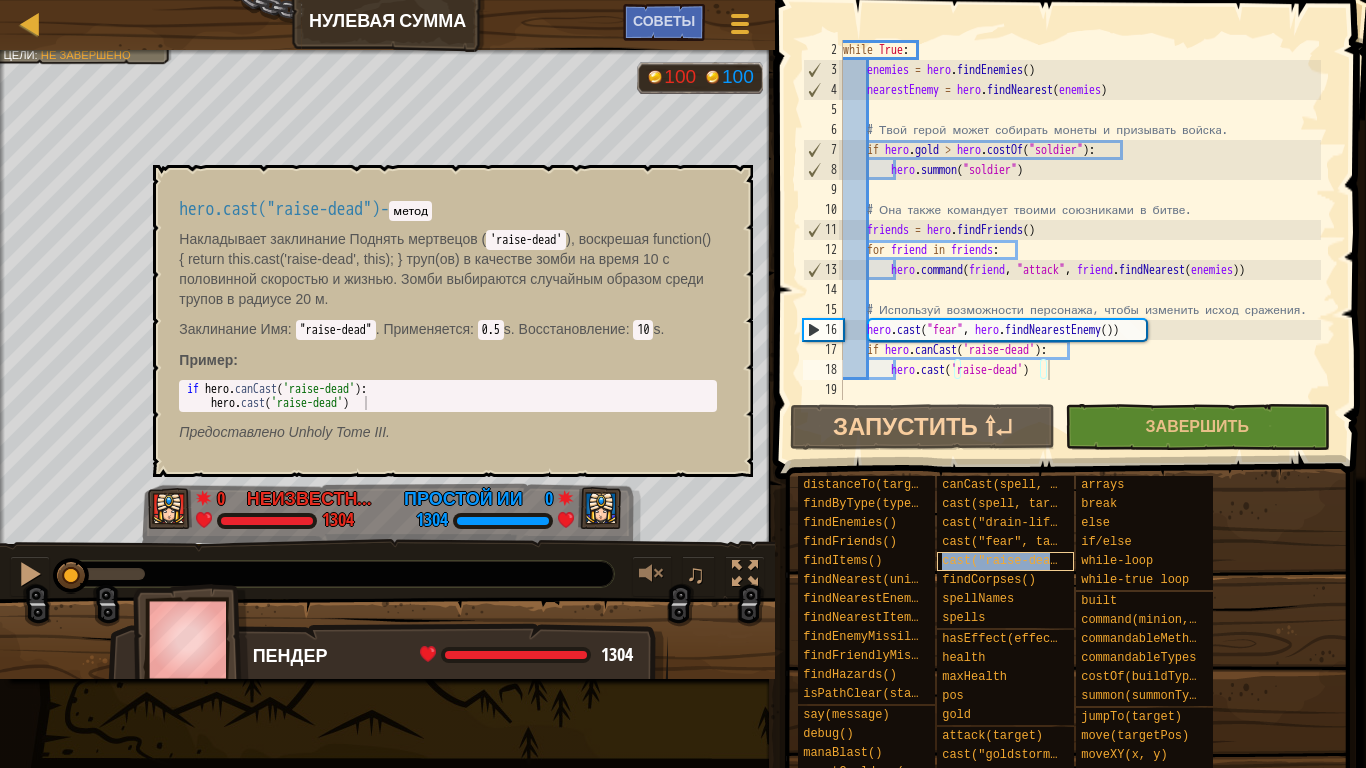 click on "cast("raise-dead")" at bounding box center (1007, 561) 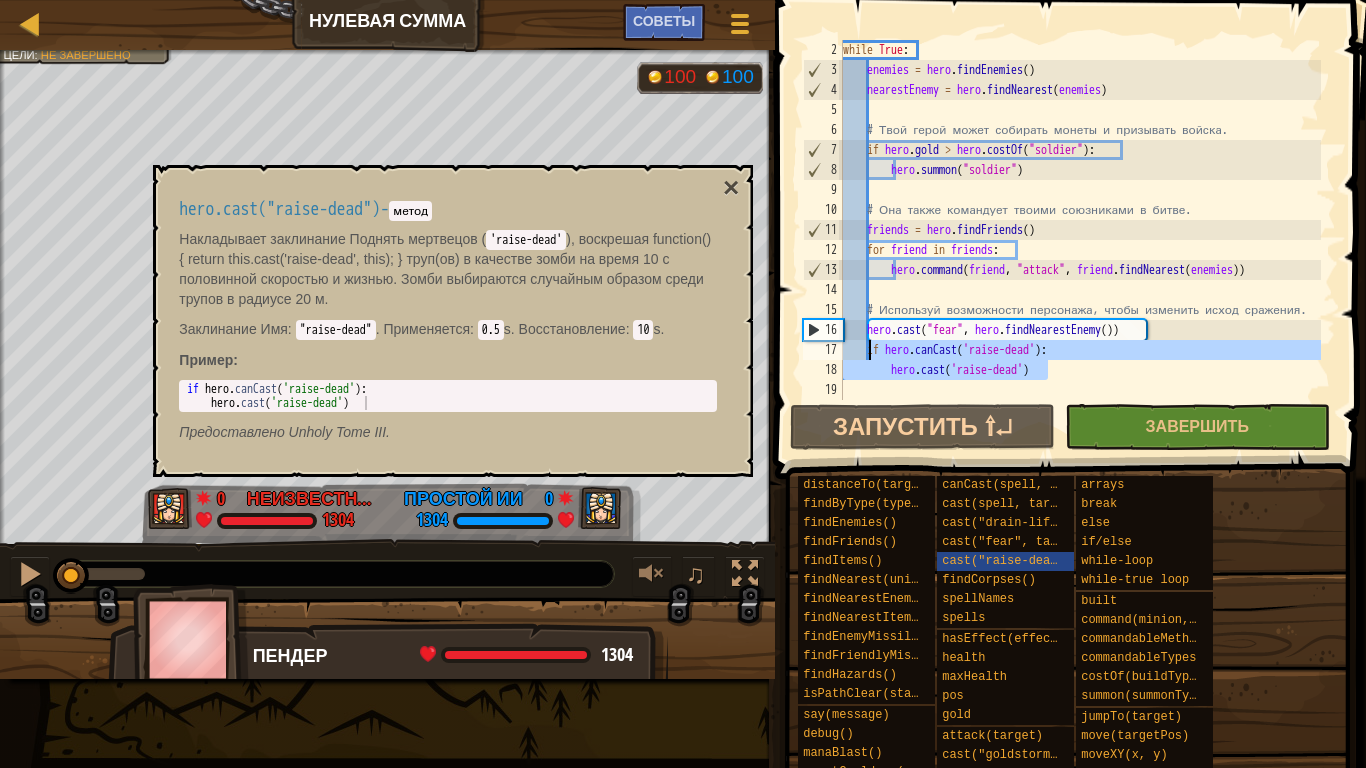 drag, startPoint x: 1042, startPoint y: 371, endPoint x: 871, endPoint y: 348, distance: 172.53986 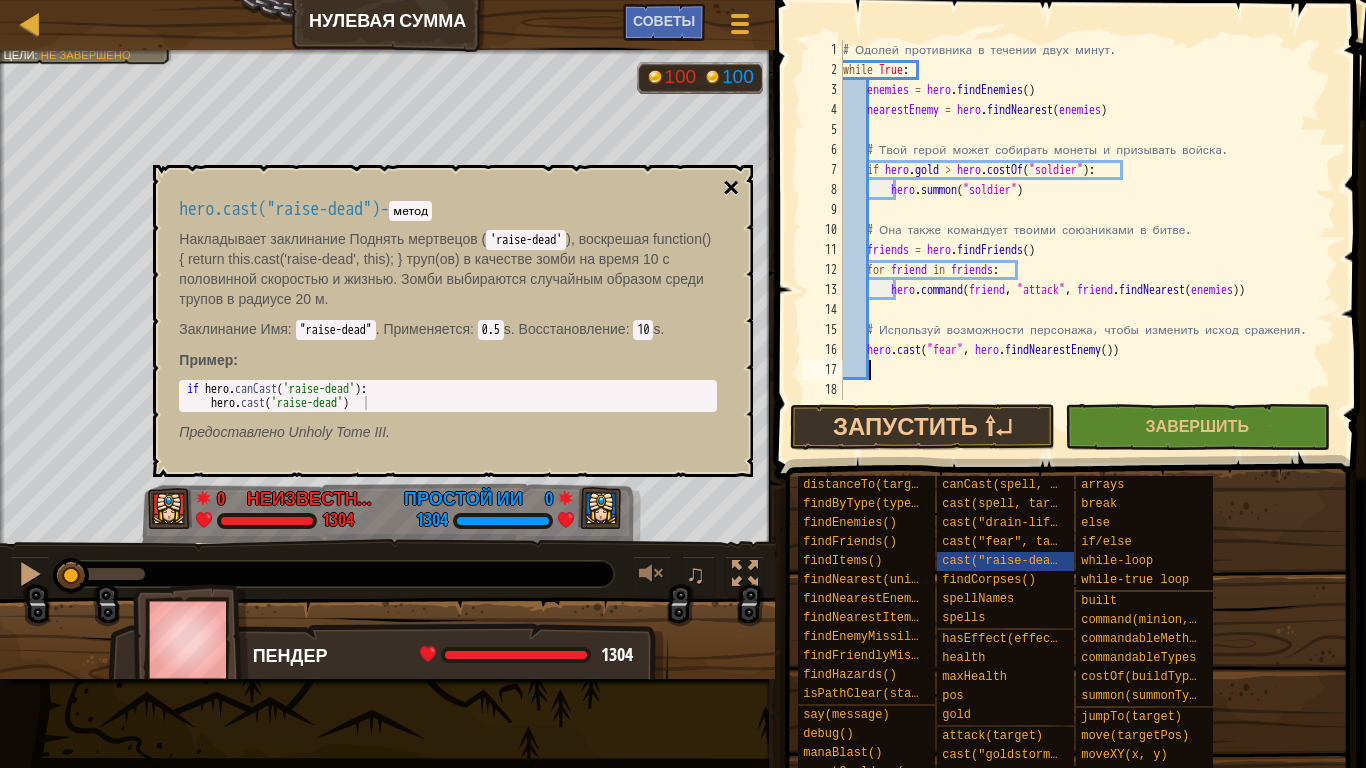 click on "×" at bounding box center (731, 188) 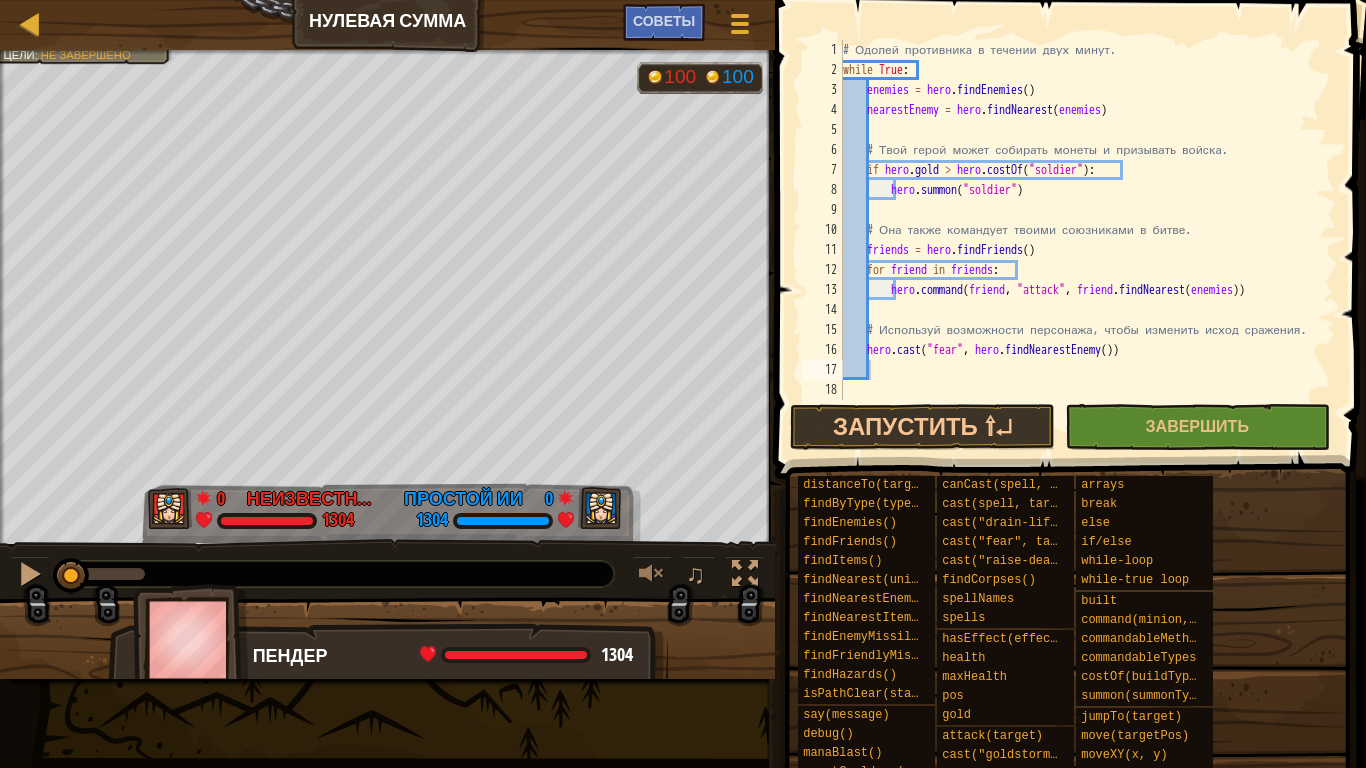 click on "# Одолей противника в течении двух минут. while   True :      enemies   =   hero . findEnemies ( )      nearestEnemy   =   hero . findNearest ( enemies )           # Твой герой может собирать монеты и призывать войска.      if   hero . gold   >   hero . costOf ( "soldier" ) :          hero . [PERSON_NAME] ( "soldier" )           # Она также командует твоими союзниками в битве.      friends   =   hero . [PERSON_NAME] ( )      for   friend   in   friends :          hero . command ( friend ,   "attack" ,   friend . findNearest ( enemies ))           # Используй возможности персонажа, чтобы изменить исход сражения.      hero . cast ( "fear" ,   hero . findNearestEnemy ( ))" at bounding box center (1087, 240) 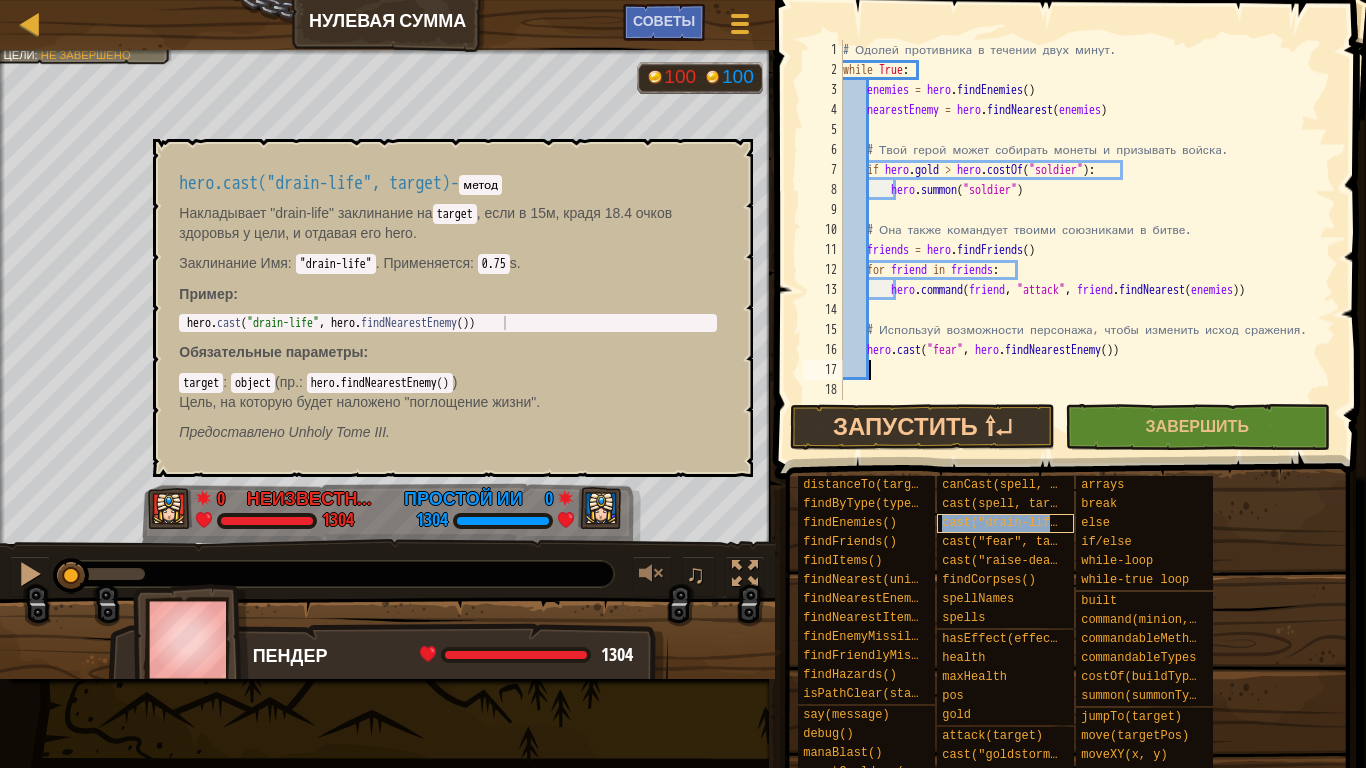 click on "cast("drain-life", target)" at bounding box center [1035, 523] 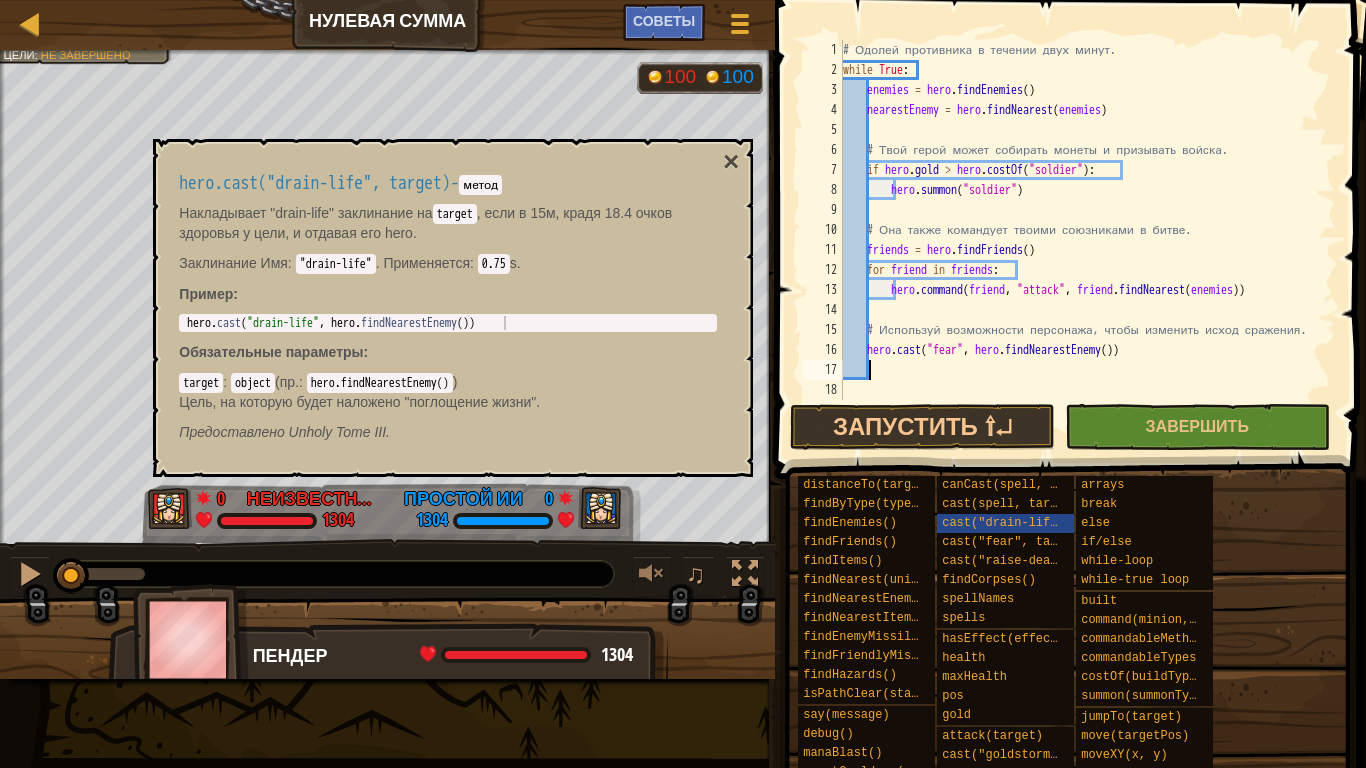 type on "hero.cast("drain-life", hero.findNearestEnemy())" 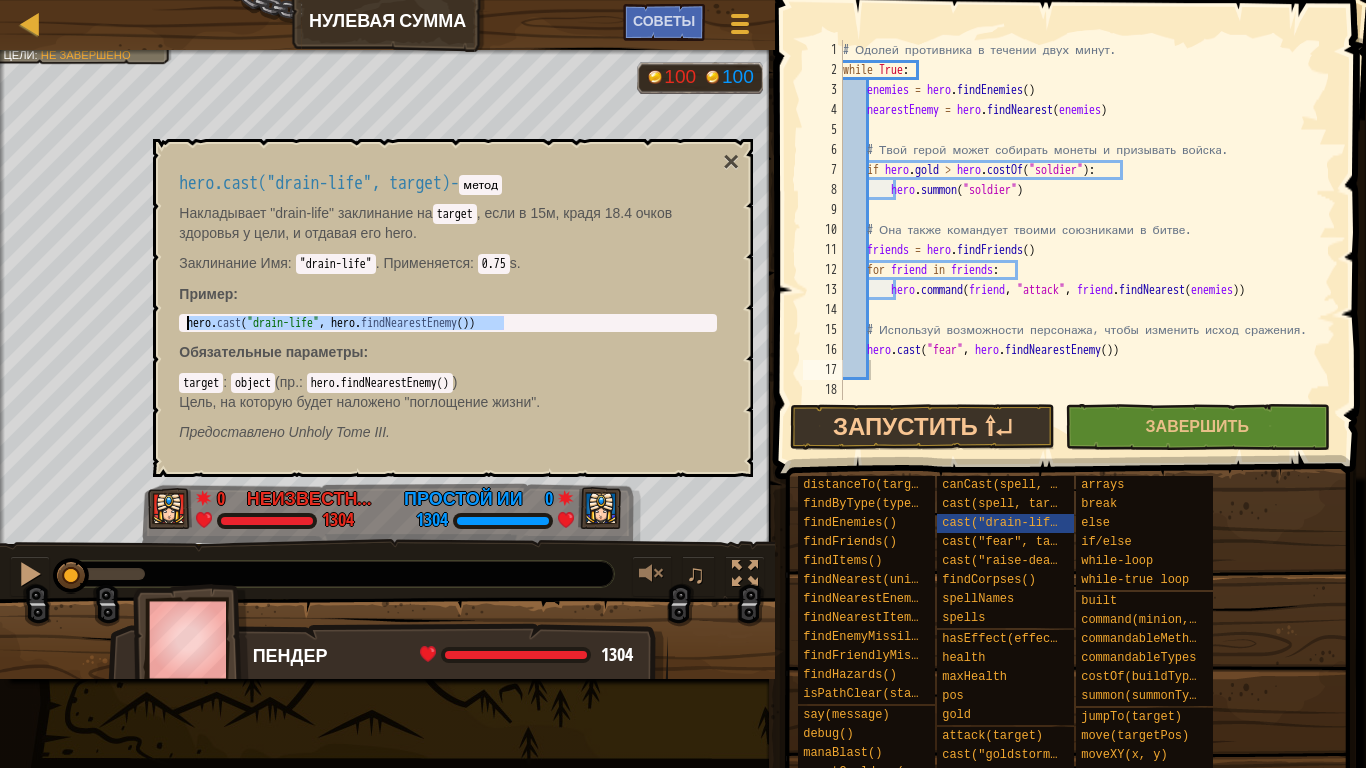 drag, startPoint x: 503, startPoint y: 324, endPoint x: 174, endPoint y: 328, distance: 329.02432 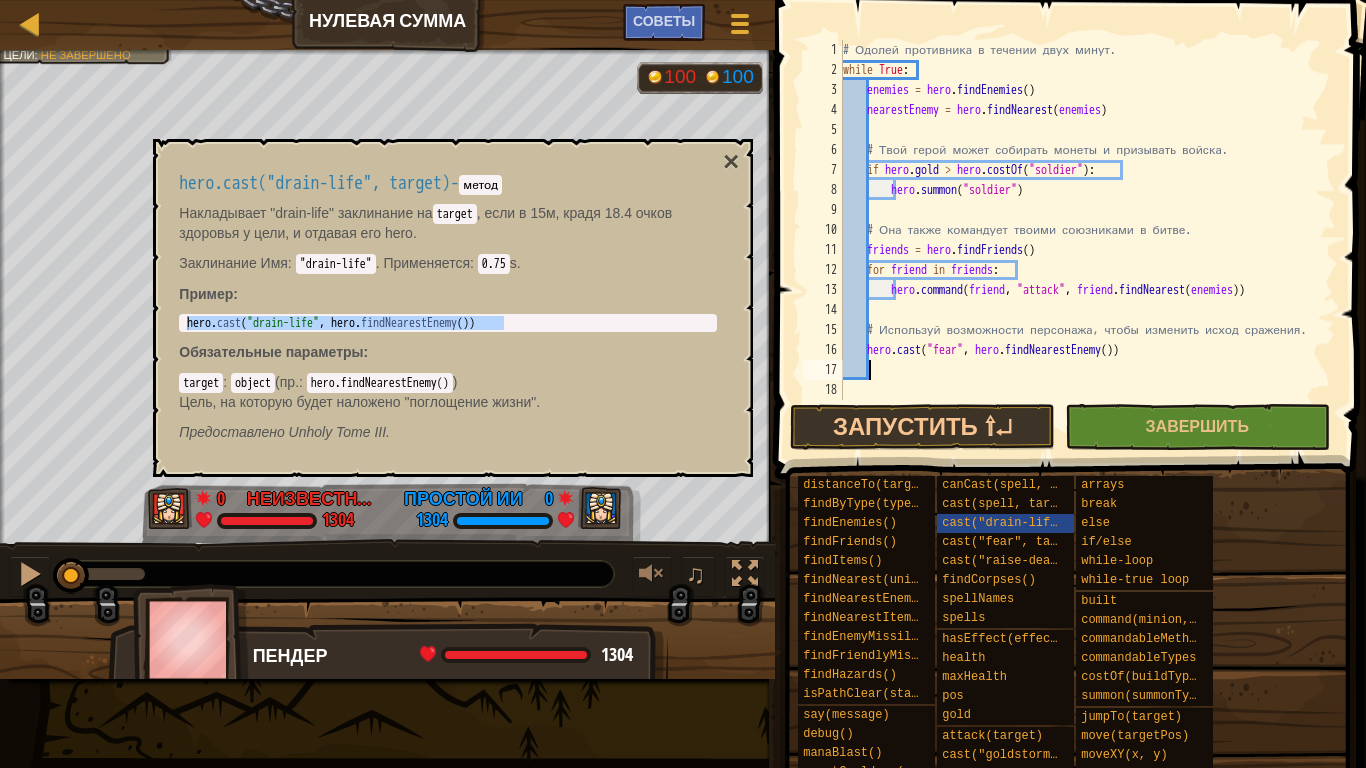 paste on "hero.cast("drain-life", hero.findNearestEnemy())" 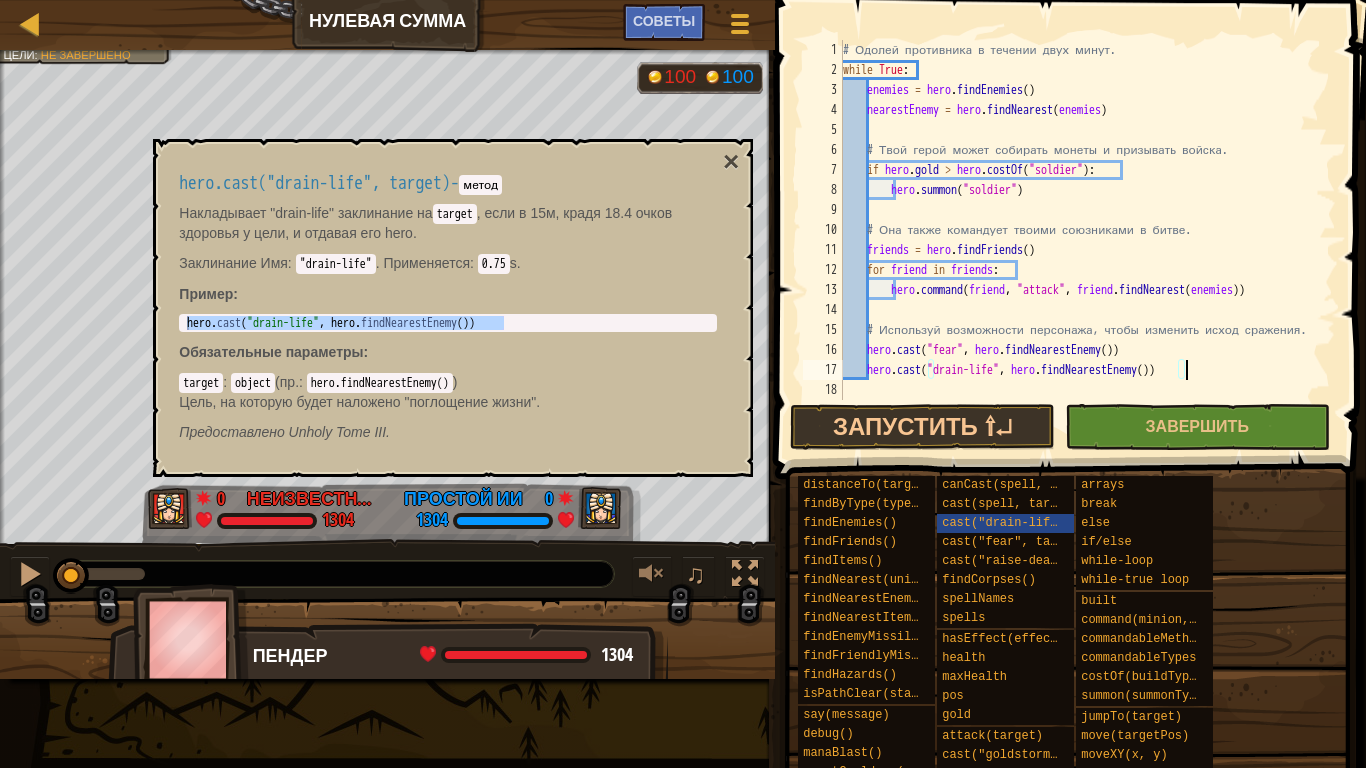 click on "# Одолей противника в течении двух минут. while   True :      enemies   =   hero . findEnemies ( )      nearestEnemy   =   hero . findNearest ( enemies )           # Твой герой может собирать монеты и призывать войска.      if   hero . gold   >   hero . costOf ( "soldier" ) :          hero . [PERSON_NAME] ( "soldier" )           # Она также командует твоими союзниками в битве.      friends   =   hero . [PERSON_NAME] ( )      for   friend   in   friends :          hero . command ( friend ,   "attack" ,   friend . findNearest ( enemies ))           # Используй возможности персонажа, чтобы изменить исход сражения.      hero . cast ( "fear" ,   hero . findNearestEnemy ( ))      hero . cast ( "drain-life" ,   hero . findNearestEnemy ( ))" at bounding box center (1087, 240) 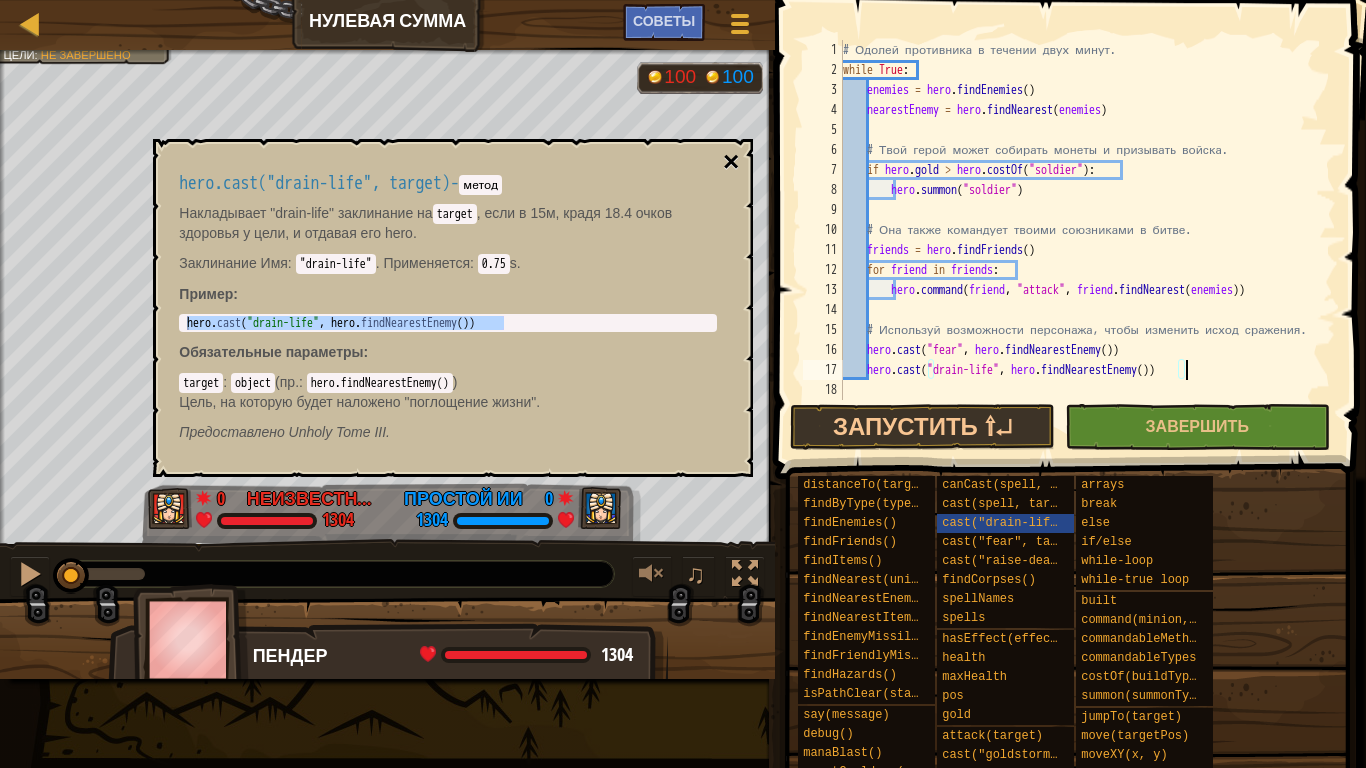 click on "×" at bounding box center [731, 162] 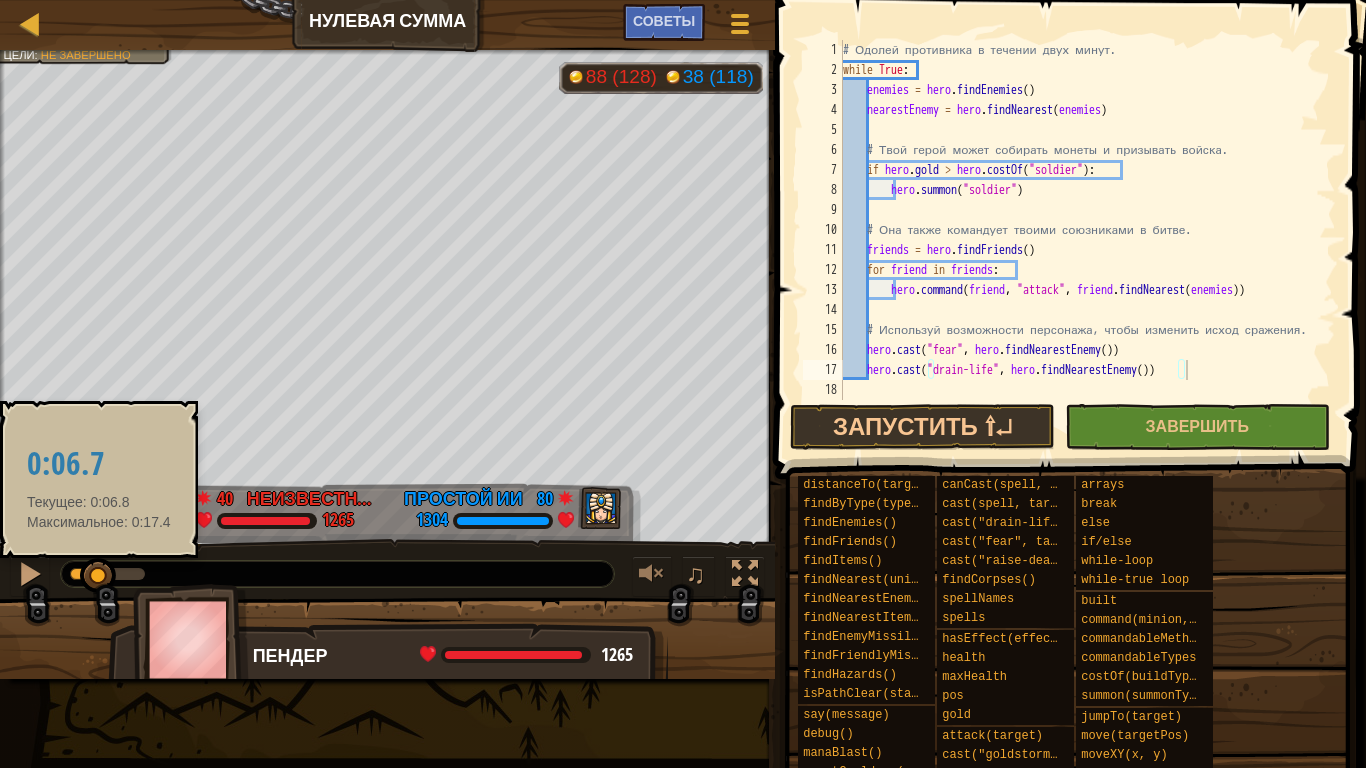 drag, startPoint x: 75, startPoint y: 571, endPoint x: 99, endPoint y: 580, distance: 25.632011 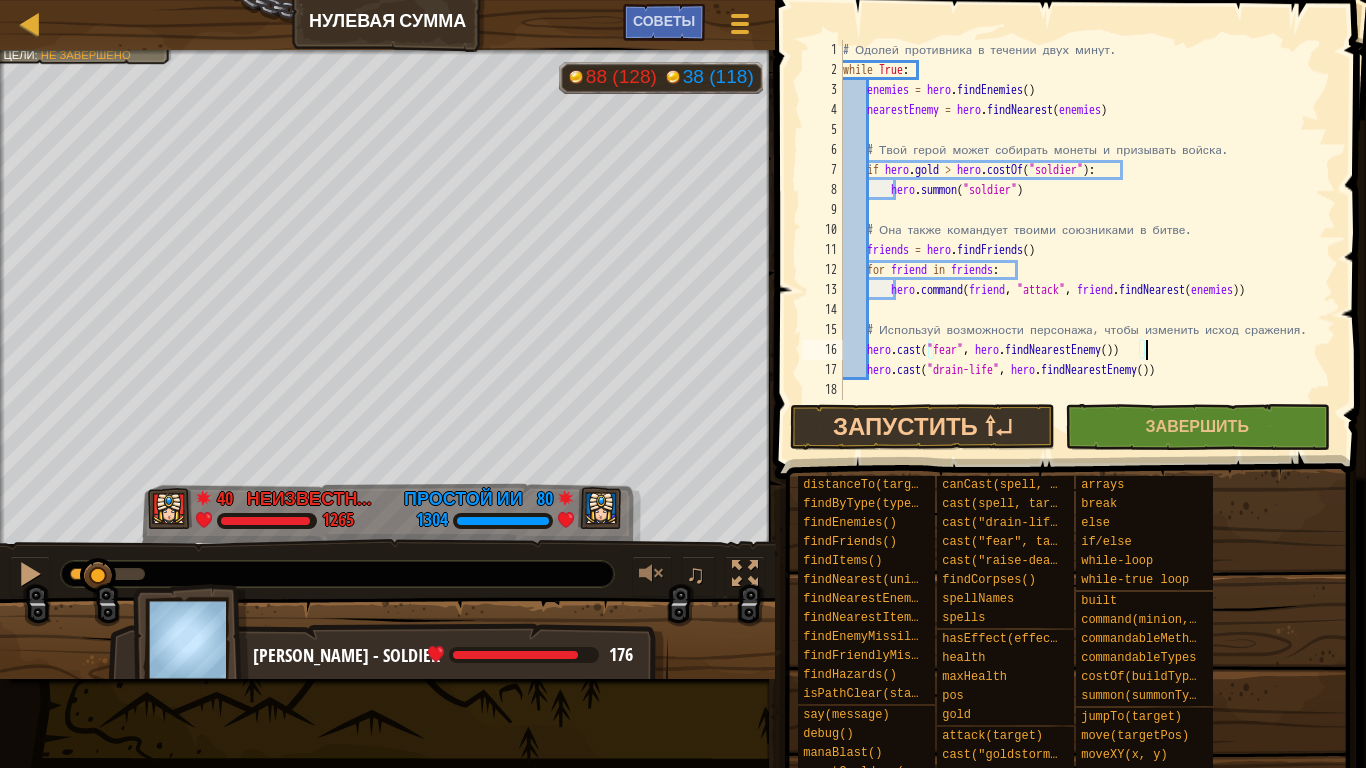 drag, startPoint x: 1146, startPoint y: 348, endPoint x: 1162, endPoint y: 353, distance: 16.763054 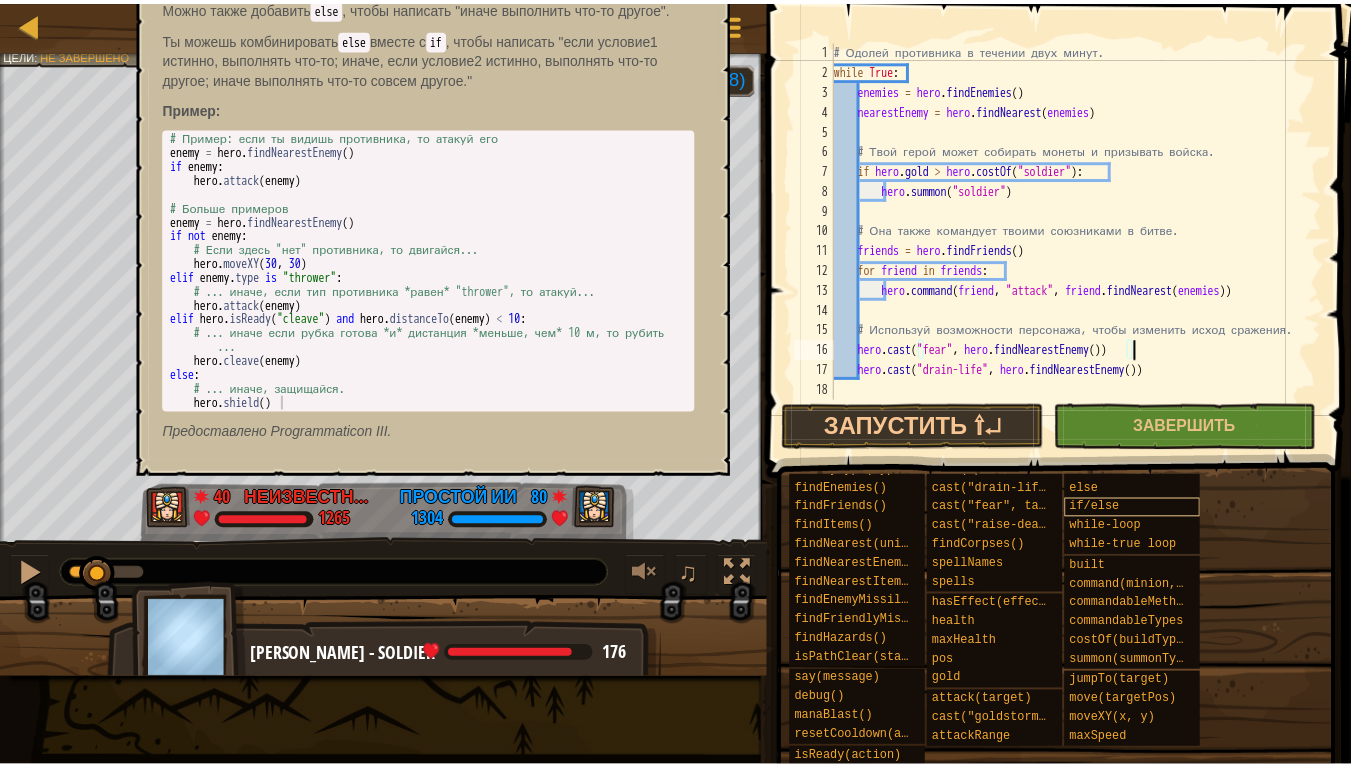 scroll, scrollTop: 55, scrollLeft: 0, axis: vertical 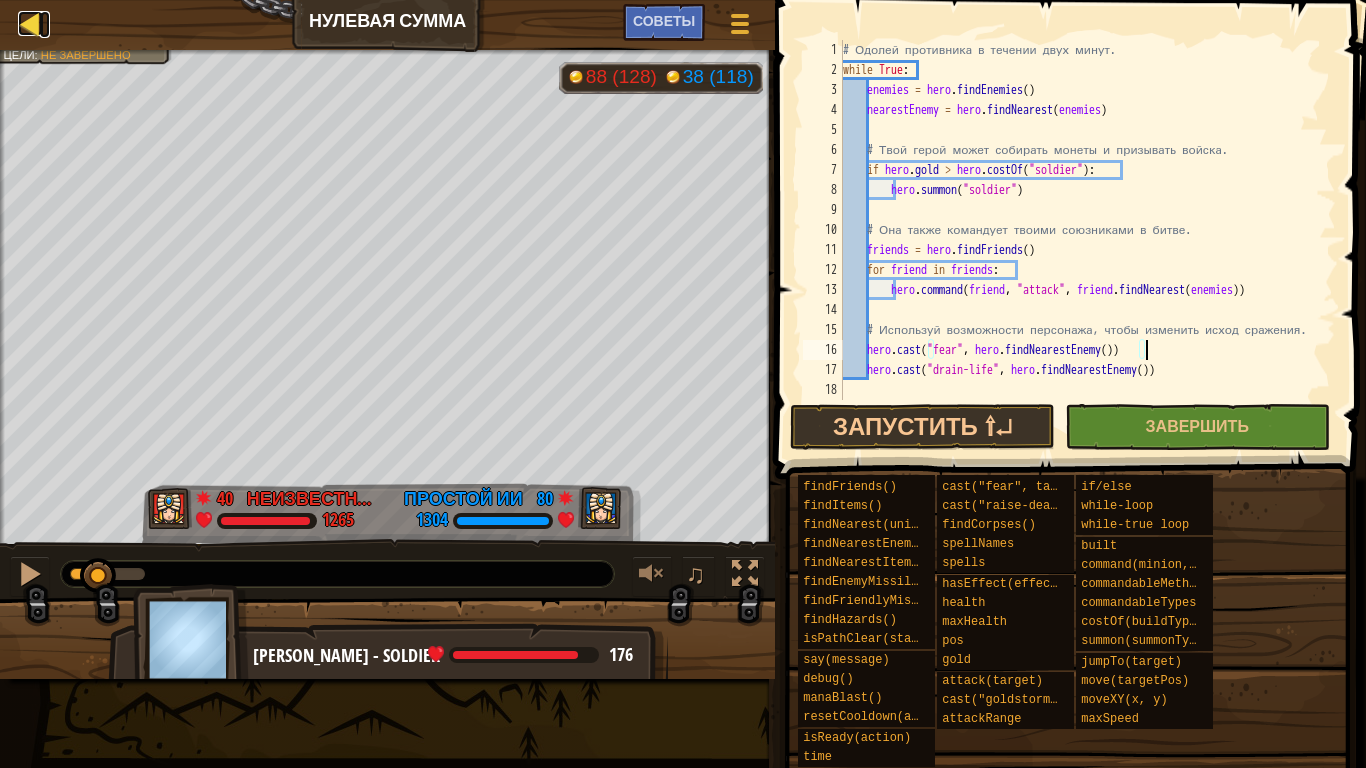 click at bounding box center [30, 23] 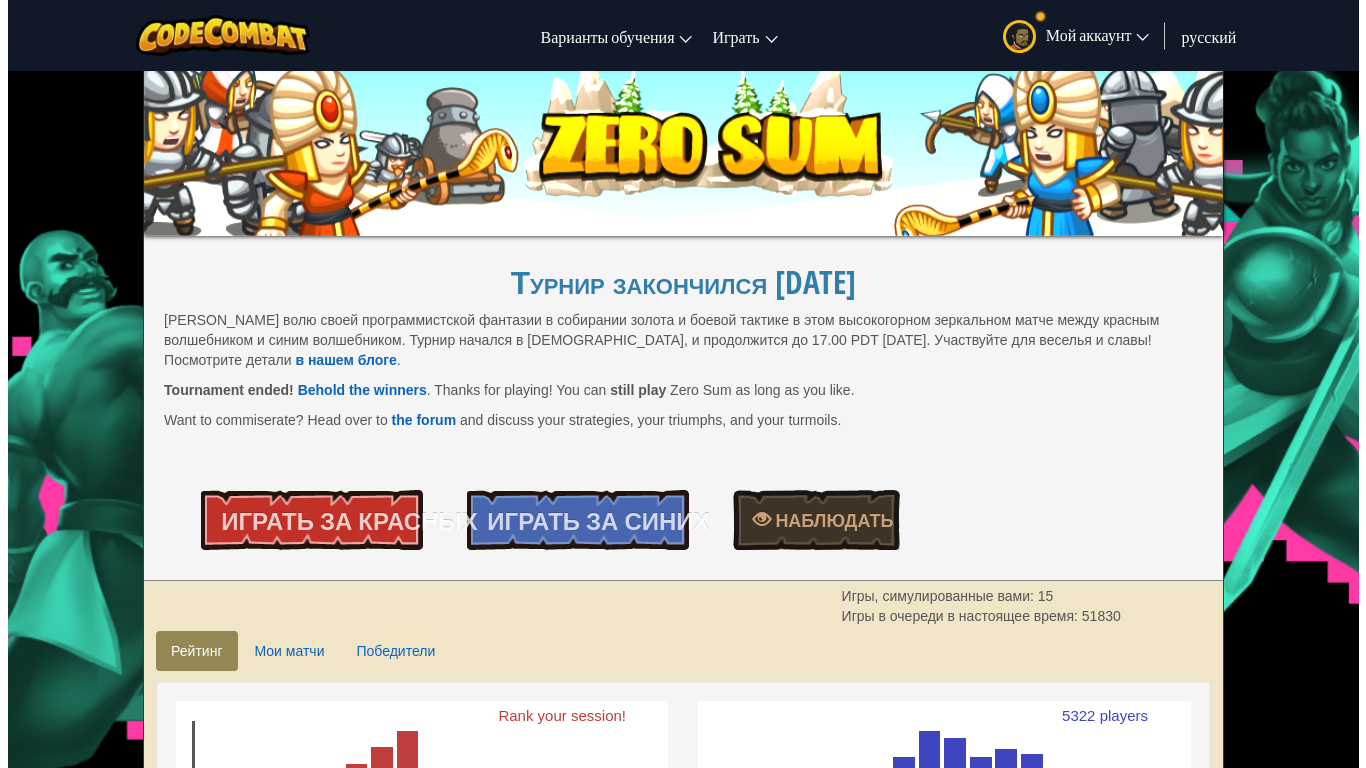 scroll, scrollTop: 0, scrollLeft: 0, axis: both 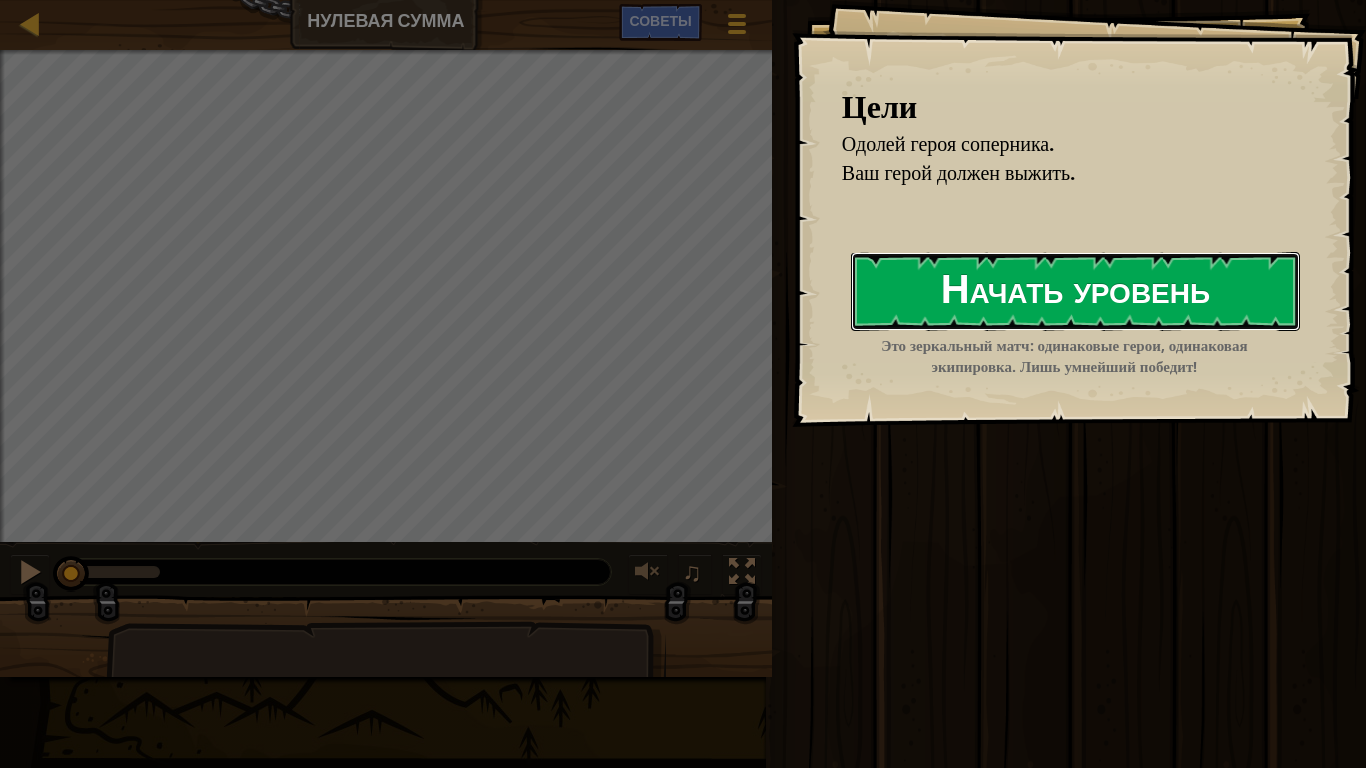 click on "Начать уровень" at bounding box center [1075, 291] 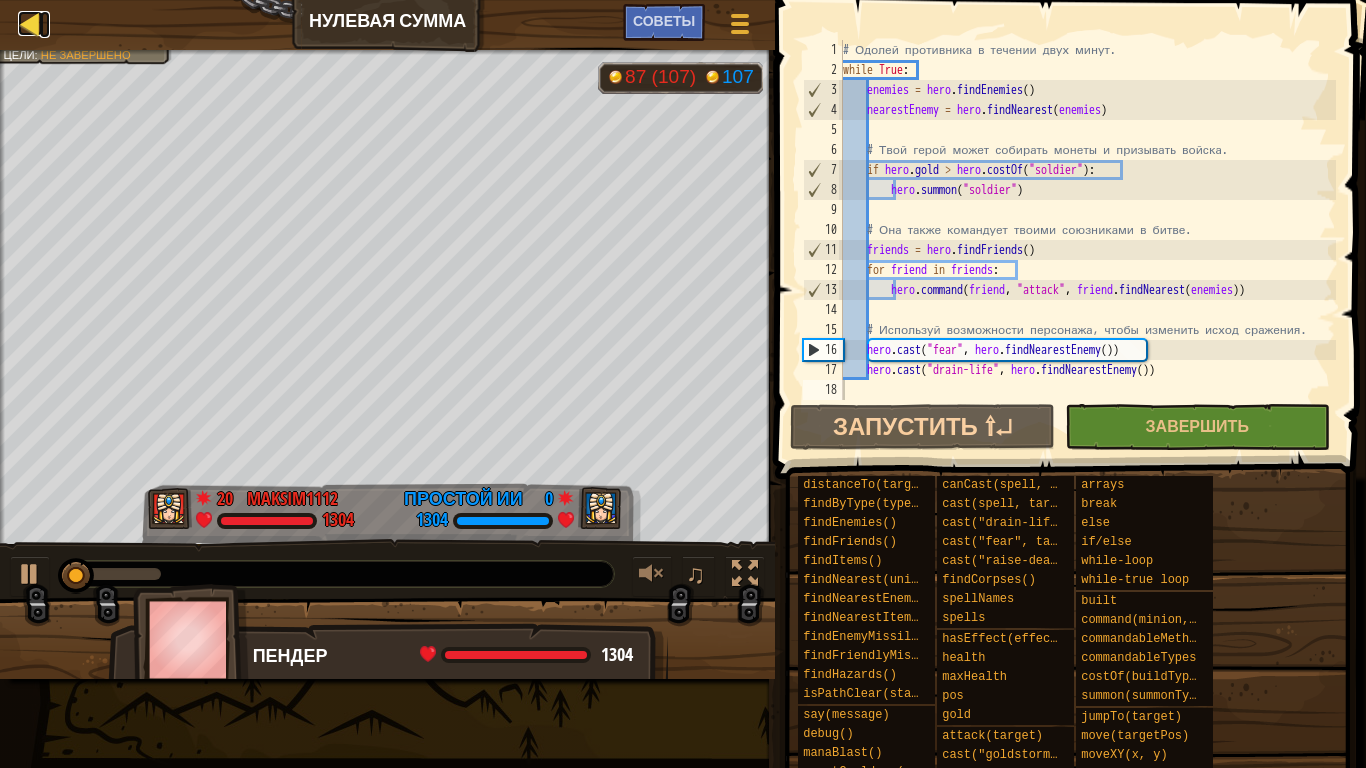 click at bounding box center (30, 23) 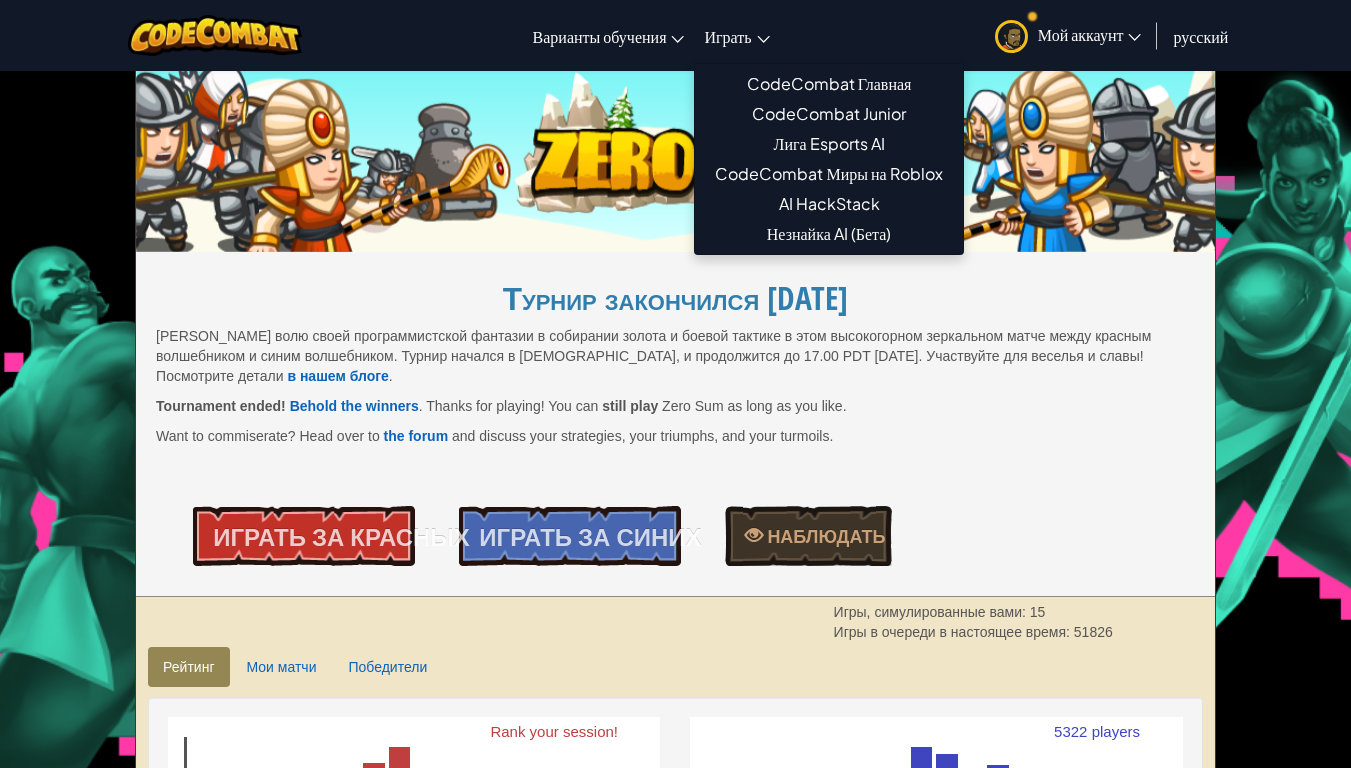 click on "Играть" at bounding box center [736, 36] 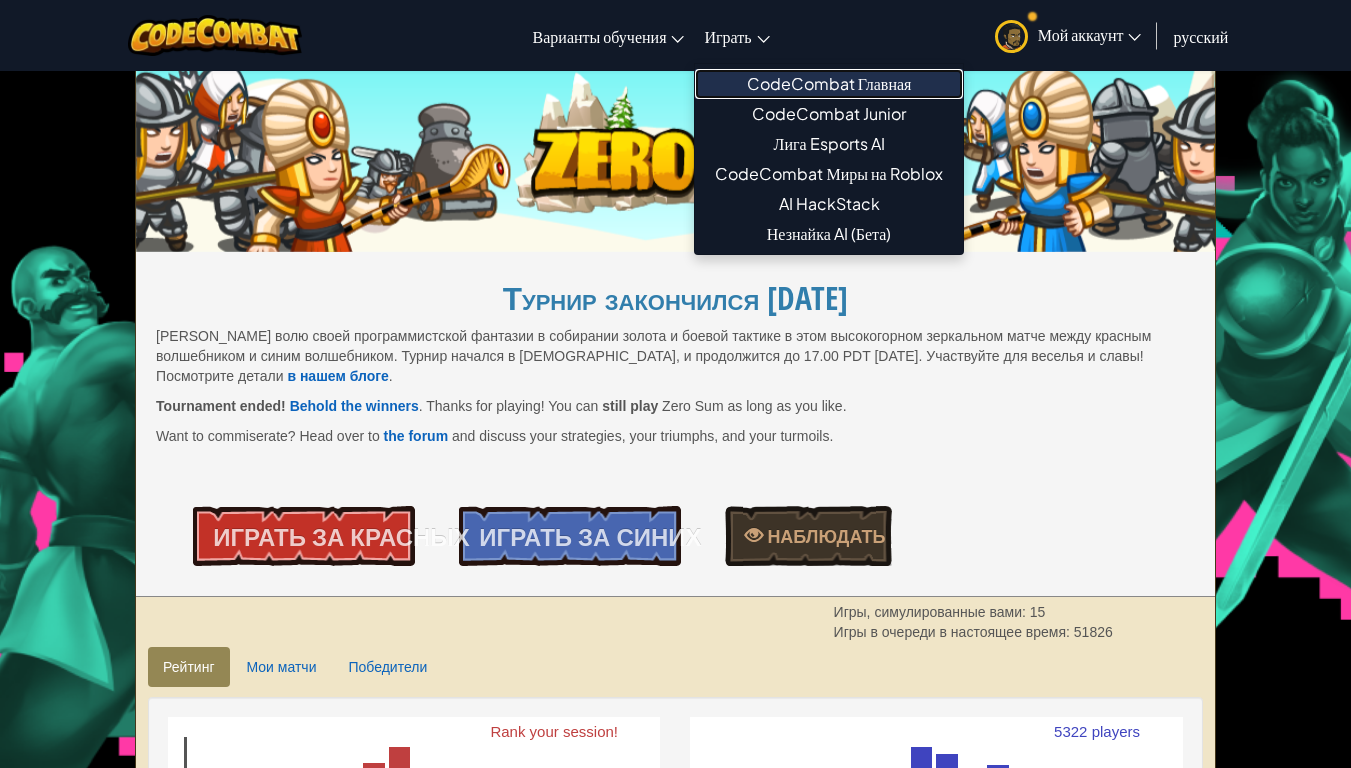 click on "CodeCombat Главная" at bounding box center (828, 84) 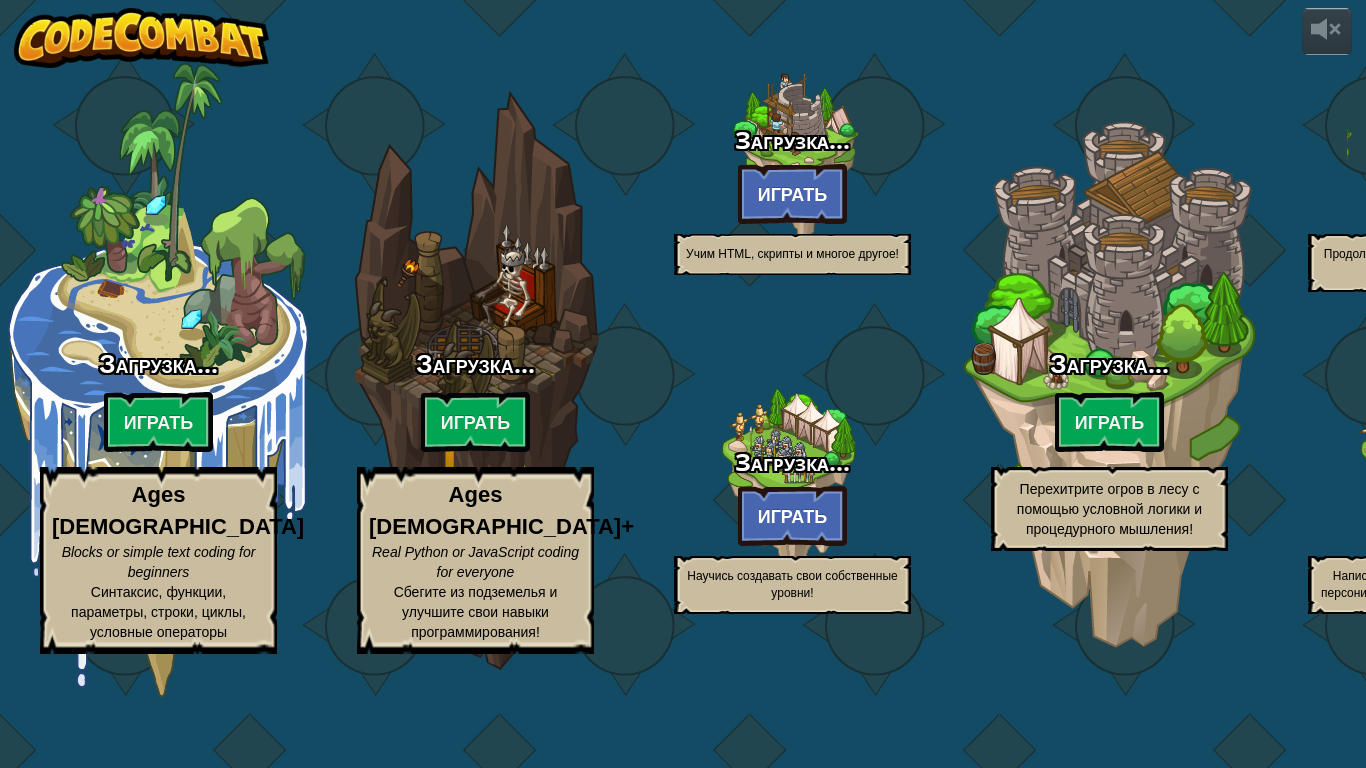 select on "ru" 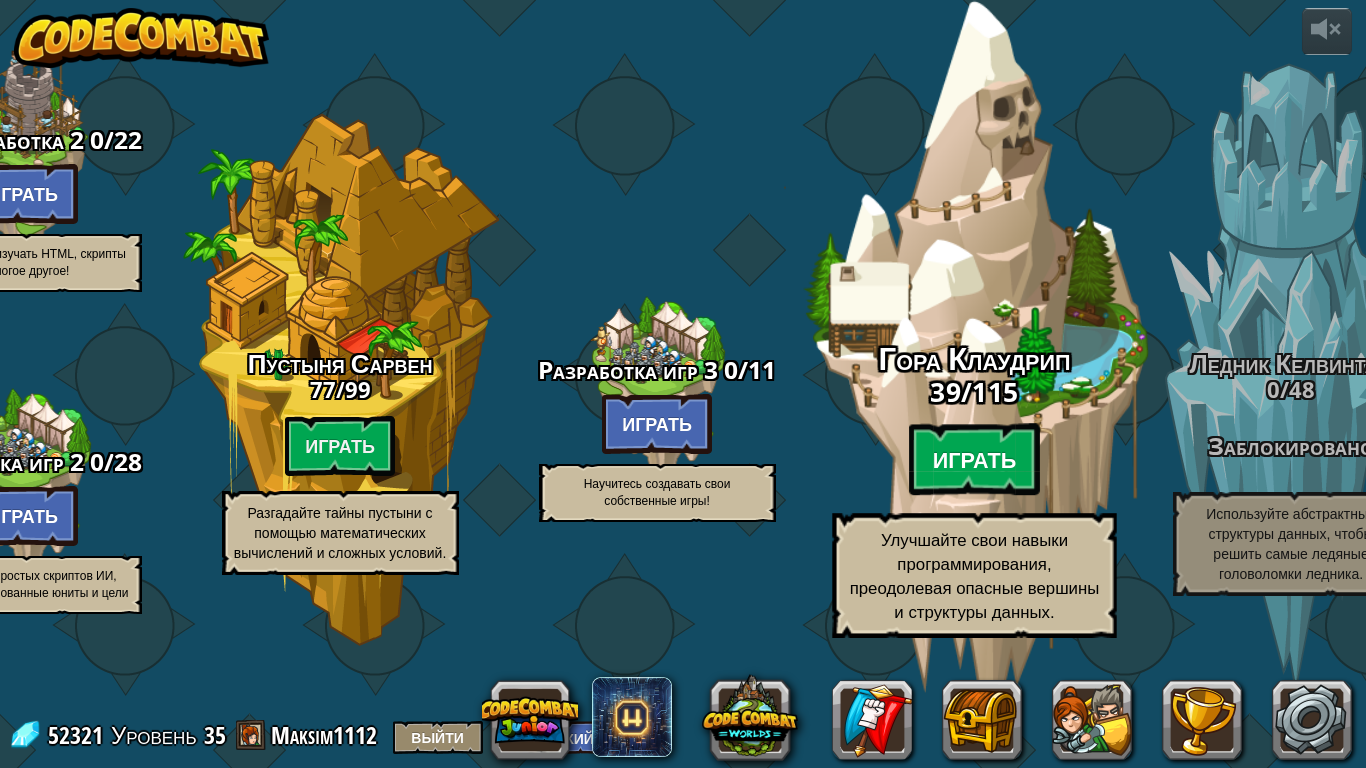 click on "Играть" at bounding box center (974, 460) 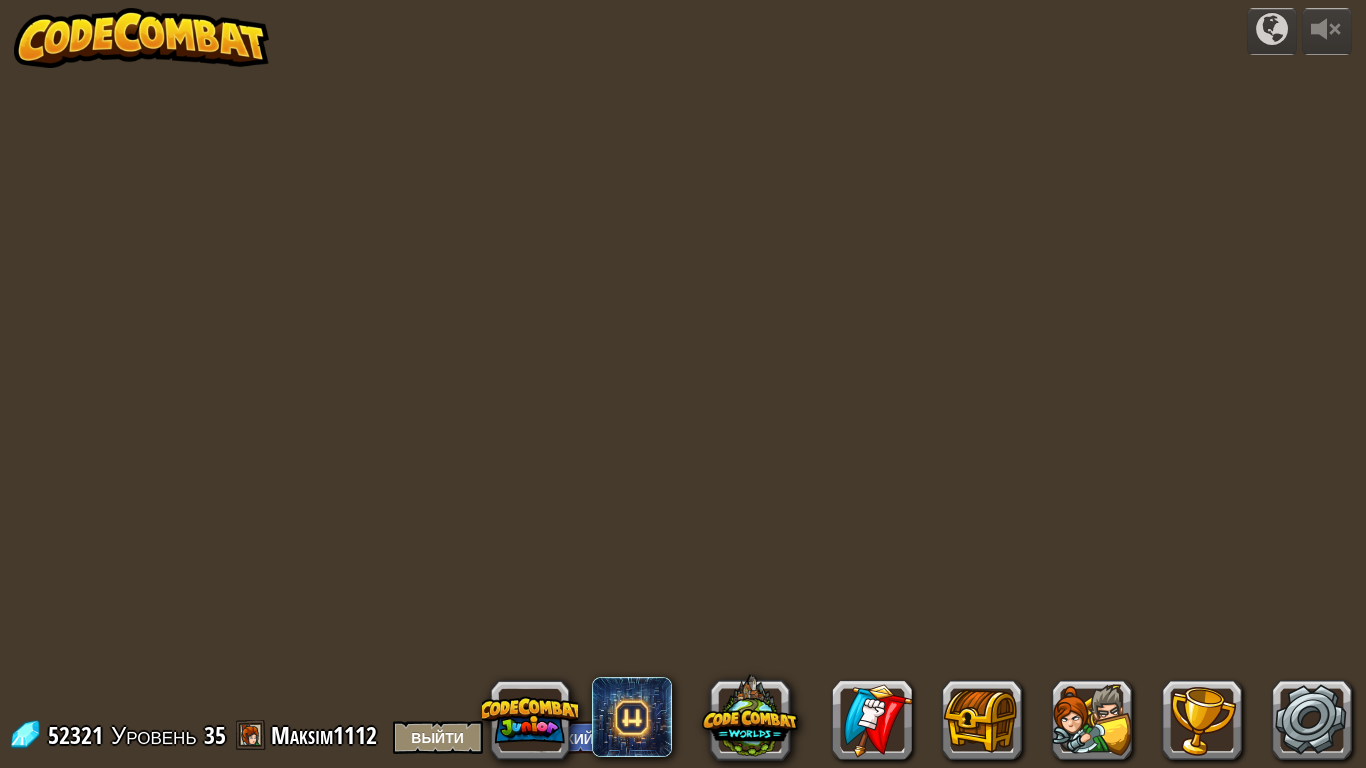 select on "ru" 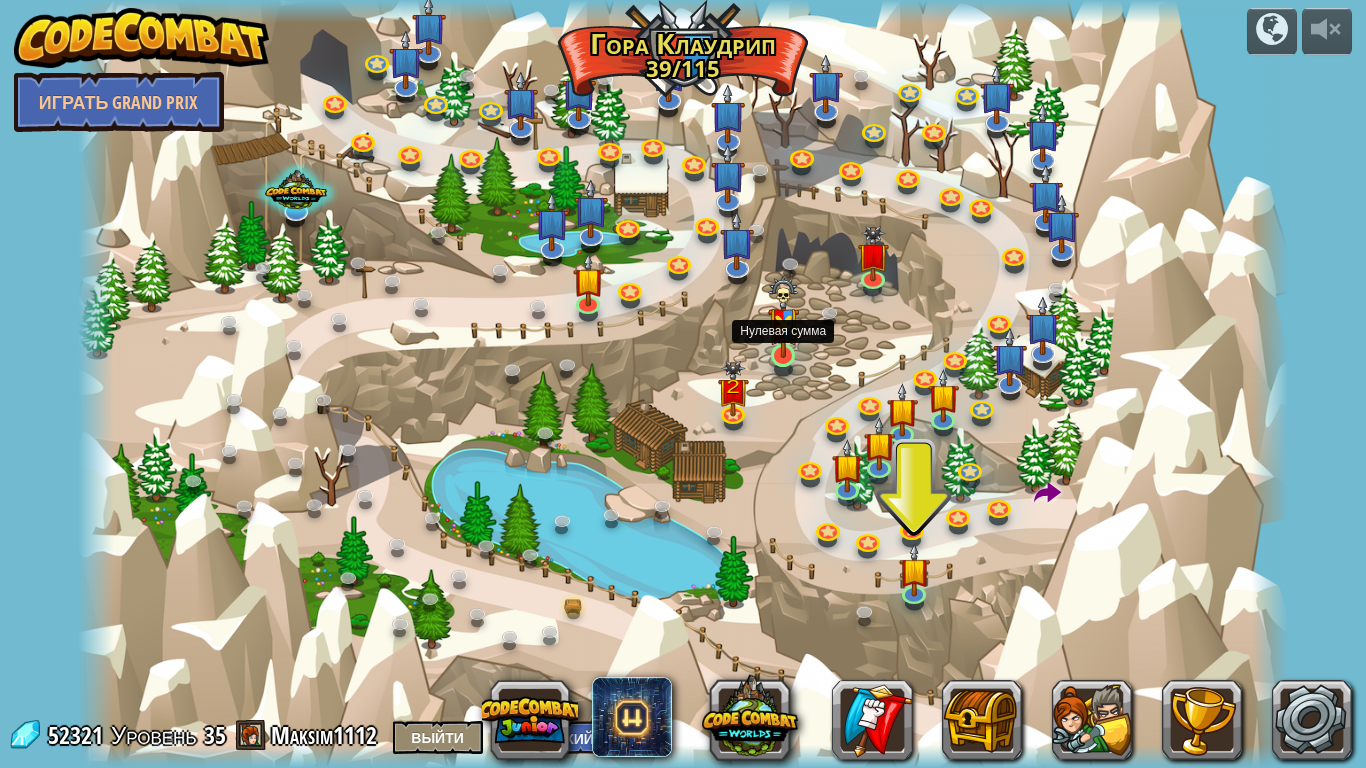 click at bounding box center (783, 317) 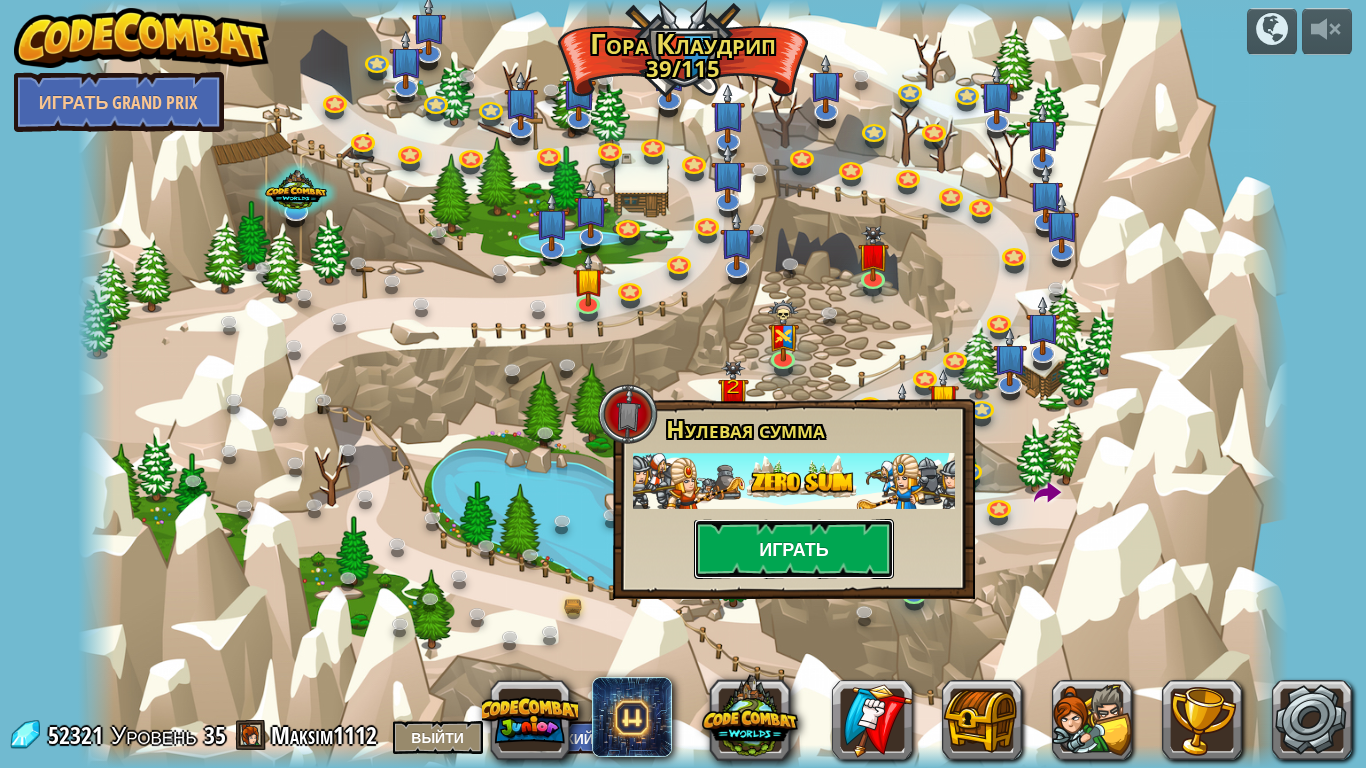 click on "Играть" at bounding box center (794, 549) 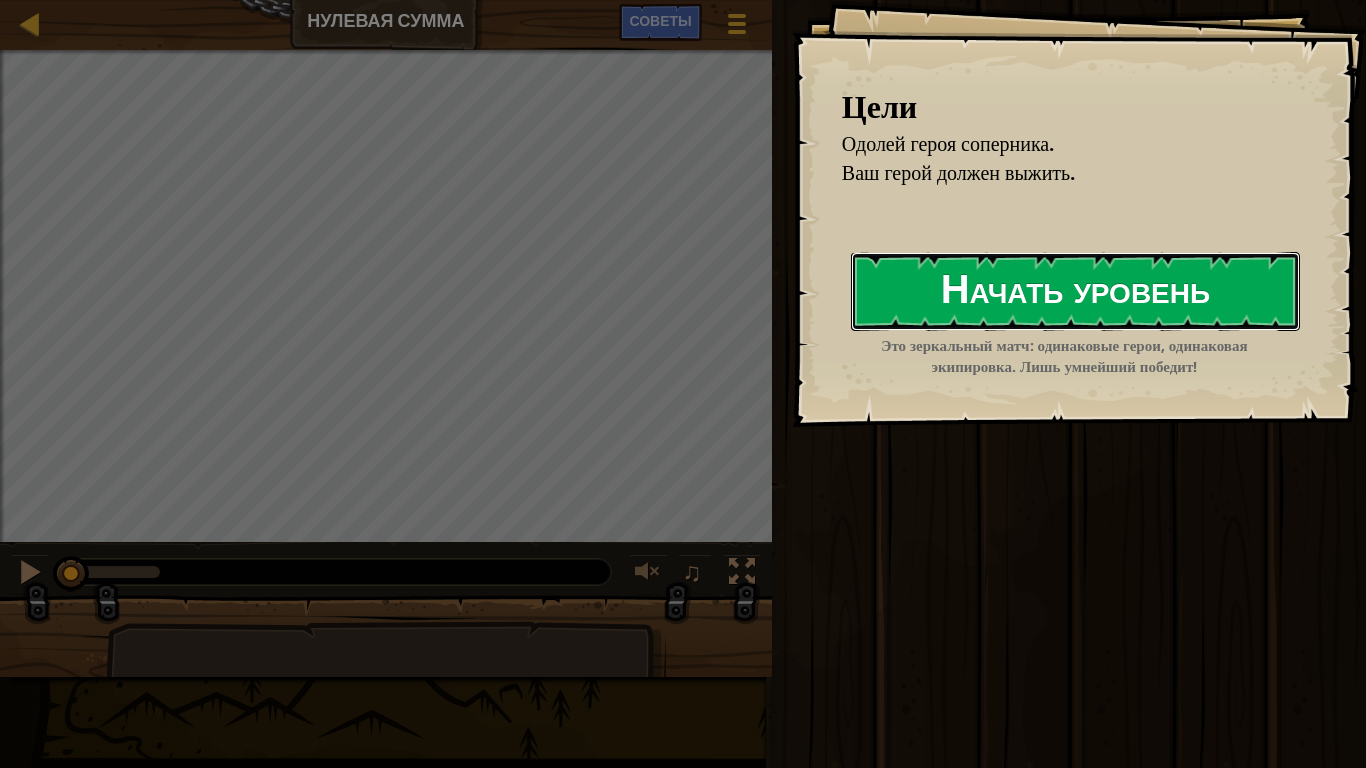 click on "Начать уровень" at bounding box center [1075, 291] 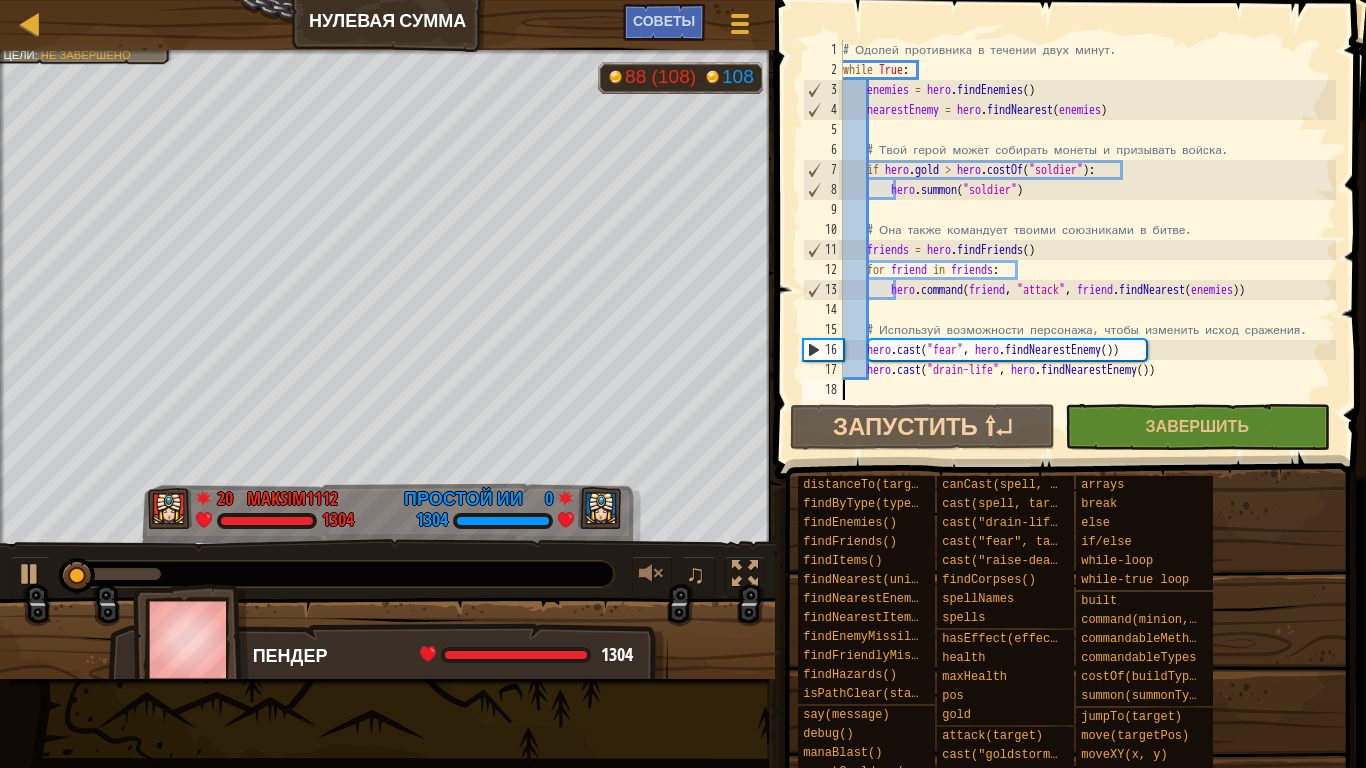 click at bounding box center [387, 647] 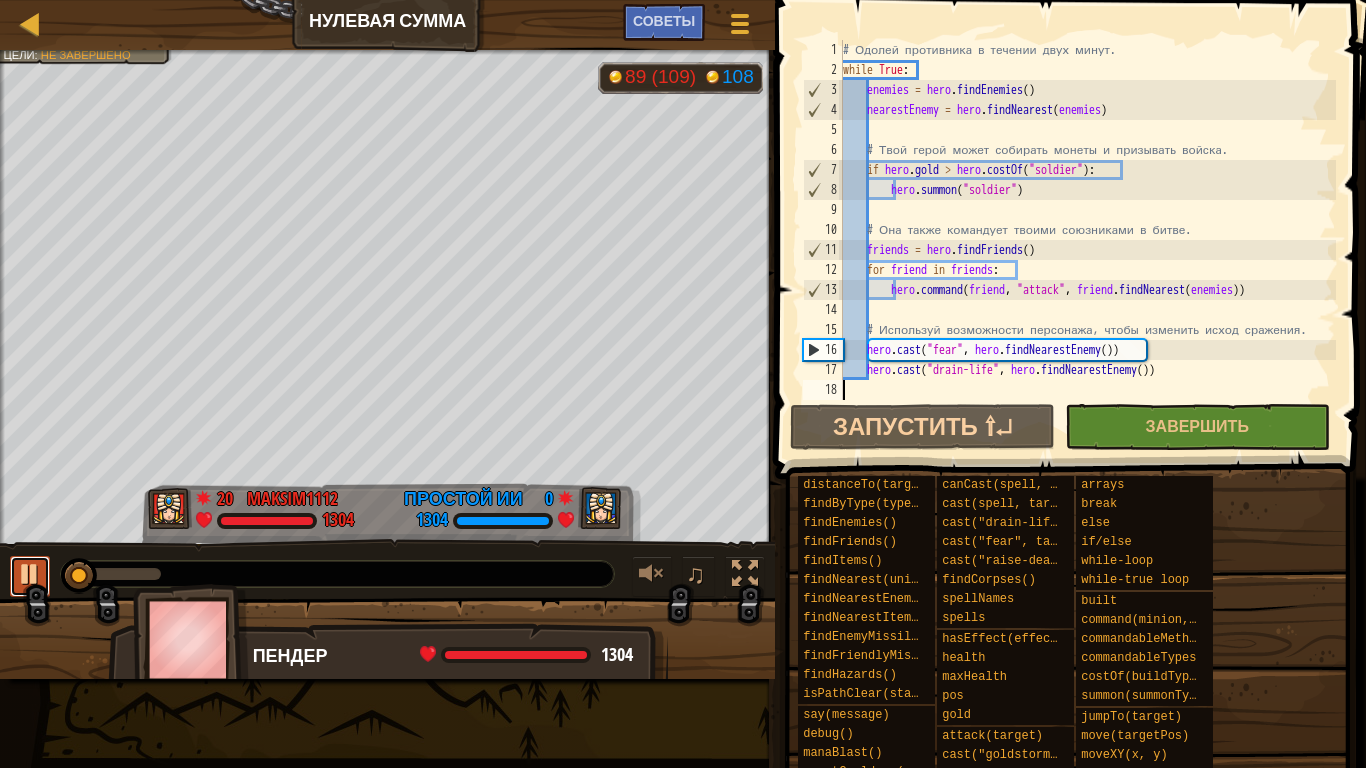 click at bounding box center (30, 574) 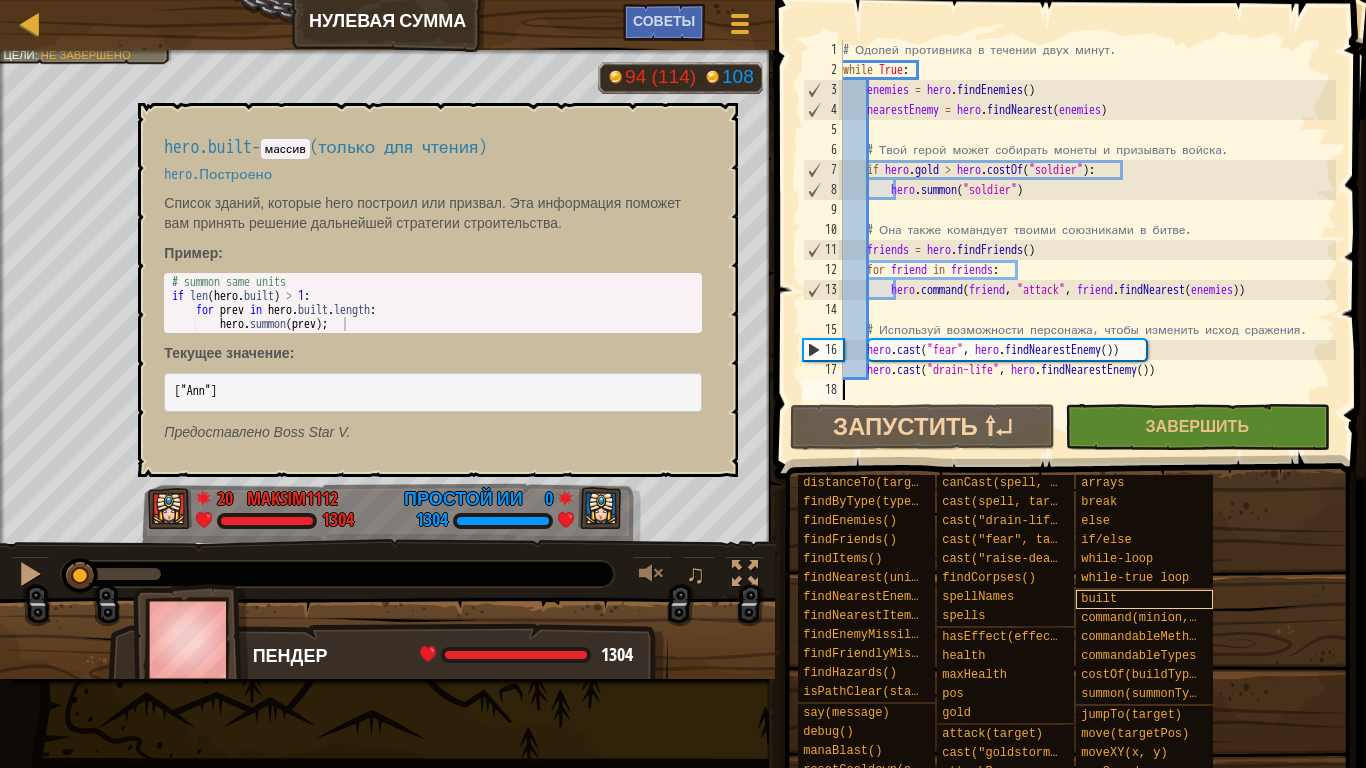 scroll, scrollTop: 0, scrollLeft: 0, axis: both 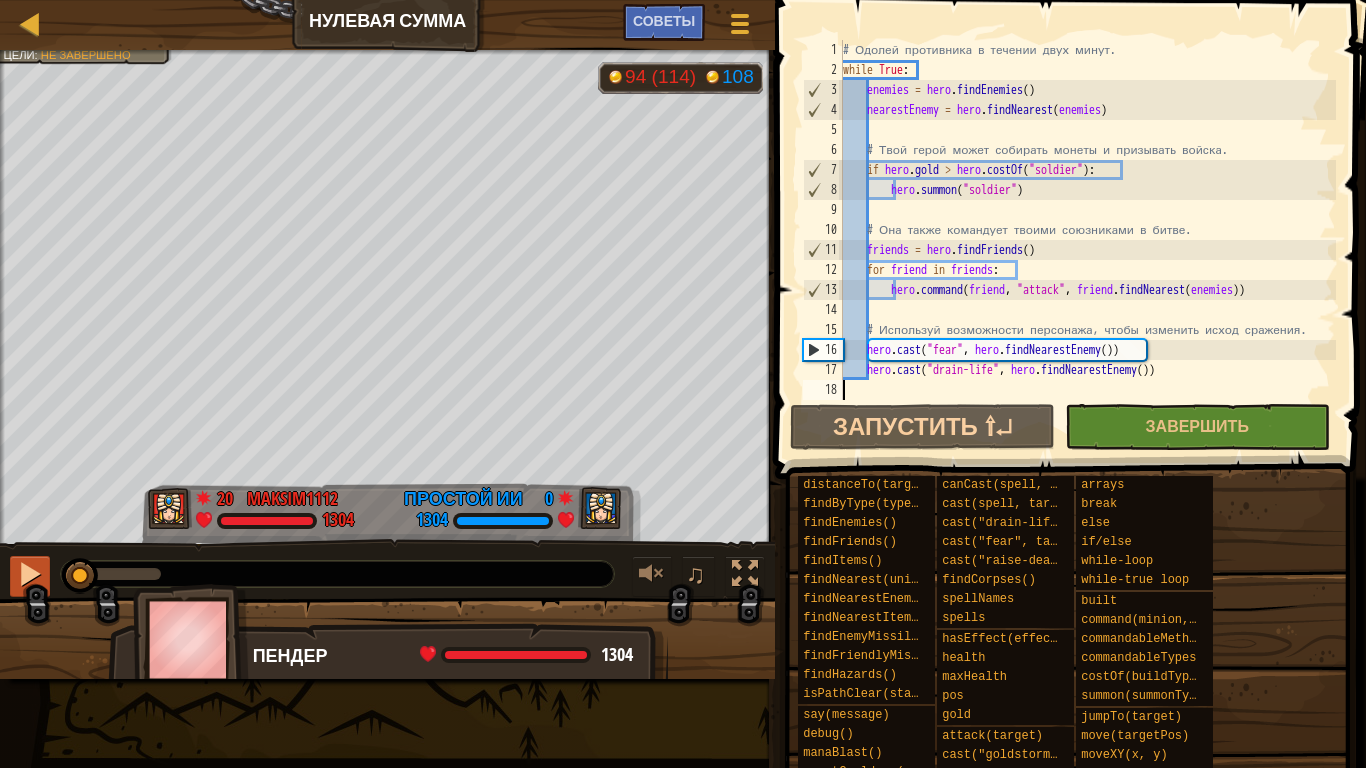 drag, startPoint x: 65, startPoint y: 574, endPoint x: 43, endPoint y: 582, distance: 23.409399 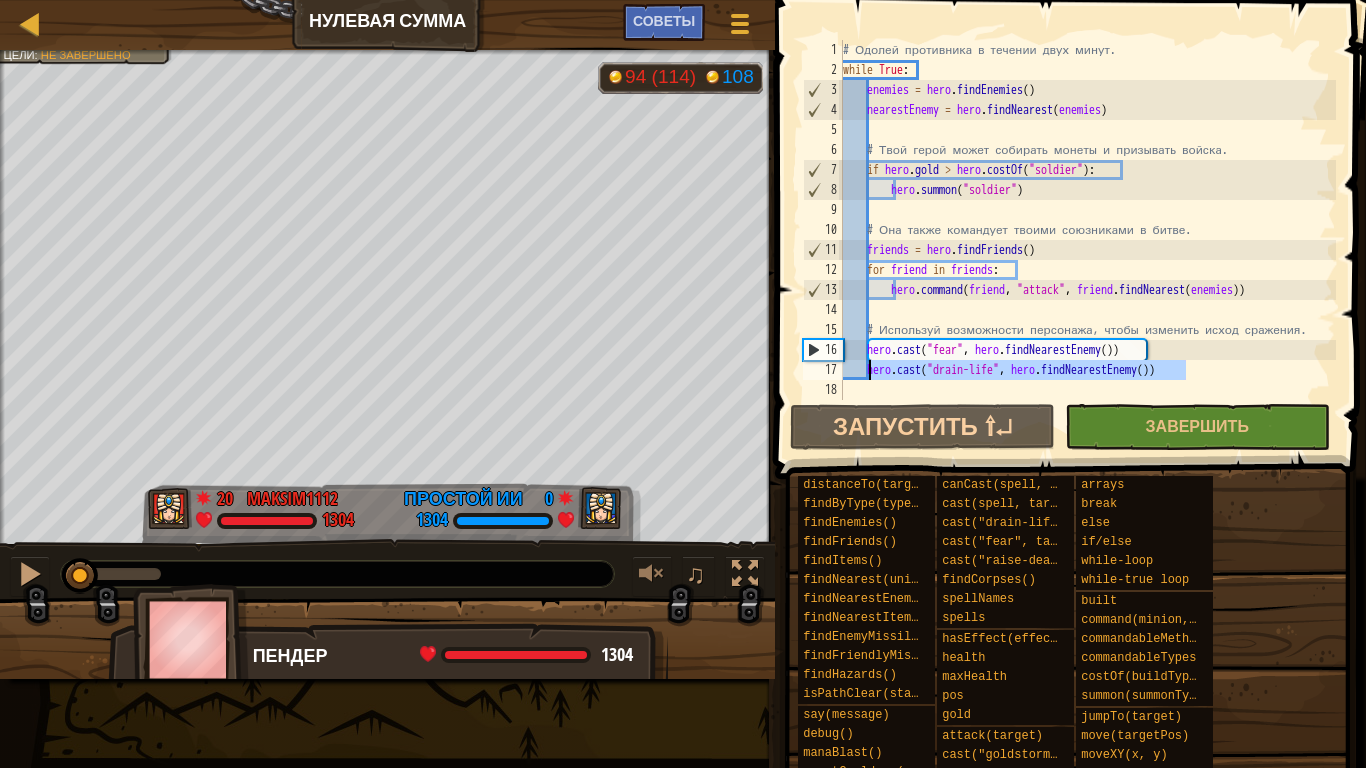 drag, startPoint x: 1202, startPoint y: 374, endPoint x: 870, endPoint y: 377, distance: 332.01355 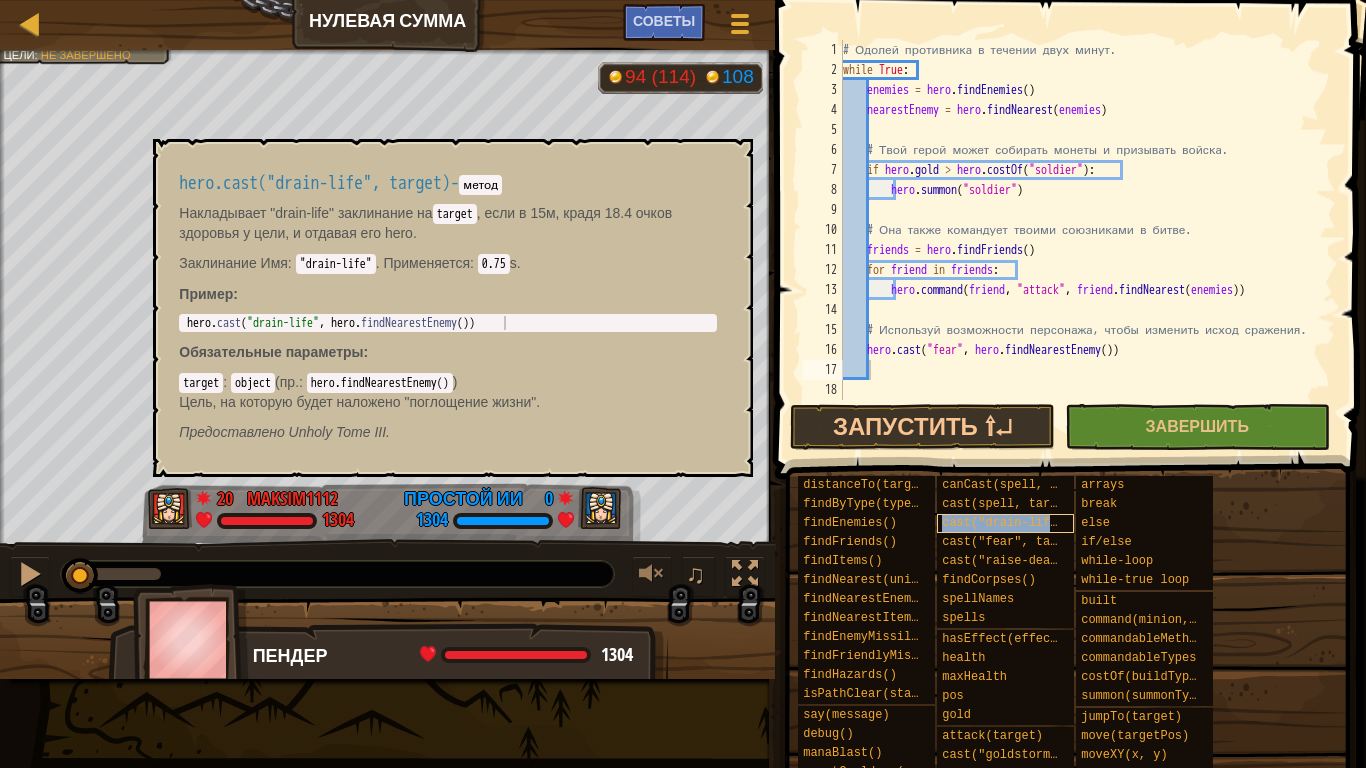 click on "cast("drain-life", target)" at bounding box center [1005, 523] 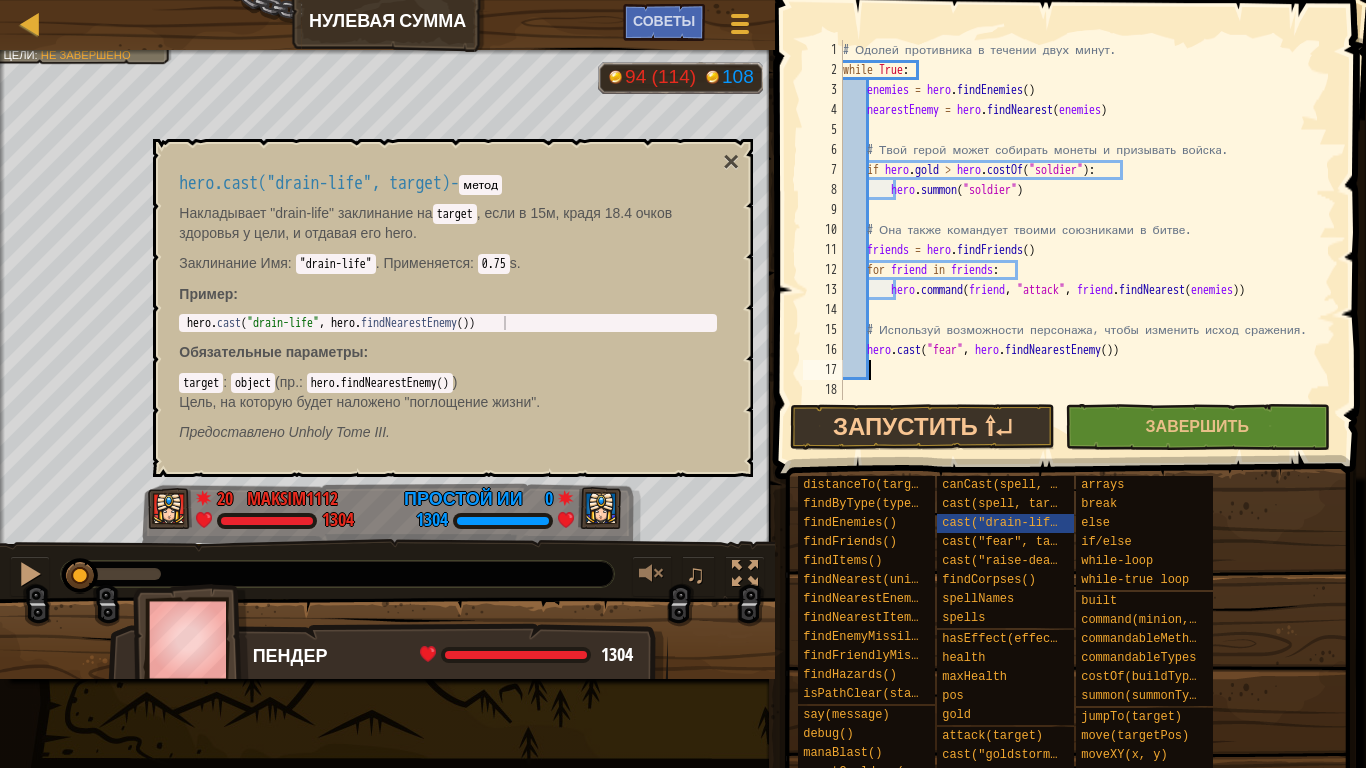 type on "hero.cast("drain-life", hero.findNearestEnemy())" 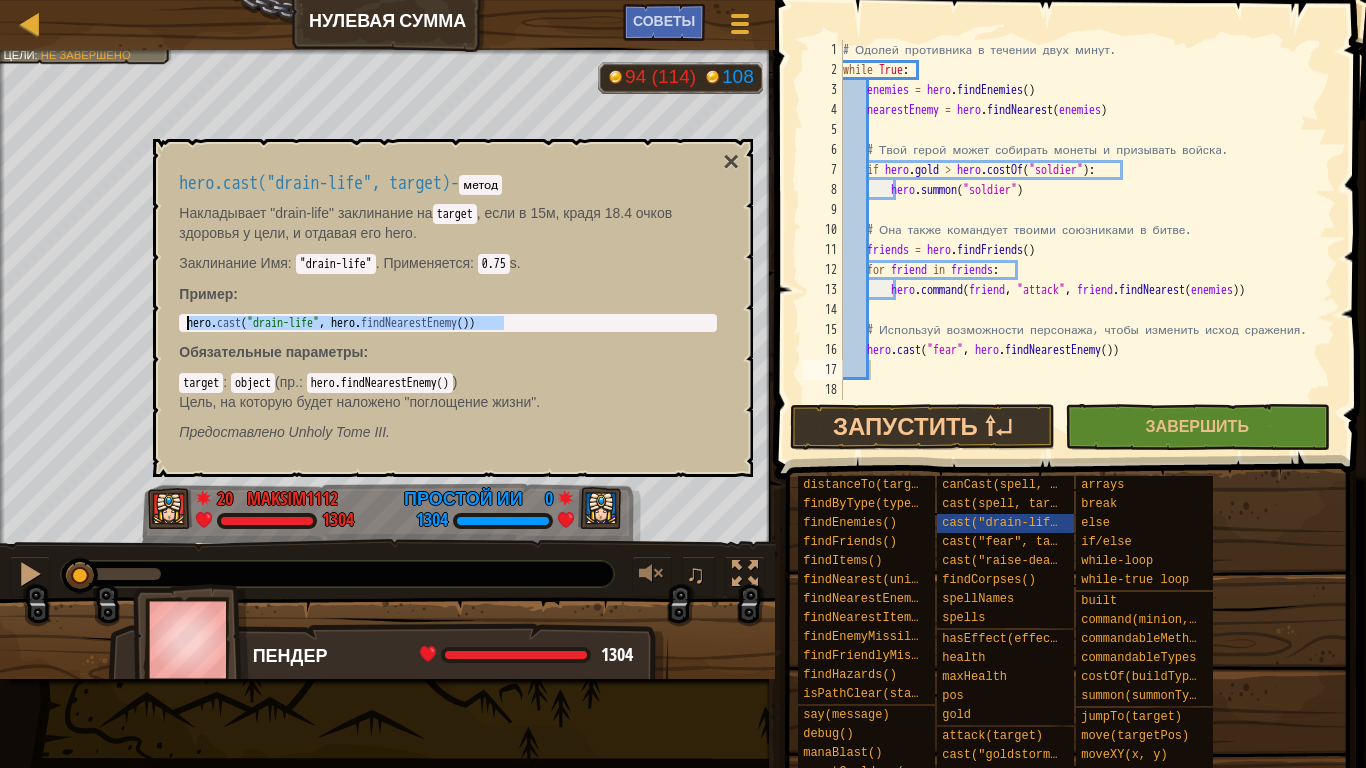 drag, startPoint x: 503, startPoint y: 317, endPoint x: 177, endPoint y: 328, distance: 326.18552 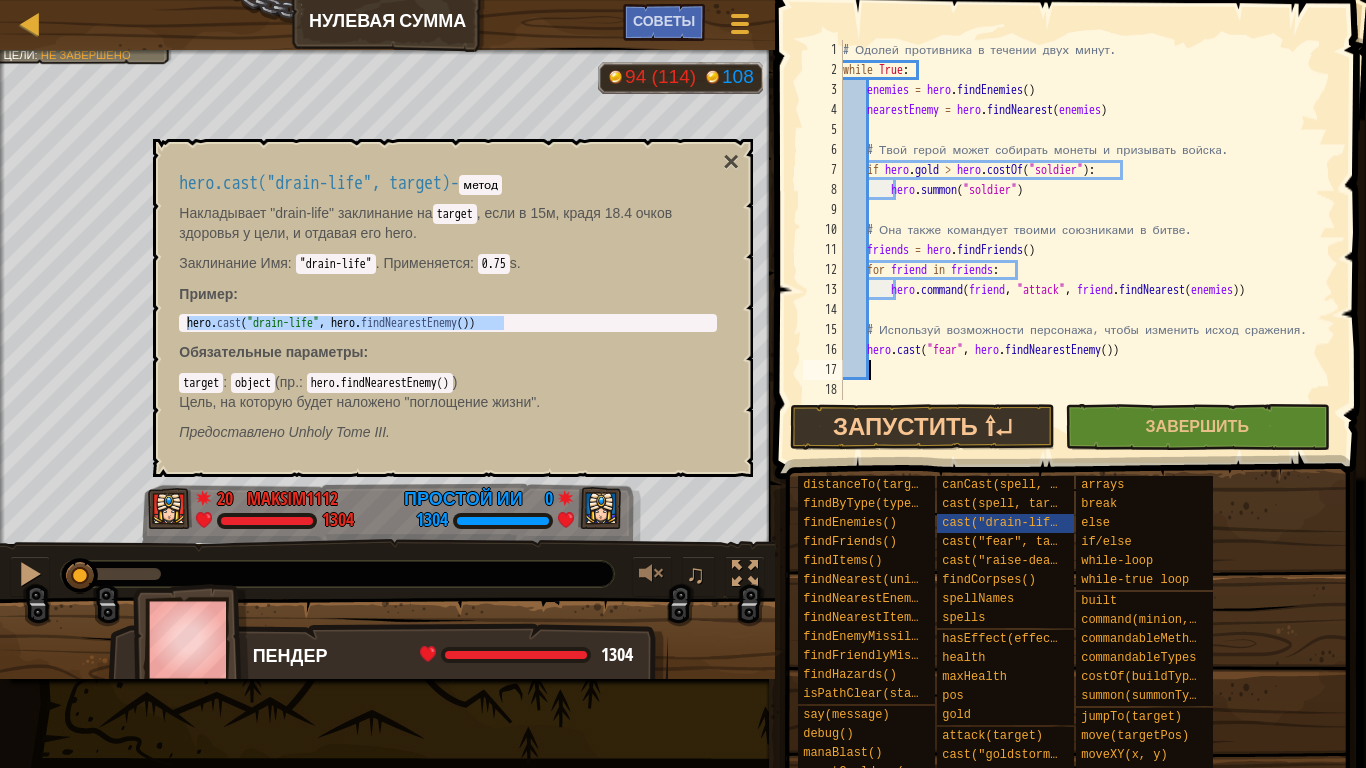 paste on "hero.cast("drain-life", hero.findNearestEnemy())" 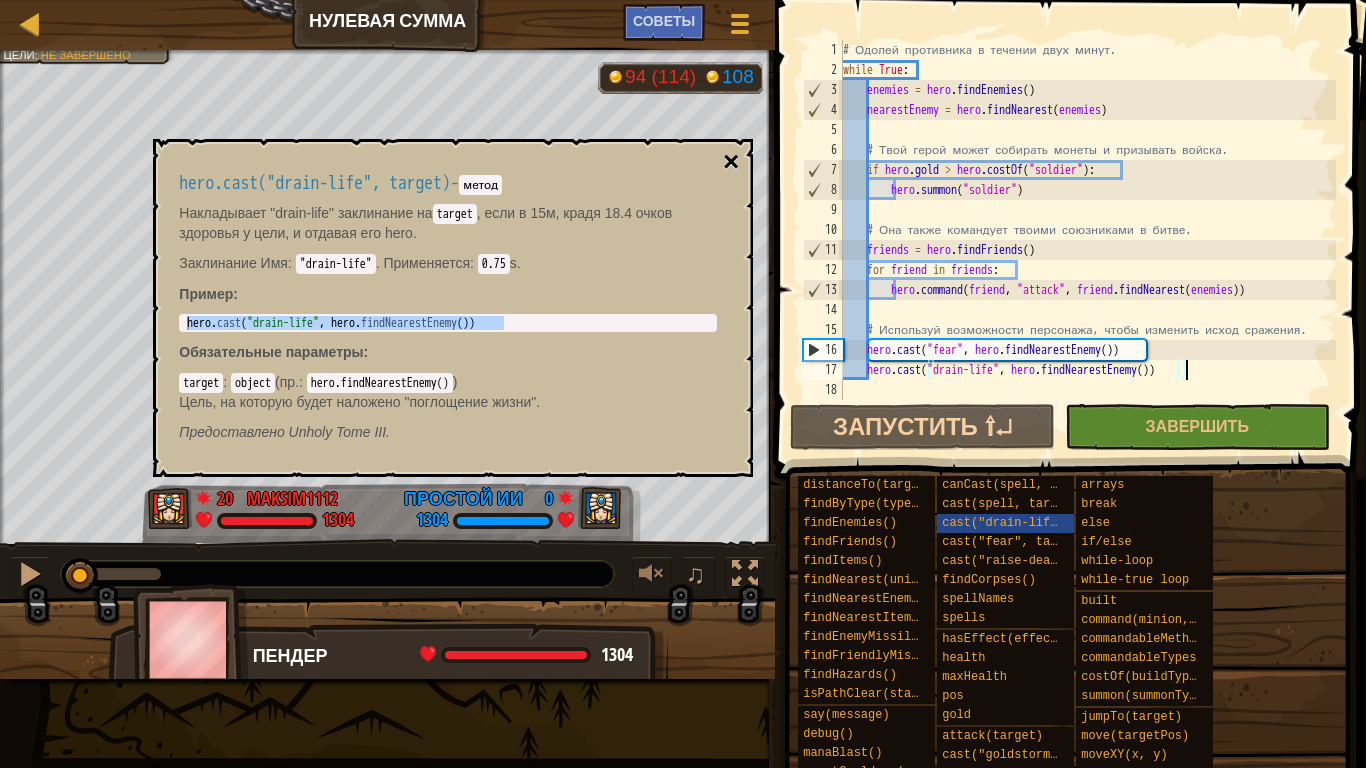 click on "×" at bounding box center [731, 162] 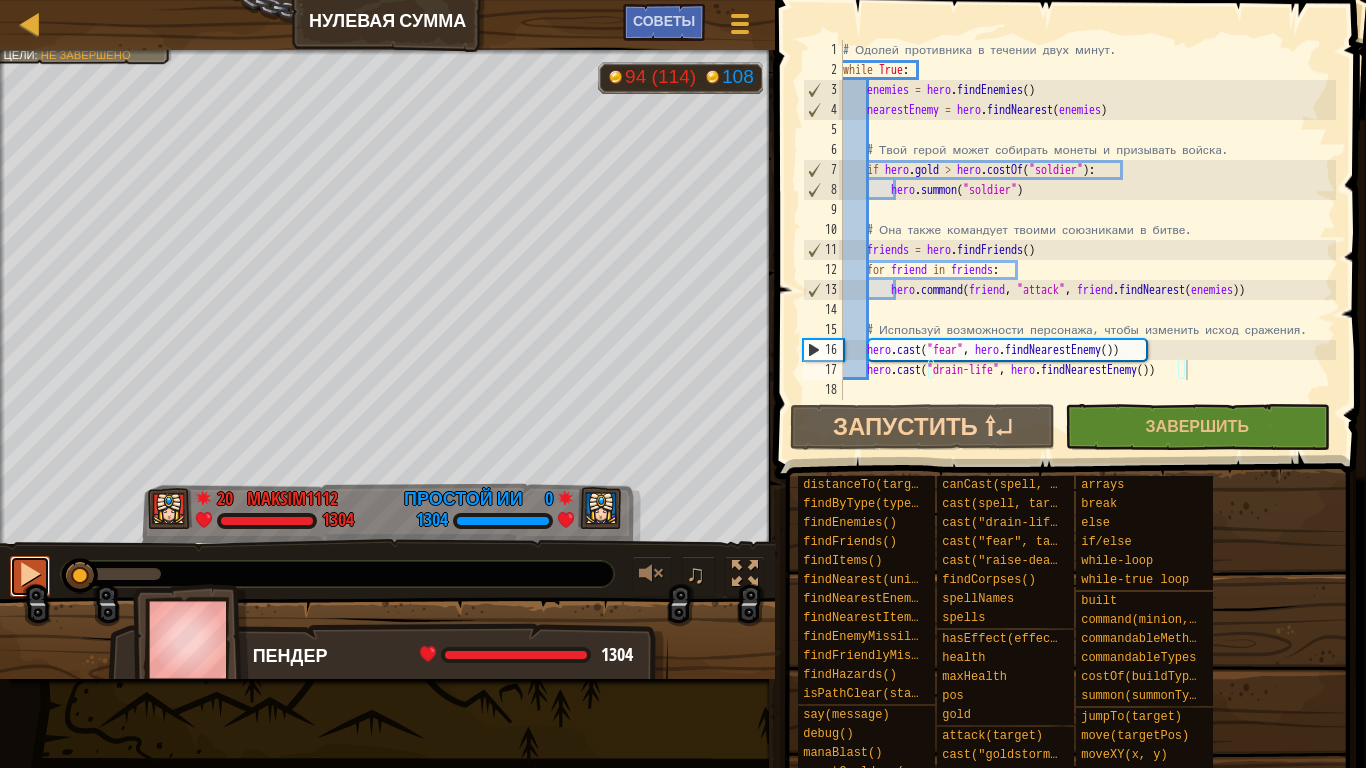 click at bounding box center [30, 574] 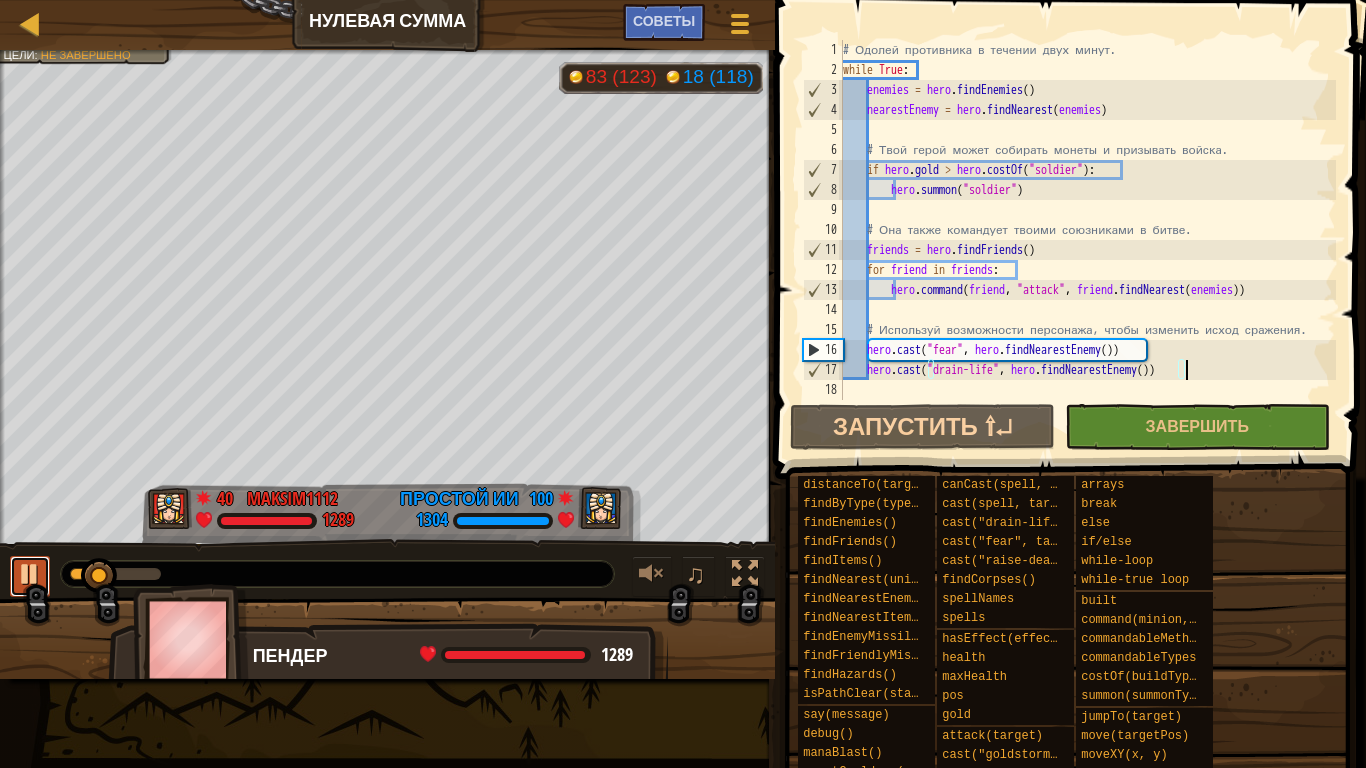 click at bounding box center (30, 576) 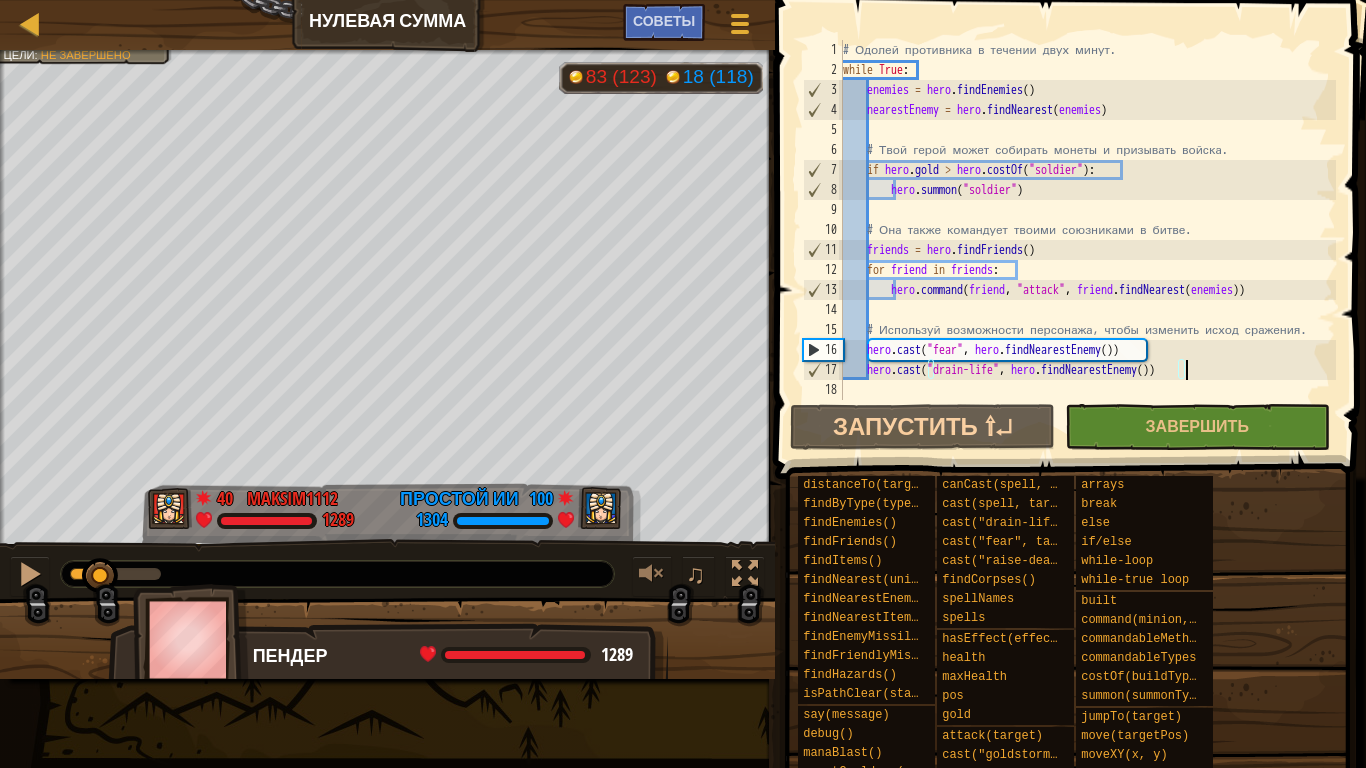 click on "# Одолей противника в течении двух минут. while   True :      enemies   =   hero . findEnemies ( )      nearestEnemy   =   hero . findNearest ( enemies )           # Твой герой может собирать монеты и призывать войска.      if   hero . gold   >   hero . costOf ( "soldier" ) :          hero . [PERSON_NAME] ( "soldier" )           # Она также командует твоими союзниками в битве.      friends   =   hero . [PERSON_NAME] ( )      for   friend   in   friends :          hero . command ( friend ,   "attack" ,   friend . findNearest ( enemies ))           # Используй возможности персонажа, чтобы изменить исход сражения.      hero . cast ( "fear" ,   hero . findNearestEnemy ( ))      hero . cast ( "drain-life" ,   hero . findNearestEnemy ( ))" at bounding box center (1087, 240) 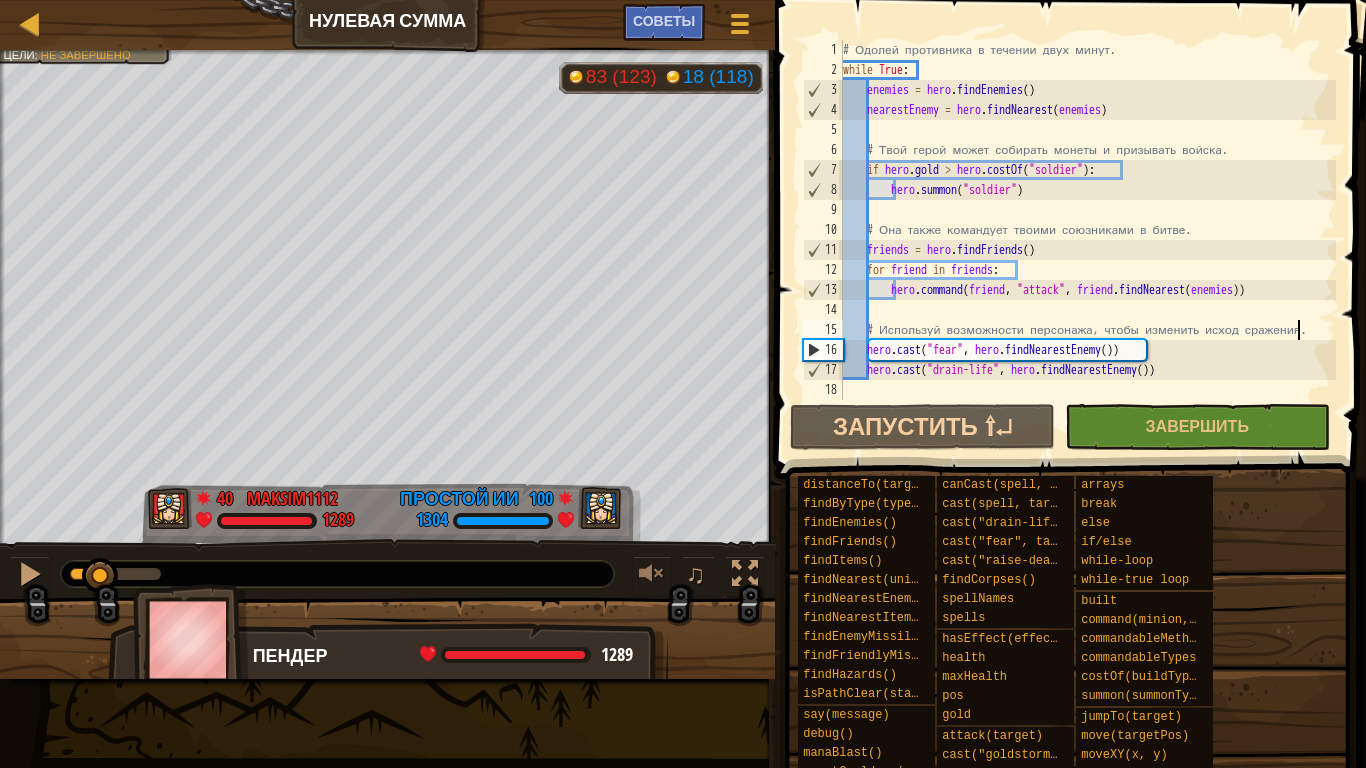 click on "# Одолей противника в течении двух минут. while   True :      enemies   =   hero . findEnemies ( )      nearestEnemy   =   hero . findNearest ( enemies )           # Твой герой может собирать монеты и призывать войска.      if   hero . gold   >   hero . costOf ( "soldier" ) :          hero . [PERSON_NAME] ( "soldier" )           # Она также командует твоими союзниками в битве.      friends   =   hero . [PERSON_NAME] ( )      for   friend   in   friends :          hero . command ( friend ,   "attack" ,   friend . findNearest ( enemies ))           # Используй возможности персонажа, чтобы изменить исход сражения.      hero . cast ( "fear" ,   hero . findNearestEnemy ( ))      hero . cast ( "drain-life" ,   hero . findNearestEnemy ( ))" at bounding box center (1087, 240) 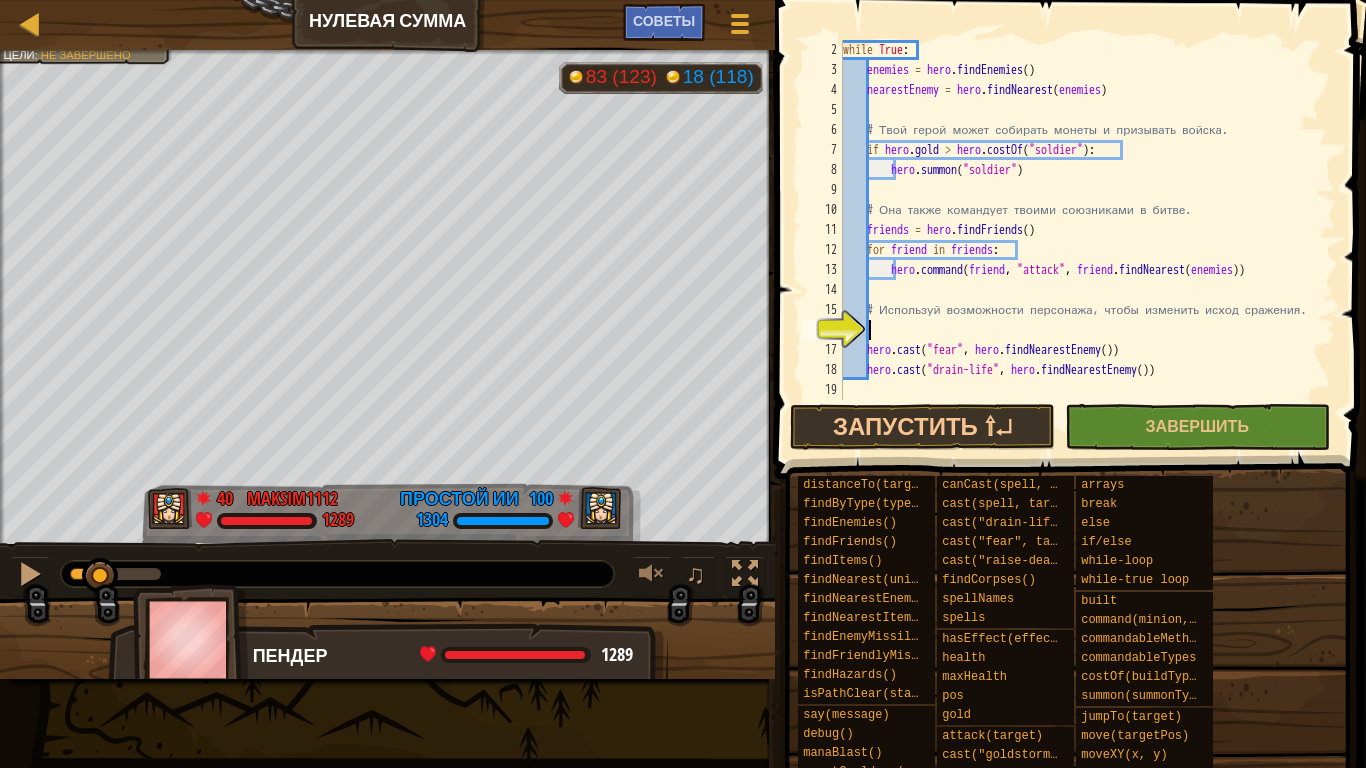 scroll, scrollTop: 20, scrollLeft: 0, axis: vertical 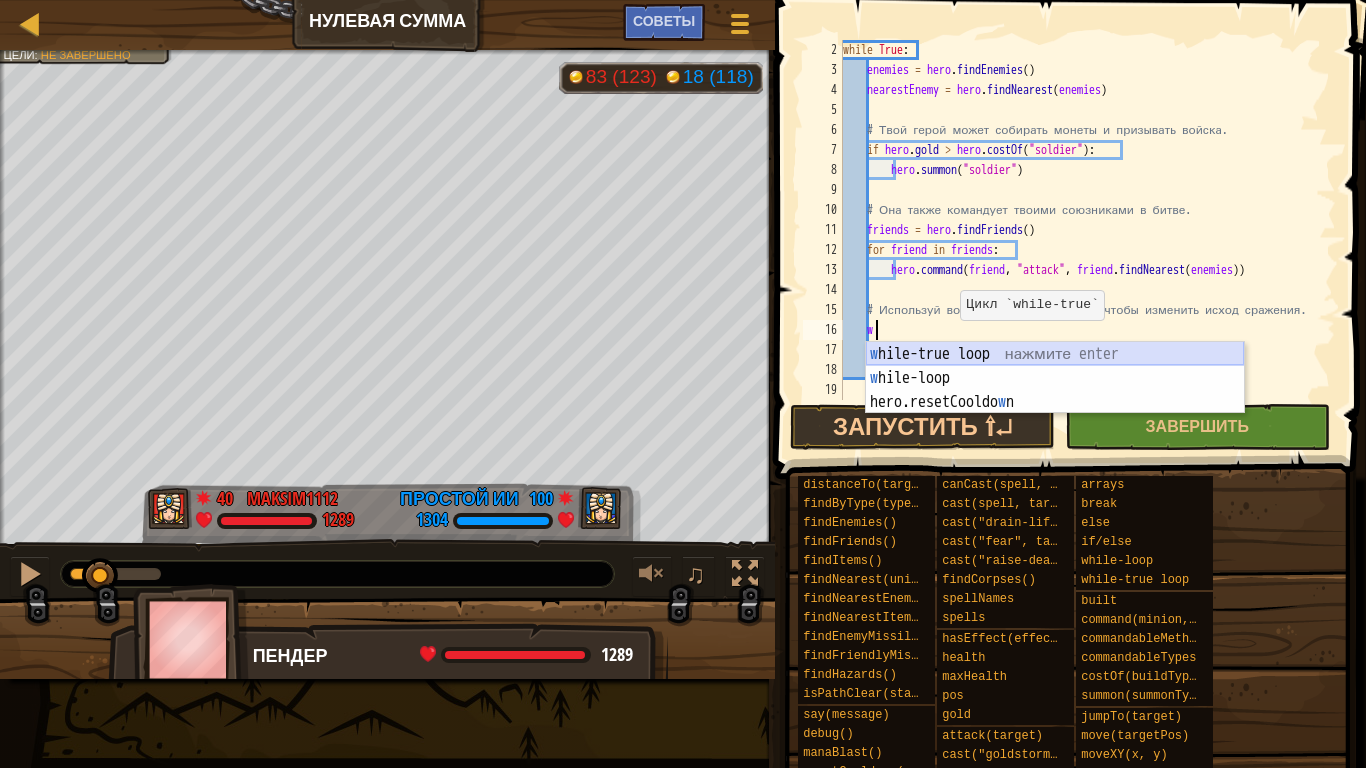 click on "w hile-true loop нажмите enter w hile-loop нажмите enter hero.resetCooldo w n нажмите enter" at bounding box center (1055, 402) 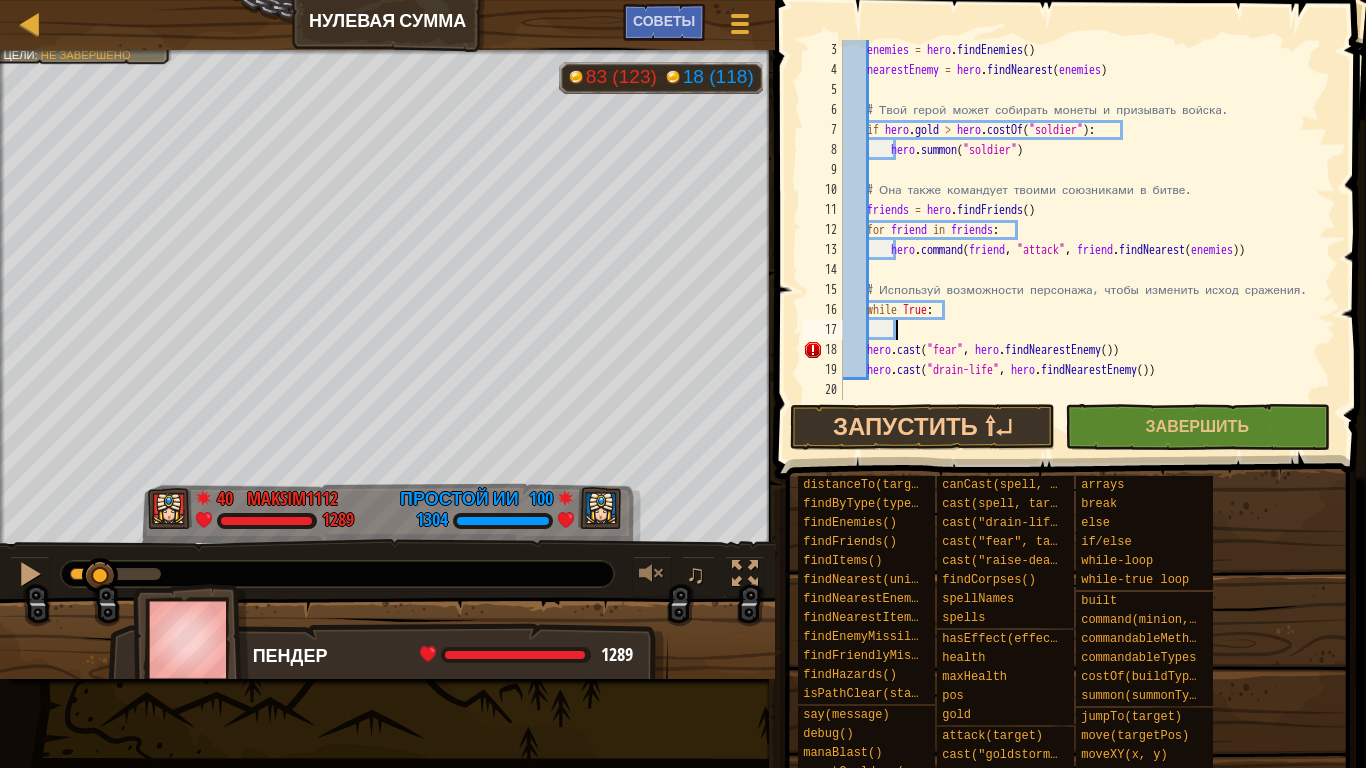 scroll, scrollTop: 40, scrollLeft: 0, axis: vertical 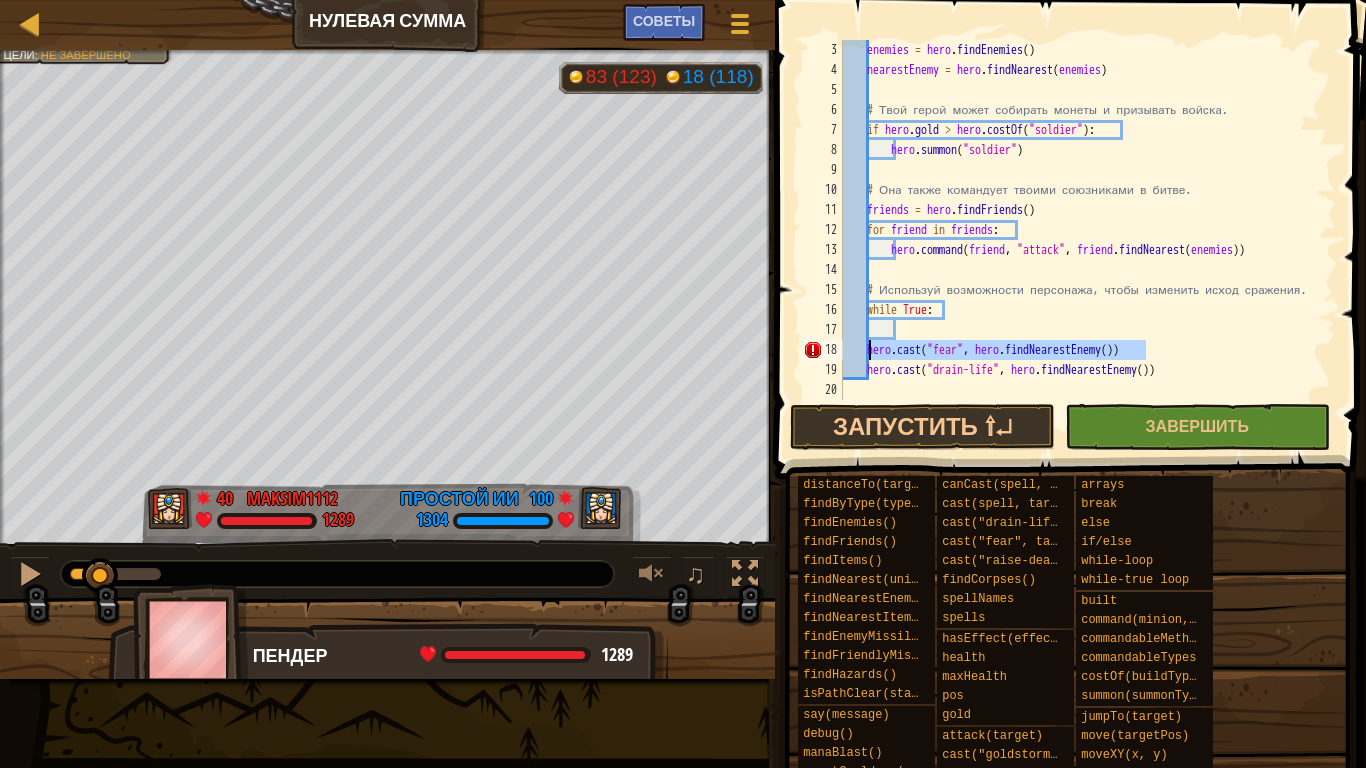 drag, startPoint x: 1146, startPoint y: 349, endPoint x: 872, endPoint y: 354, distance: 274.04562 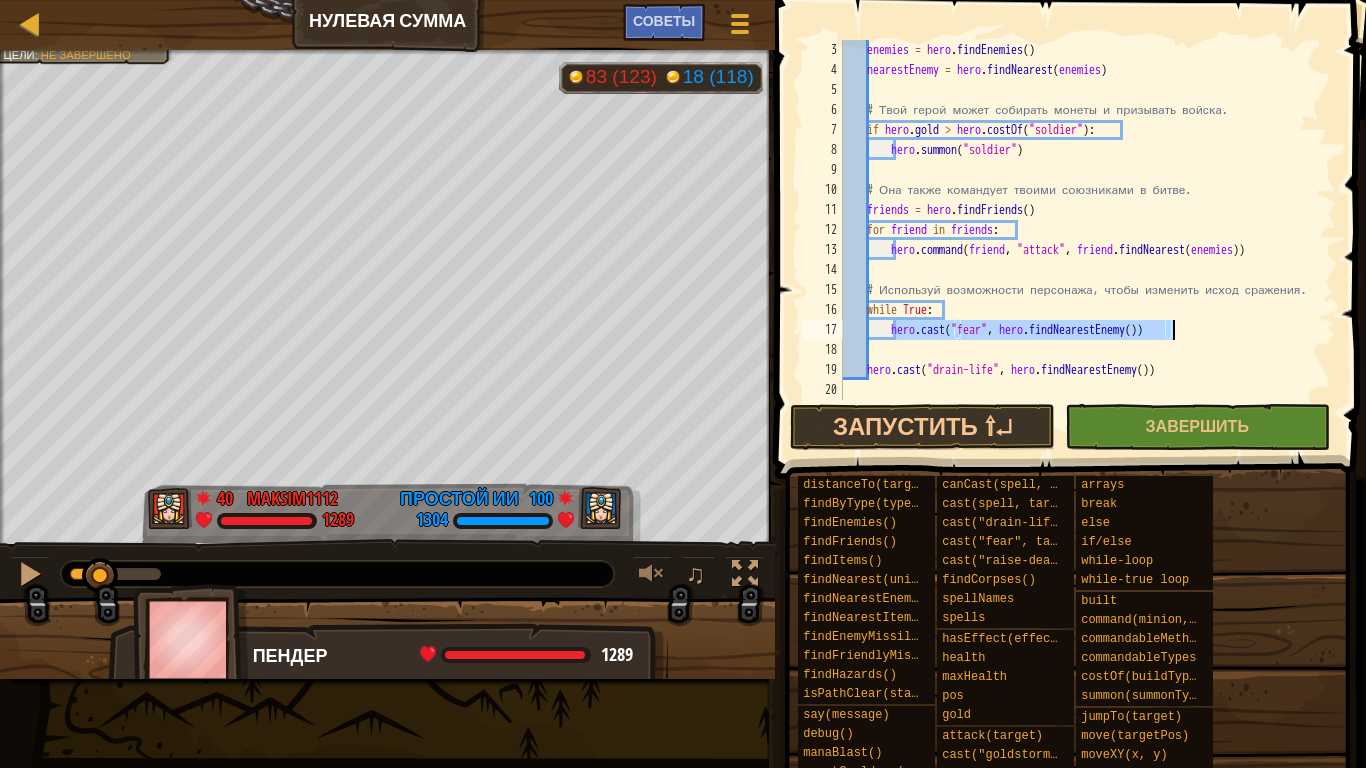 click on "enemies   =   hero . findEnemies ( )      nearestEnemy   =   hero . findNearest ( enemies )           # Твой герой может собирать монеты и призывать войска.      if   hero . gold   >   hero . costOf ( "soldier" ) :          hero . [PERSON_NAME] ( "soldier" )           # Она также командует твоими союзниками в битве.      friends   =   hero . [PERSON_NAME] ( )      for   friend   in   friends :          hero . command ( friend ,   "attack" ,   friend . findNearest ( enemies ))           # Используй возможности персонажа, чтобы изменить исход сражения.      while   True :          hero . cast ( "fear" ,   hero . findNearestEnemy ( ))           hero . cast ( "drain-life" ,   hero . findNearestEnemy ( ))" at bounding box center [1080, 240] 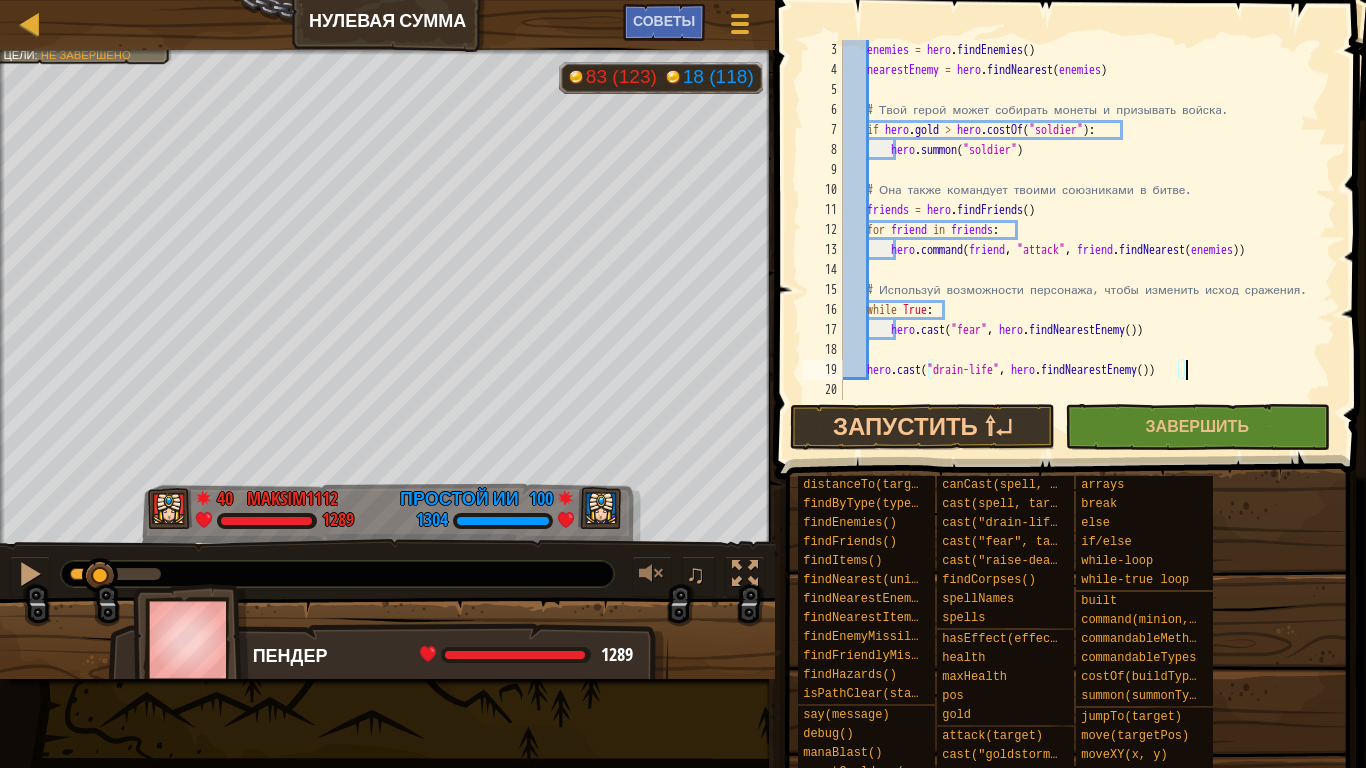 click on "enemies   =   hero . findEnemies ( )      nearestEnemy   =   hero . findNearest ( enemies )           # Твой герой может собирать монеты и призывать войска.      if   hero . gold   >   hero . costOf ( "soldier" ) :          hero . [PERSON_NAME] ( "soldier" )           # Она также командует твоими союзниками в битве.      friends   =   hero . [PERSON_NAME] ( )      for   friend   in   friends :          hero . command ( friend ,   "attack" ,   friend . findNearest ( enemies ))           # Используй возможности персонажа, чтобы изменить исход сражения.      while   True :          hero . cast ( "fear" ,   hero . findNearestEnemy ( ))           hero . cast ( "drain-life" ,   hero . findNearestEnemy ( ))" at bounding box center [1080, 240] 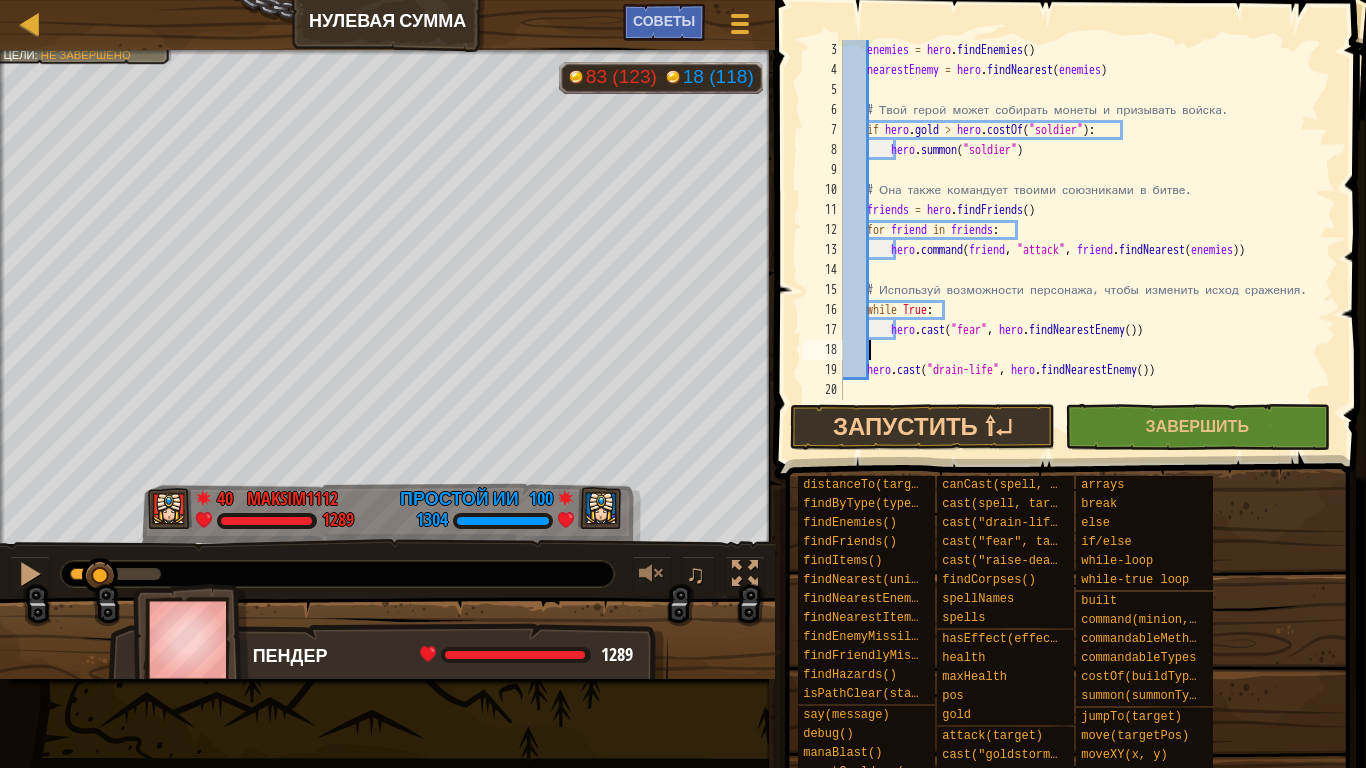 scroll, scrollTop: 9, scrollLeft: 1, axis: both 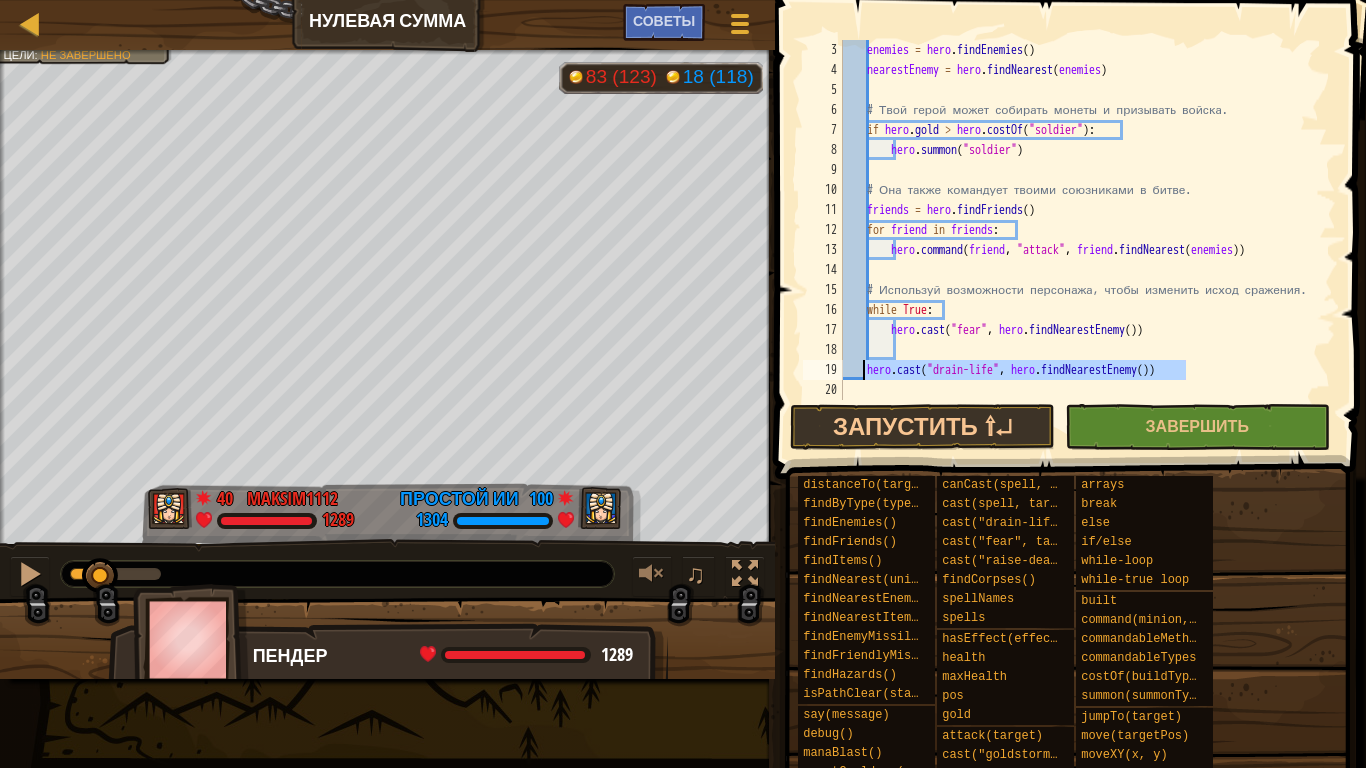 drag, startPoint x: 1195, startPoint y: 371, endPoint x: 866, endPoint y: 374, distance: 329.01367 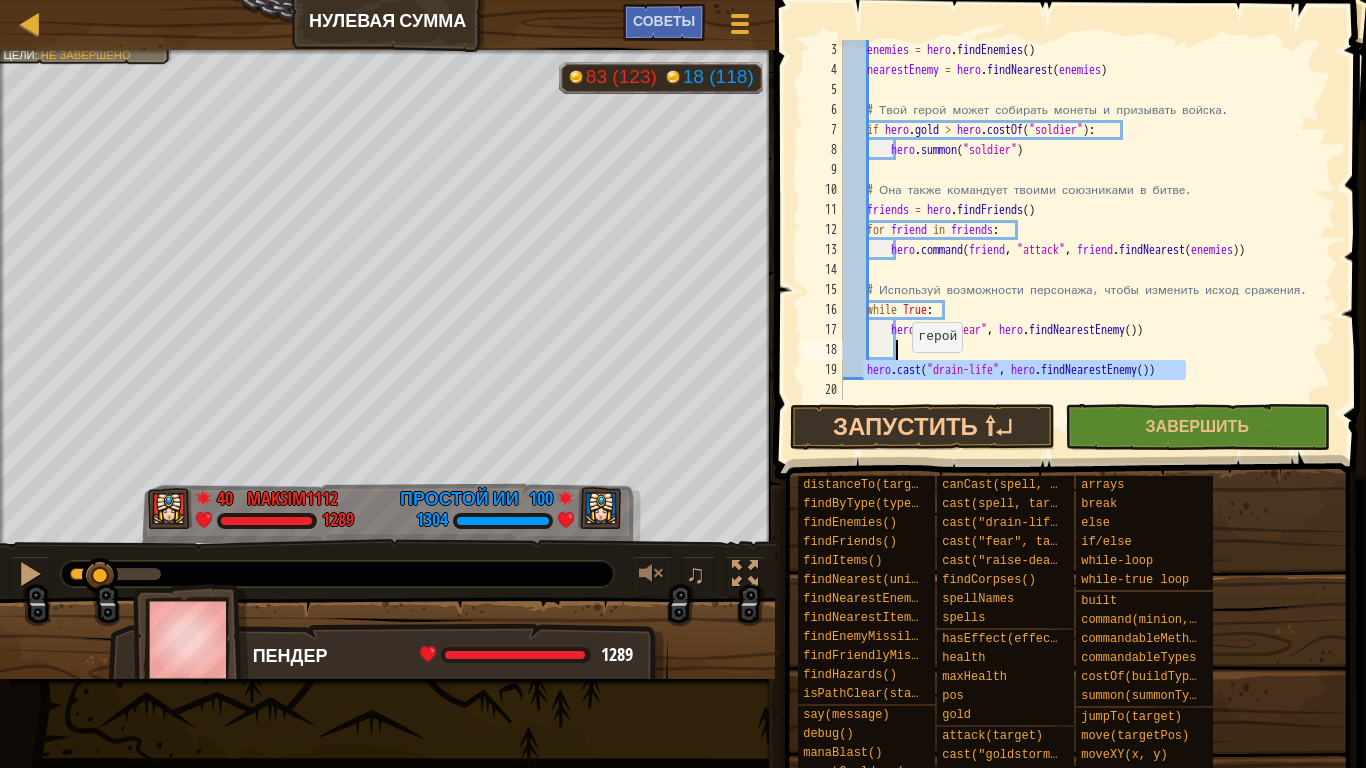 type on "hero.cast("drain-life", hero.findNearestEnemy())" 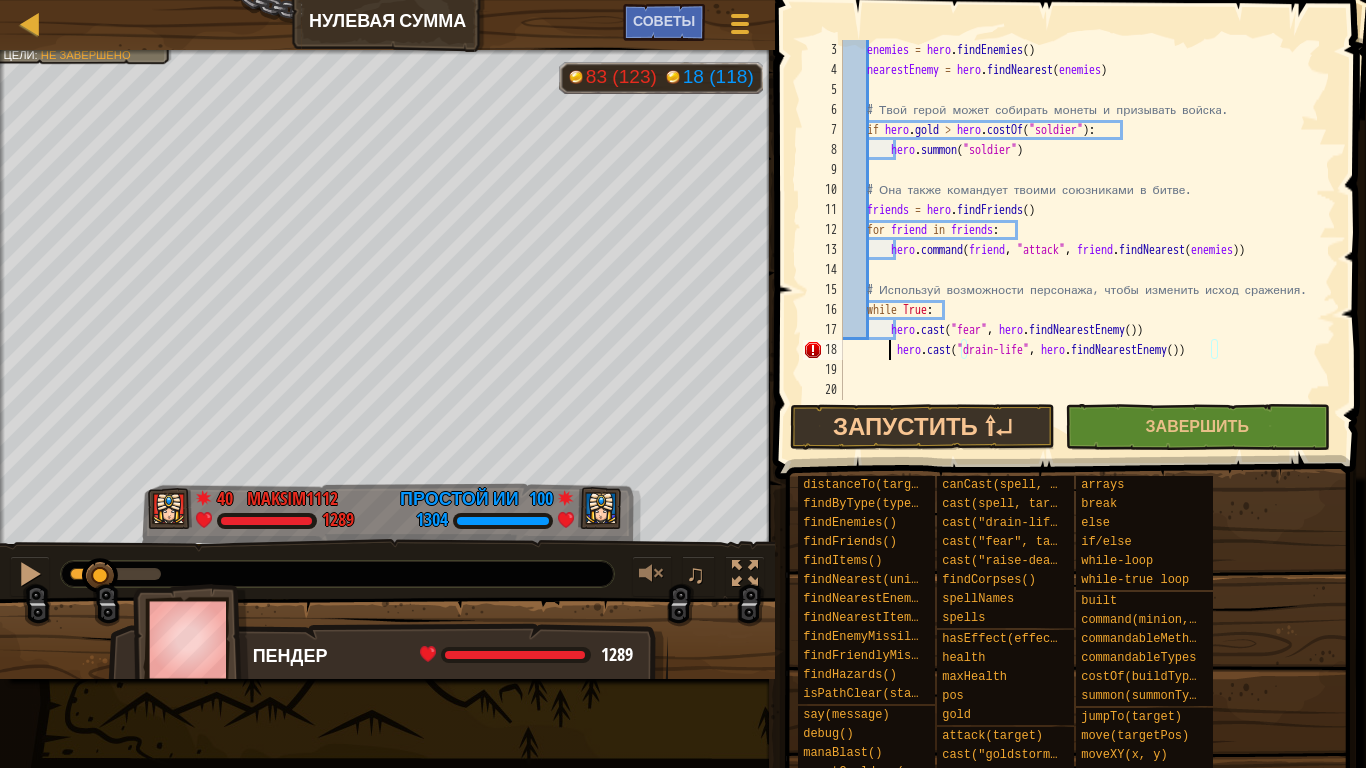 click on "enemies   =   hero . findEnemies ( )      nearestEnemy   =   hero . findNearest ( enemies )           # Твой герой может собирать монеты и призывать войска.      if   hero . gold   >   hero . costOf ( "soldier" ) :          hero . [PERSON_NAME] ( "soldier" )           # Она также командует твоими союзниками в битве.      friends   =   hero . [PERSON_NAME] ( )      for   friend   in   friends :          hero . command ( friend ,   "attack" ,   friend . findNearest ( enemies ))           # Используй возможности персонажа, чтобы изменить исход сражения.      while   True :          hero . cast ( "fear" ,   hero . findNearestEnemy ( ))           hero . cast ( "drain-life" ,   hero . findNearestEnemy ( ))" at bounding box center [1080, 240] 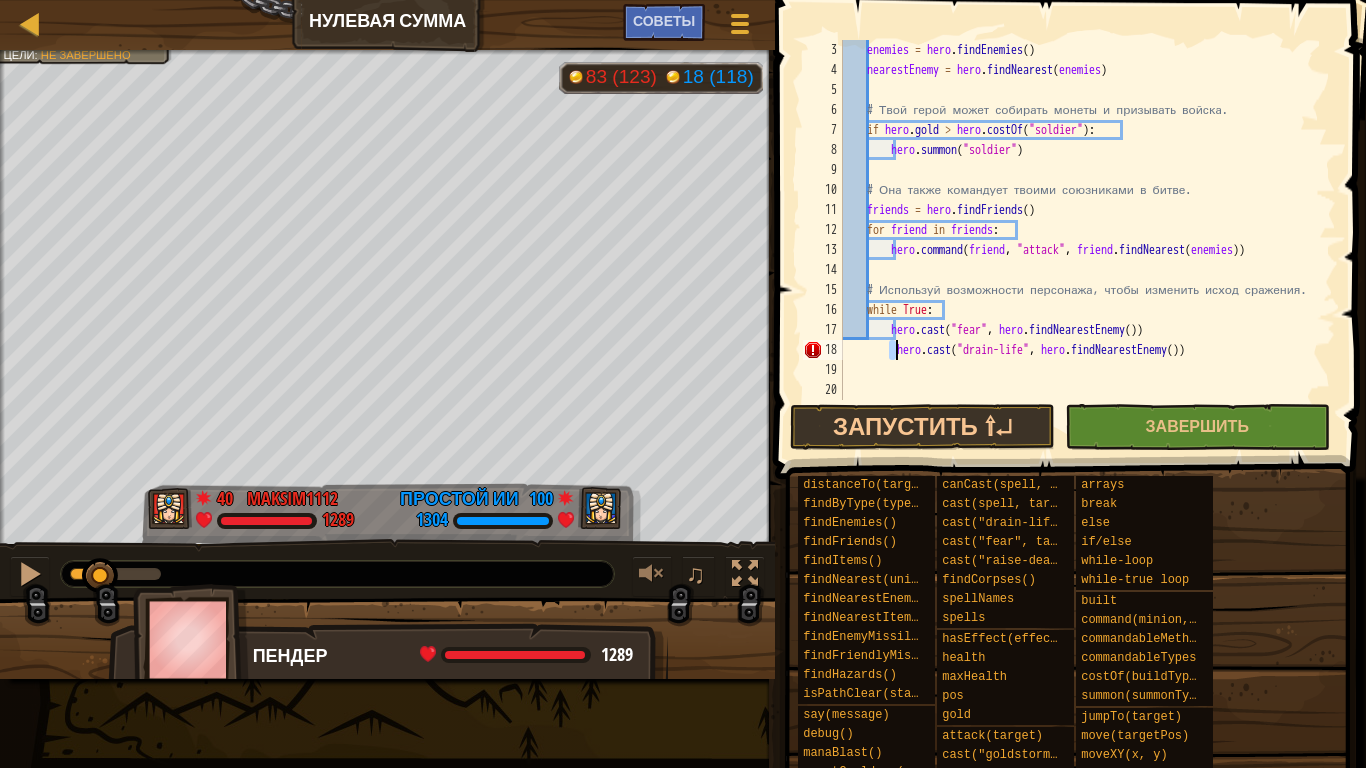 click on "enemies   =   hero . findEnemies ( )      nearestEnemy   =   hero . findNearest ( enemies )           # Твой герой может собирать монеты и призывать войска.      if   hero . gold   >   hero . costOf ( "soldier" ) :          hero . [PERSON_NAME] ( "soldier" )           # Она также командует твоими союзниками в битве.      friends   =   hero . [PERSON_NAME] ( )      for   friend   in   friends :          hero . command ( friend ,   "attack" ,   friend . findNearest ( enemies ))           # Используй возможности персонажа, чтобы изменить исход сражения.      while   True :          hero . cast ( "fear" ,   hero . findNearestEnemy ( ))           hero . cast ( "drain-life" ,   hero . findNearestEnemy ( ))" at bounding box center (1080, 220) 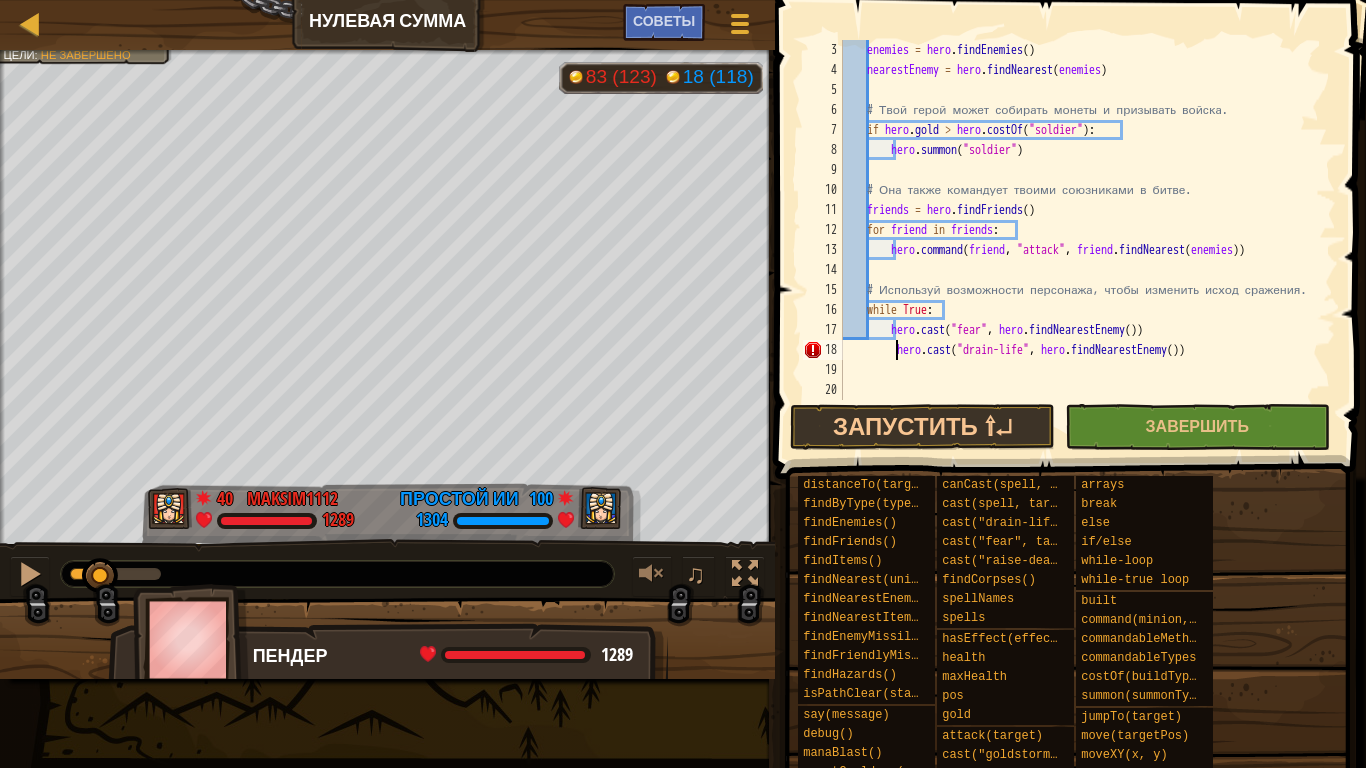 click on "enemies   =   hero . findEnemies ( )      nearestEnemy   =   hero . findNearest ( enemies )           # Твой герой может собирать монеты и призывать войска.      if   hero . gold   >   hero . costOf ( "soldier" ) :          hero . [PERSON_NAME] ( "soldier" )           # Она также командует твоими союзниками в битве.      friends   =   hero . [PERSON_NAME] ( )      for   friend   in   friends :          hero . command ( friend ,   "attack" ,   friend . findNearest ( enemies ))           # Используй возможности персонажа, чтобы изменить исход сражения.      while   True :          hero . cast ( "fear" ,   hero . findNearestEnemy ( ))           hero . cast ( "drain-life" ,   hero . findNearestEnemy ( ))" at bounding box center (1080, 240) 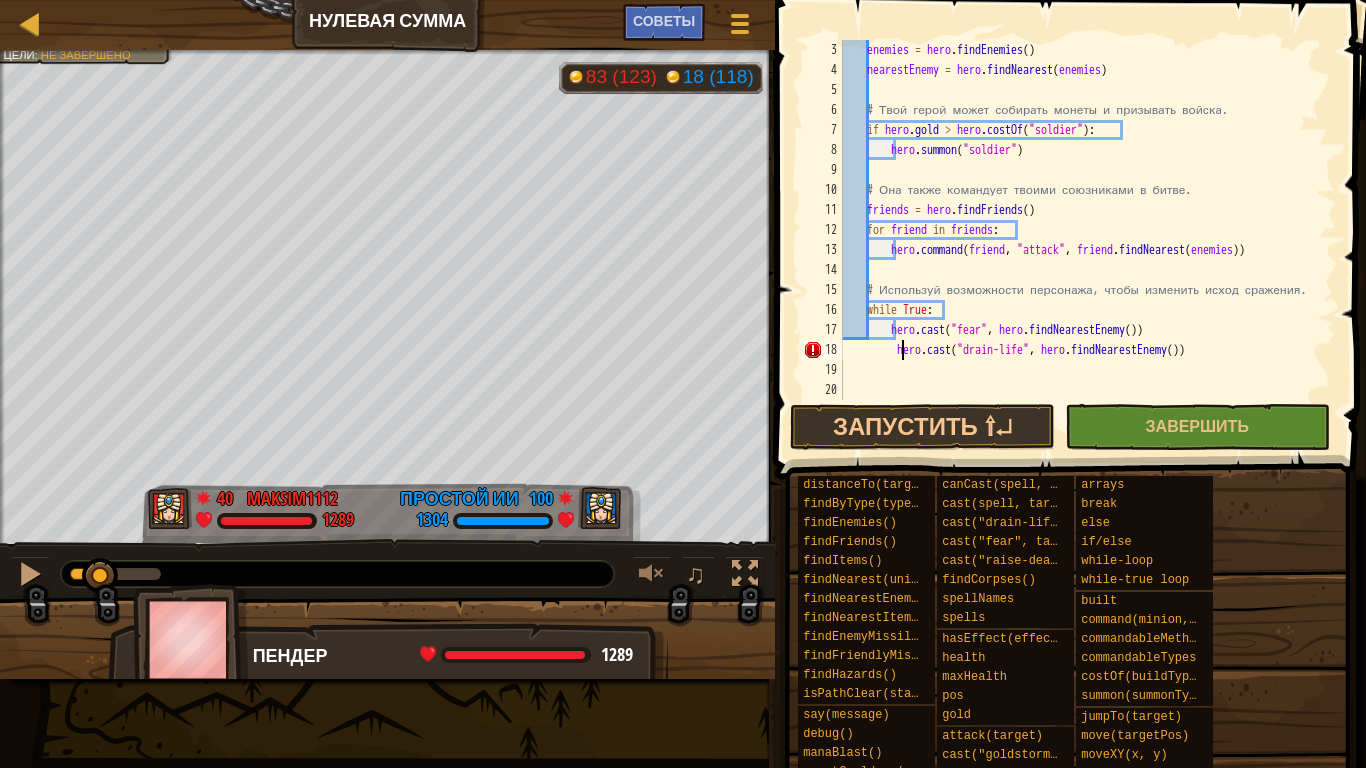 type on "hero.cast("drain-life", hero.findNearestEnemy())" 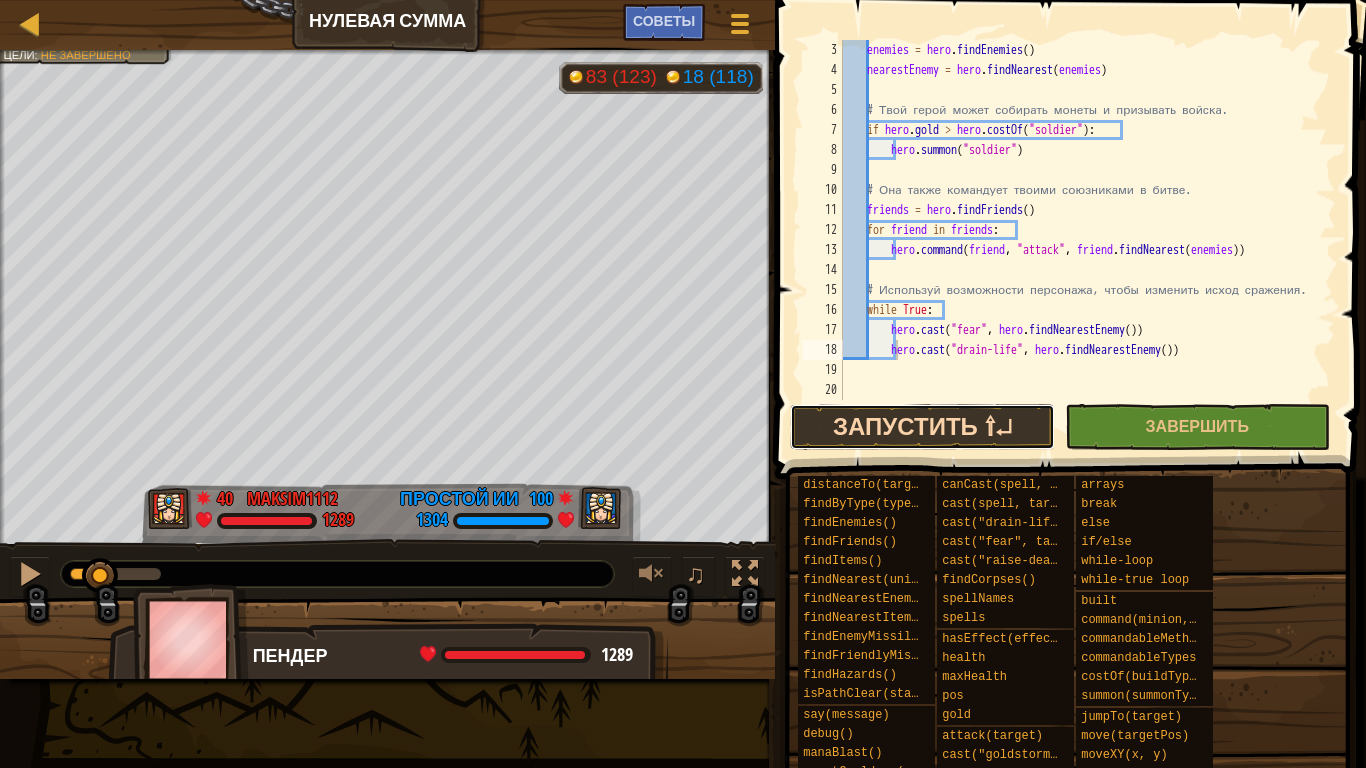 click on "Запустить ⇧↵" at bounding box center (922, 427) 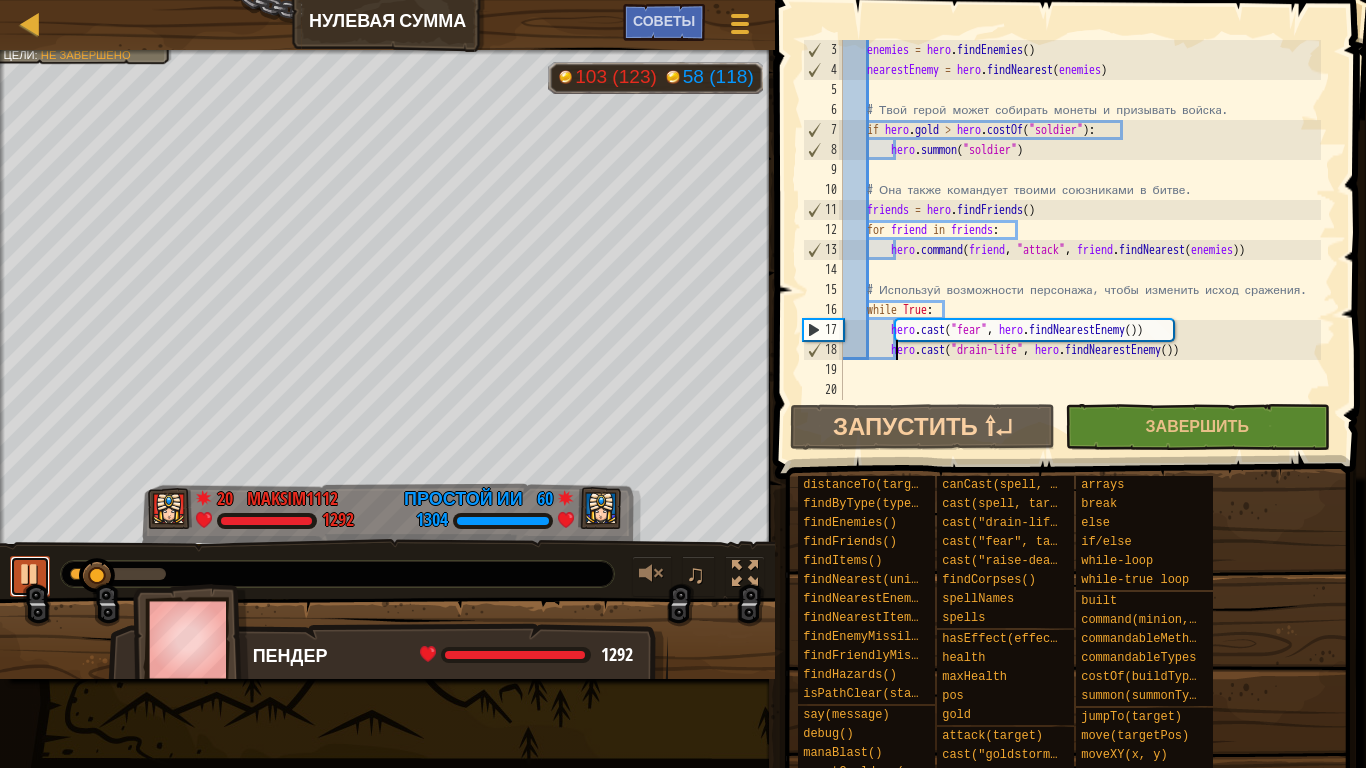 click at bounding box center [30, 576] 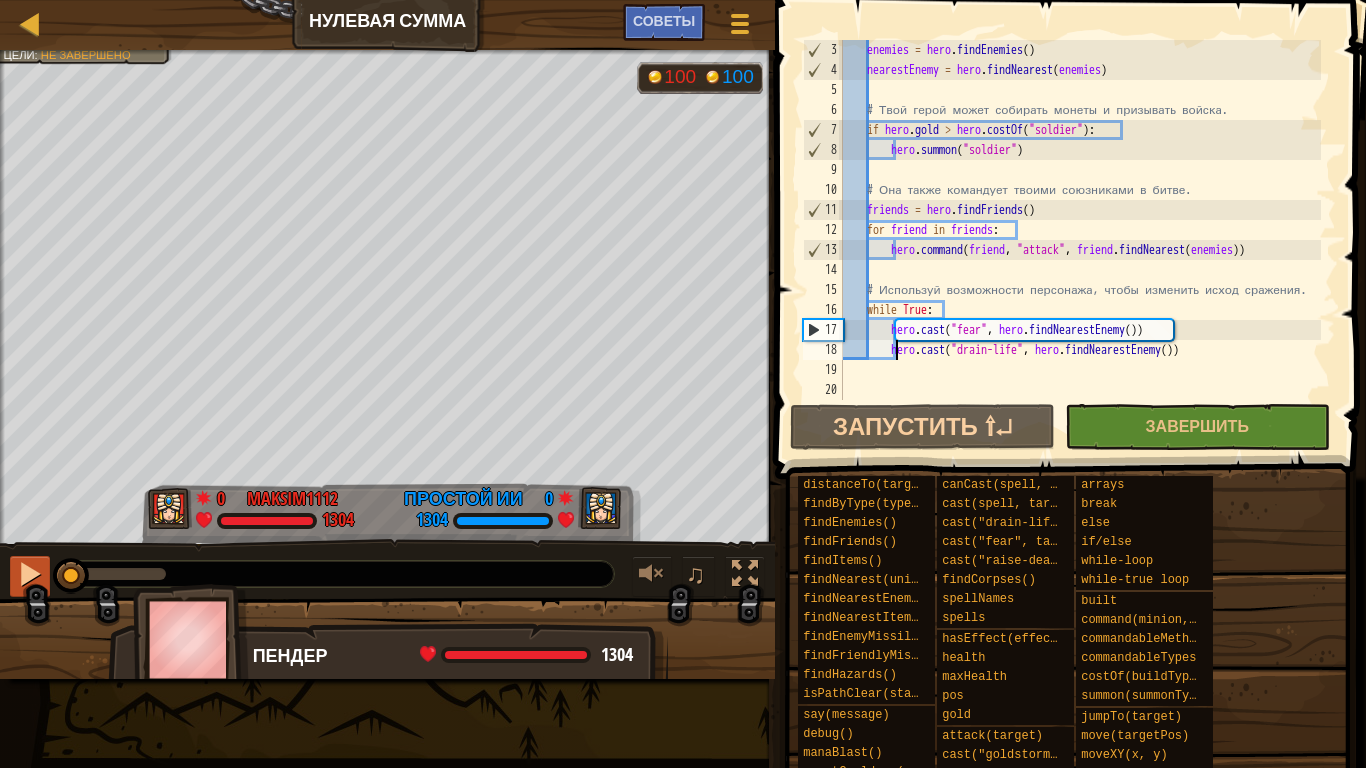 drag, startPoint x: 92, startPoint y: 573, endPoint x: 43, endPoint y: 587, distance: 50.96077 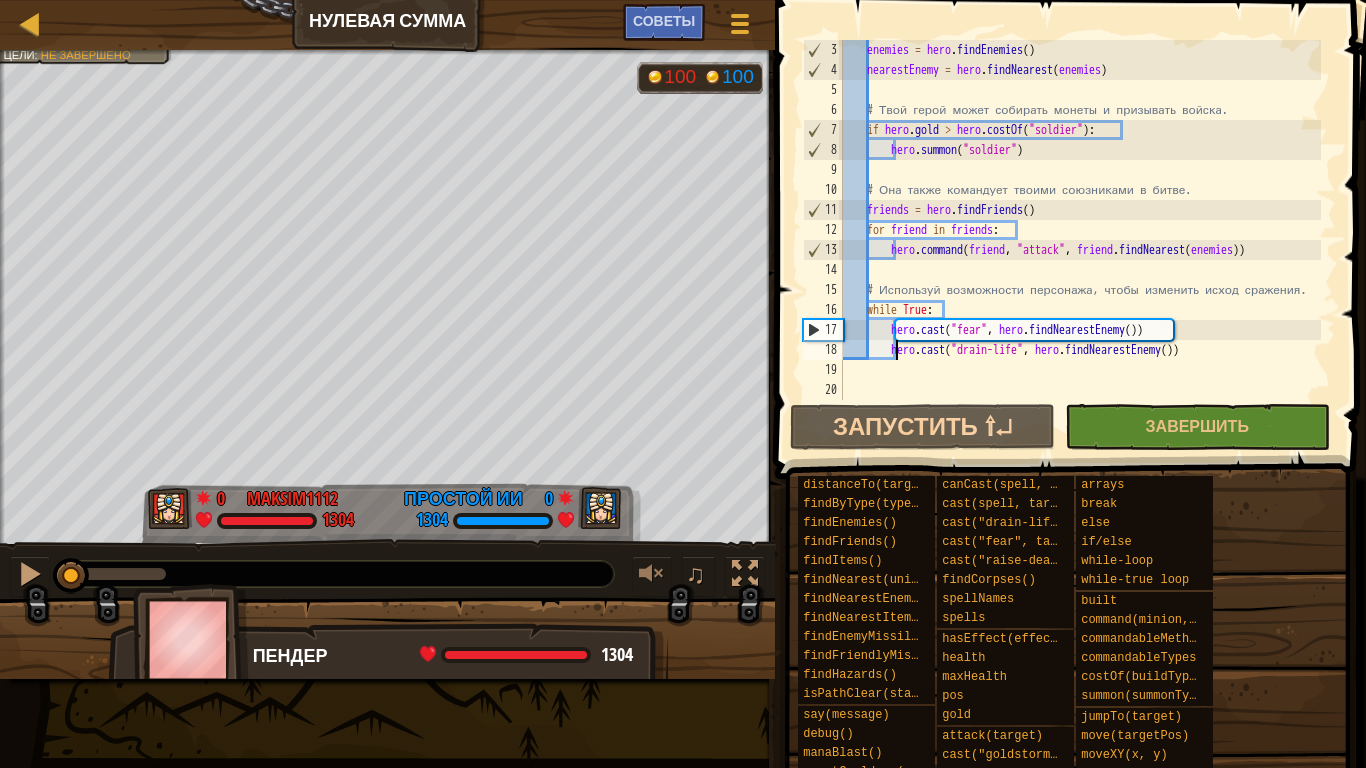 scroll, scrollTop: 0, scrollLeft: 0, axis: both 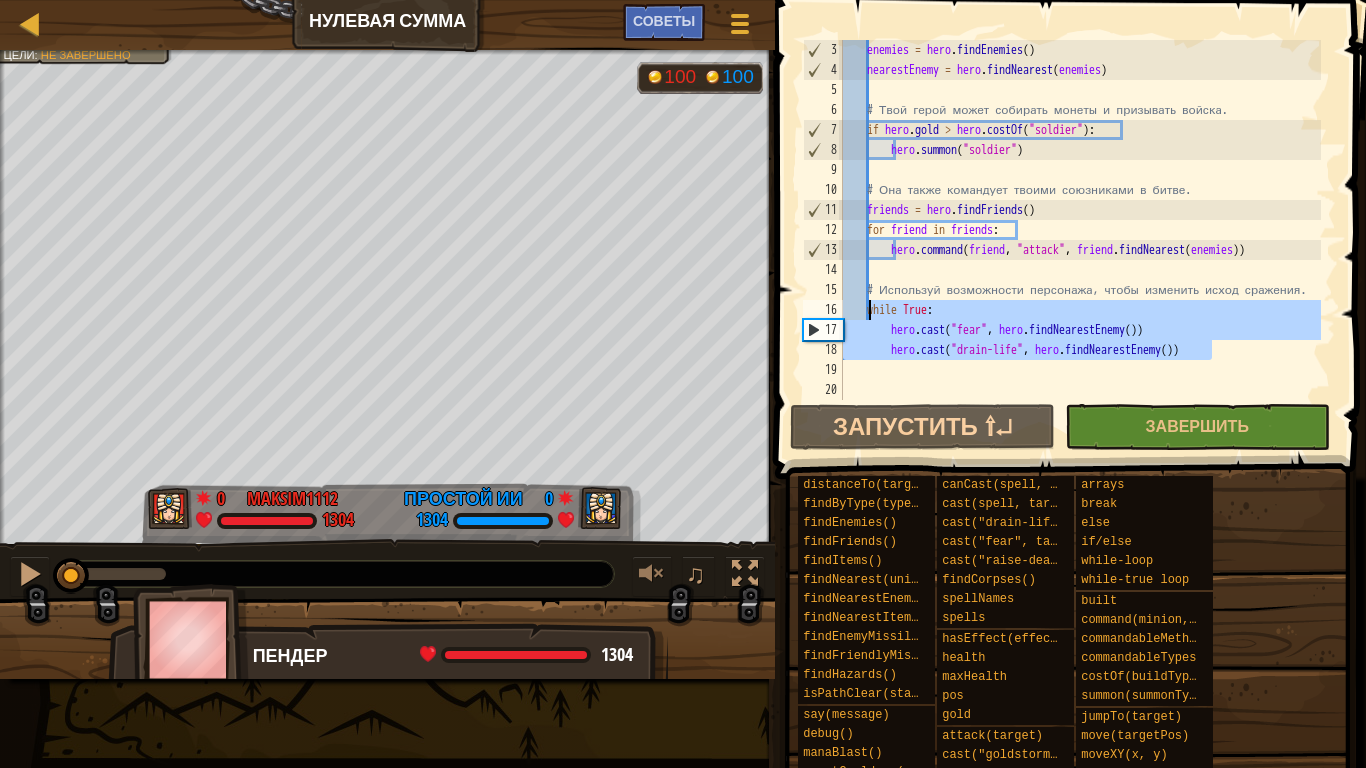 drag, startPoint x: 1225, startPoint y: 350, endPoint x: 868, endPoint y: 309, distance: 359.34662 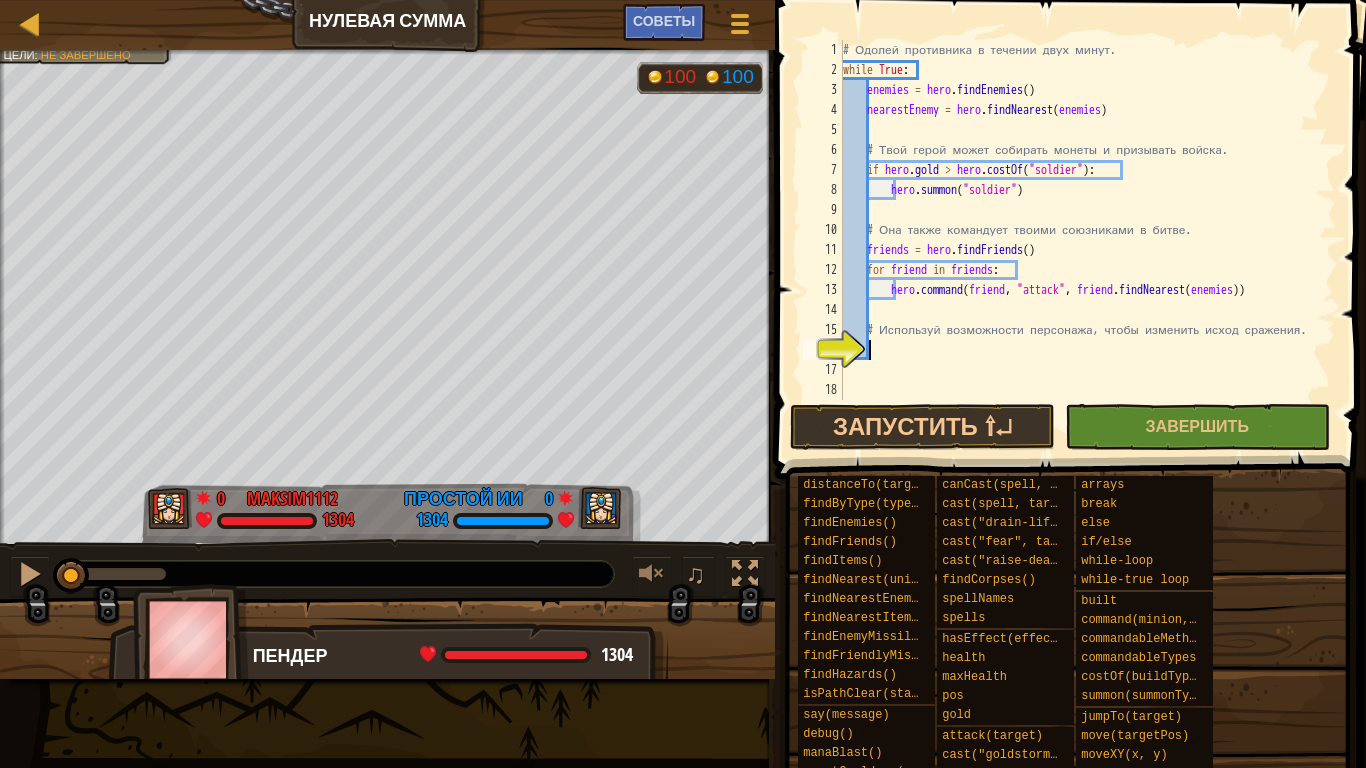 click on "# Одолей противника в течении двух минут. while   True :      enemies   =   hero . findEnemies ( )      nearestEnemy   =   hero . findNearest ( enemies )           # Твой герой может собирать монеты и призывать войска.      if   hero . gold   >   hero . costOf ( "soldier" ) :          hero . summon ( "soldier" )           # Она также командует твоими союзниками в битве.      friends   =   hero . findFriends ( )      for   friend   in   friends :          hero . command ( friend ,   "attack" ,   friend . findNearest ( enemies ))           # Используй возможности персонажа, чтобы изменить исход сражения." at bounding box center (1087, 240) 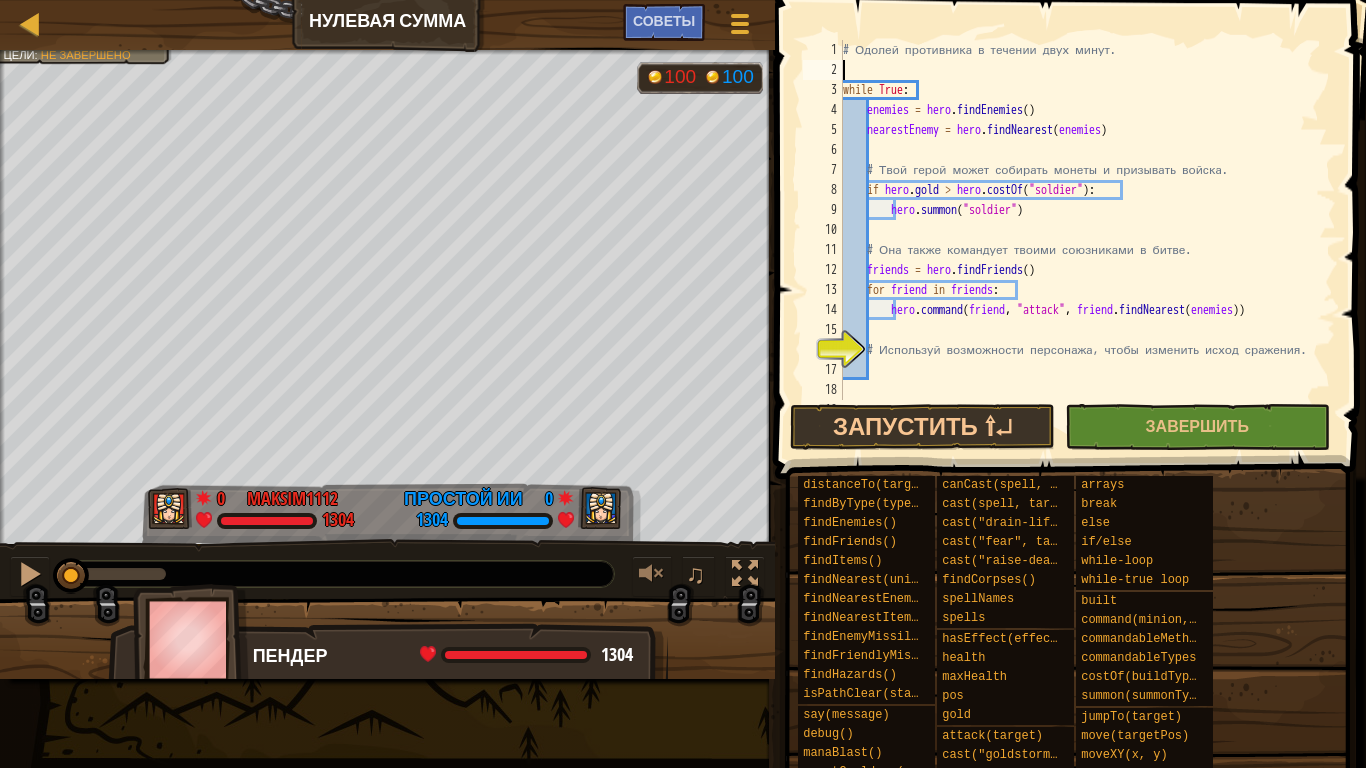 scroll, scrollTop: 9, scrollLeft: 0, axis: vertical 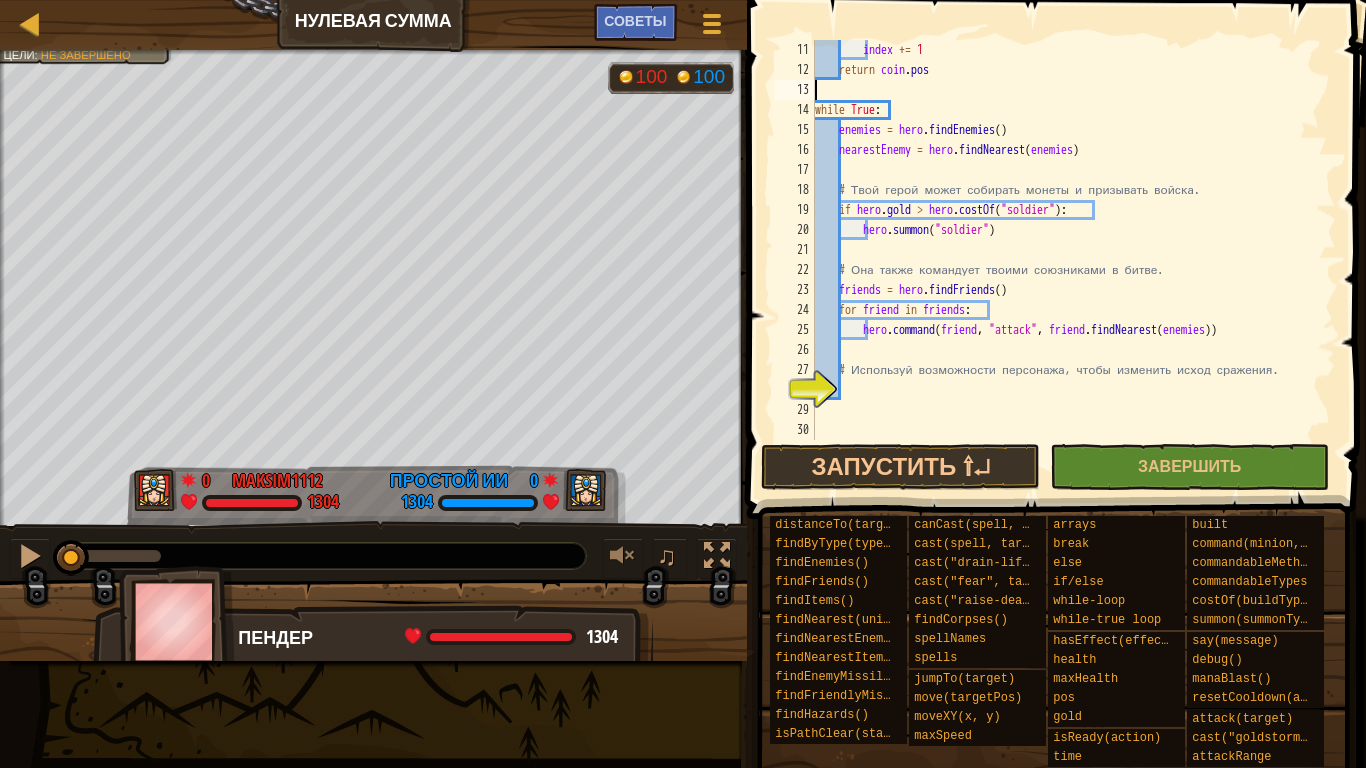 click on "index   +=   1      return   coin . pos while   True :      enemies   =   hero . findEnemies ( )      nearestEnemy   =   hero . findNearest ( enemies )           # Твой герой может собирать монеты и призывать войска.      if   hero . gold   >   hero . costOf ( "soldier" ) :          hero . summon ( "soldier" )           # Она также командует твоими союзниками в битве.      friends   =   hero . findFriends ( )      for   friend   in   friends :          hero . command ( friend ,   "attack" ,   friend . findNearest ( enemies ))           # Используй возможности персонажа, чтобы изменить исход сражения." at bounding box center [1066, 260] 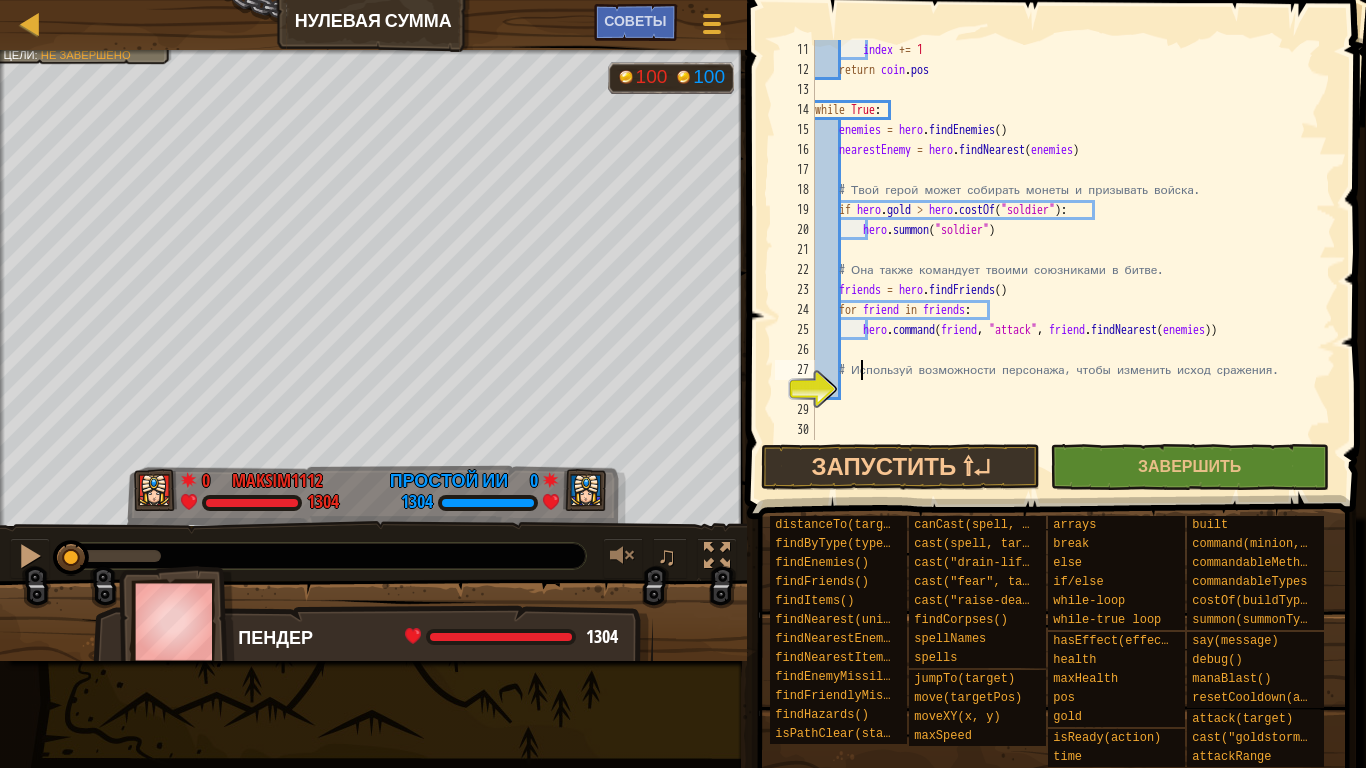 click on "index   +=   1      return   coin . pos while   True :      enemies   =   hero . findEnemies ( )      nearestEnemy   =   hero . findNearest ( enemies )           # Твой герой может собирать монеты и призывать войска.      if   hero . gold   >   hero . costOf ( "soldier" ) :          hero . summon ( "soldier" )           # Она также командует твоими союзниками в битве.      friends   =   hero . findFriends ( )      for   friend   in   friends :          hero . command ( friend ,   "attack" ,   friend . findNearest ( enemies ))           # Используй возможности персонажа, чтобы изменить исход сражения." at bounding box center (1066, 260) 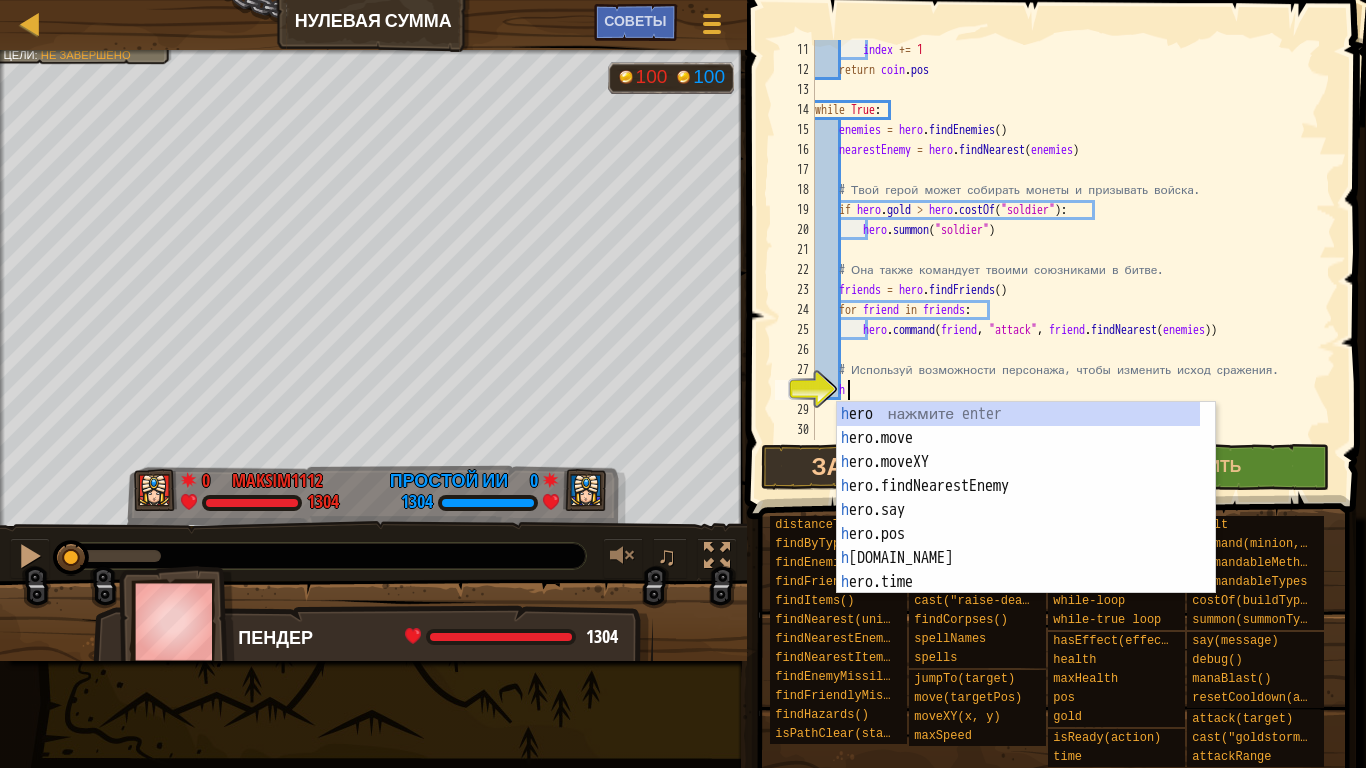 scroll, scrollTop: 9, scrollLeft: 1, axis: both 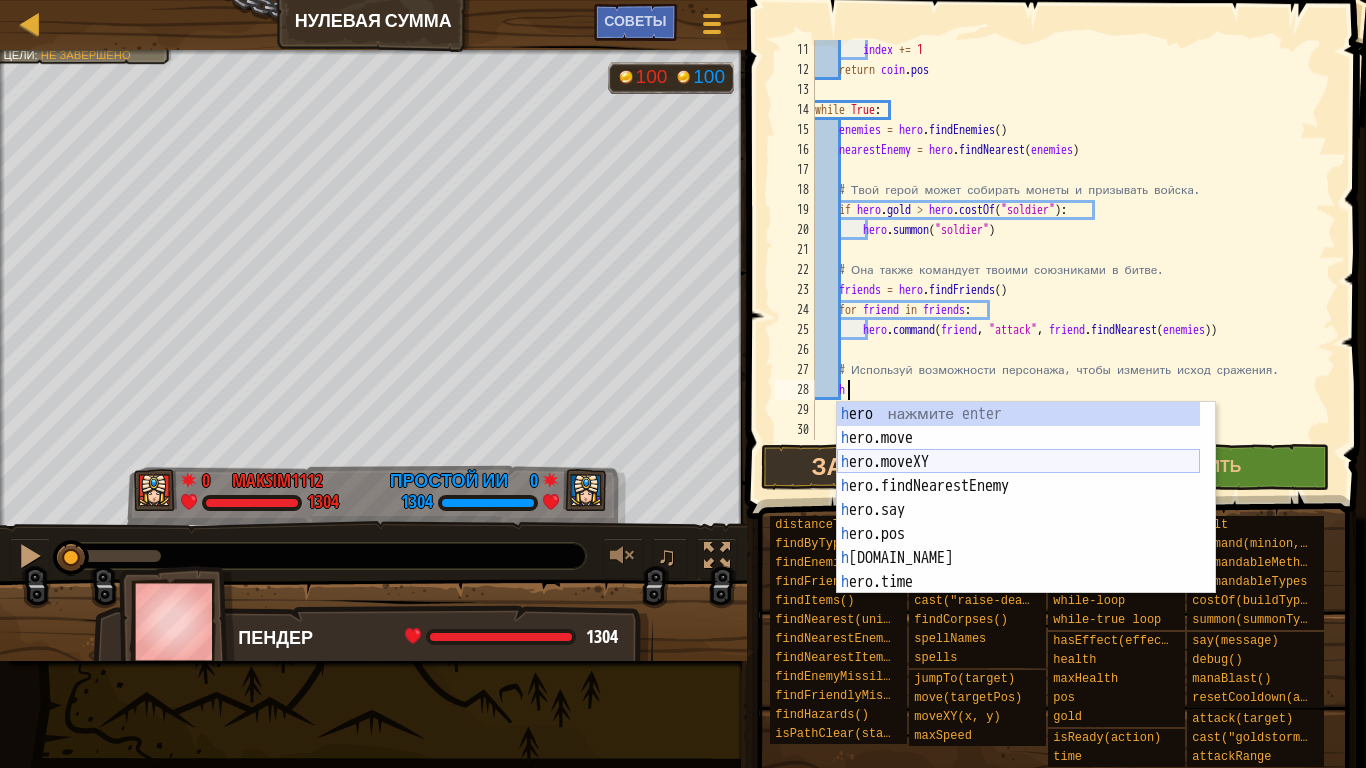 click on "h ero нажмите enter h ero.move нажмите enter h ero.moveXY нажмите enter h ero.findNearestEnemy нажмите enter h ero.say нажмите enter h ero.pos нажмите enter h [DOMAIN_NAME] нажмите enter h ero.time нажмите enter h [DOMAIN_NAME] нажмите enter" at bounding box center (1018, 522) 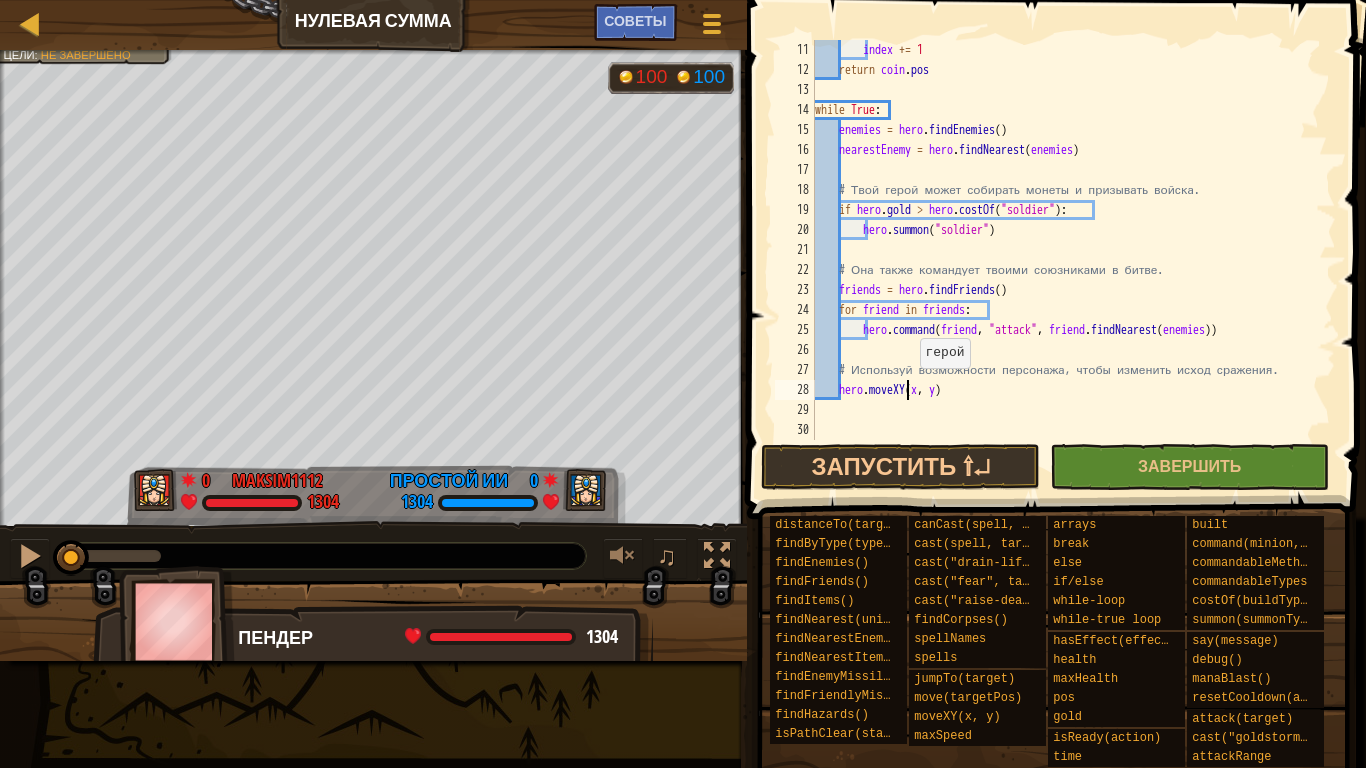 click on "index   +=   1      return   coin . pos while   True :      enemies   =   hero . findEnemies ( )      nearestEnemy   =   hero . findNearest ( enemies )           # Твой герой может собирать монеты и призывать войска.      if   hero . gold   >   hero . costOf ( "soldier" ) :          hero . summon ( "soldier" )           # Она также командует твоими союзниками в битве.      friends   =   hero . findFriends ( )      for   friend   in   friends :          hero . command ( friend ,   "attack" ,   friend . findNearest ( enemies ))           # Используй возможности персонажа, чтобы изменить исход сражения.      hero . moveXY ( x ,   y )" at bounding box center (1066, 260) 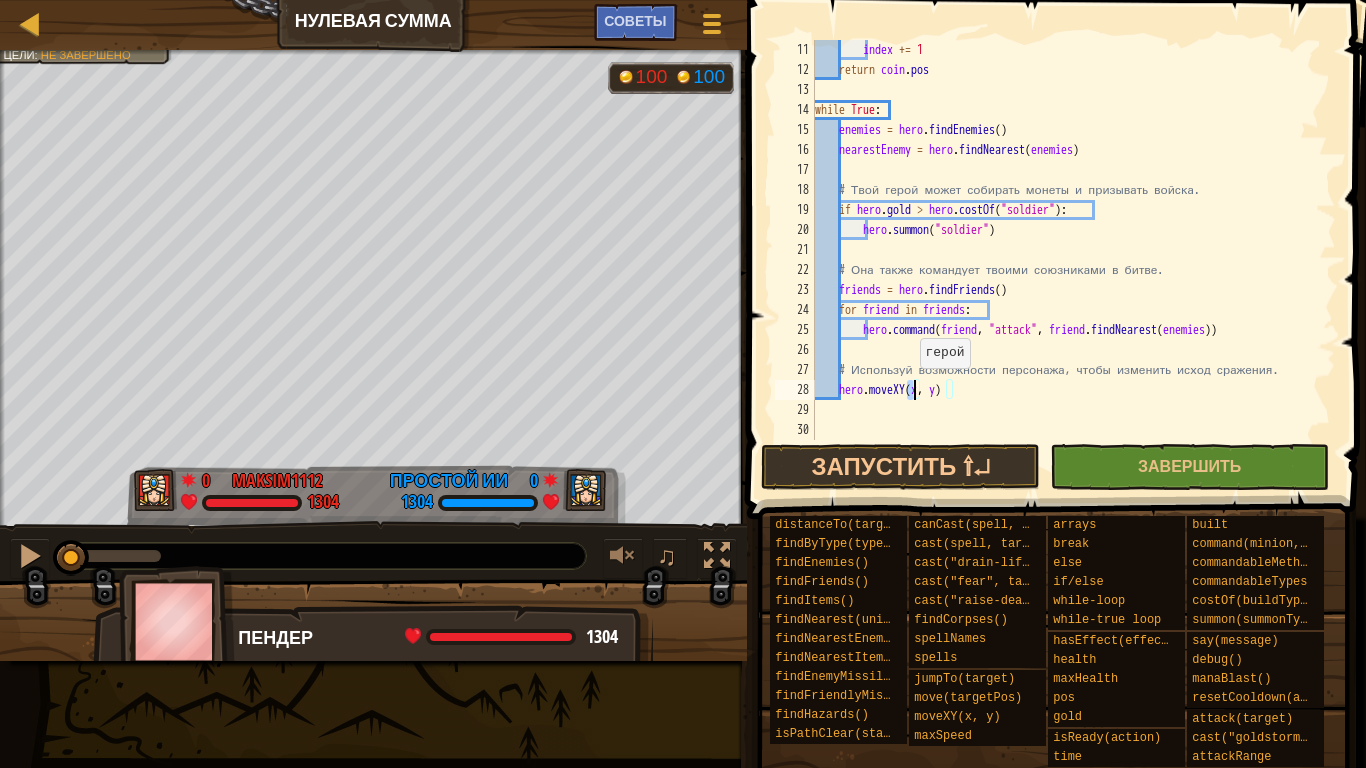 click on "index   +=   1      return   coin . pos while   True :      enemies   =   hero . findEnemies ( )      nearestEnemy   =   hero . findNearest ( enemies )           # Твой герой может собирать монеты и призывать войска.      if   hero . gold   >   hero . costOf ( "soldier" ) :          hero . summon ( "soldier" )           # Она также командует твоими союзниками в битве.      friends   =   hero . findFriends ( )      for   friend   in   friends :          hero . command ( friend ,   "attack" ,   friend . findNearest ( enemies ))           # Используй возможности персонажа, чтобы изменить исход сражения.      hero . moveXY ( x ,   y )" at bounding box center (1066, 240) 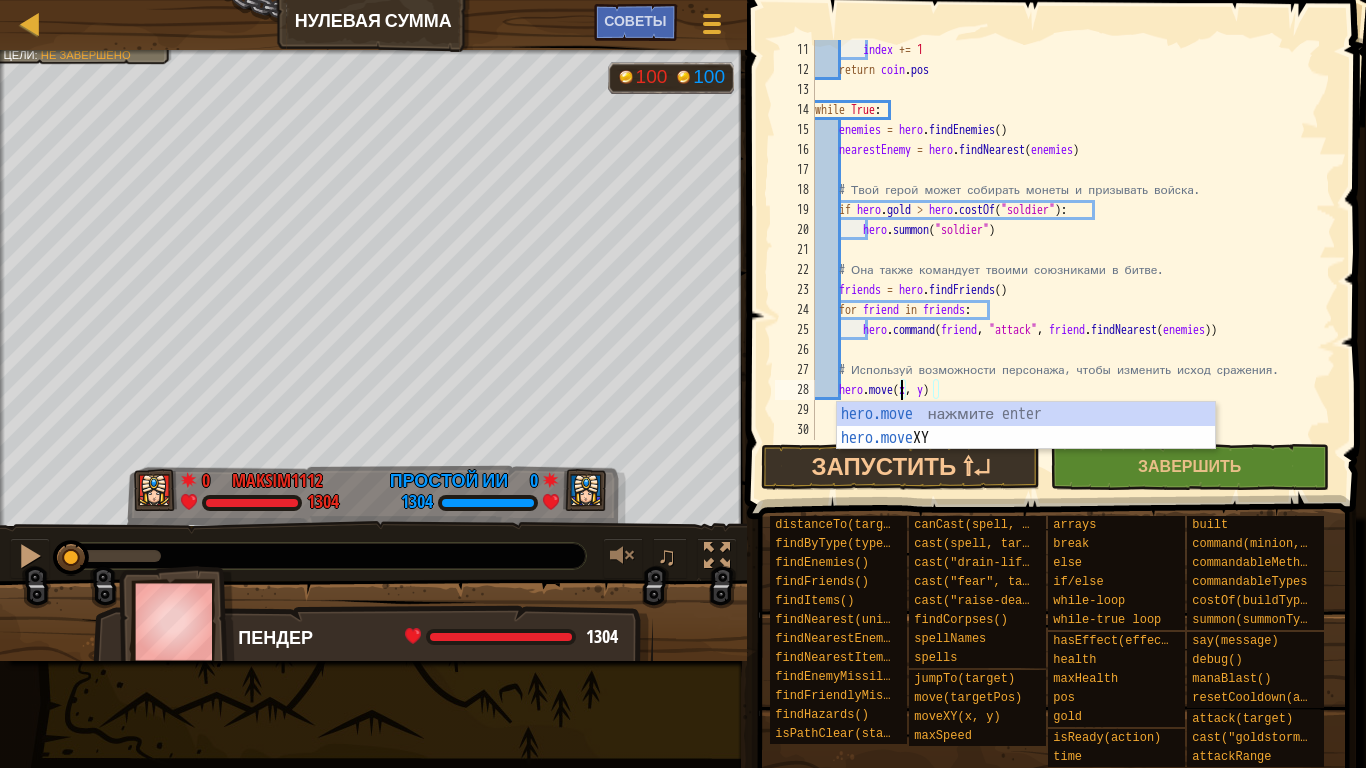 click on "index   +=   1      return   coin . pos while   True :      enemies   =   hero . findEnemies ( )      nearestEnemy   =   hero . findNearest ( enemies )           # Твой герой может собирать монеты и призывать войска.      if   hero . gold   >   hero . costOf ( "soldier" ) :          hero . summon ( "soldier" )           # Она также командует твоими союзниками в битве.      friends   =   hero . findFriends ( )      for   friend   in   friends :          hero . command ( friend ,   "attack" ,   friend . findNearest ( enemies ))           # Используй возможности персонажа, чтобы изменить исход сражения.      hero . move ( x ,   y )" at bounding box center (1066, 260) 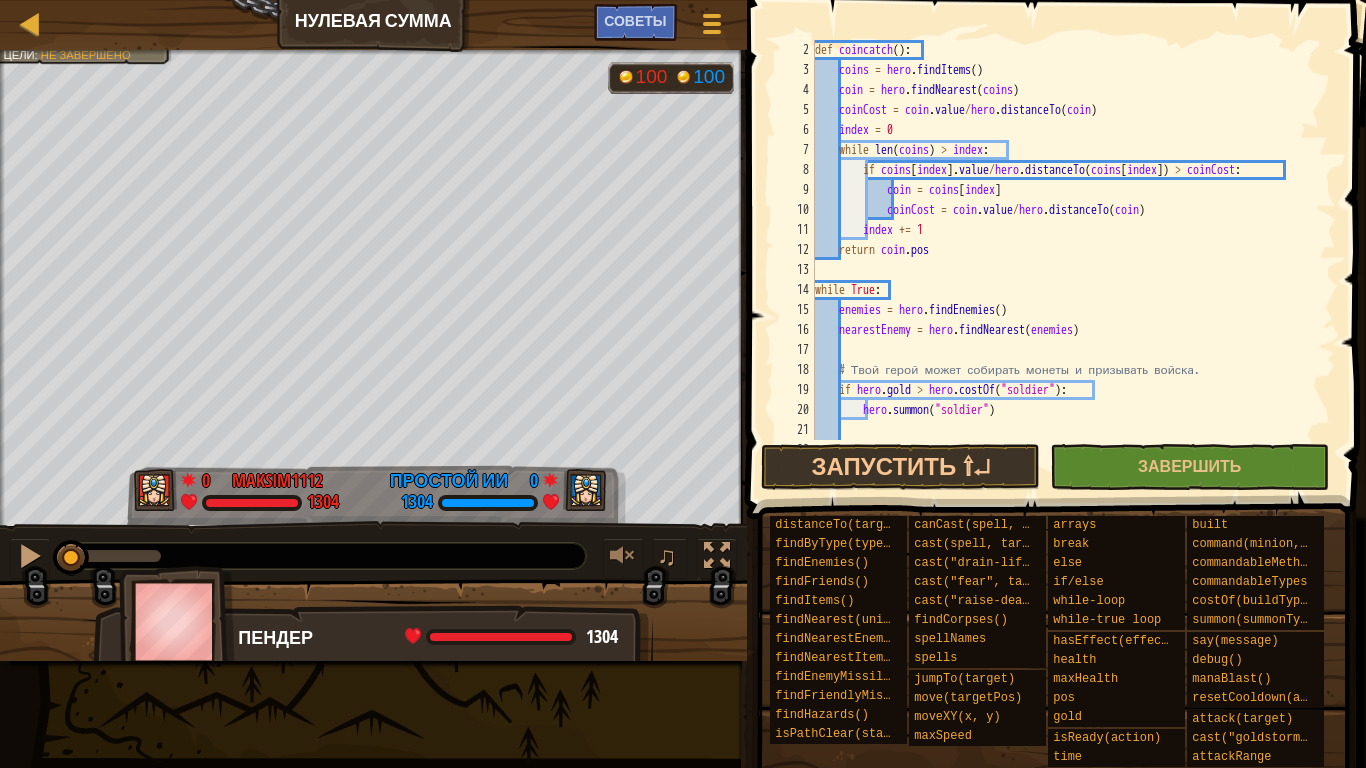 scroll, scrollTop: 20, scrollLeft: 0, axis: vertical 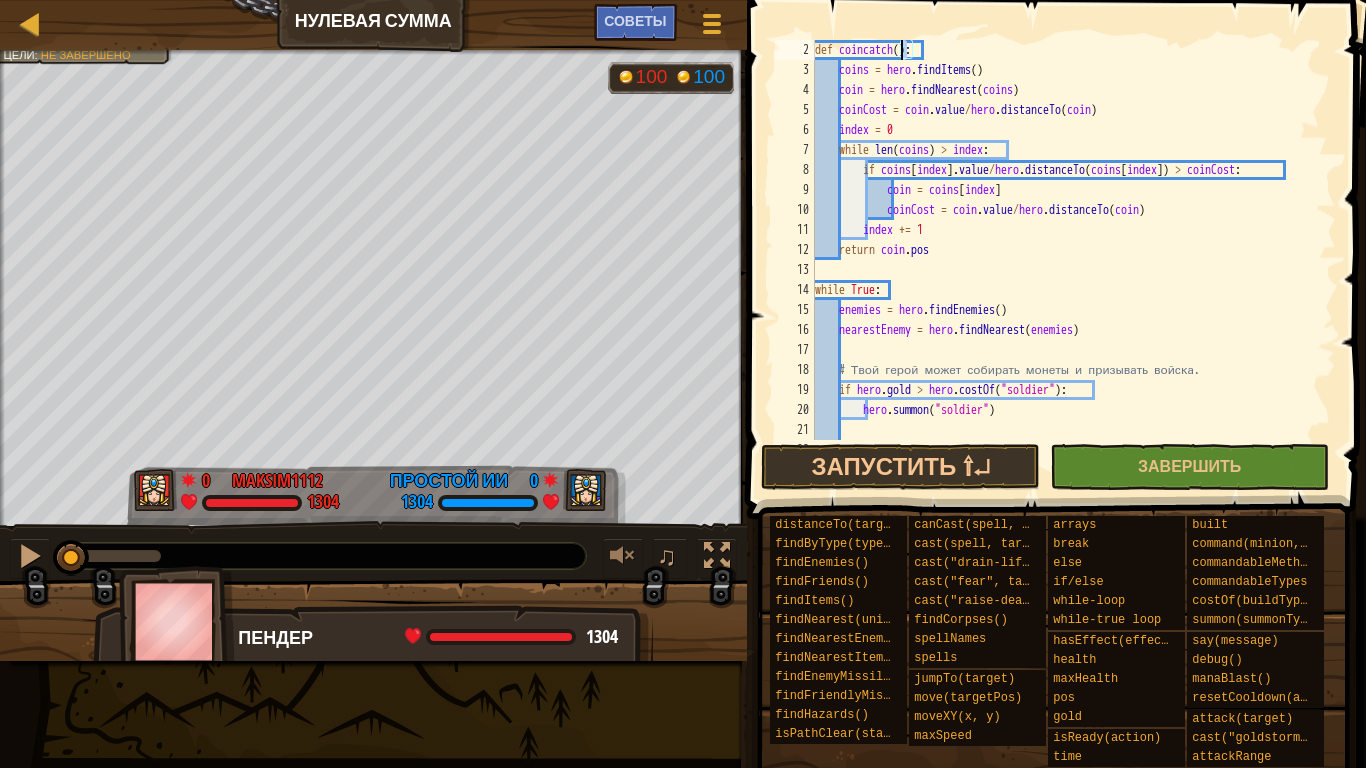 click on "def   coincatch ( ) :      coins   =   hero . findItems ( )      coin   =   hero . findNearest ( coins )      coinCost   =   coin . value / hero . distanceTo ( coin )      index   =   0      while   len ( coins )   >   index :          if   coins [ index ] . value / hero . distanceTo ( coins [ index ])   >   coinCost :              coin   =   coins [ index ]              coinCost   =   coin . value / hero . distanceTo ( coin )          index   +=   1      return   coin . pos while   True :      enemies   =   hero . findEnemies ( )      nearestEnemy   =   hero . findNearest ( enemies )           # Твой герой может собирать монеты и призывать войска.      if   hero . gold   >   hero . costOf ( "soldier" ) :          hero . summon ( "soldier" )           # Она также командует твоими союзниками в битве." at bounding box center [1066, 260] 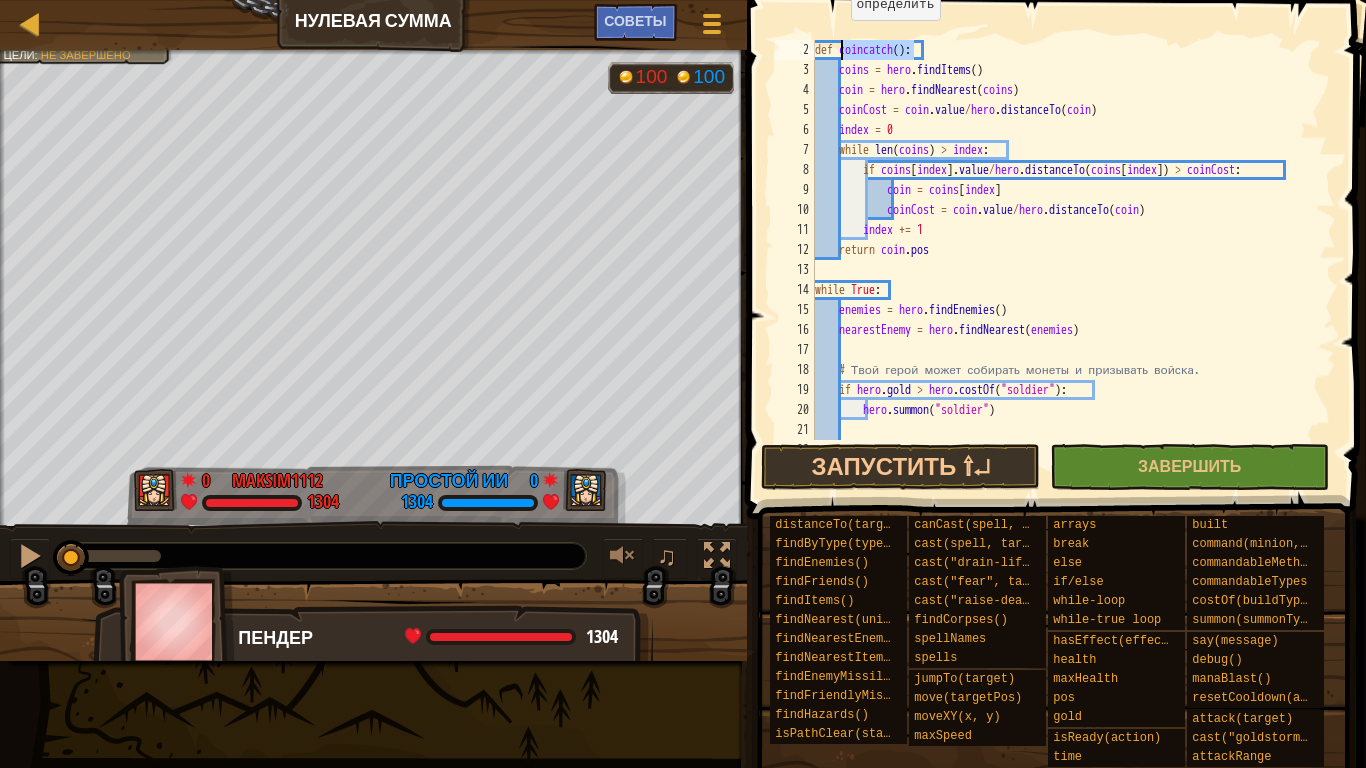 drag, startPoint x: 912, startPoint y: 48, endPoint x: 840, endPoint y: 37, distance: 72.835434 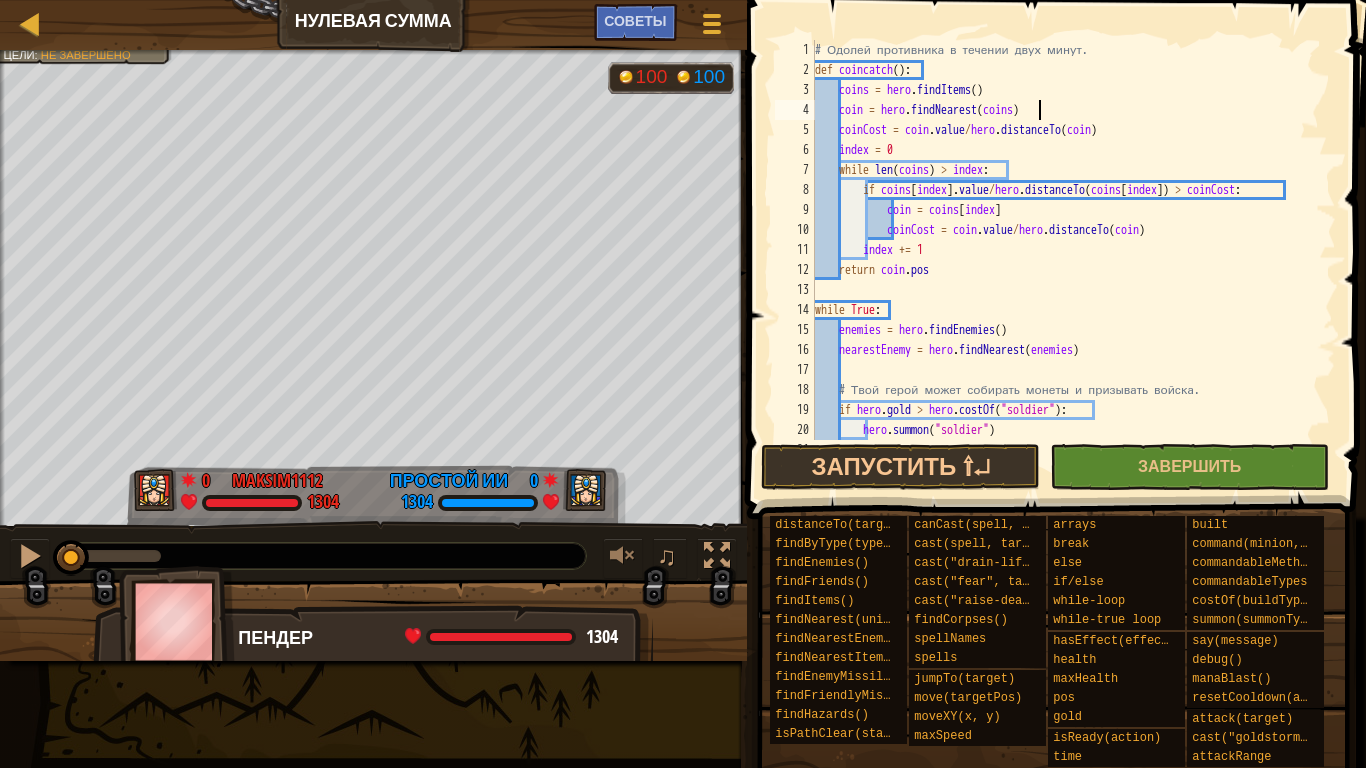 click on "# Одолей противника в течении двух минут. def   coincatch ( ) :      coins   =   hero . findItems ( )      coin   =   hero . findNearest ( coins )      coinCost   =   coin . value / hero . distanceTo ( coin )      index   =   0      while   len ( coins )   >   index :          if   coins [ index ] . value / hero . distanceTo ( coins [ index ])   >   coinCost :              coin   =   coins [ index ]              coinCost   =   coin . value / hero . distanceTo ( coin )          index   +=   1      return   coin . pos while   True :      enemies   =   hero . findEnemies ( )      nearestEnemy   =   hero . findNearest ( enemies )           # Твой герой может собирать монеты и призывать войска.      if   hero . gold   >   hero . costOf ( "soldier" ) :          hero . summon ( "soldier" )" at bounding box center (1066, 260) 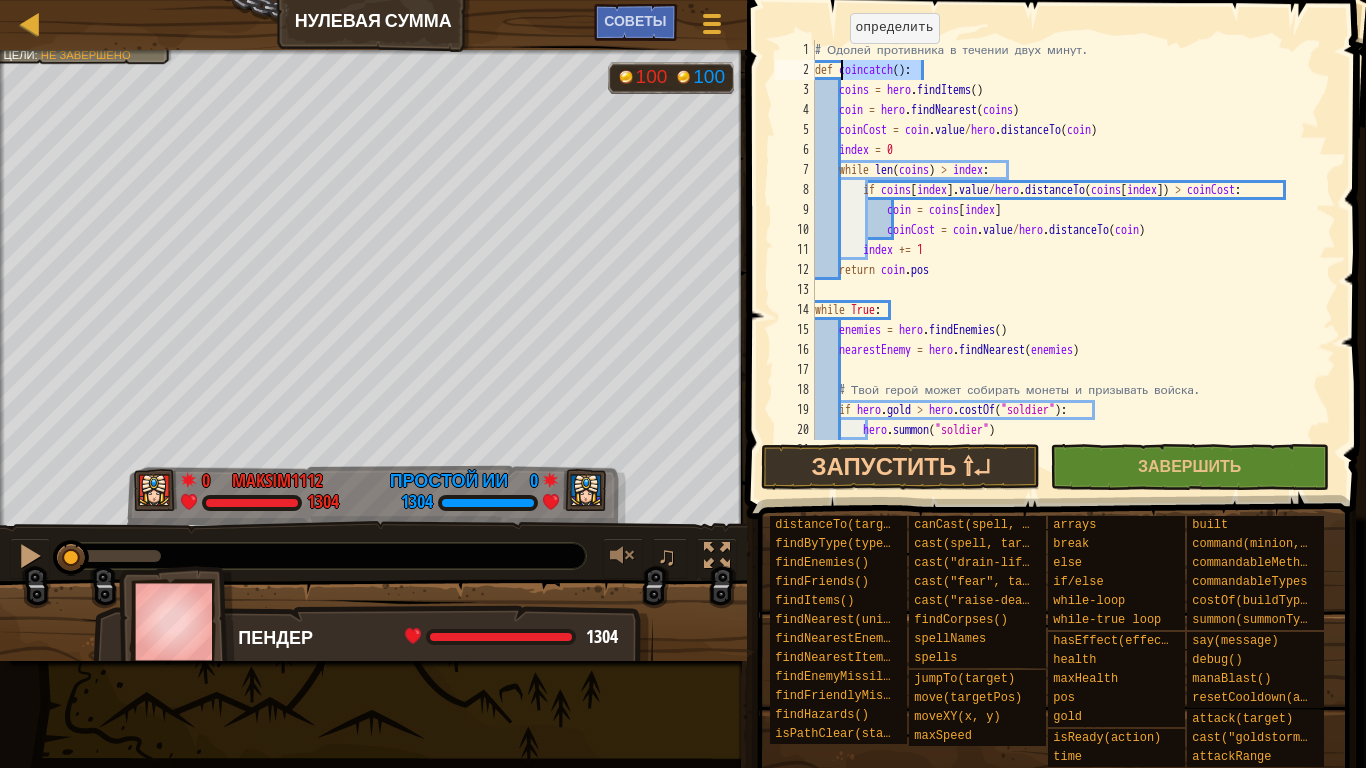 drag, startPoint x: 917, startPoint y: 74, endPoint x: 840, endPoint y: 63, distance: 77.781746 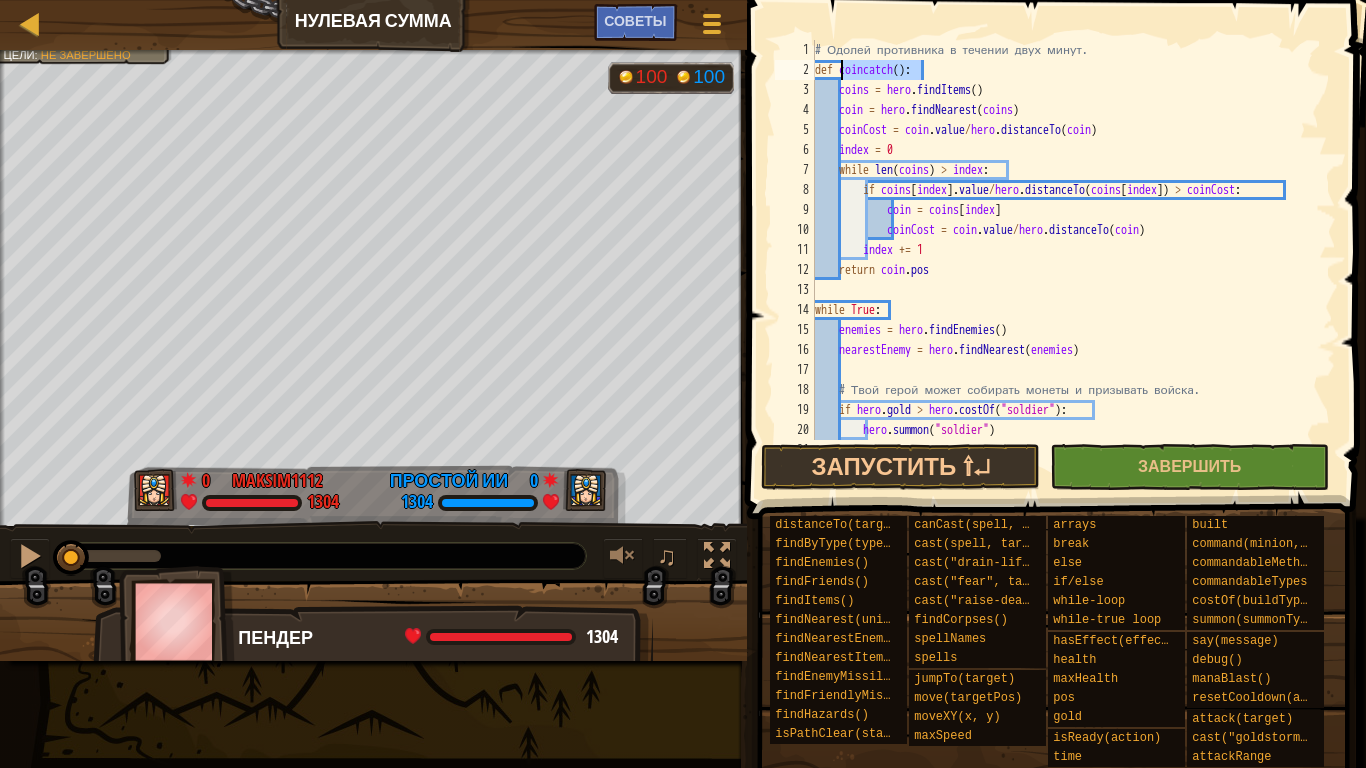 scroll, scrollTop: 200, scrollLeft: 0, axis: vertical 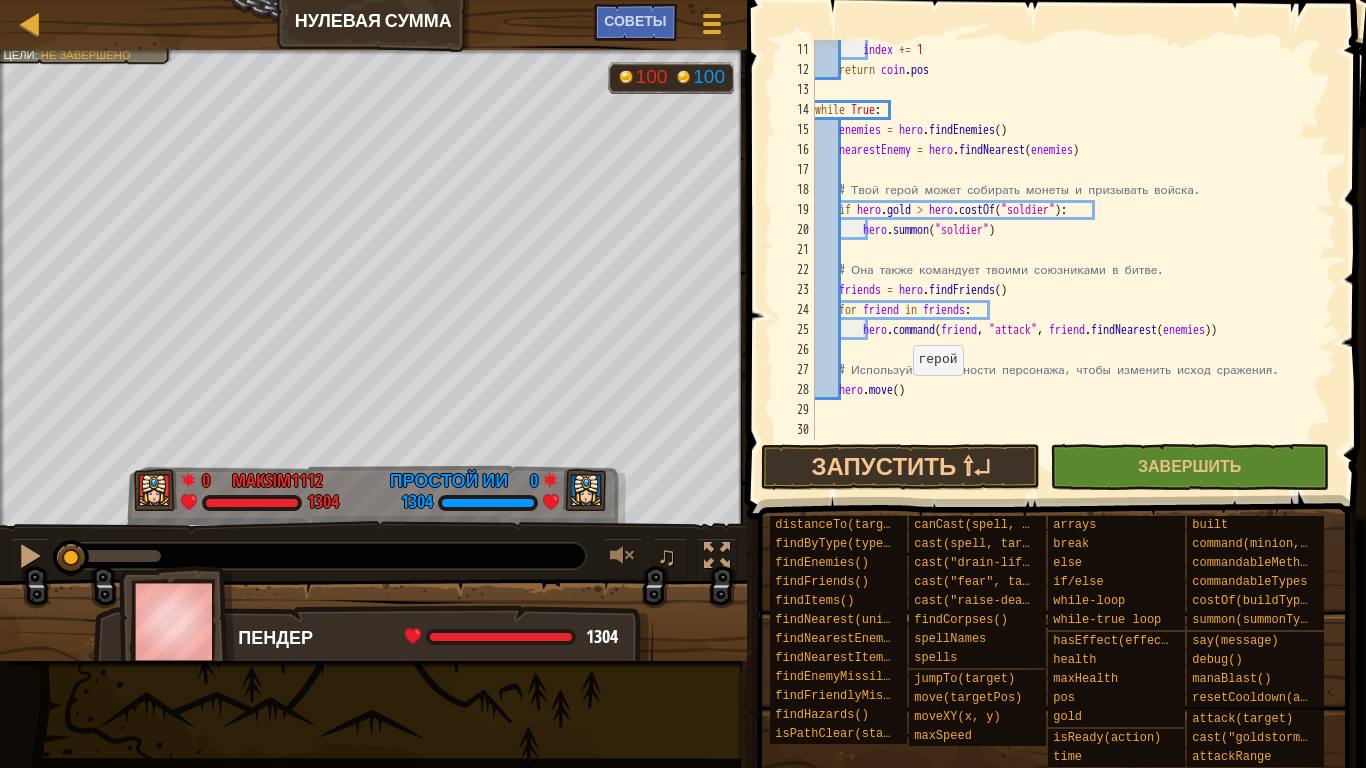 click on "index   +=   1      return   coin . pos while   True :      enemies   =   hero . findEnemies ( )      nearestEnemy   =   hero . findNearest ( enemies )           # Твой герой может собирать монеты и призывать войска.      if   hero . gold   >   hero . costOf ( "soldier" ) :          hero . summon ( "soldier" )           # Она также командует твоими союзниками в битве.      friends   =   hero . findFriends ( )      for   friend   in   friends :          hero . command ( friend ,   "attack" ,   friend . findNearest ( enemies ))           # Используй возможности персонажа, чтобы изменить исход сражения.      hero . move ( )" at bounding box center [1066, 260] 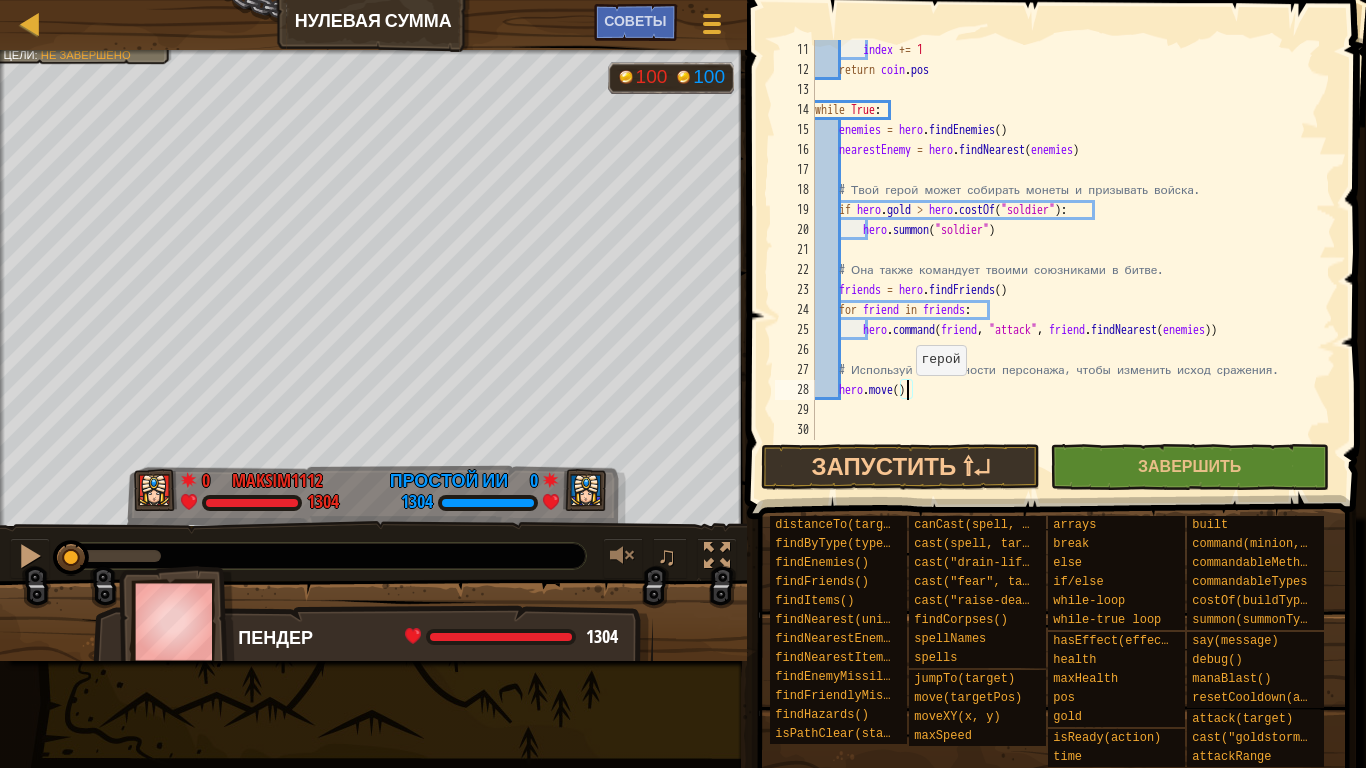 paste on "coincatch():" 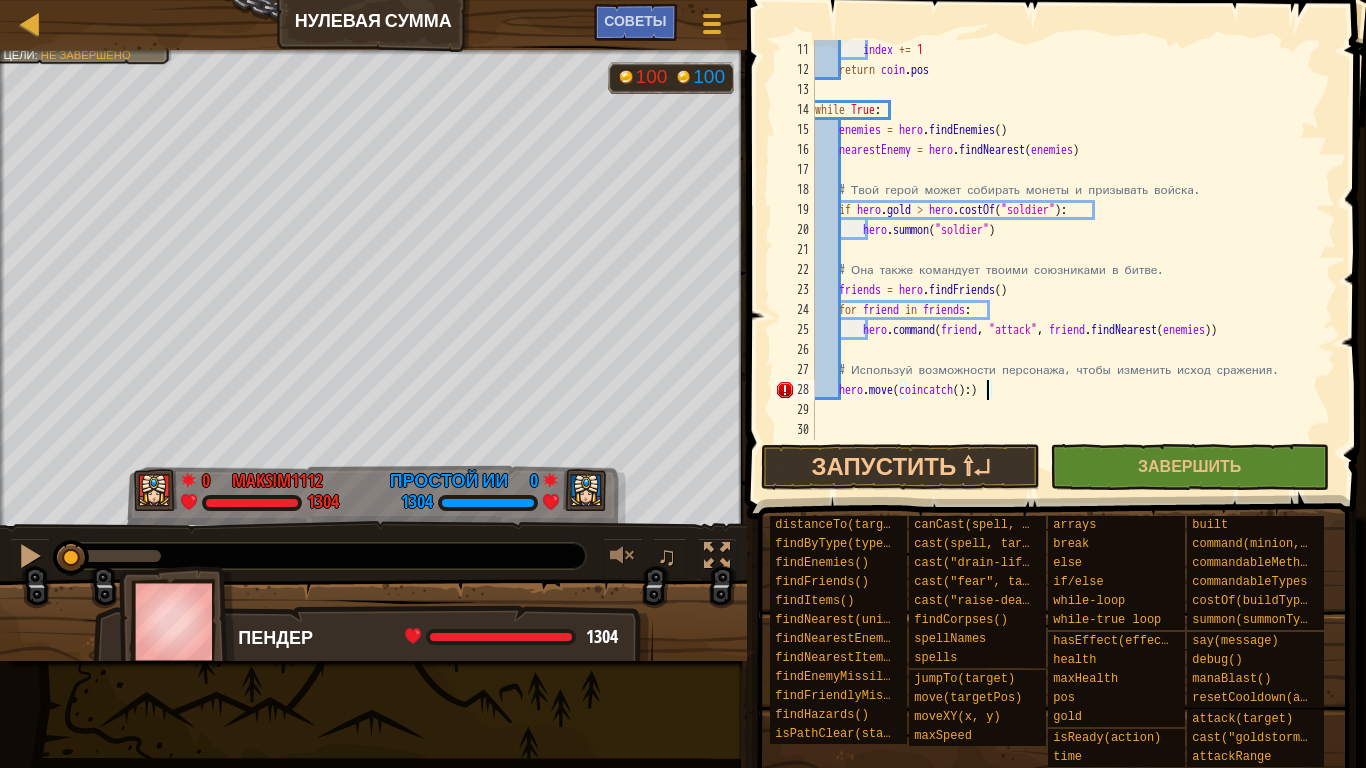 click on "index   +=   1      return   coin . pos while   True :      enemies   =   hero . findEnemies ( )      nearestEnemy   =   hero . findNearest ( enemies )           # Твой герой может собирать монеты и призывать войска.      if   hero . gold   >   hero . costOf ( "soldier" ) :          hero . summon ( "soldier" )           # Она также командует твоими союзниками в битве.      friends   =   hero . findFriends ( )      for   friend   in   friends :          hero . command ( friend ,   "attack" ,   friend . findNearest ( enemies ))           # Используй возможности персонажа, чтобы изменить исход сражения.      hero . move ( coincatch ( ) : )" at bounding box center [1066, 260] 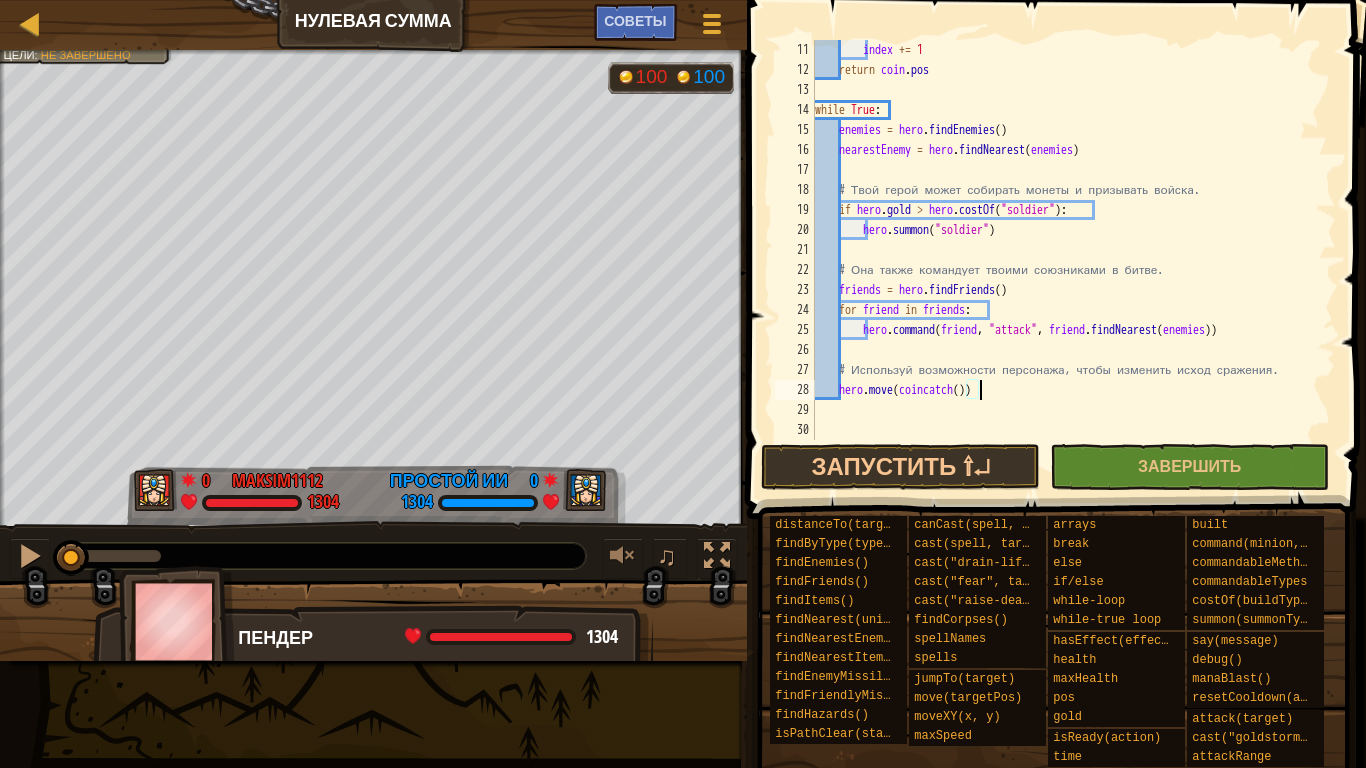 click on "index   +=   1      return   coin . pos while   True :      enemies   =   hero . findEnemies ( )      nearestEnemy   =   hero . findNearest ( enemies )           # Твой герой может собирать монеты и призывать войска.      if   hero . gold   >   hero . costOf ( "soldier" ) :          hero . summon ( "soldier" )           # Она также командует твоими союзниками в битве.      friends   =   hero . findFriends ( )      for   friend   in   friends :          hero . command ( friend ,   "attack" ,   friend . findNearest ( enemies ))           # Используй возможности персонажа, чтобы изменить исход сражения.      hero . move ( coincatch ( ))" at bounding box center (1066, 260) 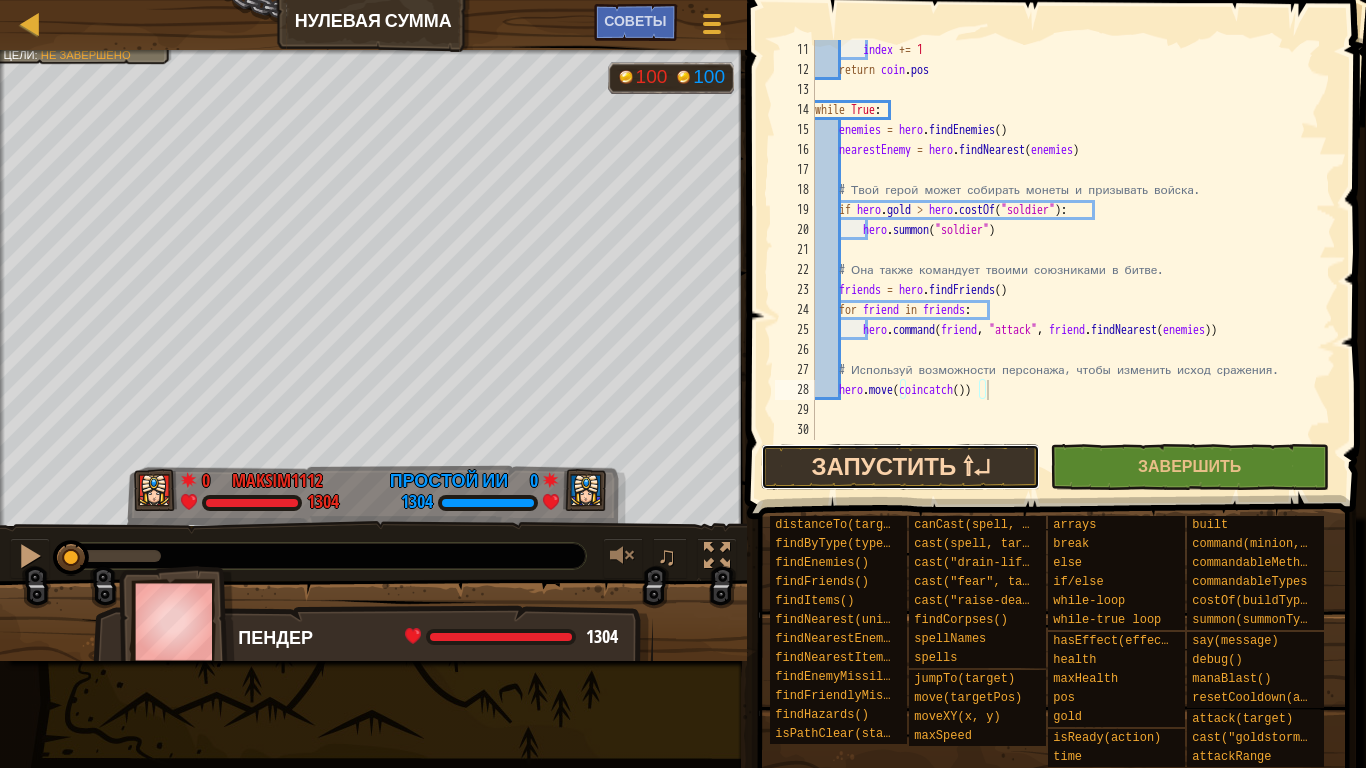 click on "Запустить ⇧↵" at bounding box center [900, 467] 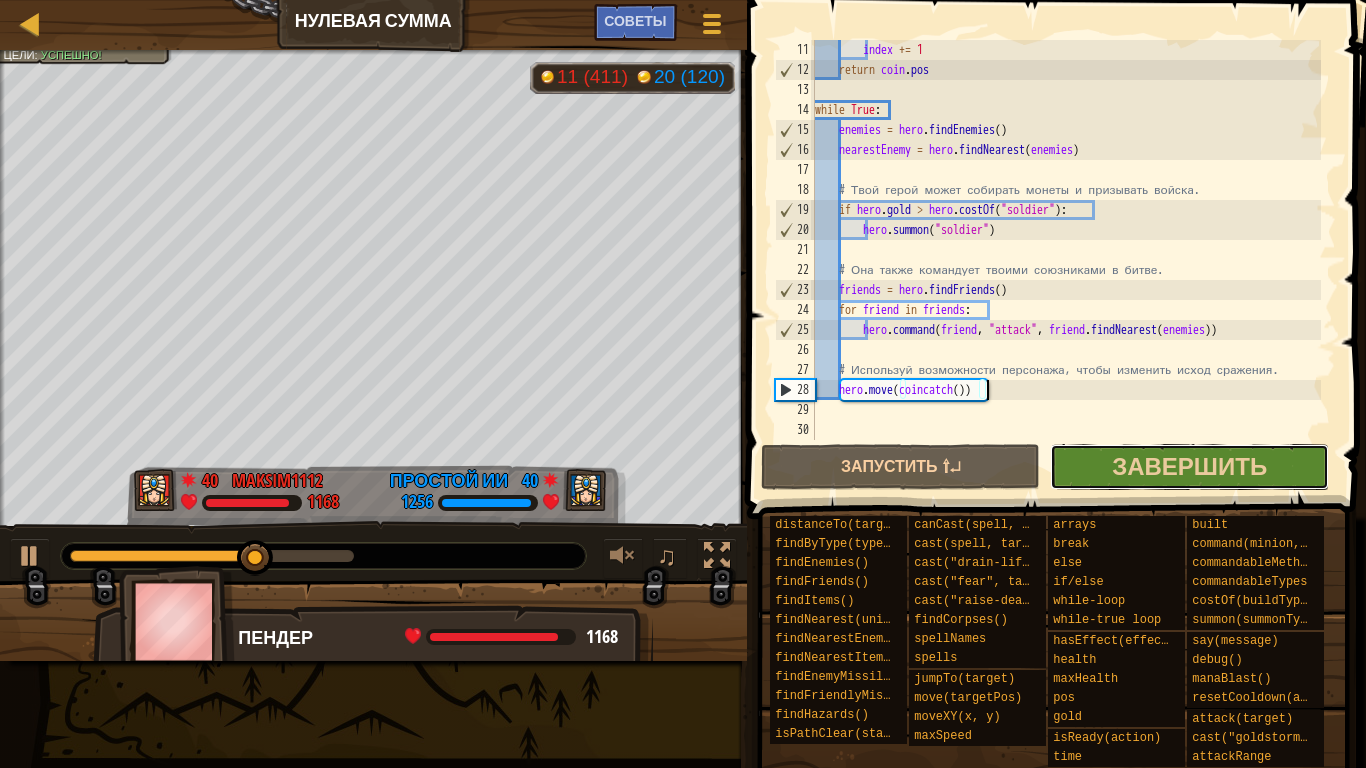 click on "Завершить" at bounding box center [1189, 467] 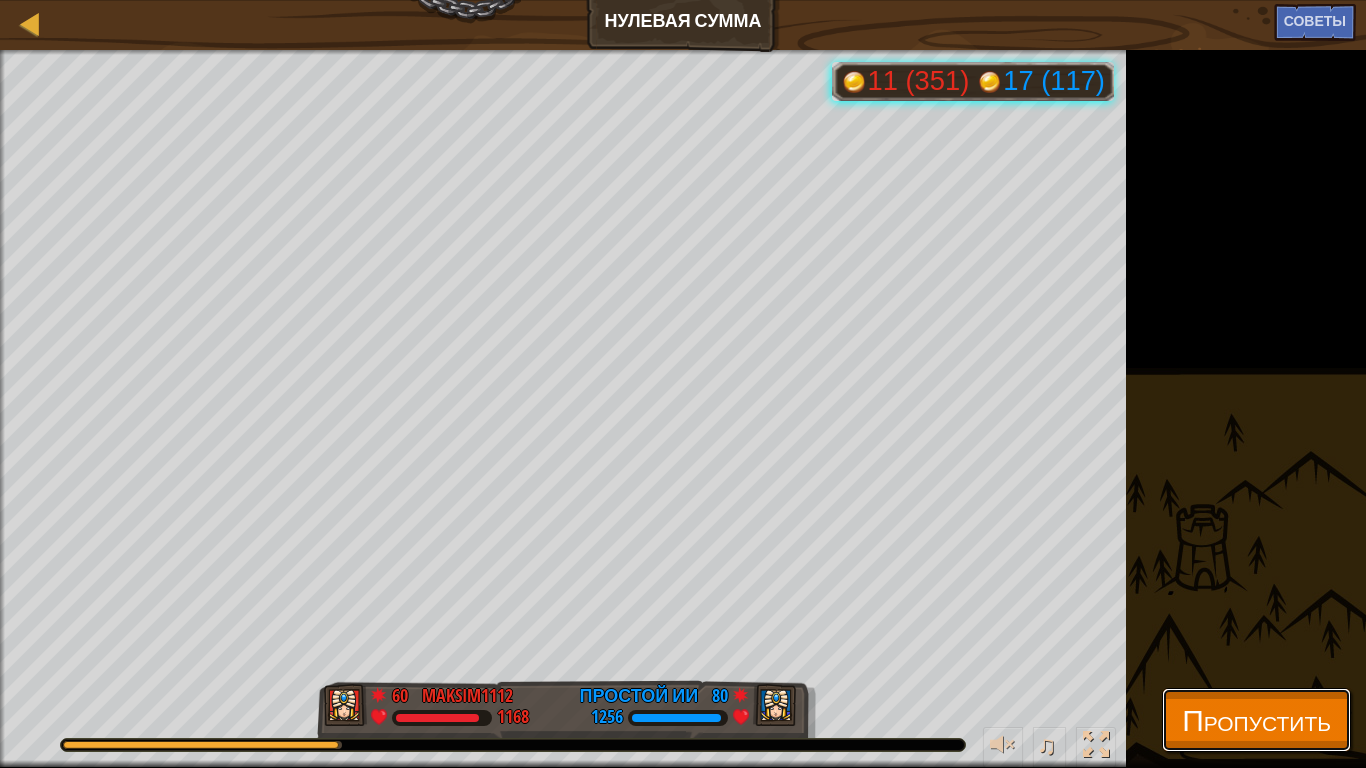 click on "Пропустить" at bounding box center (1256, 719) 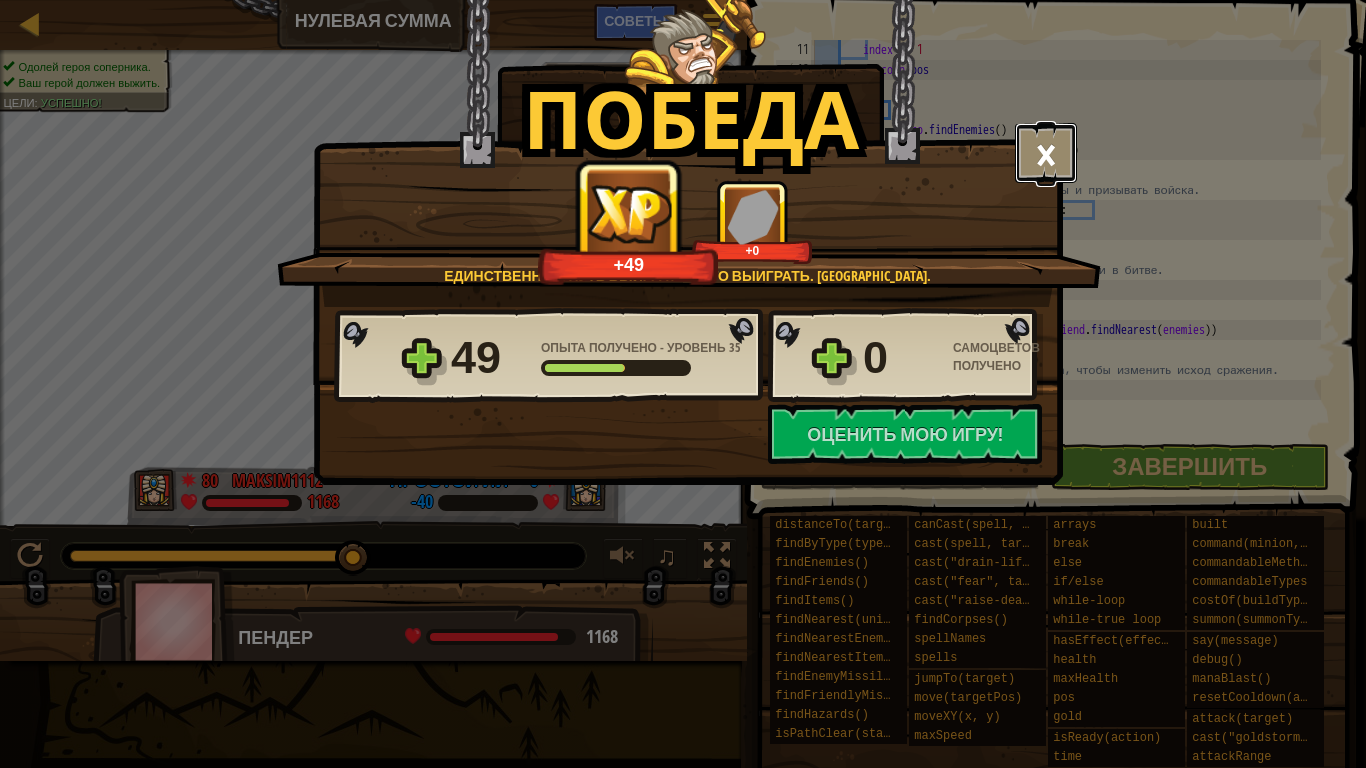 click on "×" at bounding box center [1046, 153] 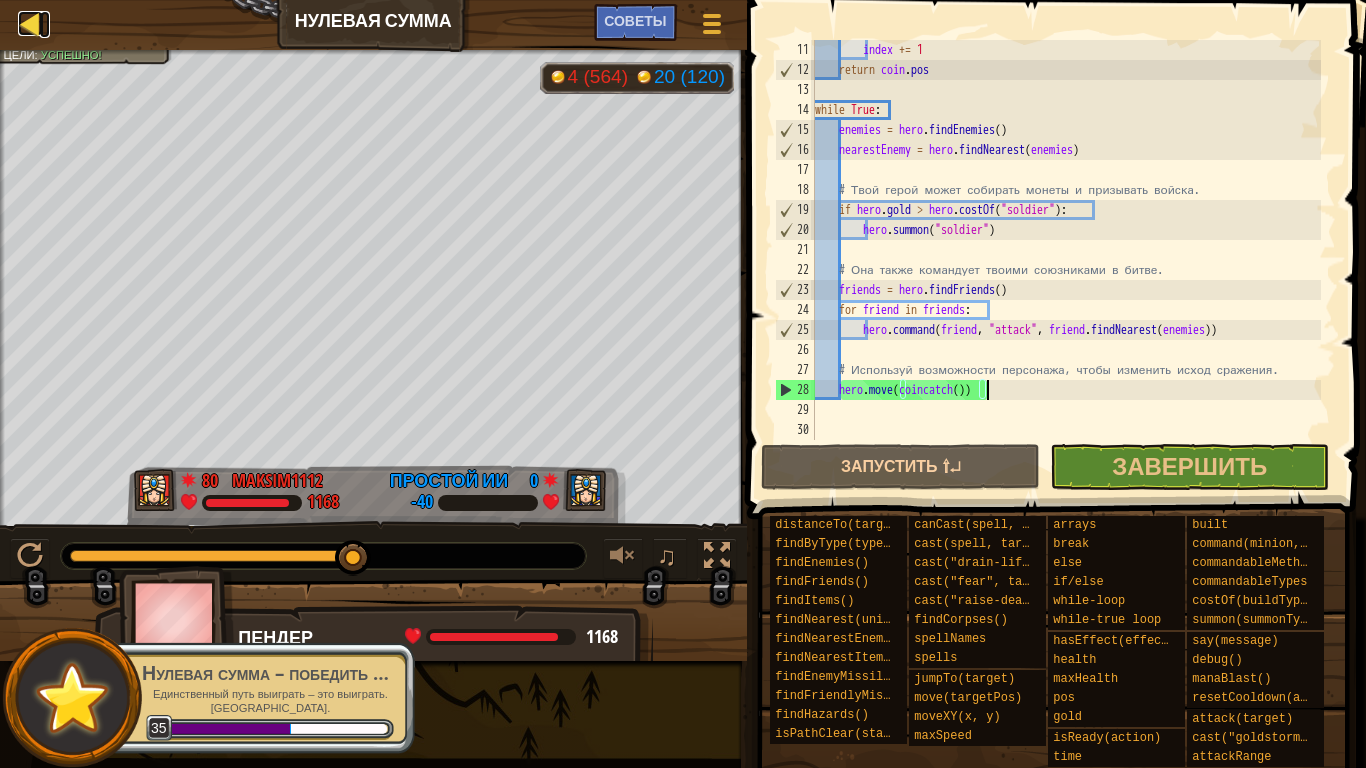 click at bounding box center (30, 23) 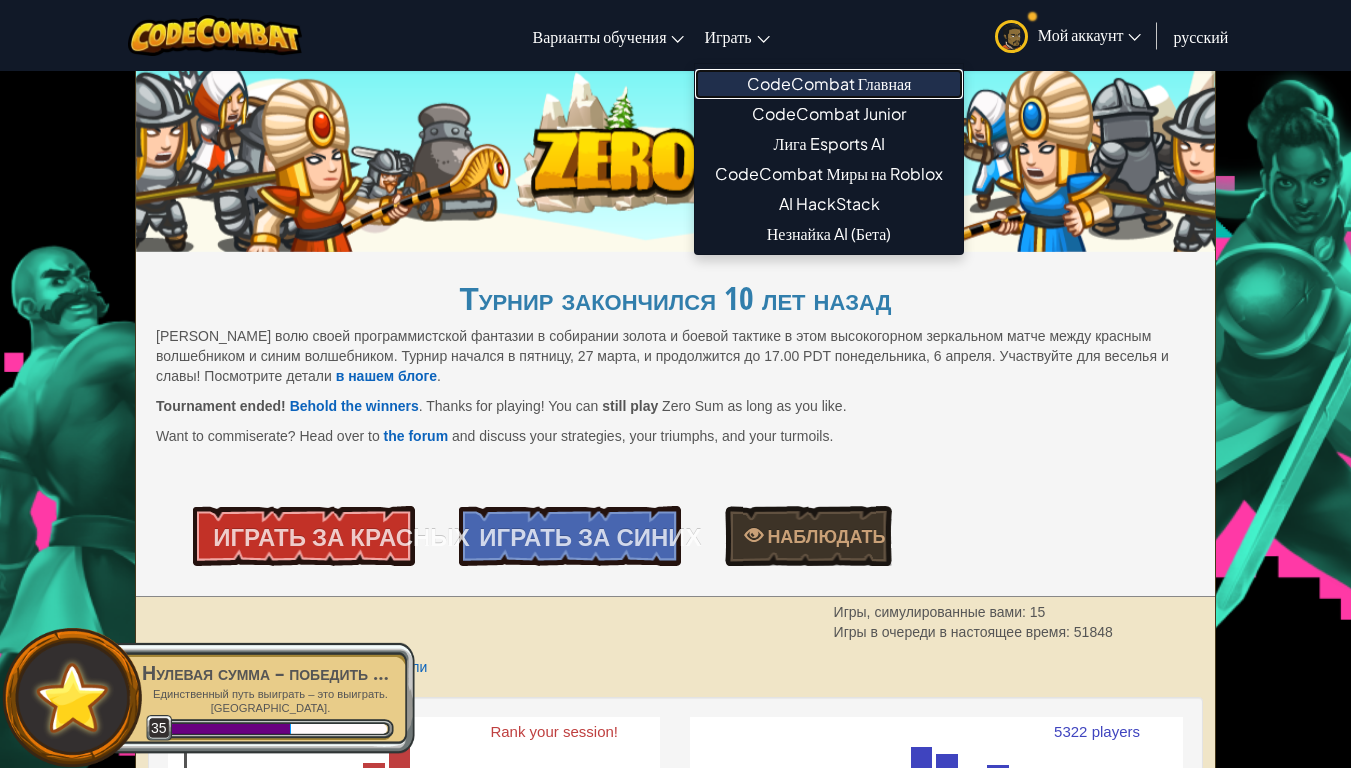 click on "CodeCombat Главная" at bounding box center [828, 84] 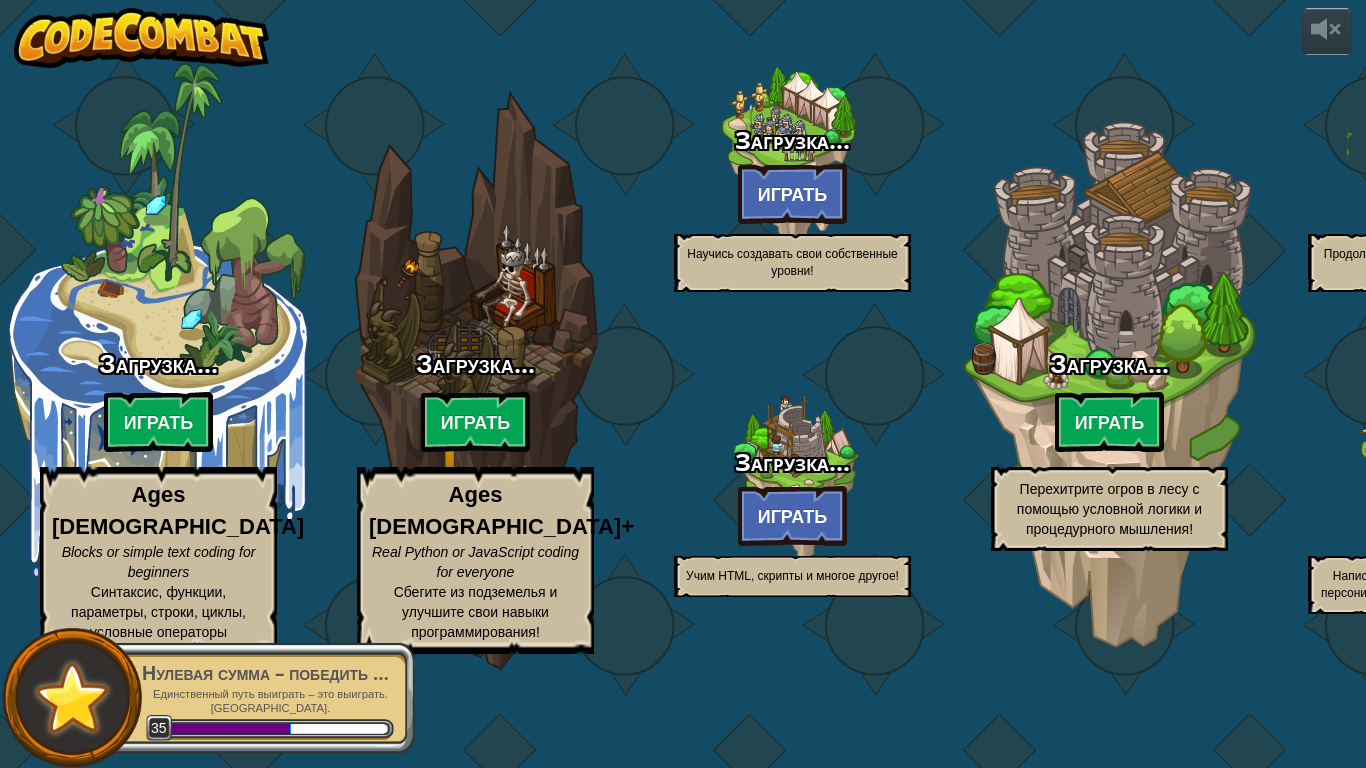 select on "ru" 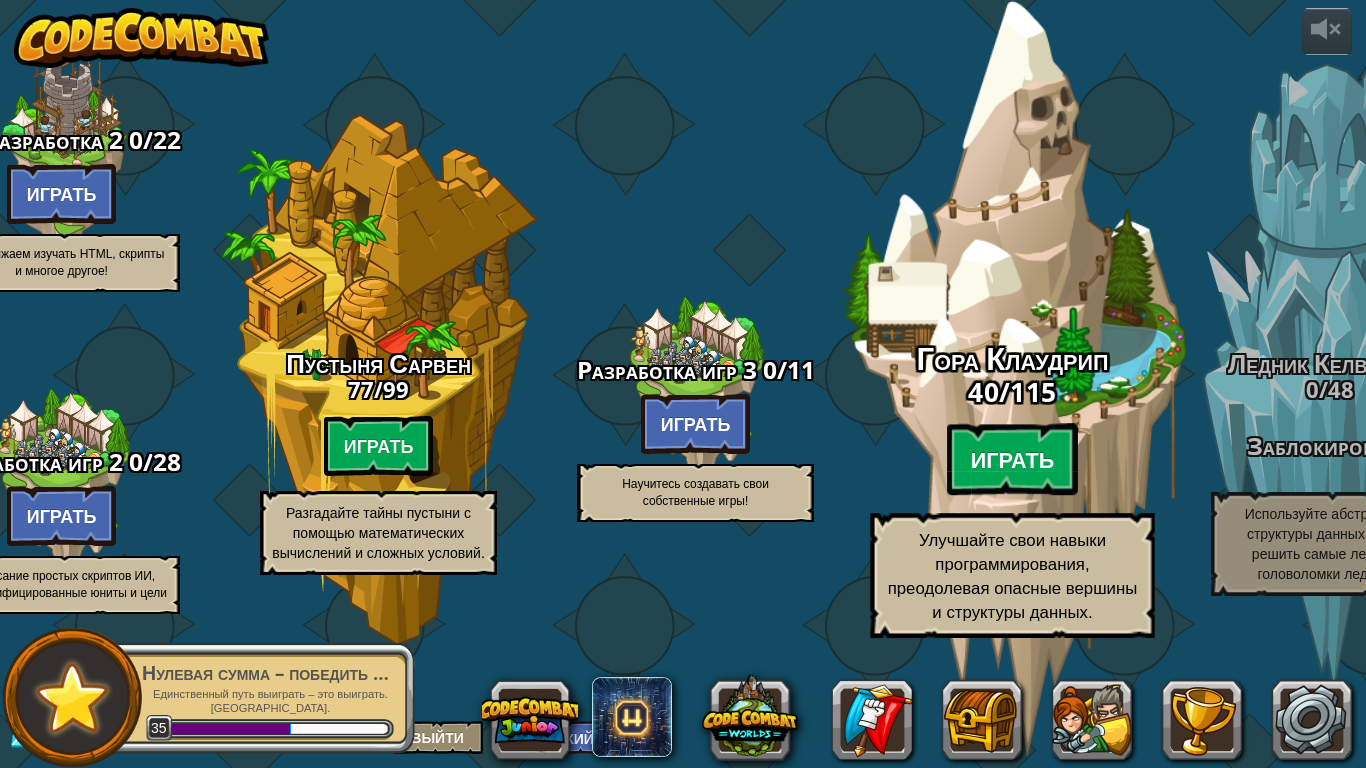 click on "Играть" at bounding box center (1013, 460) 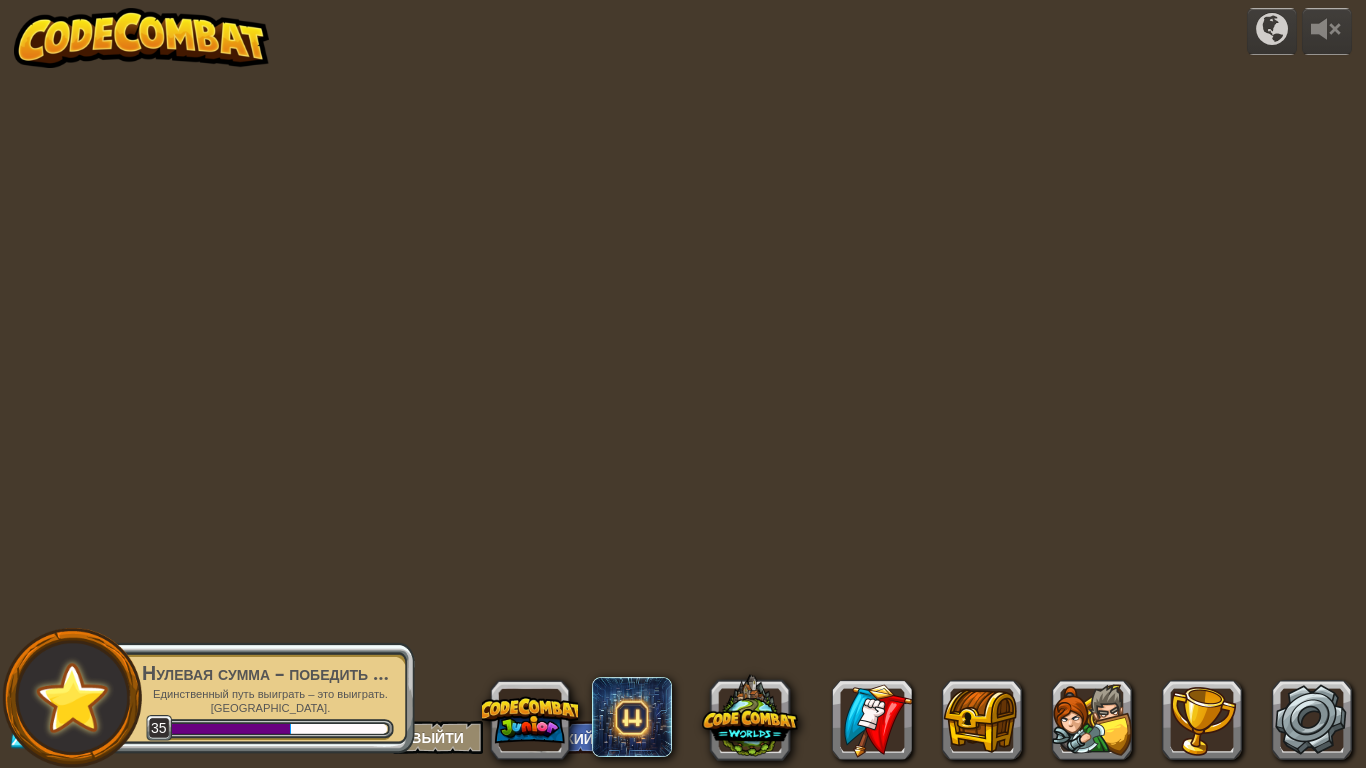 select on "ru" 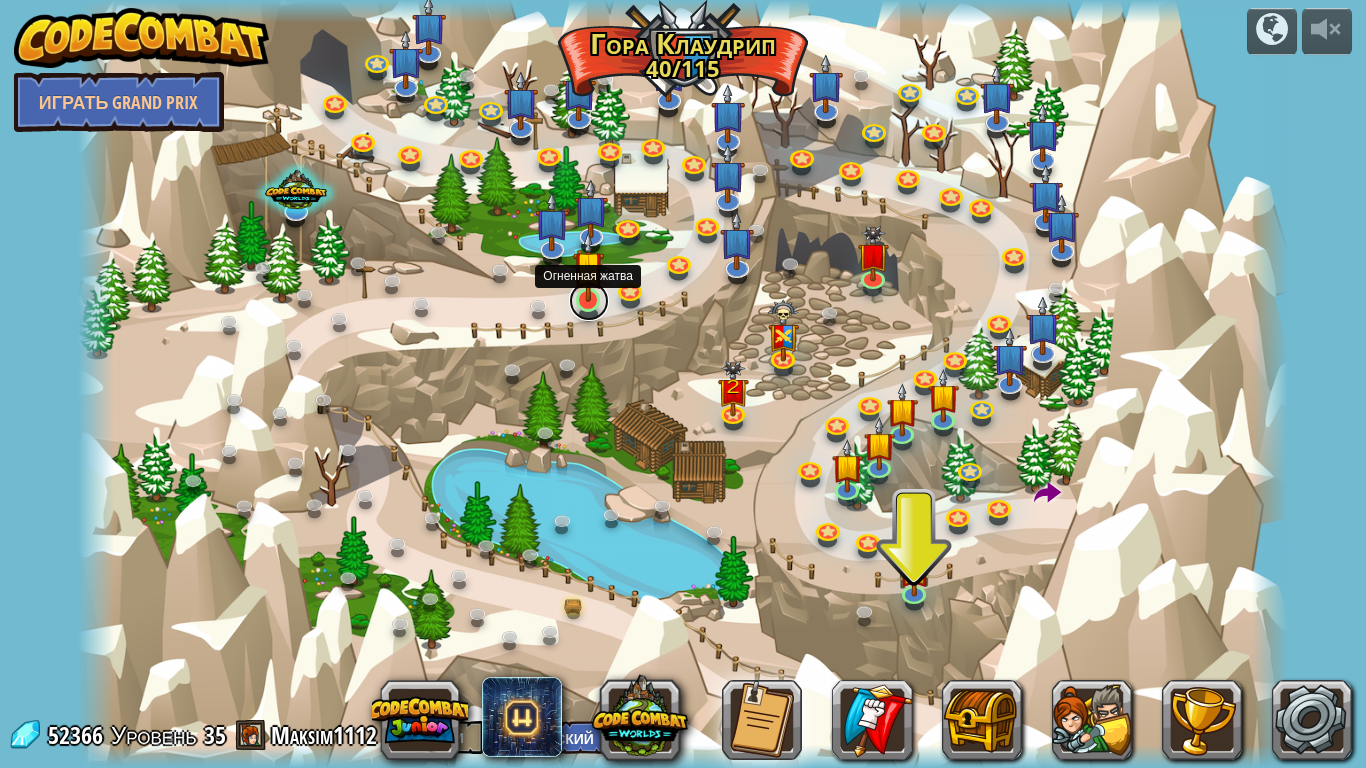 click at bounding box center [589, 301] 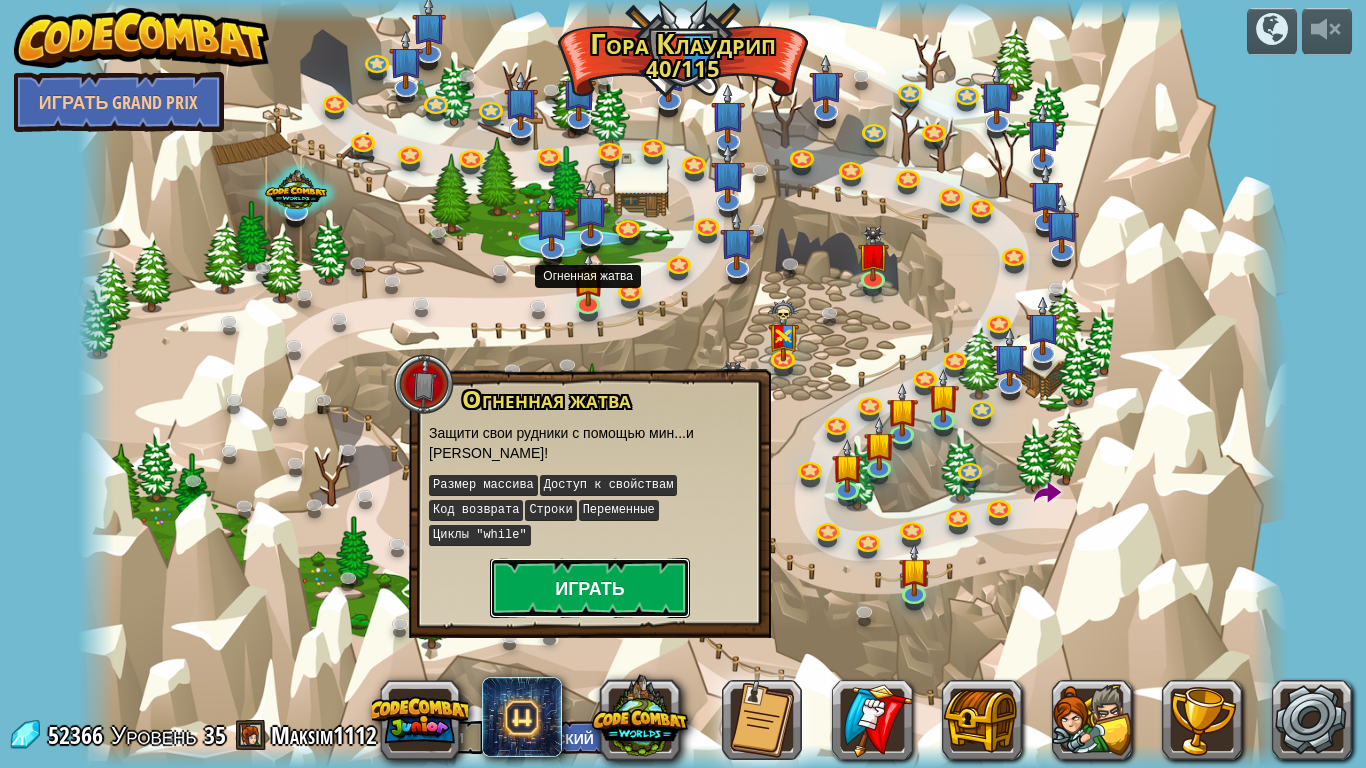 click on "Играть" at bounding box center [590, 588] 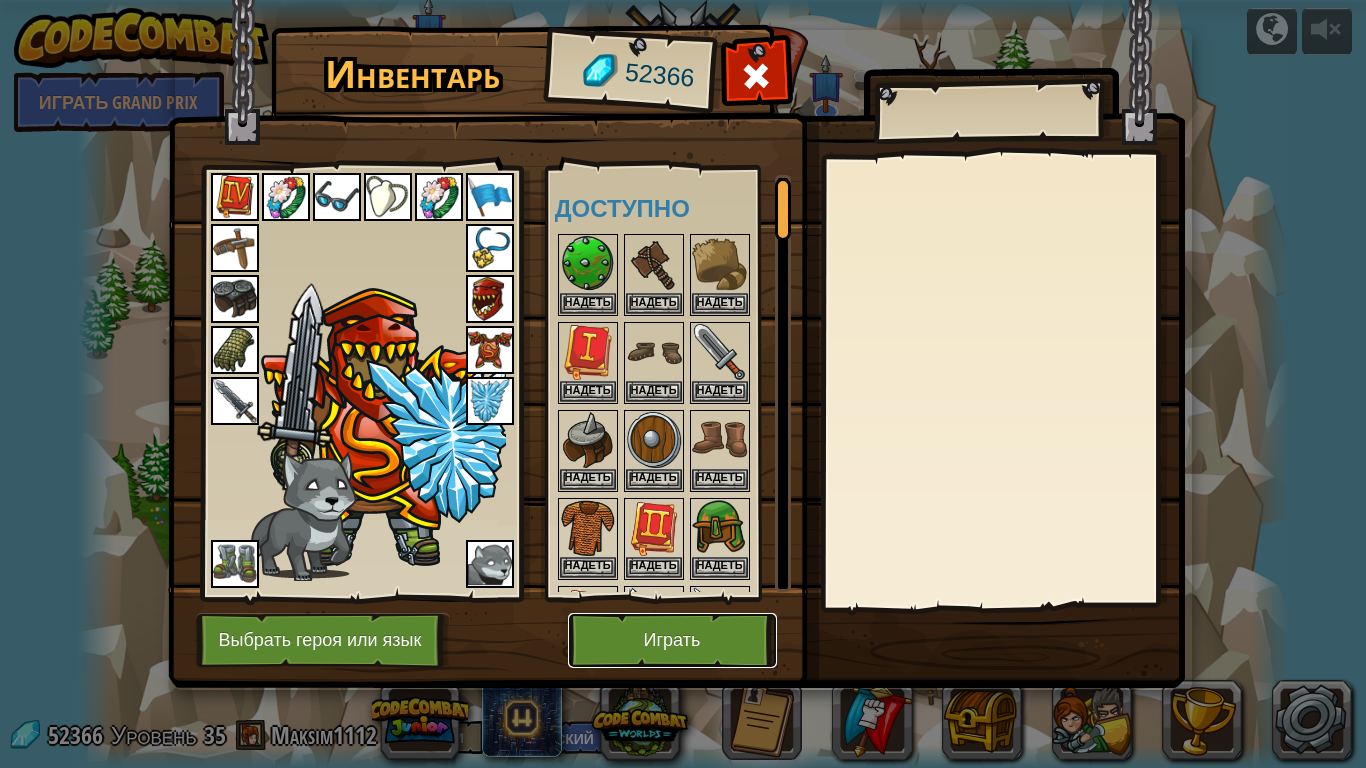 click on "Играть" at bounding box center [672, 640] 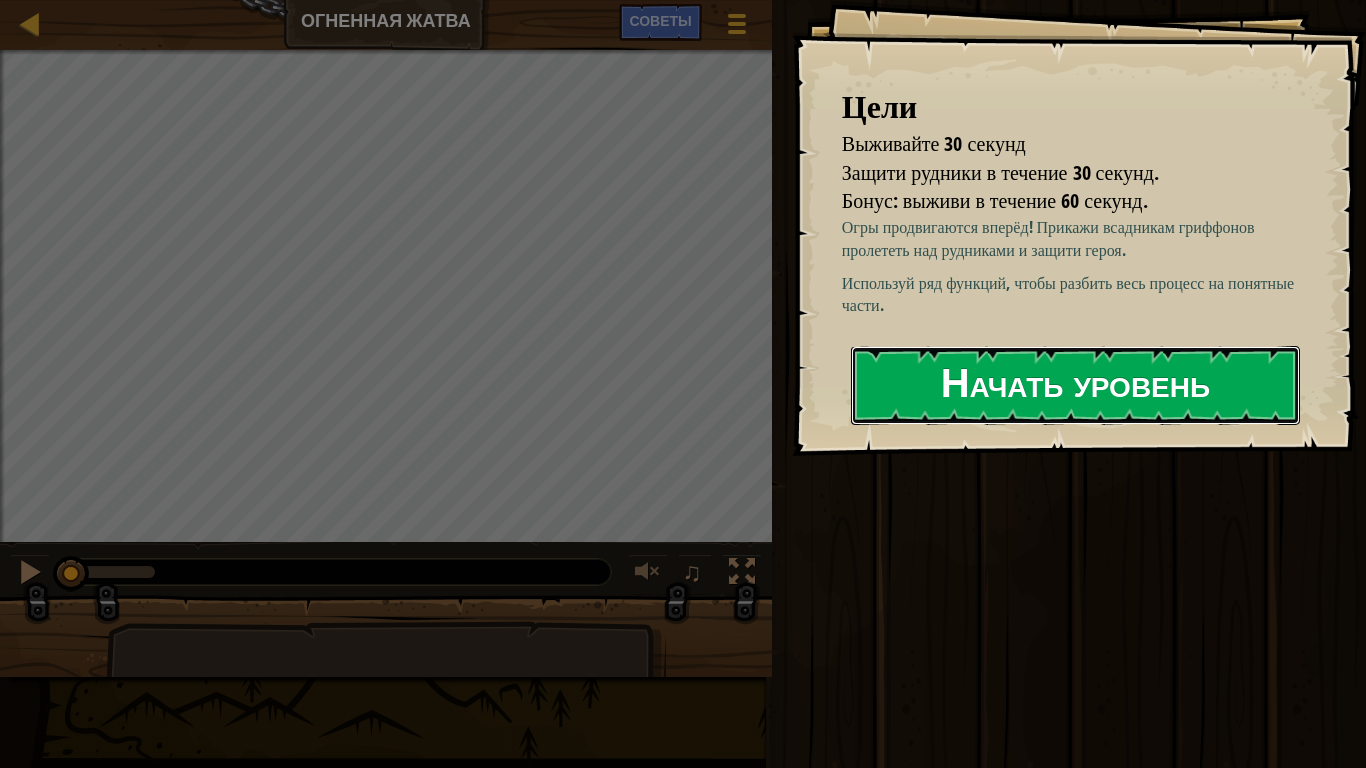click on "Начать уровень" at bounding box center [1075, 385] 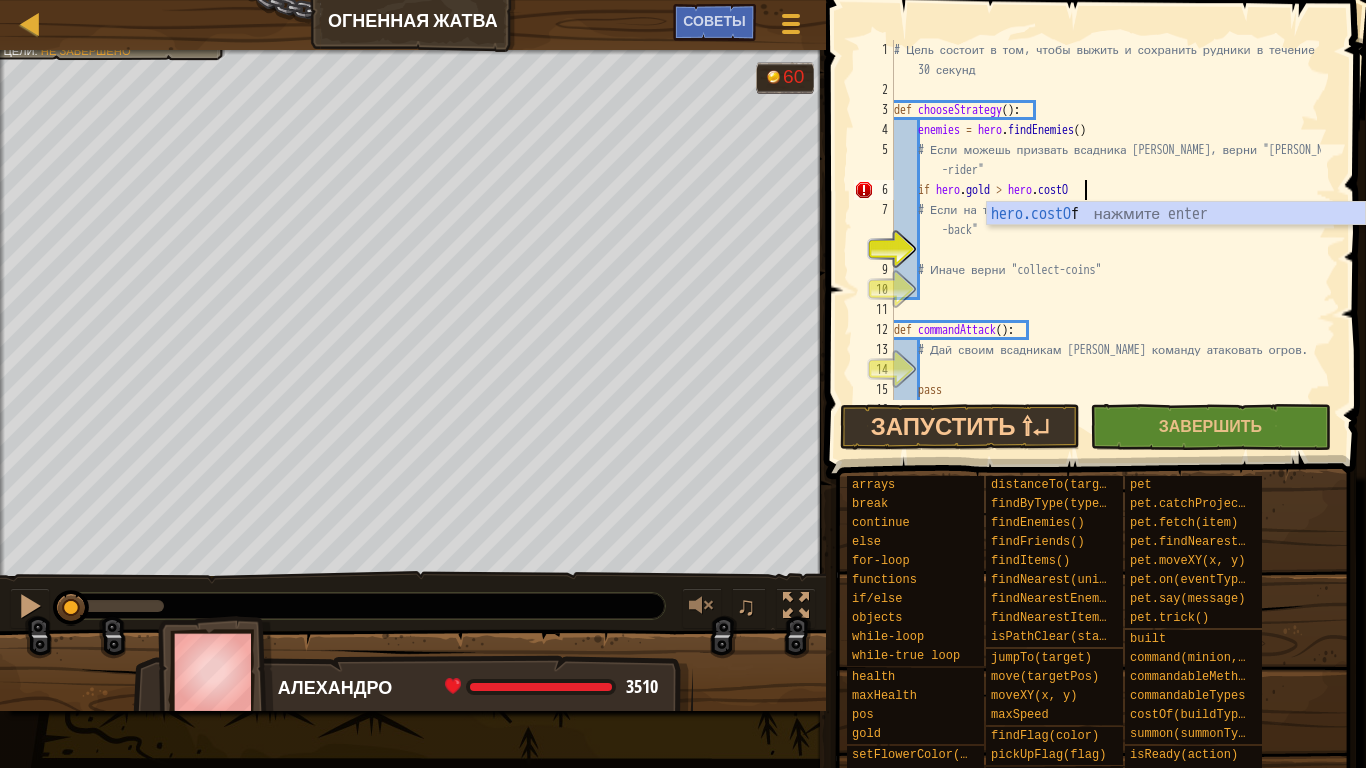 scroll, scrollTop: 9, scrollLeft: 15, axis: both 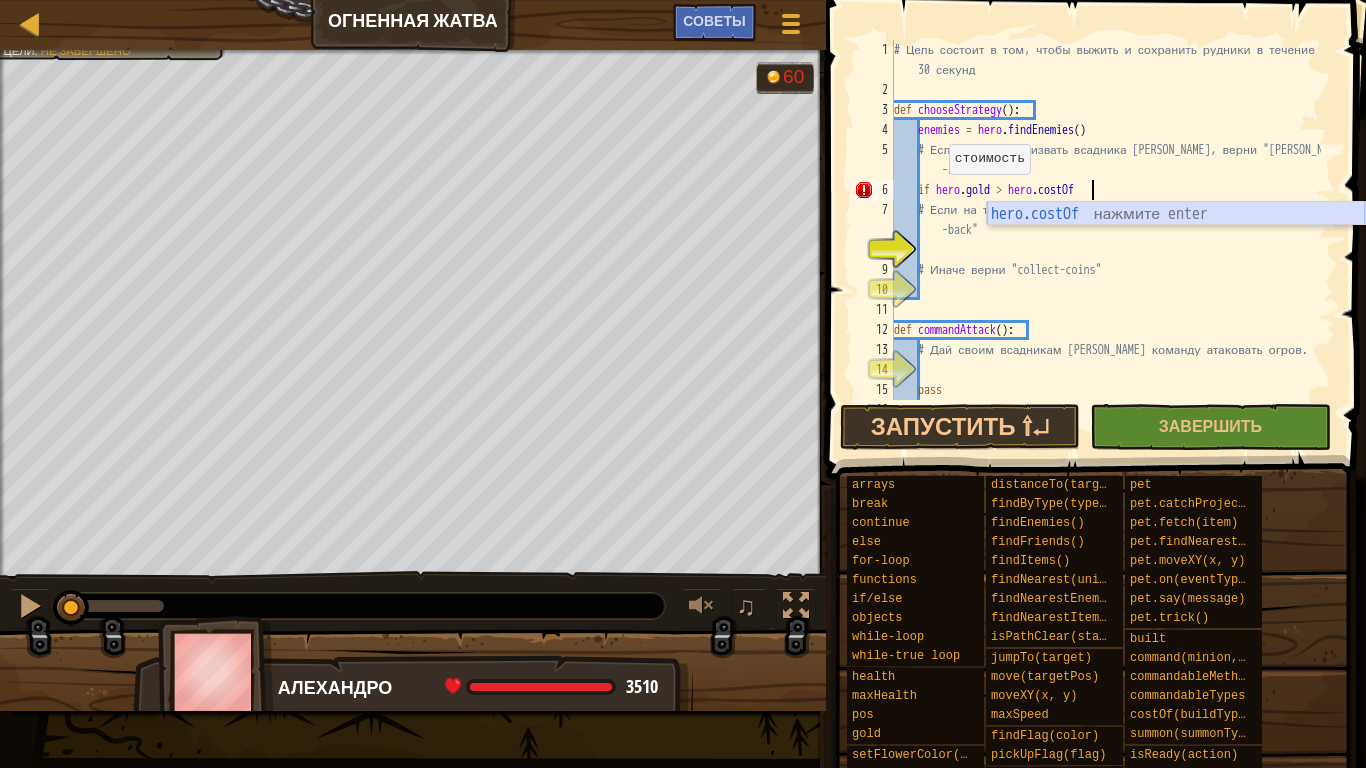 click on "hero.costOf нажмите enter" at bounding box center (1176, 238) 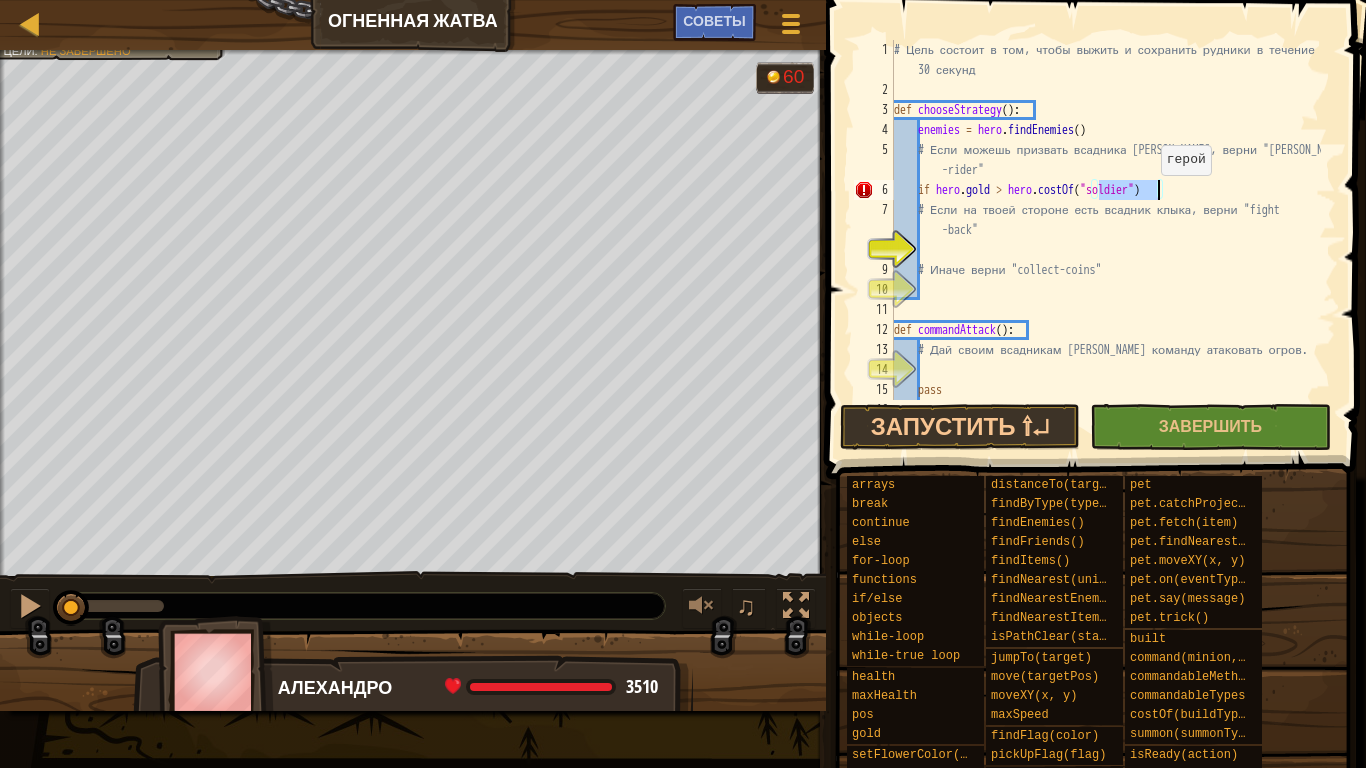 click on "# Цель состоит в том, чтобы выжить и сохранить рудники в течение       30 секунд def   chooseStrategy ( ) :      enemies   =   hero . findEnemies ( )      # Если можешь призвать всадника грифонов, верни "griffin          -rider"      if   hero . gold   >   hero . costOf ( "soldier" )      # Если на твоей стороне есть всадник клыка, верни "fight          -back"           # Иначе верни "collect-coins"      def   commandAttack ( ) :      # Дай своим всадникам грифонов команду атаковать огров.           pass" at bounding box center (1105, 220) 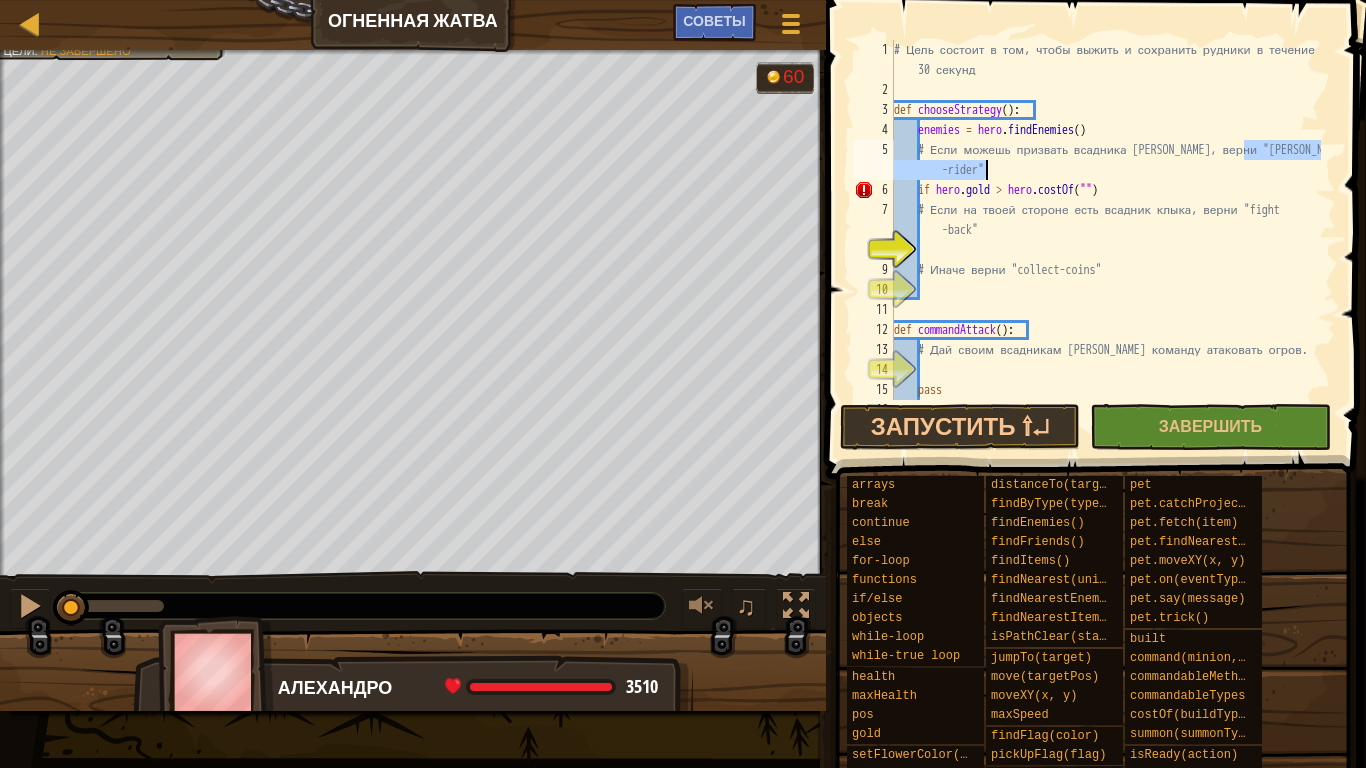 drag, startPoint x: 1244, startPoint y: 154, endPoint x: 985, endPoint y: 168, distance: 259.3781 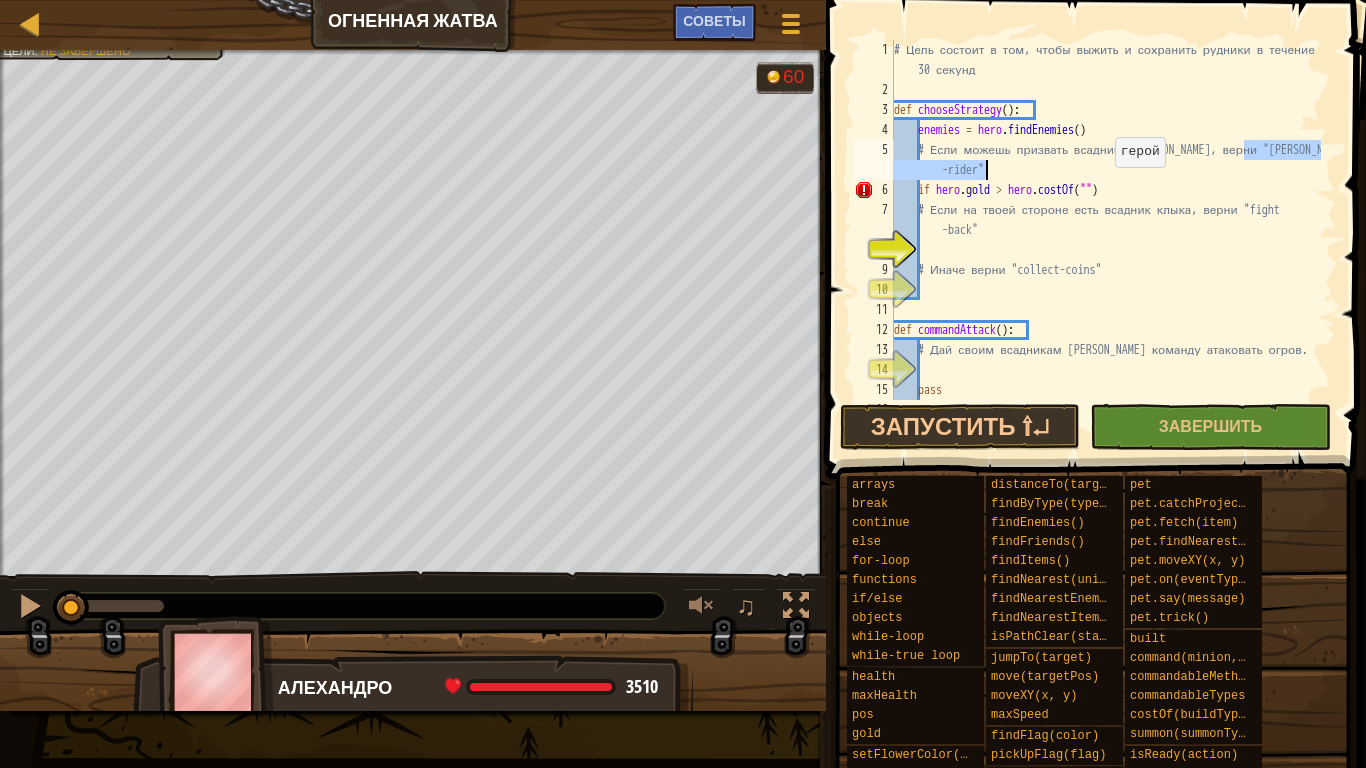 click on "# Цель состоит в том, чтобы выжить и сохранить рудники в течение       30 секунд def   chooseStrategy ( ) :      enemies   =   hero . findEnemies ( )      # Если можешь призвать всадника грифонов, верни "griffin          -rider"      if   hero . gold   >   hero . costOf ( "" )      # Если на твоей стороне есть всадник клыка, верни "fight          -back"           # Иначе верни "collect-coins"      def   commandAttack ( ) :      # Дай своим всадникам грифонов команду атаковать огров.           pass" at bounding box center [1105, 250] 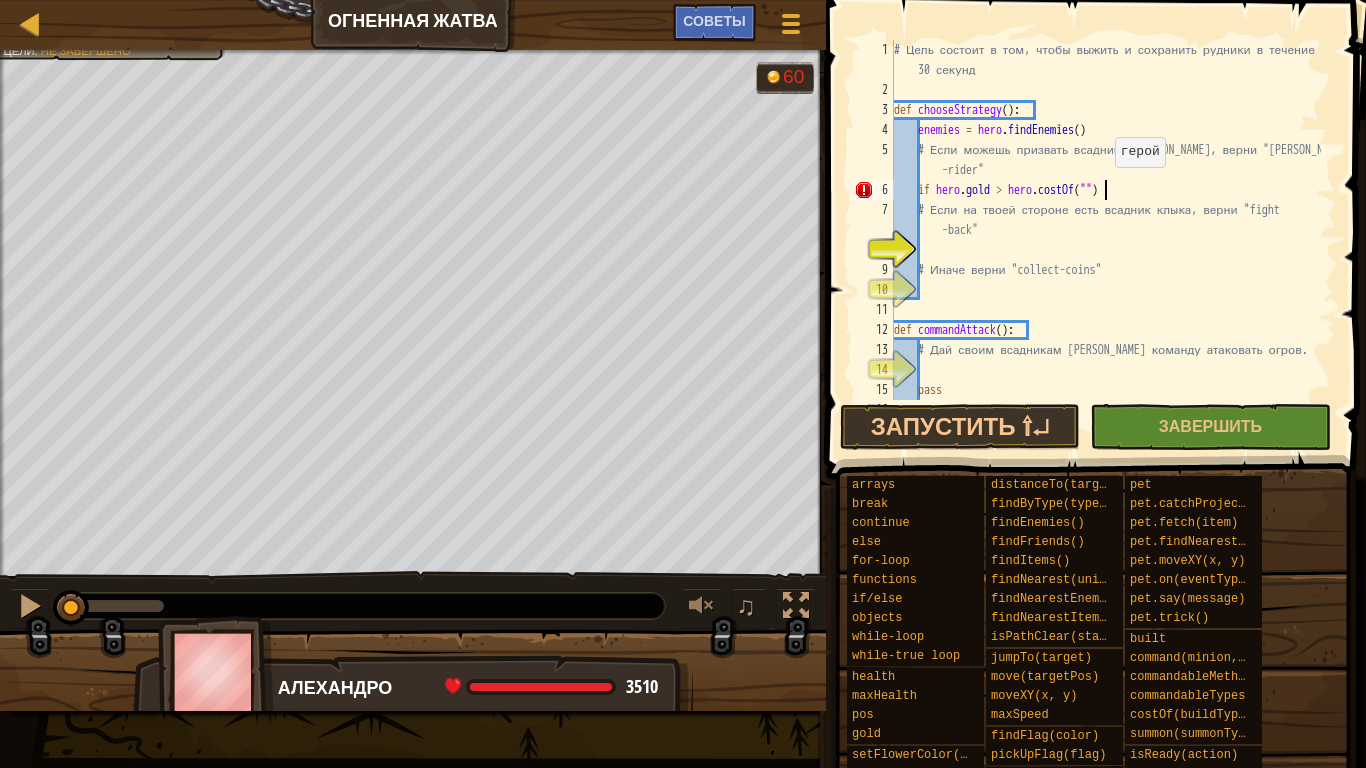 paste on "griffin-rider" 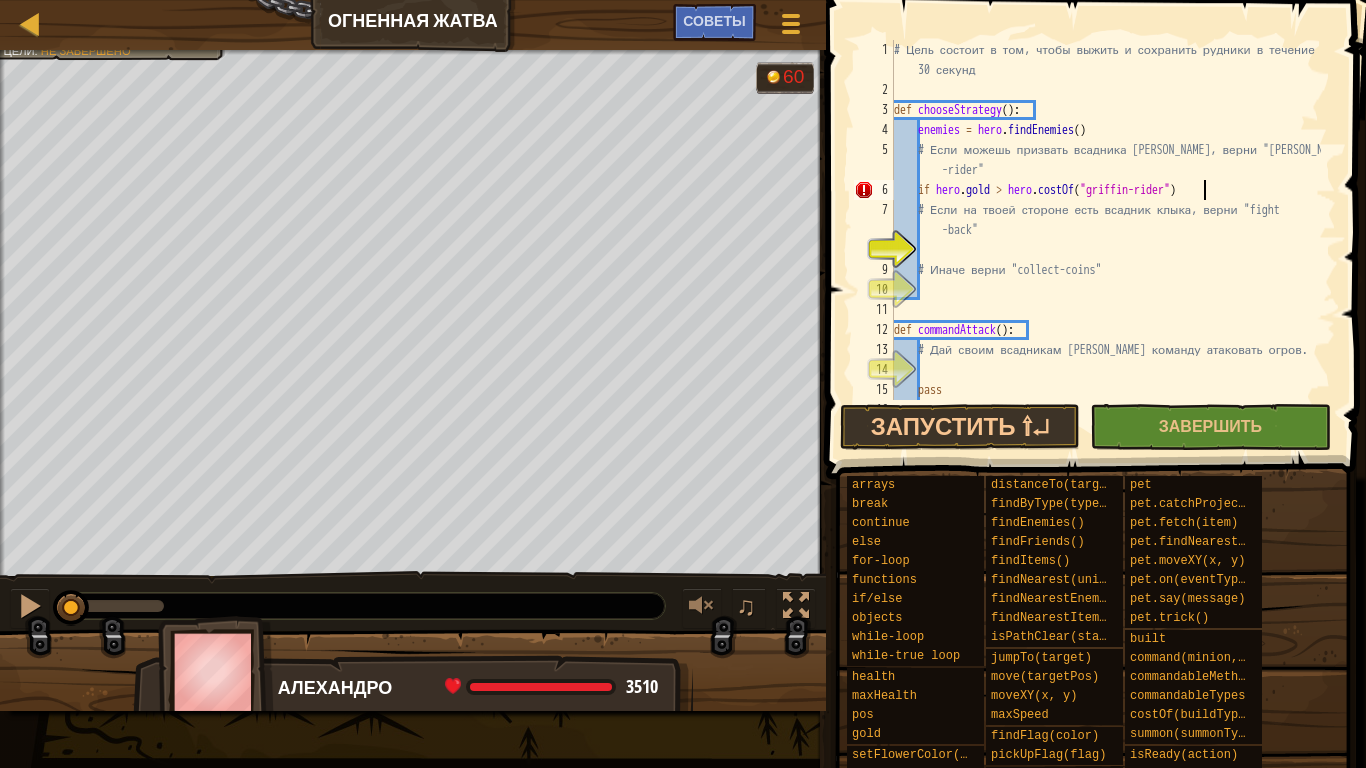 click on "# Цель состоит в том, чтобы выжить и сохранить рудники в течение       30 секунд def   chooseStrategy ( ) :      enemies   =   hero . findEnemies ( )      # Если можешь призвать всадника грифонов, верни "griffin          -rider"      if   hero . gold   >   hero . costOf ( "griffin-rider" )      # Если на твоей стороне есть всадник клыка, верни "fight          -back"           # Иначе верни "collect-coins"      def   commandAttack ( ) :      # Дай своим всадникам грифонов команду атаковать огров.           pass" at bounding box center (1105, 250) 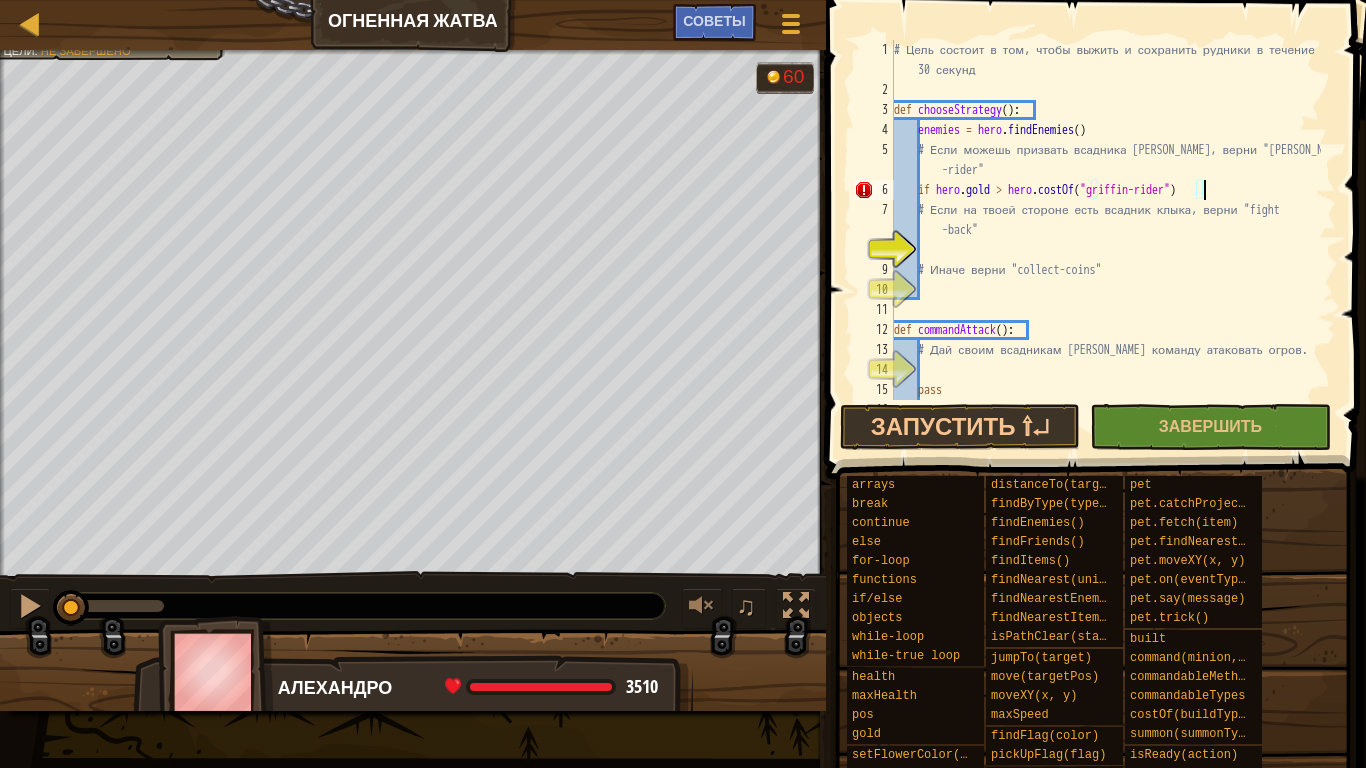 scroll, scrollTop: 9, scrollLeft: 25, axis: both 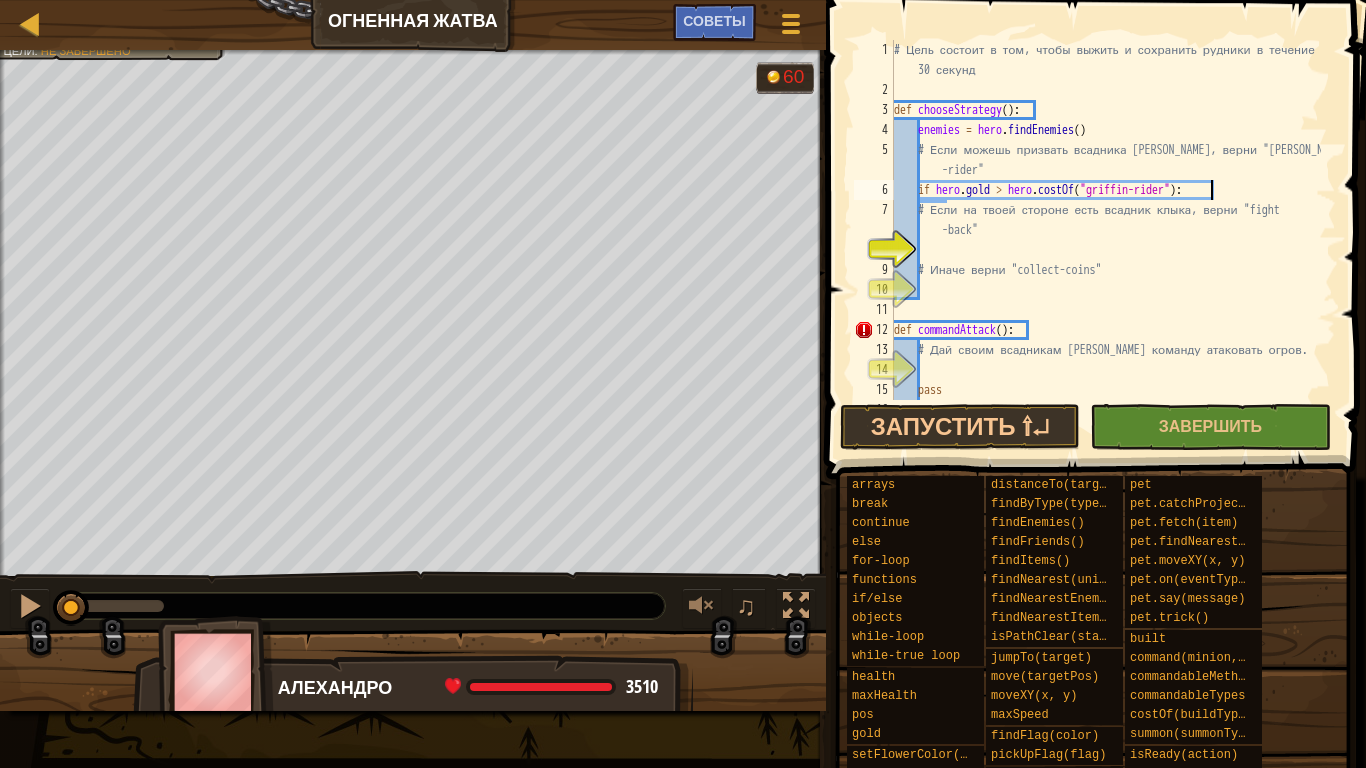 click on "8" at bounding box center (874, 250) 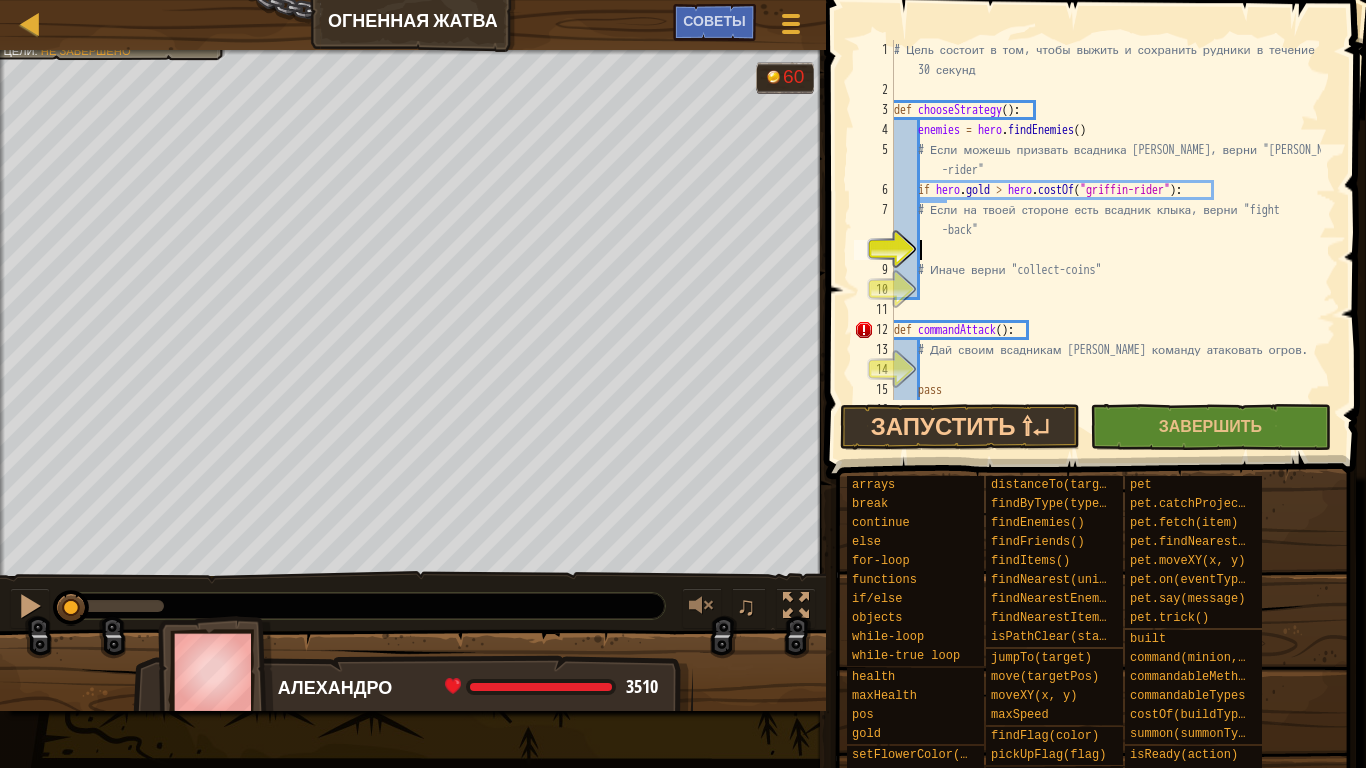 click on "# Цель состоит в том, чтобы выжить и сохранить рудники в течение       30 секунд def   chooseStrategy ( ) :      enemies   =   hero . findEnemies ( )      # Если можешь призвать всадника грифонов, верни "griffin          -rider"      if   hero . gold   >   hero . costOf ( "griffin-rider" ) :      # Если на твоей стороне есть всадник клыка, верни "fight          -back"           # Иначе верни "collect-coins"      def   commandAttack ( ) :      # Дай своим всадникам грифонов команду атаковать огров.           pass" at bounding box center (1105, 250) 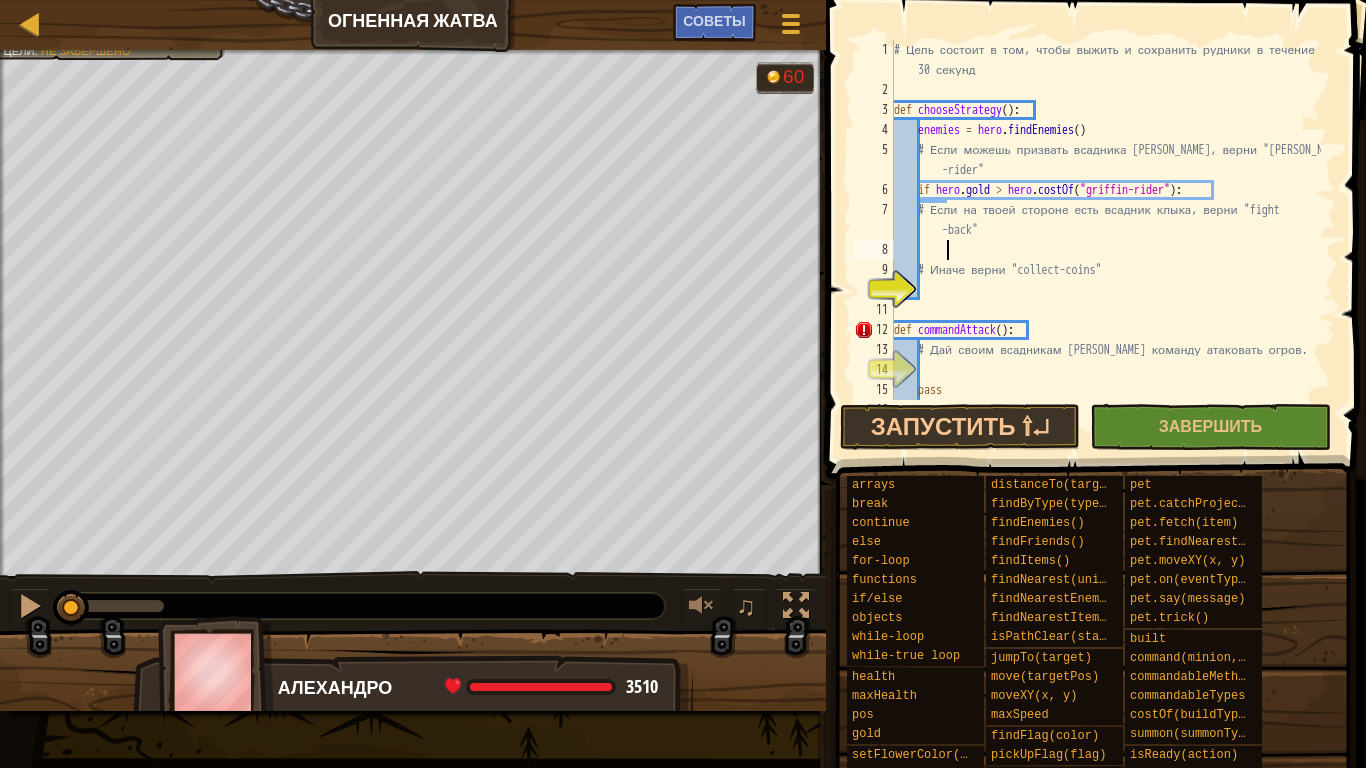 click on "# Цель состоит в том, чтобы выжить и сохранить рудники в течение       30 секунд def   chooseStrategy ( ) :      enemies   =   hero . findEnemies ( )      # Если можешь призвать всадника грифонов, верни "griffin          -rider"      if   hero . gold   >   hero . costOf ( "griffin-rider" ) :      # Если на твоей стороне есть всадник клыка, верни "fight          -back"               # Иначе верни "collect-coins"      def   commandAttack ( ) :      # Дай своим всадникам грифонов команду атаковать огров.           pass" at bounding box center (1105, 250) 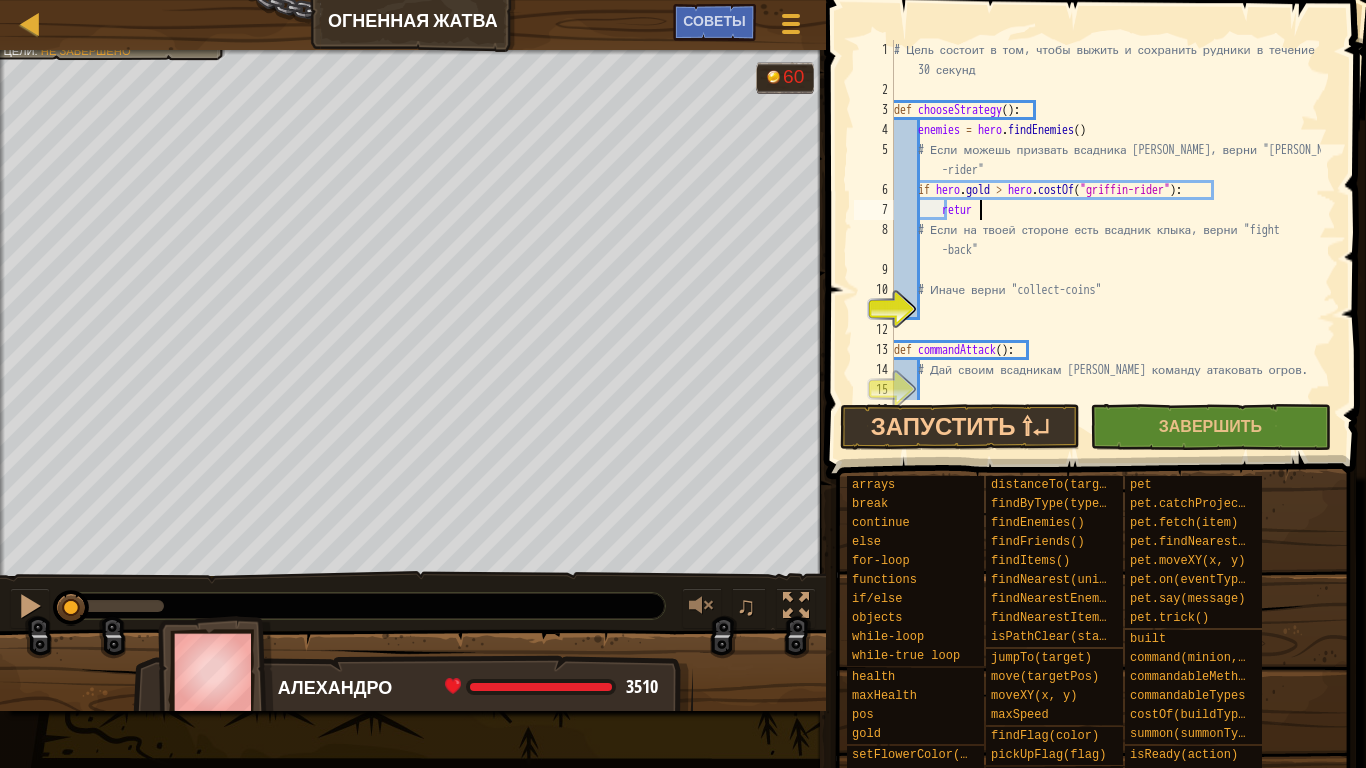 scroll, scrollTop: 9, scrollLeft: 6, axis: both 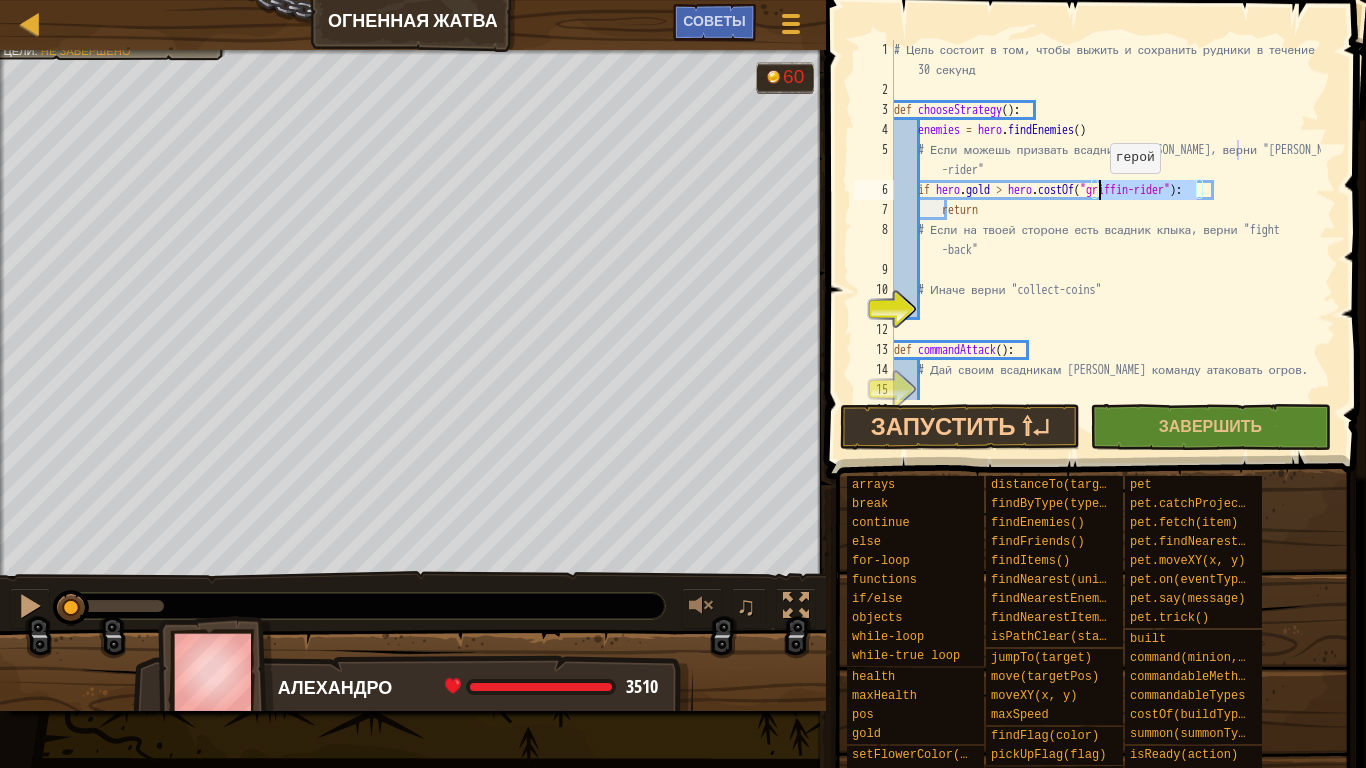 drag, startPoint x: 1195, startPoint y: 185, endPoint x: 1100, endPoint y: 193, distance: 95.33625 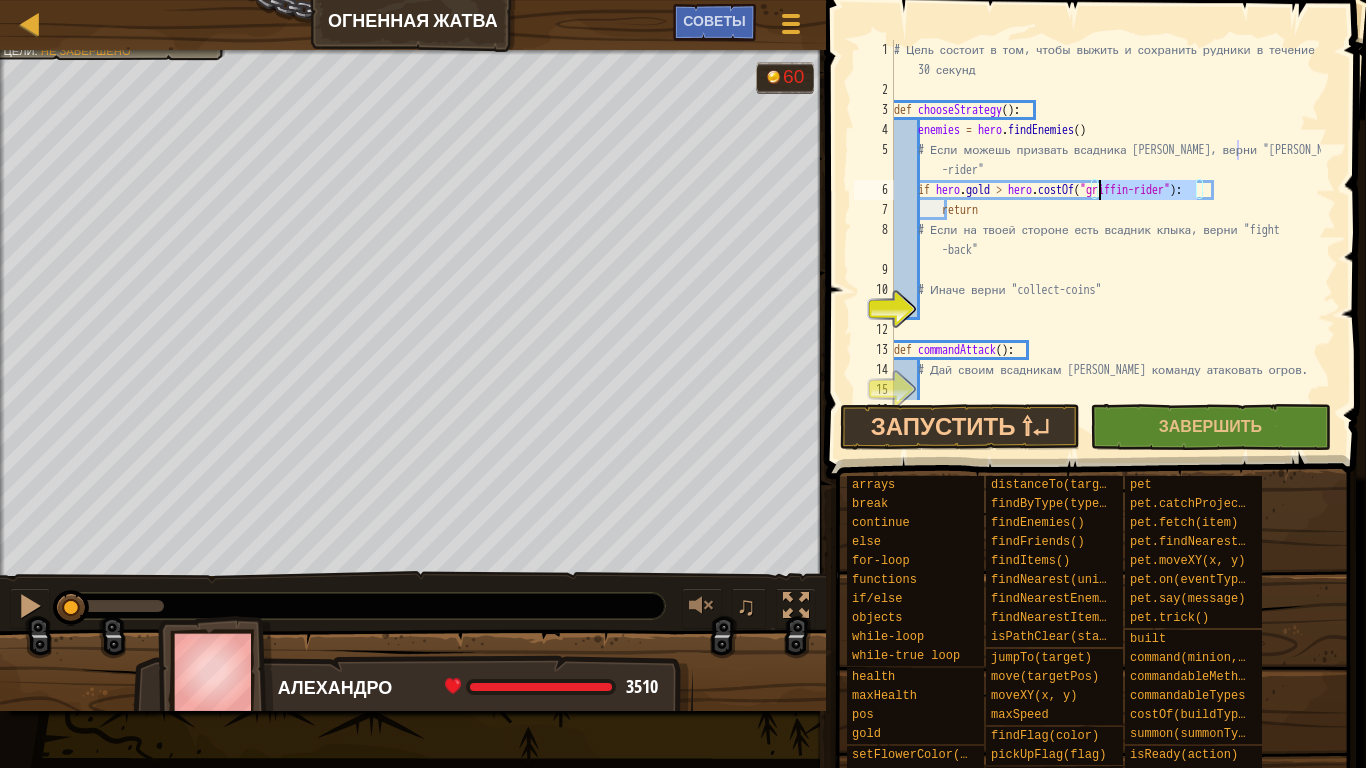 click on "# Цель состоит в том, чтобы выжить и сохранить рудники в течение       30 секунд def   chooseStrategy ( ) :      enemies   =   hero . findEnemies ( )      # Если можешь призвать всадника грифонов, верни "griffin          -rider"      if   hero . gold   >   hero . costOf ( "griffin-rider" ) :          return        # Если на твоей стороне есть всадник клыка, верни "fight          -back"               # Иначе верни "collect-coins"      def   commandAttack ( ) :      # Дай своим всадникам грифонов команду атаковать огров.           pass" at bounding box center (1105, 250) 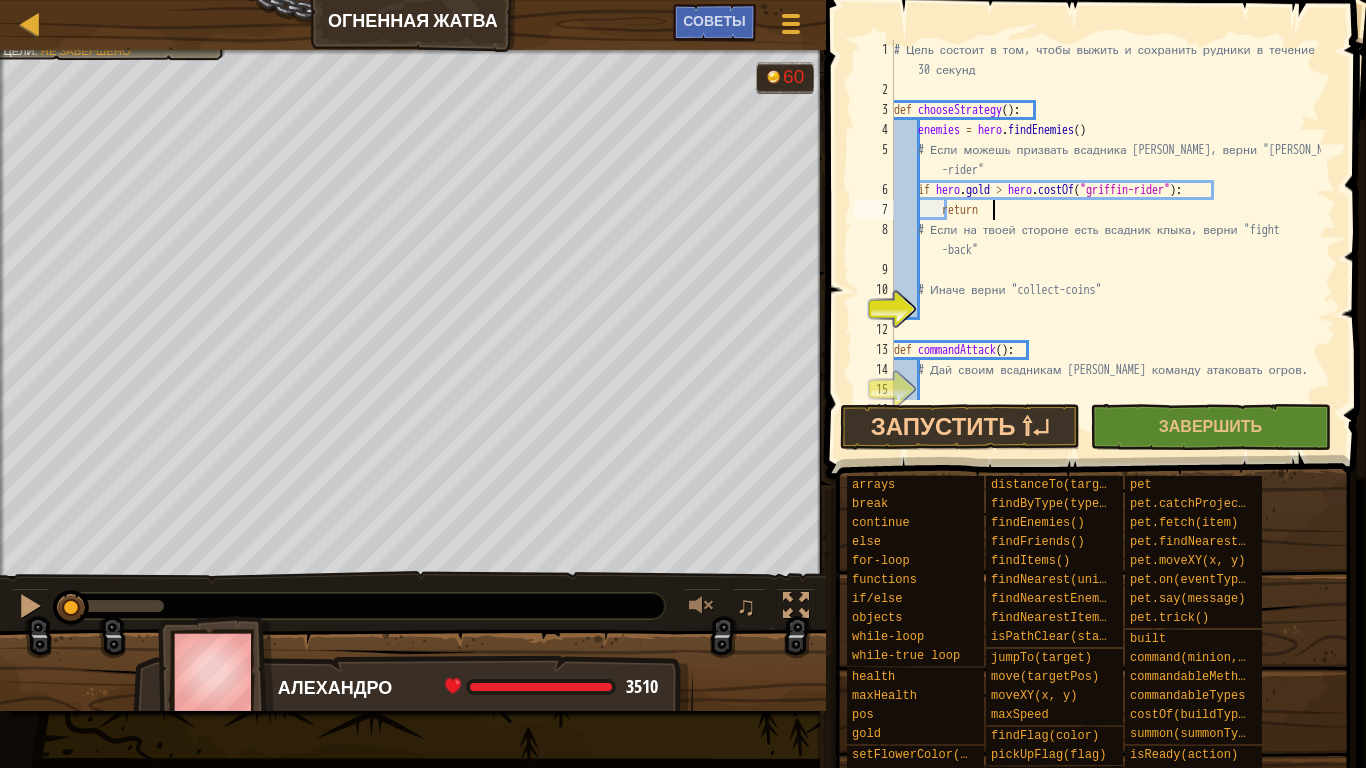 paste on ""griffin-rider"" 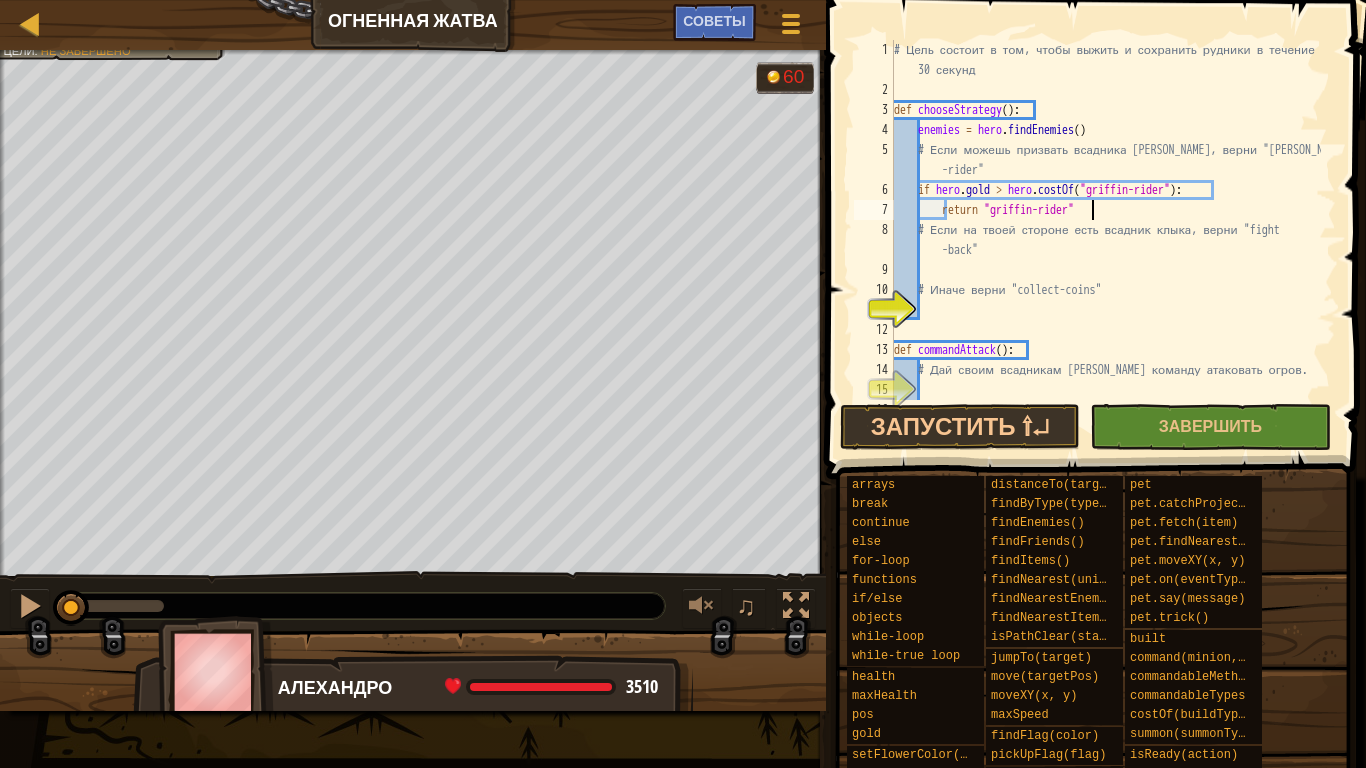 click on "# Цель состоит в том, чтобы выжить и сохранить рудники в течение       30 секунд def   chooseStrategy ( ) :      enemies   =   hero . findEnemies ( )      # Если можешь призвать всадника грифонов, верни "griffin          -rider"      if   hero . gold   >   hero . costOf ( "griffin-rider" ) :          return   "griffin-rider"      # Если на твоей стороне есть всадник клыка, верни "fight          -back"               # Иначе верни "collect-coins"      def   commandAttack ( ) :      # Дай своим всадникам грифонов команду атаковать огров.           pass" at bounding box center (1105, 250) 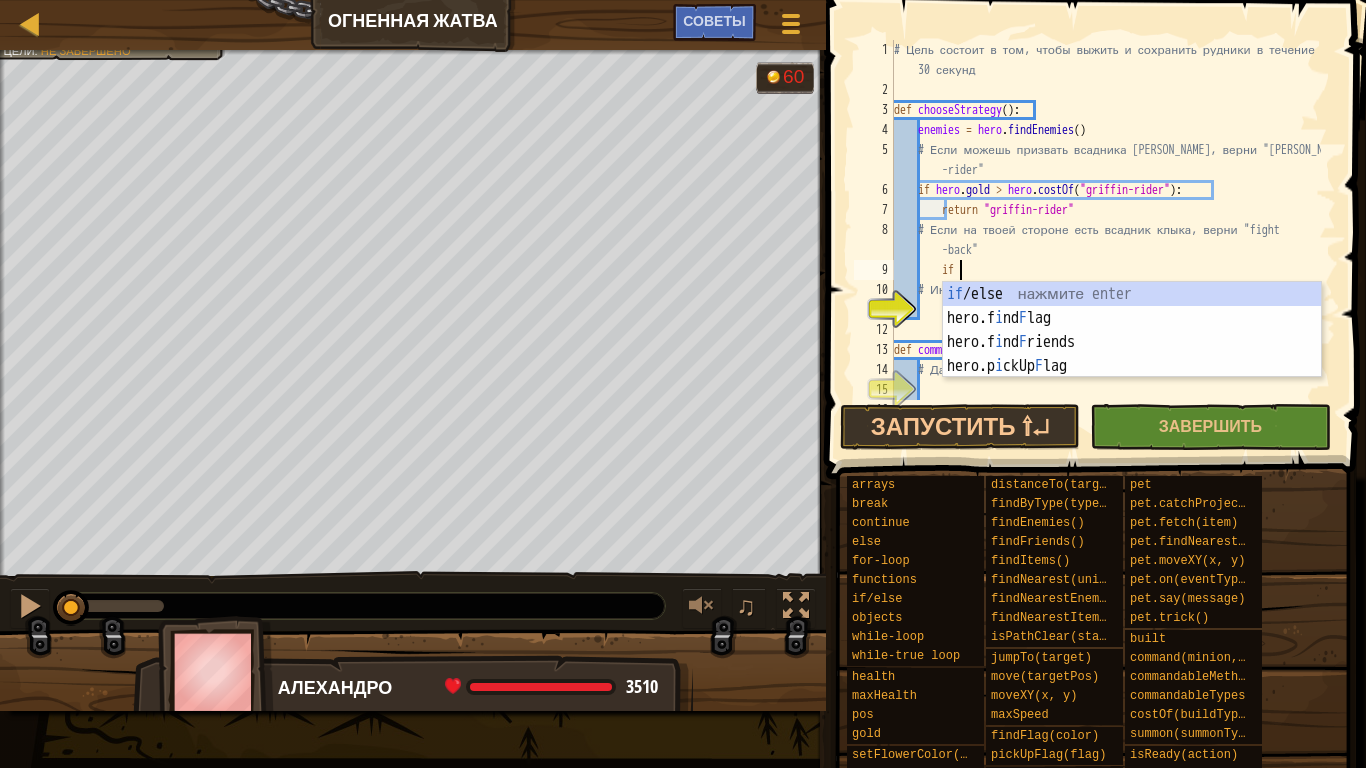 scroll, scrollTop: 9, scrollLeft: 4, axis: both 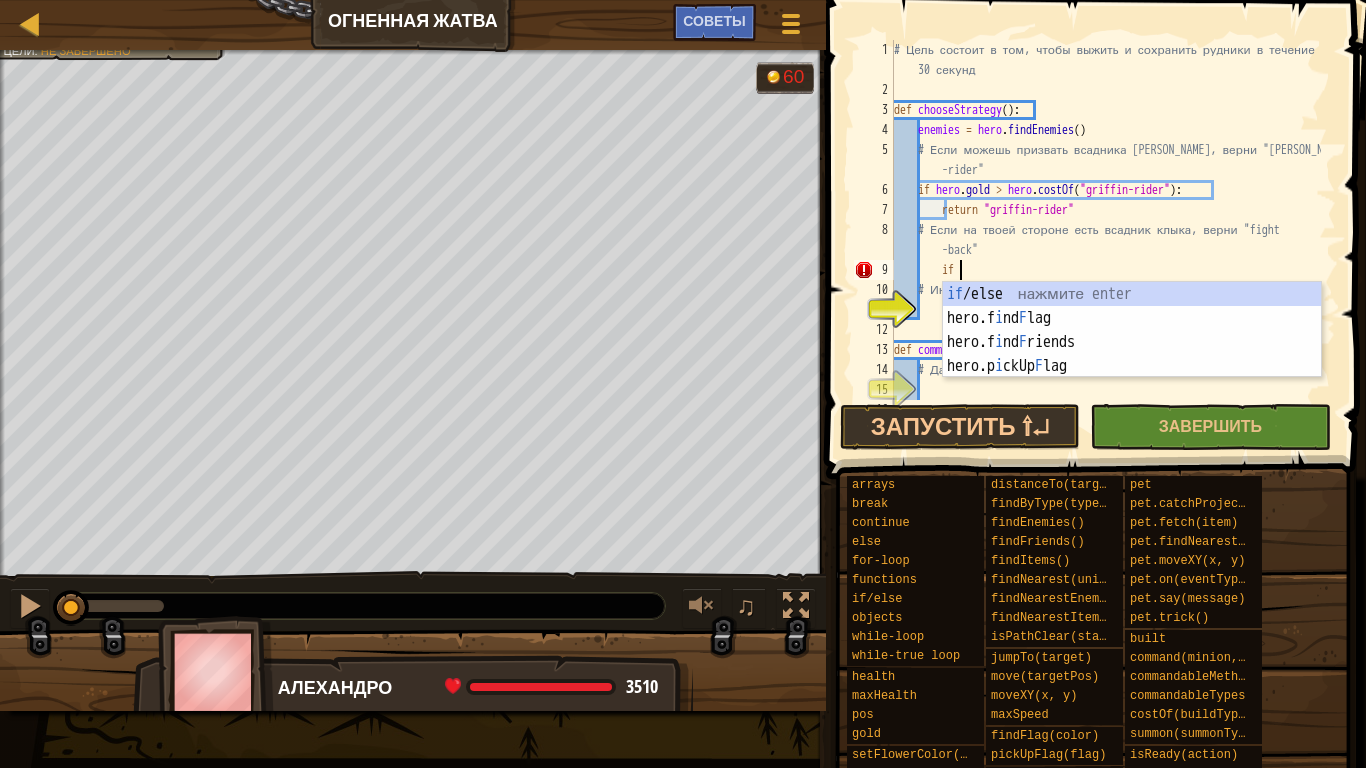 type on "i" 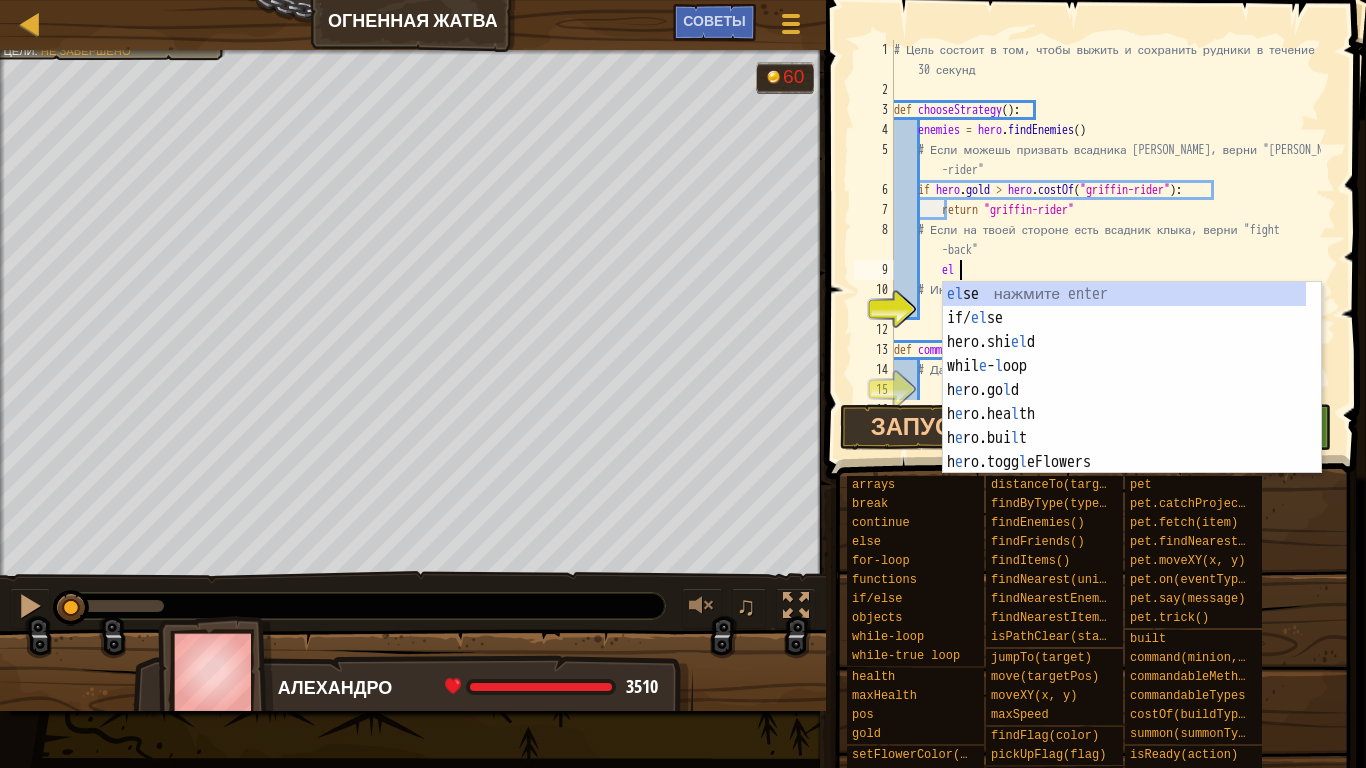 scroll, scrollTop: 9, scrollLeft: 5, axis: both 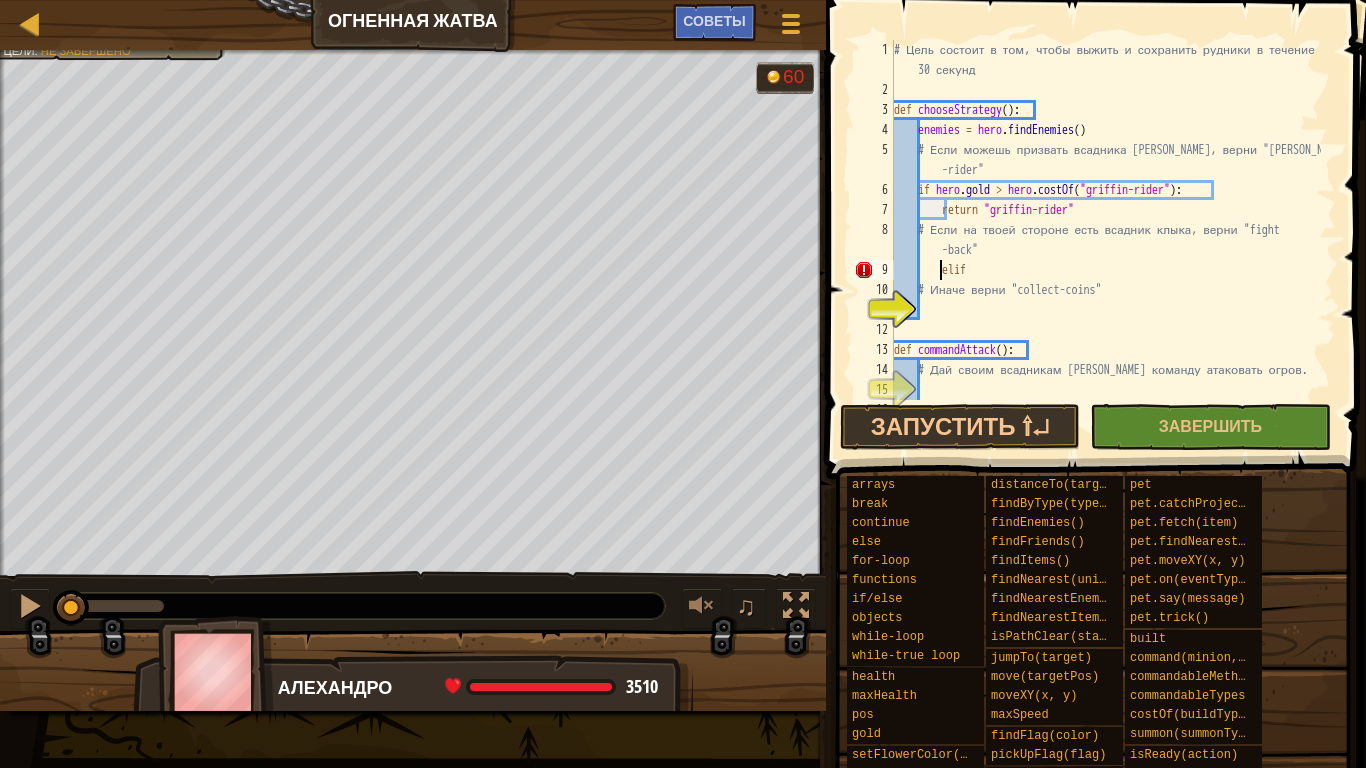 click on "# Цель состоит в том, чтобы выжить и сохранить рудники в течение       30 секунд def   chooseStrategy ( ) :      enemies   =   hero . findEnemies ( )      # Если можешь призвать всадника грифонов, верни "griffin          -rider"      if   hero . gold   >   hero . costOf ( "griffin-rider" ) :          return   "griffin-rider"      # Если на твоей стороне есть всадник клыка, верни "fight          -back"          elif        # Иначе верни "collect-coins"      def   commandAttack ( ) :      # Дай своим всадникам грифонов команду атаковать огров.           pass" at bounding box center (1105, 250) 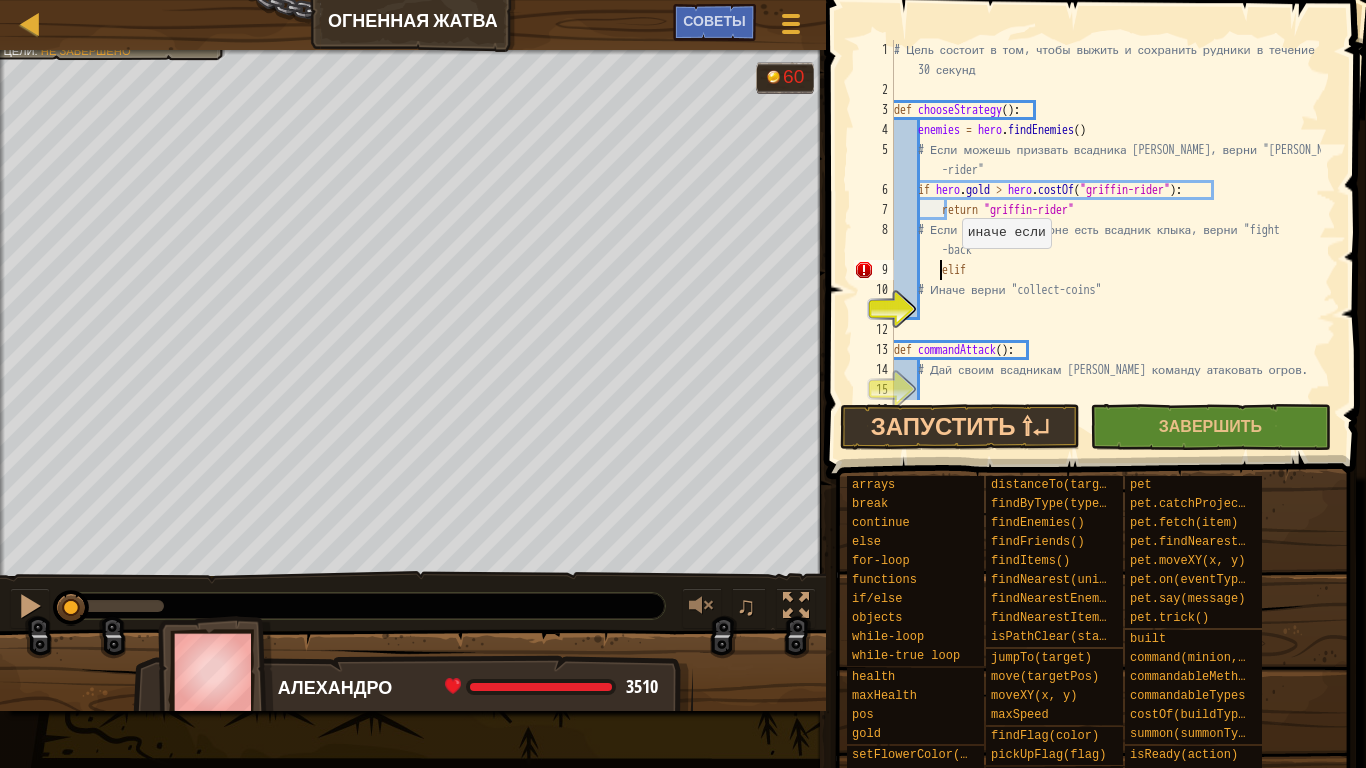 click on "# Цель состоит в том, чтобы выжить и сохранить рудники в течение       30 секунд def   chooseStrategy ( ) :      enemies   =   hero . findEnemies ( )      # Если можешь призвать всадника грифонов, верни "griffin          -rider"      if   hero . gold   >   hero . costOf ( "griffin-rider" ) :          return   "griffin-rider"      # Если на твоей стороне есть всадник клыка, верни "fight          -back"          elif        # Иначе верни "collect-coins"      def   commandAttack ( ) :      # Дай своим всадникам грифонов команду атаковать огров.           pass" at bounding box center [1105, 250] 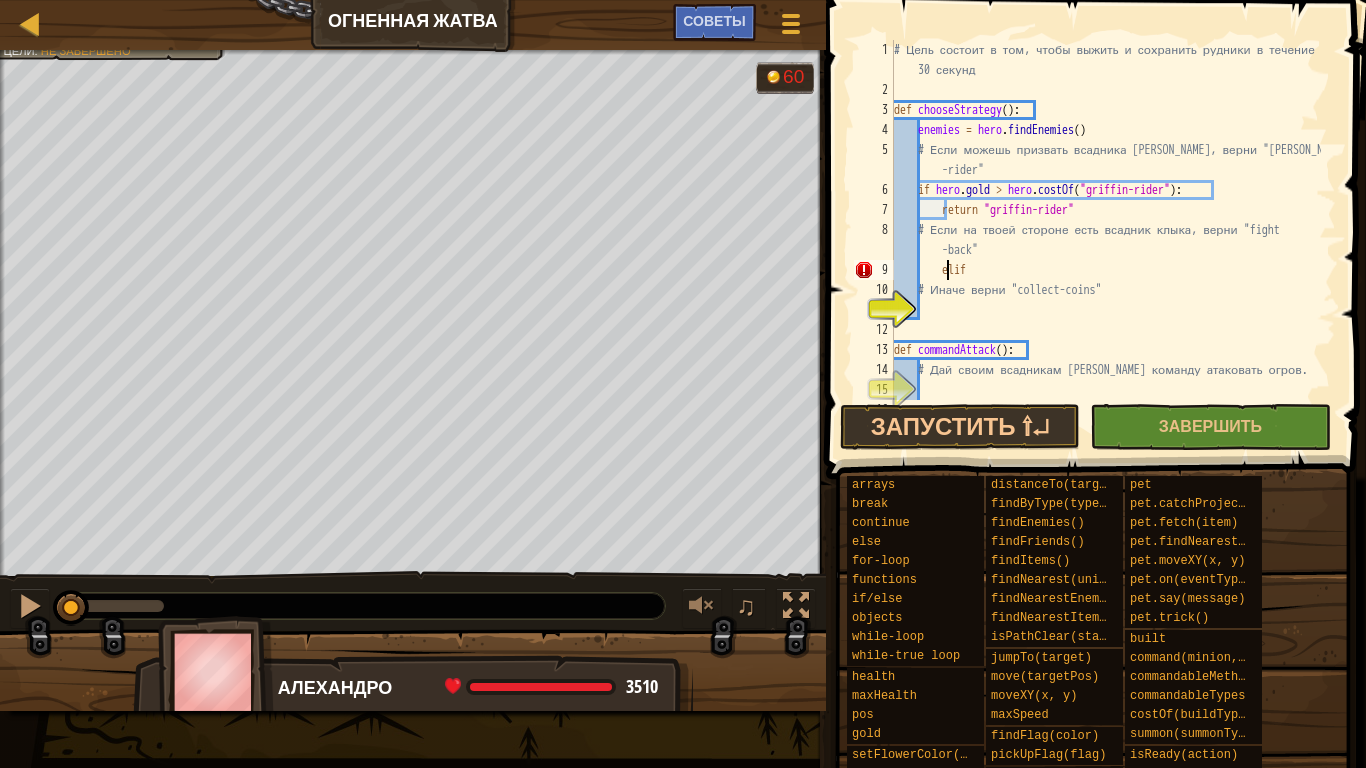 click on "# Цель состоит в том, чтобы выжить и сохранить рудники в течение       30 секунд def   chooseStrategy ( ) :      enemies   =   hero . findEnemies ( )      # Если можешь призвать всадника грифонов, верни "griffin          -rider"      if   hero . gold   >   hero . costOf ( "griffin-rider" ) :          return   "griffin-rider"      # Если на твоей стороне есть всадник клыка, верни "fight          -back"          elif        # Иначе верни "collect-coins"      def   commandAttack ( ) :      # Дай своим всадникам грифонов команду атаковать огров.           pass" at bounding box center [1105, 250] 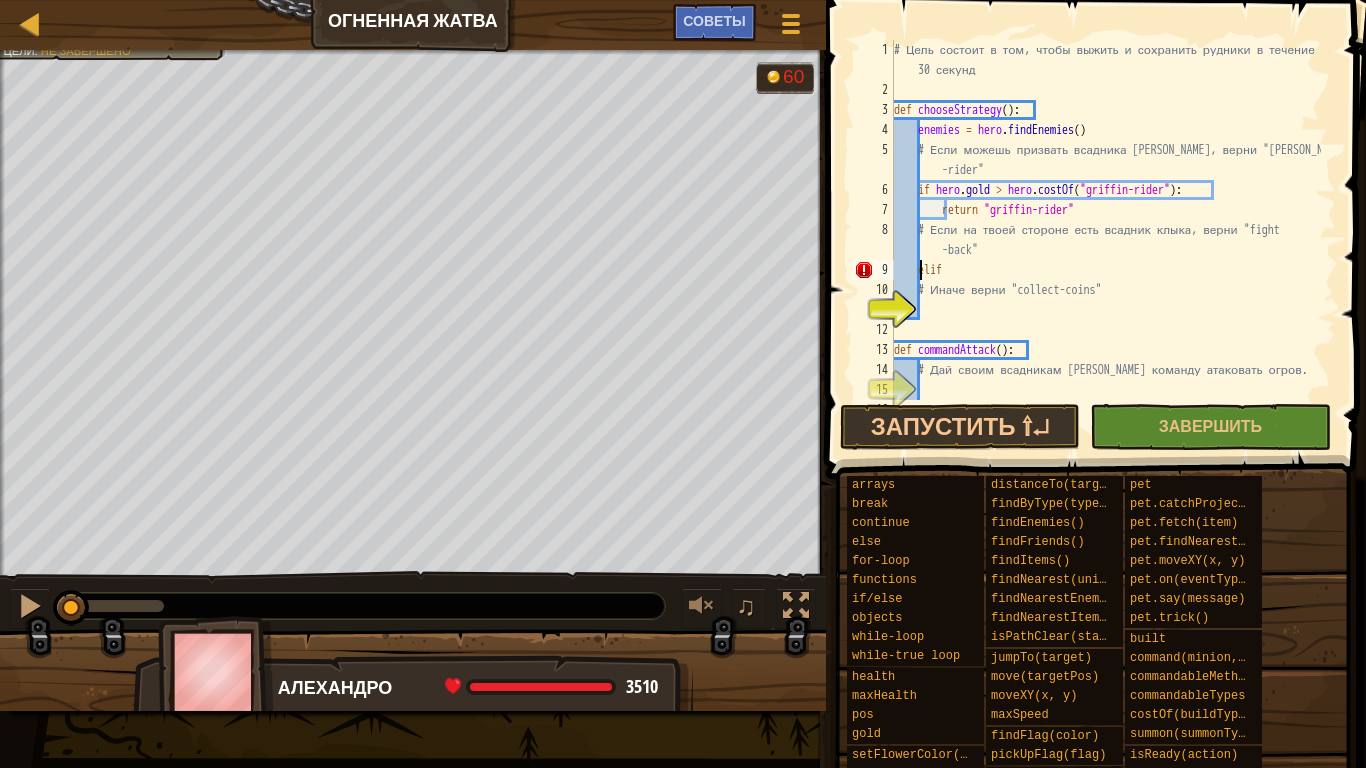 scroll, scrollTop: 9, scrollLeft: 4, axis: both 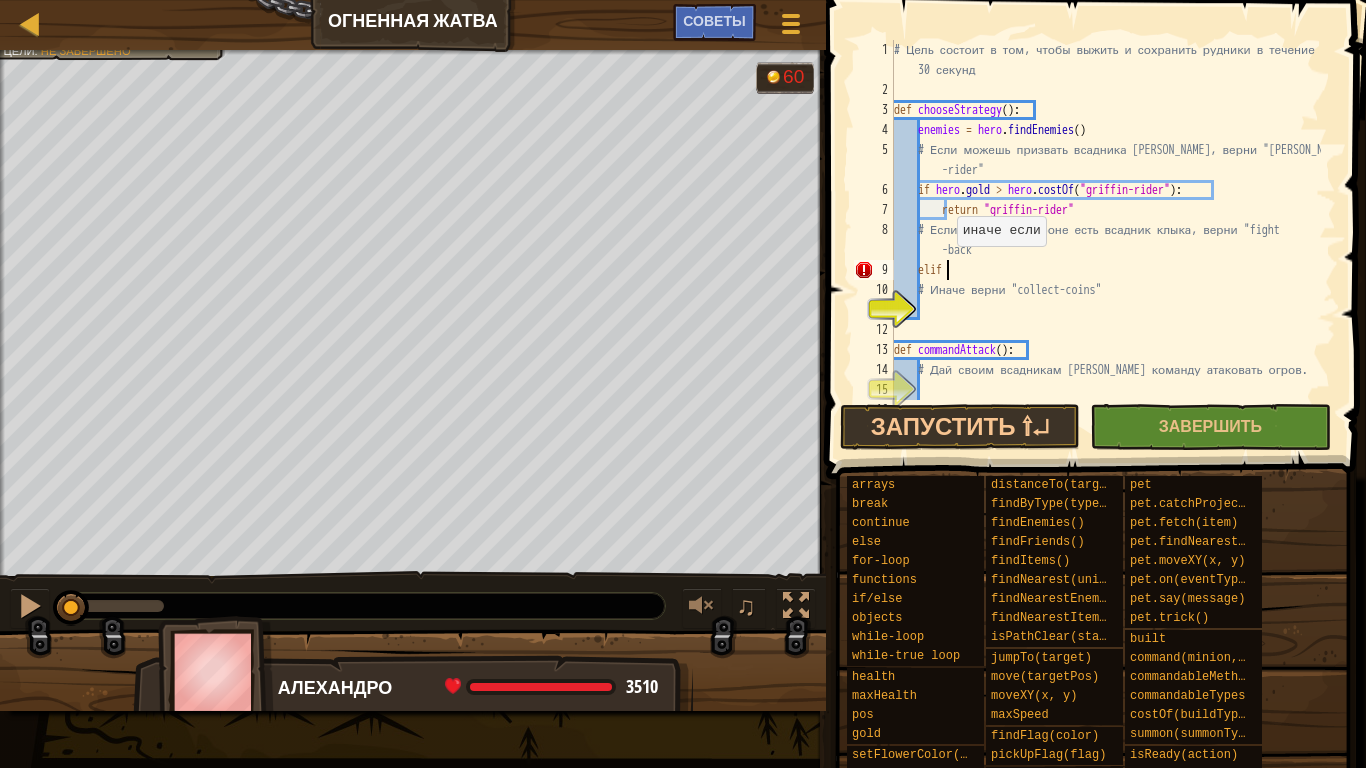 click on "# Цель состоит в том, чтобы выжить и сохранить рудники в течение       30 секунд def   chooseStrategy ( ) :      enemies   =   hero . findEnemies ( )      # Если можешь призвать всадника грифонов, верни "griffin          -rider"      if   hero . gold   >   hero . costOf ( "griffin-rider" ) :          return   "griffin-rider"      # Если на твоей стороне есть всадник клыка, верни "fight          -back"      elif        # Иначе верни "collect-coins"      def   commandAttack ( ) :      # Дай своим всадникам грифонов команду атаковать огров.           pass" at bounding box center [1105, 250] 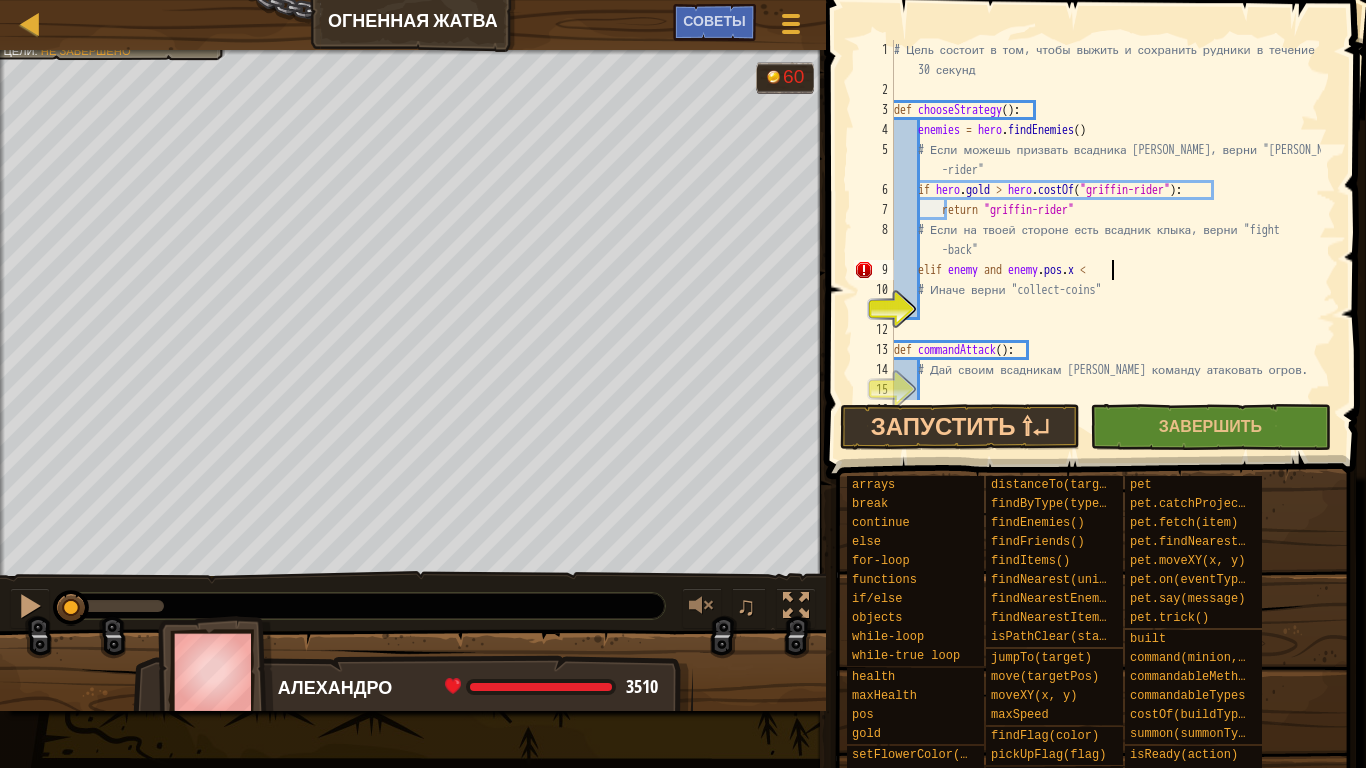 scroll, scrollTop: 9, scrollLeft: 18, axis: both 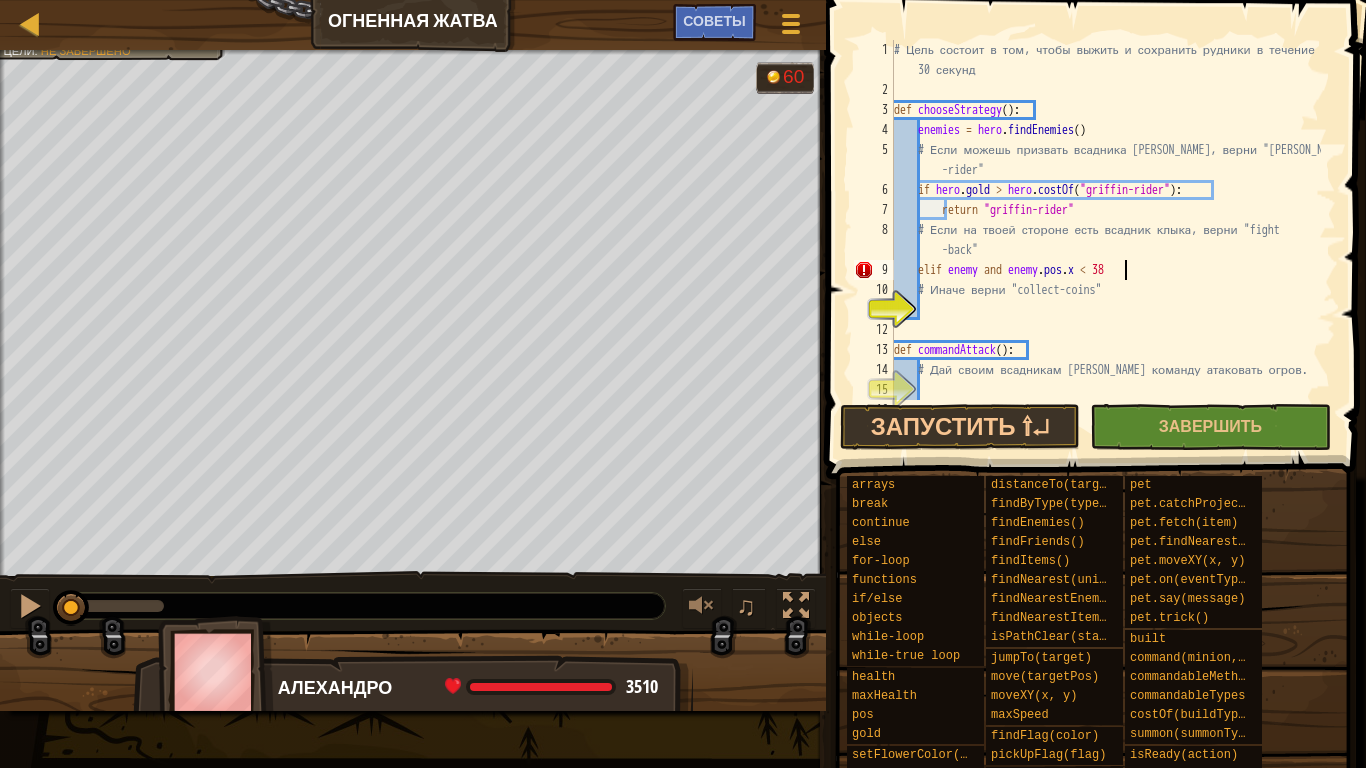 type on "elif enemy and enemy.pos.x < 38:" 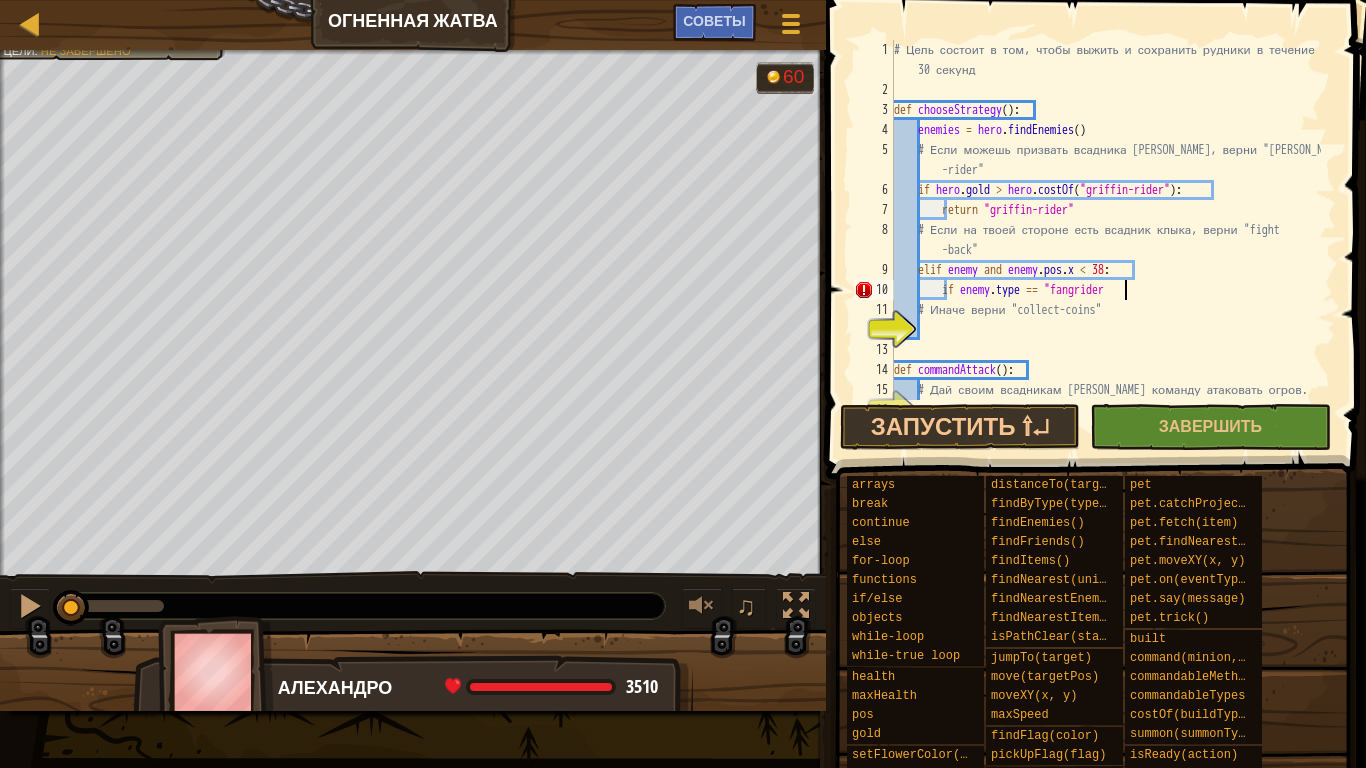 scroll, scrollTop: 9, scrollLeft: 18, axis: both 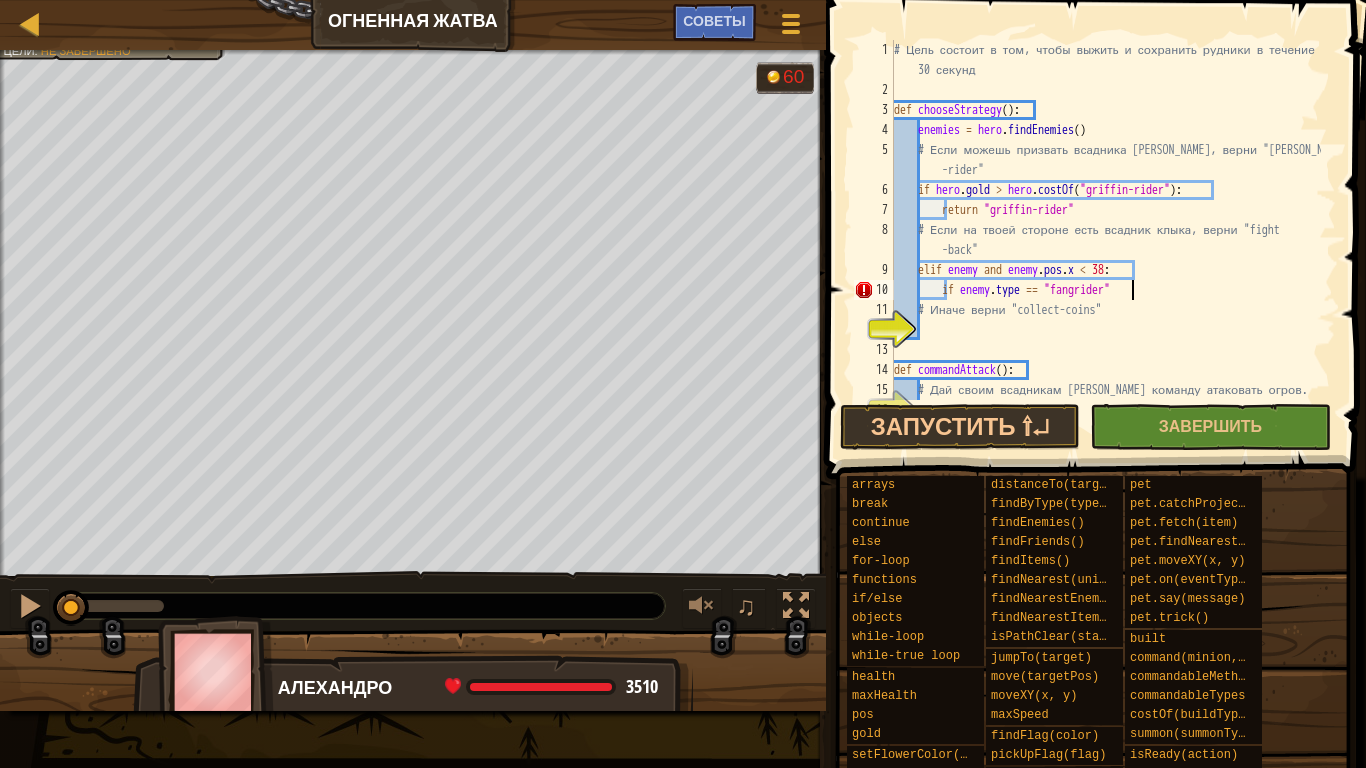 type on "if enemy.type == "fangrider":" 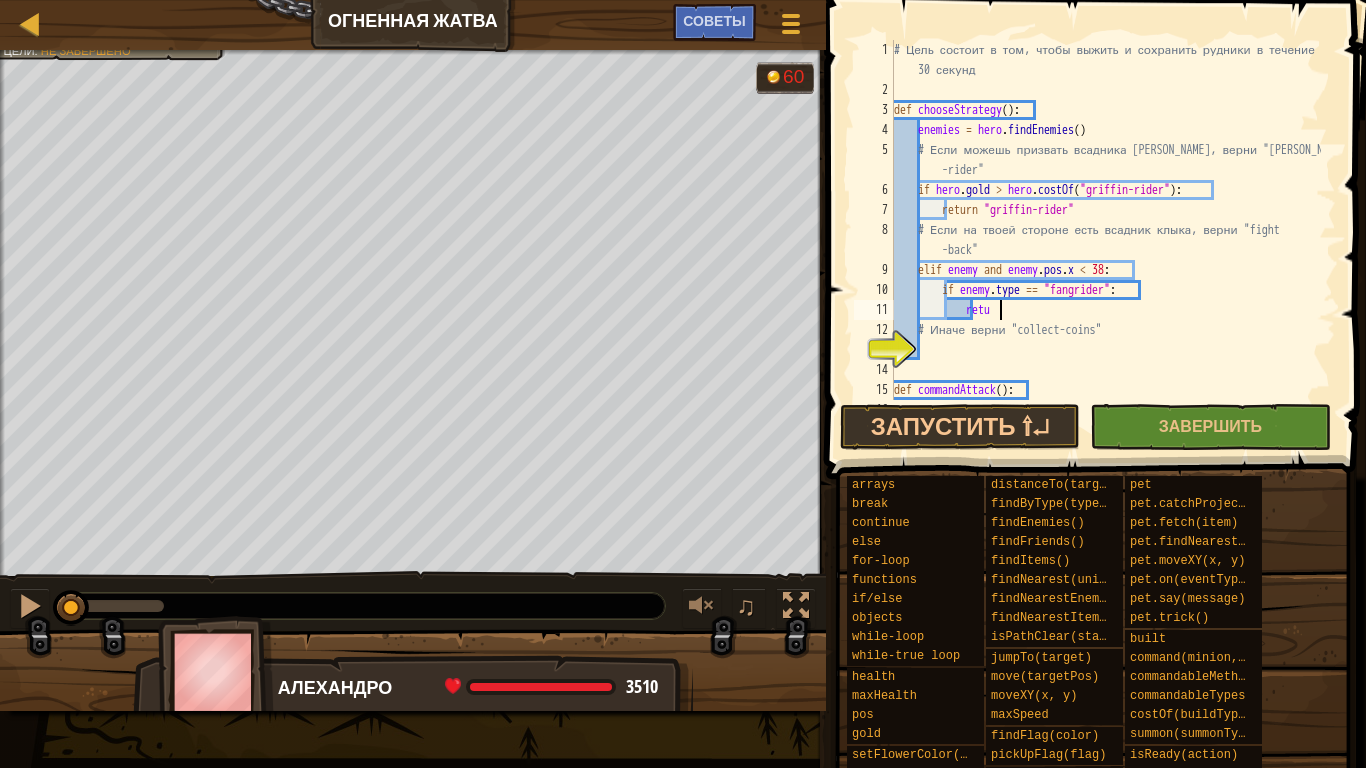scroll, scrollTop: 9, scrollLeft: 8, axis: both 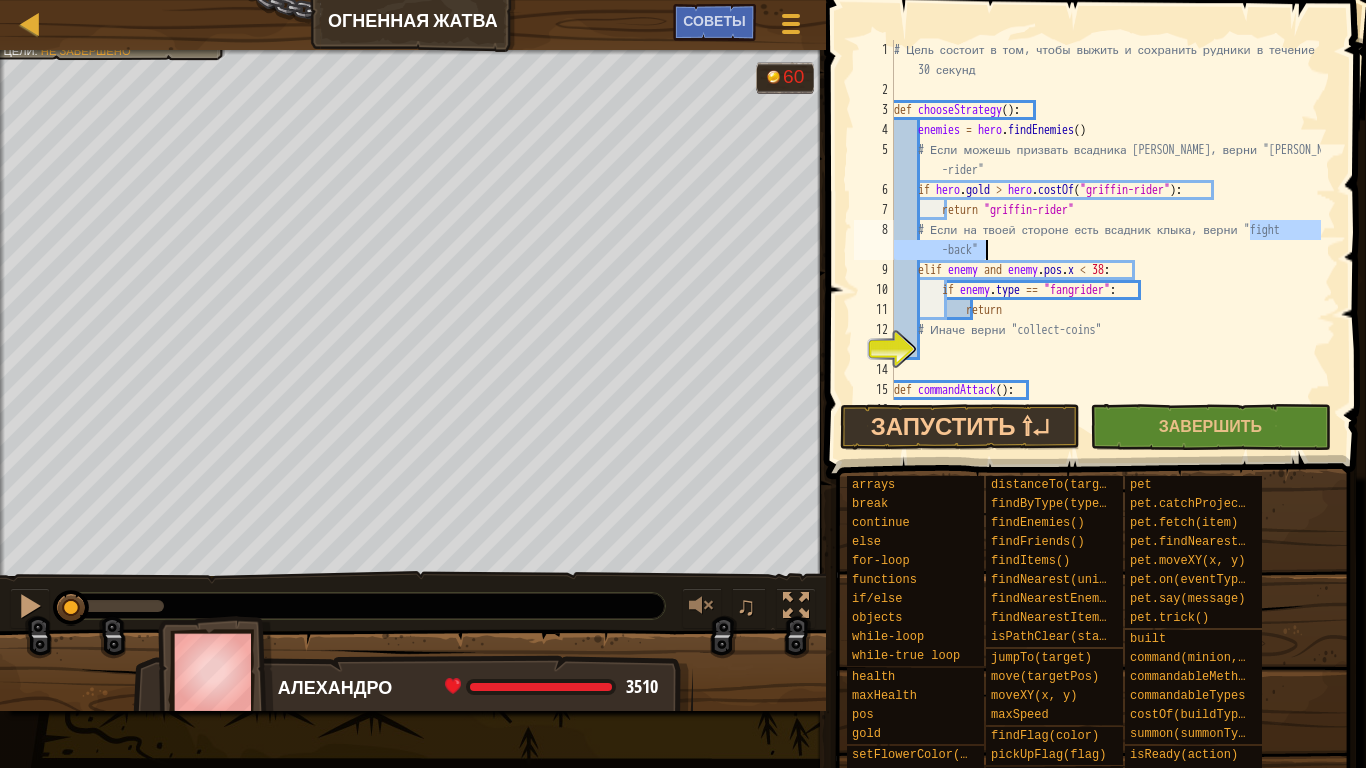 drag, startPoint x: 1247, startPoint y: 231, endPoint x: 987, endPoint y: 245, distance: 260.37665 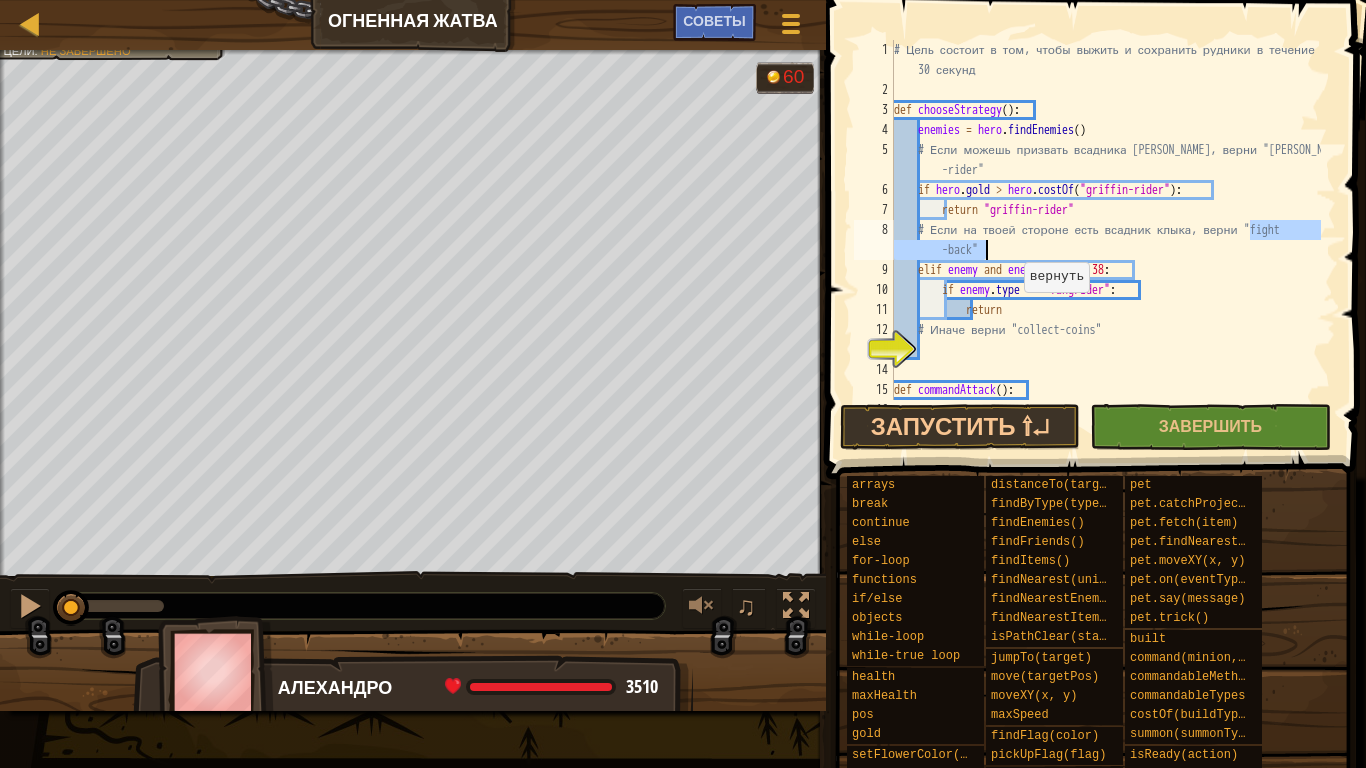 click on "# Цель состоит в том, чтобы выжить и сохранить рудники в течение       30 секунд def   chooseStrategy ( ) :      enemies   =   hero . findEnemies ( )      # Если можешь призвать всадника грифонов, верни "griffin          -rider"      if   hero . gold   >   hero . costOf ( "griffin-rider" ) :          return   "griffin-rider"      # Если на твоей стороне есть всадник клыка, верни "fight          -back"      elif   enemy   and   enemy . pos . x   <   38 :          if   enemy . type   ==   "fangrider" :              return        # Иначе верни "collect-coins"      def   commandAttack ( ) :      # Дай своим всадникам грифонов команду атаковать огров." at bounding box center [1105, 250] 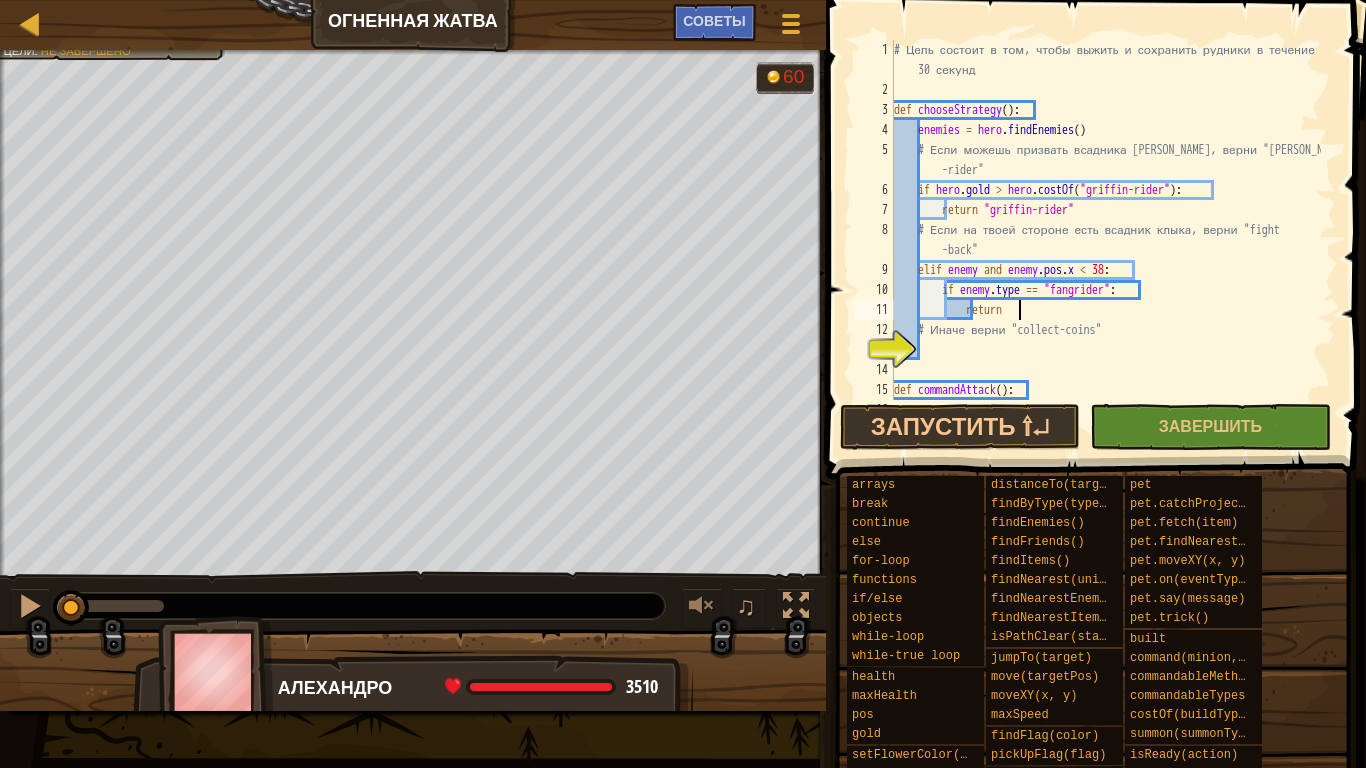 paste on ""fight-back"" 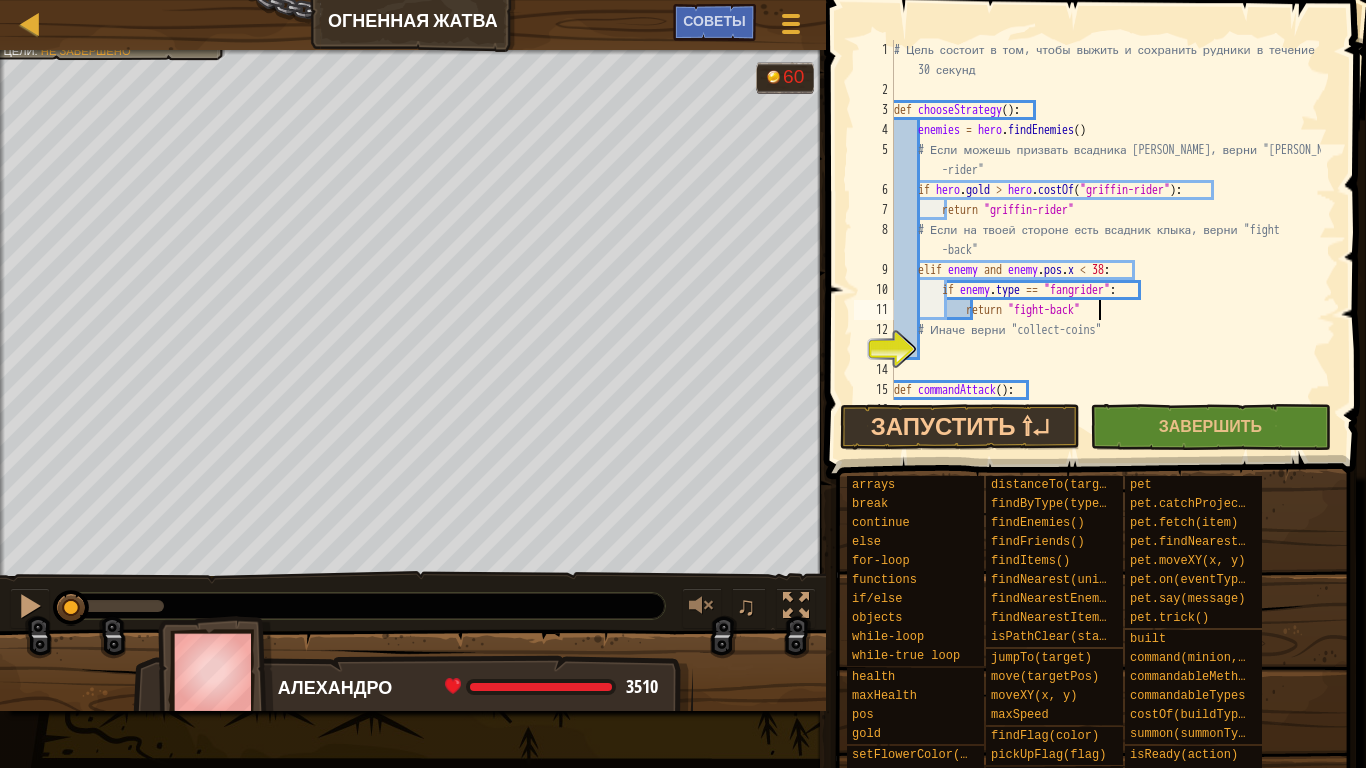 click on "# Цель состоит в том, чтобы выжить и сохранить рудники в течение       30 секунд def   chooseStrategy ( ) :      enemies   =   hero . findEnemies ( )      # Если можешь призвать всадника грифонов, верни "griffin          -rider"      if   hero . gold   >   hero . costOf ( "griffin-rider" ) :          return   "griffin-rider"      # Если на твоей стороне есть всадник клыка, верни "fight          -back"      elif   enemy   and   enemy . pos . x   <   38 :          if   enemy . type   ==   "fangrider" :              return   "fight-back"        # Иначе верни "collect-coins"      def   commandAttack ( ) :      # Дай своим всадникам грифонов команду атаковать огров." at bounding box center (1105, 250) 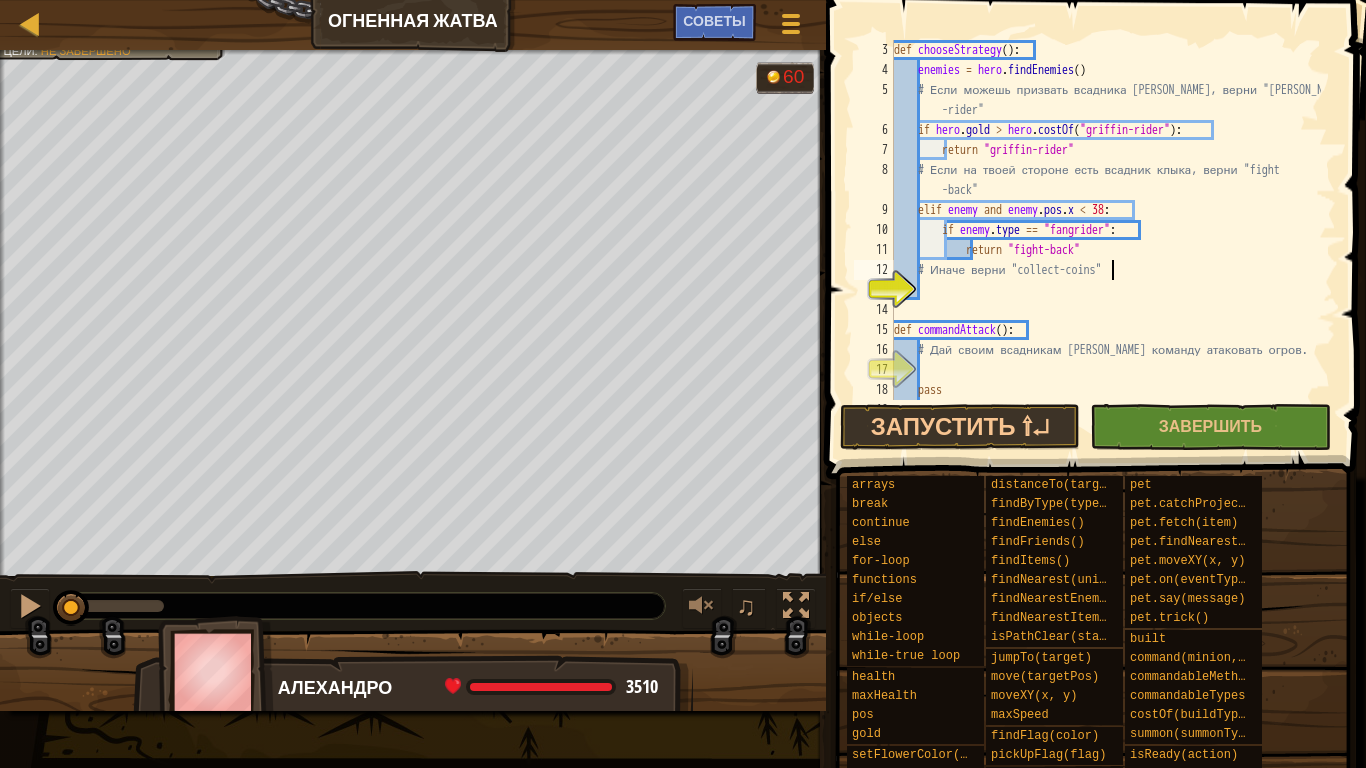 scroll, scrollTop: 120, scrollLeft: 0, axis: vertical 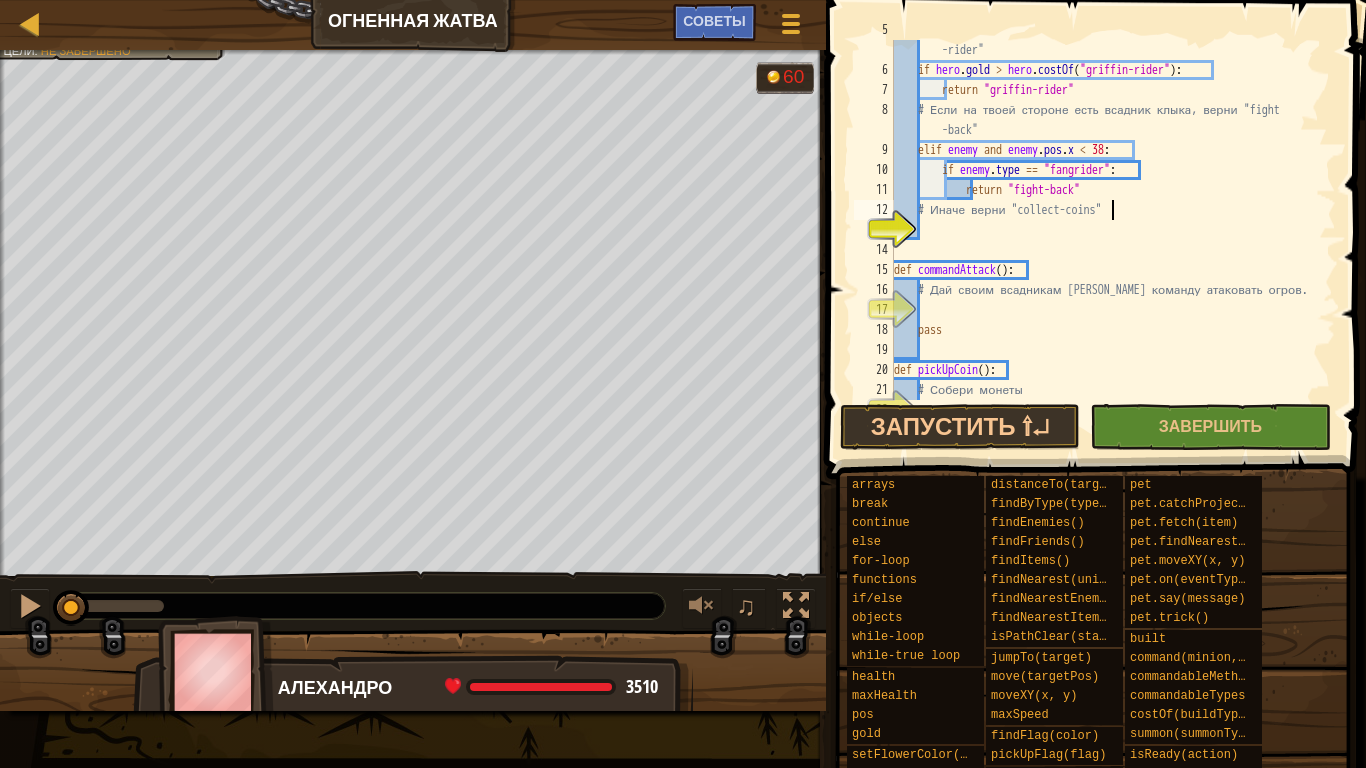 click on "# Если можешь призвать всадника грифонов, верни "griffin          -rider"      if   hero . gold   >   hero . costOf ( "griffin-rider" ) :          return   "griffin-rider"      # Если на твоей стороне есть всадник клыка, верни "fight          -back"      elif   enemy   and   enemy . pos . x   <   38 :          if   enemy . type   ==   "fangrider" :              return   "fight-back"        # Иначе верни "collect-coins"      def   commandAttack ( ) :      # Дай своим всадникам грифонов команду атаковать огров.           pass      def   pickUpCoin ( ) :      # Собери монеты" at bounding box center [1105, 230] 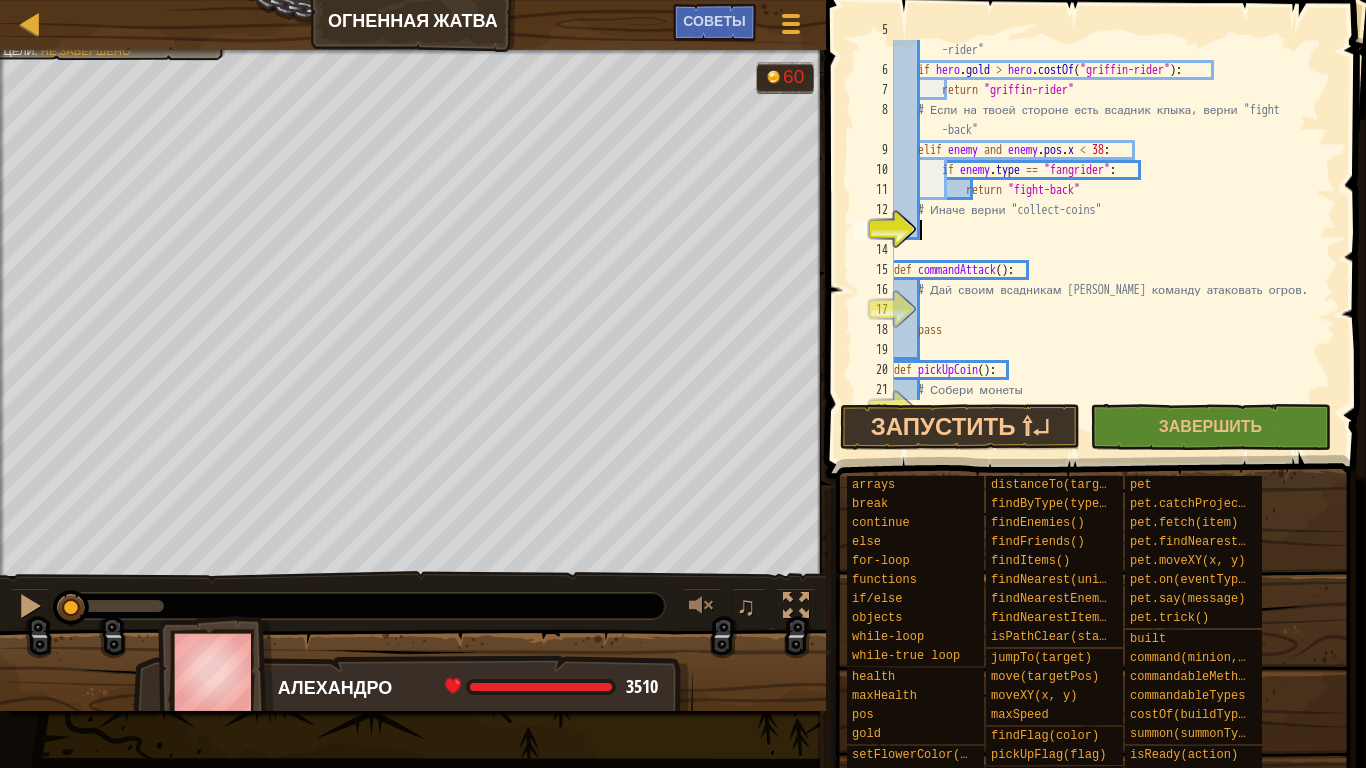 scroll, scrollTop: 9, scrollLeft: 1, axis: both 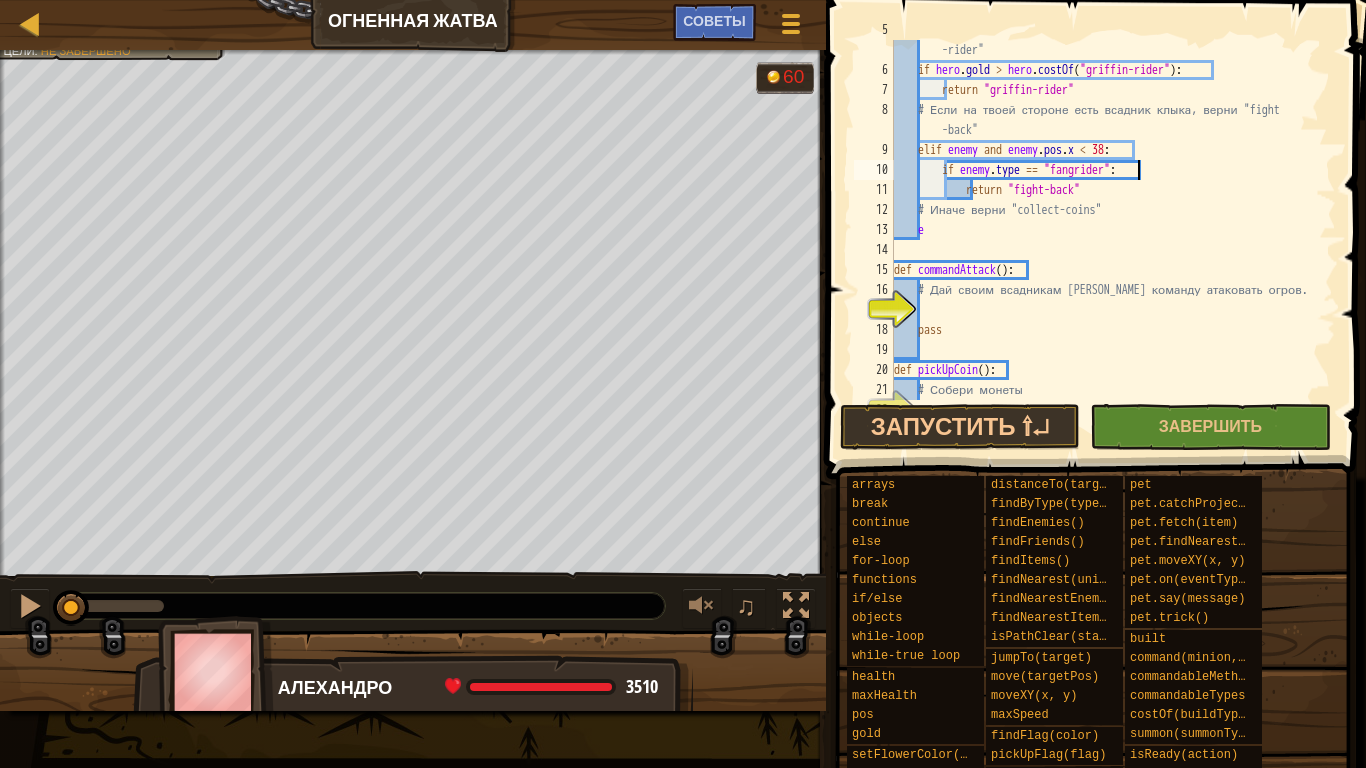 click on "# Если можешь призвать всадника грифонов, верни "griffin          -rider"      if   hero . gold   >   hero . costOf ( "griffin-rider" ) :          return   "griffin-rider"      # Если на твоей стороне есть всадник клыка, верни "fight          -back"      elif   enemy   and   enemy . pos . x   <   38 :          if   enemy . type   ==   "fangrider" :              return   "fight-back"        # Иначе верни "collect-coins"      e def   commandAttack ( ) :      # Дай своим всадникам грифонов команду атаковать огров.           pass      def   pickUpCoin ( ) :      # Собери монеты" at bounding box center (1105, 230) 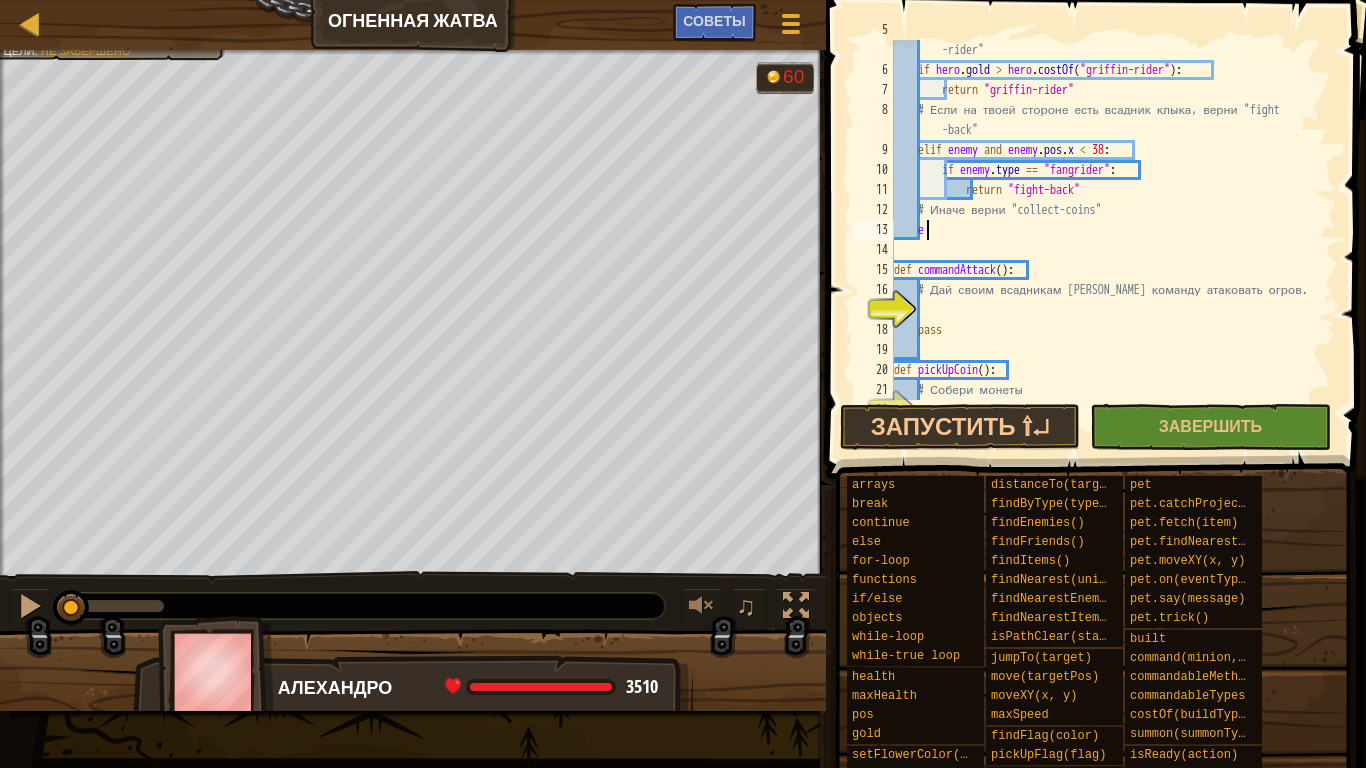 click on "# Если можешь призвать всадника грифонов, верни "griffin          -rider"      if   hero . gold   >   hero . costOf ( "griffin-rider" ) :          return   "griffin-rider"      # Если на твоей стороне есть всадник клыка, верни "fight          -back"      elif   enemy   and   enemy . pos . x   <   38 :          if   enemy . type   ==   "fangrider" :              return   "fight-back"        # Иначе верни "collect-coins"      e def   commandAttack ( ) :      # Дай своим всадникам грифонов команду атаковать огров.           pass      def   pickUpCoin ( ) :      # Собери монеты" at bounding box center [1105, 230] 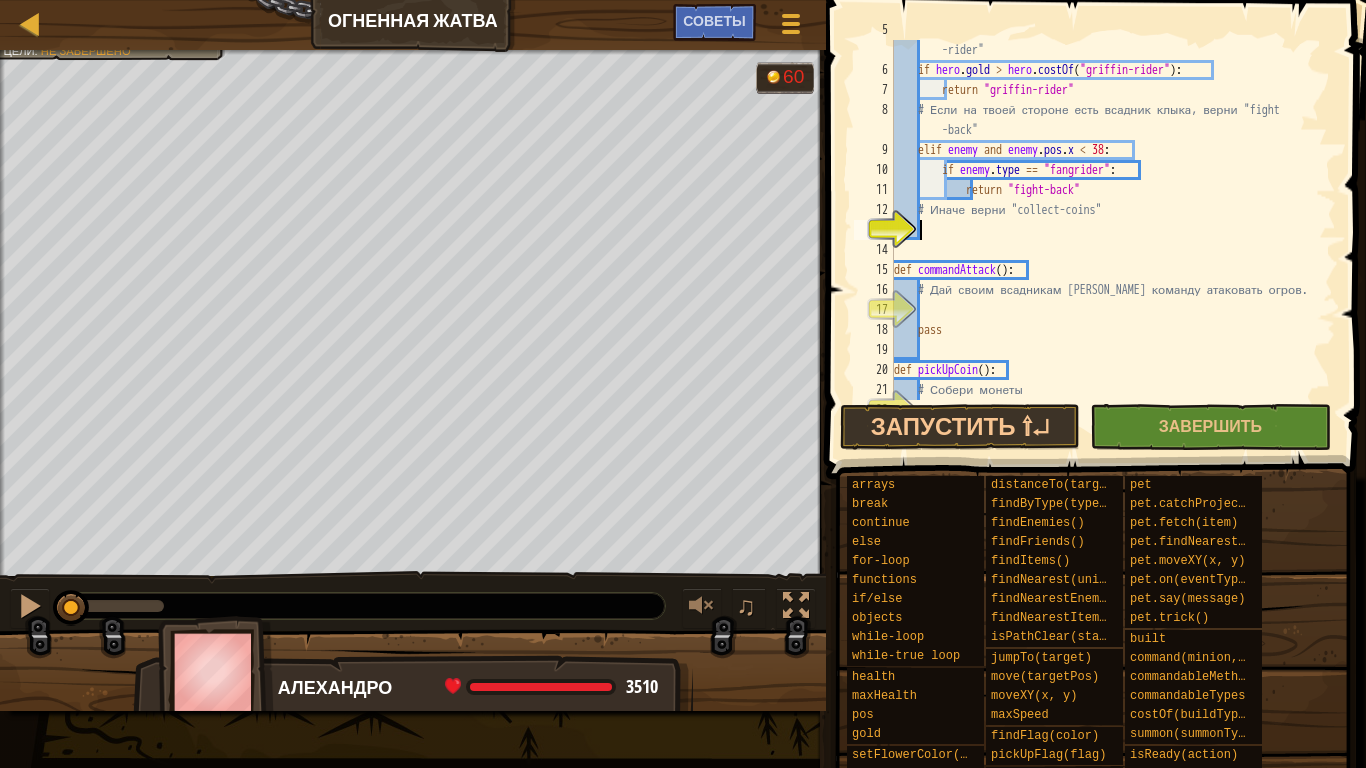 type on "e" 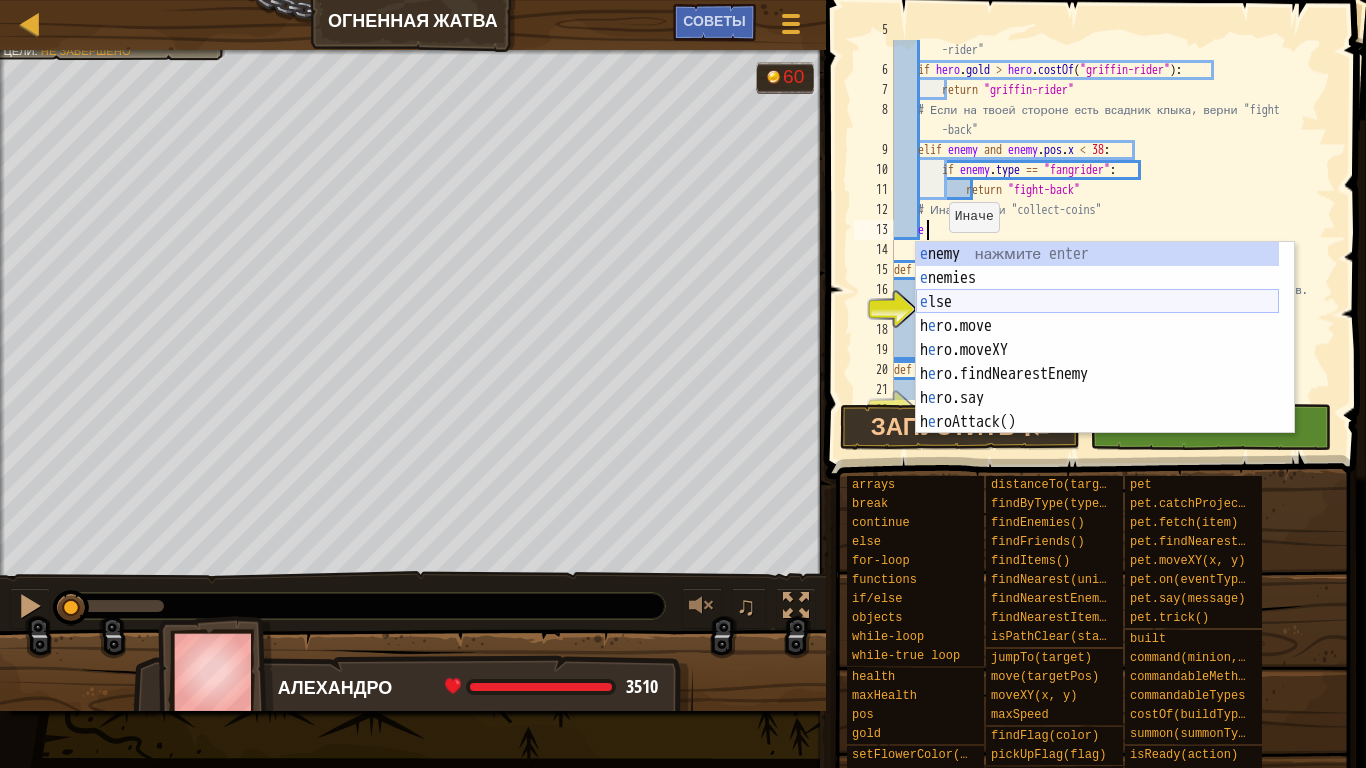 click on "e nemy нажмите enter e nemies нажмите enter e lse нажмите enter h e ro.move нажмите enter h e ro.moveXY нажмите enter h e ro.findNearestEnemy нажмите enter h e ro.say нажмите enter h e roAttack() нажмите enter h e ro.pos нажмите enter" at bounding box center (1097, 362) 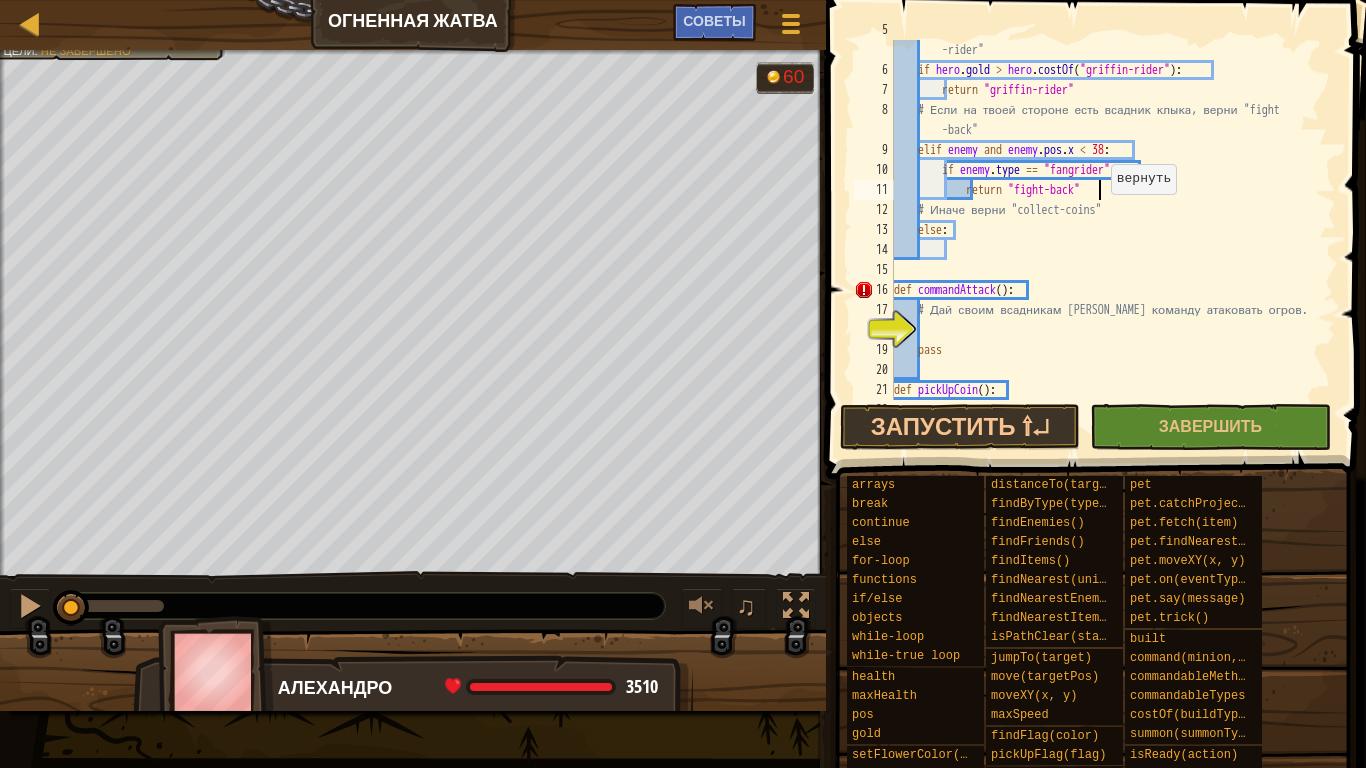 click on "# Если можешь призвать всадника грифонов, верни "griffin          -rider"      if   hero . gold   >   hero . costOf ( "griffin-rider" ) :          return   "griffin-rider"      # Если на твоей стороне есть всадник клыка, верни "fight          -back"      elif   enemy   and   enemy . pos . x   <   38 :          if   enemy . type   ==   "fangrider" :              return   "fight-back"        # Иначе верни "collect-coins"      else :          def   commandAttack ( ) :      # Дай своим всадникам грифонов команду атаковать огров.           pass      def   pickUpCoin ( ) :      # Собери монеты" at bounding box center (1105, 230) 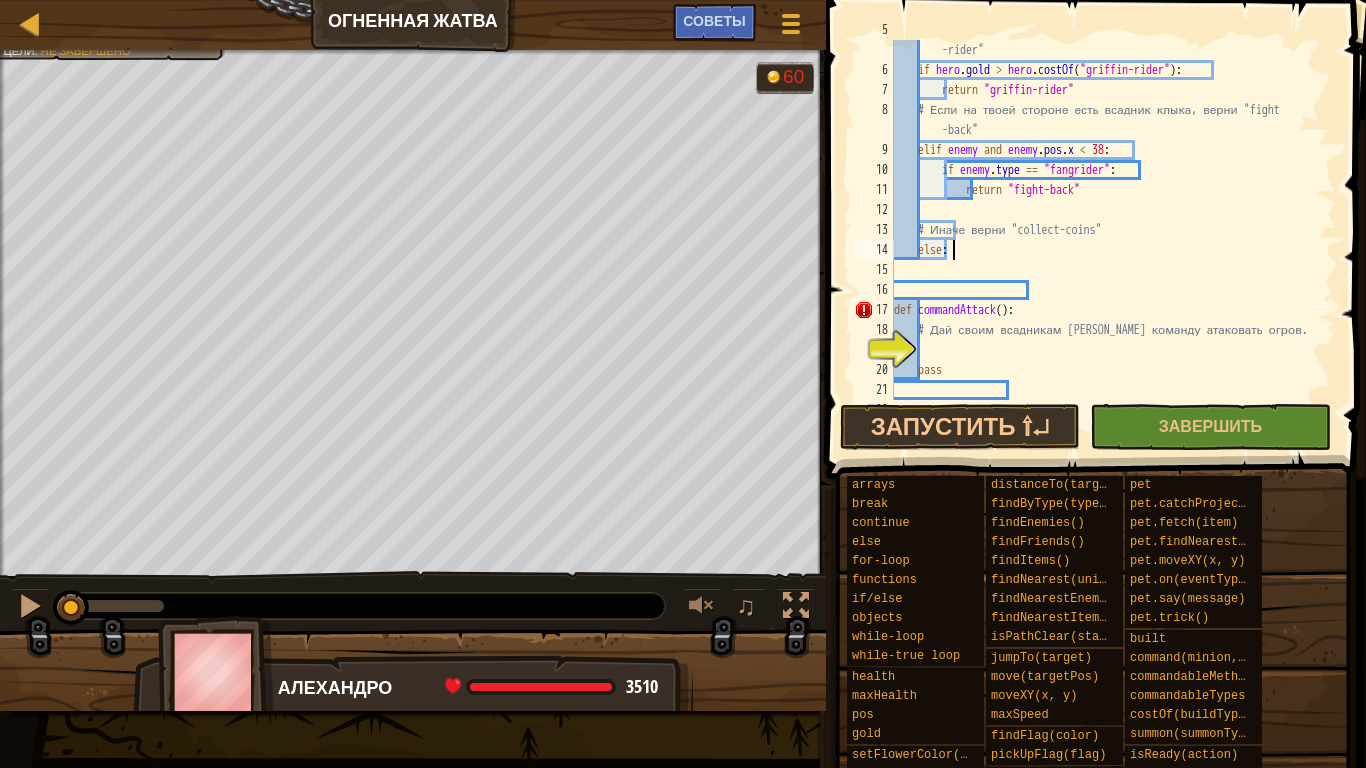 click on "# Если можешь призвать всадника грифонов, верни "griffin          -rider"      if   hero . gold   >   hero . costOf ( "griffin-rider" ) :          return   "griffin-rider"      # Если на твоей стороне есть всадник клыка, верни "fight          -back"      elif   enemy   and   enemy . pos . x   <   38 :          if   enemy . type   ==   "fangrider" :              return   "fight-back"                   # Иначе верни "collect-coins"      else :          def   commandAttack ( ) :      # Дай своим всадникам грифонов команду атаковать огров.           pass      def   pickUpCoin ( ) :" at bounding box center [1105, 230] 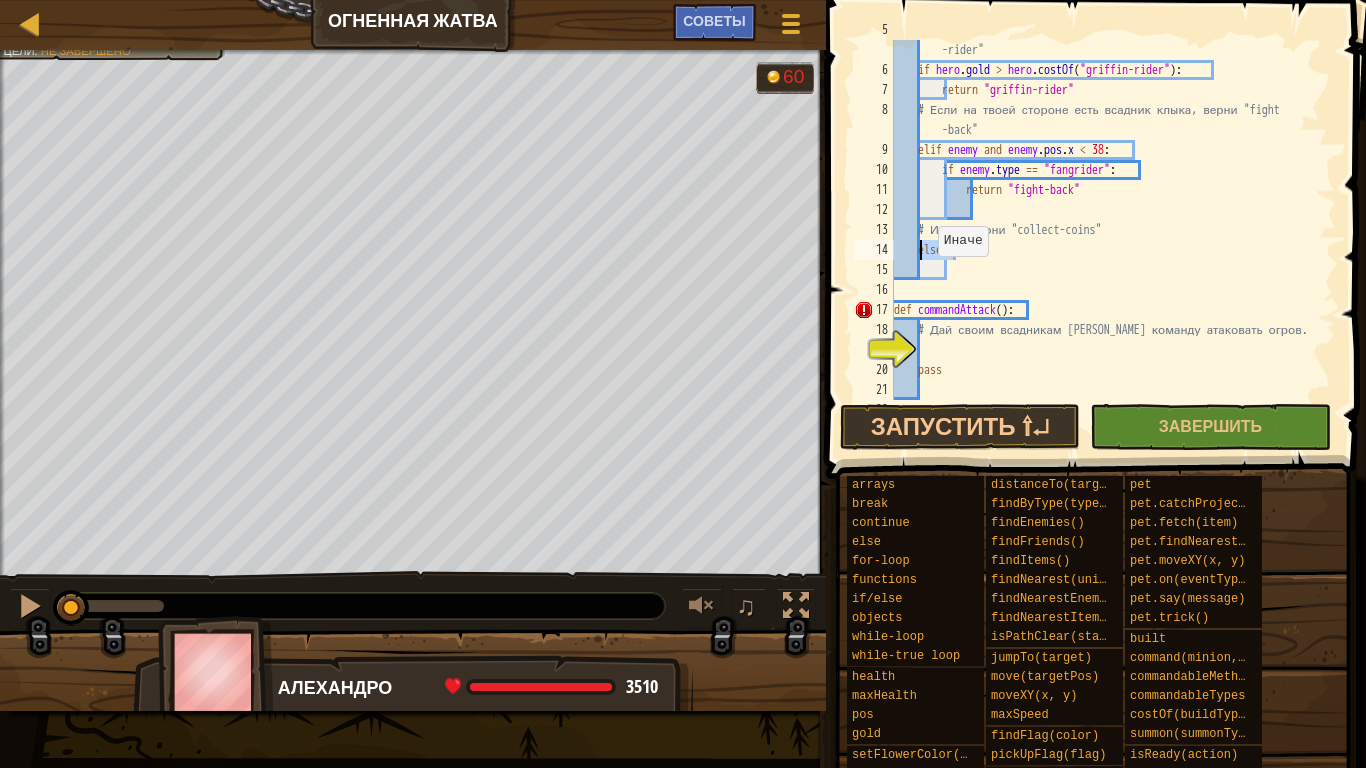 drag, startPoint x: 956, startPoint y: 257, endPoint x: 928, endPoint y: 256, distance: 28.01785 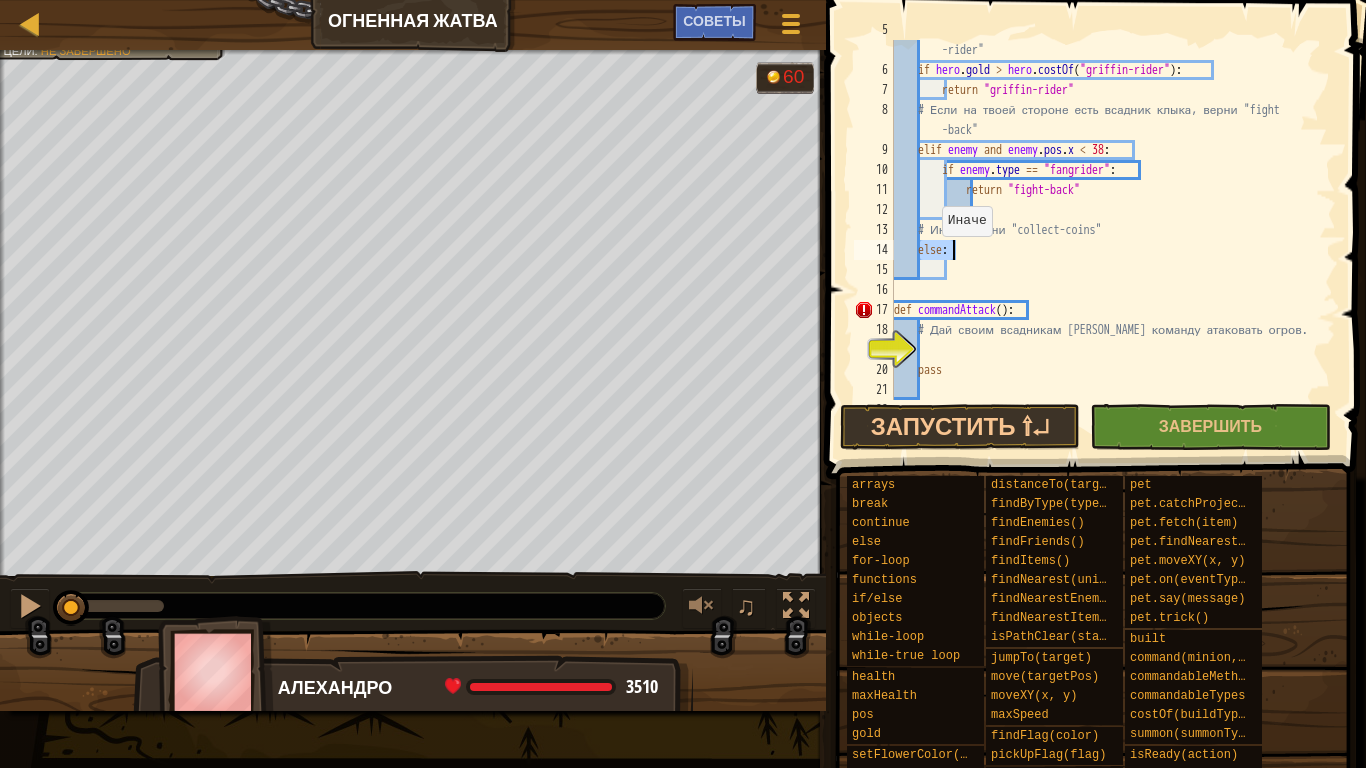 type on "# Иначе верни "collect-coins"" 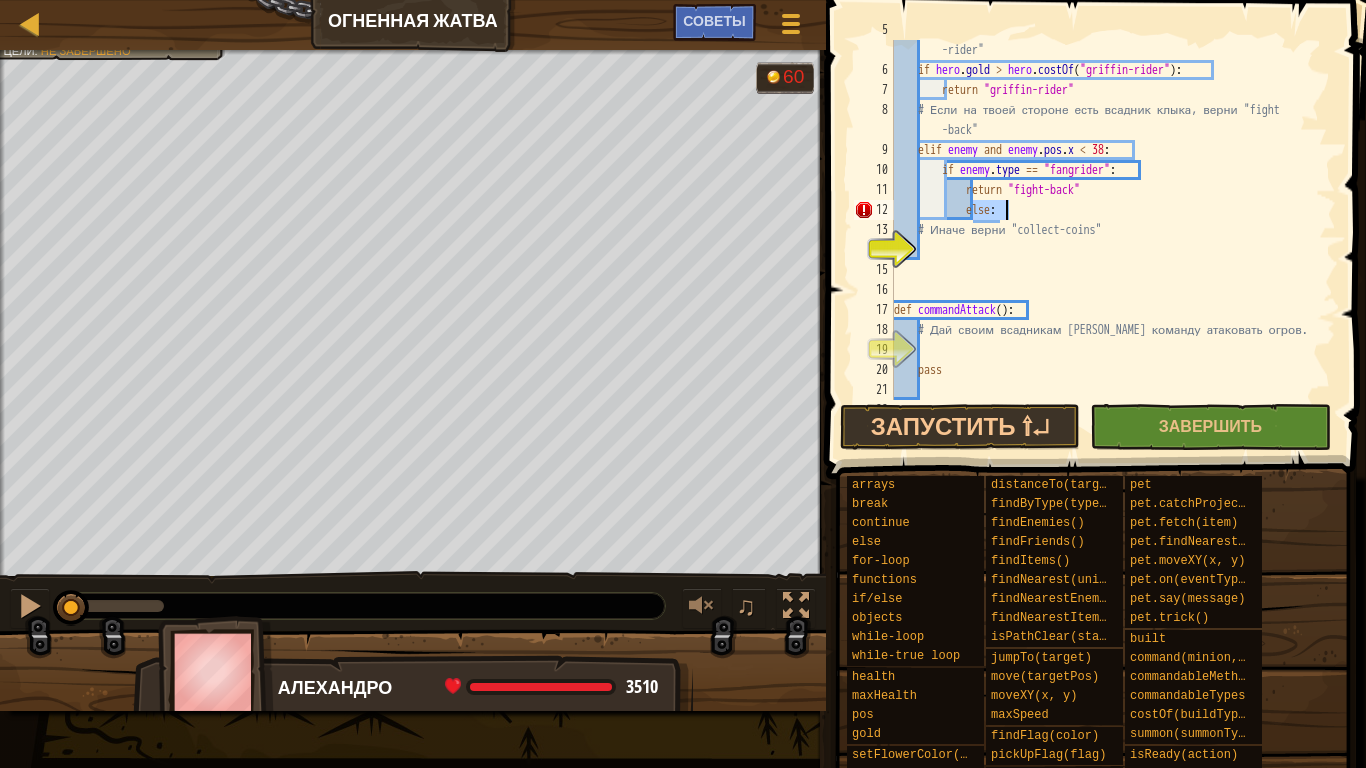 click on "# Если можешь призвать всадника грифонов, верни "griffin          -rider"      if   hero . gold   >   hero . costOf ( "griffin-rider" ) :          return   "griffin-rider"      # Если на твоей стороне есть всадник клыка, верни "fight          -back"      elif   enemy   and   enemy . pos . x   <   38 :          if   enemy . type   ==   "fangrider" :              return   "fight-back"              else :      # Иначе верни "collect-coins"               def   commandAttack ( ) :      # Дай своим всадникам грифонов команду атаковать огров.           pass      def   pickUpCoin ( ) :" at bounding box center [1105, 220] 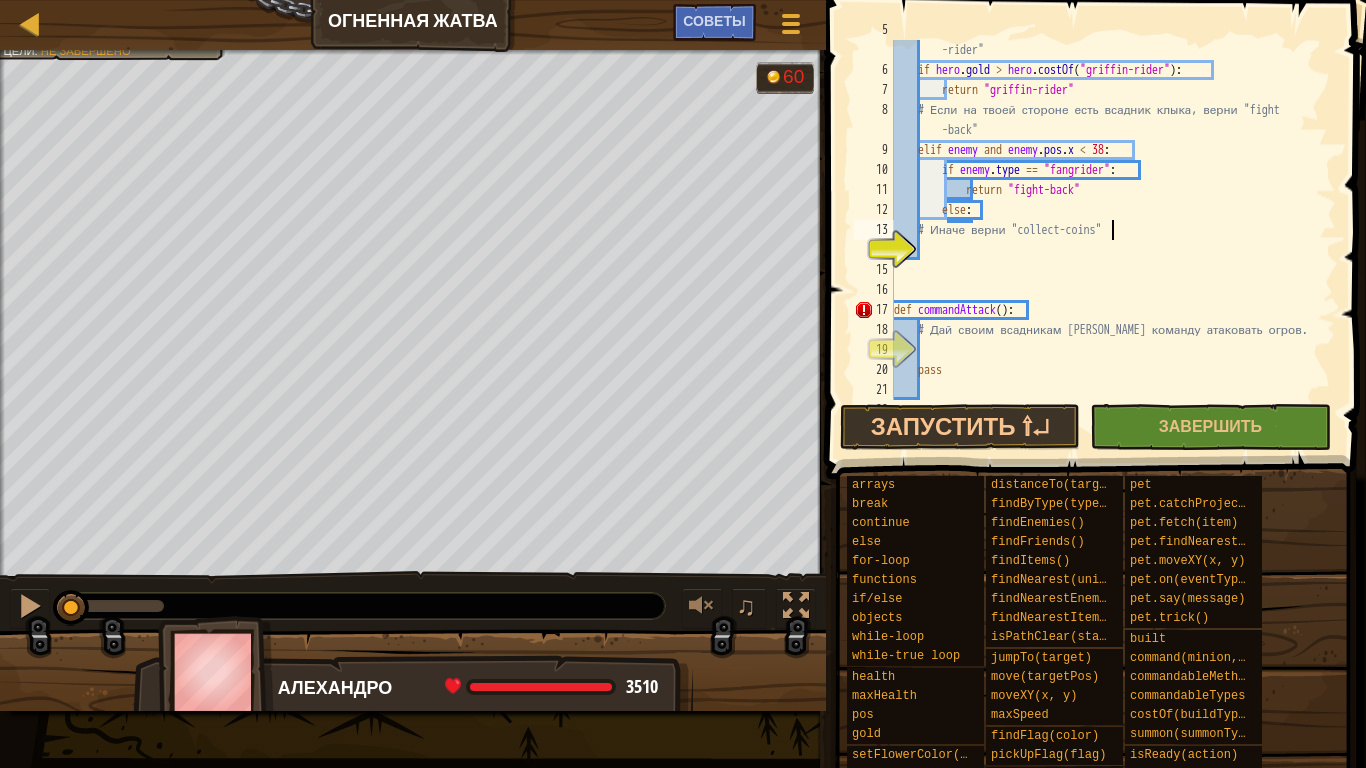 click on "# Если можешь призвать всадника грифонов, верни "griffin          -rider"      if   hero . gold   >   hero . costOf ( "griffin-rider" ) :          return   "griffin-rider"      # Если на твоей стороне есть всадник клыка, верни "fight          -back"      elif   enemy   and   enemy . pos . x   <   38 :          if   enemy . type   ==   "fangrider" :              return   "fight-back"          else :      # Иначе верни "collect-coins"               def   commandAttack ( ) :      # Дай своим всадникам грифонов команду атаковать огров.           pass      def   pickUpCoin ( ) :" at bounding box center (1105, 230) 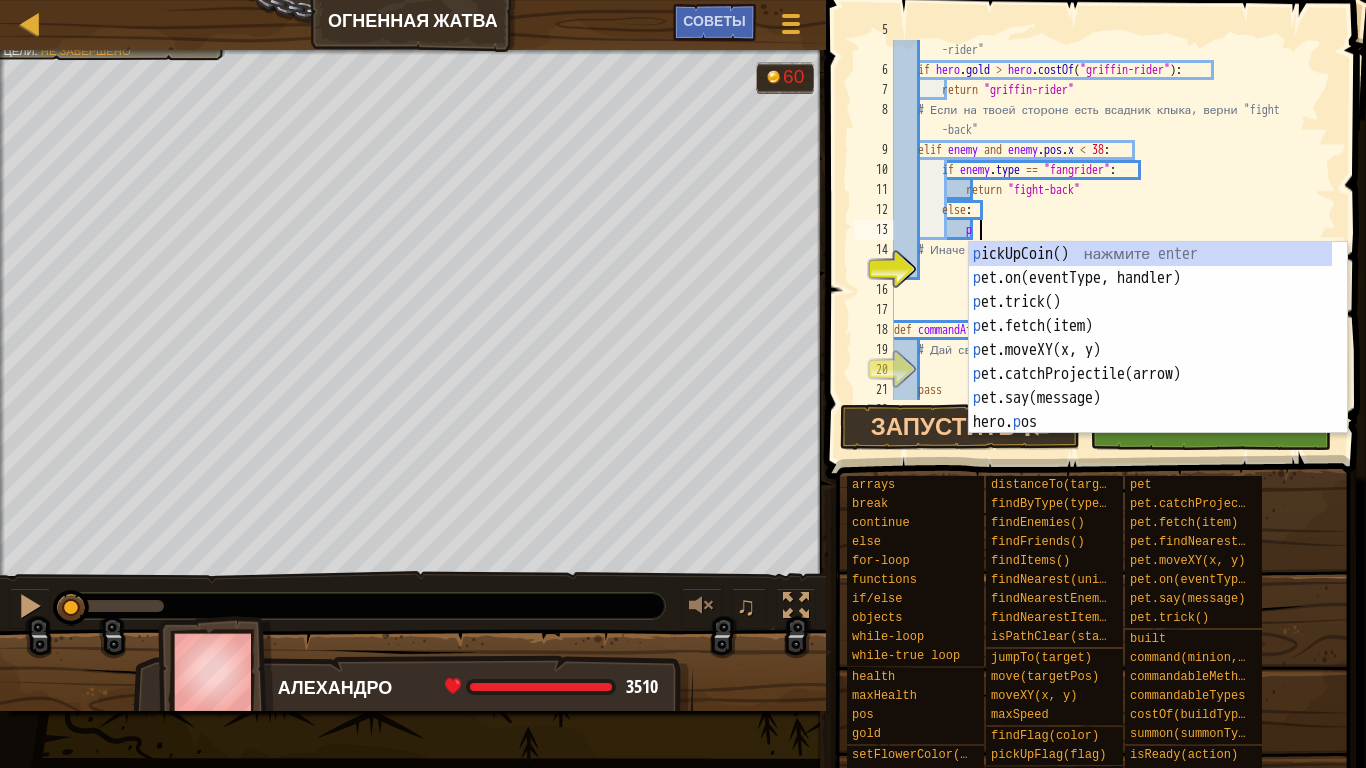 type on "puc" 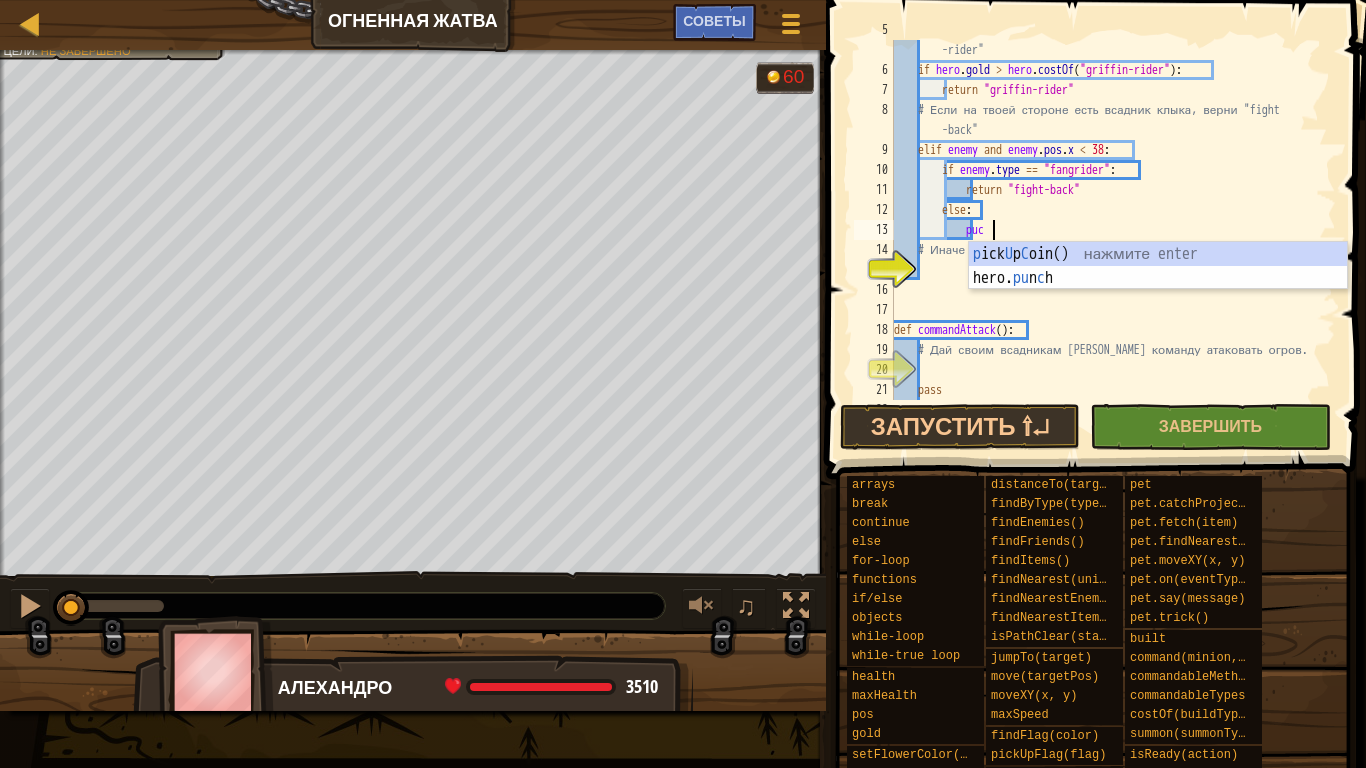 scroll, scrollTop: 9, scrollLeft: 7, axis: both 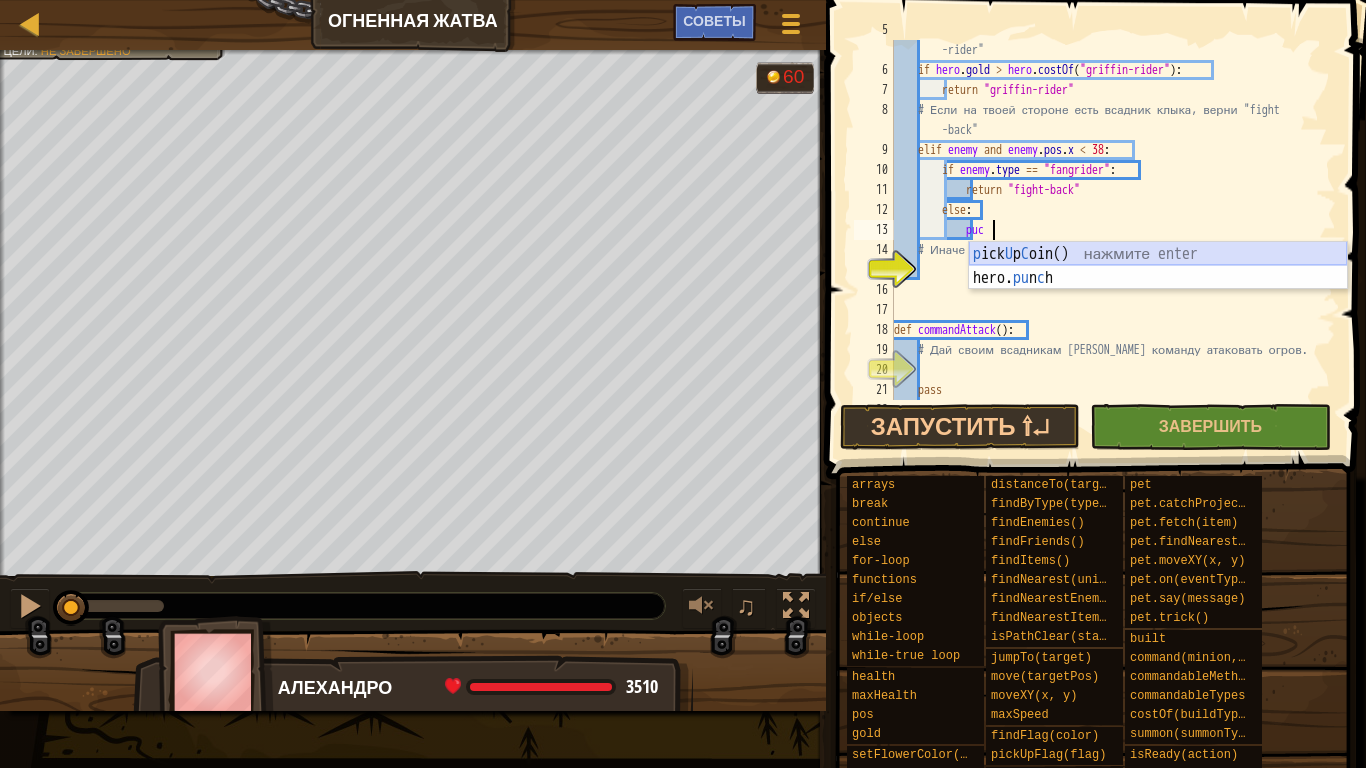 click on "p ick U p C oin() нажмите enter hero. pu n c h нажмите enter" at bounding box center (1158, 290) 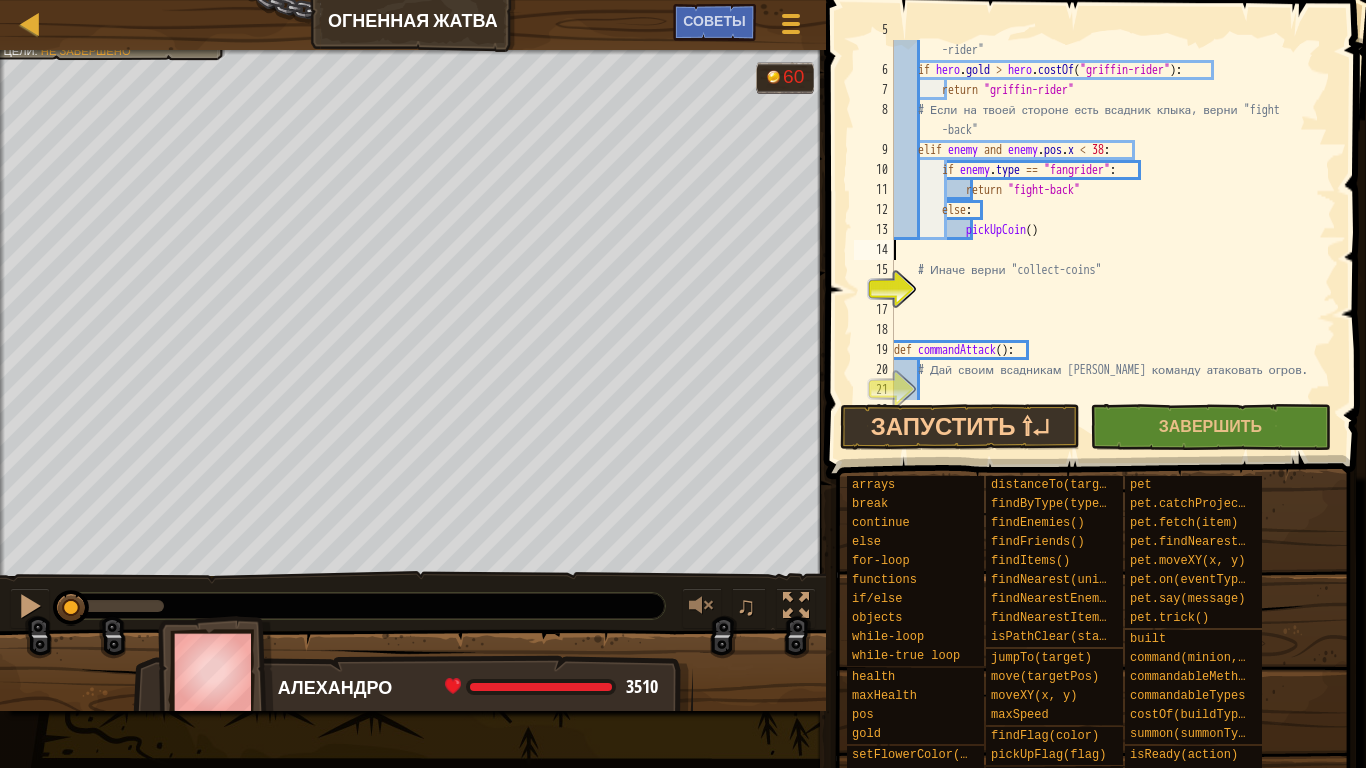 scroll, scrollTop: 9, scrollLeft: 0, axis: vertical 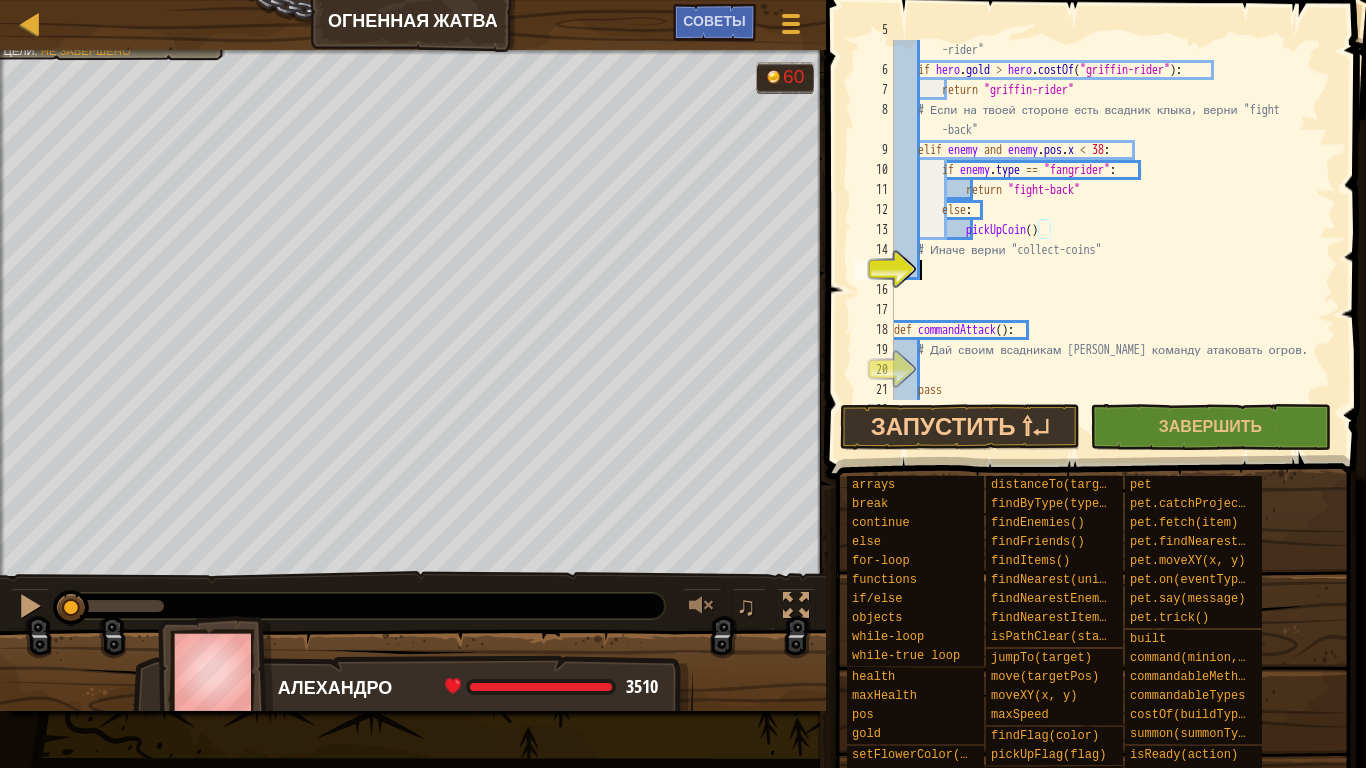 click on "# Если можешь призвать всадника грифонов, верни "griffin          -rider"      if   hero . gold   >   hero . costOf ( "griffin-rider" ) :          return   "griffin-rider"      # Если на твоей стороне есть всадник клыка, верни "fight          -back"      elif   enemy   and   enemy . pos . x   <   38 :          if   enemy . type   ==   "fangrider" :              return   "fight-back"          else :              pickUpCoin ( )      # Иначе верни "collect-coins"               def   commandAttack ( ) :      # Дай своим всадникам грифонов команду атаковать огров.           pass" at bounding box center [1105, 230] 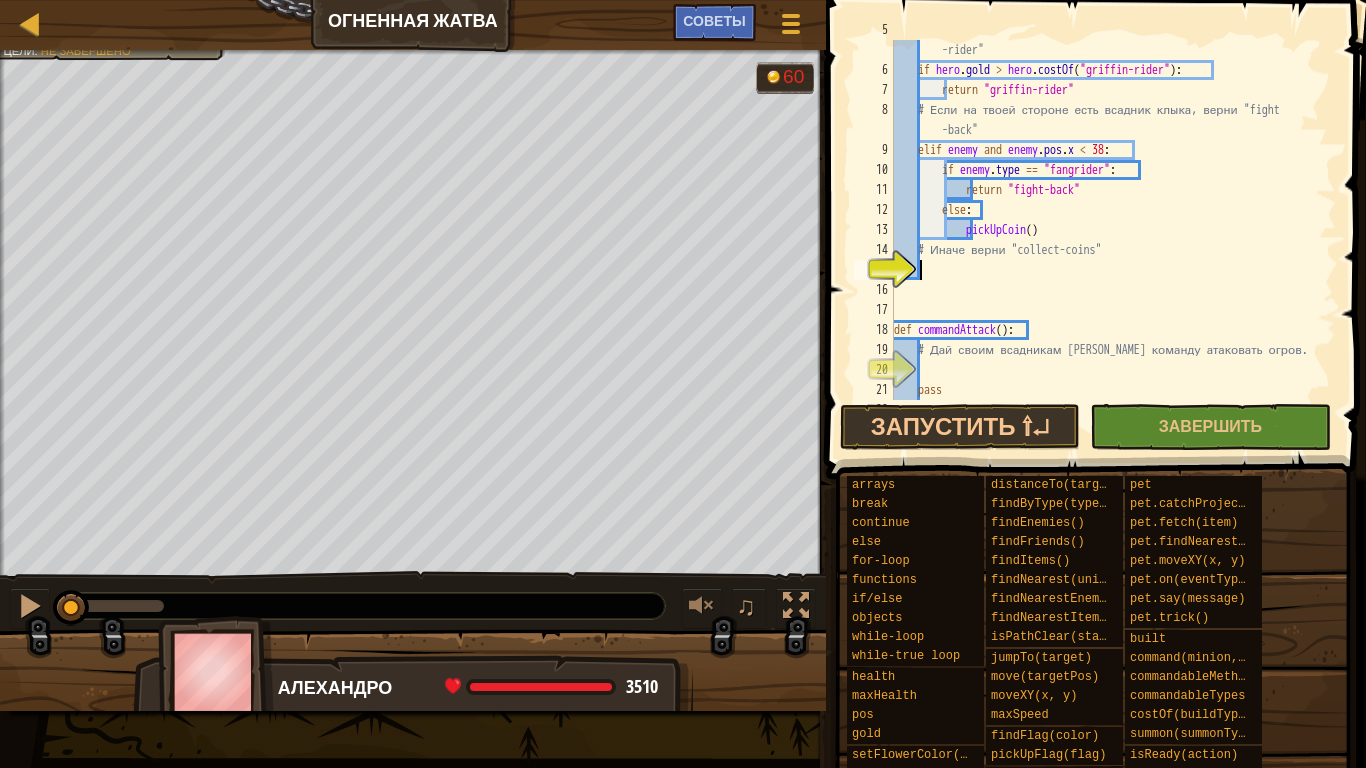type on "e" 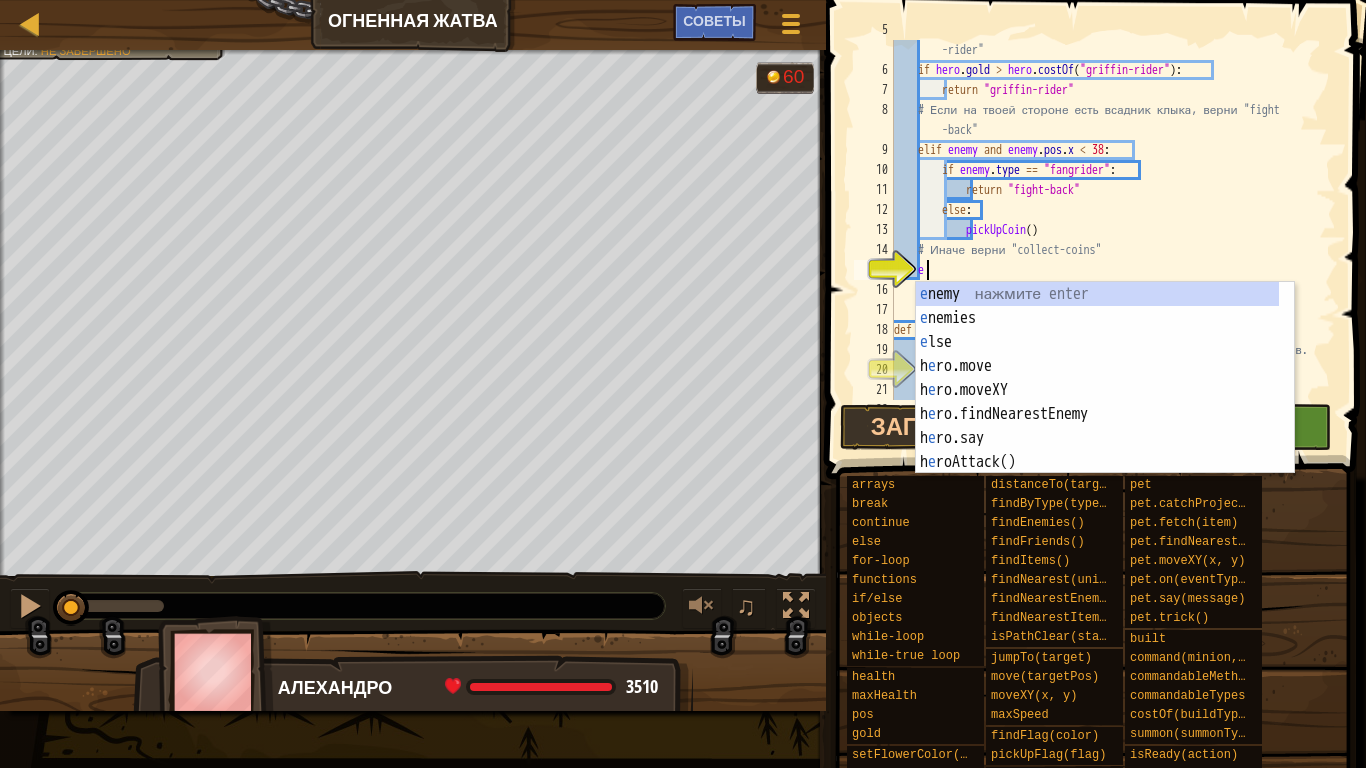 scroll, scrollTop: 9, scrollLeft: 1, axis: both 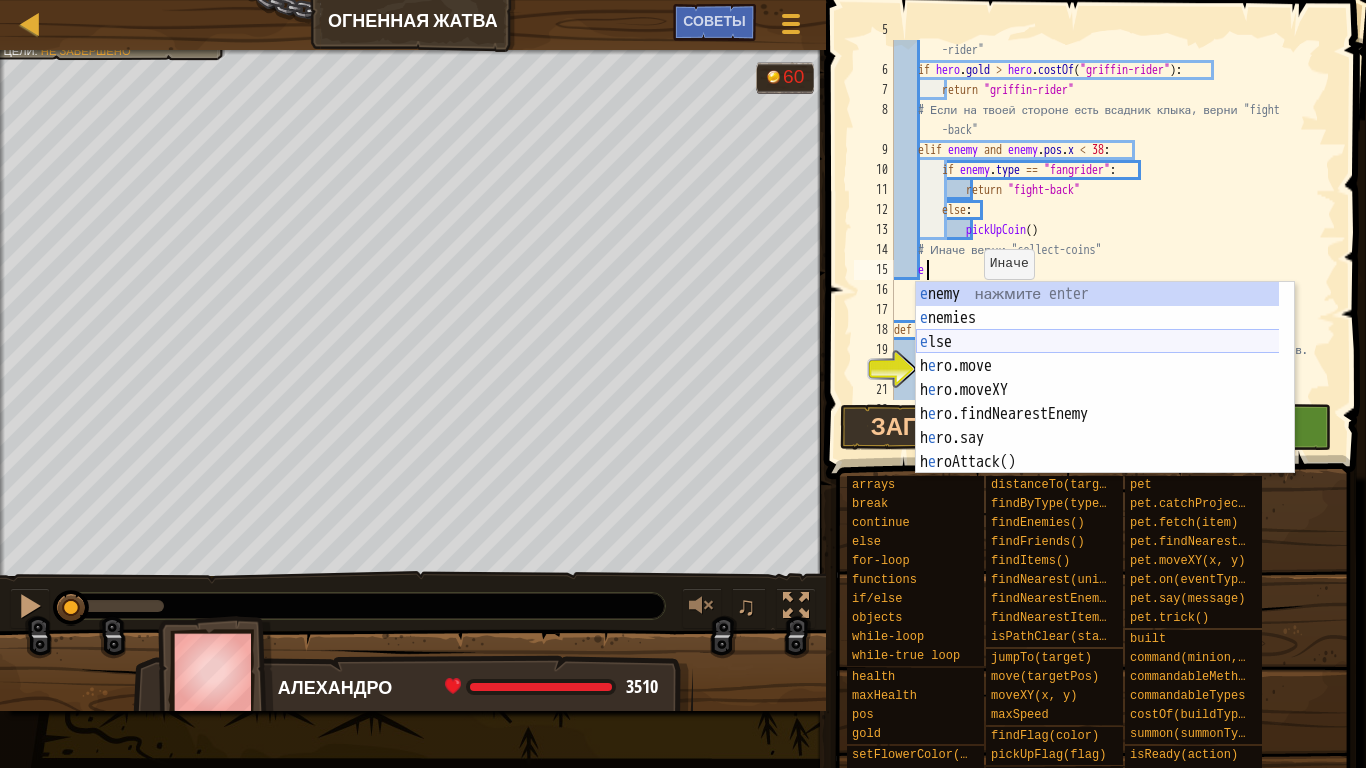 click on "e nemy нажмите enter e nemies нажмите enter e lse нажмите enter h e ro.move нажмите enter h e ro.moveXY нажмите enter h e ro.findNearestEnemy нажмите enter h e ro.say нажмите enter h e roAttack() нажмите enter h e ro.pos нажмите enter" at bounding box center [1105, 402] 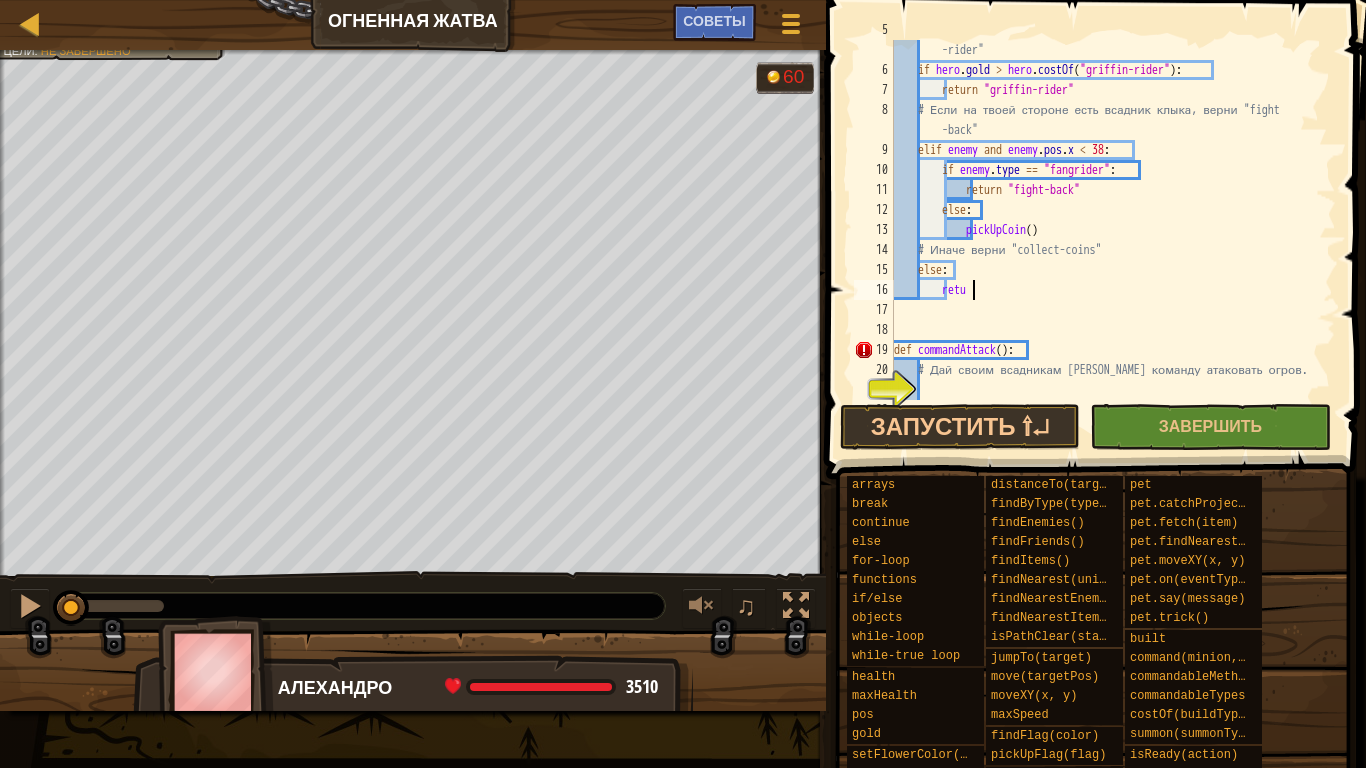 scroll, scrollTop: 9, scrollLeft: 6, axis: both 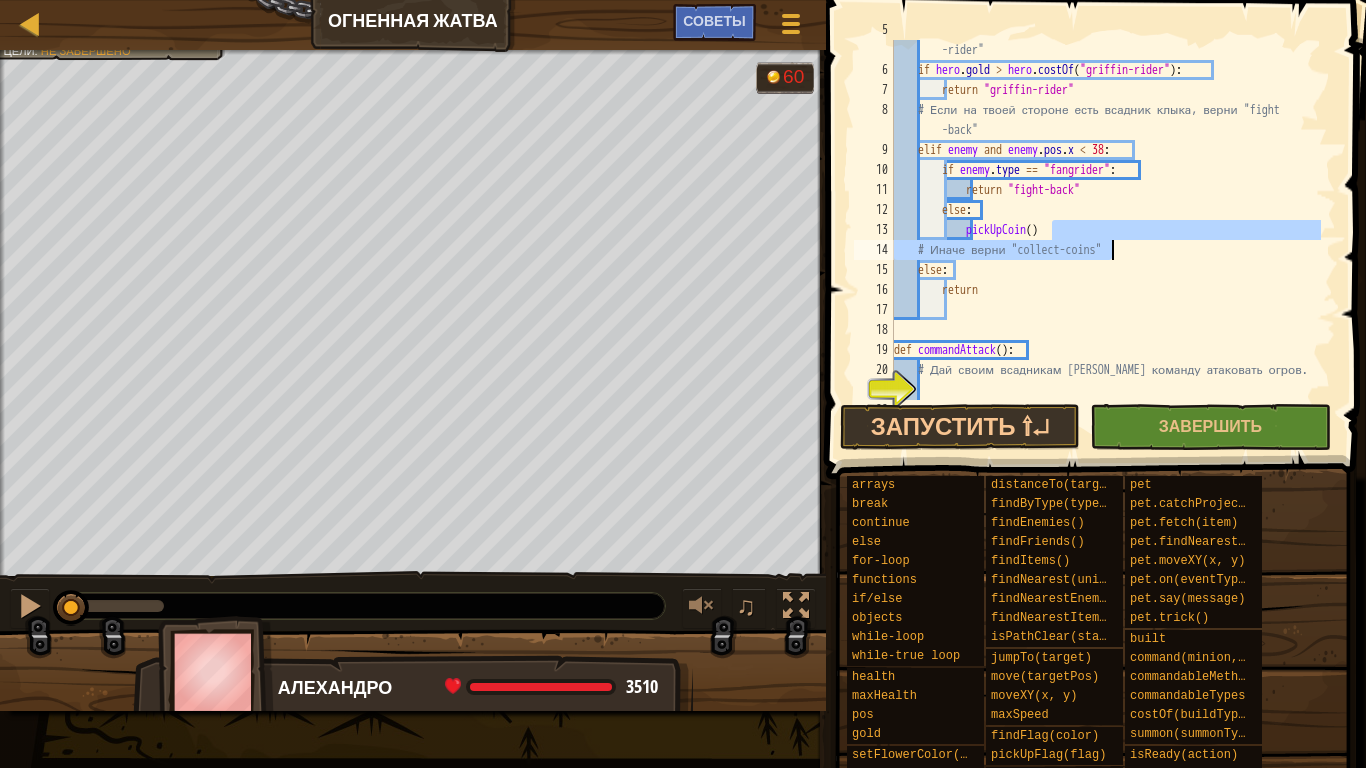 click on "# Если можешь призвать всадника грифонов, верни "griffin          -rider"      if   hero . gold   >   hero . costOf ( "griffin-rider" ) :          return   "griffin-rider"      # Если на твоей стороне есть всадник клыка, верни "fight          -back"      elif   enemy   and   enemy . pos . x   <   38 :          if   enemy . type   ==   "fangrider" :              return   "fight-back"          else :              pickUpCoin ( )      # Иначе верни "collect-coins"      else :          return            def   commandAttack ( ) :      # Дай своим всадникам грифонов команду атаковать огров.           pass" at bounding box center [1105, 230] 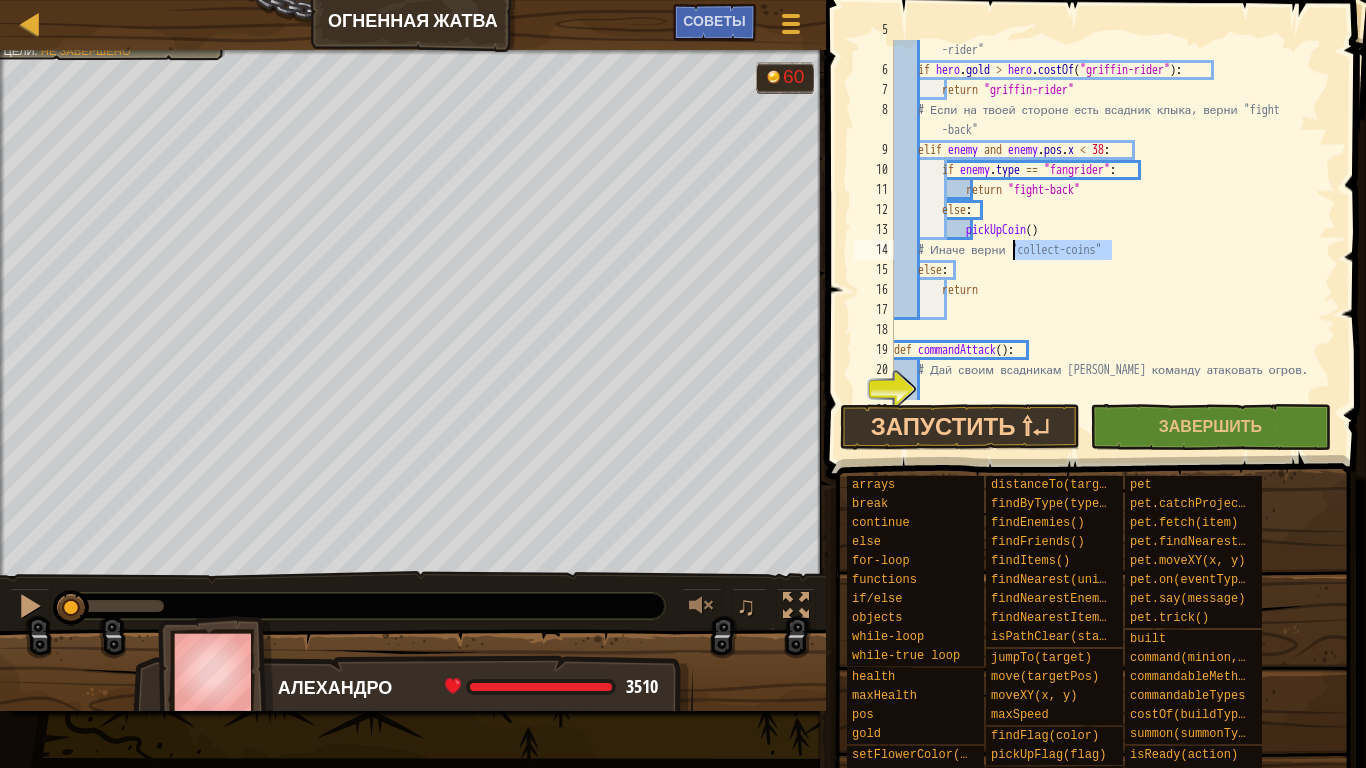 drag, startPoint x: 1120, startPoint y: 252, endPoint x: 1013, endPoint y: 257, distance: 107.11676 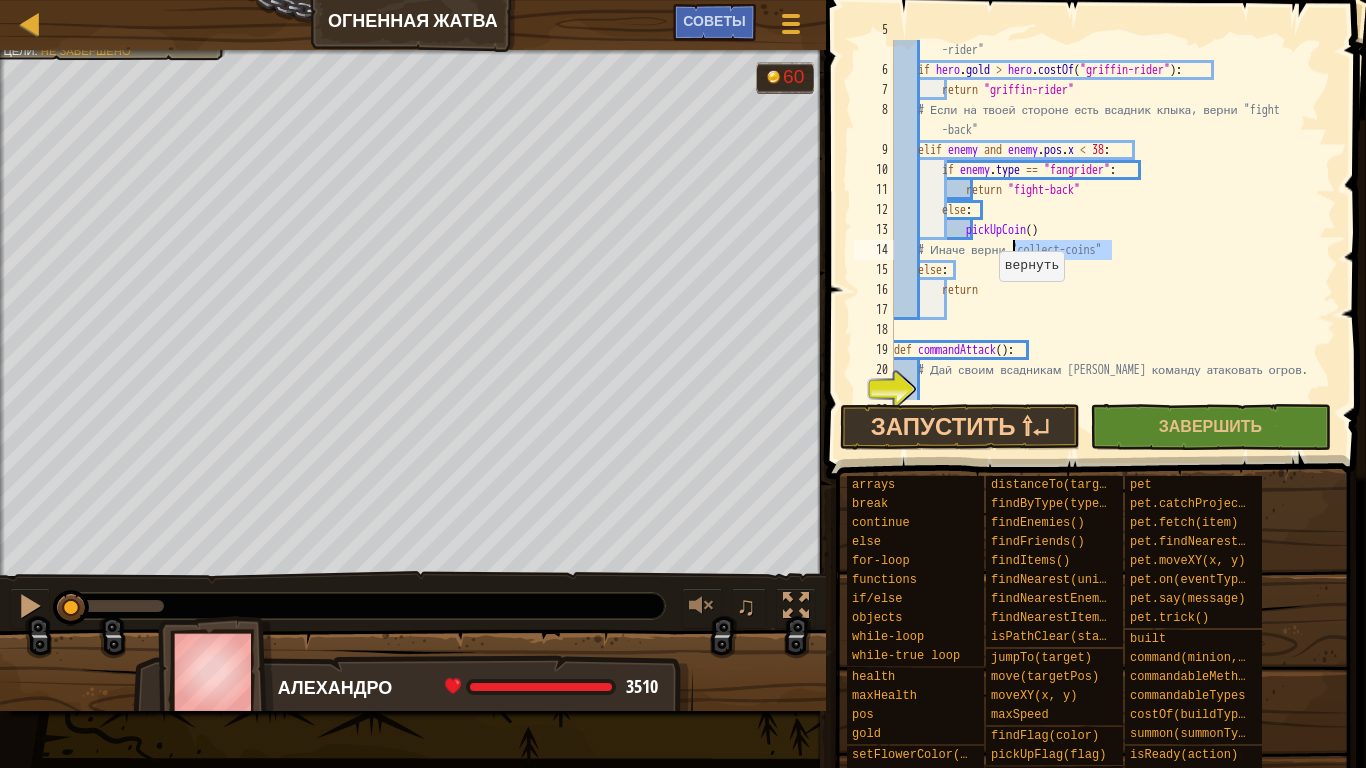 click on "# Если можешь призвать всадника грифонов, верни "griffin          -rider"      if   hero . gold   >   hero . costOf ( "griffin-rider" ) :          return   "griffin-rider"      # Если на твоей стороне есть всадник клыка, верни "fight          -back"      elif   enemy   and   enemy . pos . x   <   38 :          if   enemy . type   ==   "fangrider" :              return   "fight-back"          else :              pickUpCoin ( )      # Иначе верни "collect-coins"      else :          return            def   commandAttack ( ) :      # Дай своим всадникам грифонов команду атаковать огров.           pass" at bounding box center [1105, 230] 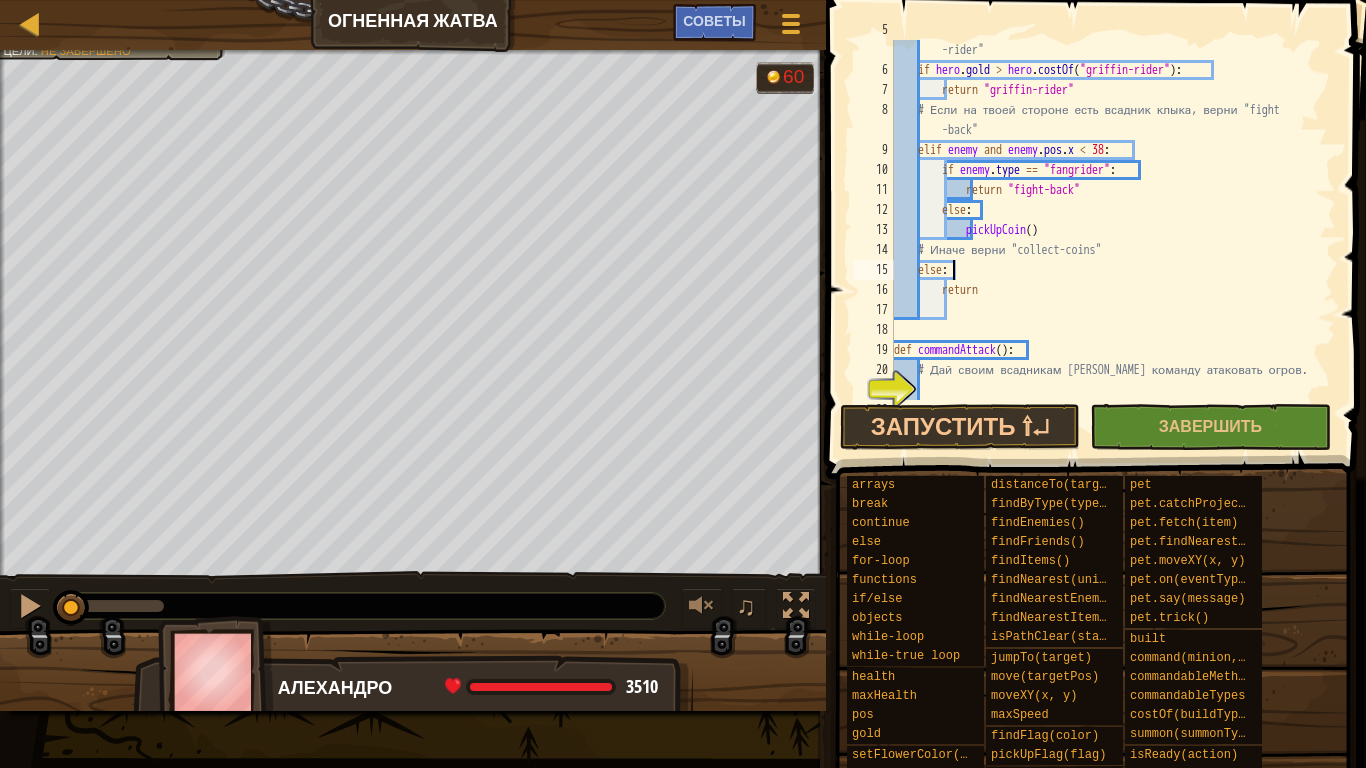 click on "# Если можешь призвать всадника грифонов, верни "griffin          -rider"      if   hero . gold   >   hero . costOf ( "griffin-rider" ) :          return   "griffin-rider"      # Если на твоей стороне есть всадник клыка, верни "fight          -back"      elif   enemy   and   enemy . pos . x   <   38 :          if   enemy . type   ==   "fangrider" :              return   "fight-back"          else :              pickUpCoin ( )      # Иначе верни "collect-coins"      else :          return            def   commandAttack ( ) :      # Дай своим всадникам грифонов команду атаковать огров.           pass" at bounding box center [1105, 230] 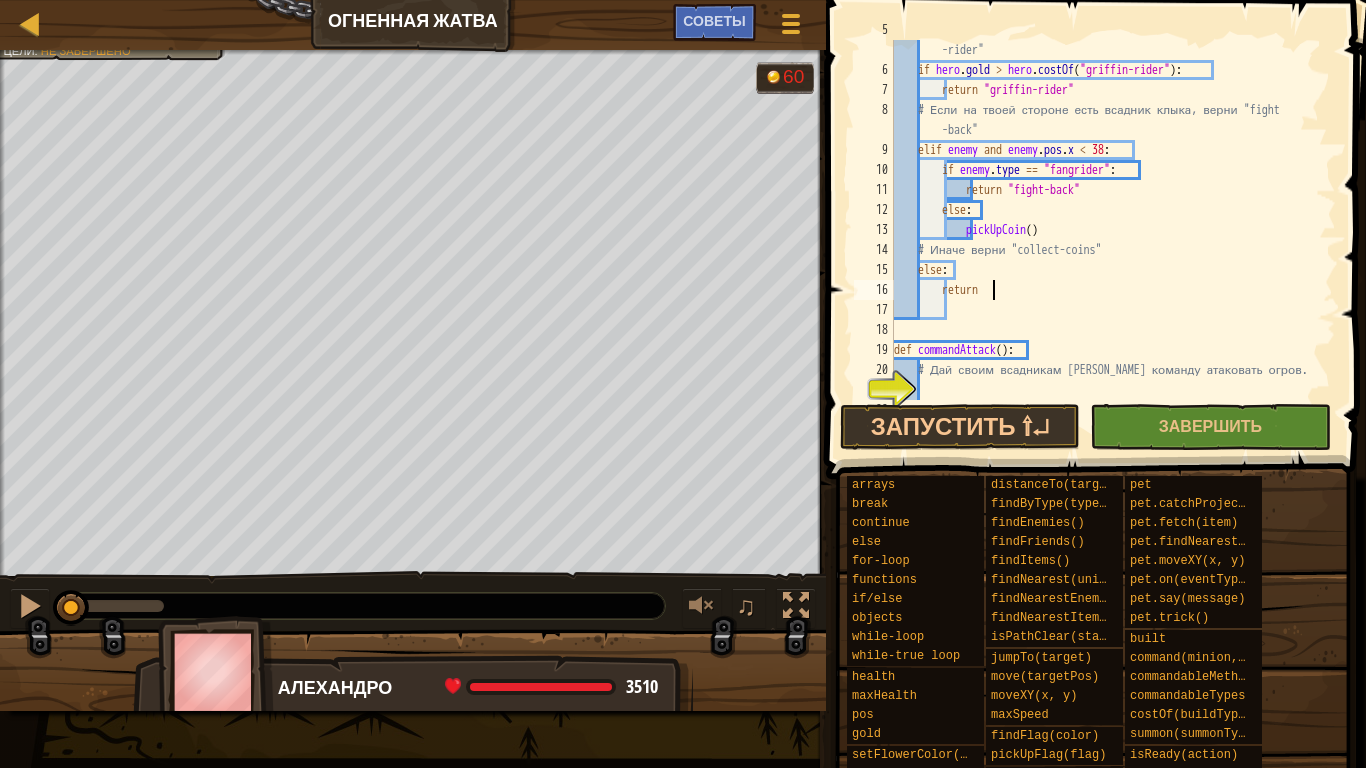 paste on ""collect-coins"" 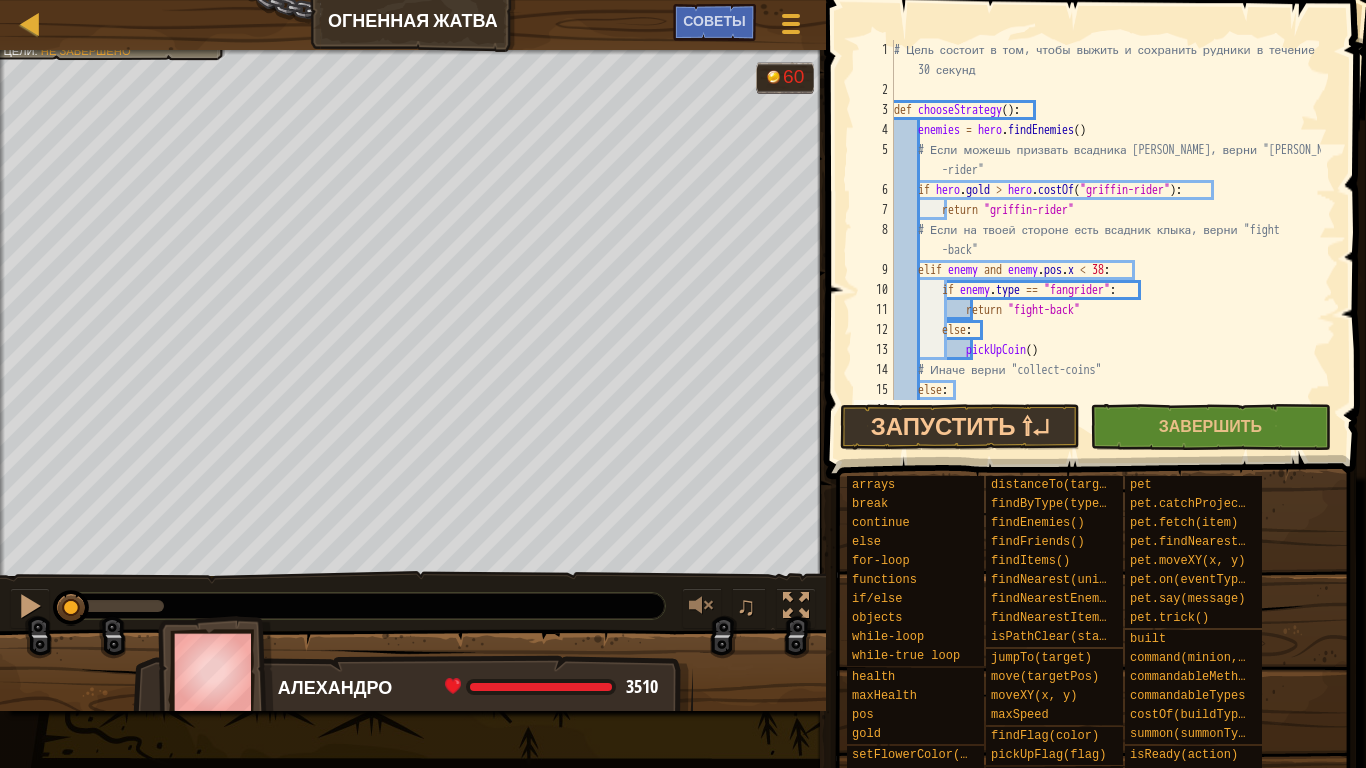 scroll, scrollTop: 0, scrollLeft: 0, axis: both 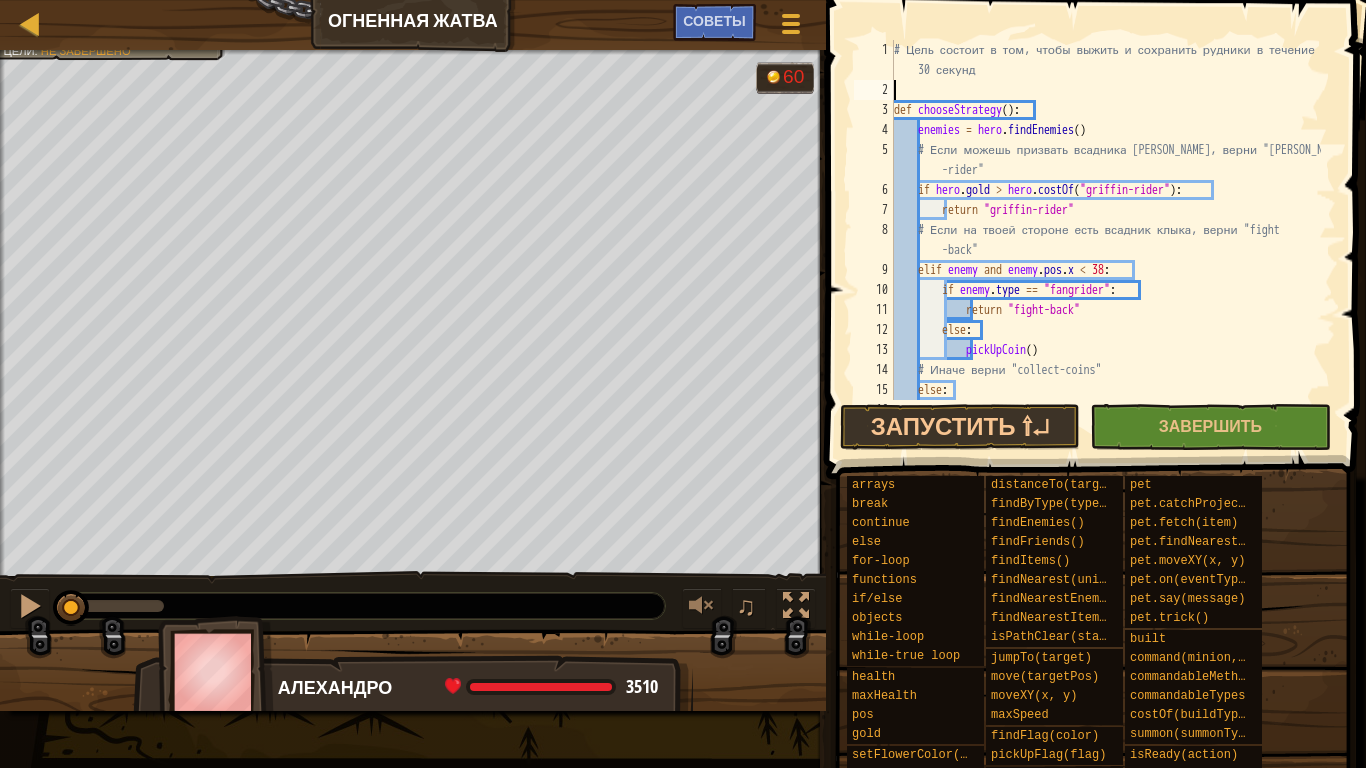 click on "# Цель состоит в том, чтобы выжить и сохранить рудники в течение       30 секунд def   chooseStrategy ( ) :      enemies   =   hero . findEnemies ( )      # Если можешь призвать всадника грифонов, верни "griffin          -rider"      if   hero . gold   >   hero . costOf ( "griffin-rider" ) :          return   "griffin-rider"      # Если на твоей стороне есть всадник клыка, верни "fight          -back"      elif   enemy   and   enemy . pos . x   <   38 :          if   enemy . type   ==   "fangrider" :              return   "fight-back"          else :              pickUpCoin ( )      # Иначе верни "collect-coins"      else :          return   "collect-coins"" at bounding box center [1105, 250] 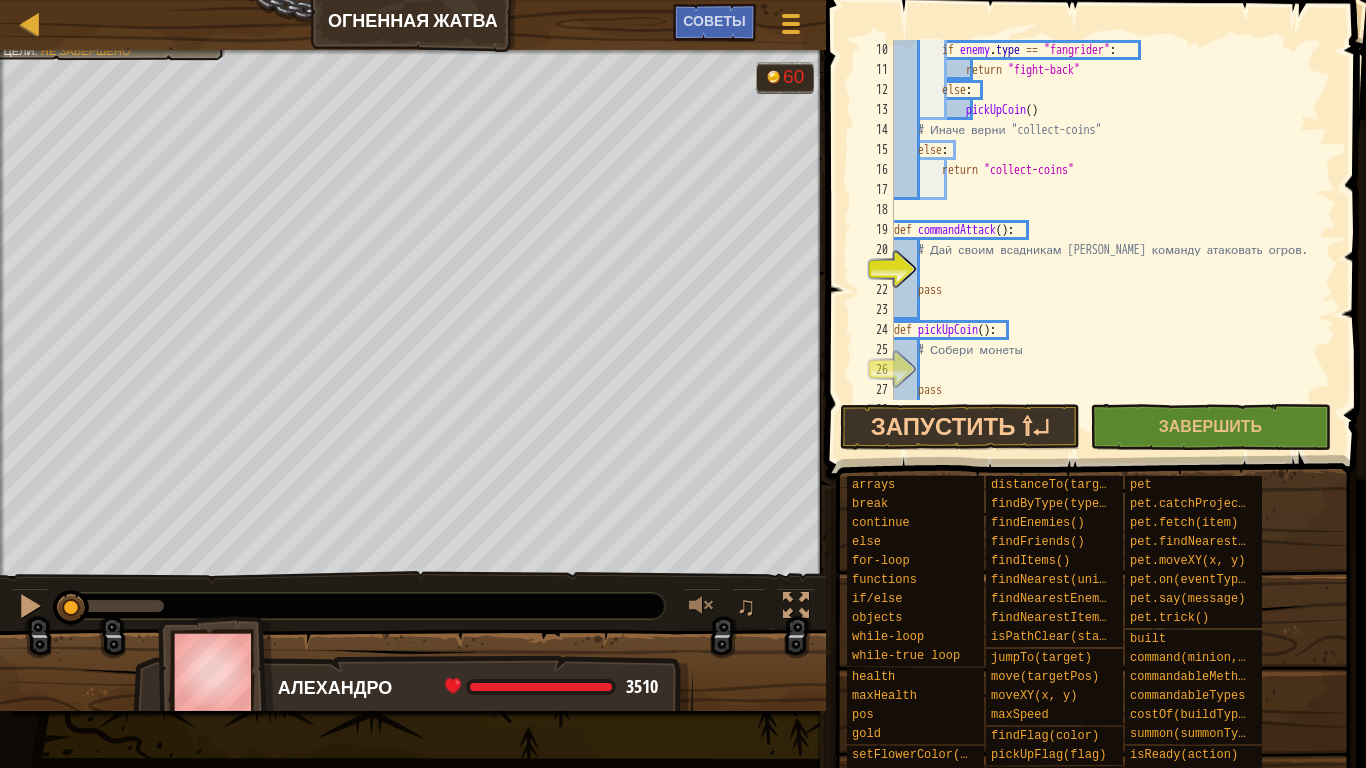 scroll, scrollTop: 300, scrollLeft: 0, axis: vertical 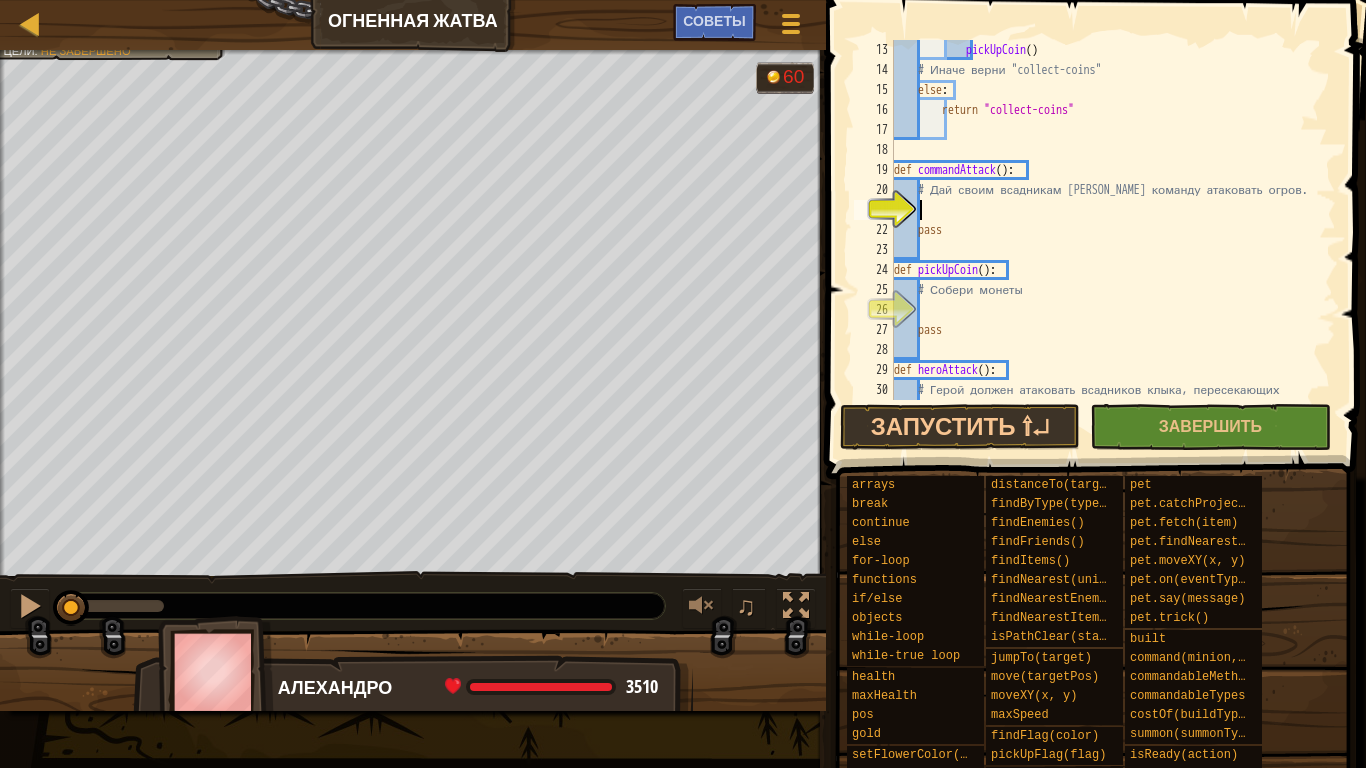 click on "pickUpCoin ( )      # Иначе верни "collect-coins"      else :          return   "collect-coins"          def   commandAttack ( ) :      # Дай своим всадникам грифонов команду атаковать огров.           pass      def   pickUpCoin ( ) :      # Собери монеты           pass      def   heroAttack ( ) :      # Герой должен атаковать всадников клыка, пересекающих           минное поле." at bounding box center (1105, 250) 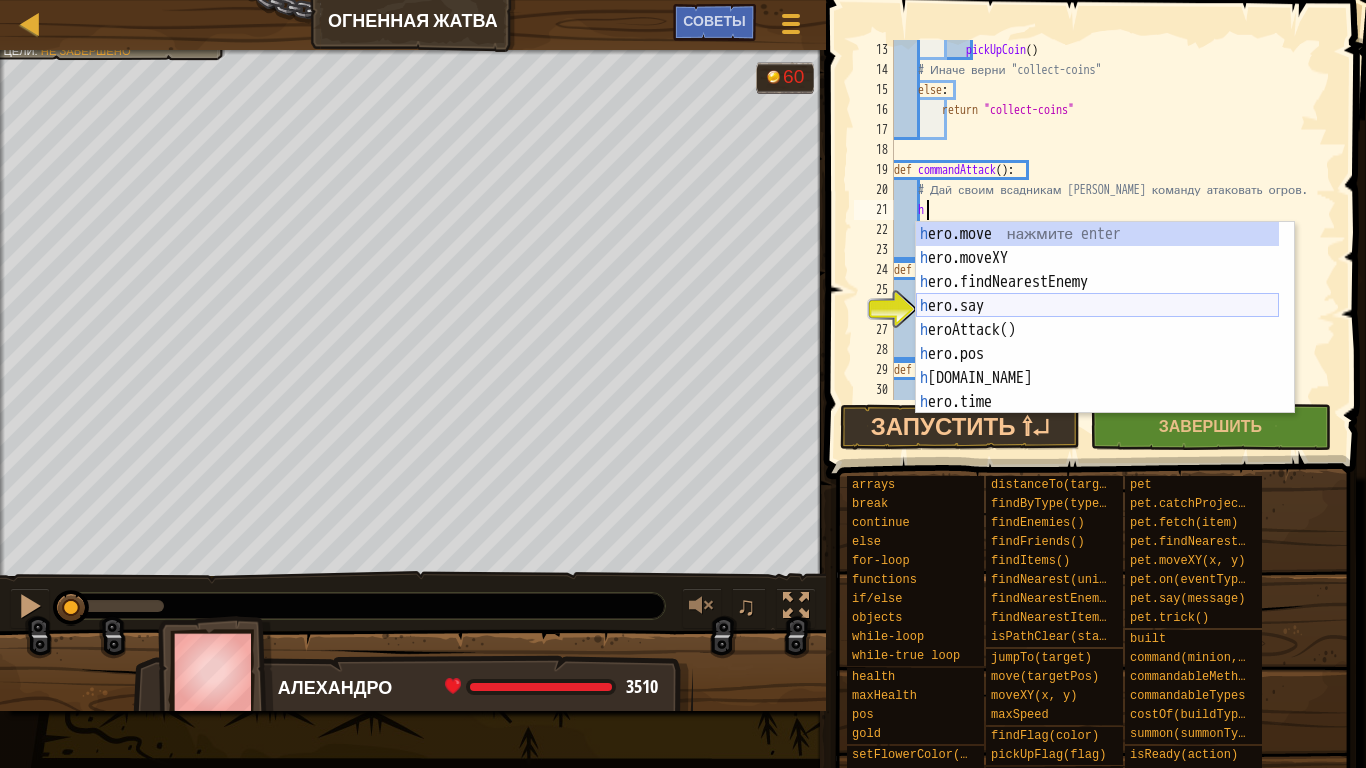 scroll, scrollTop: 120, scrollLeft: 0, axis: vertical 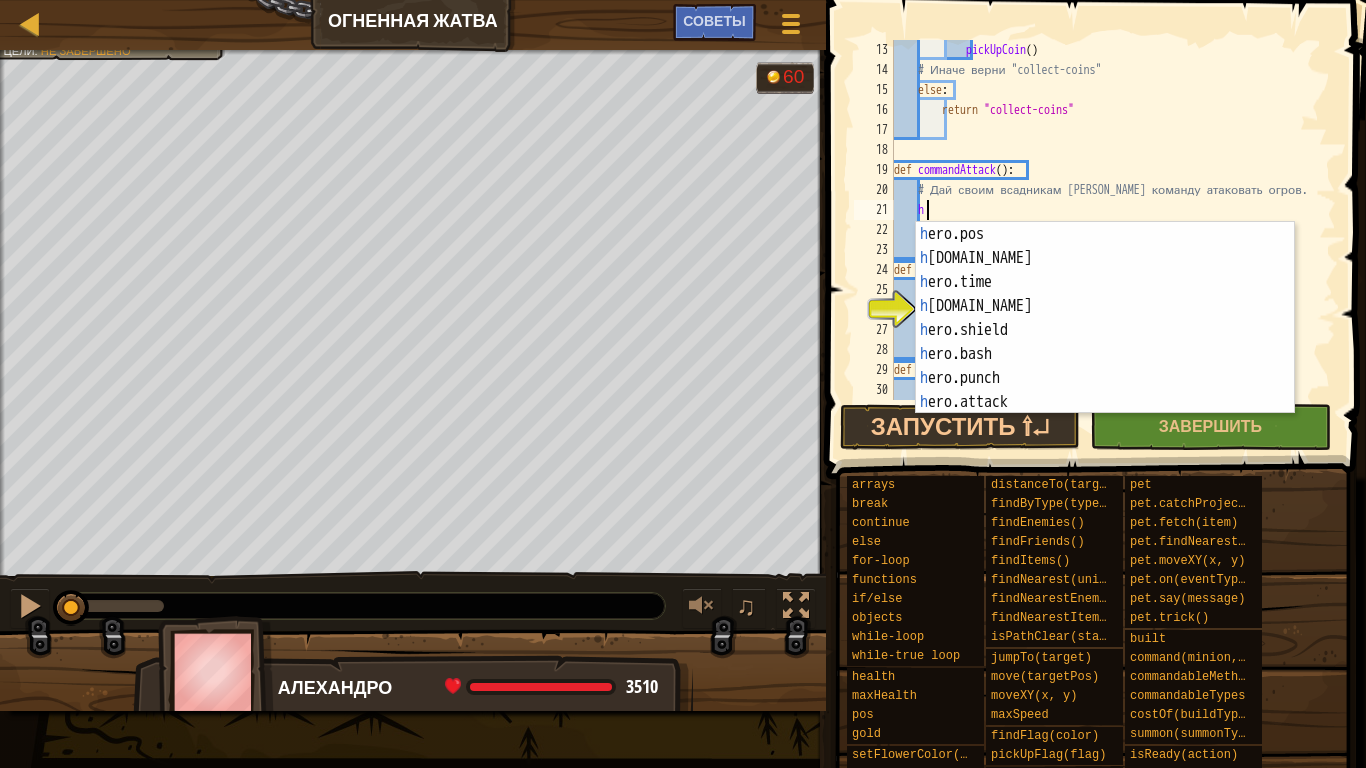 click on "pickUpCoin ( )      # Иначе верни "collect-coins"      else :          return   "collect-coins"          def   commandAttack ( ) :      # Дай своим всадникам грифонов команду атаковать огров.      h      pass      def   pickUpCoin ( ) :      # Собери монеты           pass      def   heroAttack ( ) :      # Герой должен атаковать всадников клыка, пересекающих           минное поле." at bounding box center [1105, 250] 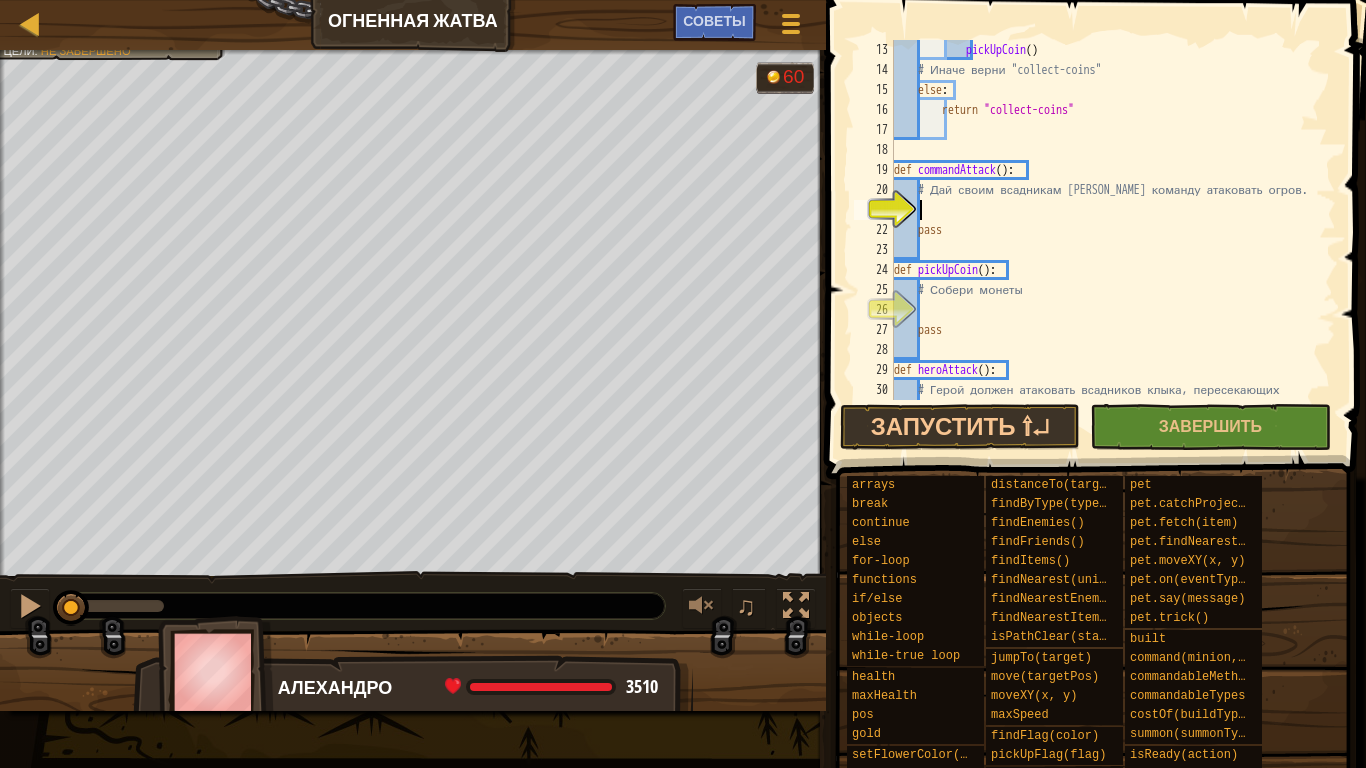 scroll, scrollTop: 0, scrollLeft: 0, axis: both 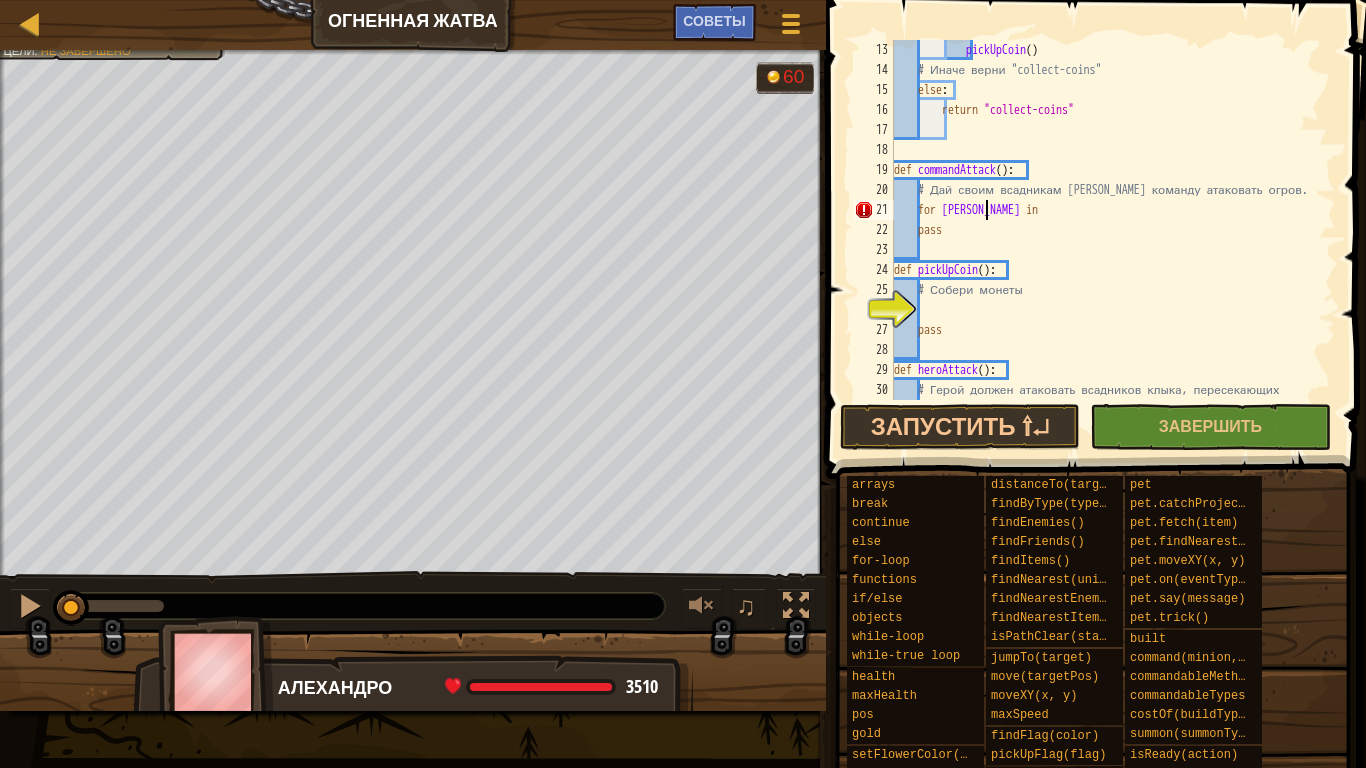 click on "pickUpCoin ( )      # Иначе верни "collect-coins"      else :          return   "collect-coins"          def   commandAttack ( ) :      # Дай своим всадникам грифонов команду атаковать огров.      for   griffen   in        pass      def   pickUpCoin ( ) :      # Собери монеты           pass      def   heroAttack ( ) :      # Герой должен атаковать всадников клыка, пересекающих           минное поле." at bounding box center (1105, 250) 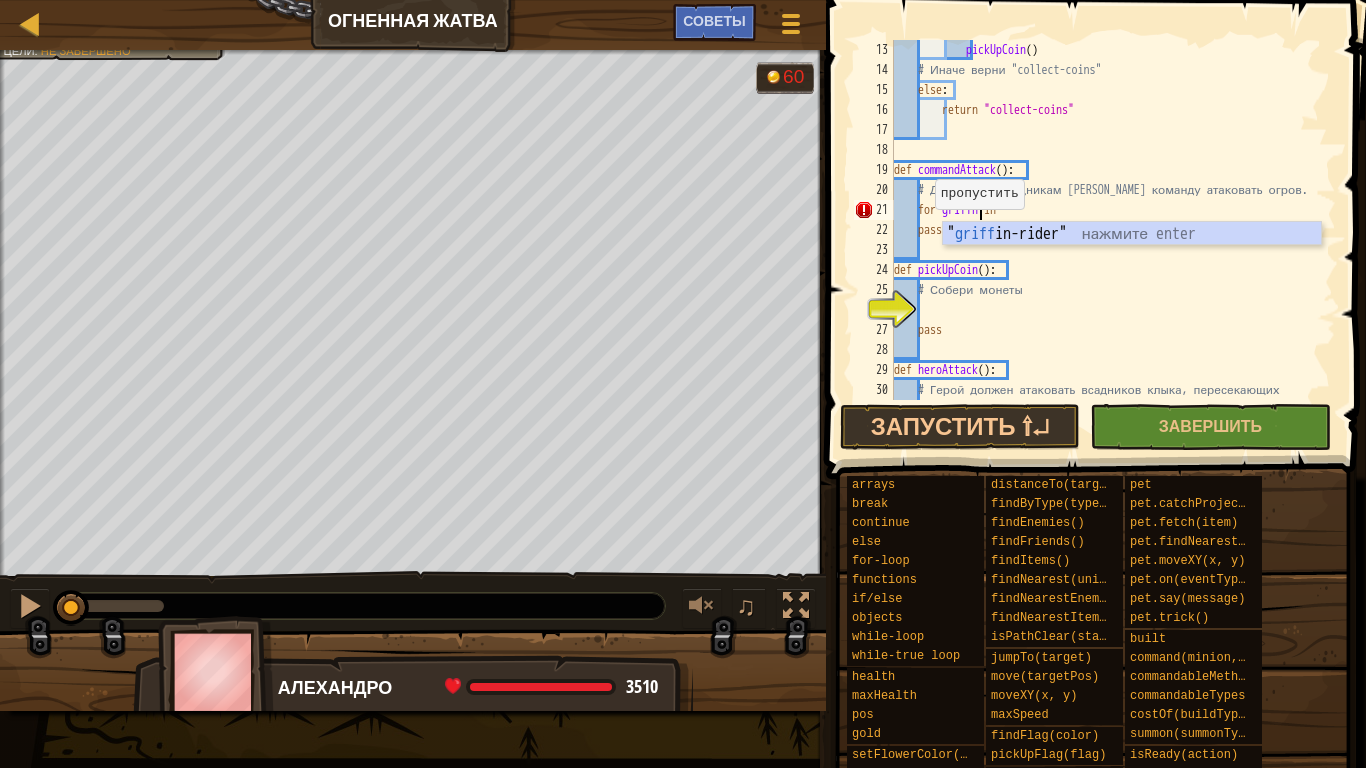 scroll, scrollTop: 9, scrollLeft: 7, axis: both 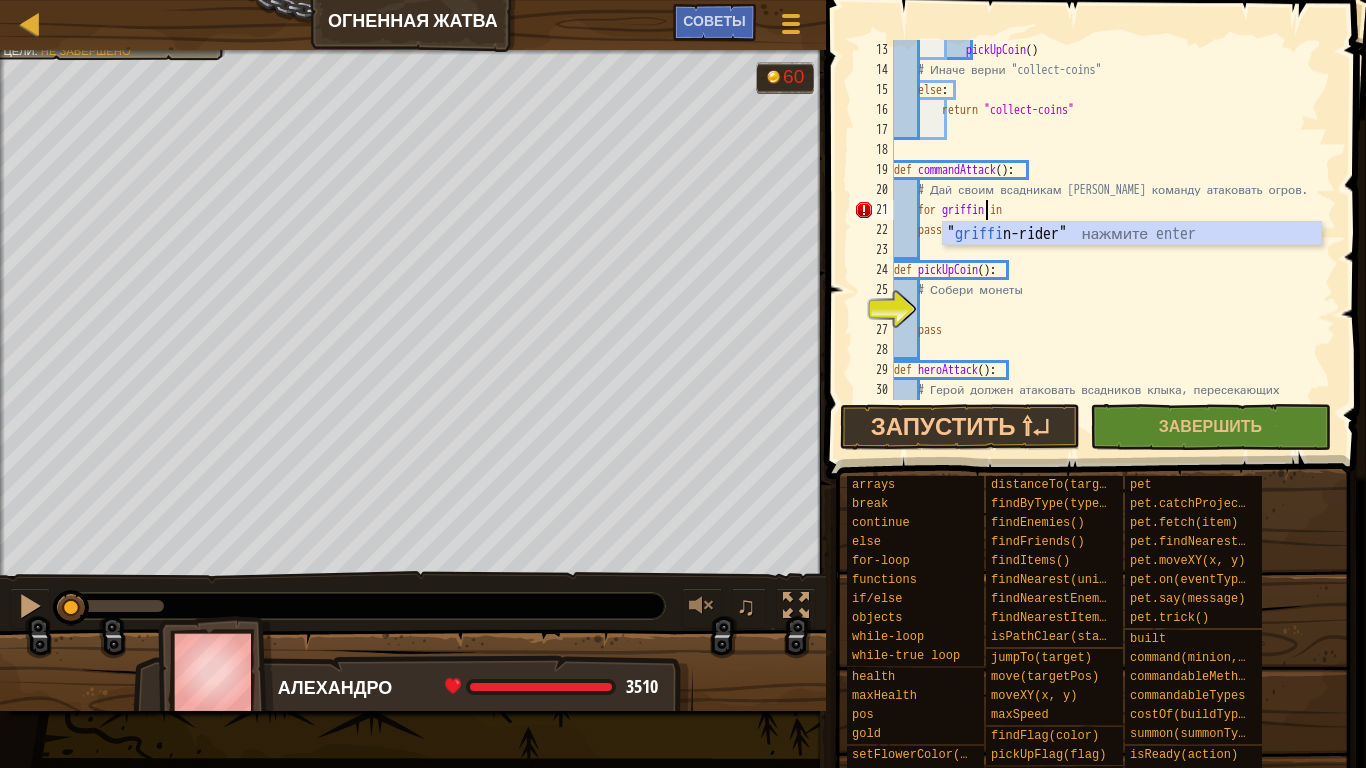 click on "pickUpCoin ( )      # Иначе верни "collect-coins"      else :          return   "collect-coins"          def   commandAttack ( ) :      # Дай своим всадникам грифонов команду атаковать огров.      for   griffin   in        pass      def   pickUpCoin ( ) :      # Собери монеты           pass      def   heroAttack ( ) :      # Герой должен атаковать всадников клыка, пересекающих           минное поле." at bounding box center [1105, 250] 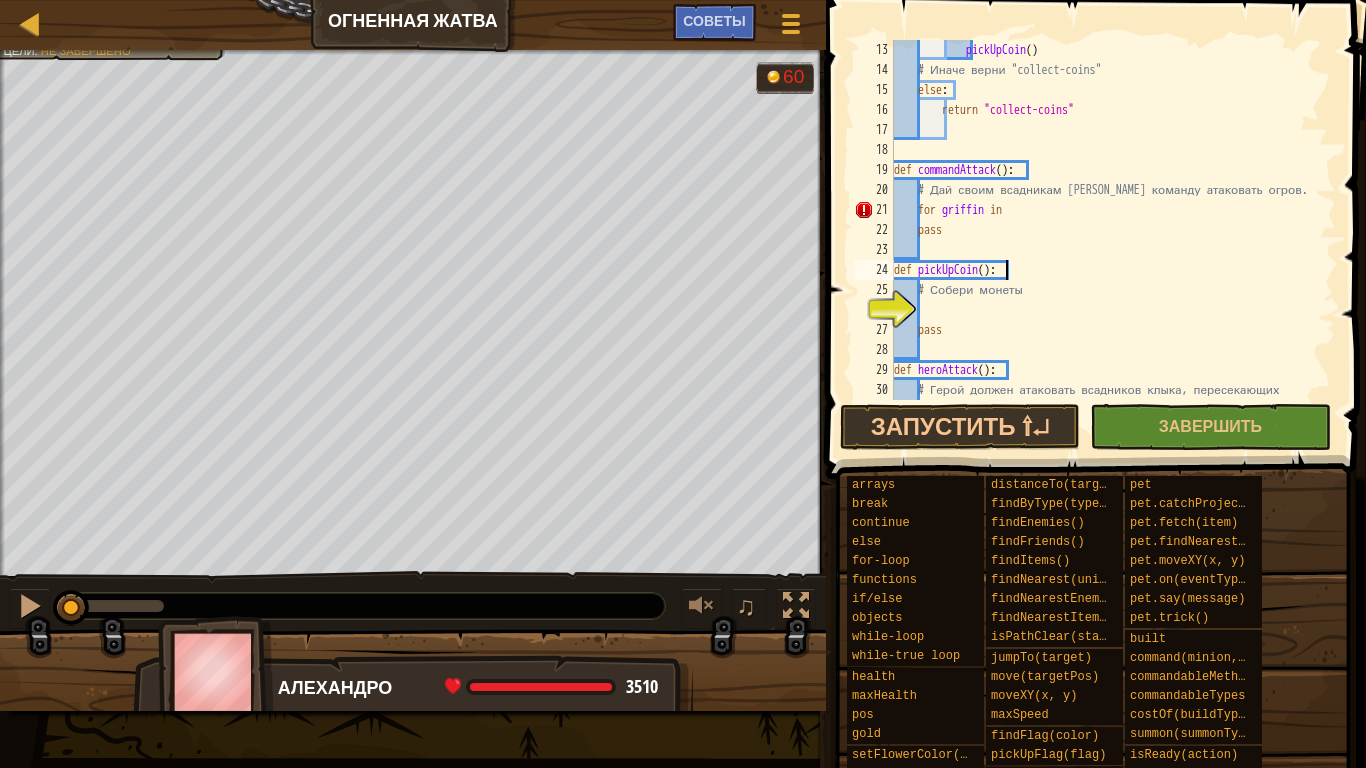 click on "pickUpCoin ( )      # Иначе верни "collect-coins"      else :          return   "collect-coins"          def   commandAttack ( ) :      # Дай своим всадникам грифонов команду атаковать огров.      for   griffin   in        pass      def   pickUpCoin ( ) :      # Собери монеты           pass      def   heroAttack ( ) :      # Герой должен атаковать всадников клыка, пересекающих           минное поле." at bounding box center (1105, 250) 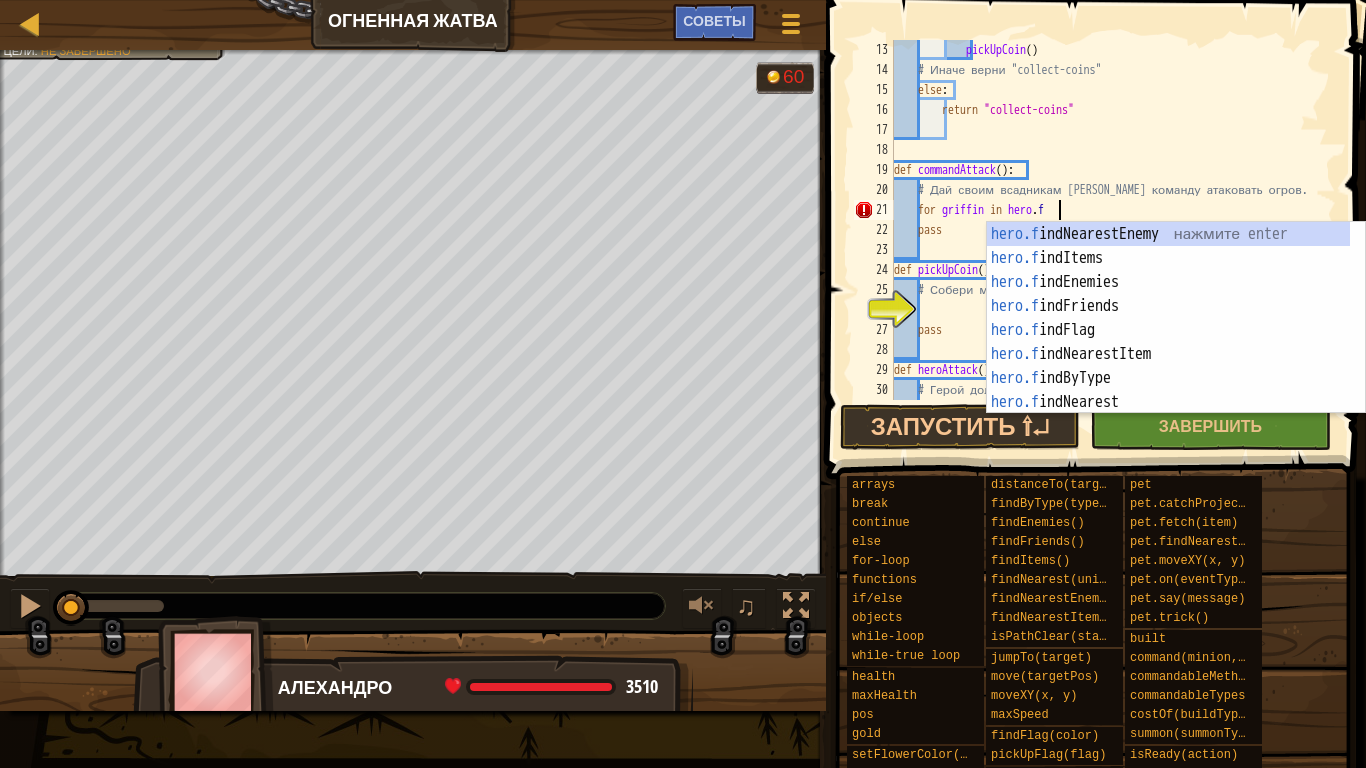 scroll, scrollTop: 9, scrollLeft: 13, axis: both 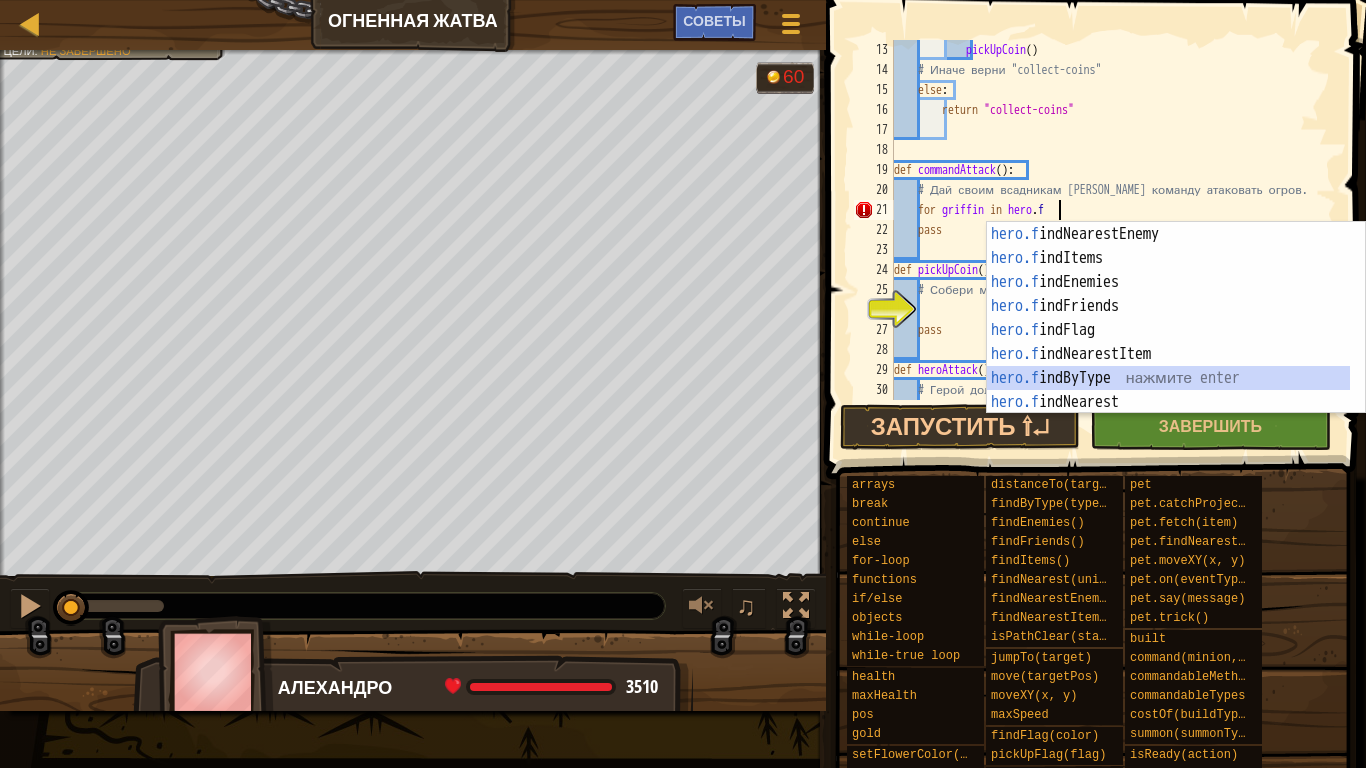 click on "hero.f indNearestEnemy нажмите enter hero.f indItems нажмите enter hero.f indEnemies нажмите enter hero.f indFriends нажмите enter hero.f indFlag нажмите enter hero.f indNearestItem нажмите enter hero.f indByType нажмите enter hero.f indNearest нажмите enter hero. set F lowerColor нажмите enter" at bounding box center [1168, 342] 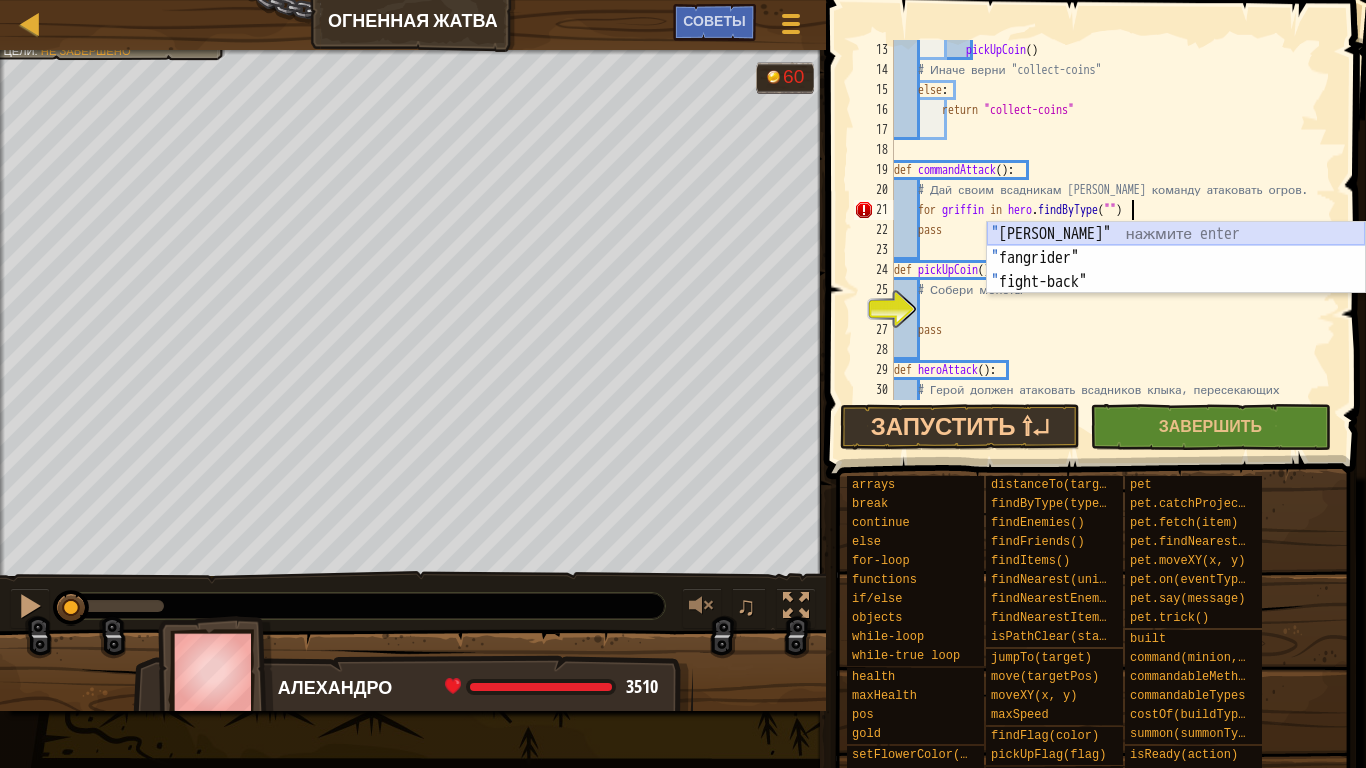 click on "" griffin-rider" нажмите enter " fangrider" нажмите enter " fight-back" нажмите enter" at bounding box center (1176, 282) 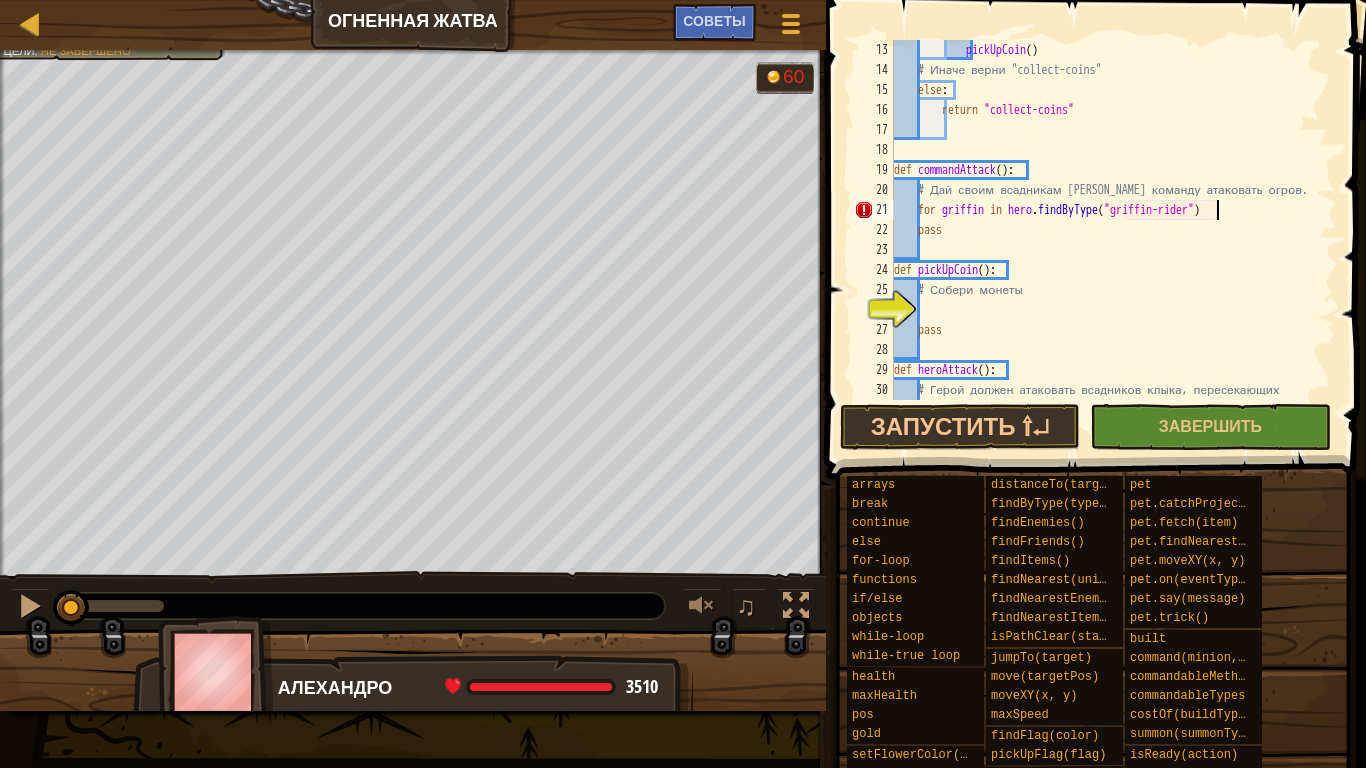 click on "pickUpCoin ( )      # Иначе верни "collect-coins"      else :          return   "collect-coins"          def   commandAttack ( ) :      # Дай своим всадникам грифонов команду атаковать огров.      for   griffin   in   hero . findByType ( "griffin-rider" )        pass      def   pickUpCoin ( ) :      # Собери монеты           pass      def   heroAttack ( ) :      # Герой должен атаковать всадников клыка, пересекающих           минное поле." at bounding box center [1105, 250] 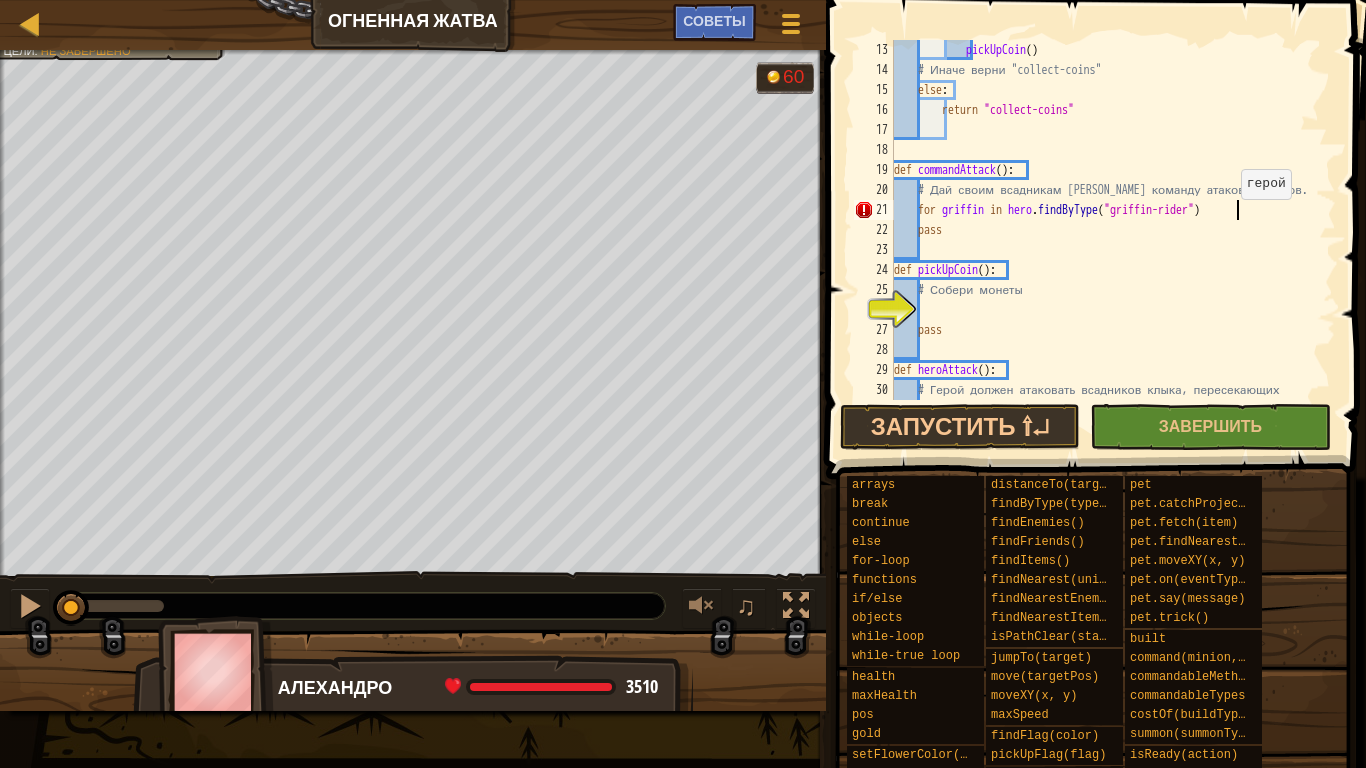 click on "pickUpCoin ( )      # Иначе верни "collect-coins"      else :          return   "collect-coins"          def   commandAttack ( ) :      # Дай своим всадникам грифонов команду атаковать огров.      for   griffin   in   hero . findByType ( "griffin-rider" )        pass      def   pickUpCoin ( ) :      # Собери монеты           pass      def   heroAttack ( ) :      # Герой должен атаковать всадников клыка, пересекающих           минное поле." at bounding box center (1105, 250) 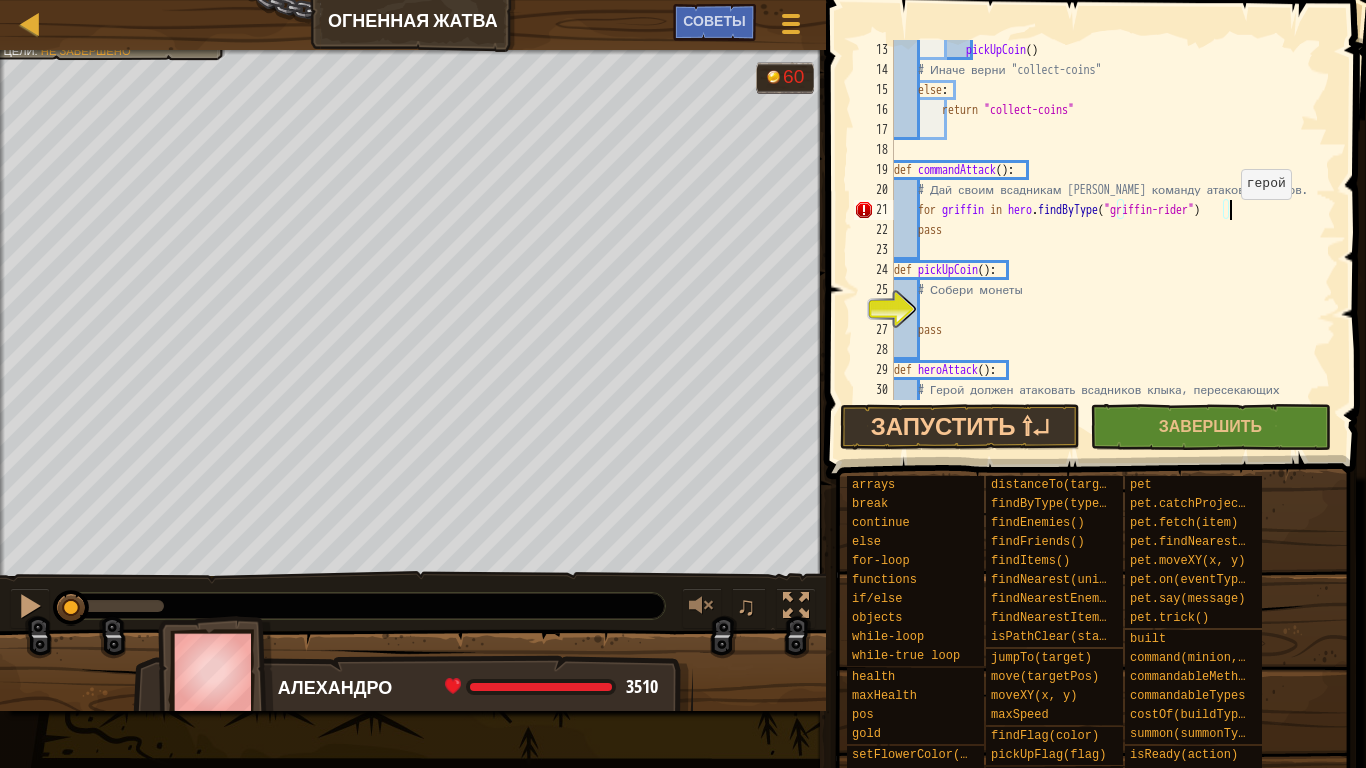 type on "for griffin in hero.findByType("griffin-rider"):" 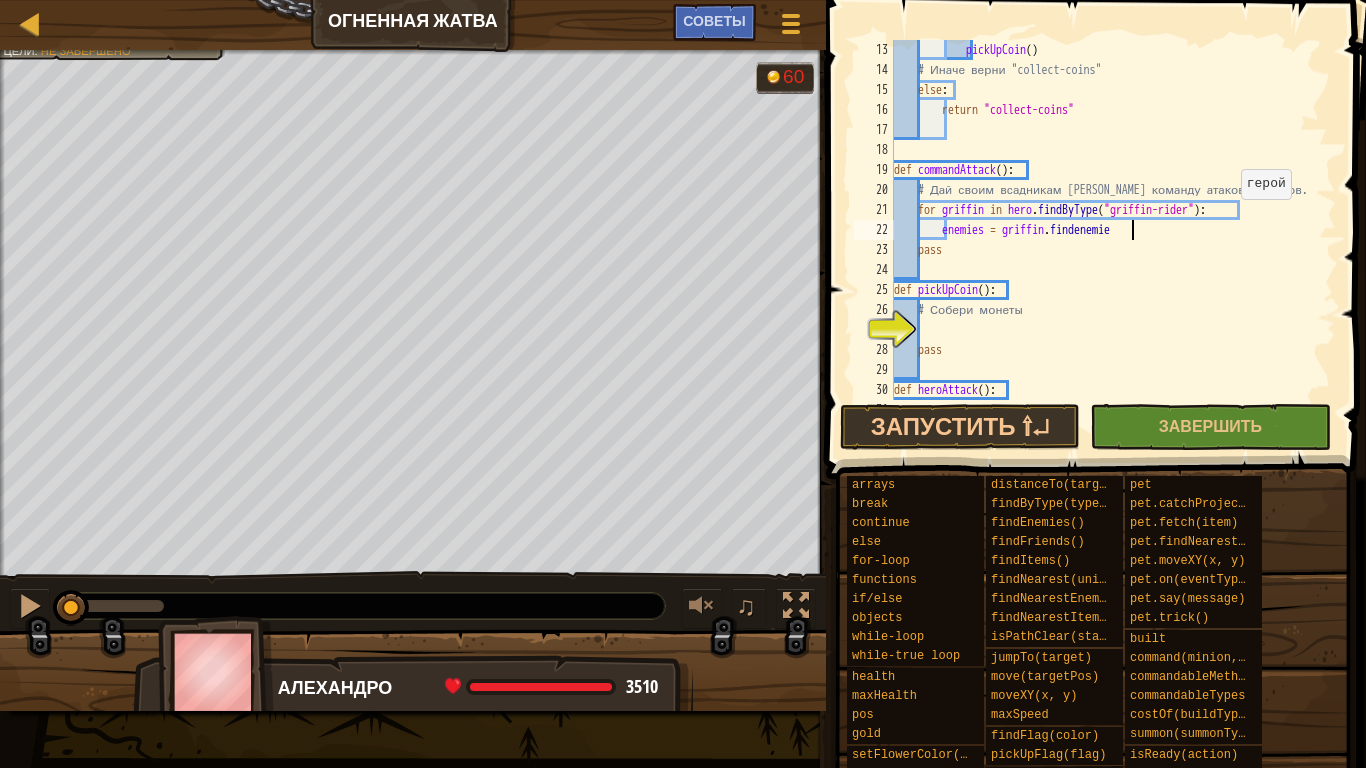 scroll, scrollTop: 9, scrollLeft: 19, axis: both 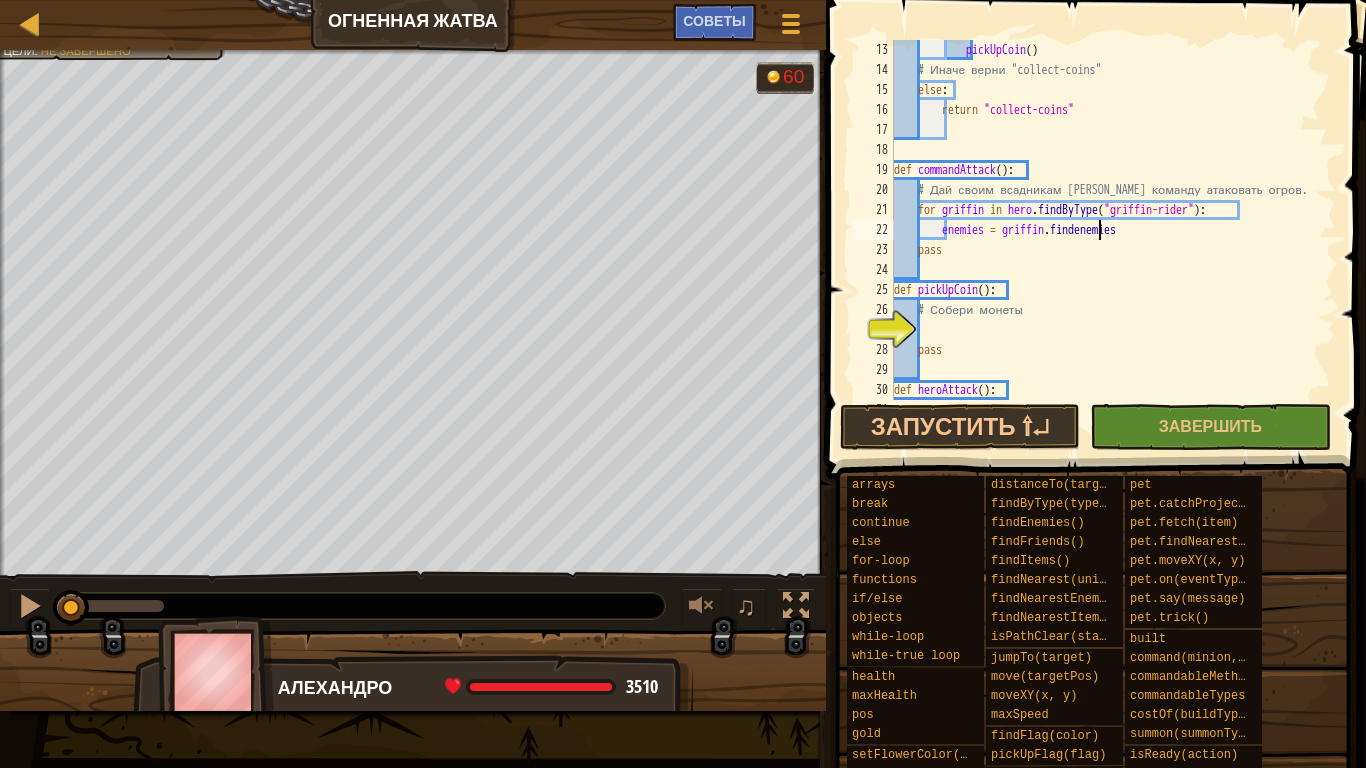 click on "pickUpCoin ( )      # Иначе верни "collect-coins"      else :          return   "collect-coins"          def   commandAttack ( ) :      # Дай своим всадникам грифонов команду атаковать огров.      for   griffin   in   hero . findByType ( "griffin-rider" ) :          enemies   =   griffin . findenemies      pass      def   pickUpCoin ( ) :      # Собери монеты           pass      def   heroAttack ( ) :      # Герой должен атаковать всадников клыка, пересекающих           минное поле." at bounding box center [1105, 250] 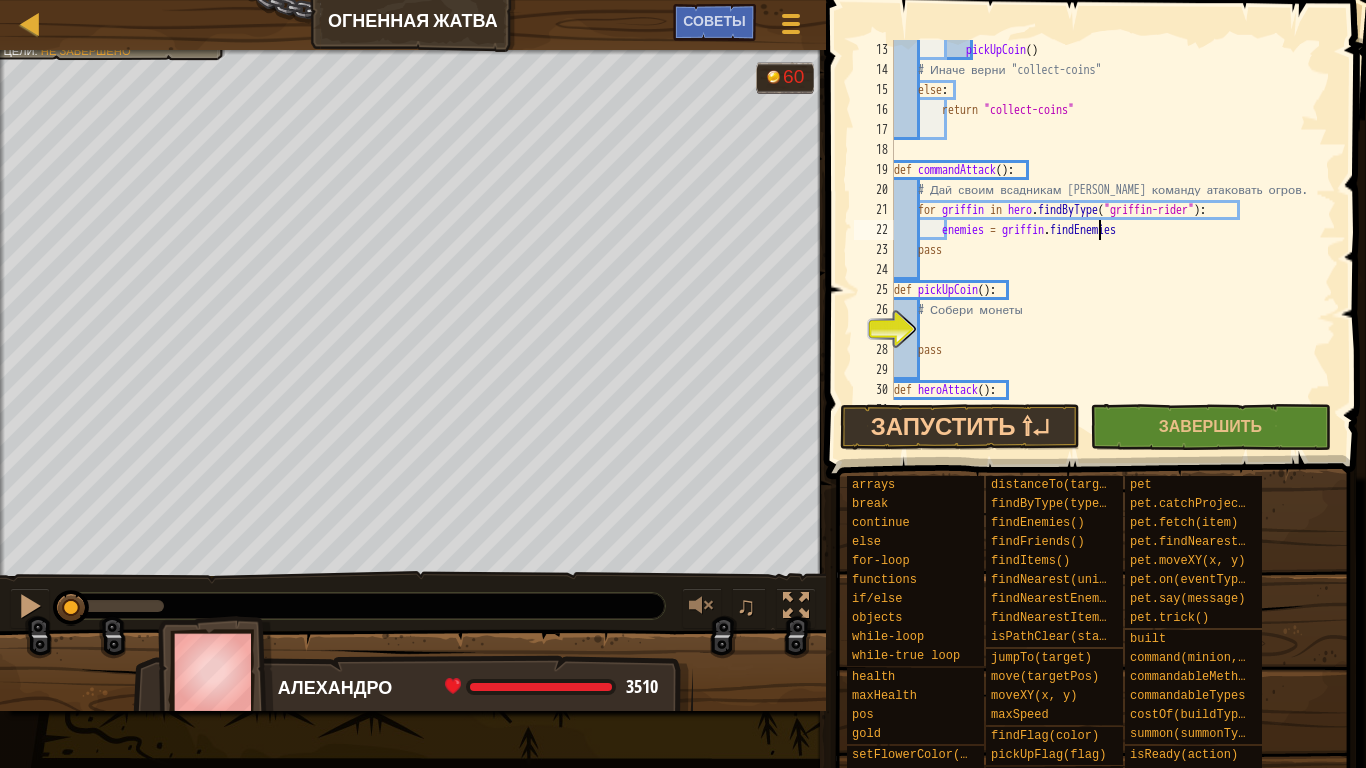 scroll, scrollTop: 9, scrollLeft: 17, axis: both 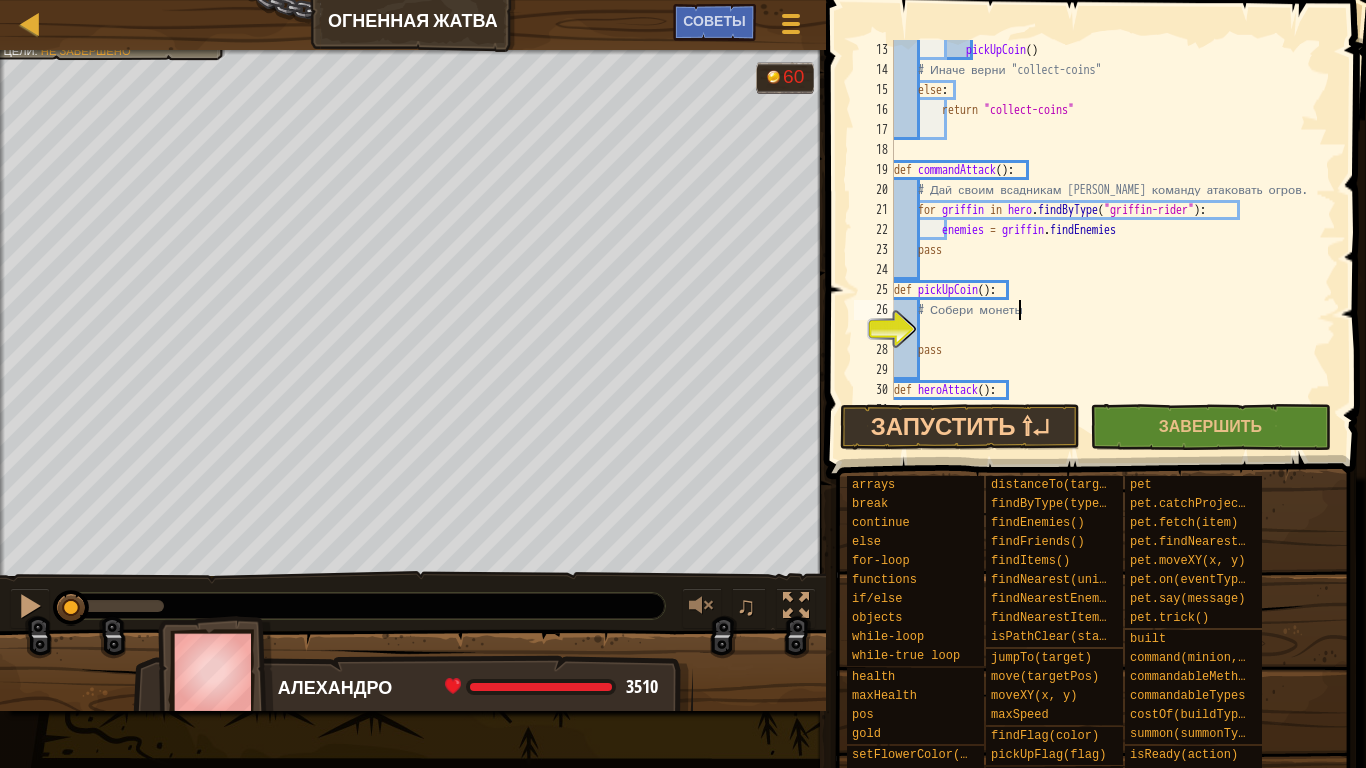 click on "pickUpCoin ( )      # Иначе верни "collect-coins"      else :          return   "collect-coins"          def   commandAttack ( ) :      # Дай своим всадникам грифонов команду атаковать огров.      for   griffin   in   hero . findByType ( "griffin-rider" ) :          enemies   =   griffin . findEnemies      pass      def   pickUpCoin ( ) :      # Собери монеты           pass      def   heroAttack ( ) :      # Герой должен атаковать всадников клыка, пересекающих           минное поле." at bounding box center (1105, 250) 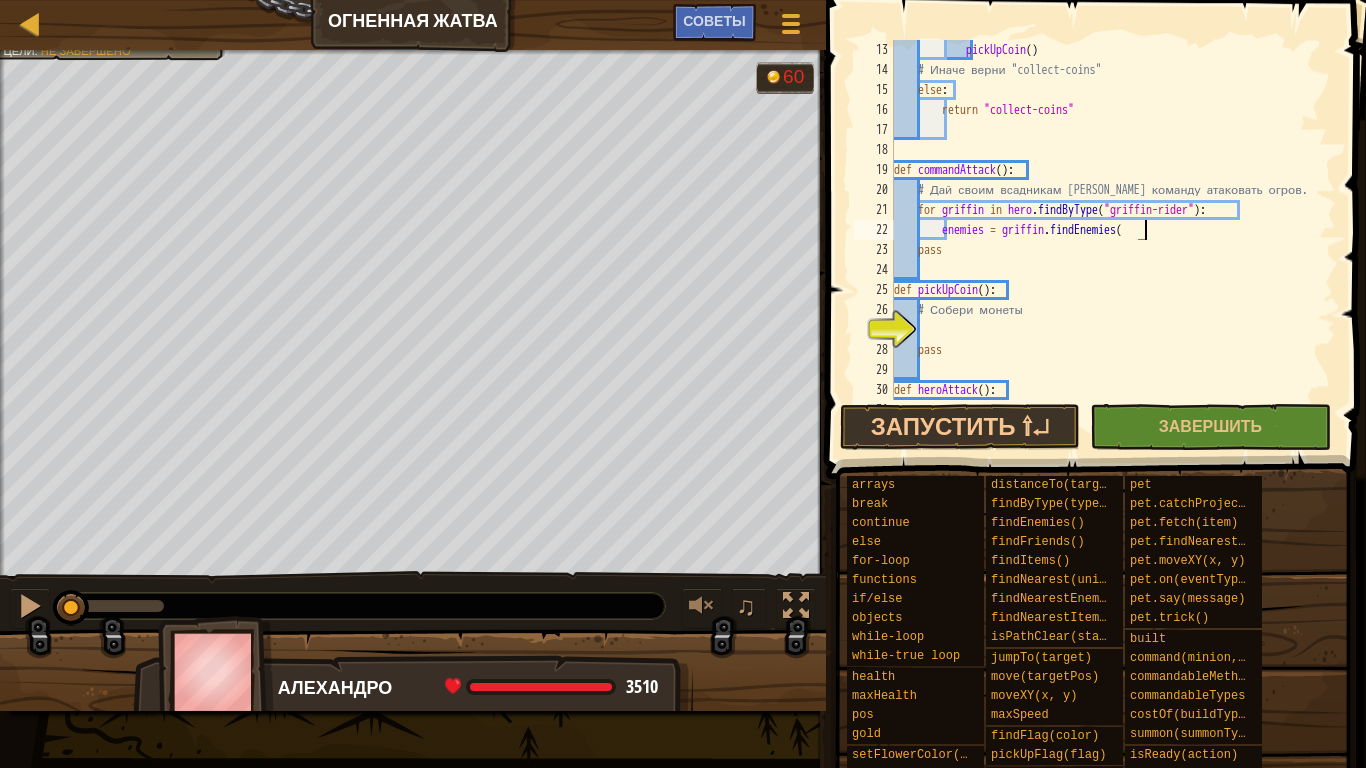 scroll, scrollTop: 9, scrollLeft: 20, axis: both 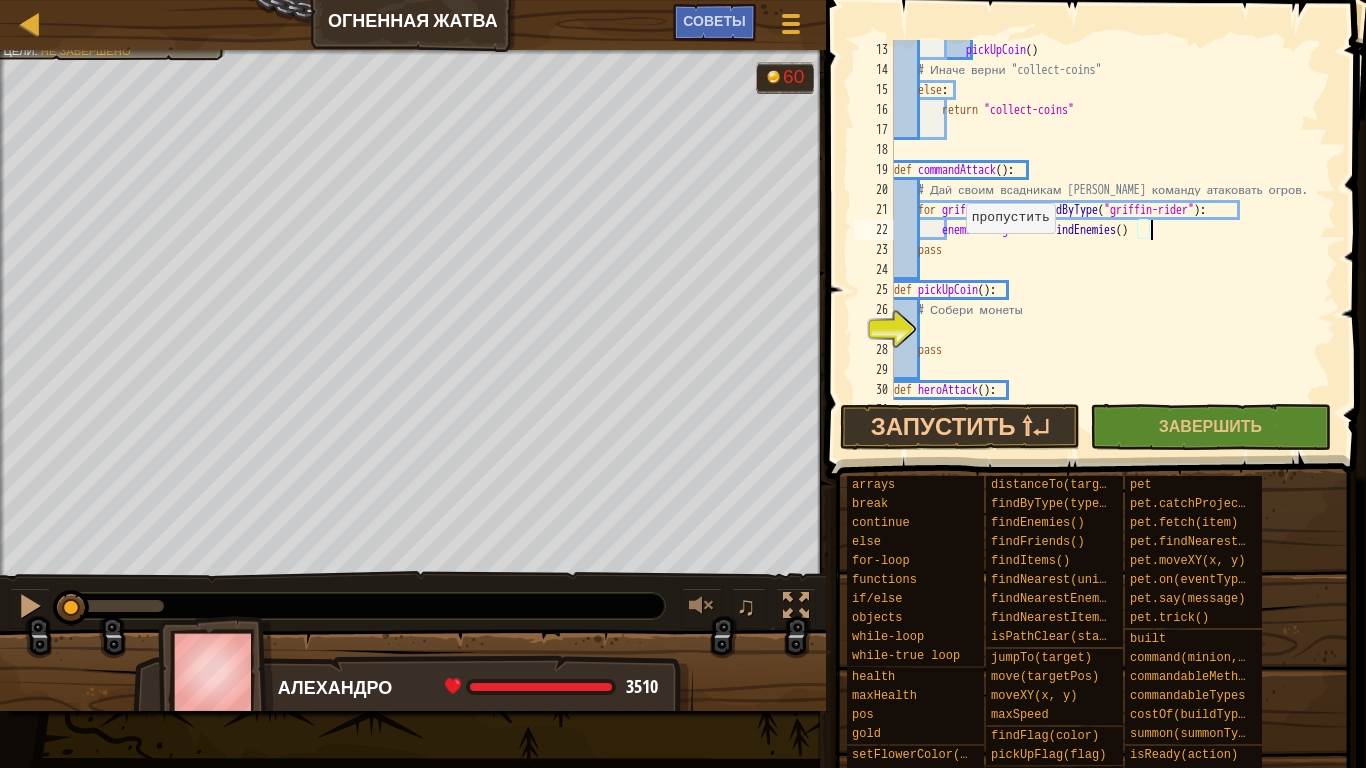 click on "pickUpCoin ( )      # Иначе верни "collect-coins"      else :          return   "collect-coins"          def   commandAttack ( ) :      # Дай своим всадникам грифонов команду атаковать огров.      for   griffin   in   hero . findByType ( "griffin-rider" ) :          enemies   =   griffin . findEnemies ( )      pass      def   pickUpCoin ( ) :      # Собери монеты           pass      def   heroAttack ( ) :      # Герой должен атаковать всадников клыка, пересекающих           минное поле." at bounding box center (1105, 250) 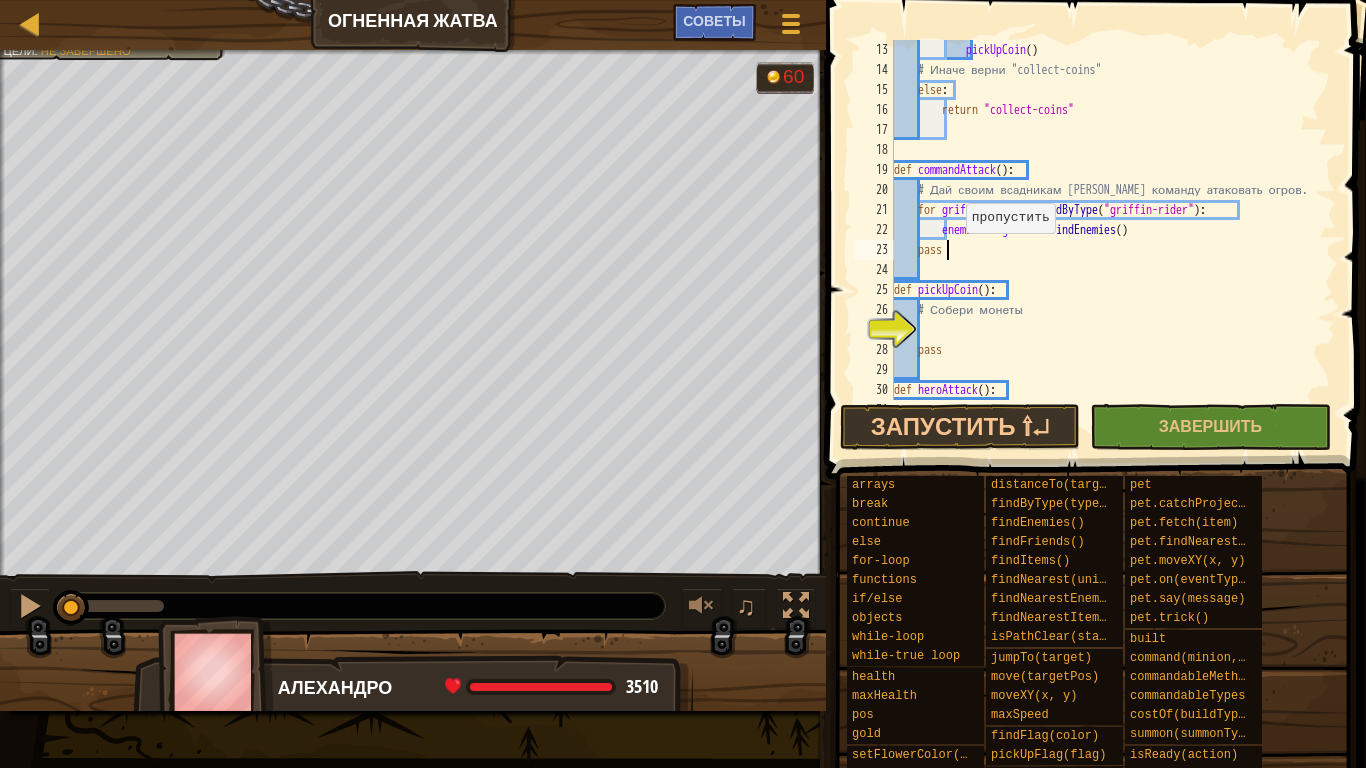 scroll, scrollTop: 9, scrollLeft: 3, axis: both 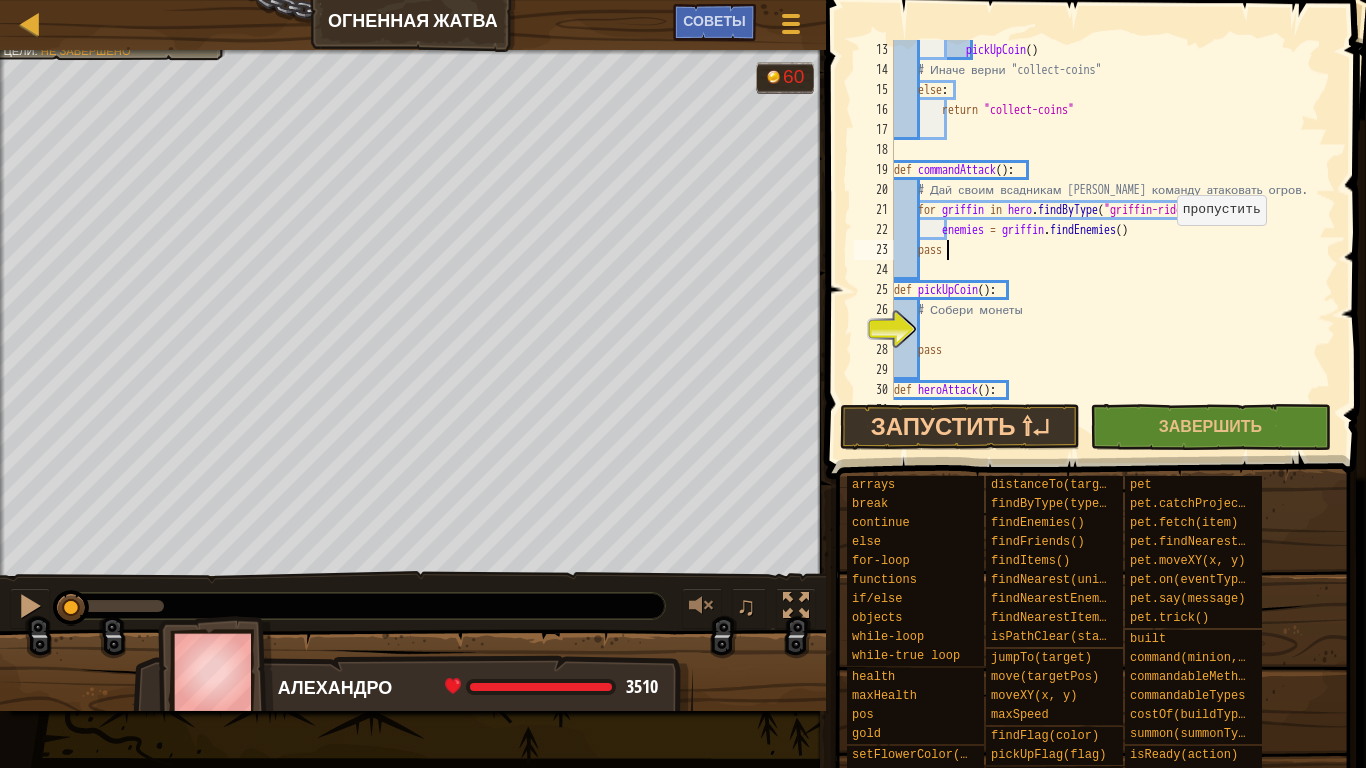 click on "pickUpCoin ( )      # Иначе верни "collect-coins"      else :          return   "collect-coins"          def   commandAttack ( ) :      # Дай своим всадникам грифонов команду атаковать огров.      for   griffin   in   hero . findByType ( "griffin-rider" ) :          enemies   =   griffin . findEnemies ( )      pass      def   pickUpCoin ( ) :      # Собери монеты           pass      def   heroAttack ( ) :      # Герой должен атаковать всадников клыка, пересекающих           минное поле." at bounding box center [1105, 250] 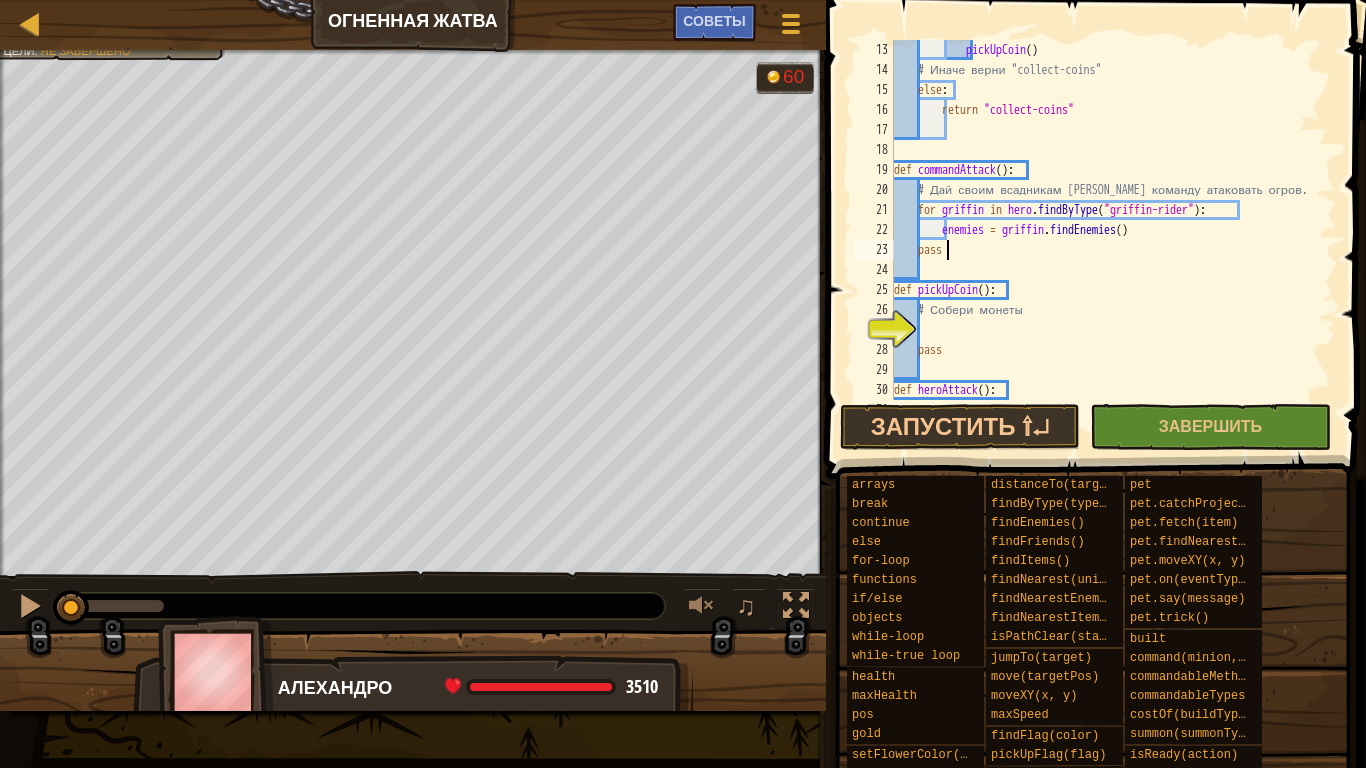 click on "pickUpCoin ( )      # Иначе верни "collect-coins"      else :          return   "collect-coins"          def   commandAttack ( ) :      # Дай своим всадникам грифонов команду атаковать огров.      for   griffin   in   hero . findByType ( "griffin-rider" ) :          enemies   =   griffin . findEnemies ( )      pass      def   pickUpCoin ( ) :      # Собери монеты           pass      def   heroAttack ( ) :      # Герой должен атаковать всадников клыка, пересекающих           минное поле." at bounding box center [1105, 250] 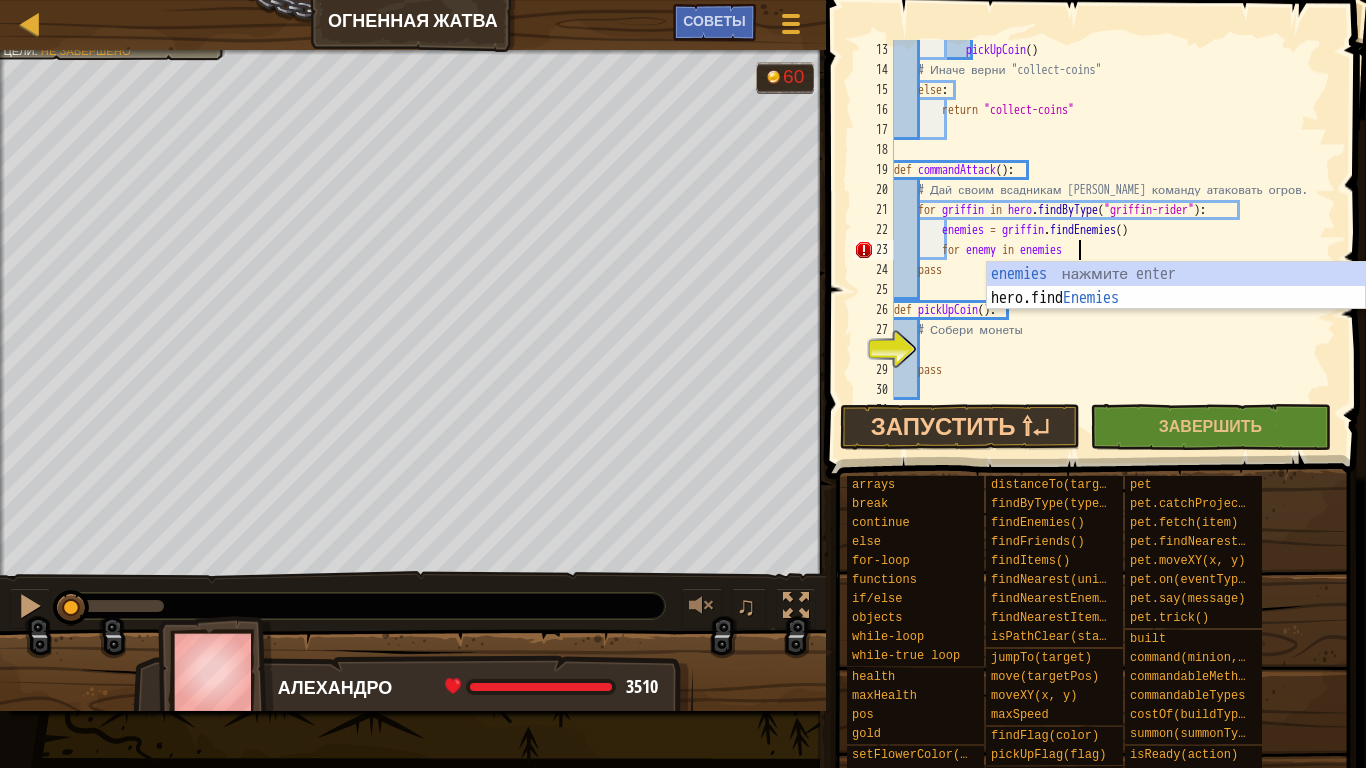 scroll, scrollTop: 9, scrollLeft: 14, axis: both 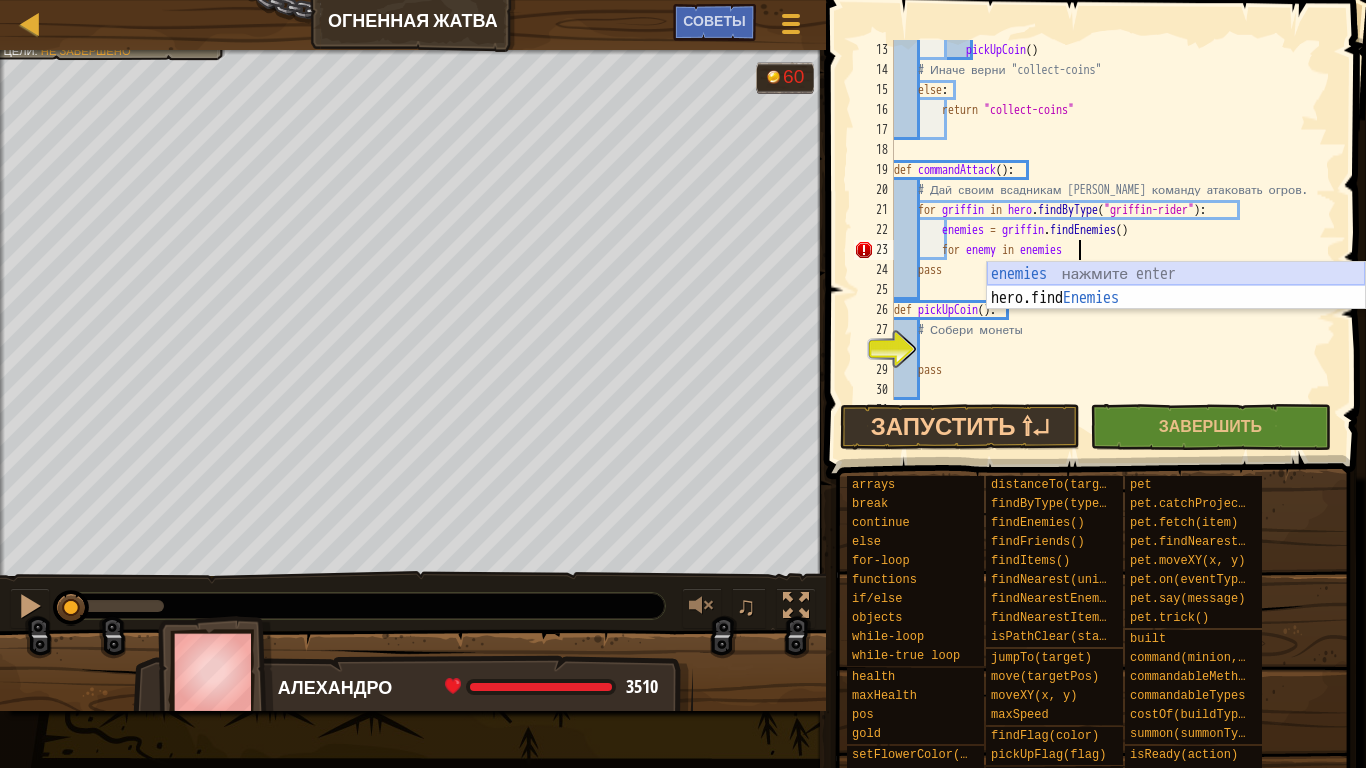 click on "enemies нажмите enter hero.find Enemies нажмите enter" at bounding box center (1176, 310) 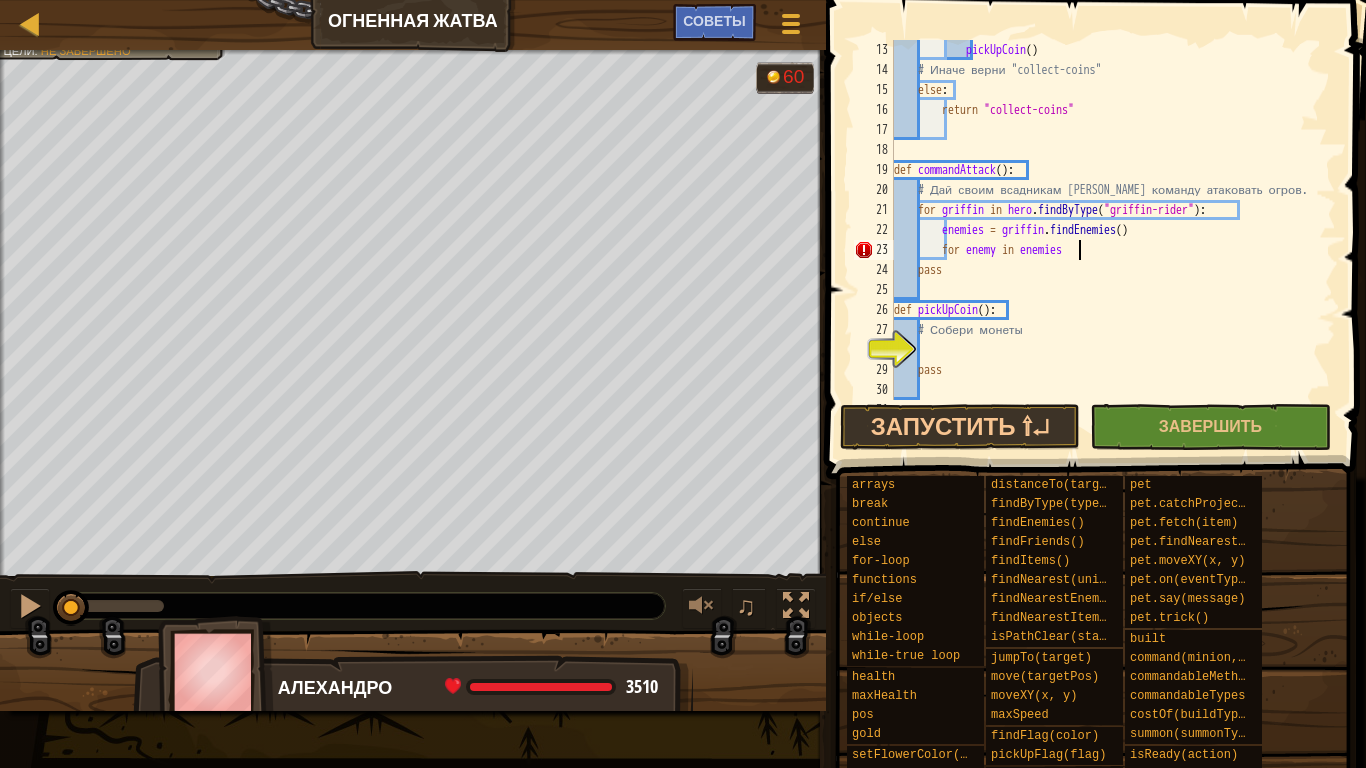 type on "for enemy in enemies:" 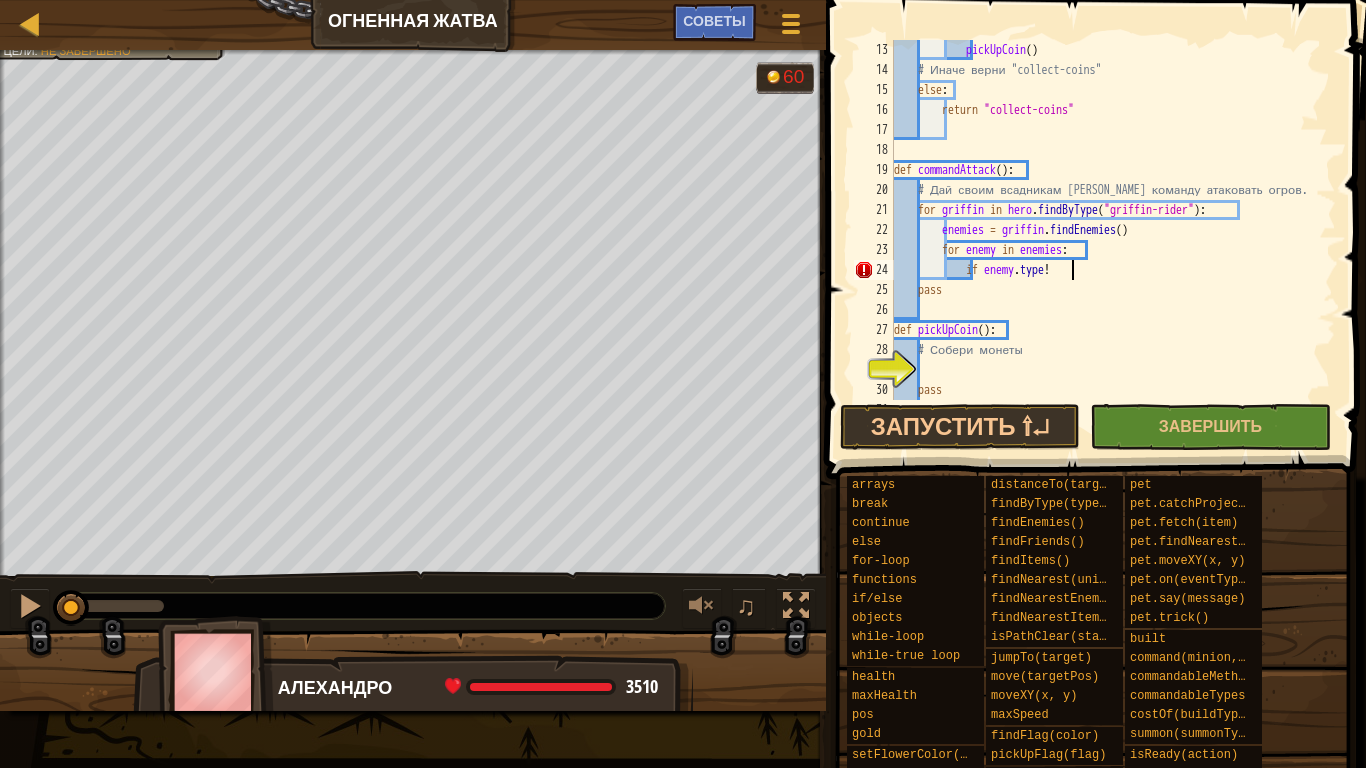 scroll, scrollTop: 9, scrollLeft: 14, axis: both 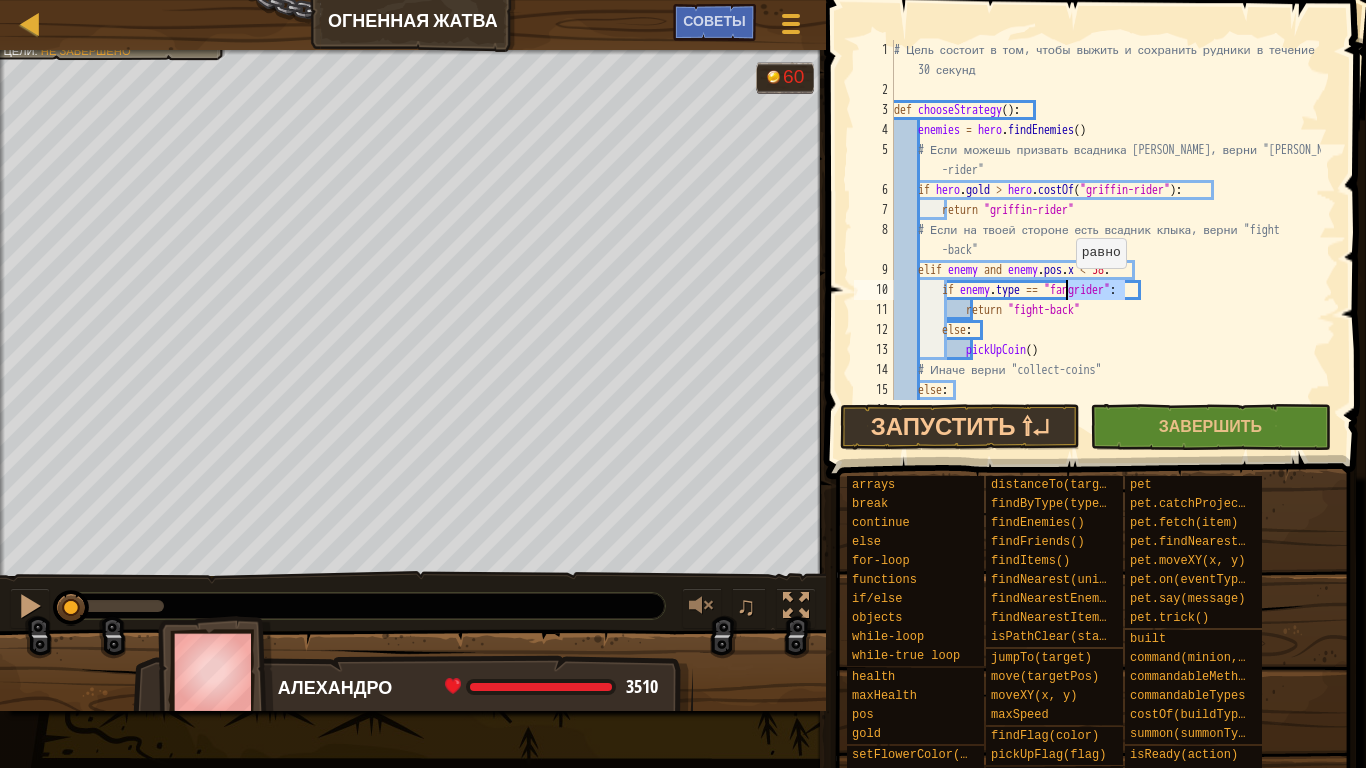 drag, startPoint x: 1125, startPoint y: 293, endPoint x: 1066, endPoint y: 288, distance: 59.211487 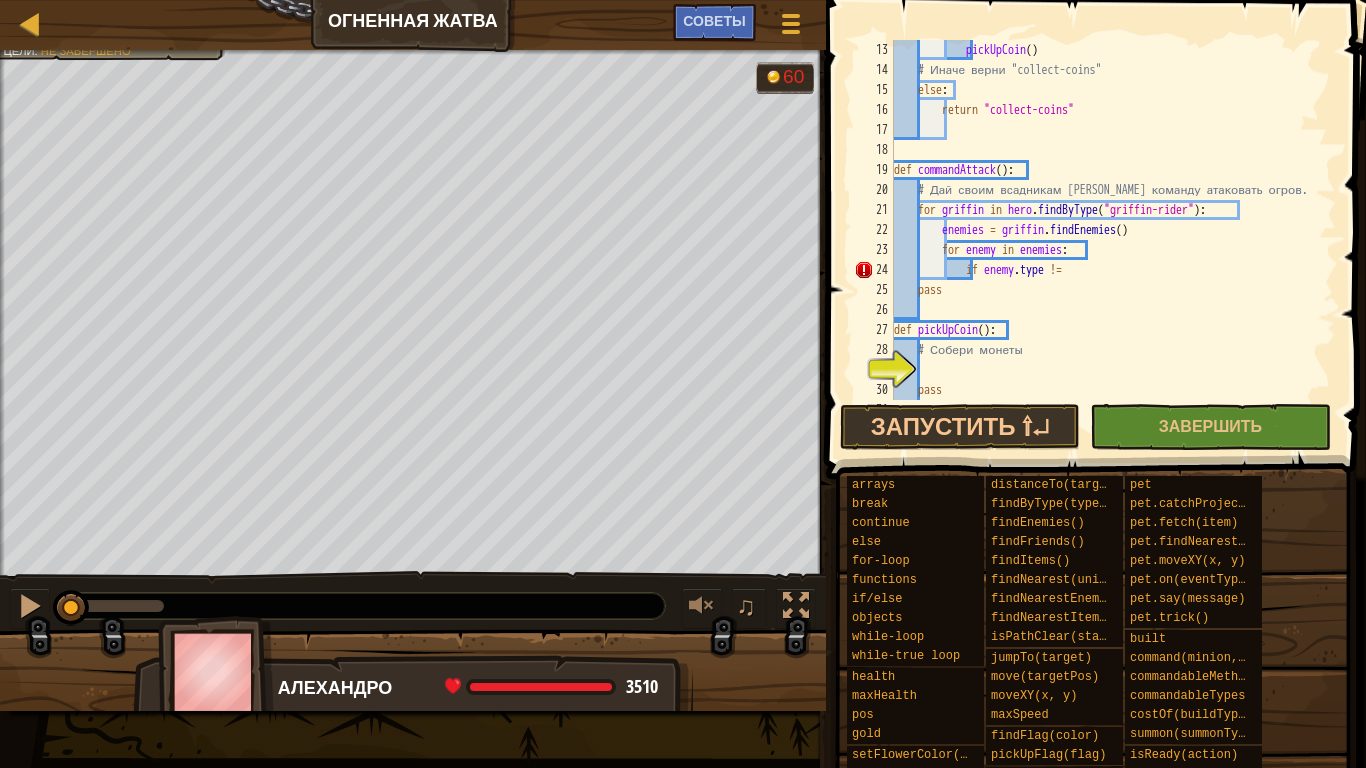 scroll, scrollTop: 300, scrollLeft: 0, axis: vertical 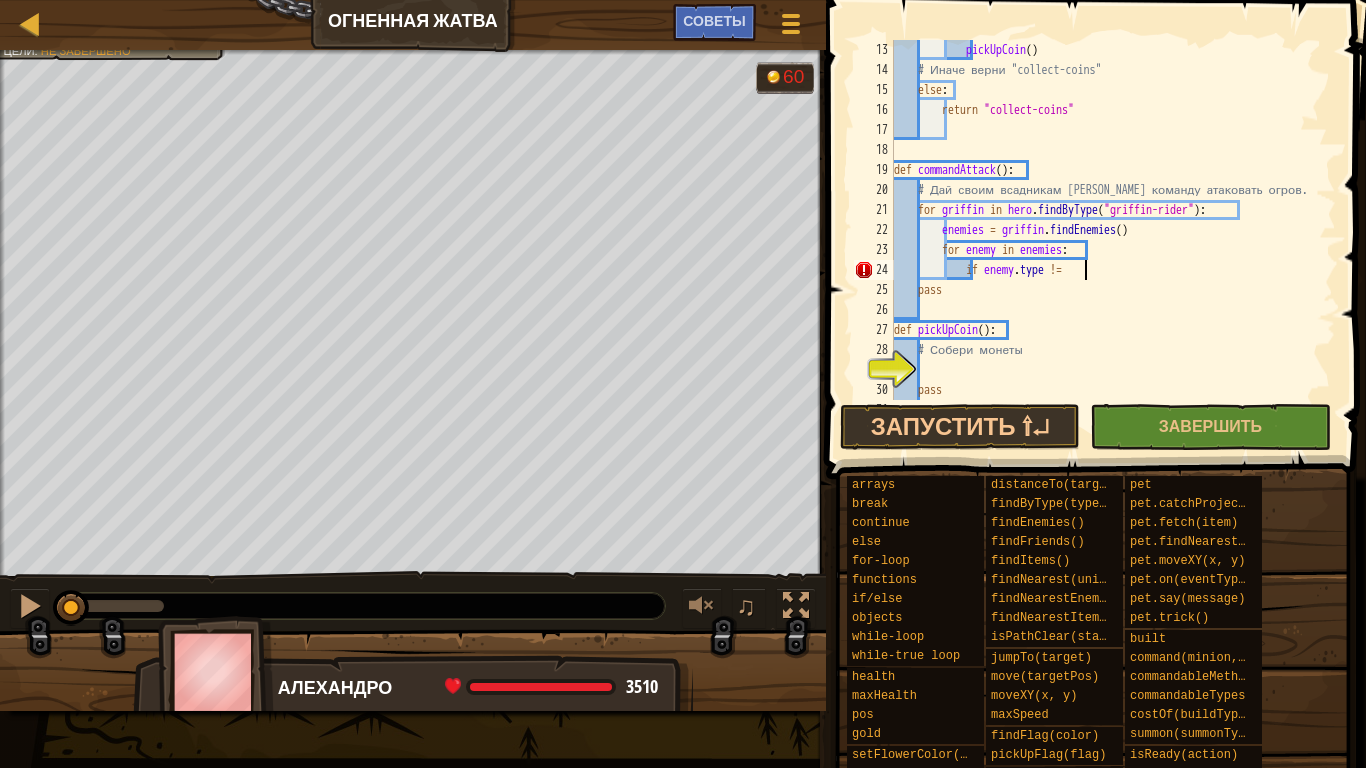 paste on "fangrider" 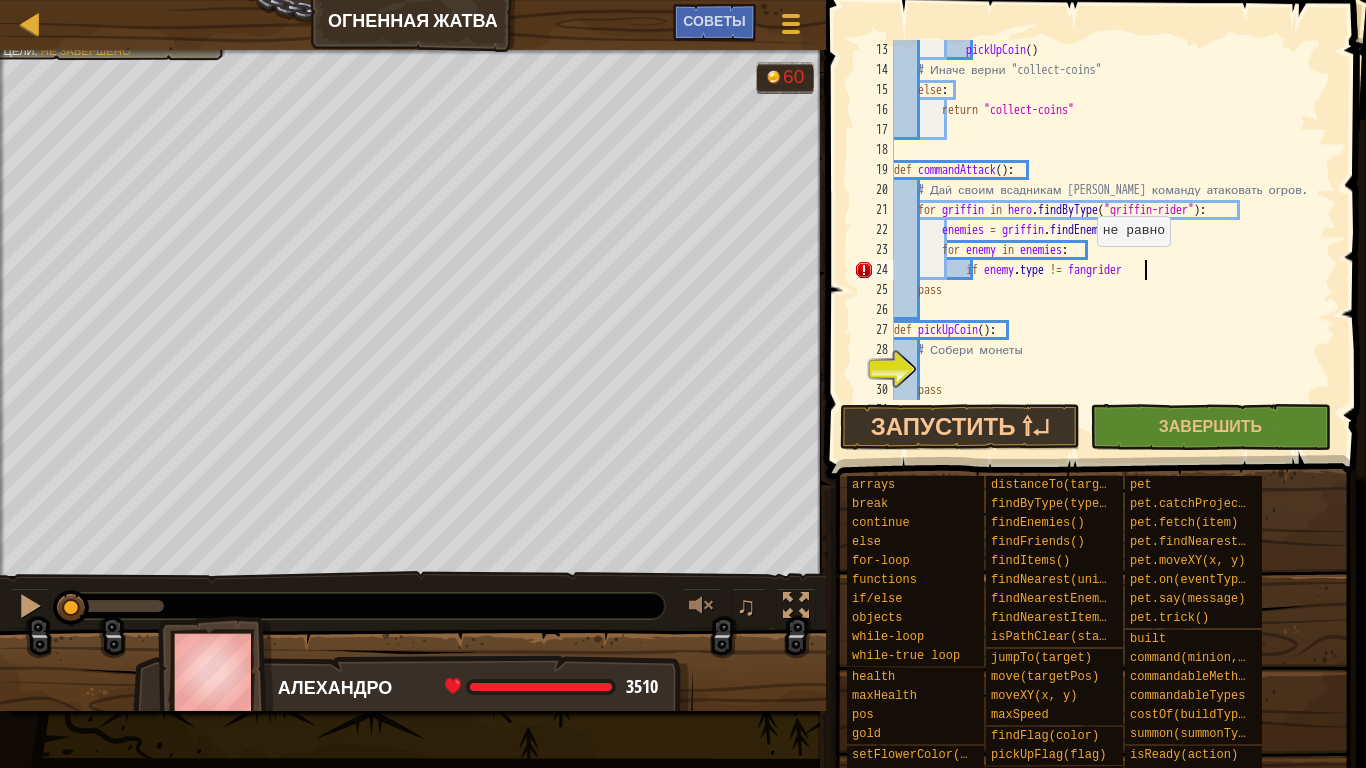 click on "pickUpCoin ( )      # Иначе верни "collect-coins"      else :          return   "collect-coins"          def   commandAttack ( ) :      # Дай своим всадникам грифонов команду атаковать огров.      for   griffin   in   hero . findByType ( "griffin-rider" ) :          enemies   =   griffin . findEnemies ( )          for   enemy   in   enemies :              if   enemy . type   !=   fangrider      pass      def   pickUpCoin ( ) :      # Собери монеты           pass" at bounding box center [1105, 240] 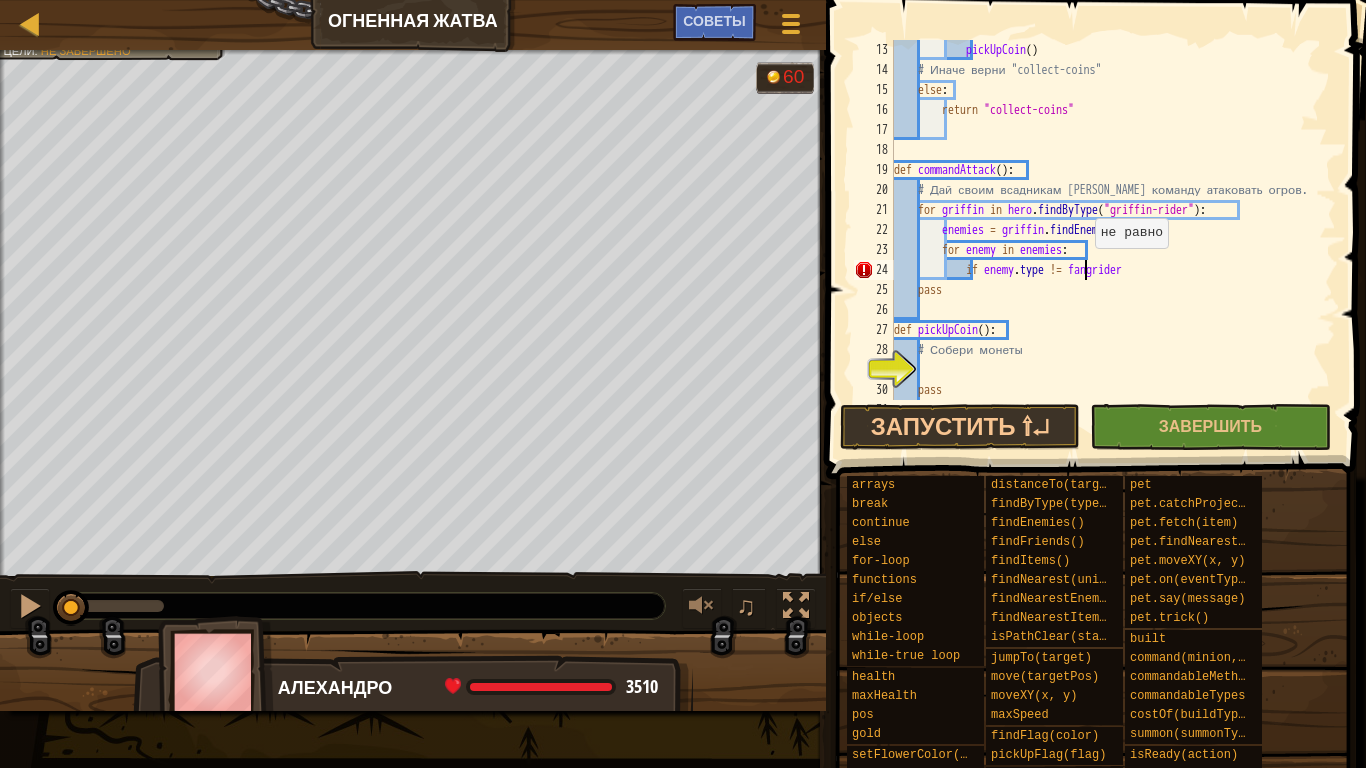 scroll, scrollTop: 9, scrollLeft: 16, axis: both 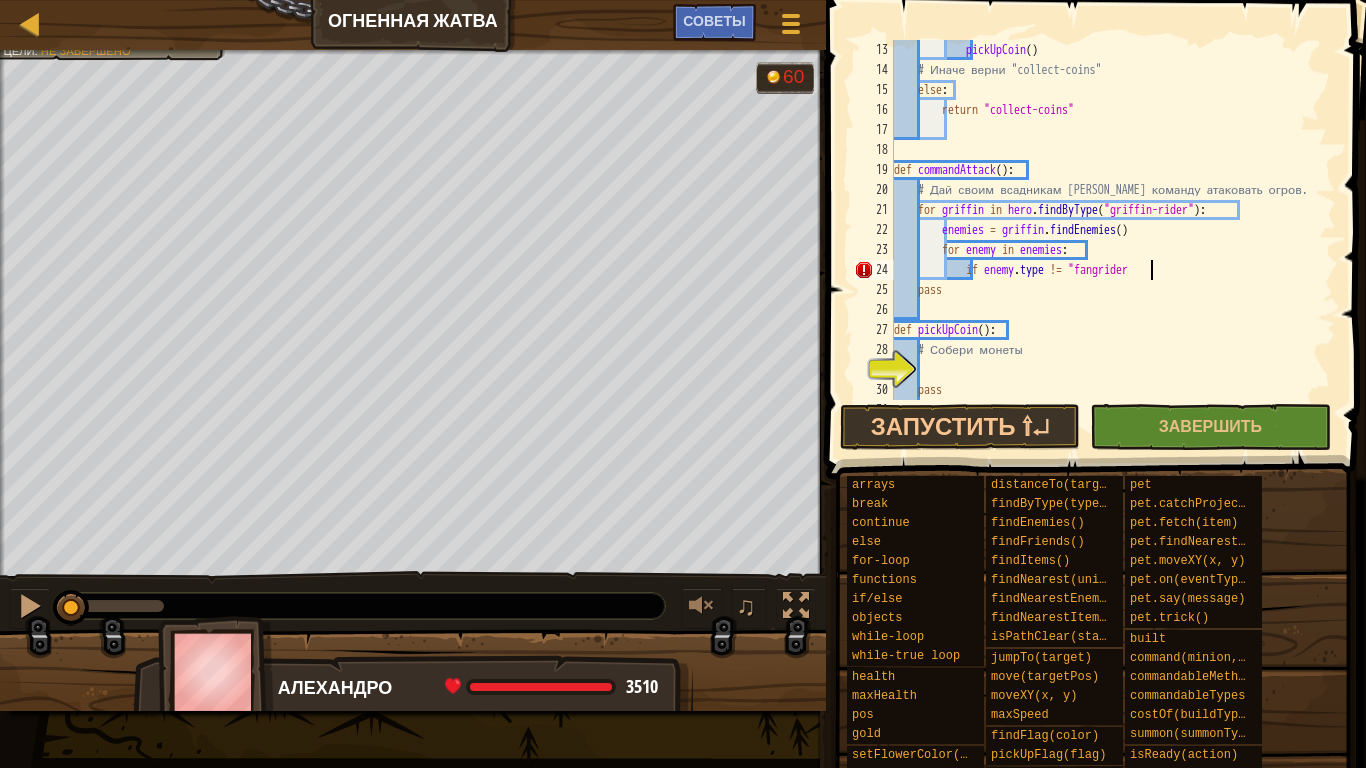click on "pickUpCoin ( )      # Иначе верни "collect-coins"      else :          return   "collect-coins"          def   commandAttack ( ) :      # Дай своим всадникам грифонов команду атаковать огров.      for   griffin   in   hero . findByType ( "griffin-rider" ) :          enemies   =   griffin . findEnemies ( )          for   enemy   in   enemies :              if   enemy . type   !=   "fangrider      pass      def   pickUpCoin ( ) :      # Собери монеты           pass" at bounding box center [1105, 240] 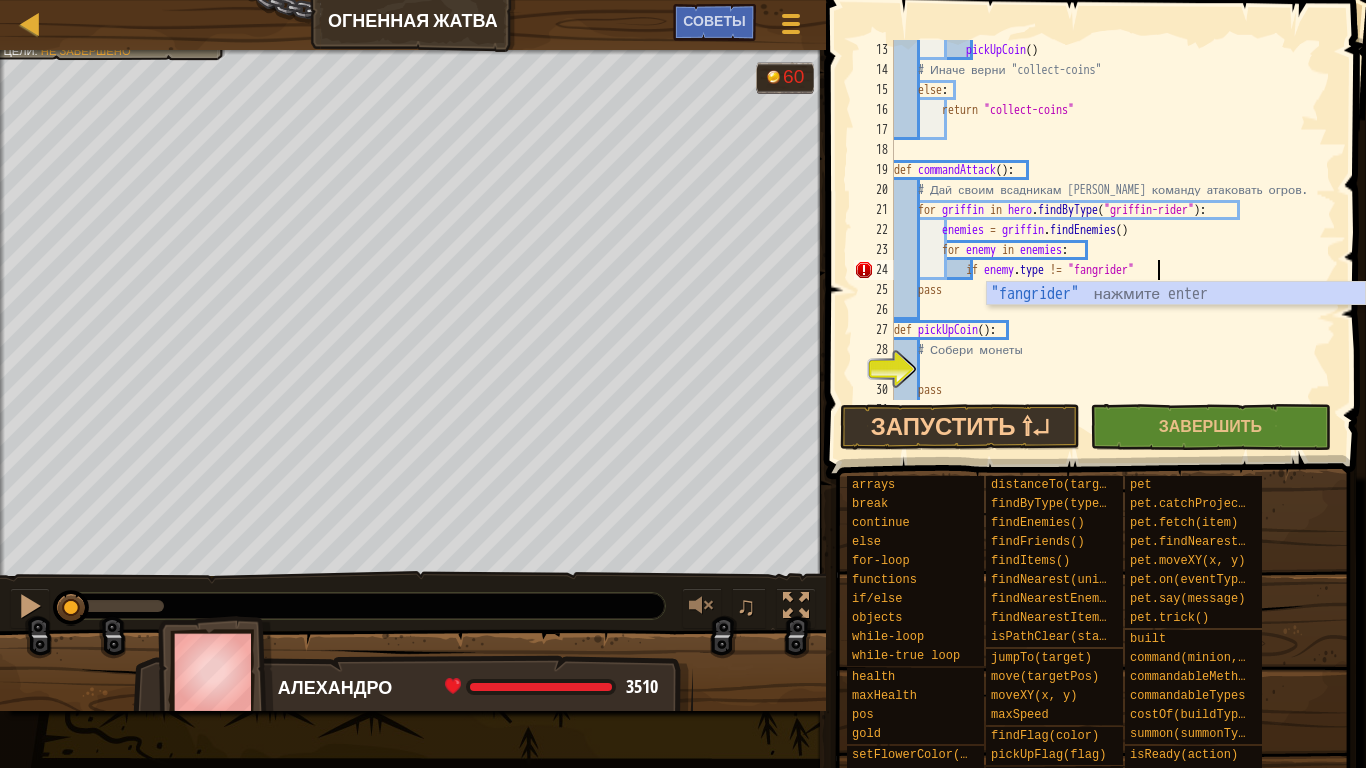 type on "if enemy.type != "fangrider":" 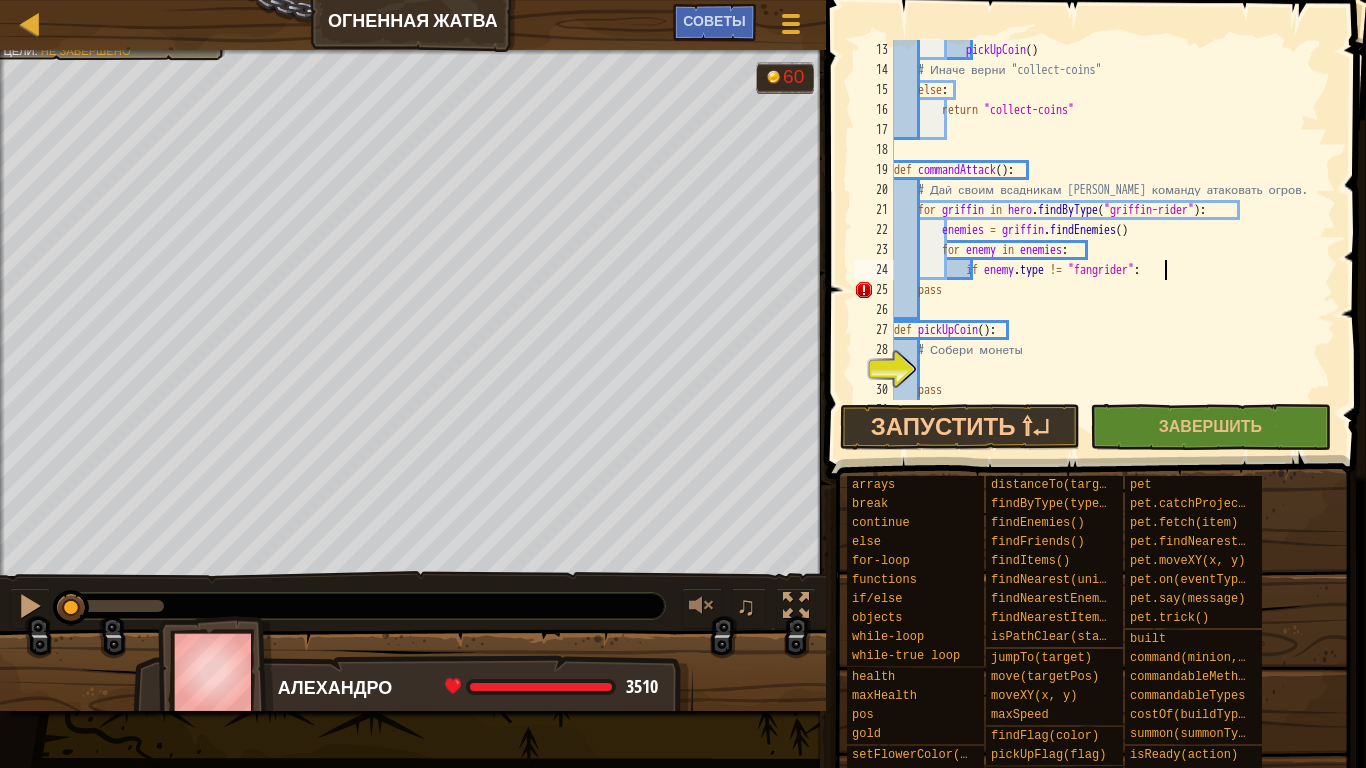 scroll, scrollTop: 9, scrollLeft: 8, axis: both 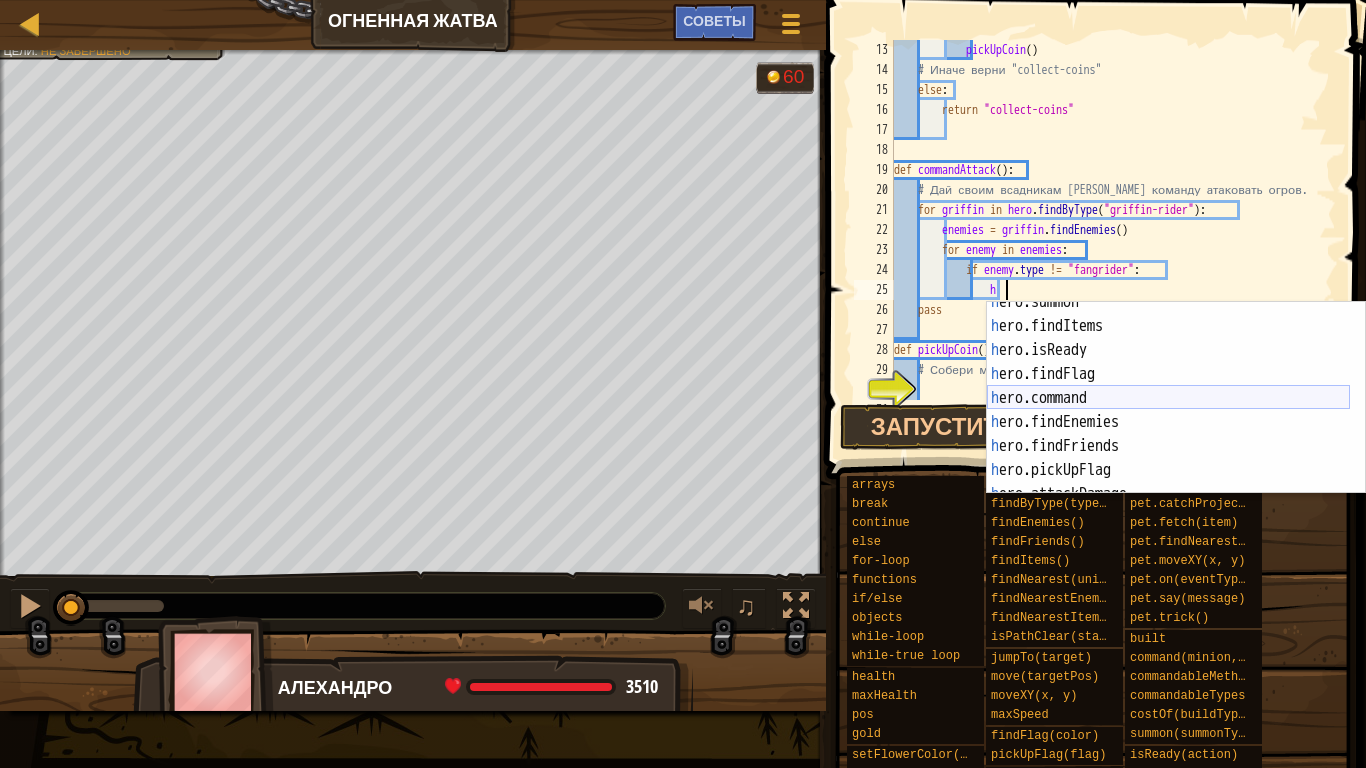 click on "h ero.summon нажмите enter h ero.findItems нажмите enter h ero.isReady нажмите enter h ero.findFlag нажмите enter h ero.command нажмите enter h ero.findEnemies нажмите enter h ero.findFriends нажмите enter h ero.pickUpFlag нажмите enter h ero.attackDamage нажмите enter" at bounding box center [1168, 410] 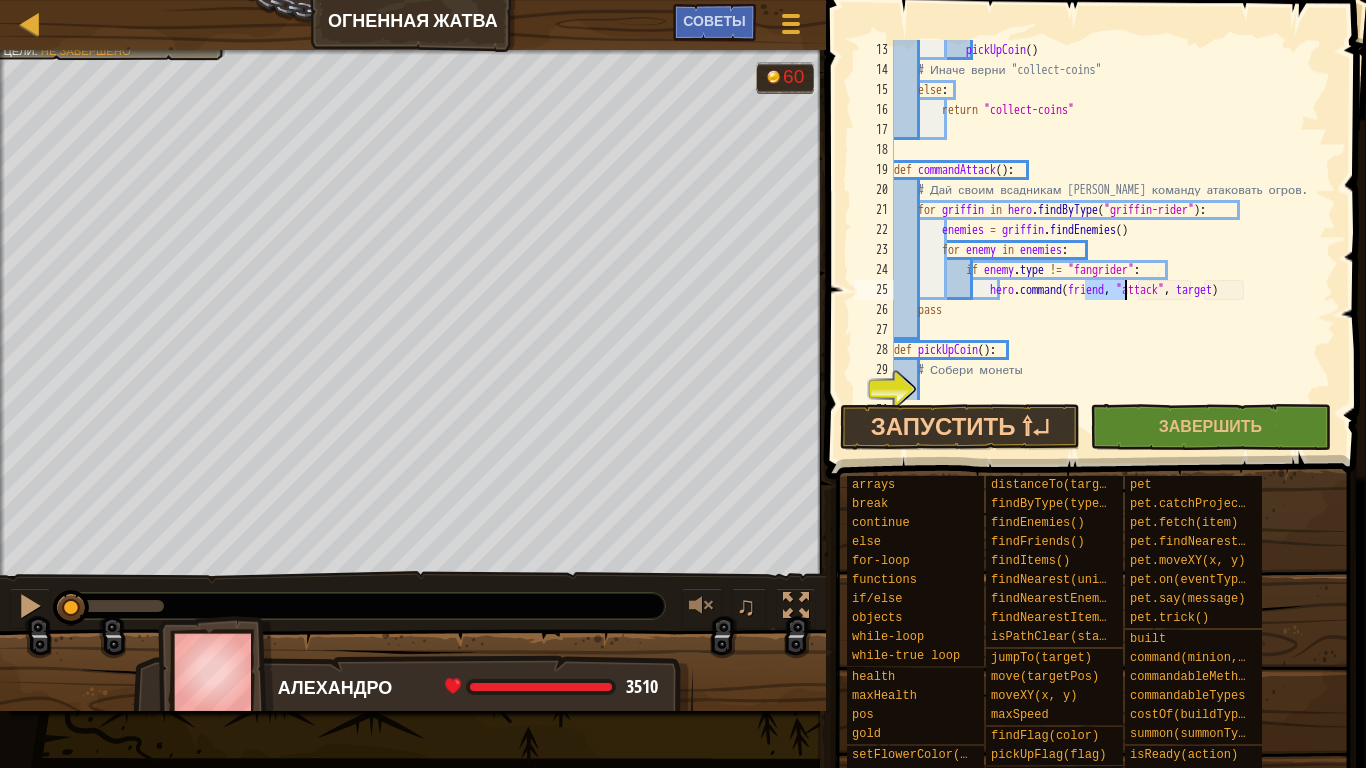 click on "pickUpCoin ( )      # Иначе верни "collect-coins"      else :          return   "collect-coins"          def   commandAttack ( ) :      # Дай своим всадникам грифонов команду атаковать огров.      for   griffin   in   hero . findByType ( "griffin-rider" ) :          enemies   =   griffin . findEnemies ( )          for   enemy   in   enemies :              if   enemy . type   !=   "fangrider" :                  hero . command ( friend ,   "attack" ,   target )      pass      def   pickUpCoin ( ) :      # Собери монеты           pass" at bounding box center [1105, 220] 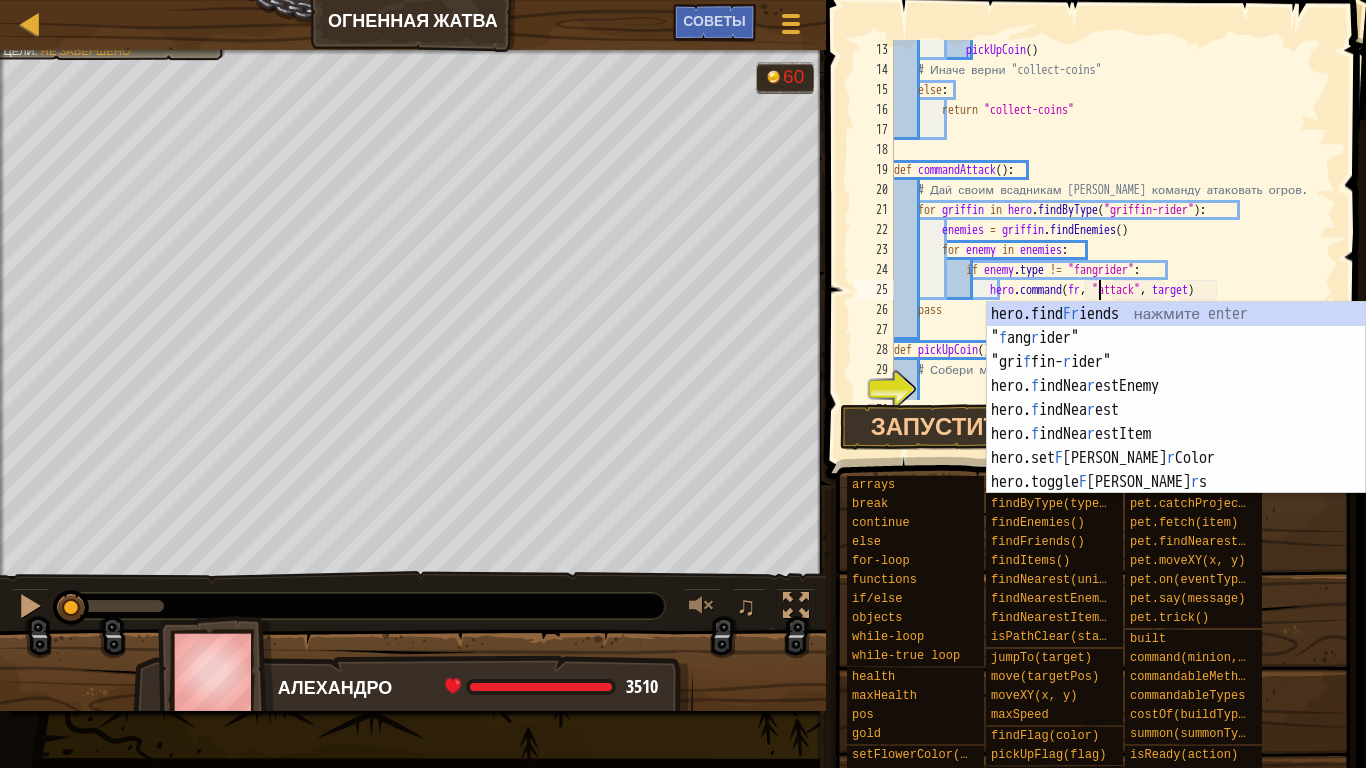 scroll, scrollTop: 0, scrollLeft: 0, axis: both 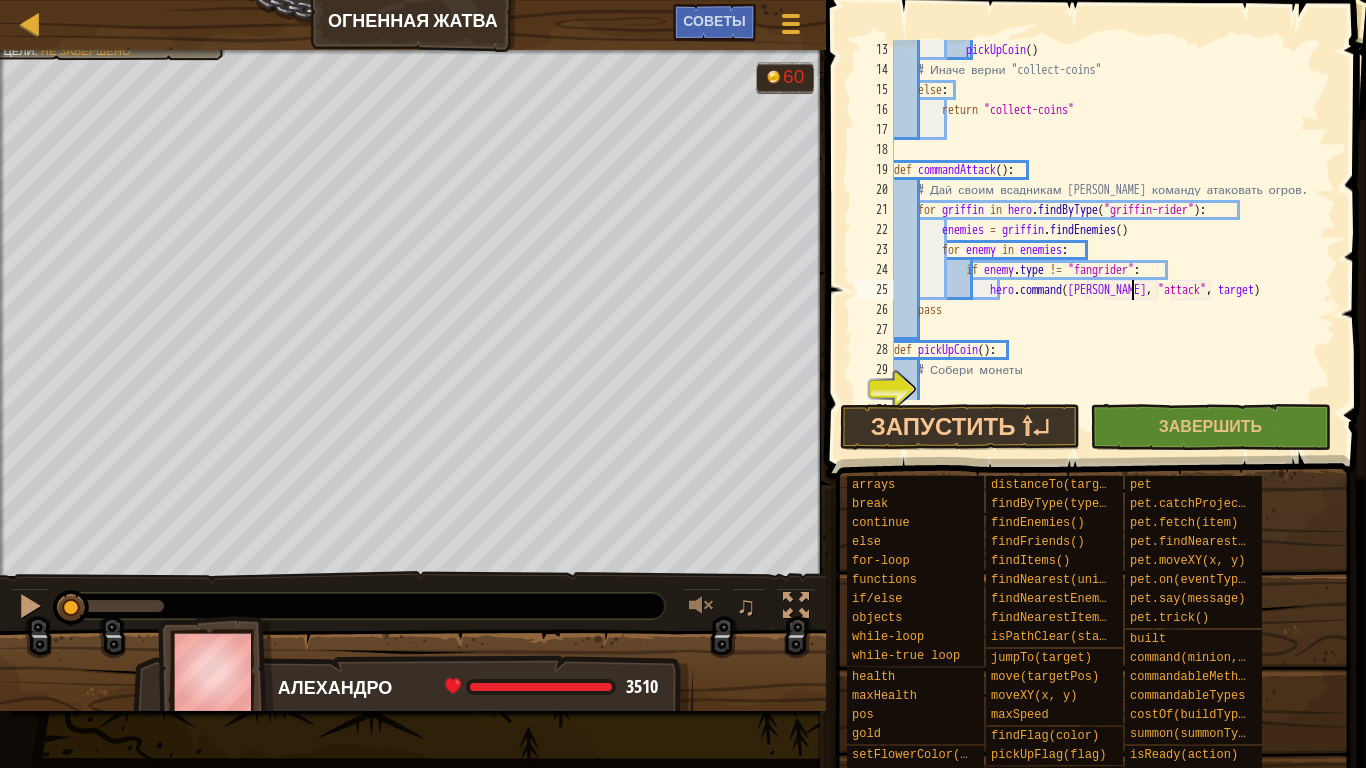 click on "pickUpCoin ( )      # Иначе верни "collect-coins"      else :          return   "collect-coins"          def   commandAttack ( ) :      # Дай своим всадникам грифонов команду атаковать огров.      for   griffin   in   hero . findByType ( "griffin-rider" ) :          enemies   =   griffin . findEnemies ( )          for   enemy   in   enemies :              if   enemy . type   !=   "fangrider" :                  hero . command ( griffen ,   "attack" ,   target )      pass      def   pickUpCoin ( ) :      # Собери монеты           pass" at bounding box center (1105, 240) 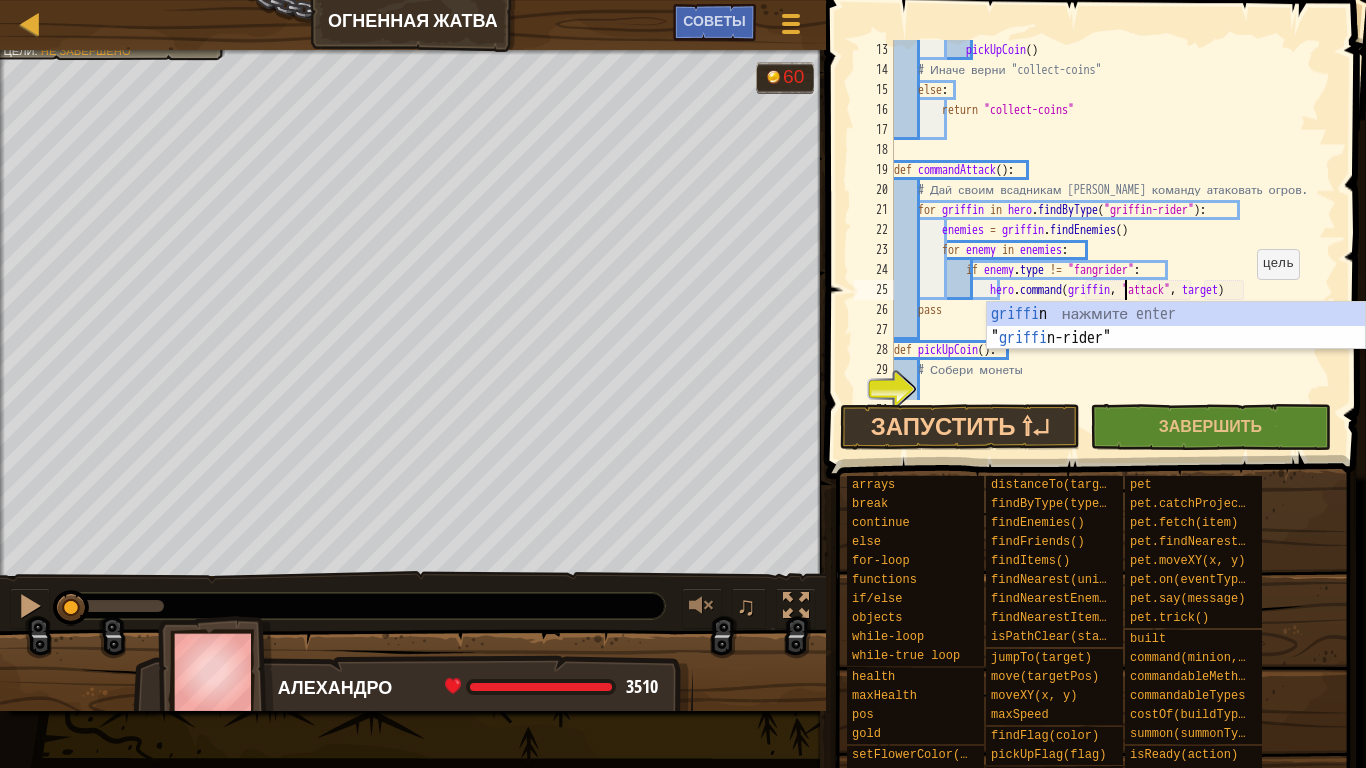 click on "pickUpCoin ( )      # Иначе верни "collect-coins"      else :          return   "collect-coins"          def   commandAttack ( ) :      # Дай своим всадникам грифонов команду атаковать огров.      for   griffin   in   hero . findByType ( "griffin-rider" ) :          enemies   =   griffin . findEnemies ( )          for   enemy   in   enemies :              if   enemy . type   !=   "fangrider" :                  hero . command ( griffin ,   "attack" ,   target )      pass      def   pickUpCoin ( ) :      # Собери монеты           pass" at bounding box center (1105, 240) 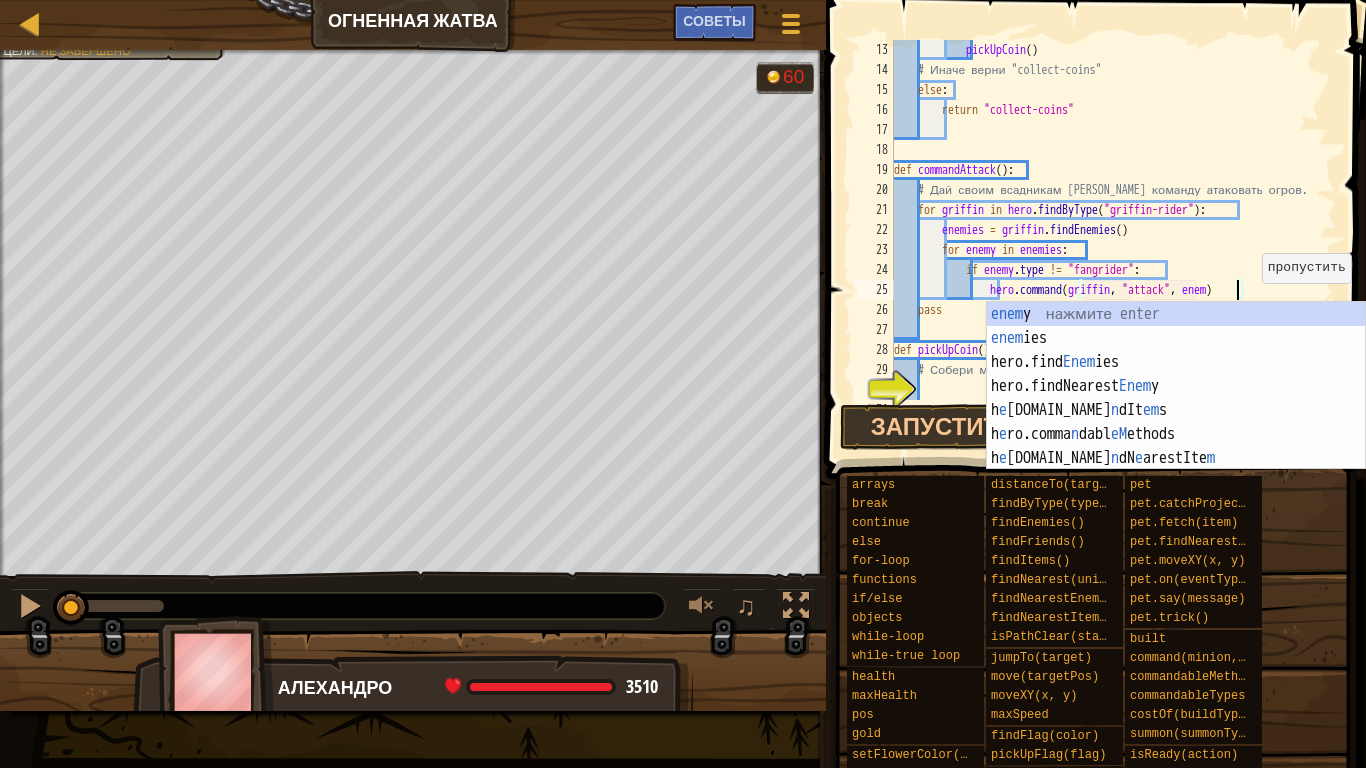 scroll, scrollTop: 9, scrollLeft: 28, axis: both 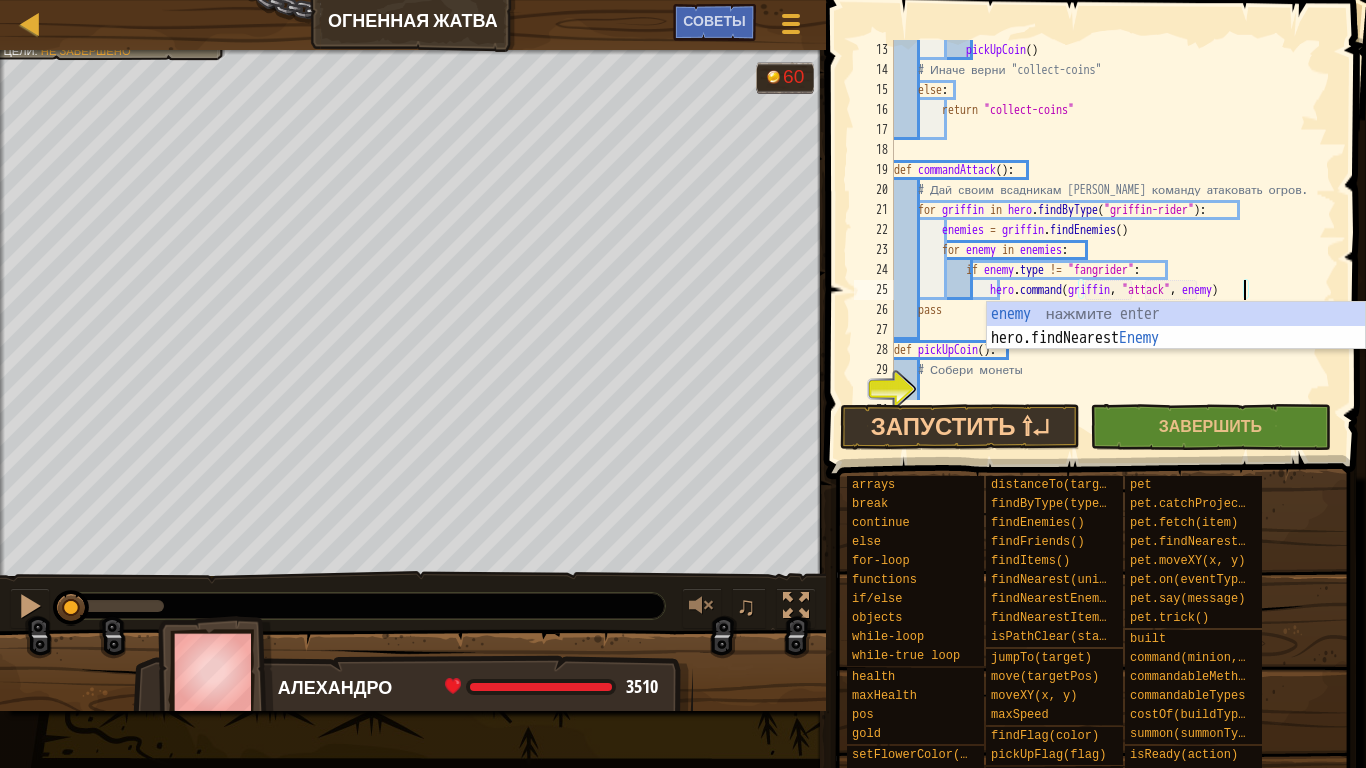click on "pickUpCoin ( )      # Иначе верни "collect-coins"      else :          return   "collect-coins"          def   commandAttack ( ) :      # Дай своим всадникам грифонов команду атаковать огров.      for   griffin   in   hero . findByType ( "griffin-rider" ) :          enemies   =   griffin . findEnemies ( )          for   enemy   in   enemies :              if   enemy . type   !=   "fangrider" :                  hero . command ( griffin ,   "attack" ,   enemy )      pass      def   pickUpCoin ( ) :      # Собери монеты           pass" at bounding box center [1105, 240] 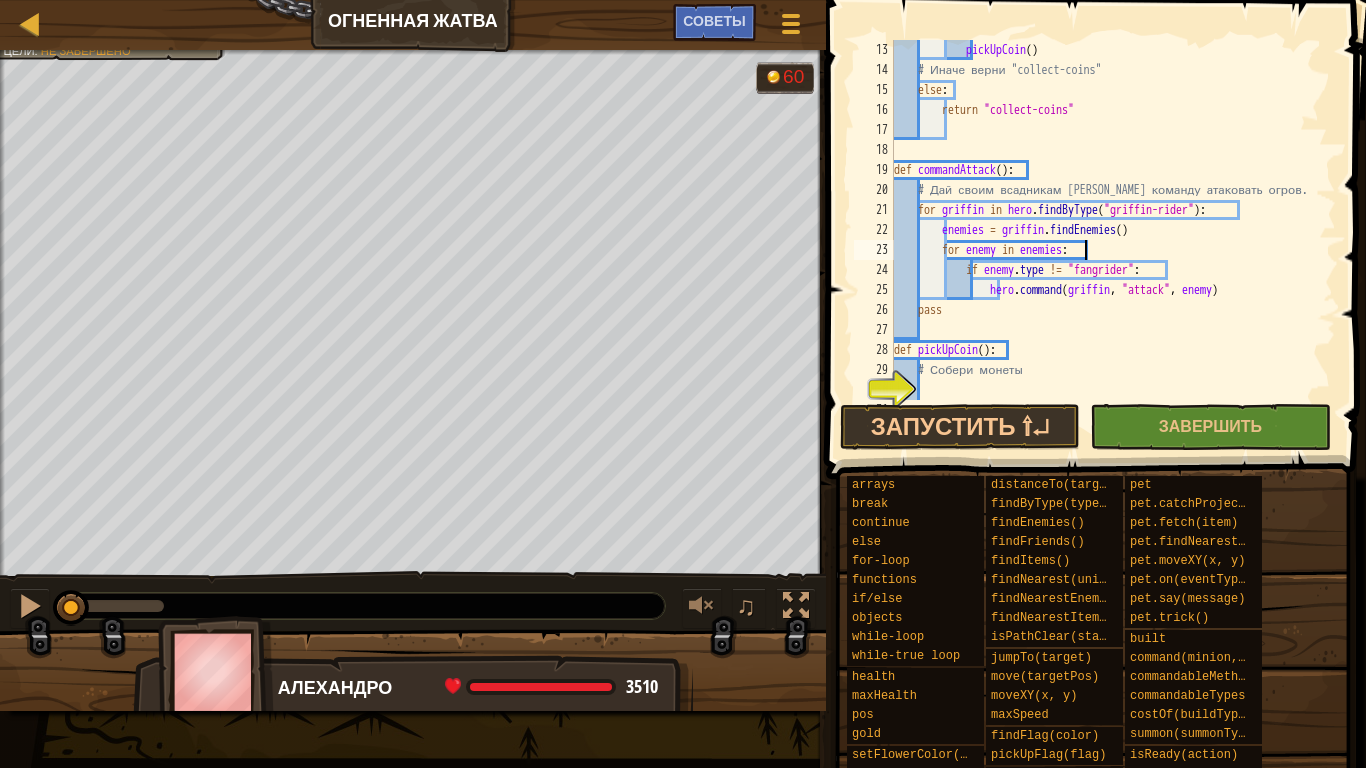 scroll, scrollTop: 9, scrollLeft: 15, axis: both 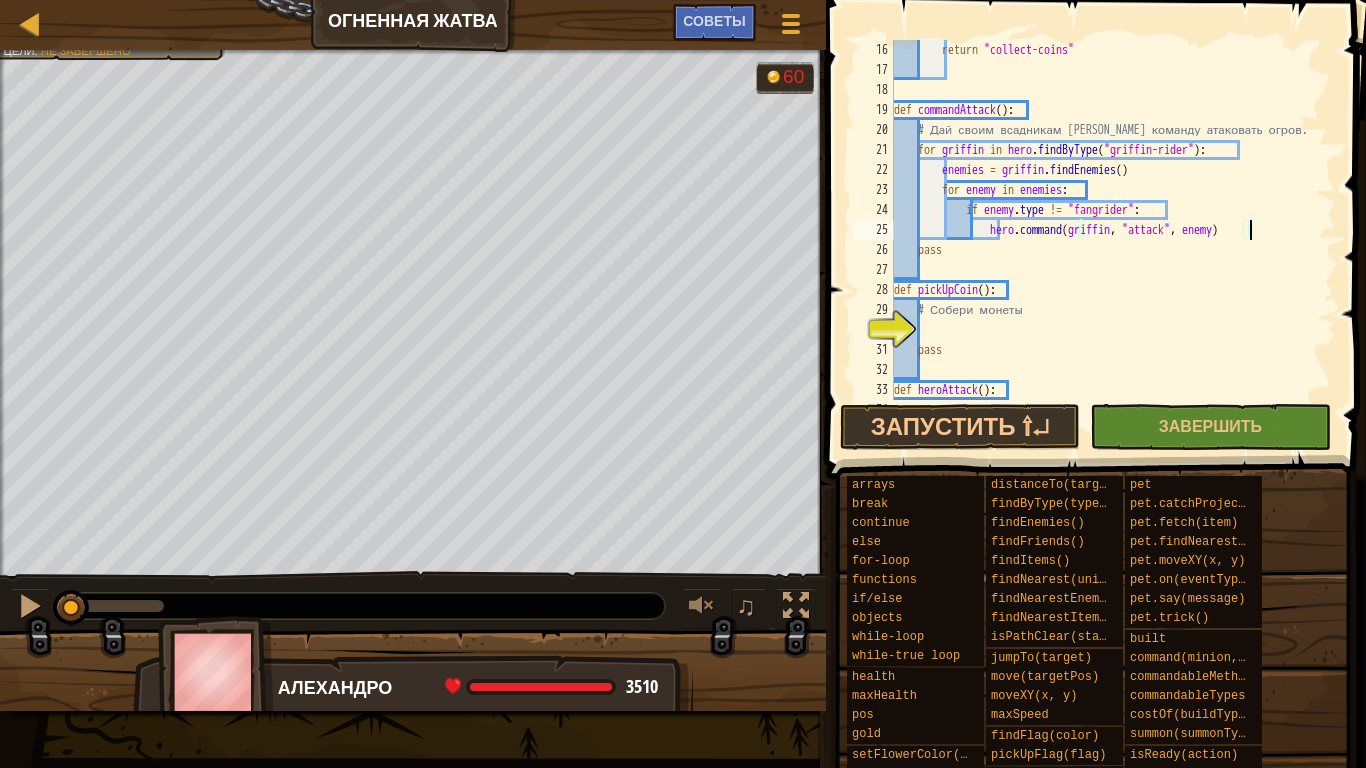 click on "return   "collect-coins"          def   commandAttack ( ) :      # Дай своим всадникам грифонов команду атаковать огров.      for   griffin   in   hero . findByType ( "griffin-rider" ) :          enemies   =   griffin . findEnemies ( )          for   enemy   in   enemies :              if   enemy . type   !=   "fangrider" :                  hero . command ( griffin ,   "attack" ,   enemy )      pass      def   pickUpCoin ( ) :      # Собери монеты           pass      def   heroAttack ( ) :      # Герой должен атаковать всадников клыка, пересекающих           минное поле." at bounding box center [1105, 250] 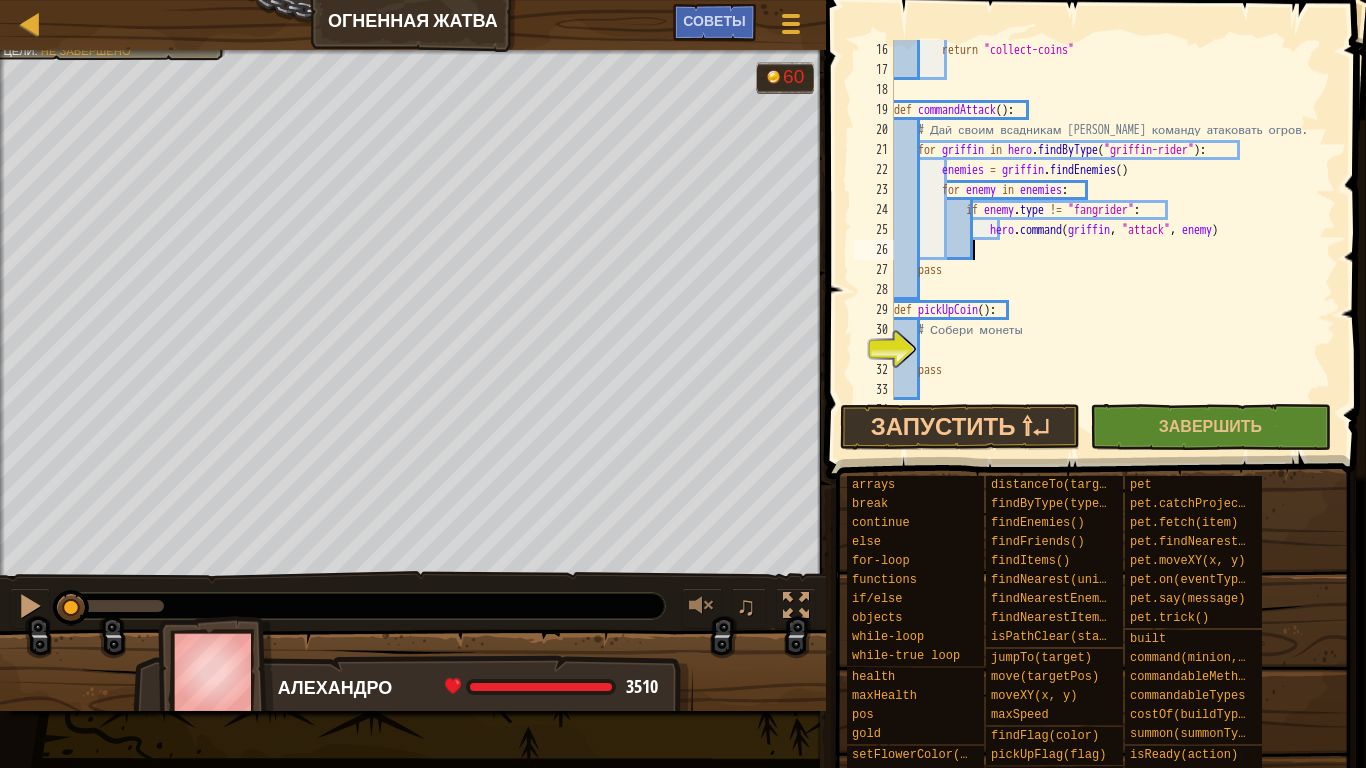 scroll, scrollTop: 9, scrollLeft: 3, axis: both 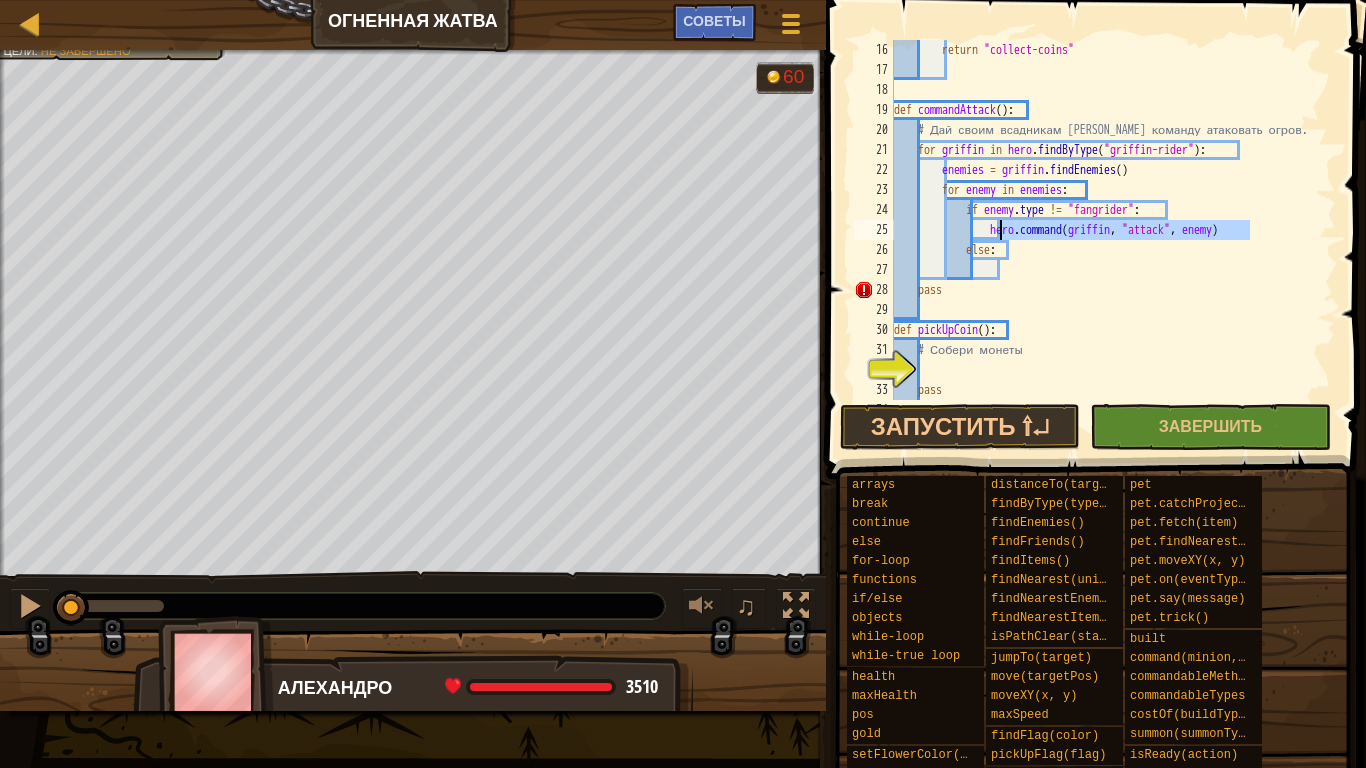 drag, startPoint x: 1251, startPoint y: 221, endPoint x: 1001, endPoint y: 226, distance: 250.04999 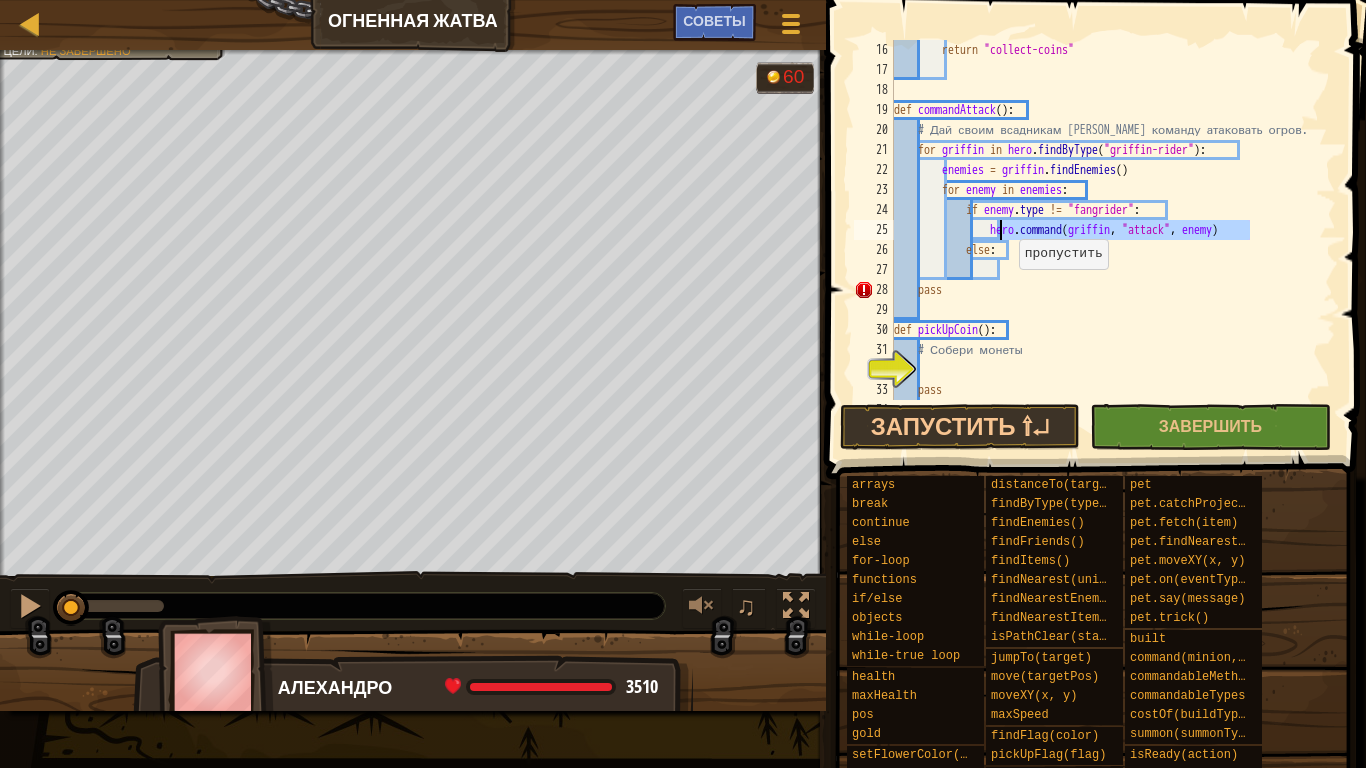 click on "return   "collect-coins"          def   commandAttack ( ) :      # Дай своим всадникам грифонов команду атаковать огров.      for   griffin   in   hero . findByType ( "griffin-rider" ) :          enemies   =   griffin . findEnemies ( )          for   enemy   in   enemies :              if   enemy . type   !=   "fangrider" :                  hero . command ( griffin ,   "attack" ,   enemy )              else :                       pass      def   pickUpCoin ( ) :      # Собери монеты           pass" at bounding box center (1105, 240) 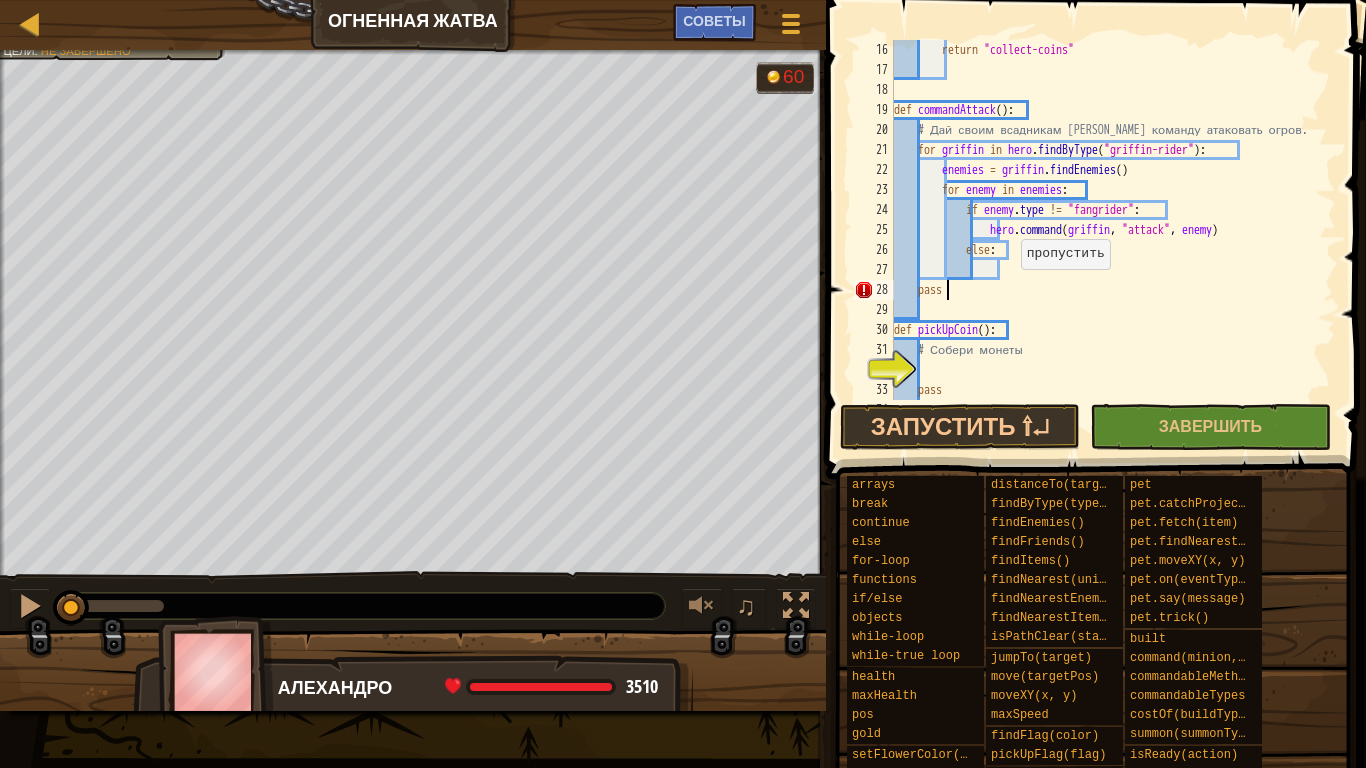 scroll, scrollTop: 9, scrollLeft: 3, axis: both 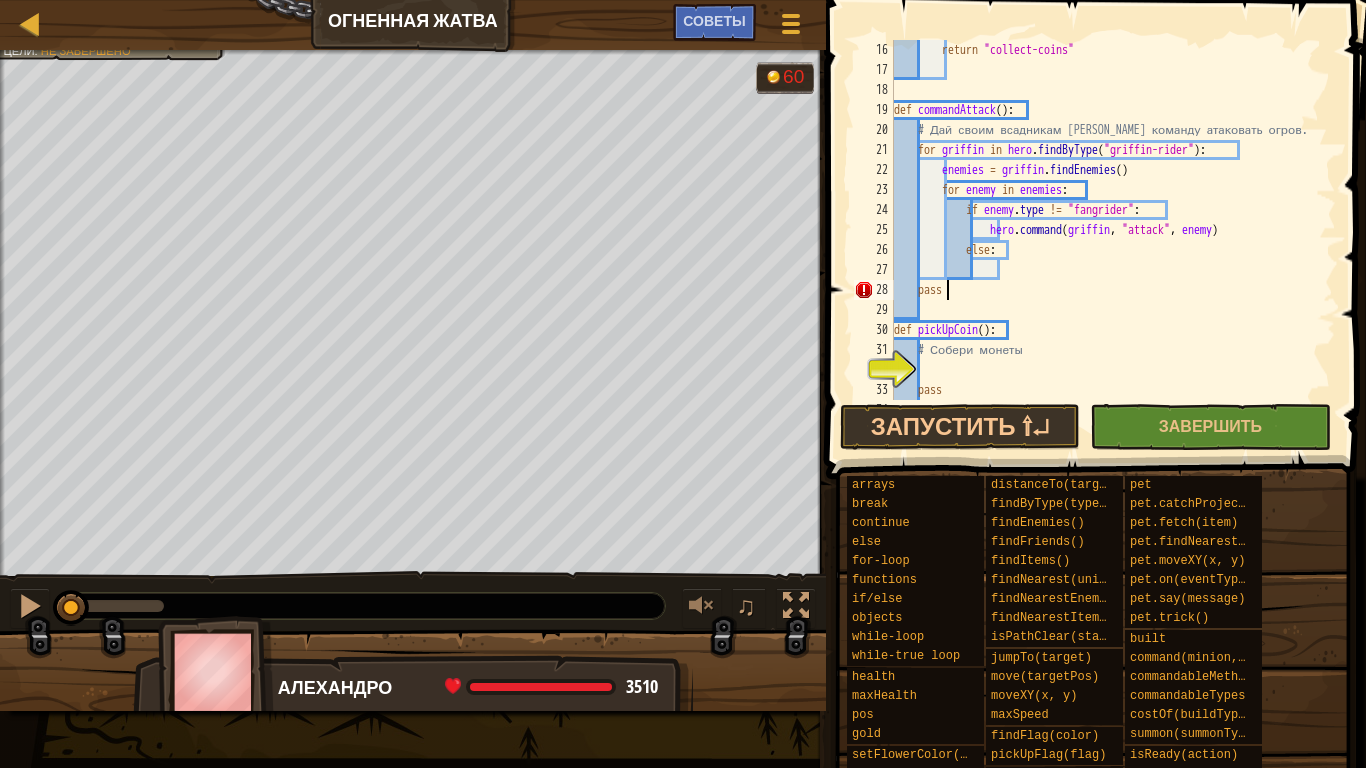 drag, startPoint x: 1000, startPoint y: 271, endPoint x: 1013, endPoint y: 273, distance: 13.152946 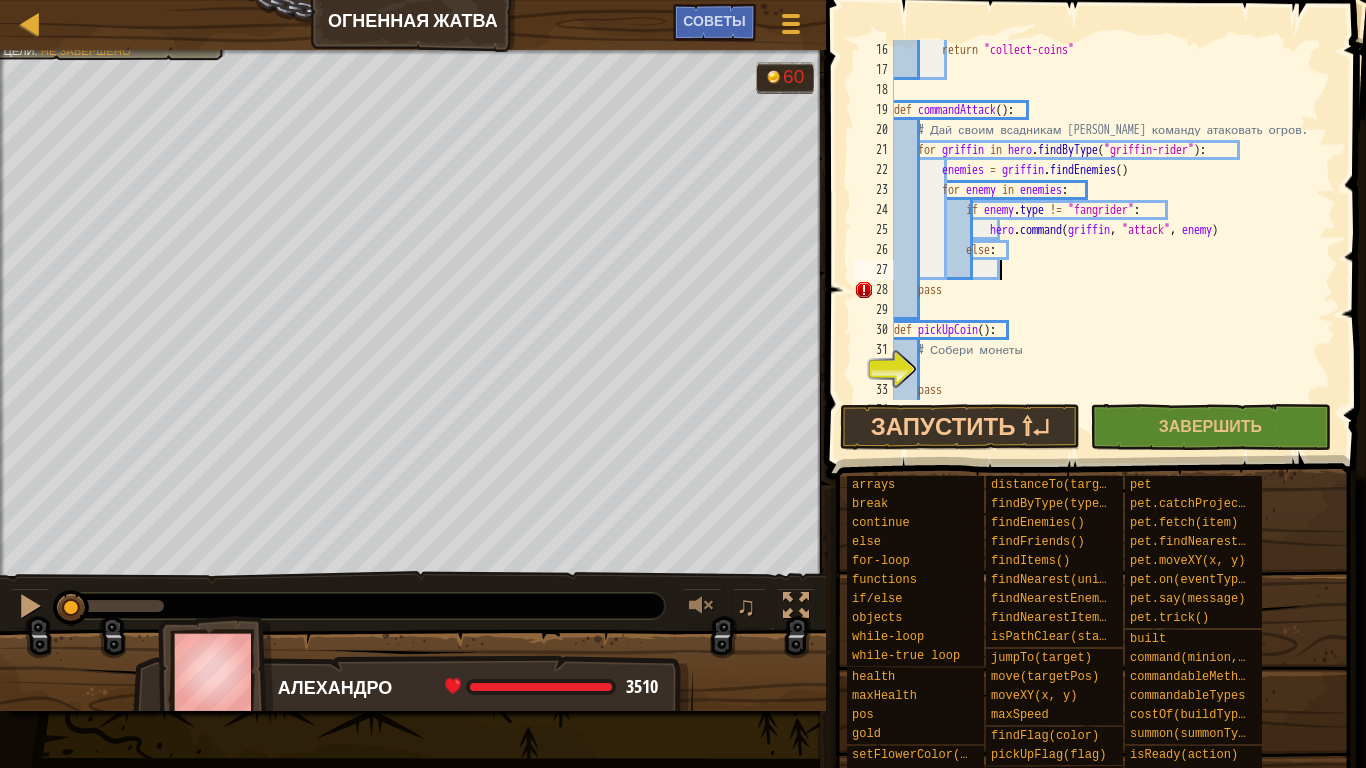 paste on "hero.command(griffin, "attack", enemy)" 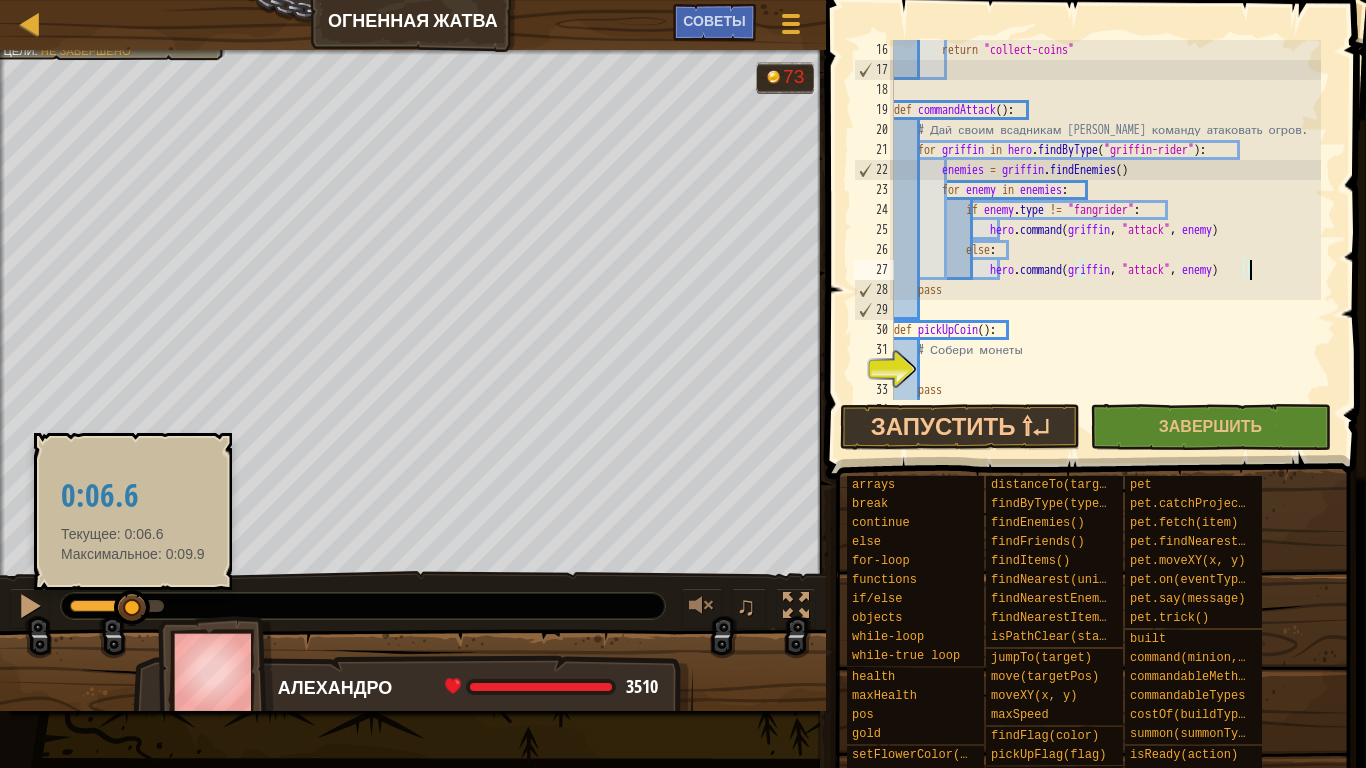 drag, startPoint x: 77, startPoint y: 611, endPoint x: 133, endPoint y: 620, distance: 56.718605 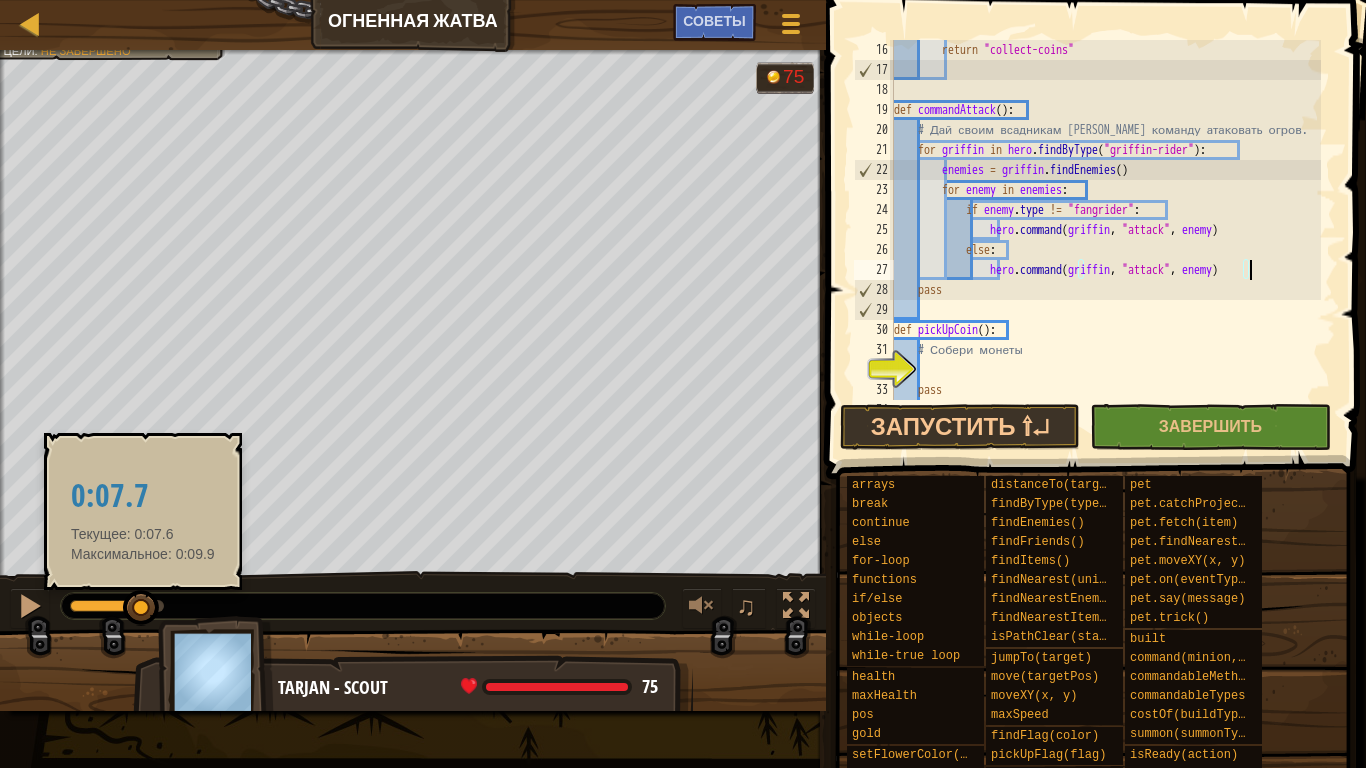 click at bounding box center [141, 608] 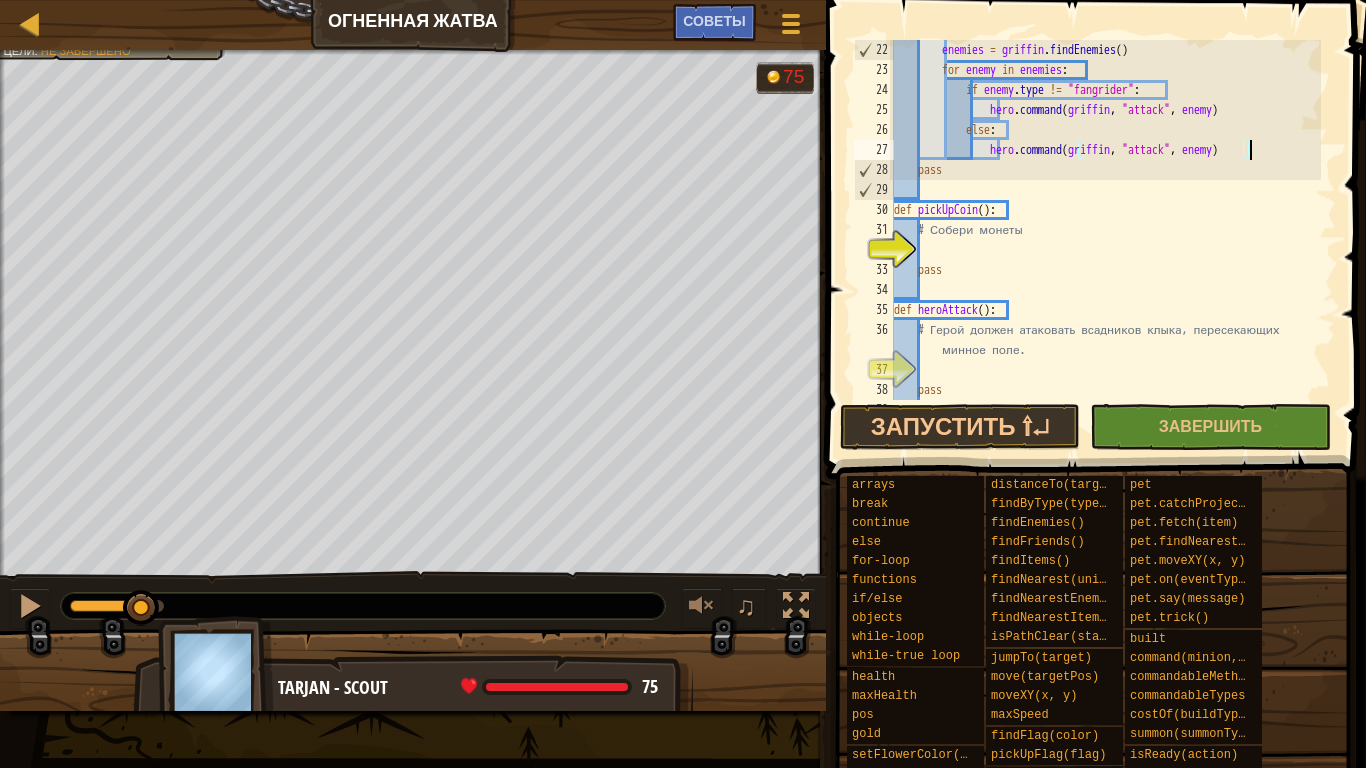 scroll, scrollTop: 480, scrollLeft: 0, axis: vertical 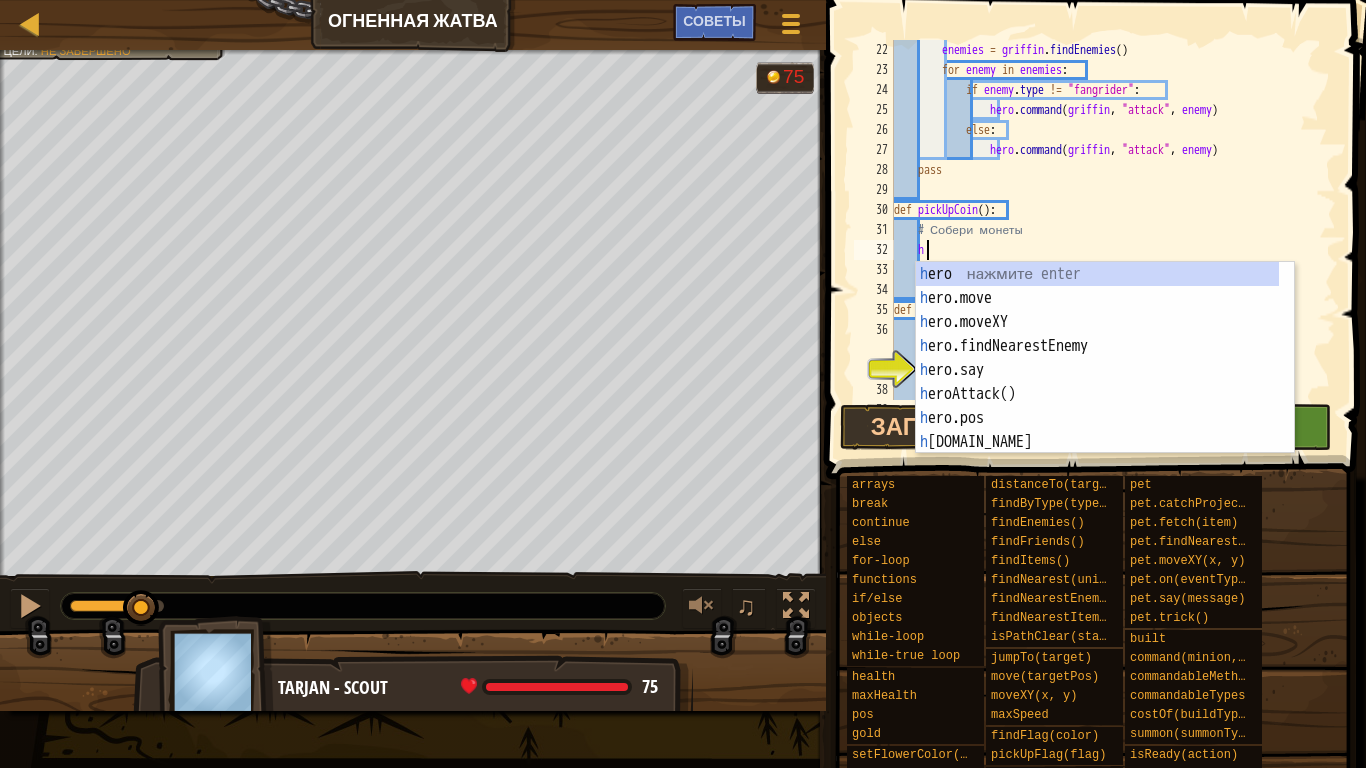 click on "enemies   =   griffin . findEnemies ( )          for   enemy   in   enemies :              if   enemy . type   !=   "fangrider" :                  hero . command ( griffin ,   "attack" ,   enemy )              else :                  hero . command ( griffin ,   "attack" ,   enemy )      pass      def   pickUpCoin ( ) :      # Собери монеты      h      pass      def   heroAttack ( ) :      # Герой должен атаковать всадников клыка, пересекающих           минное поле.           pass" at bounding box center (1105, 240) 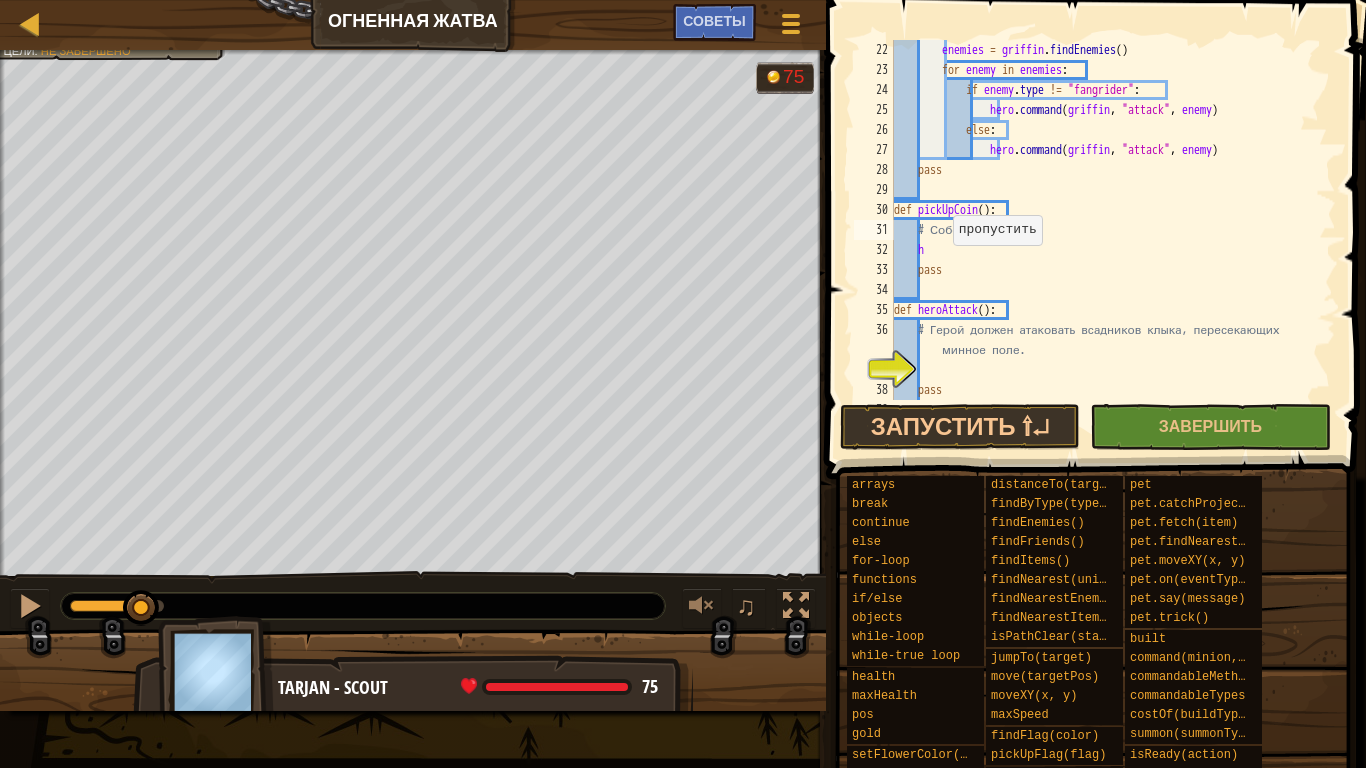 click on "enemies   =   griffin . findEnemies ( )          for   enemy   in   enemies :              if   enemy . type   !=   "fangrider" :                  hero . command ( griffin ,   "attack" ,   enemy )              else :                  hero . command ( griffin ,   "attack" ,   enemy )      pass      def   pickUpCoin ( ) :      # Собери монеты      h      pass      def   heroAttack ( ) :      # Герой должен атаковать всадников клыка, пересекающих           минное поле.           pass" at bounding box center (1105, 240) 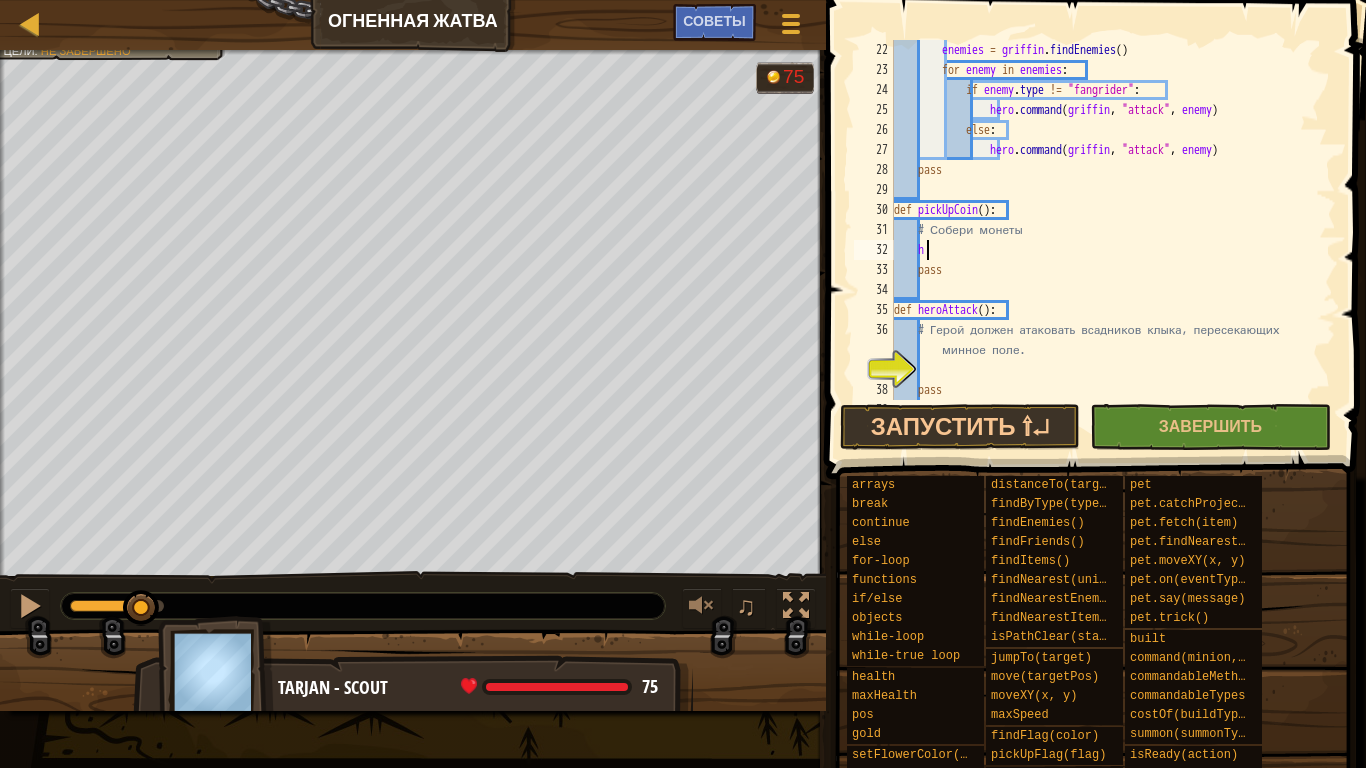 click on "enemies   =   griffin . findEnemies ( )          for   enemy   in   enemies :              if   enemy . type   !=   "fangrider" :                  hero . command ( griffin ,   "attack" ,   enemy )              else :                  hero . command ( griffin ,   "attack" ,   enemy )      pass      def   pickUpCoin ( ) :      # Собери монеты      h      pass      def   heroAttack ( ) :      # Герой должен атаковать всадников клыка, пересекающих           минное поле.           pass" at bounding box center (1105, 240) 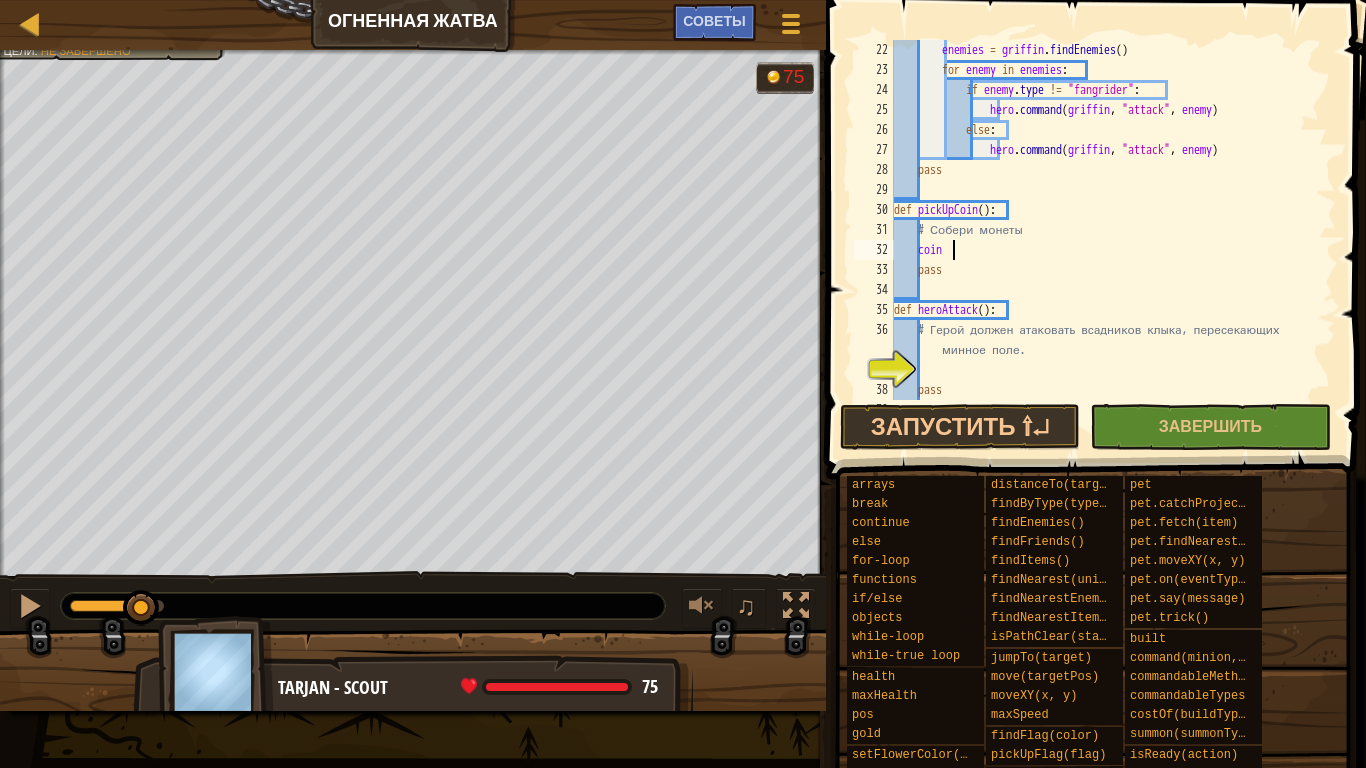 scroll, scrollTop: 9, scrollLeft: 4, axis: both 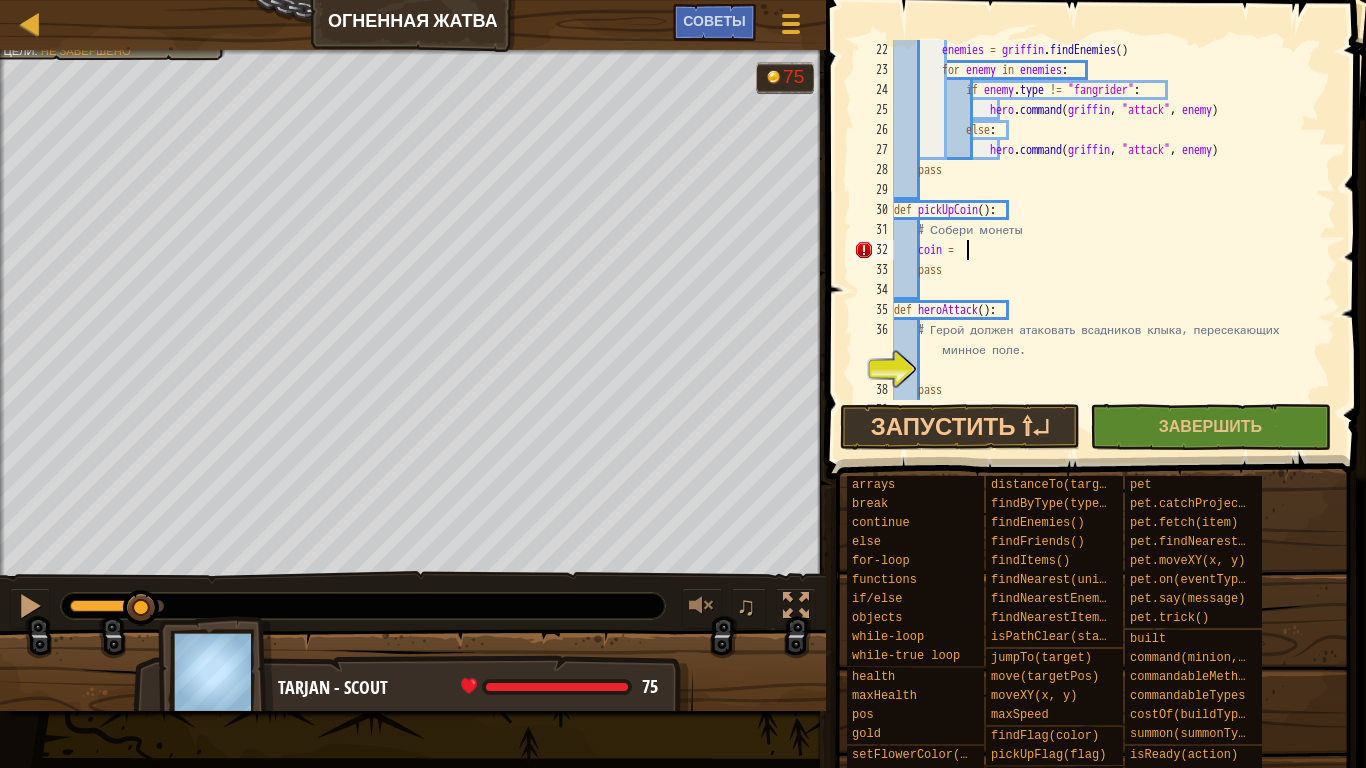 type on "coin = h" 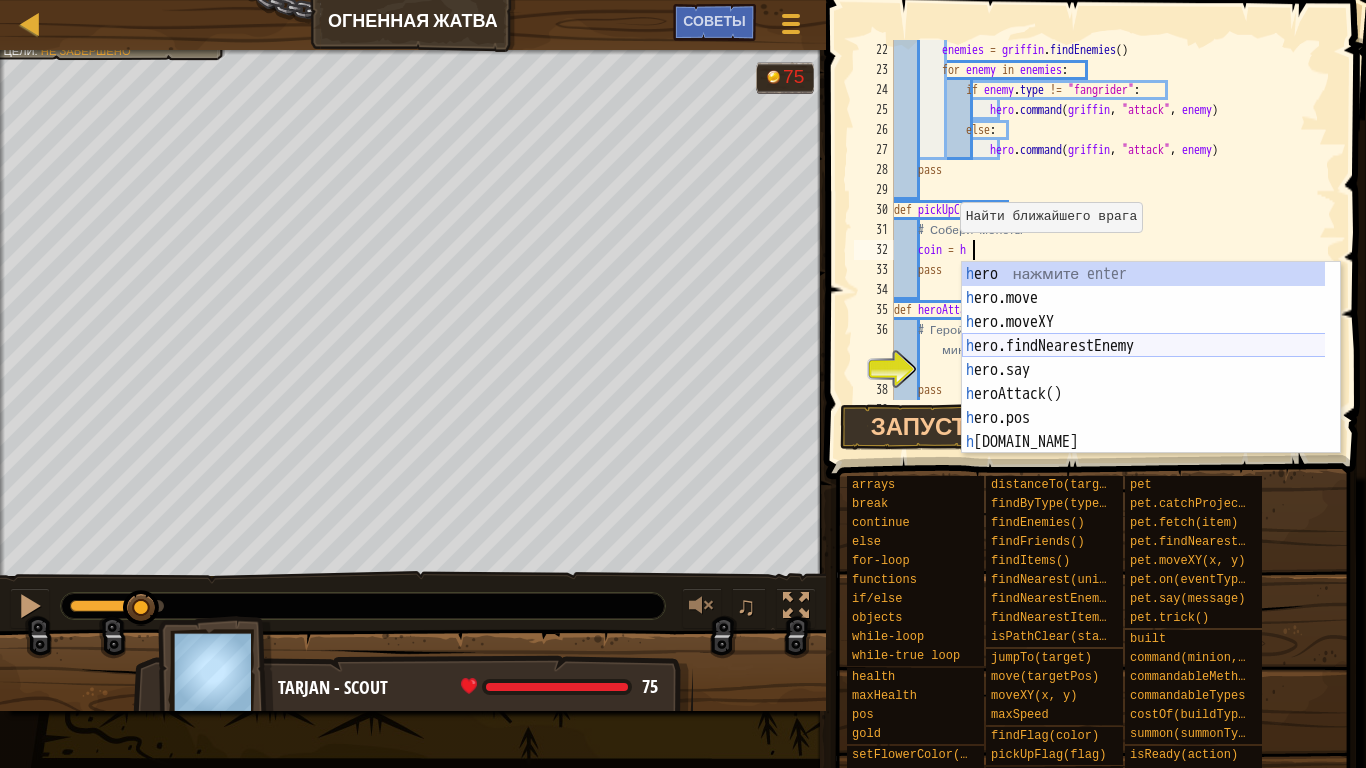 click on "h ero нажмите enter h ero.move нажмите enter h ero.moveXY нажмите enter h ero.findNearestEnemy нажмите enter h ero.say нажмите enter h eroAttack() нажмите enter h ero.pos нажмите enter h ero.gold нажмите enter h ero.time нажмите enter" at bounding box center (1151, 382) 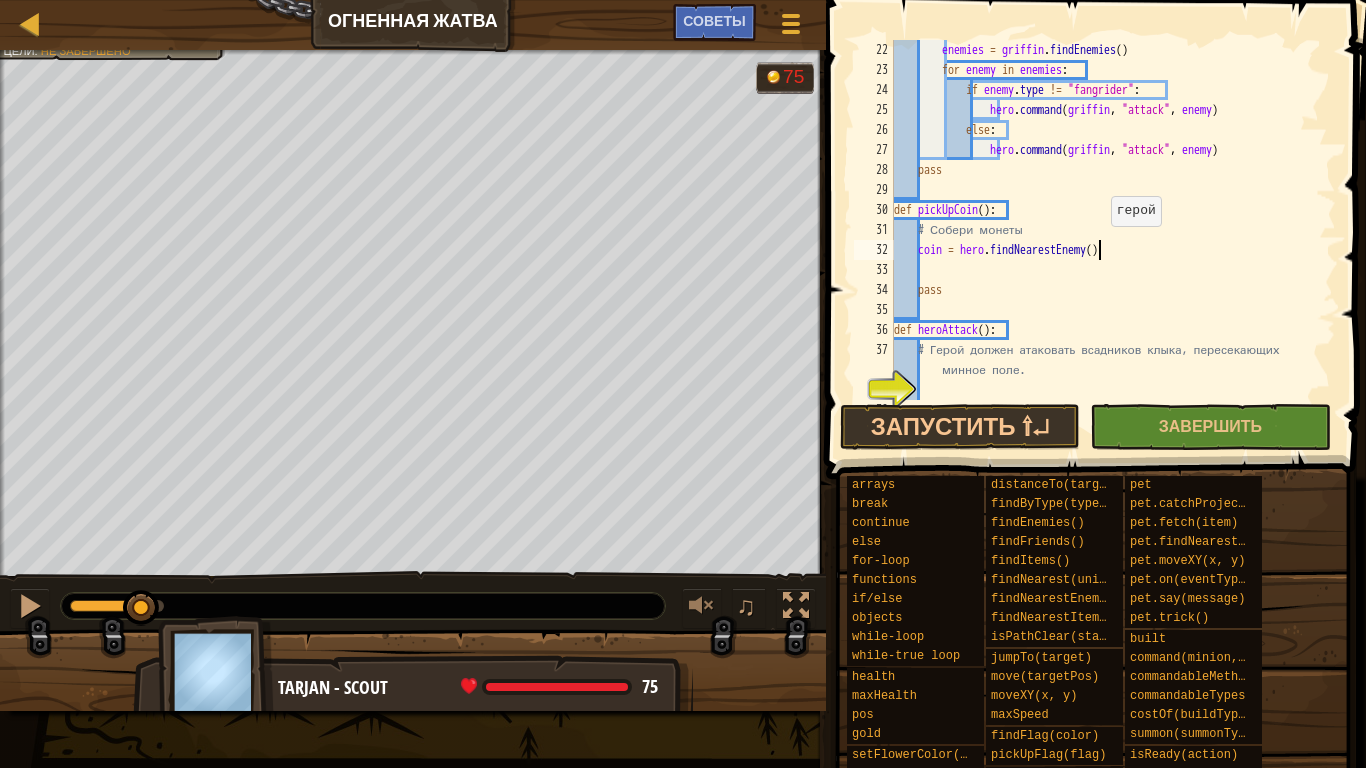 click on "enemies   =   griffin . findEnemies ( )          for   enemy   in   enemies :              if   enemy . type   !=   "fangrider" :                  hero . command ( griffin ,   "attack" ,   enemy )              else :                  hero . command ( griffin ,   "attack" ,   enemy )      pass      def   pickUpCoin ( ) :      # Собери монеты      coin   =   hero . findNearestEnemy ( )           pass      def   heroAttack ( ) :      # Герой должен атаковать всадников клыка, пересекающих           минное поле.           pass" at bounding box center [1105, 240] 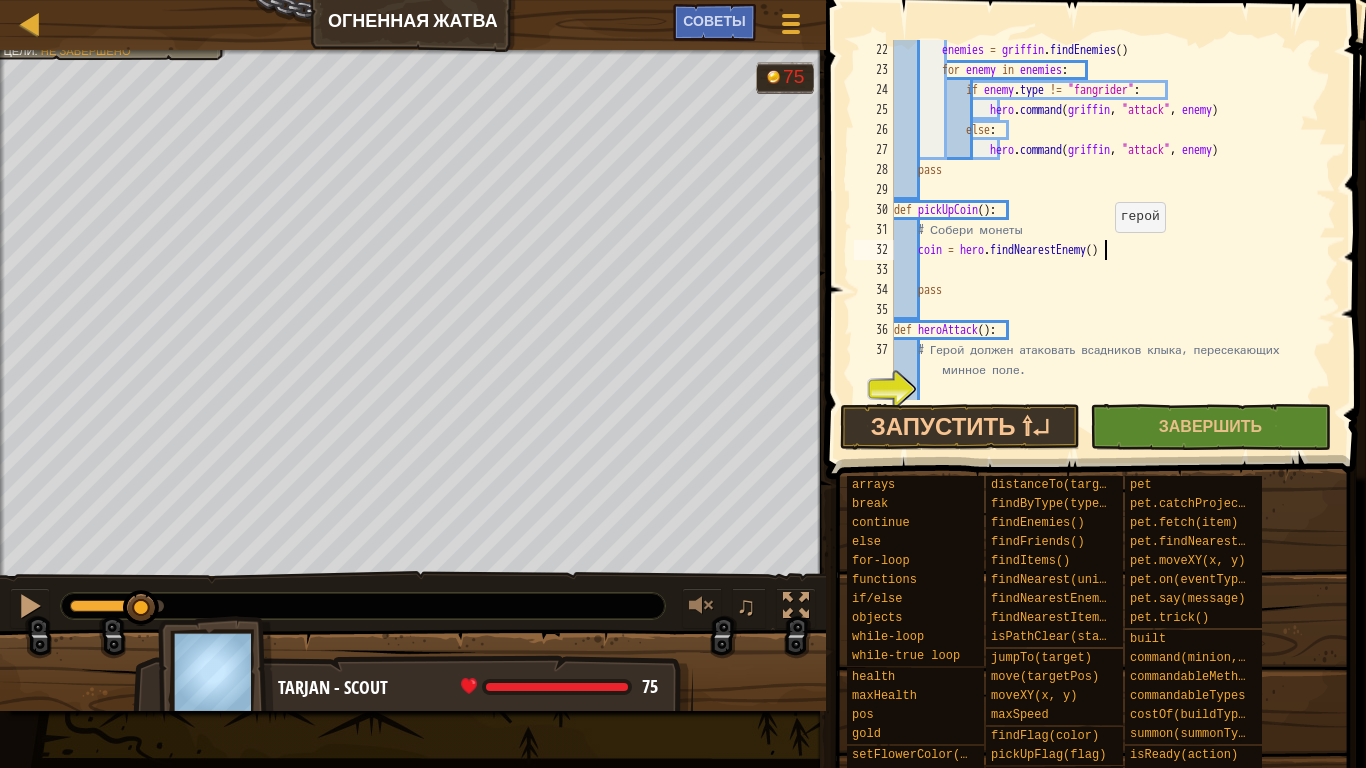click on "enemies   =   griffin . findEnemies ( )          for   enemy   in   enemies :              if   enemy . type   !=   "fangrider" :                  hero . command ( griffin ,   "attack" ,   enemy )              else :                  hero . command ( griffin ,   "attack" ,   enemy )      pass      def   pickUpCoin ( ) :      # Собери монеты      coin   =   hero . findNearestEnemy ( )           pass      def   heroAttack ( ) :      # Герой должен атаковать всадников клыка, пересекающих           минное поле.           pass" at bounding box center (1105, 240) 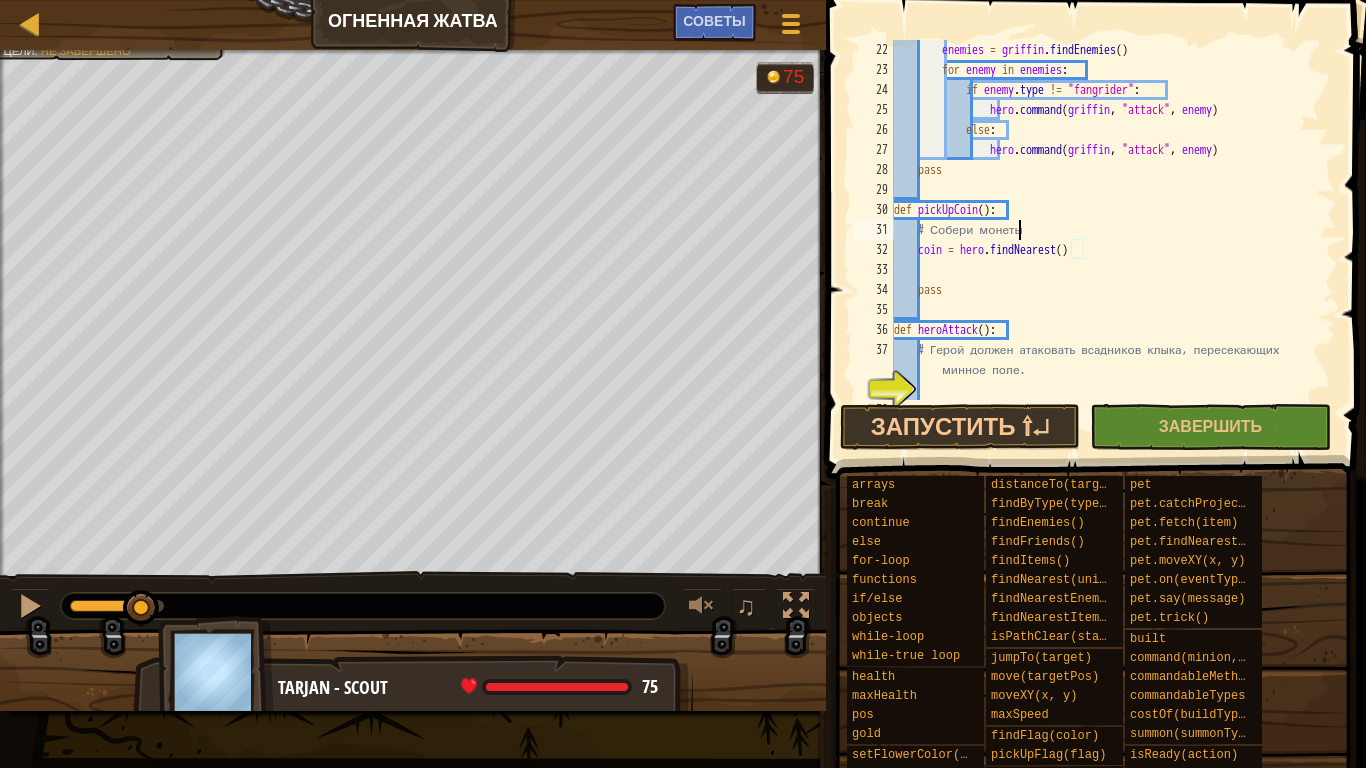 click on "enemies   =   griffin . findEnemies ( )          for   enemy   in   enemies :              if   enemy . type   !=   "fangrider" :                  hero . command ( griffin ,   "attack" ,   enemy )              else :                  hero . command ( griffin ,   "attack" ,   enemy )      pass      def   pickUpCoin ( ) :      # Собери монеты      coin   =   hero . findNearest ( )           pass      def   heroAttack ( ) :      # Герой должен атаковать всадников клыка, пересекающих           минное поле.           pass" at bounding box center [1105, 240] 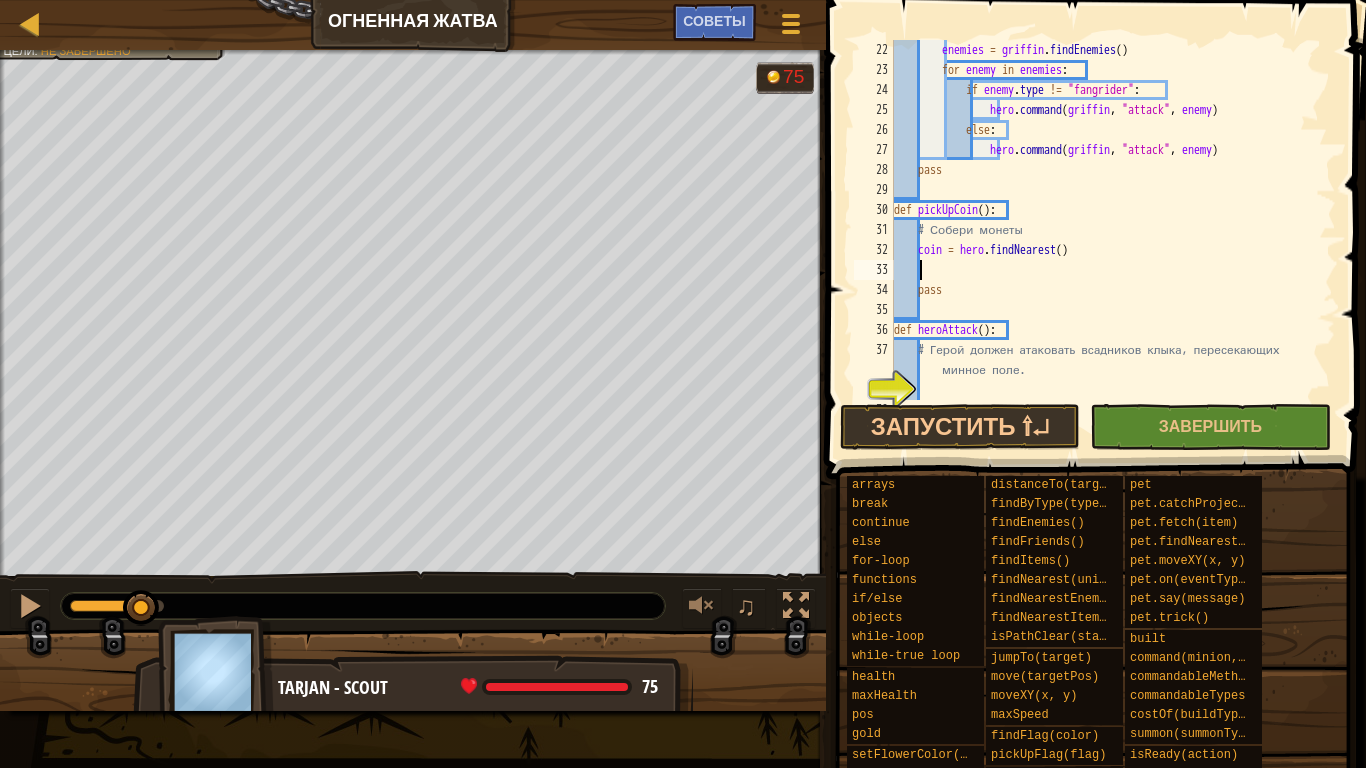 click on "enemies   =   griffin . findEnemies ( )          for   enemy   in   enemies :              if   enemy . type   !=   "fangrider" :                  hero . command ( griffin ,   "attack" ,   enemy )              else :                  hero . command ( griffin ,   "attack" ,   enemy )      pass      def   pickUpCoin ( ) :      # Собери монеты      coin   =   hero . findNearest ( )           pass      def   heroAttack ( ) :      # Герой должен атаковать всадников клыка, пересекающих           минное поле.           pass" at bounding box center (1105, 240) 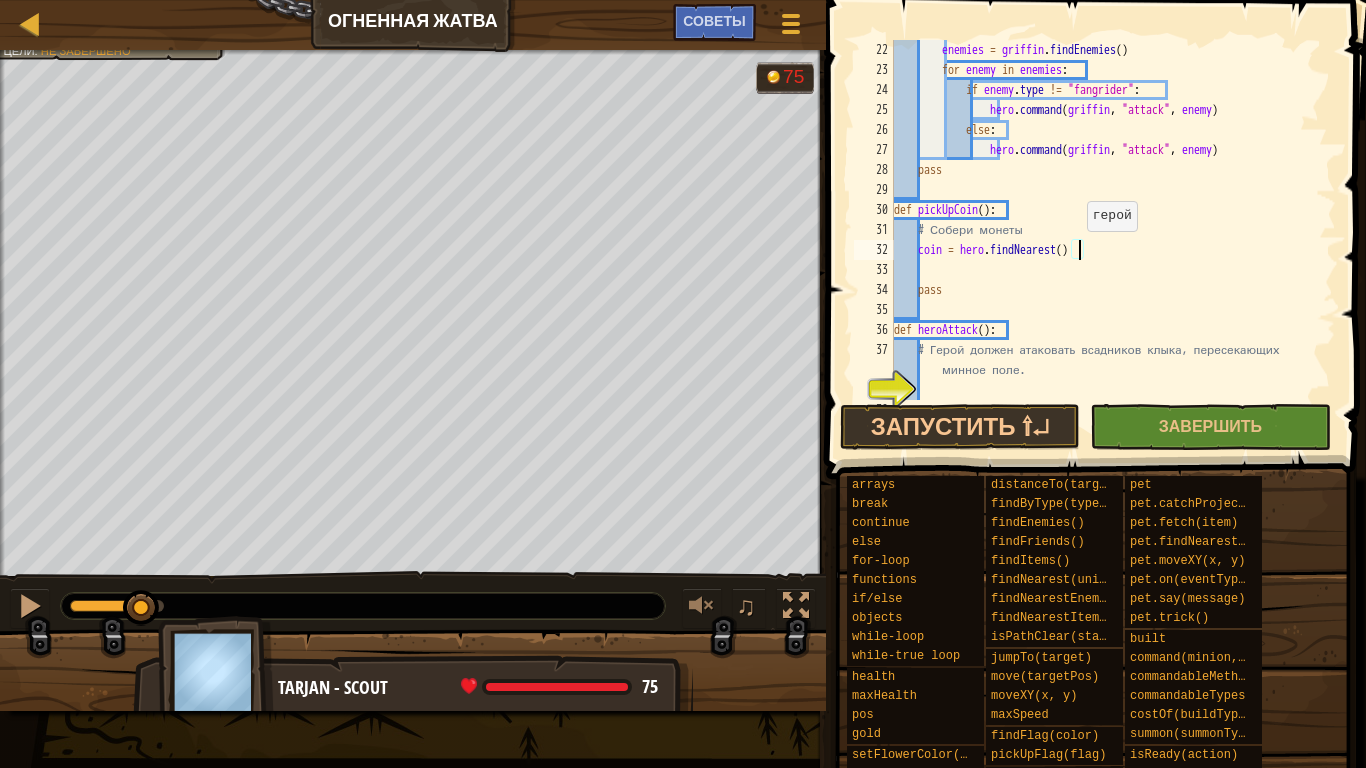 click on "enemies   =   griffin . findEnemies ( )          for   enemy   in   enemies :              if   enemy . type   !=   "fangrider" :                  hero . command ( griffin ,   "attack" ,   enemy )              else :                  hero . command ( griffin ,   "attack" ,   enemy )      pass      def   pickUpCoin ( ) :      # Собери монеты      coin   =   hero . findNearest ( )           pass      def   heroAttack ( ) :      # Герой должен атаковать всадников клыка, пересекающих           минное поле.           pass" at bounding box center [1105, 240] 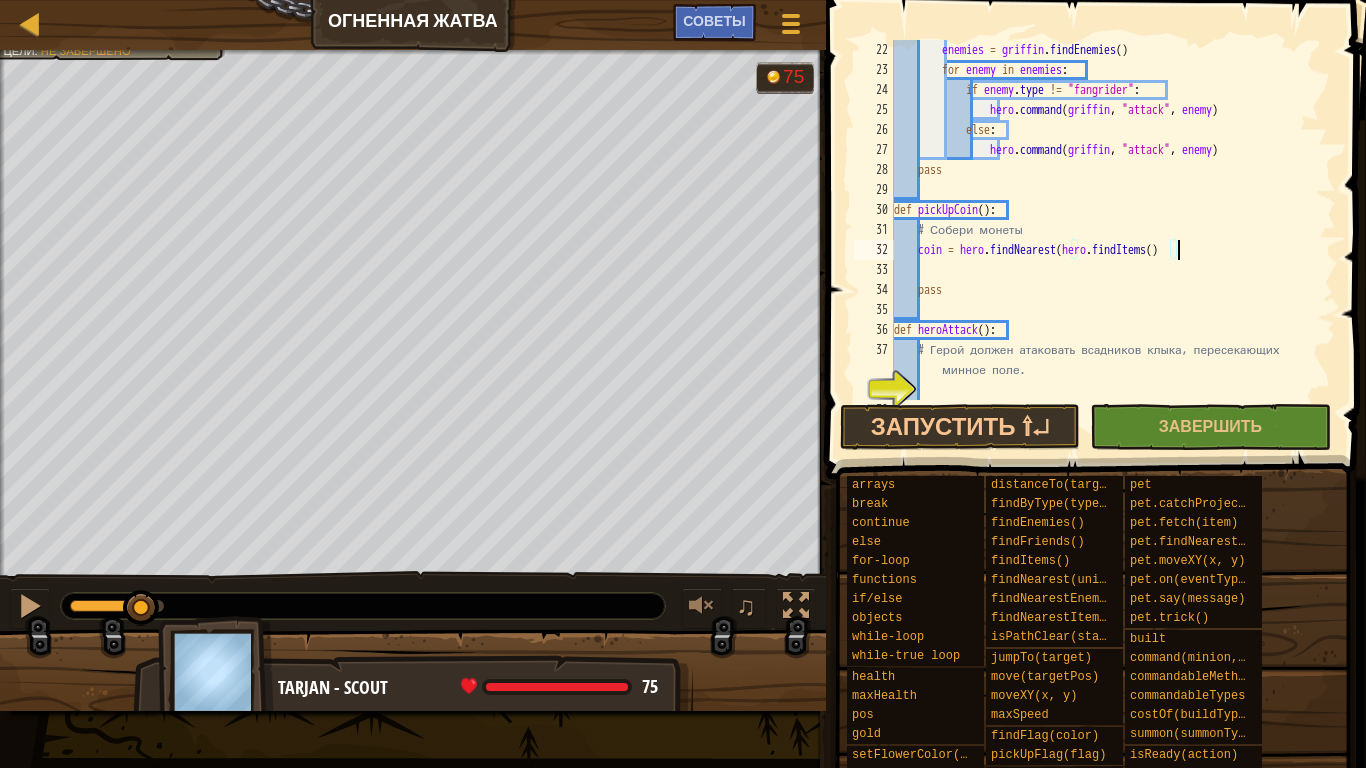 scroll, scrollTop: 9, scrollLeft: 23, axis: both 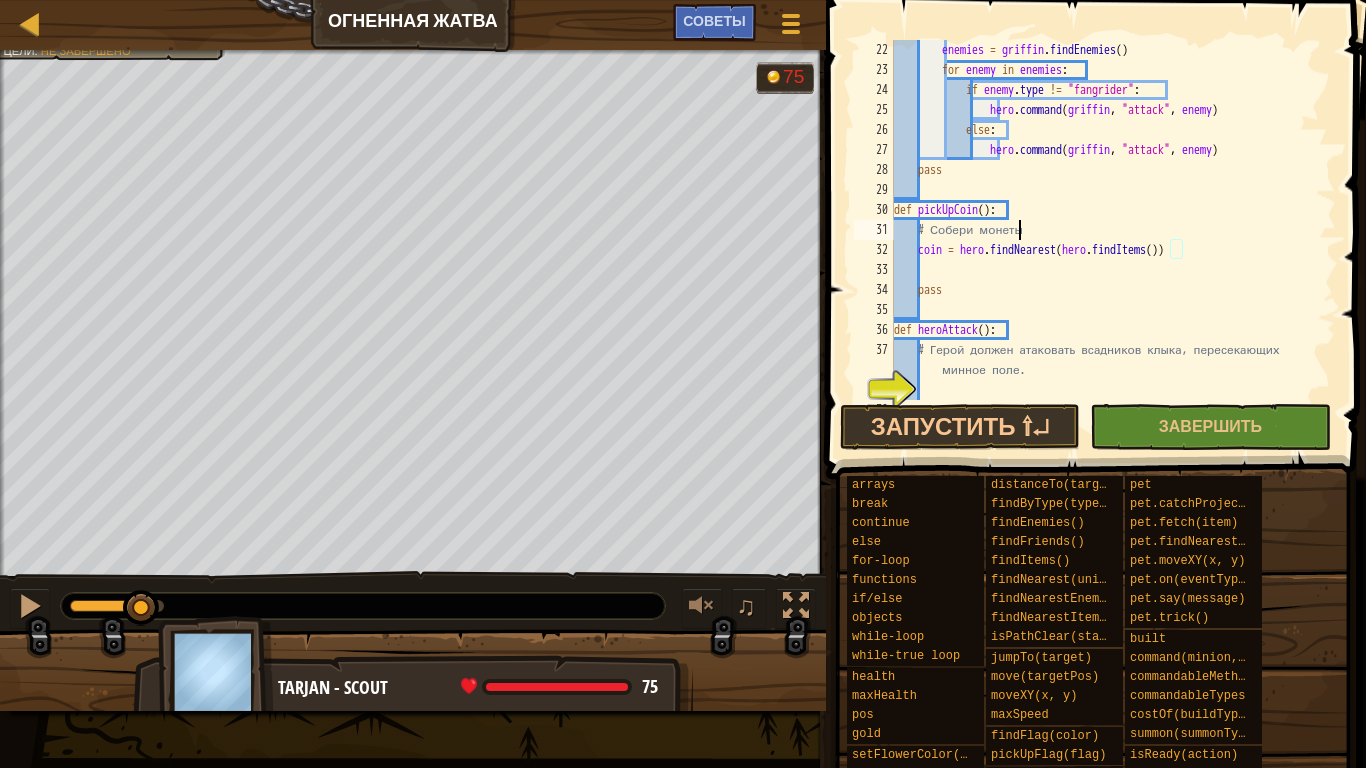 click on "enemies   =   griffin . findEnemies ( )          for   enemy   in   enemies :              if   enemy . type   !=   "fangrider" :                  hero . command ( griffin ,   "attack" ,   enemy )              else :                  hero . command ( griffin ,   "attack" ,   enemy )      pass      def   pickUpCoin ( ) :      # Собери монеты      coin   =   hero . findNearest ( hero . findItems ( ))           pass      def   heroAttack ( ) :      # Герой должен атаковать всадников клыка, пересекающих           минное поле.           pass" at bounding box center [1105, 240] 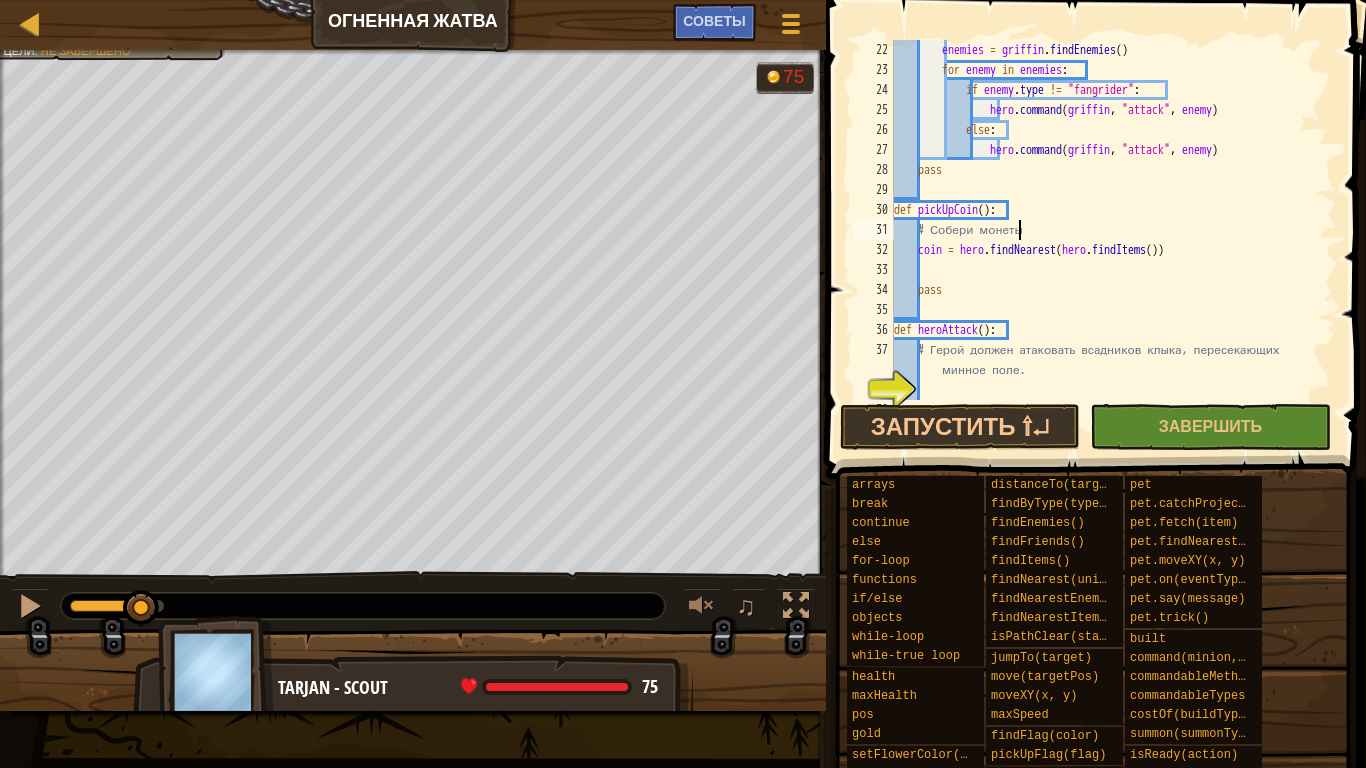 click on "enemies   =   griffin . findEnemies ( )          for   enemy   in   enemies :              if   enemy . type   !=   "fangrider" :                  hero . command ( griffin ,   "attack" ,   enemy )              else :                  hero . command ( griffin ,   "attack" ,   enemy )      pass      def   pickUpCoin ( ) :      # Собери монеты      coin   =   hero . findNearest ( hero . findItems ( ))           pass      def   heroAttack ( ) :      # Герой должен атаковать всадников клыка, пересекающих           минное поле.           pass" at bounding box center [1105, 240] 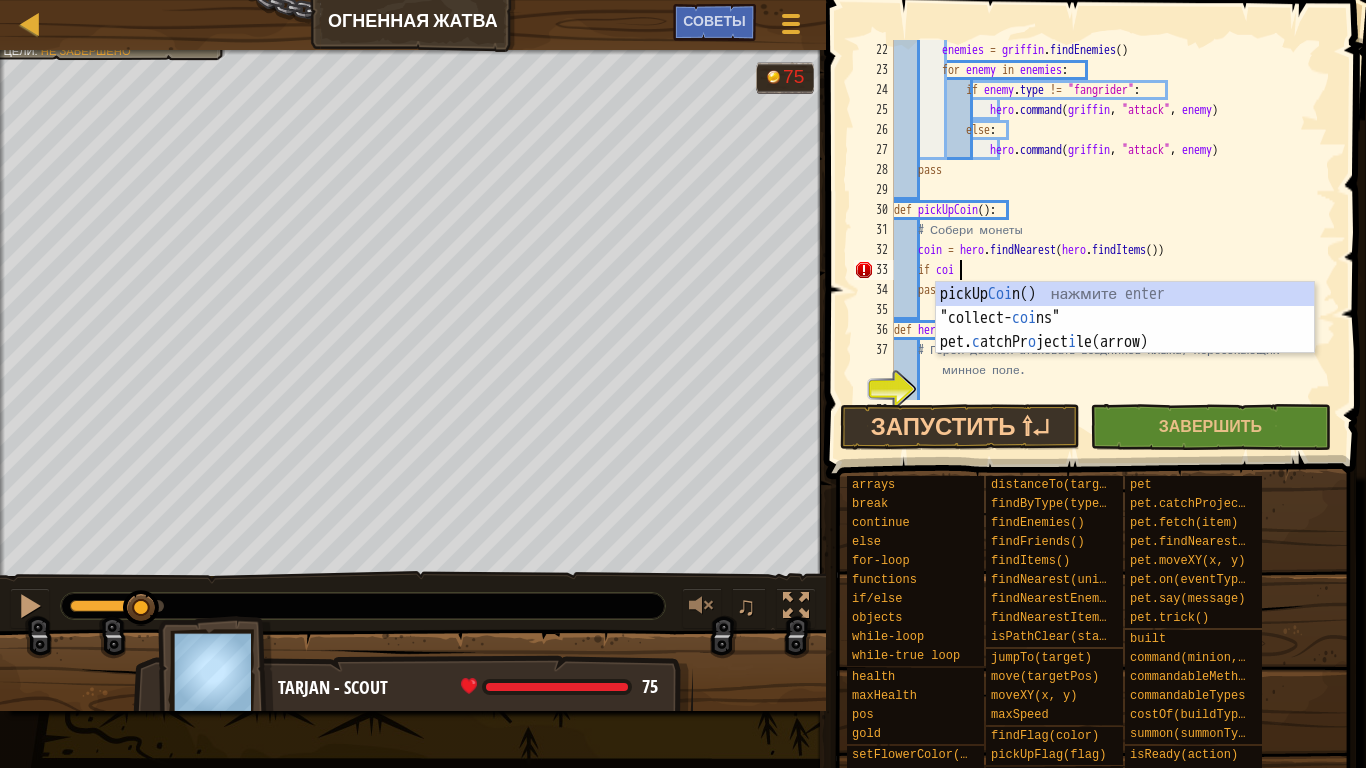 scroll, scrollTop: 9, scrollLeft: 5, axis: both 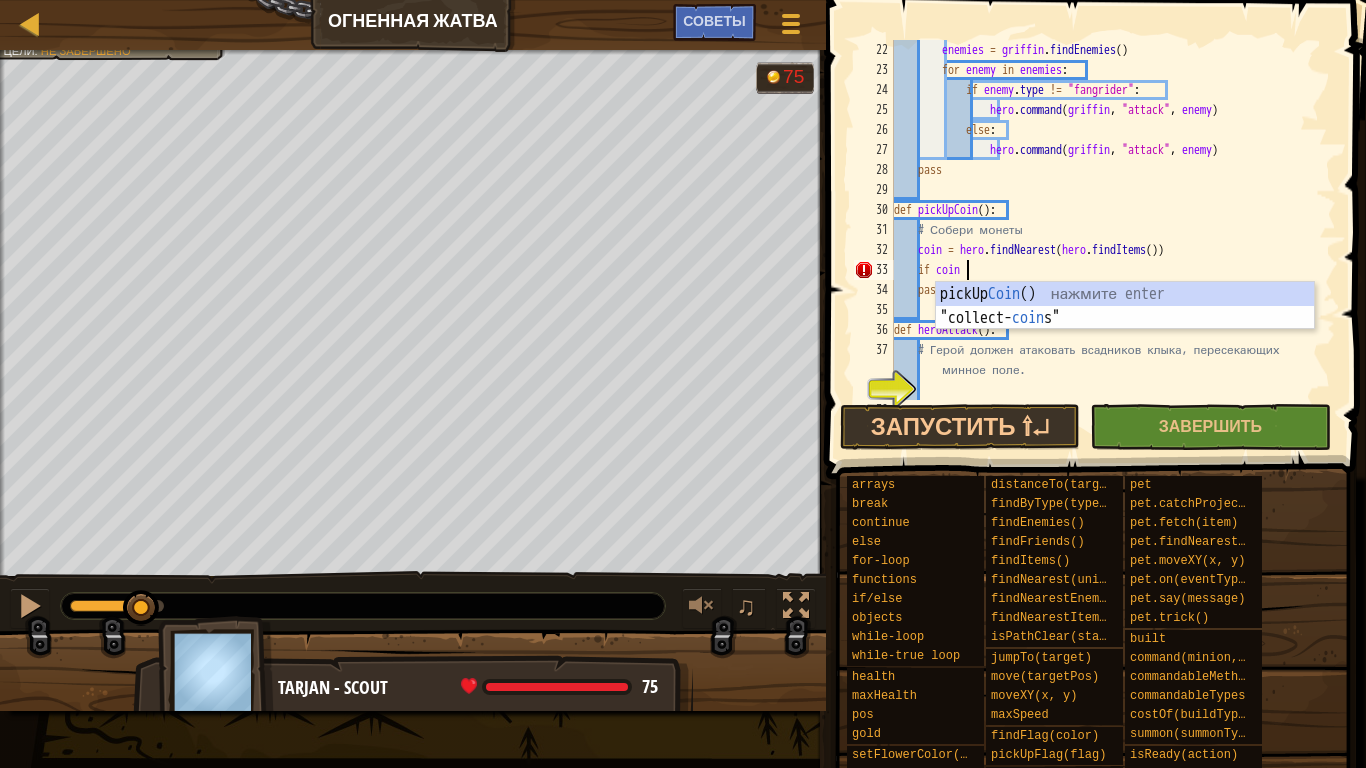 type on "if coin:" 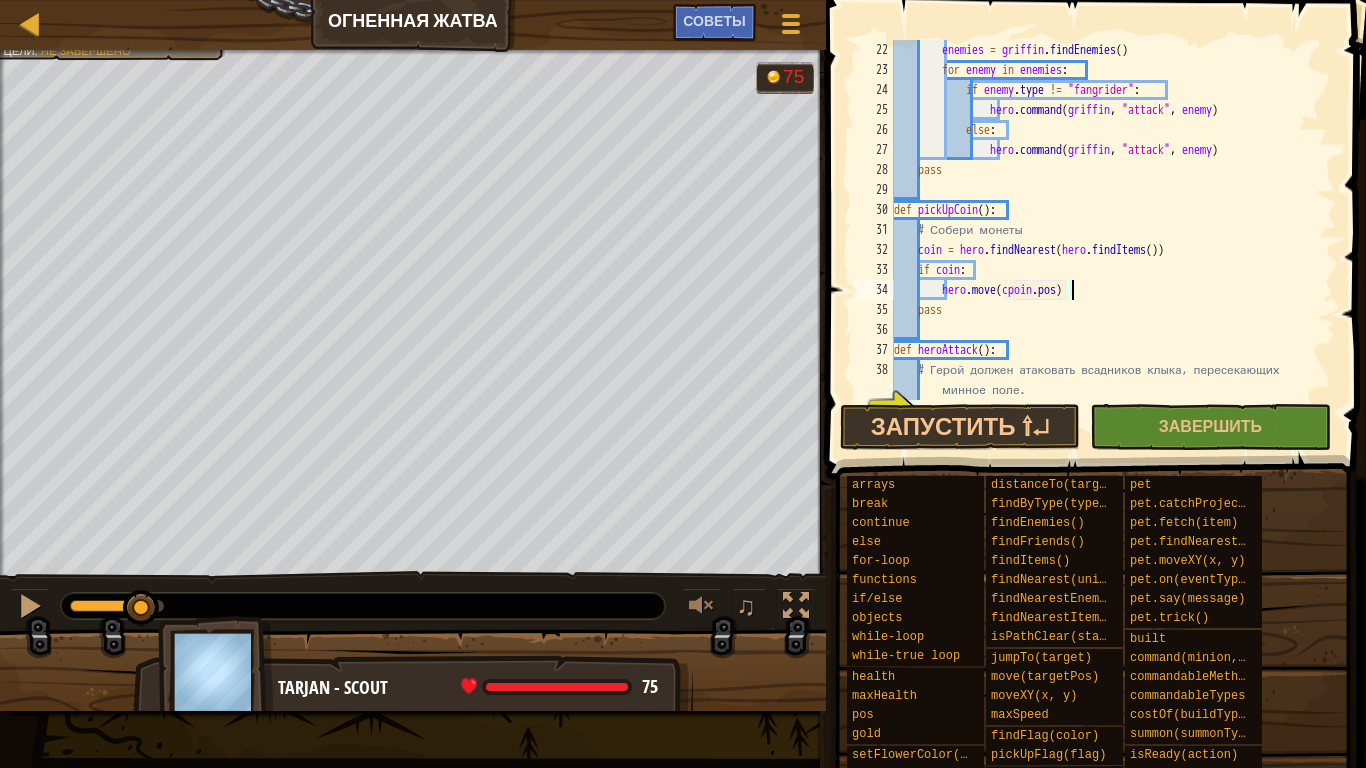 scroll, scrollTop: 9, scrollLeft: 14, axis: both 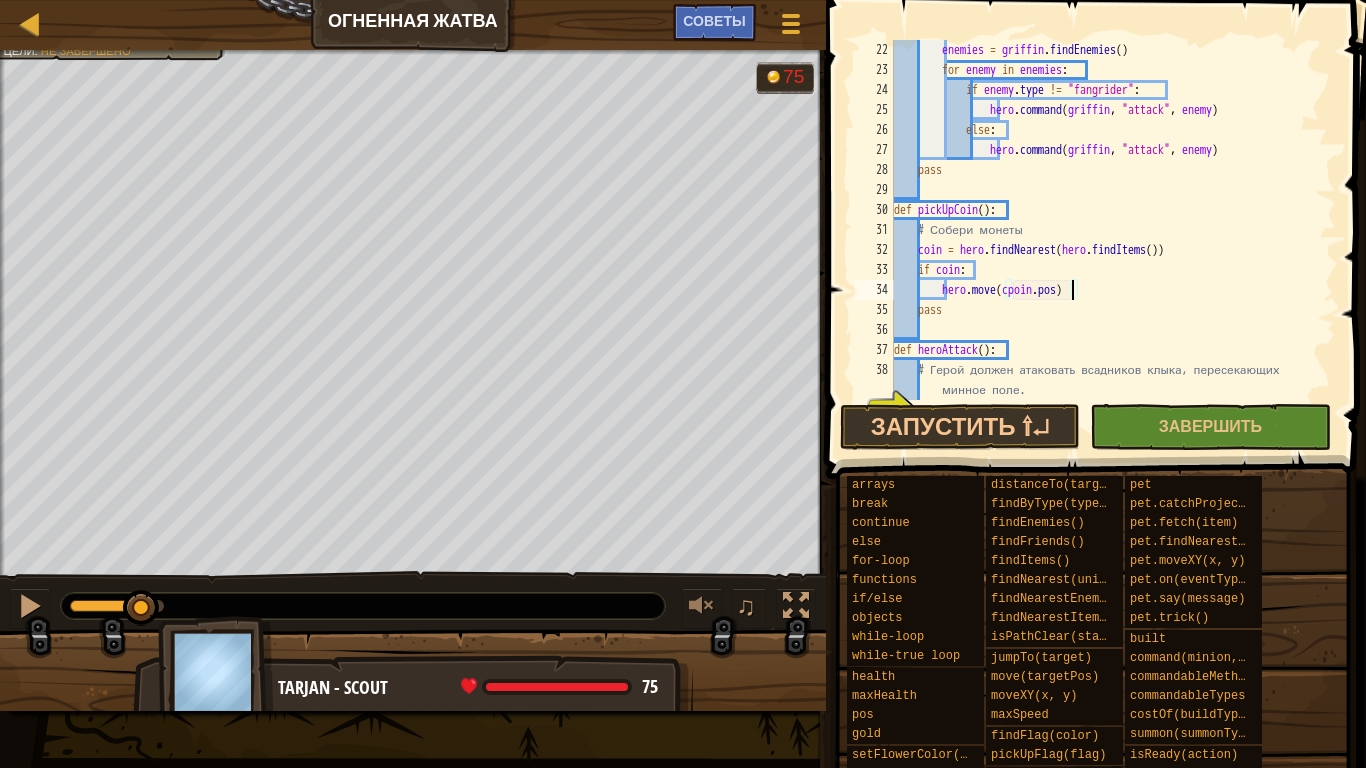 click on "enemies   =   griffin . findEnemies ( )          for   enemy   in   enemies :              if   enemy . type   !=   "fangrider" :                  hero . command ( griffin ,   "attack" ,   enemy )              else :                  hero . command ( griffin ,   "attack" ,   enemy )      pass      def   pickUpCoin ( ) :      # Собери монеты      coin   =   hero . findNearest ( hero . findItems ( ))      if   coin :          hero . move ( cpoin . pos )      pass      def   heroAttack ( ) :      # Герой должен атаковать всадников клыка, пересекающих           минное поле." at bounding box center (1105, 240) 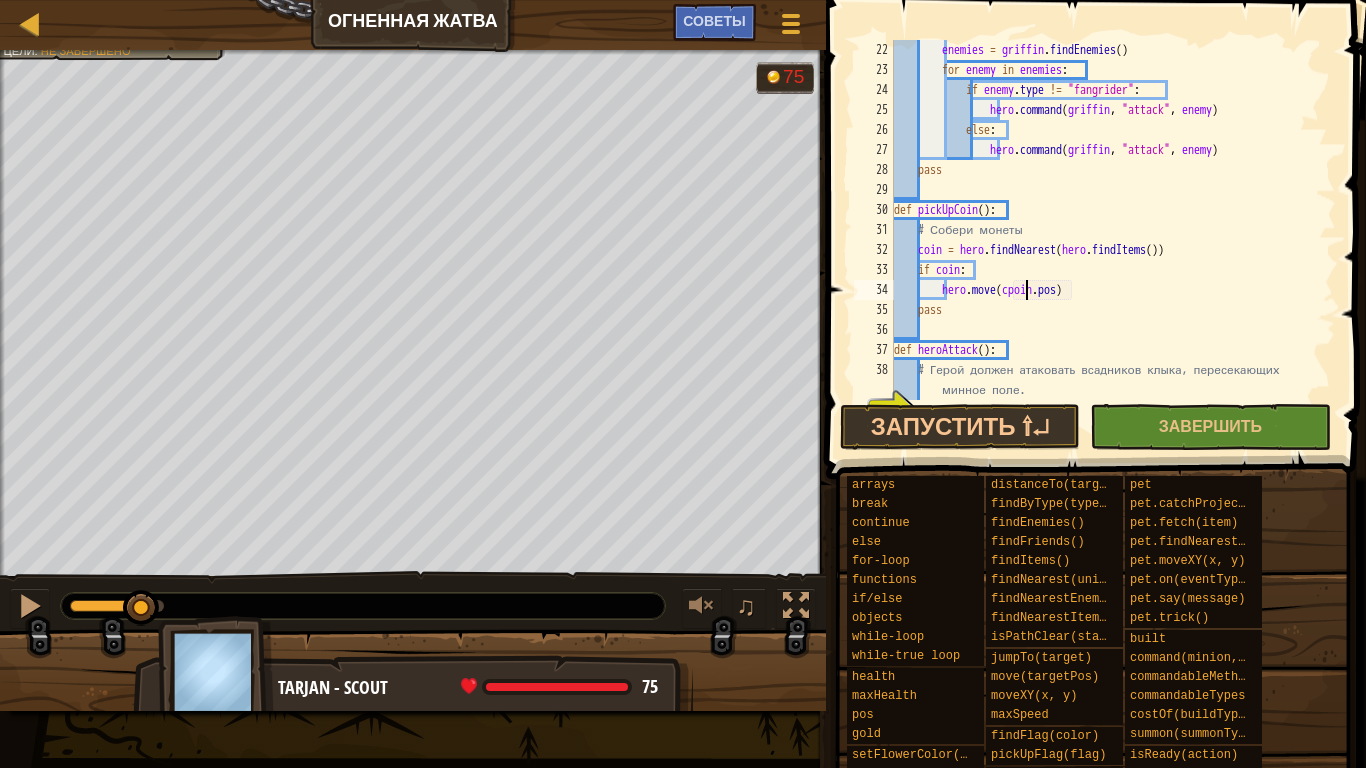 type on "hero.move(coin.pos)" 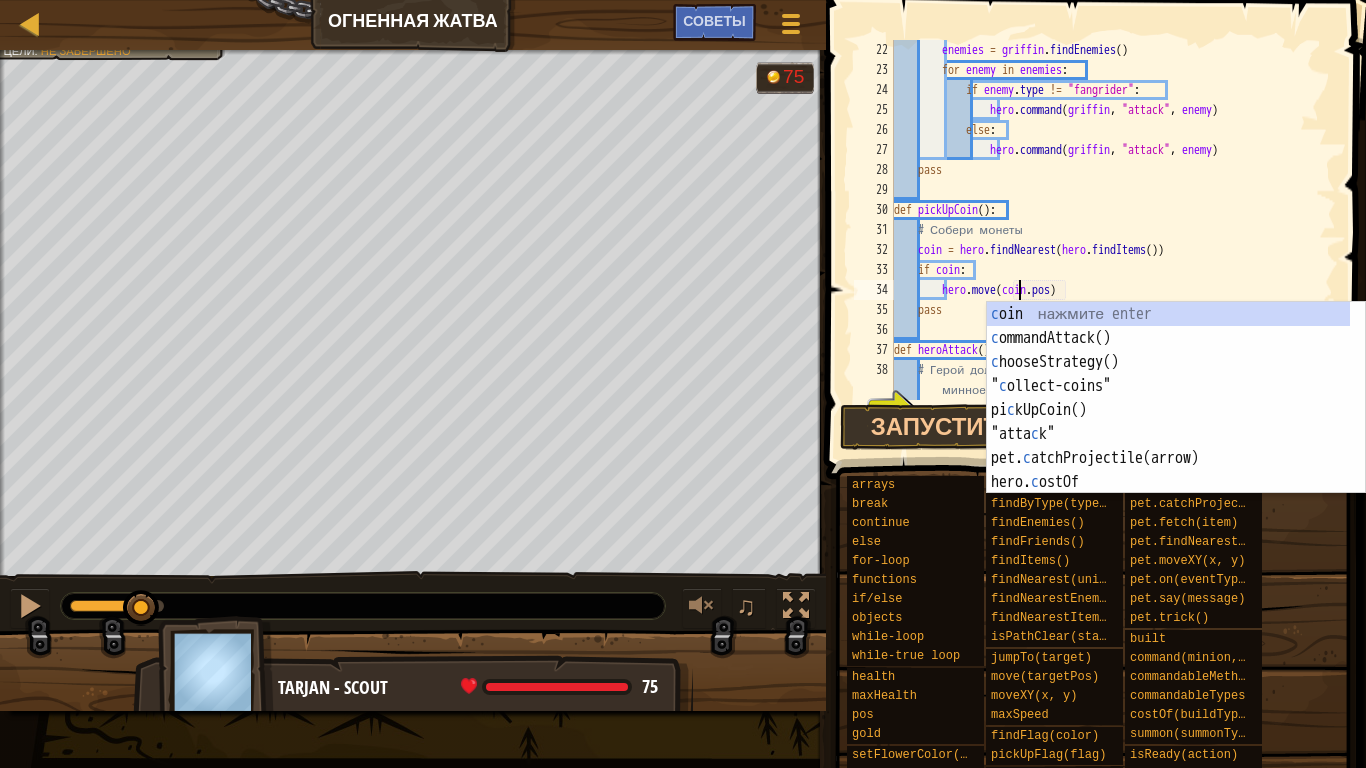 click on "enemies   =   griffin . findEnemies ( )          for   enemy   in   enemies :              if   enemy . type   !=   "fangrider" :                  hero . command ( griffin ,   "attack" ,   enemy )              else :                  hero . command ( griffin ,   "attack" ,   enemy )      pass      def   pickUpCoin ( ) :      # Собери монеты      coin   =   hero . findNearest ( hero . findItems ( ))      if   coin :          hero . move ( coin . pos )      pass      def   heroAttack ( ) :      # Герой должен атаковать всадников клыка, пересекающих           минное поле." at bounding box center (1105, 240) 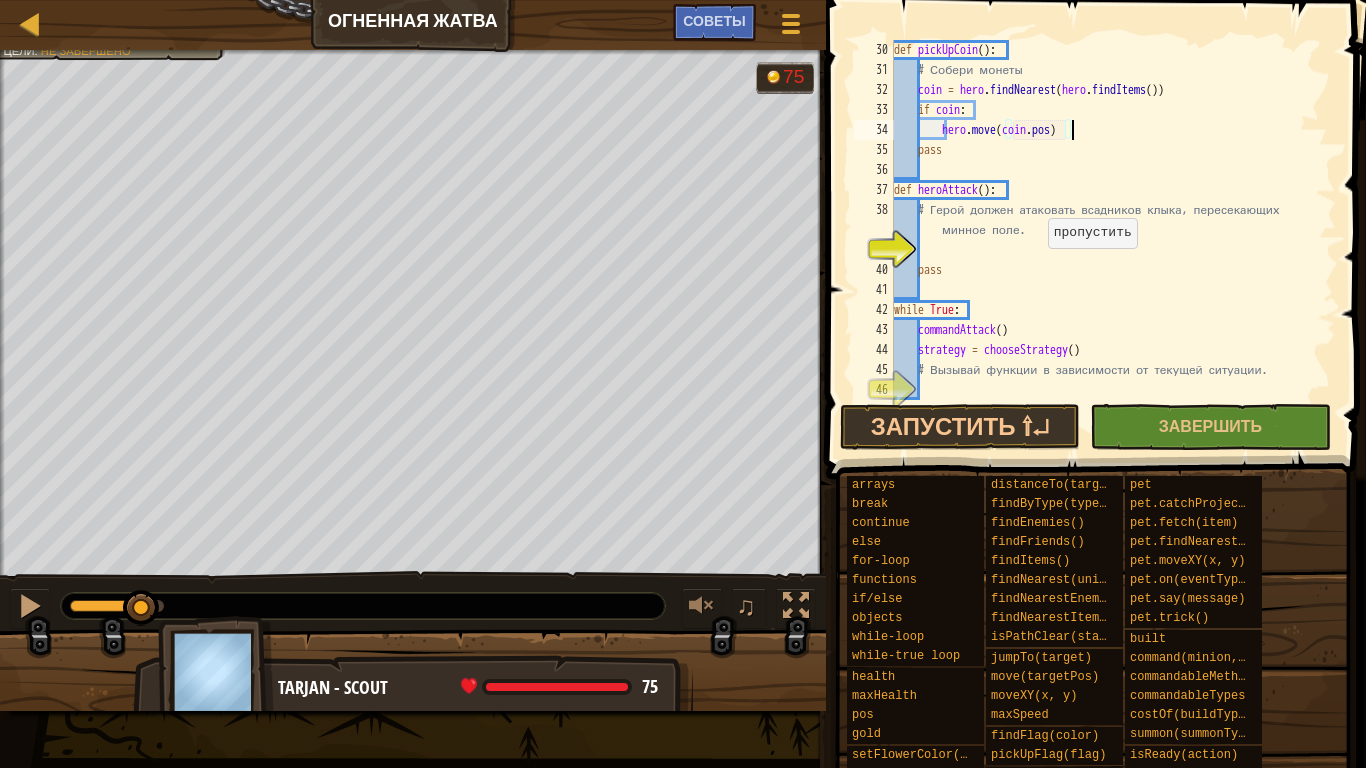 scroll, scrollTop: 640, scrollLeft: 0, axis: vertical 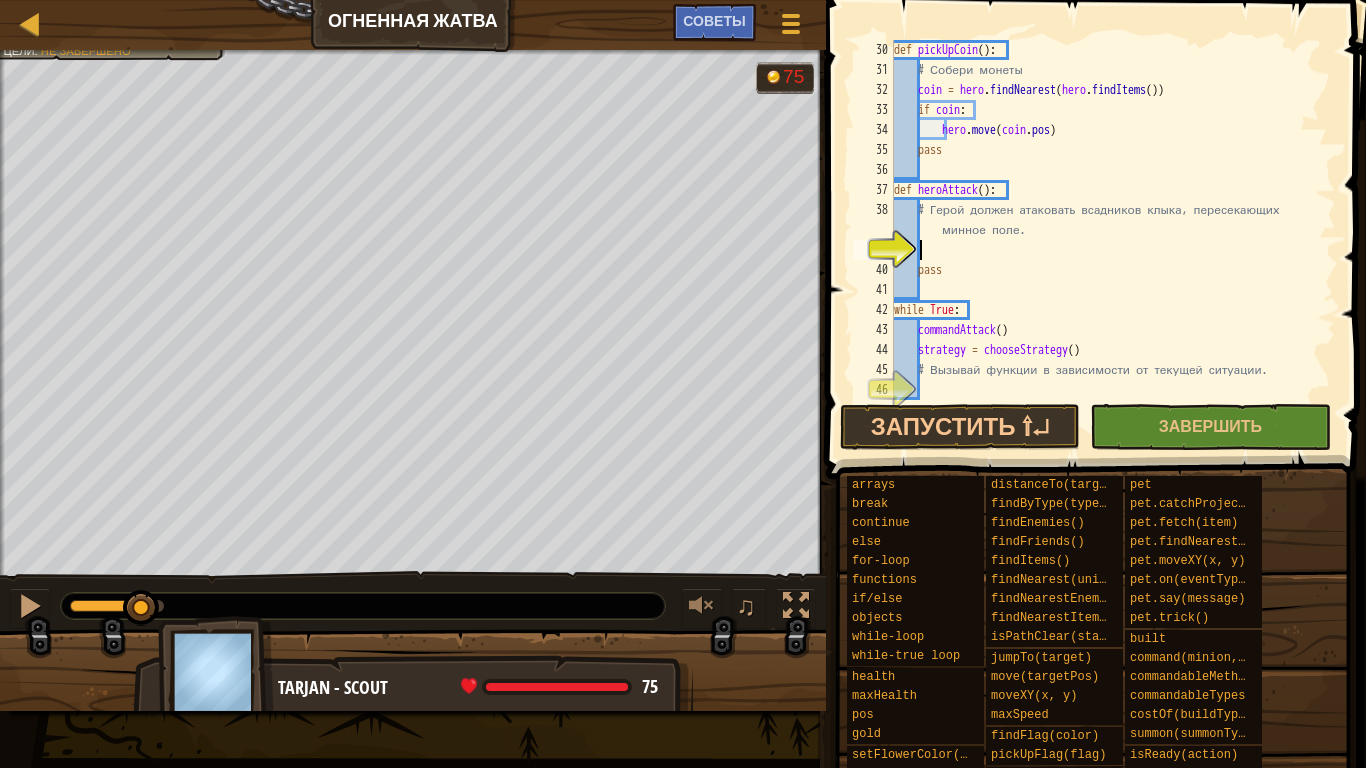 click on "def   pickUpCoin ( ) :      # Собери монеты      coin   =   hero . findNearest ( hero . findItems ( ))      if   coin :          hero . move ( coin . pos )      pass      def   heroAttack ( ) :      # Герой должен атаковать всадников клыка, пересекающих           минное поле.           pass      while   True :      commandAttack ( )      strategy   =   chooseStrategy ( )      # Вызывай функции в зависимости от текущей ситуации." at bounding box center [1105, 240] 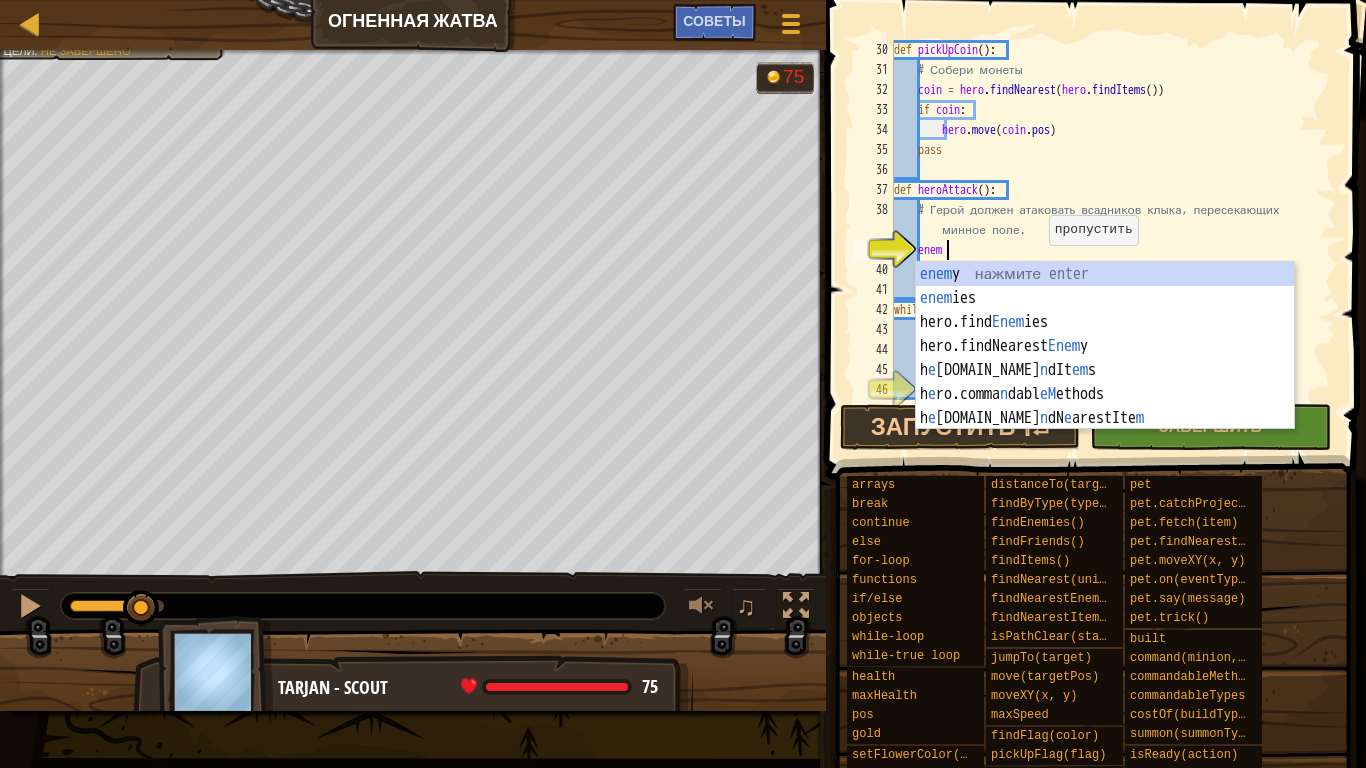 scroll, scrollTop: 9, scrollLeft: 3, axis: both 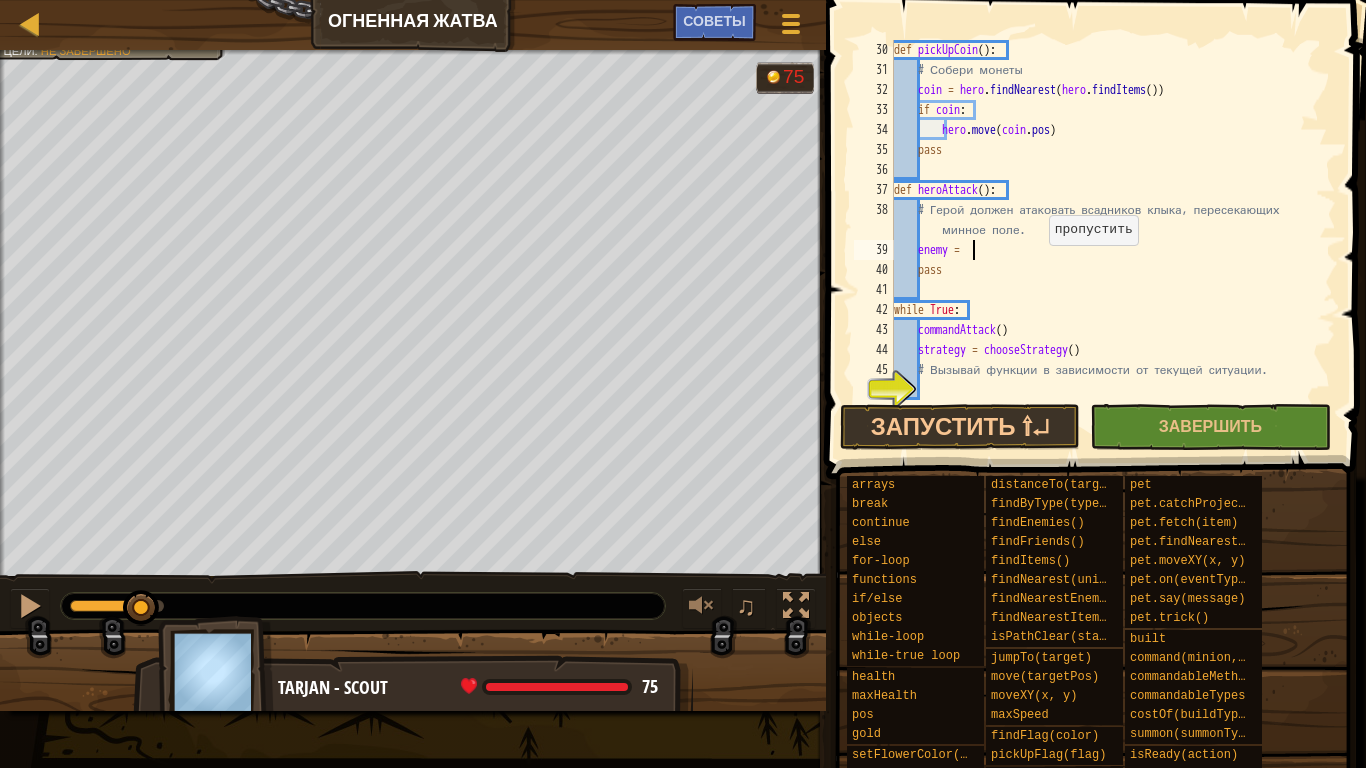 type on "enemy = h" 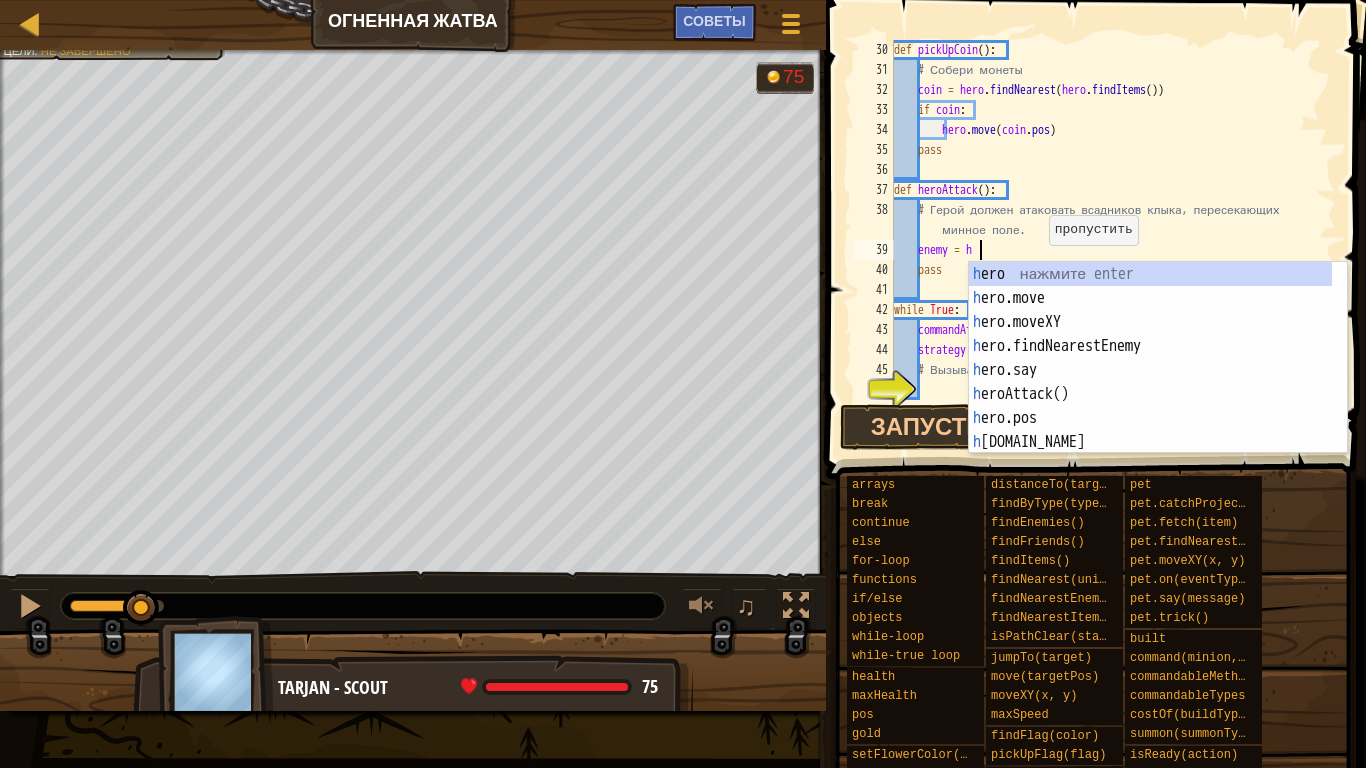 scroll, scrollTop: 9, scrollLeft: 6, axis: both 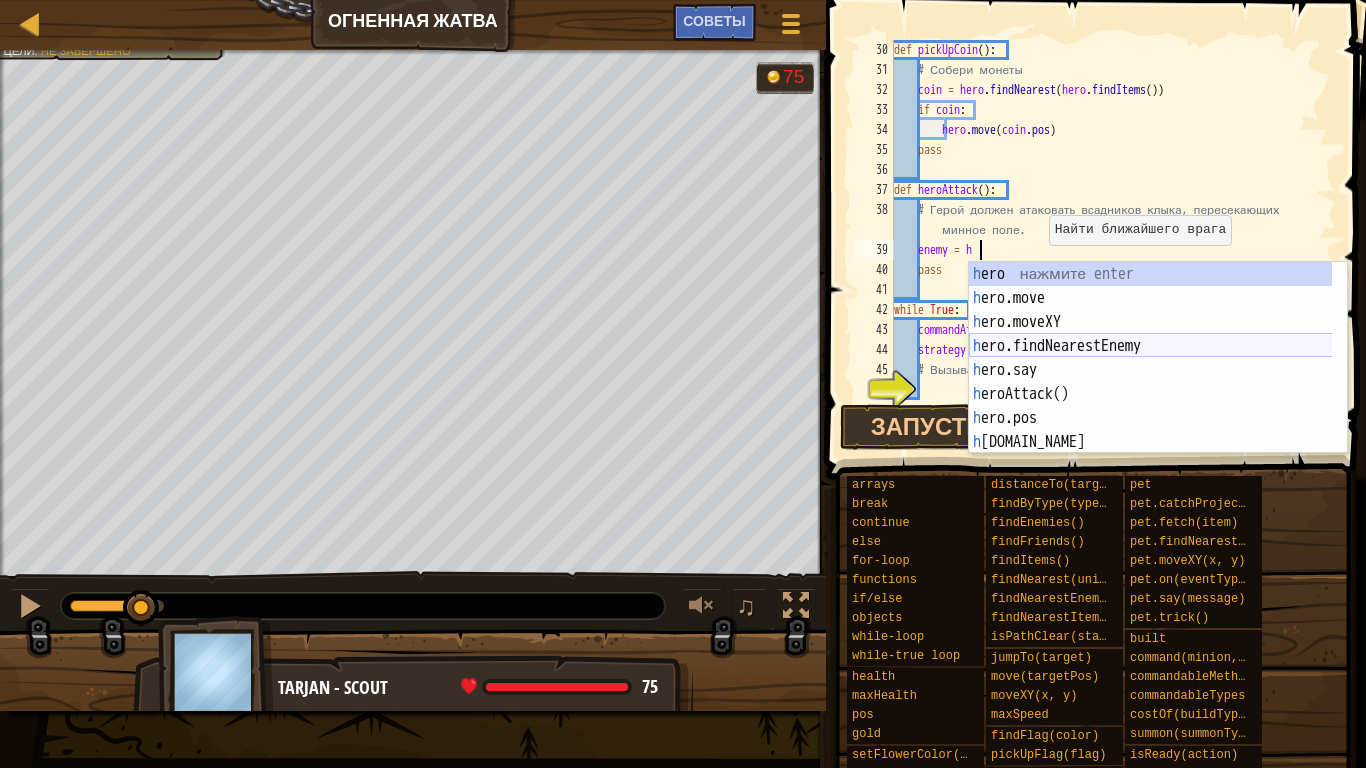 click on "h ero нажмите enter h ero.move нажмите enter h ero.moveXY нажмите enter h ero.findNearestEnemy нажмите enter h ero.say нажмите enter h eroAttack() нажмите enter h ero.pos нажмите enter h ero.gold нажмите enter h ero.time нажмите enter" at bounding box center (1158, 382) 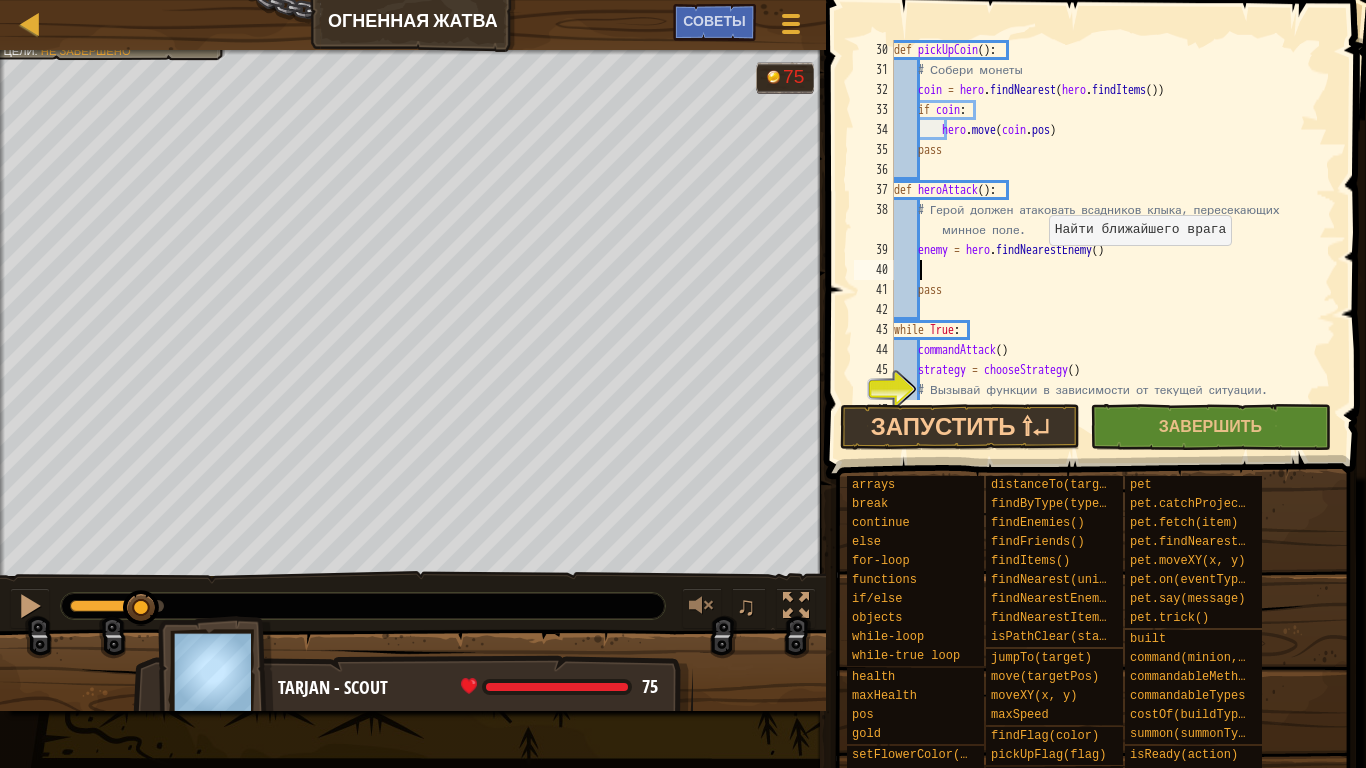 scroll, scrollTop: 9, scrollLeft: 1, axis: both 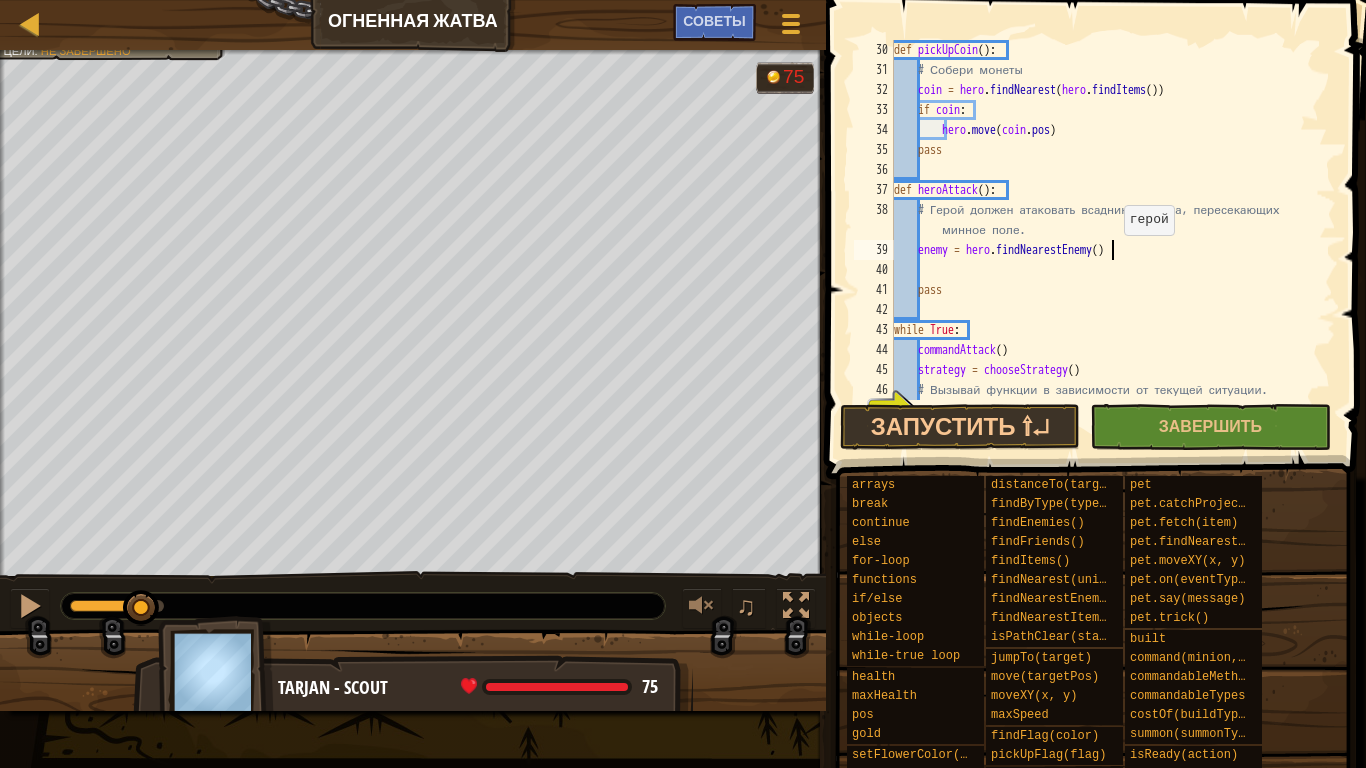 click on "def   pickUpCoin ( ) :      # Собери монеты      coin   =   hero . findNearest ( hero . findItems ( ))      if   coin :          hero . move ( coin . pos )      pass      def   heroAttack ( ) :      # Герой должен атаковать всадников клыка, пересекающих           минное поле.      enemy   =   hero . findNearestEnemy ( )           pass      while   True :      commandAttack ( )      strategy   =   chooseStrategy ( )      # Вызывай функции в зависимости от текущей ситуации." at bounding box center [1105, 240] 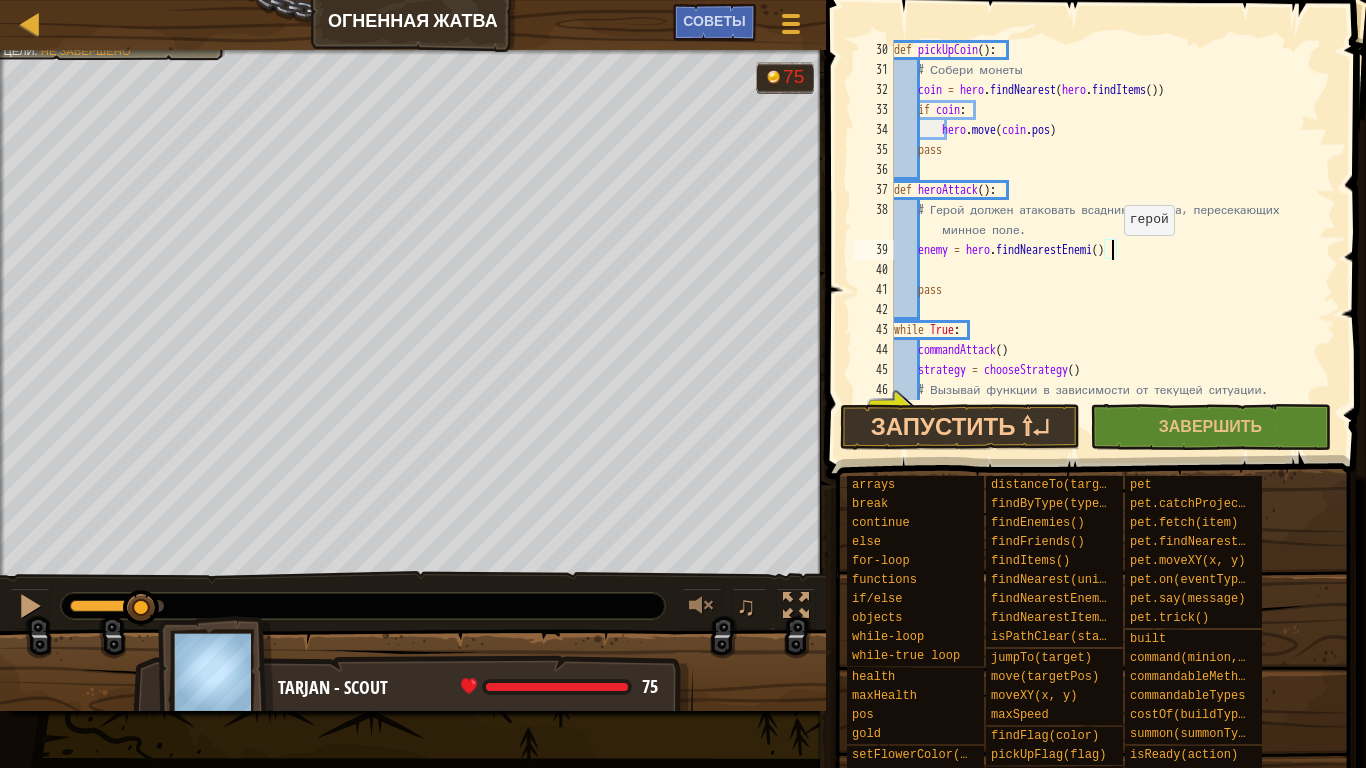 scroll, scrollTop: 9, scrollLeft: 18, axis: both 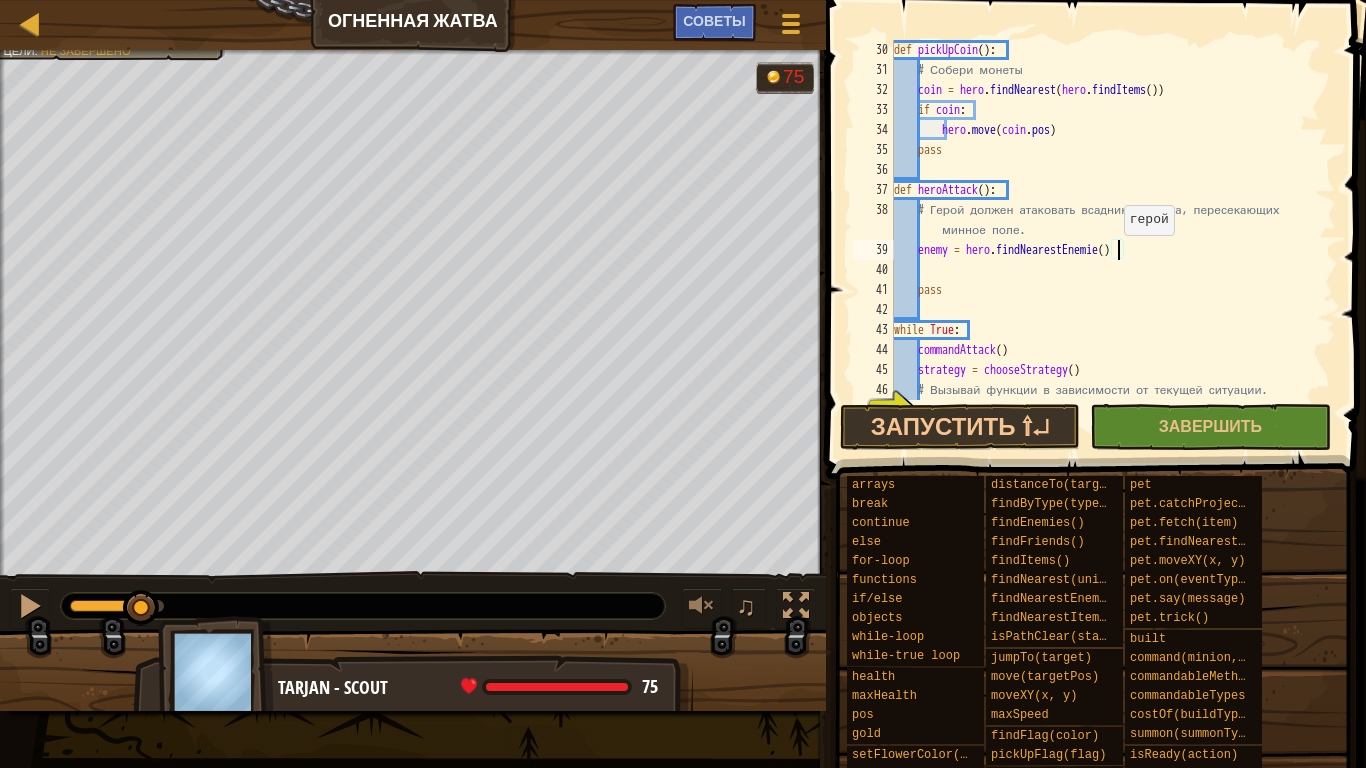 type on "enemy = hero.findNearestEnemies()" 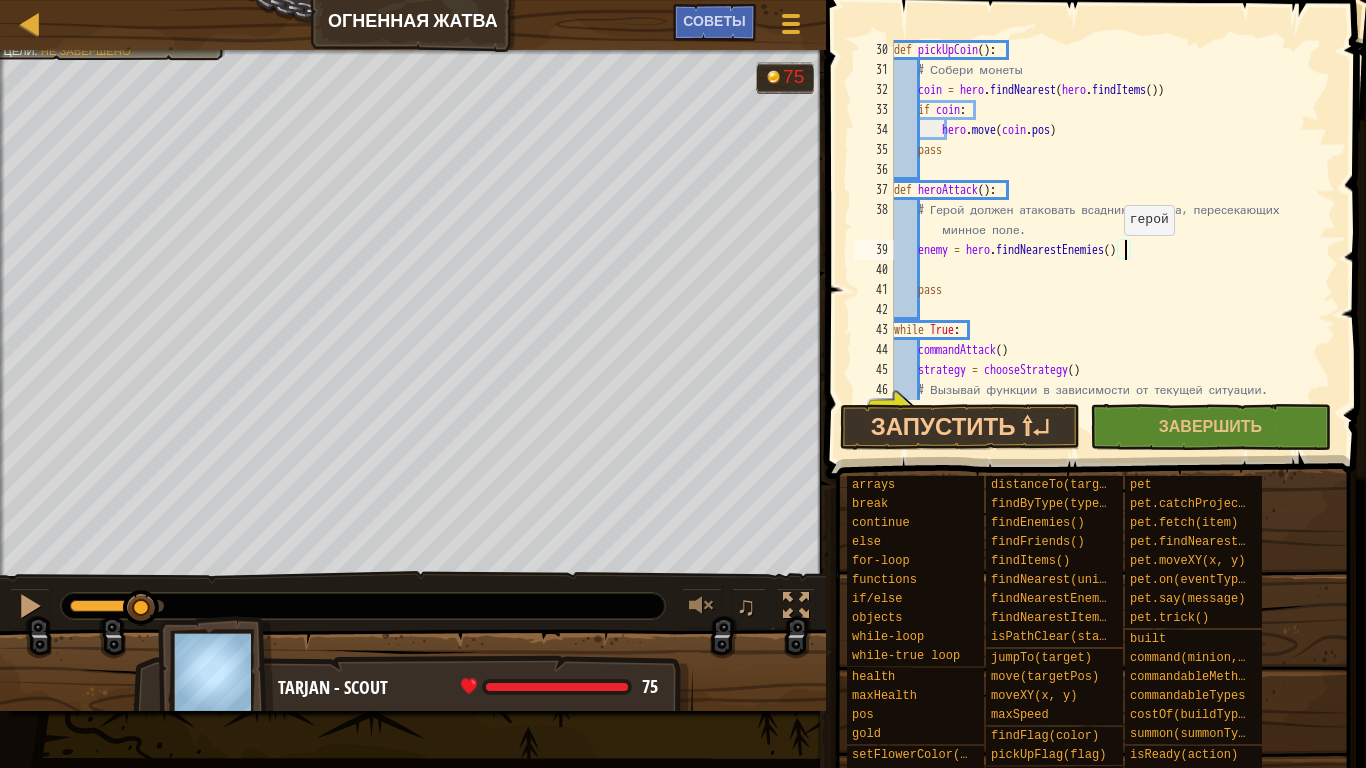 scroll, scrollTop: 9, scrollLeft: 19, axis: both 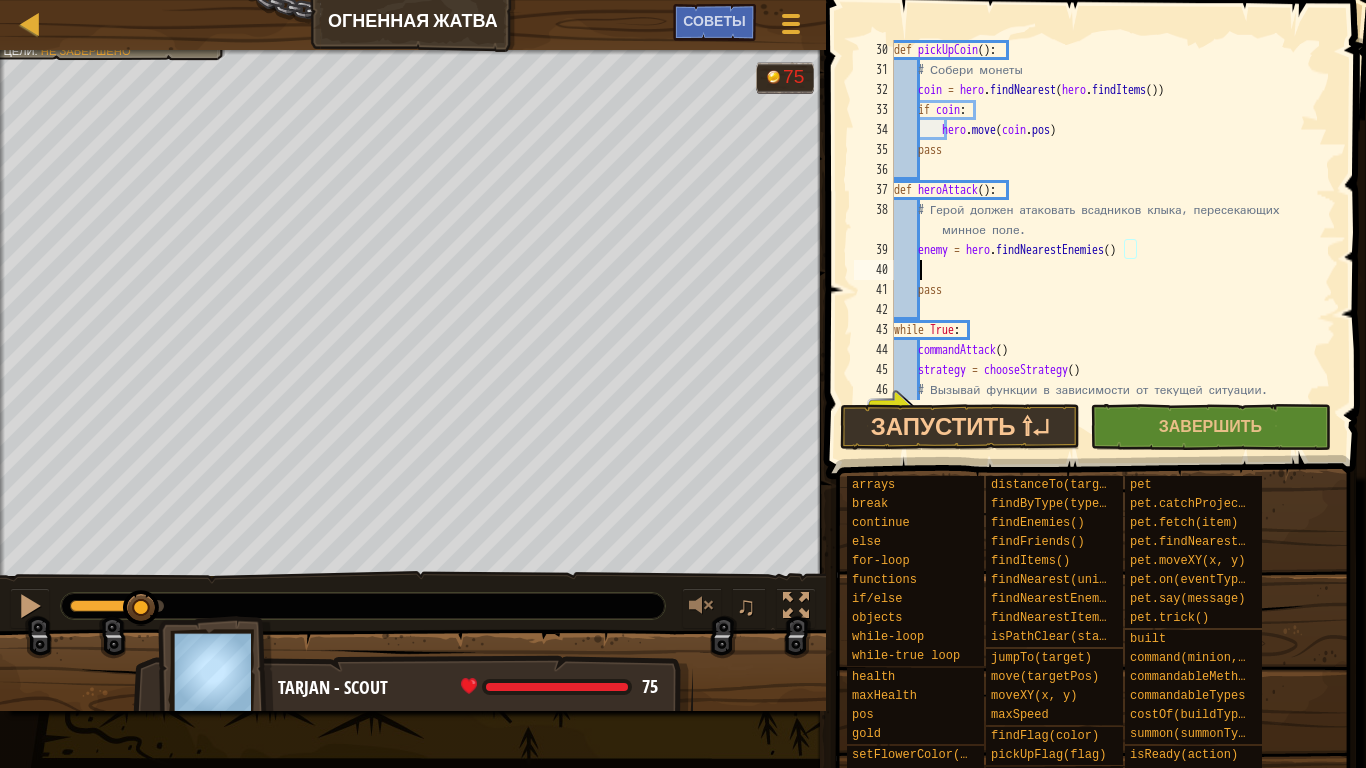 click on "def   pickUpCoin ( ) :      # Собери монеты      coin   =   hero . findNearest ( hero . findItems ( ))      if   coin :          hero . move ( coin . pos )      pass      def   heroAttack ( ) :      # Герой должен атаковать всадников клыка, пересекающих           минное поле.      enemy   =   hero . findNearestEnemies ( )           pass      while   True :      commandAttack ( )      strategy   =   chooseStrategy ( )      # Вызывай функции в зависимости от текущей ситуации." at bounding box center [1105, 240] 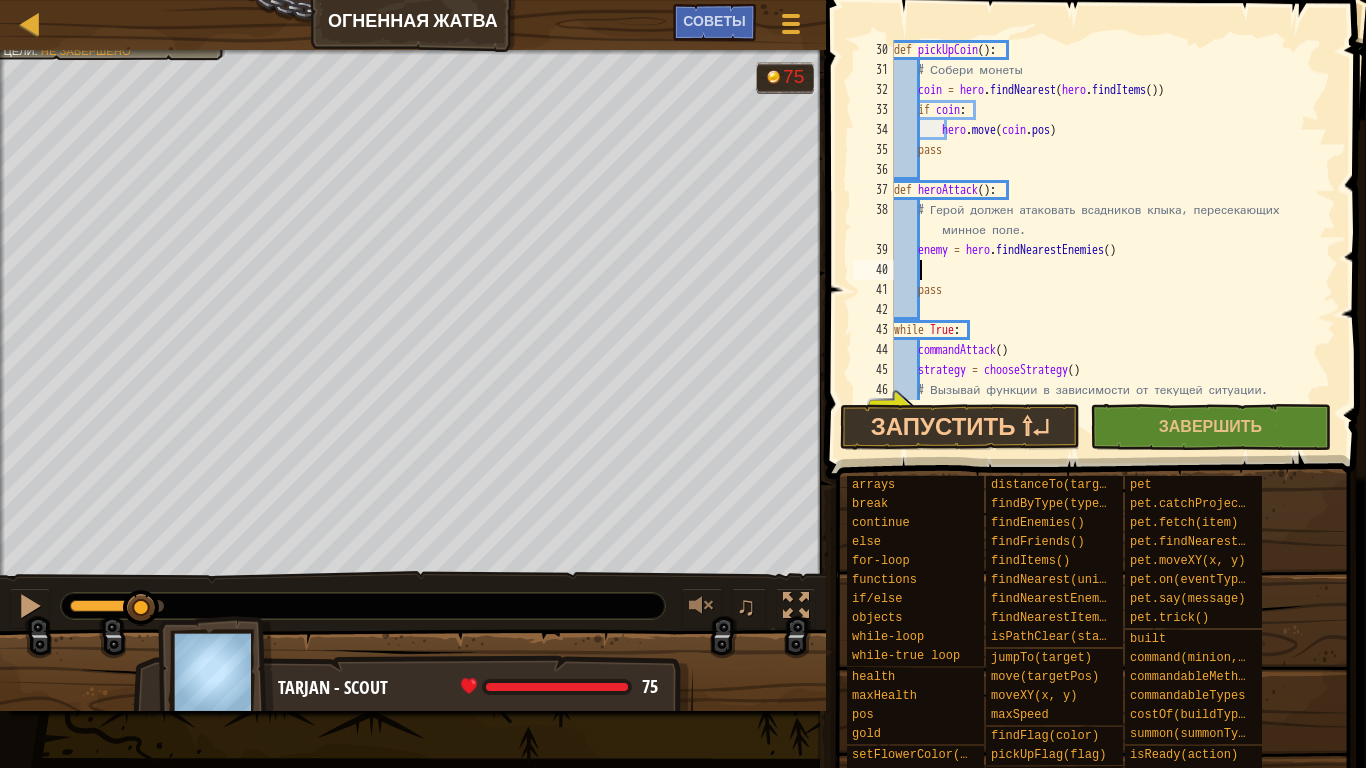 click on "def   pickUpCoin ( ) :      # Собери монеты      coin   =   hero . findNearest ( hero . findItems ( ))      if   coin :          hero . move ( coin . pos )      pass      def   heroAttack ( ) :      # Герой должен атаковать всадников клыка, пересекающих           минное поле.      enemy   =   hero . findNearestEnemies ( )           pass      while   True :      commandAttack ( )      strategy   =   chooseStrategy ( )      # Вызывай функции в зависимости от текущей ситуации." at bounding box center [1105, 240] 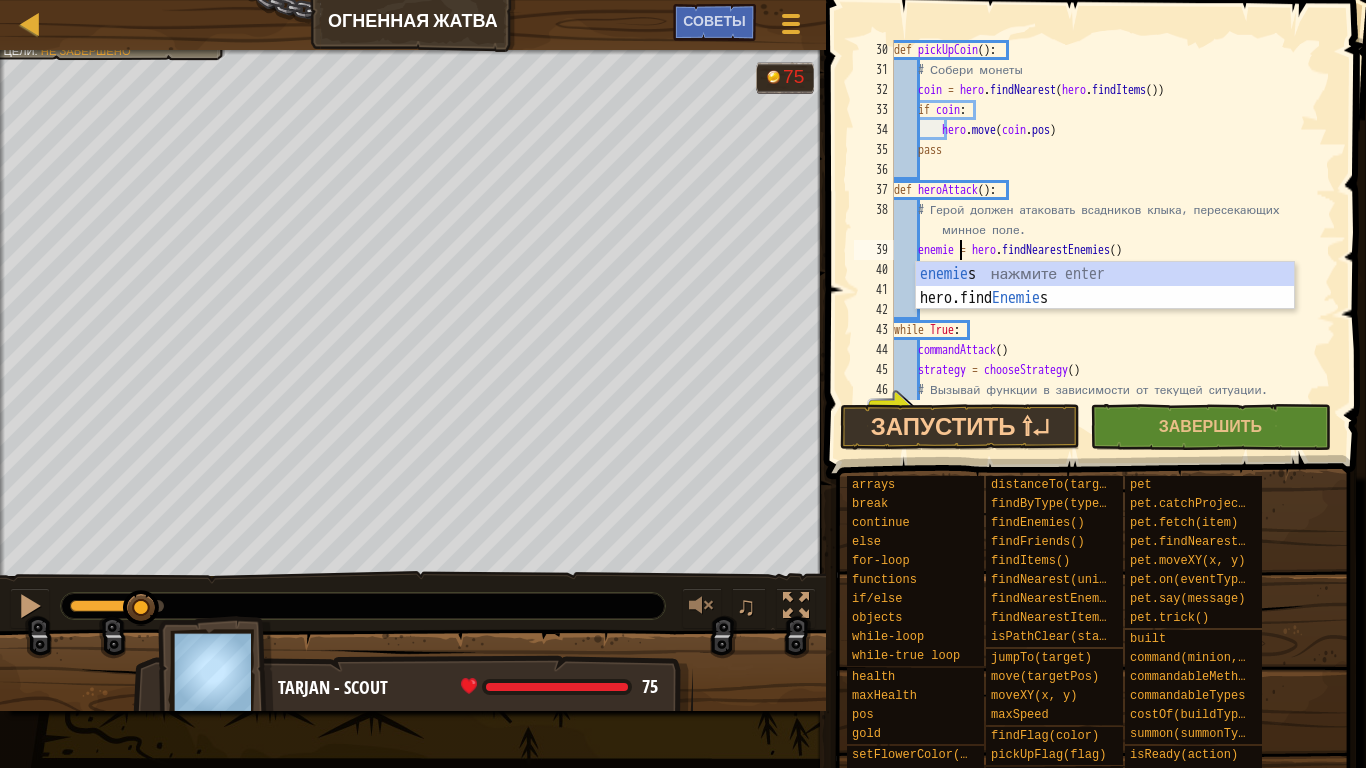 scroll, scrollTop: 9, scrollLeft: 6, axis: both 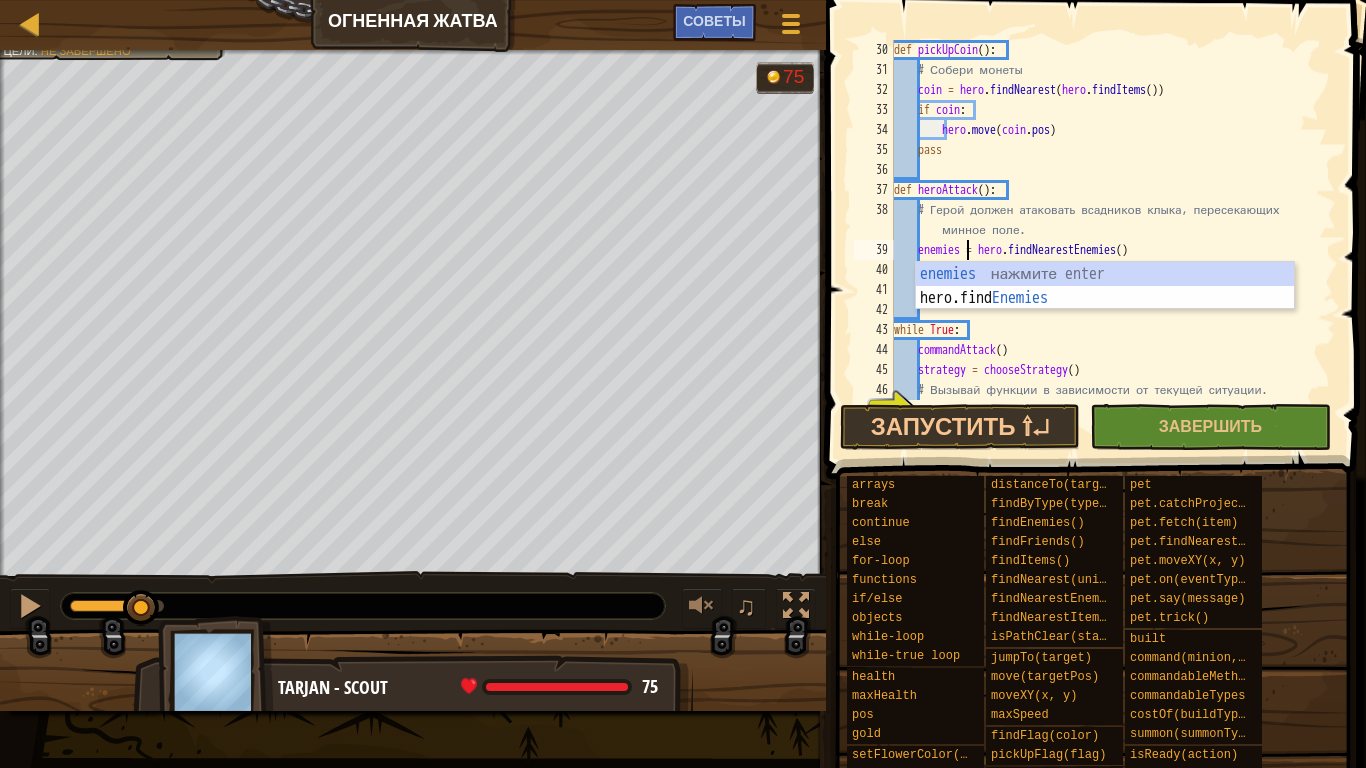 click on "def   pickUpCoin ( ) :      # Собери монеты      coin   =   hero . findNearest ( hero . findItems ( ))      if   coin :          hero . move ( coin . pos )      pass      def   heroAttack ( ) :      # Герой должен атаковать всадников клыка, пересекающих           минное поле.      enemies   =   hero . findNearestEnemies ( )           pass      while   True :      commandAttack ( )      strategy   =   chooseStrategy ( )      # Вызывай функции в зависимости от текущей ситуации." at bounding box center (1105, 240) 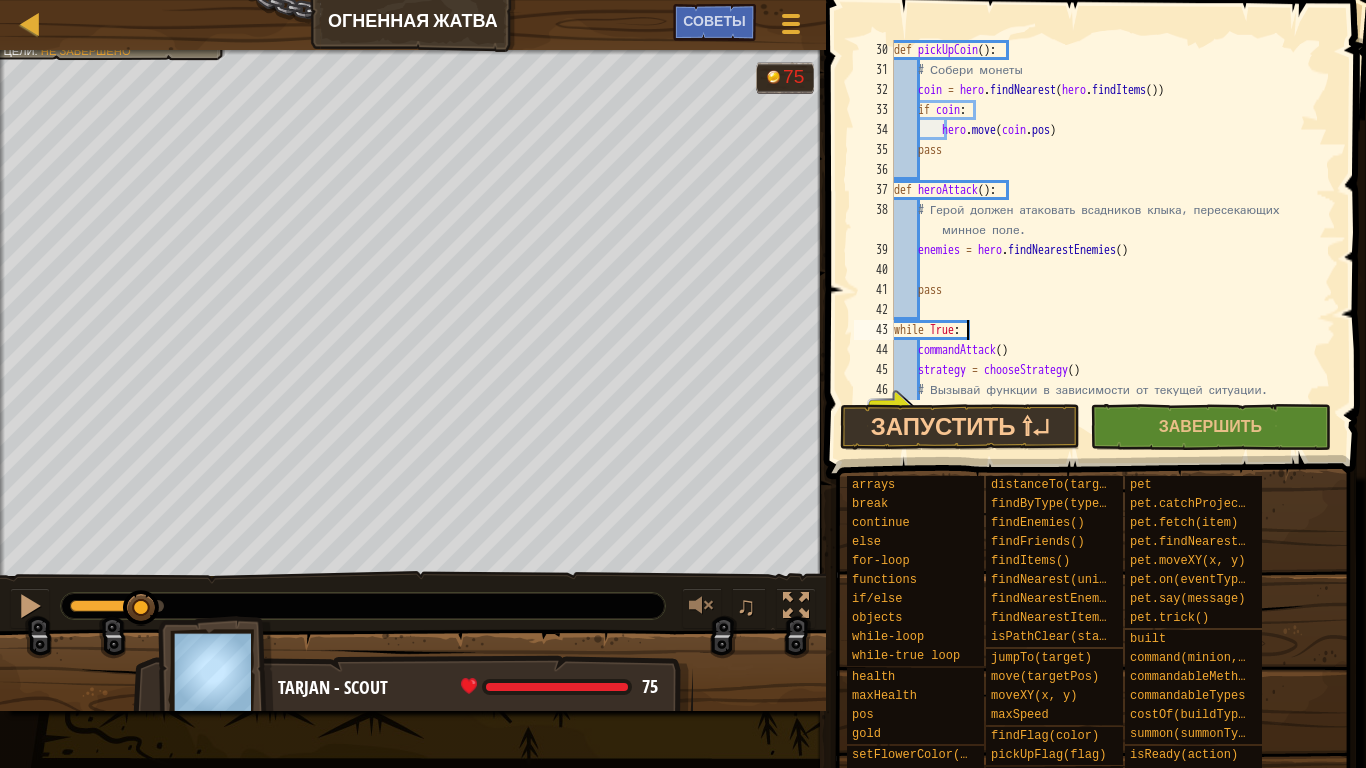scroll, scrollTop: 9, scrollLeft: 5, axis: both 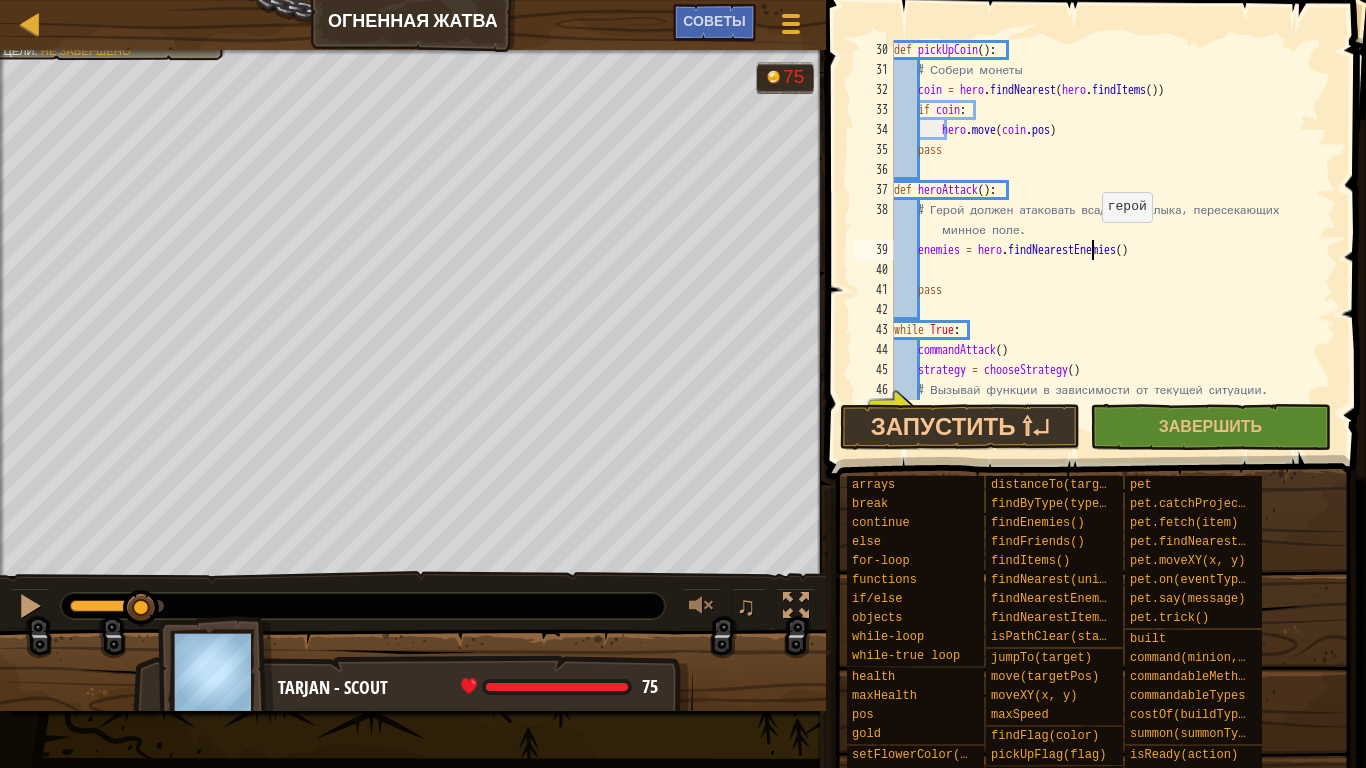 click on "def   pickUpCoin ( ) :      # Собери монеты      coin   =   hero . findNearest ( hero . findItems ( ))      if   coin :          hero . move ( coin . pos )      pass      def   heroAttack ( ) :      # Герой должен атаковать всадников клыка, пересекающих           минное поле.      enemies   =   hero . findNearestEnemies ( )           pass      while   True :      commandAttack ( )      strategy   =   chooseStrategy ( )      # Вызывай функции в зависимости от текущей ситуации." at bounding box center (1105, 240) 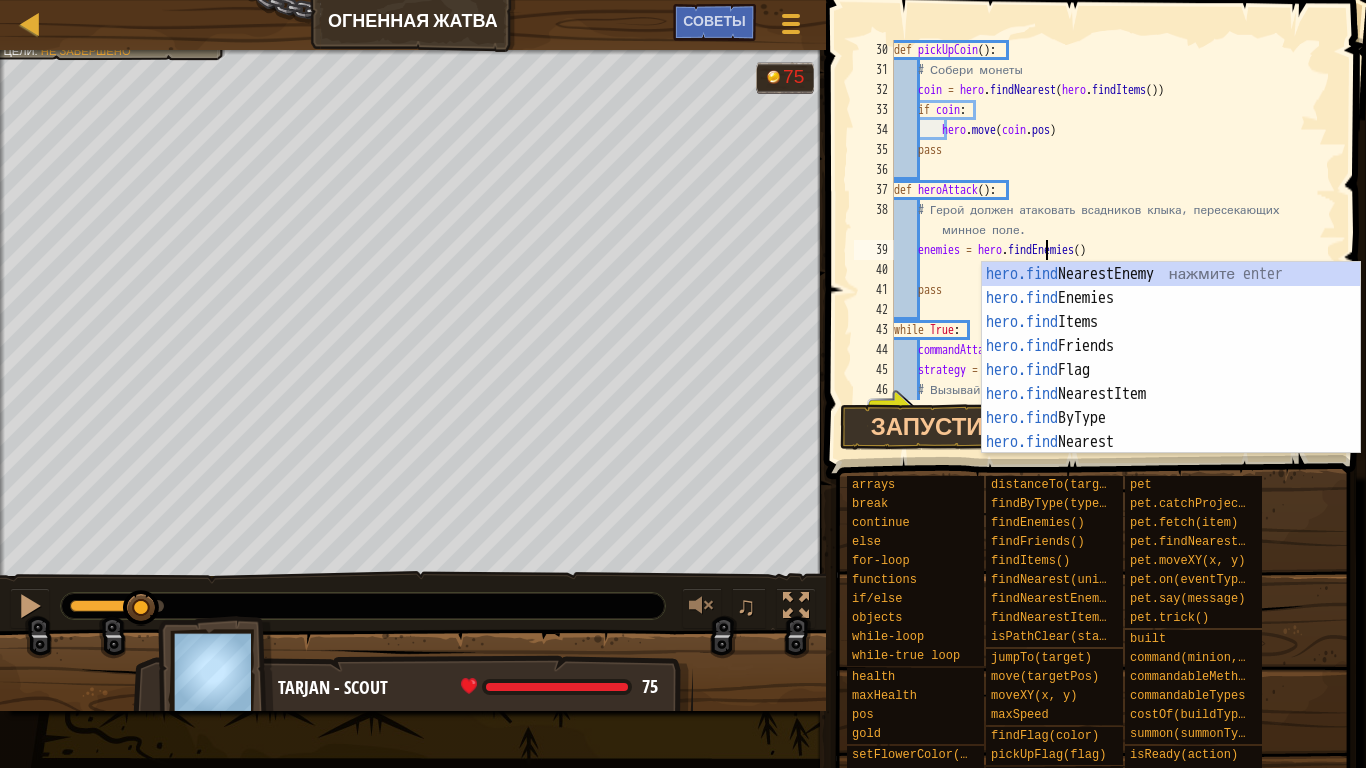 click on "def   pickUpCoin ( ) :      # Собери монеты      coin   =   hero . findNearest ( hero . findItems ( ))      if   coin :          hero . move ( coin . pos )      pass      def   heroAttack ( ) :      # Герой должен атаковать всадников клыка, пересекающих           минное поле.      enemies   =   hero . findEnemies ( )           pass      while   True :      commandAttack ( )      strategy   =   chooseStrategy ( )      # Вызывай функции в зависимости от текущей ситуации." at bounding box center [1105, 240] 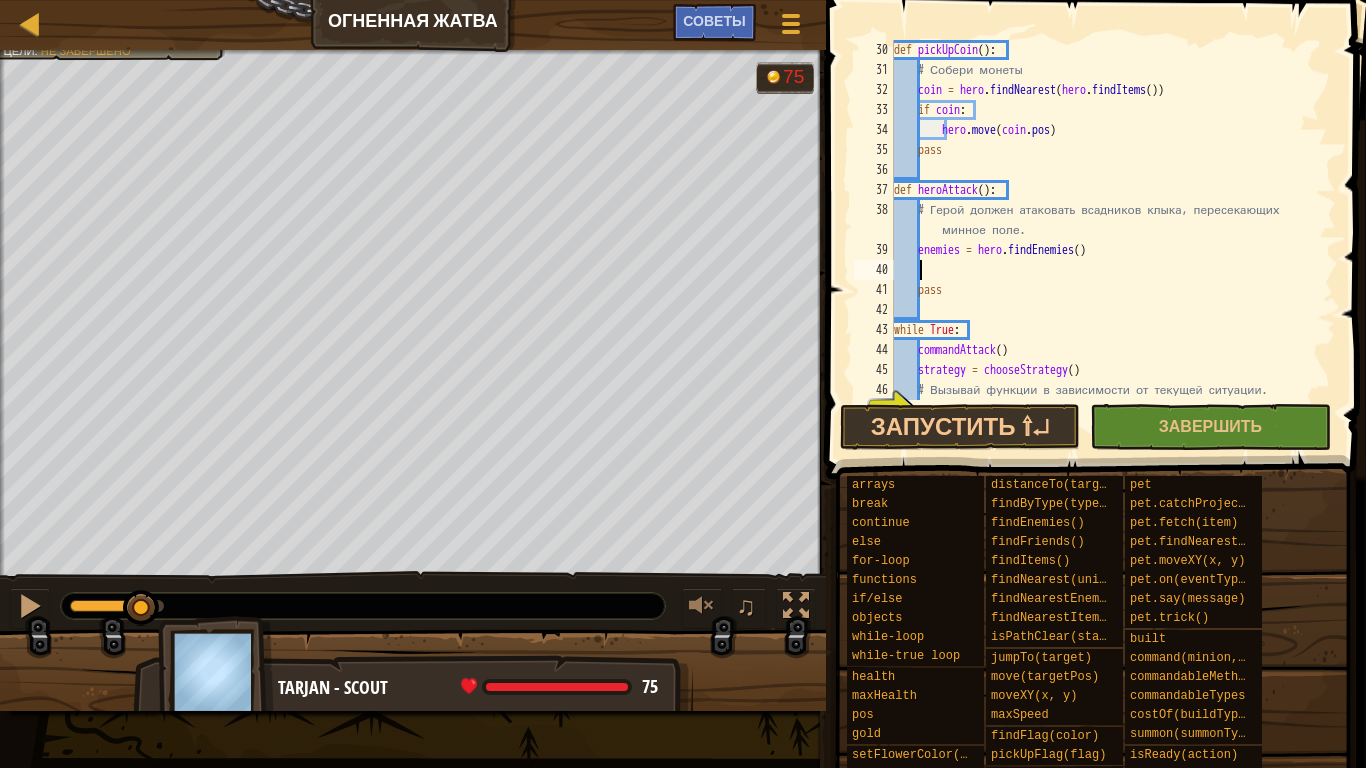 click on "def   pickUpCoin ( ) :      # Собери монеты      coin   =   hero . findNearest ( hero . findItems ( ))      if   coin :          hero . move ( coin . pos )      pass      def   heroAttack ( ) :      # Герой должен атаковать всадников клыка, пересекающих           минное поле.      enemies   =   hero . findEnemies ( )           pass      while   True :      commandAttack ( )      strategy   =   chooseStrategy ( )      # Вызывай функции в зависимости от текущей ситуации." at bounding box center (1105, 240) 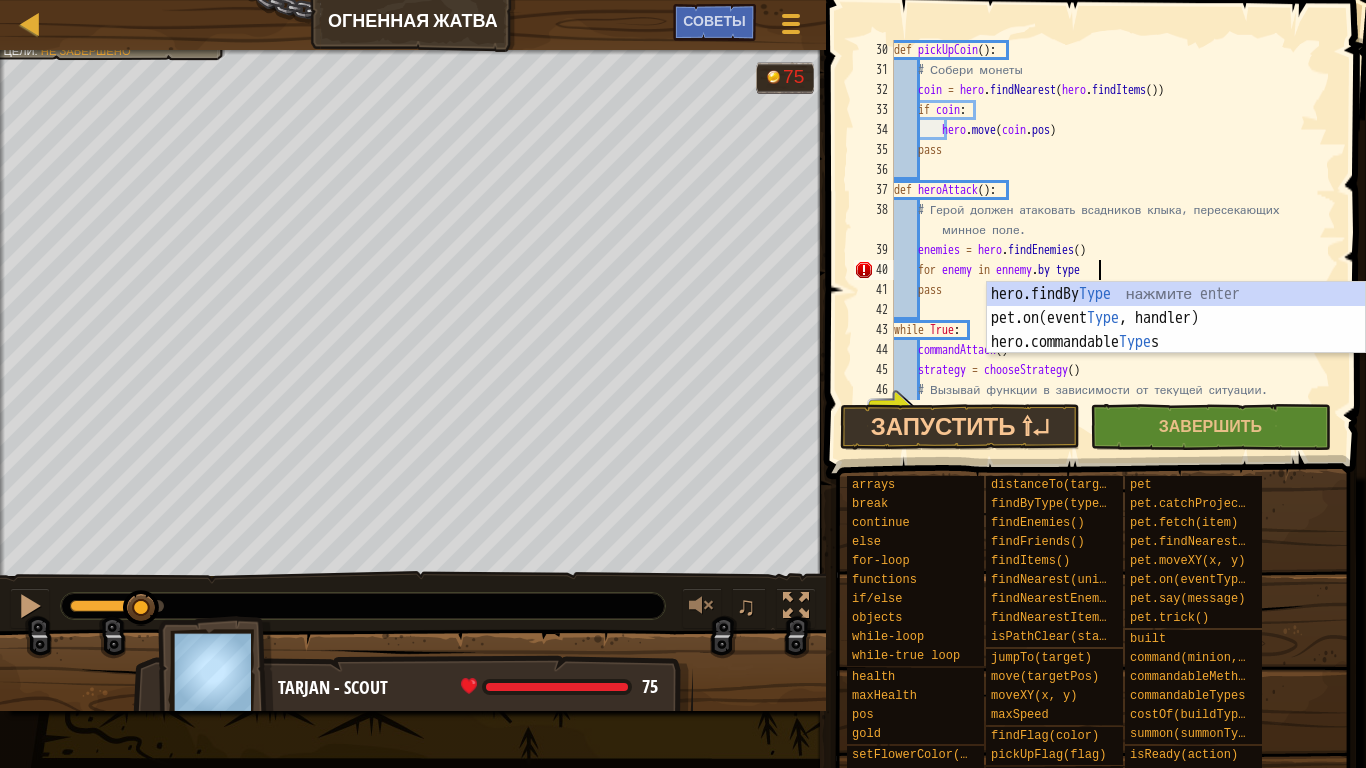 scroll, scrollTop: 9, scrollLeft: 16, axis: both 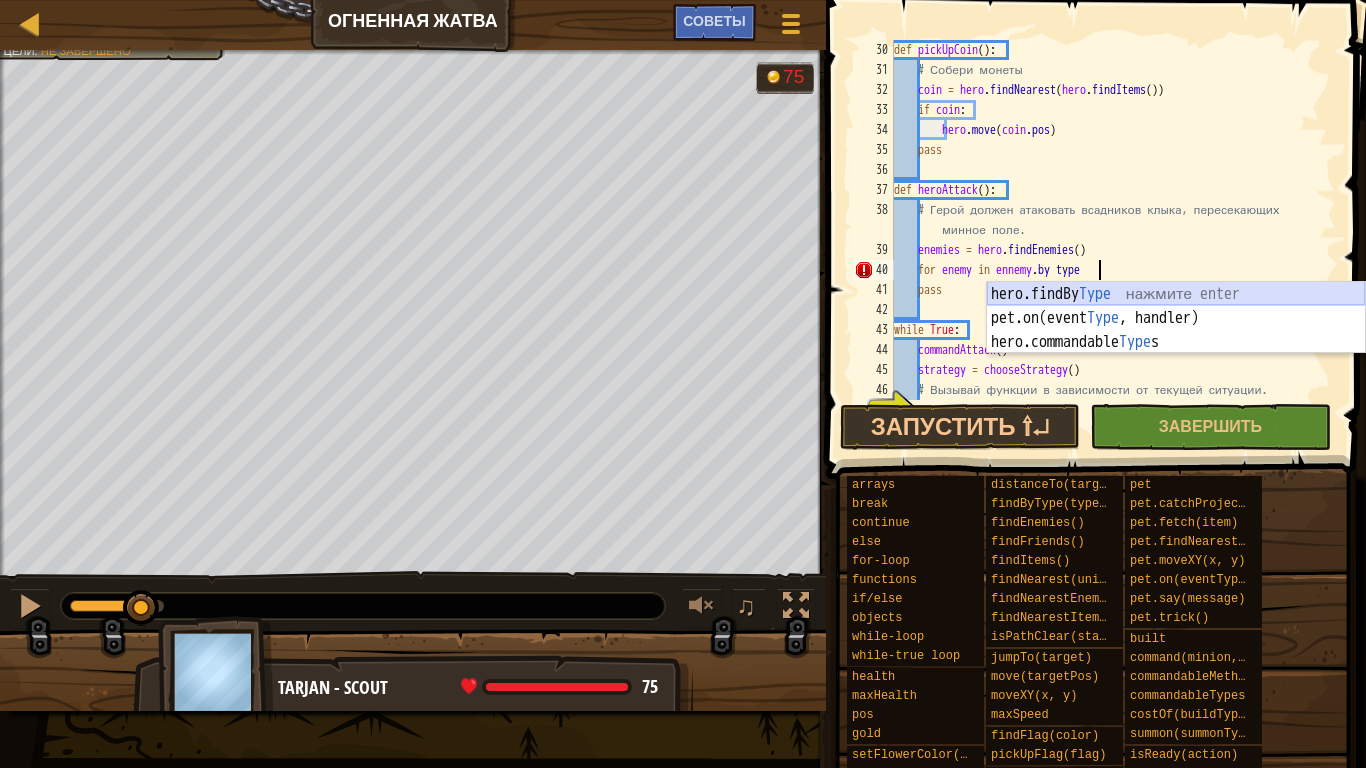 click on "hero.findBy Type нажмите enter pet.on(event Type , handler) нажмите enter hero.commandable Type s нажмите enter" at bounding box center (1176, 342) 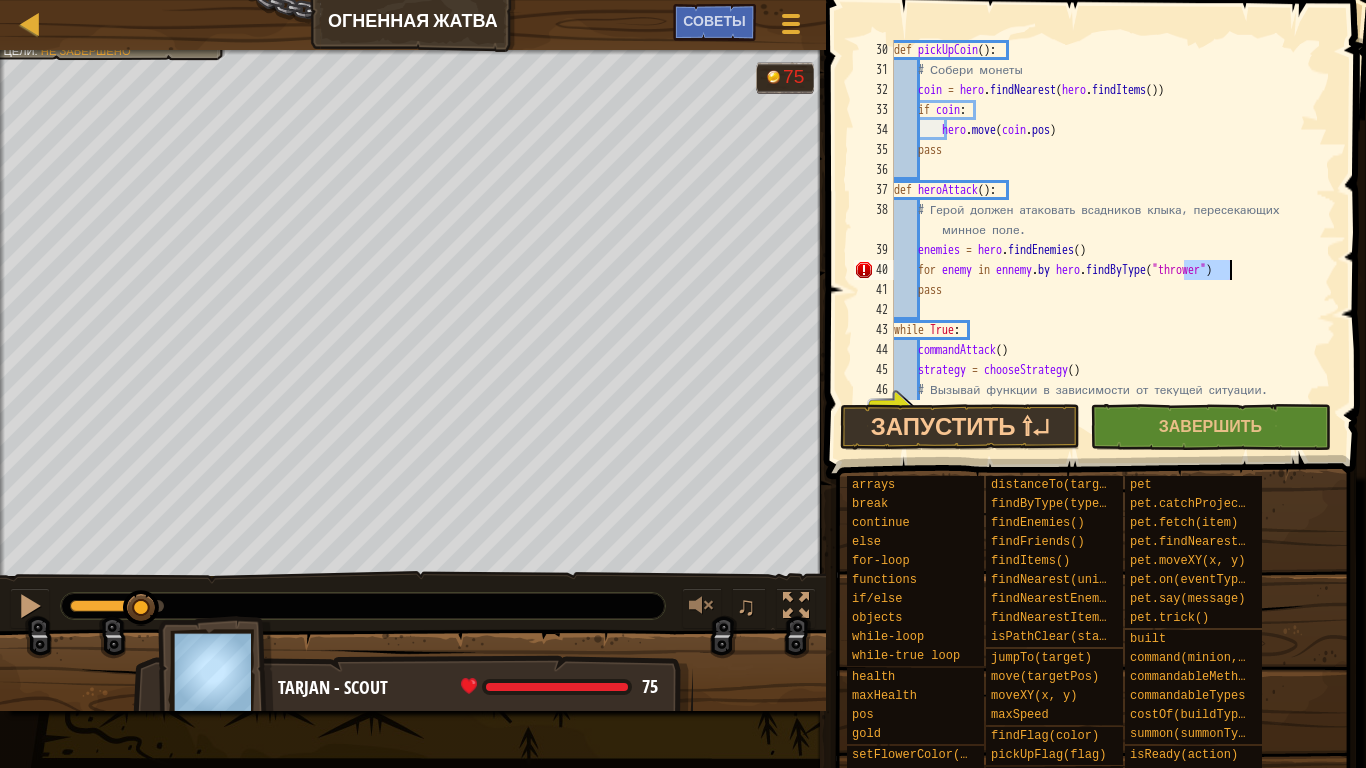 click on "def   pickUpCoin ( ) :      # Собери монеты      coin   =   hero . findNearest ( hero . findItems ( ))      if   coin :          hero . move ( coin . pos )      pass      def   heroAttack ( ) :      # Герой должен атаковать всадников клыка, пересекающих           минное поле.      enemies   =   hero . findEnemies ( )      for   enemy   in   ennemy . by   hero . findByType ( "thrower" )      pass      while   True :      commandAttack ( )      strategy   =   chooseStrategy ( )      # Вызывай функции в зависимости от текущей ситуации." at bounding box center [1105, 240] 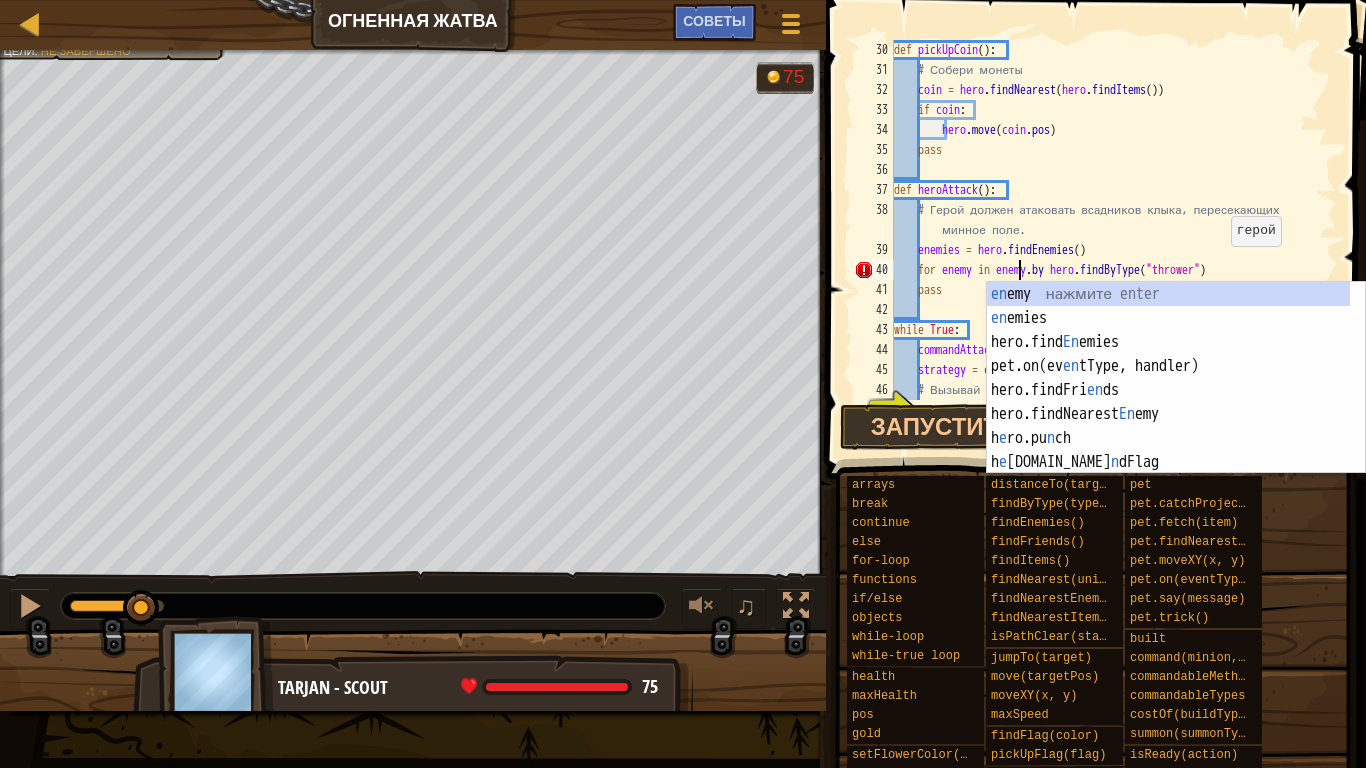 click on "def   pickUpCoin ( ) :      # Собери монеты      coin   =   hero . findNearest ( hero . findItems ( ))      if   coin :          hero . move ( coin . pos )      pass      def   heroAttack ( ) :      # Герой должен атаковать всадников клыка, пересекающих           минное поле.      enemies   =   hero . findEnemies ( )      for   enemy   in   enemy . by   hero . findByType ( "thrower" )      pass      while   True :      commandAttack ( )      strategy   =   chooseStrategy ( )      # Вызывай функции в зависимости от текущей ситуации." at bounding box center (1105, 240) 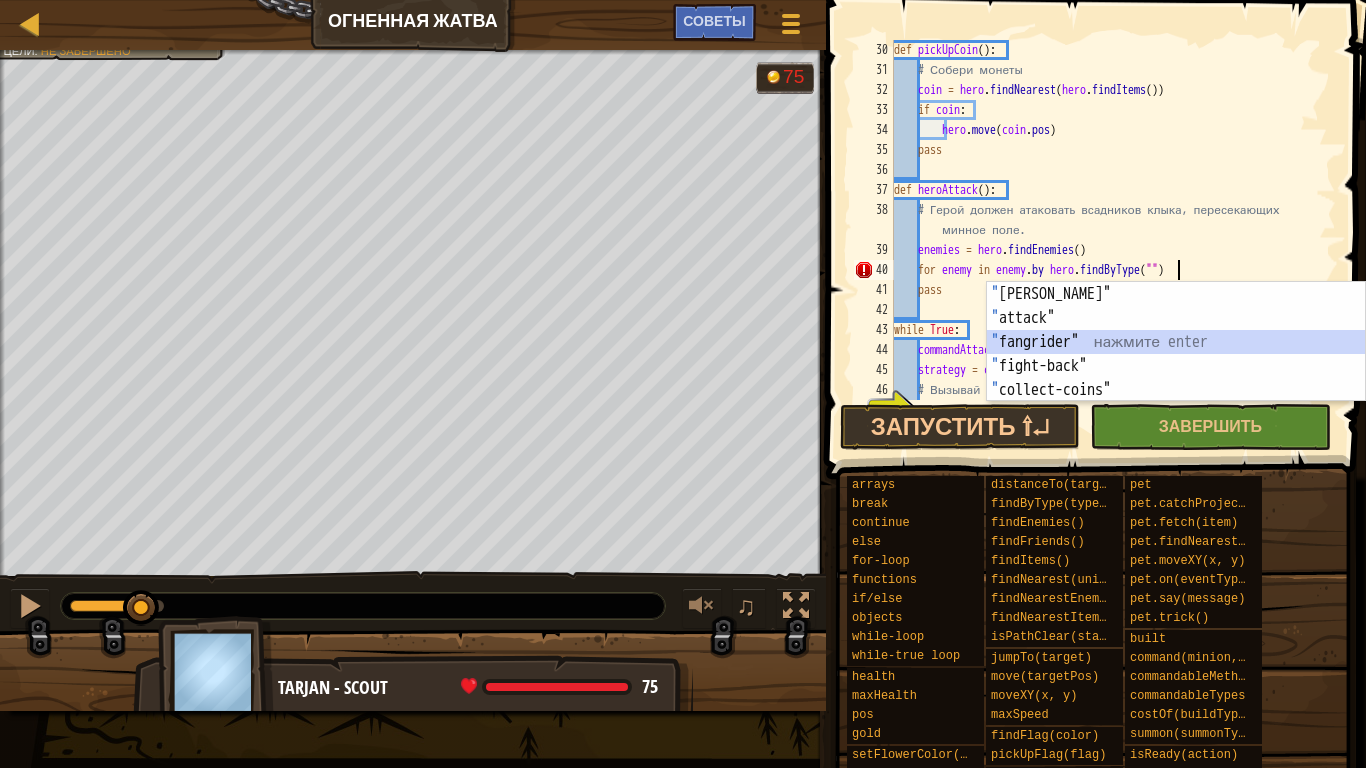 click on "" griffin-rider" нажмите enter " attack" нажмите enter " fangrider" нажмите enter " fight-back" нажмите enter " collect-coins" нажмите enter" at bounding box center [1176, 366] 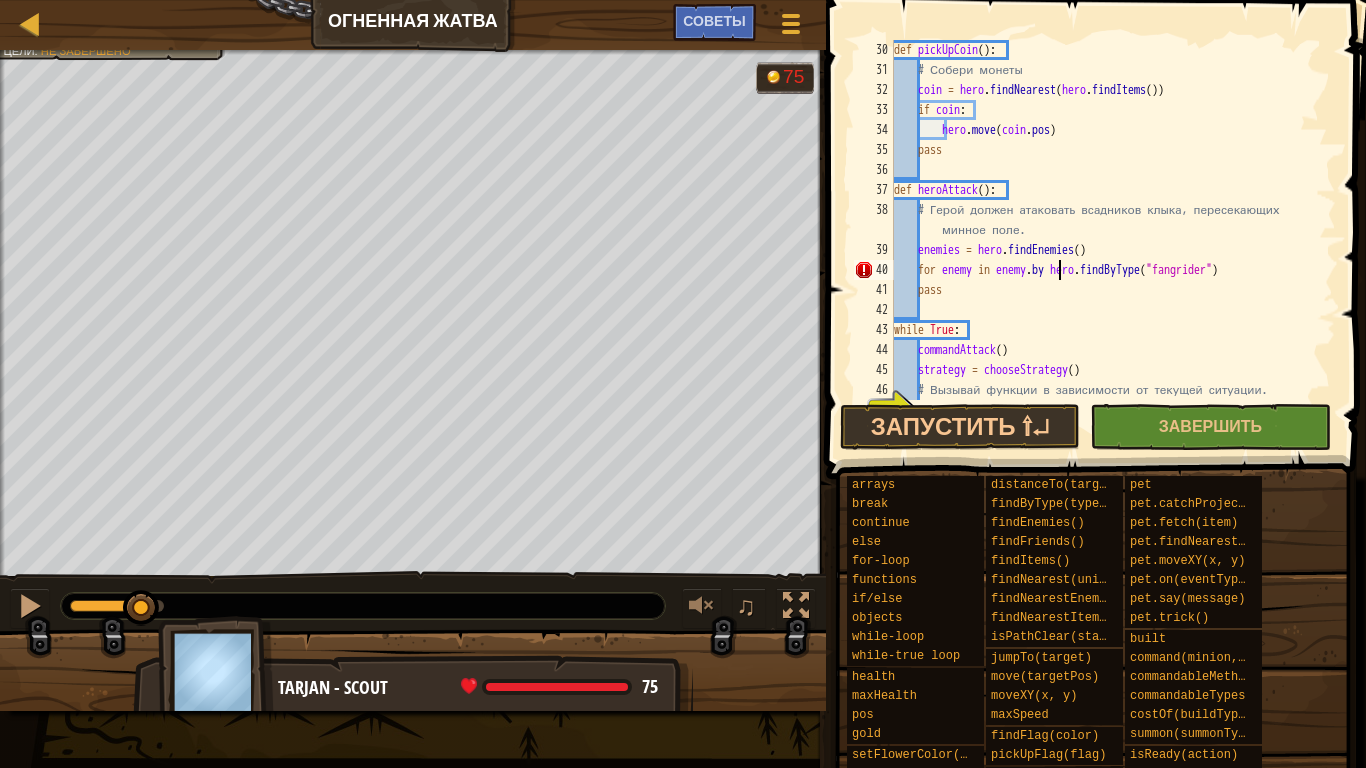 click on "def   pickUpCoin ( ) :      # Собери монеты      coin   =   hero . findNearest ( hero . findItems ( ))      if   coin :          hero . move ( coin . pos )      pass      def   heroAttack ( ) :      # Герой должен атаковать всадников клыка, пересекающих           минное поле.      enemies   =   hero . findEnemies ( )      for   enemy   in   enemy . by   hero . findByType ( "fangrider" )      pass      while   True :      commandAttack ( )      strategy   =   chooseStrategy ( )      # Вызывай функции в зависимости от текущей ситуации." at bounding box center (1105, 240) 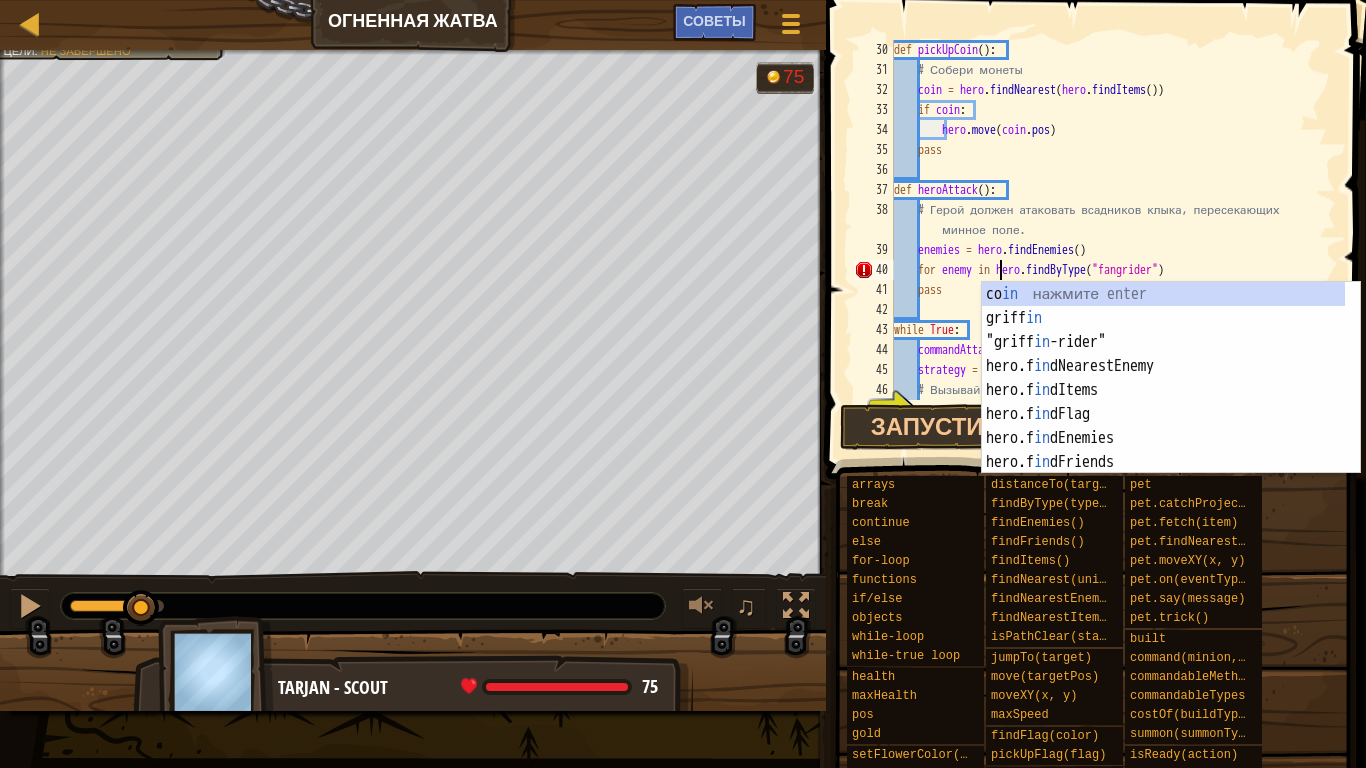 click on "def   pickUpCoin ( ) :      # Собери монеты      coin   =   hero . findNearest ( hero . findItems ( ))      if   coin :          hero . move ( coin . pos )      pass      def   heroAttack ( ) :      # Герой должен атаковать всадников клыка, пересекающих           минное поле.      enemies   =   hero . findEnemies ( )      for   enemy   in   hero . findByType ( "fangrider" )      pass      while   True :      commandAttack ( )      strategy   =   chooseStrategy ( )      # Вызывай функции в зависимости от текущей ситуации." at bounding box center [1105, 240] 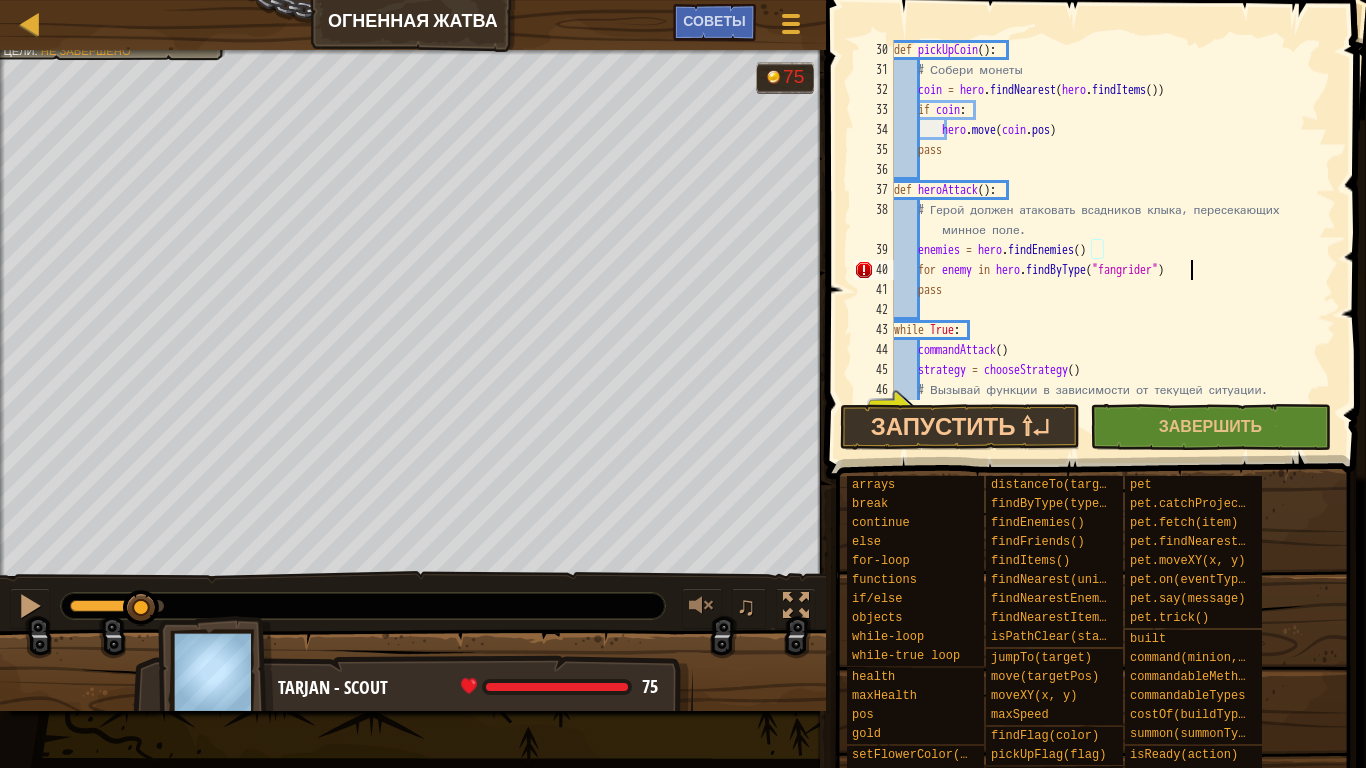 click on "def   pickUpCoin ( ) :      # Собери монеты      coin   =   hero . findNearest ( hero . findItems ( ))      if   coin :          hero . move ( coin . pos )      pass      def   heroAttack ( ) :      # Герой должен атаковать всадников клыка, пересекающих           минное поле.      enemies   =   hero . findEnemies ( )      for   enemy   in   hero . findByType ( "fangrider" )      pass      while   True :      commandAttack ( )      strategy   =   chooseStrategy ( )      # Вызывай функции в зависимости от текущей ситуации." at bounding box center (1105, 240) 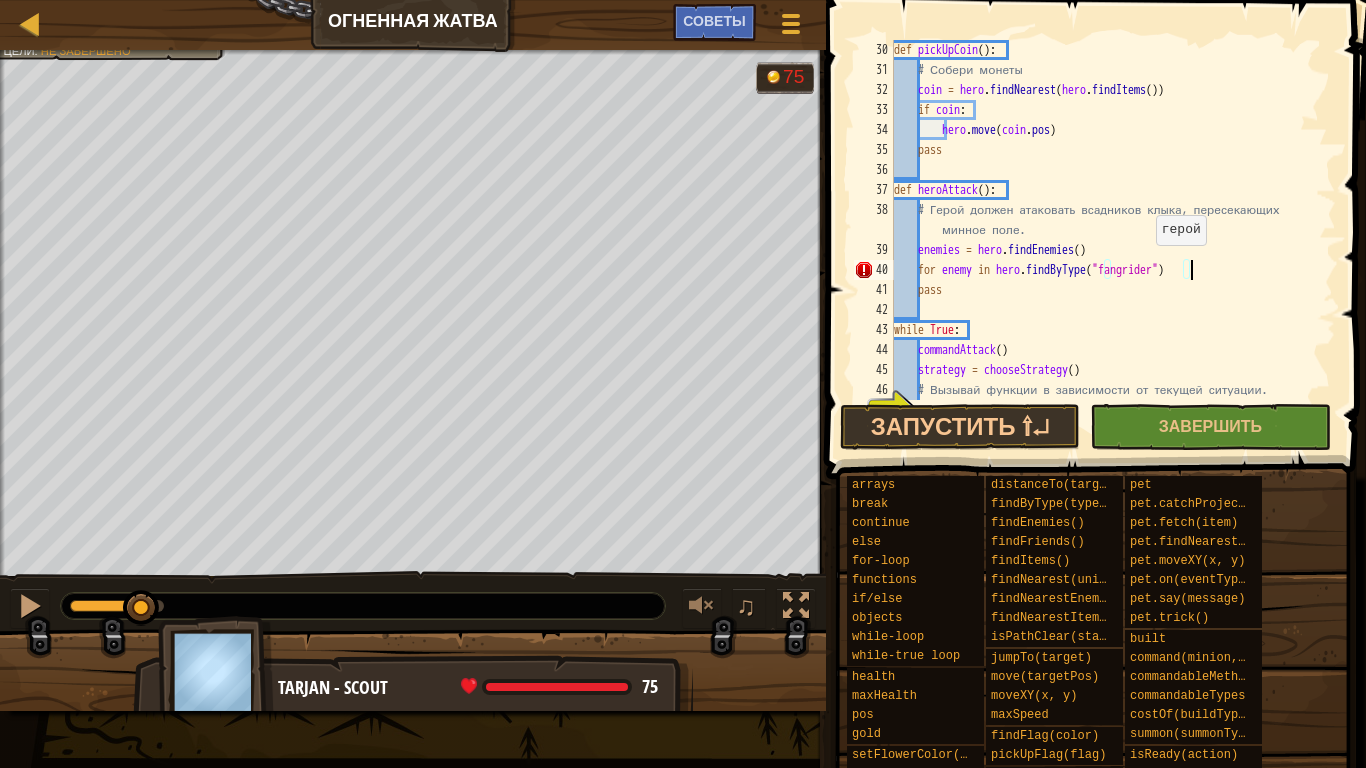 type on "for enemy in hero.findByType("fangrider"):" 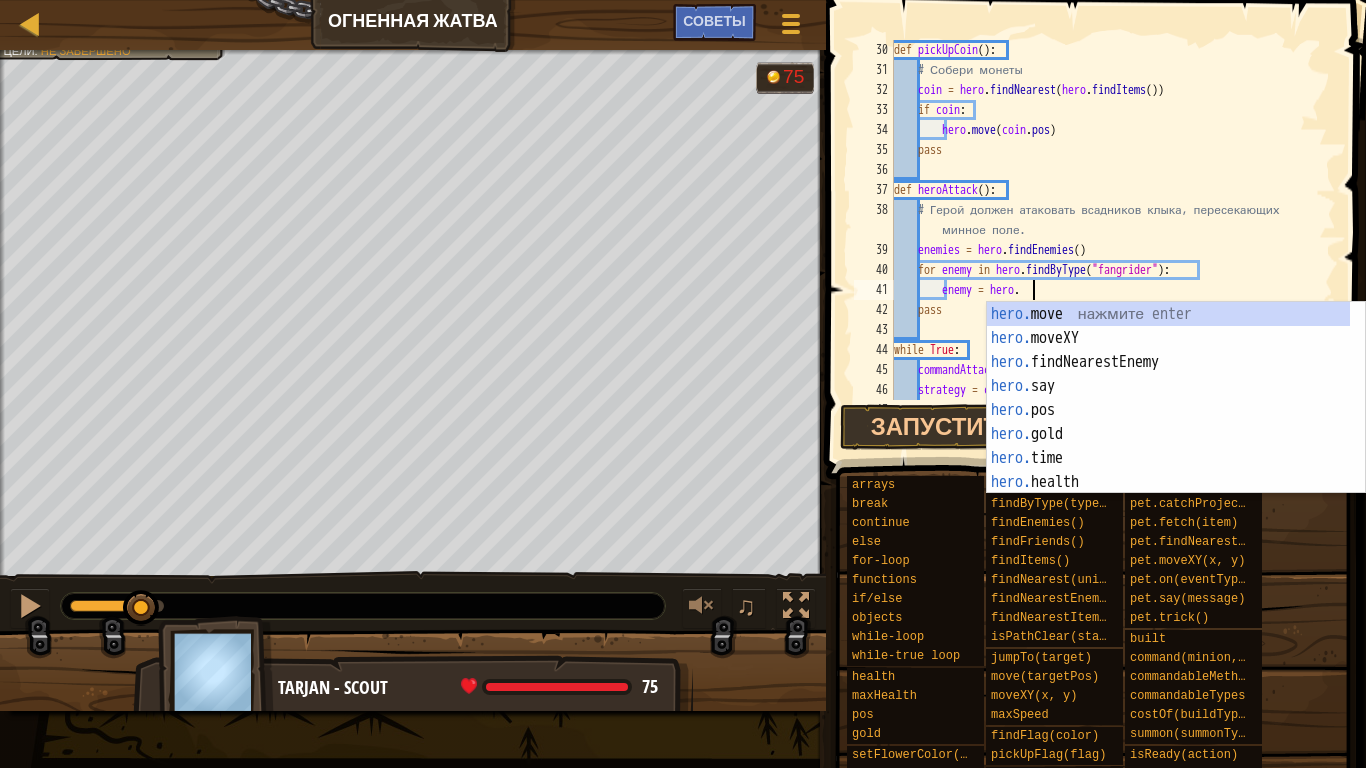 scroll, scrollTop: 9, scrollLeft: 11, axis: both 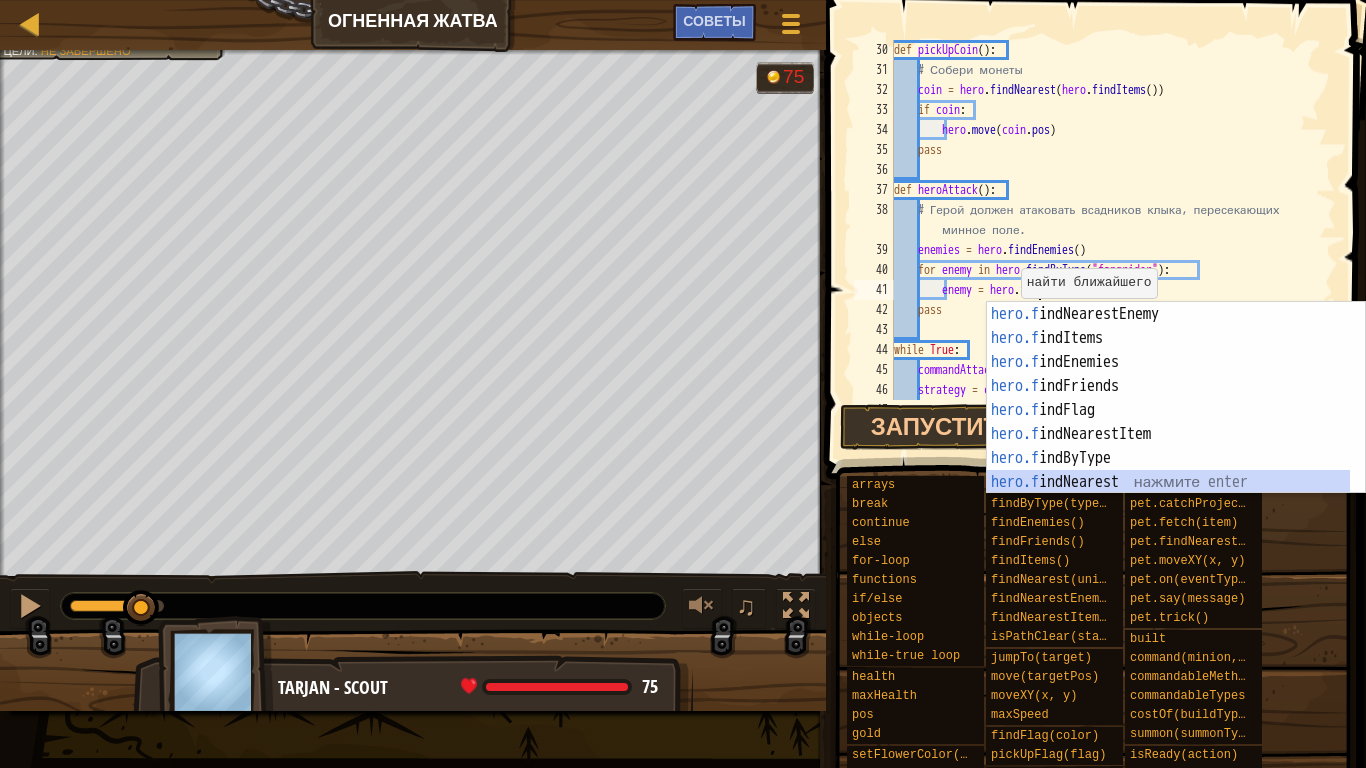 click on "hero.f indNearestEnemy нажмите enter hero.f indItems нажмите enter hero.f indEnemies нажмите enter hero.f indFriends нажмите enter hero.f indFlag нажмите enter hero.f indNearestItem нажмите enter hero.f indByType нажмите enter hero.f indNearest нажмите enter hero. set F lowerColor нажмите enter" at bounding box center [1168, 422] 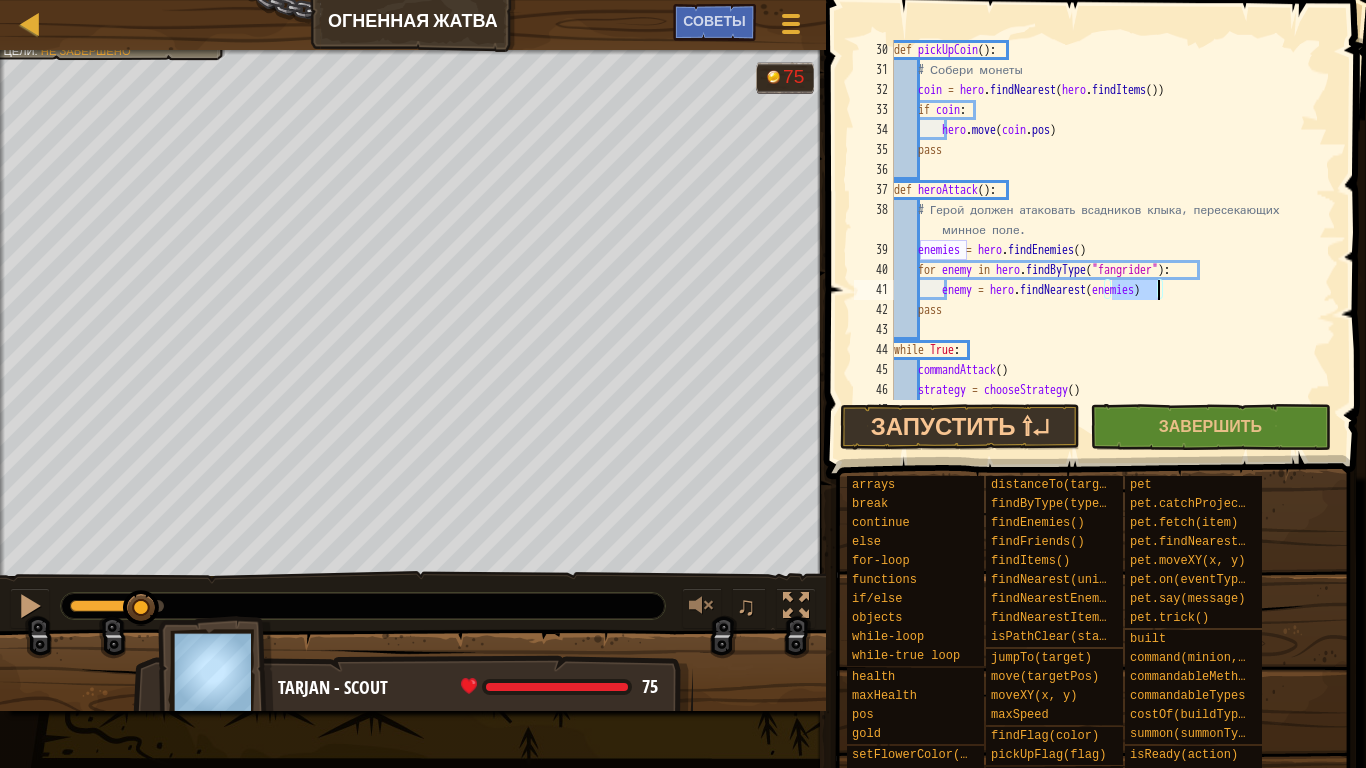 click on "def   pickUpCoin ( ) :      # Собери монеты      coin   =   hero . findNearest ( hero . findItems ( ))      if   coin :          hero . move ( coin . pos )      pass      def   heroAttack ( ) :      # Герой должен атаковать всадников клыка, пересекающих           минное поле.      enemies   =   hero . findEnemies ( )      for   enemy   in   hero . findByType ( "fangrider" ) :          enemy   =   hero . findNearest ( enemies )      pass      while   True :      commandAttack ( )      strategy   =   chooseStrategy ( )      # Вызывай функции в зависимости от текущей ситуации." at bounding box center (1105, 240) 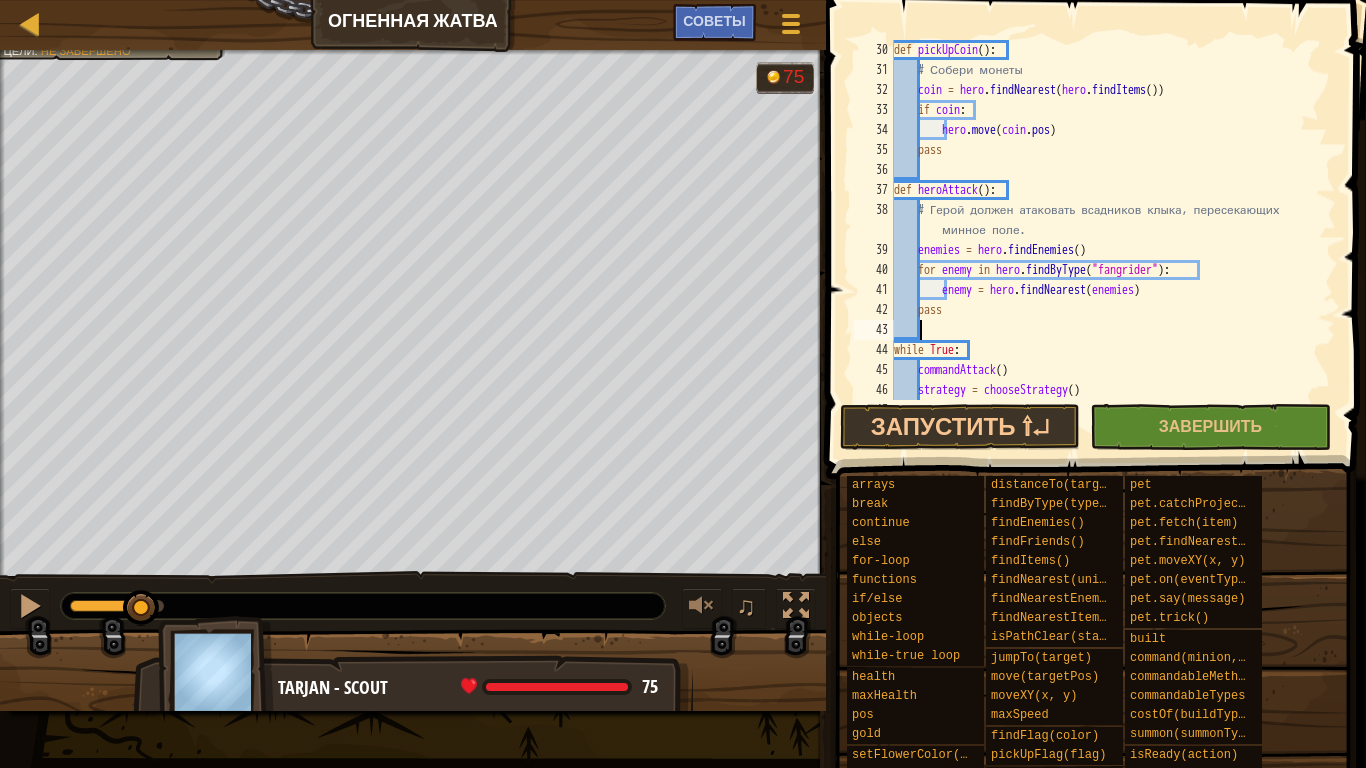 click on "def   pickUpCoin ( ) :      # Собери монеты      coin   =   hero . findNearest ( hero . findItems ( ))      if   coin :          hero . move ( coin . pos )      pass      def   heroAttack ( ) :      # Герой должен атаковать всадников клыка, пересекающих           минное поле.      enemies   =   hero . findEnemies ( )      for   enemy   in   hero . findByType ( "fangrider" ) :          enemy   =   hero . findNearest ( enemies )      pass      while   True :      commandAttack ( )      strategy   =   chooseStrategy ( )      # Вызывай функции в зависимости от текущей ситуации." at bounding box center (1105, 240) 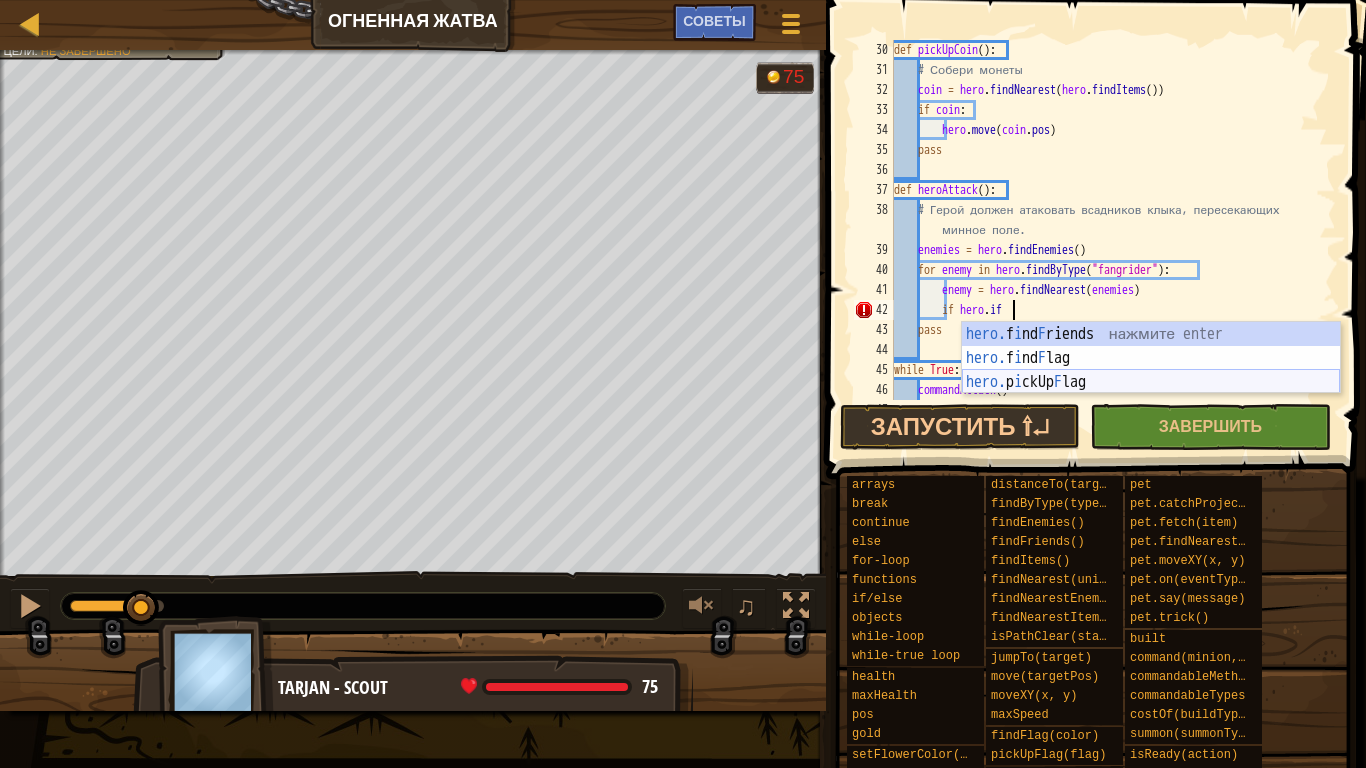 scroll, scrollTop: 9, scrollLeft: 8, axis: both 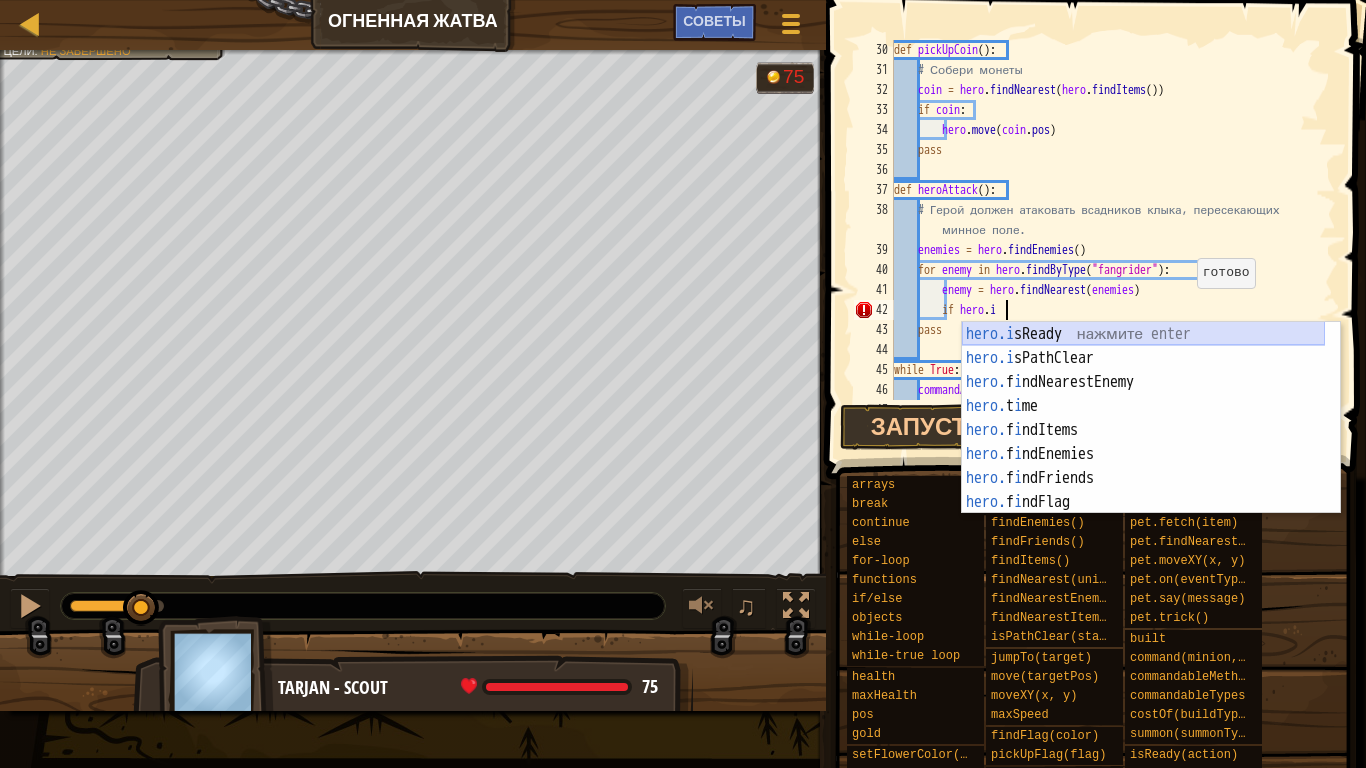 click on "hero.i sReady нажмите enter hero.i sPathClear нажмите enter hero. f i ndNearestEnemy нажмите enter hero. t i me нажмите enter hero. f i ndItems нажмите enter hero. f i ndEnemies нажмите enter hero. f i ndFriends нажмите enter hero. f i ndFlag нажмите enter hero. p i ckUpFlag нажмите enter" at bounding box center (1143, 442) 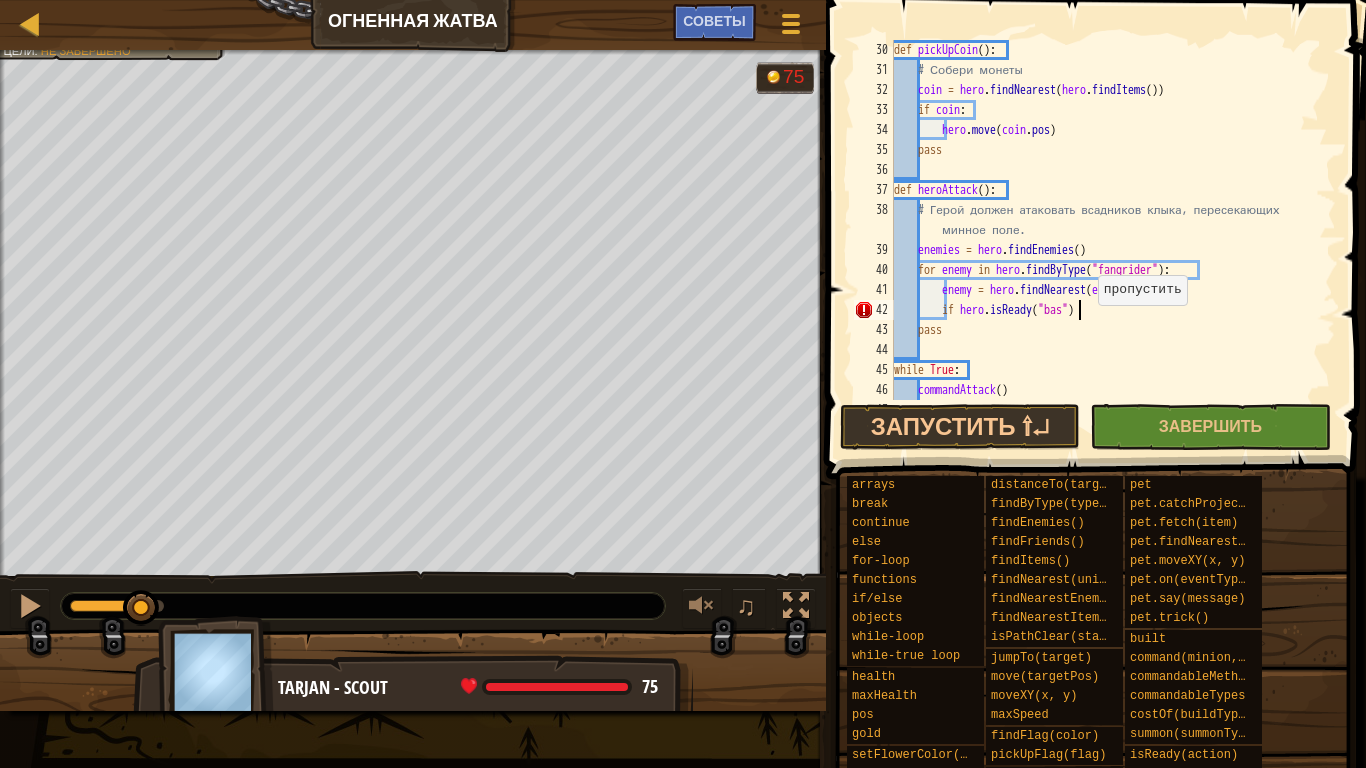 scroll, scrollTop: 9, scrollLeft: 15, axis: both 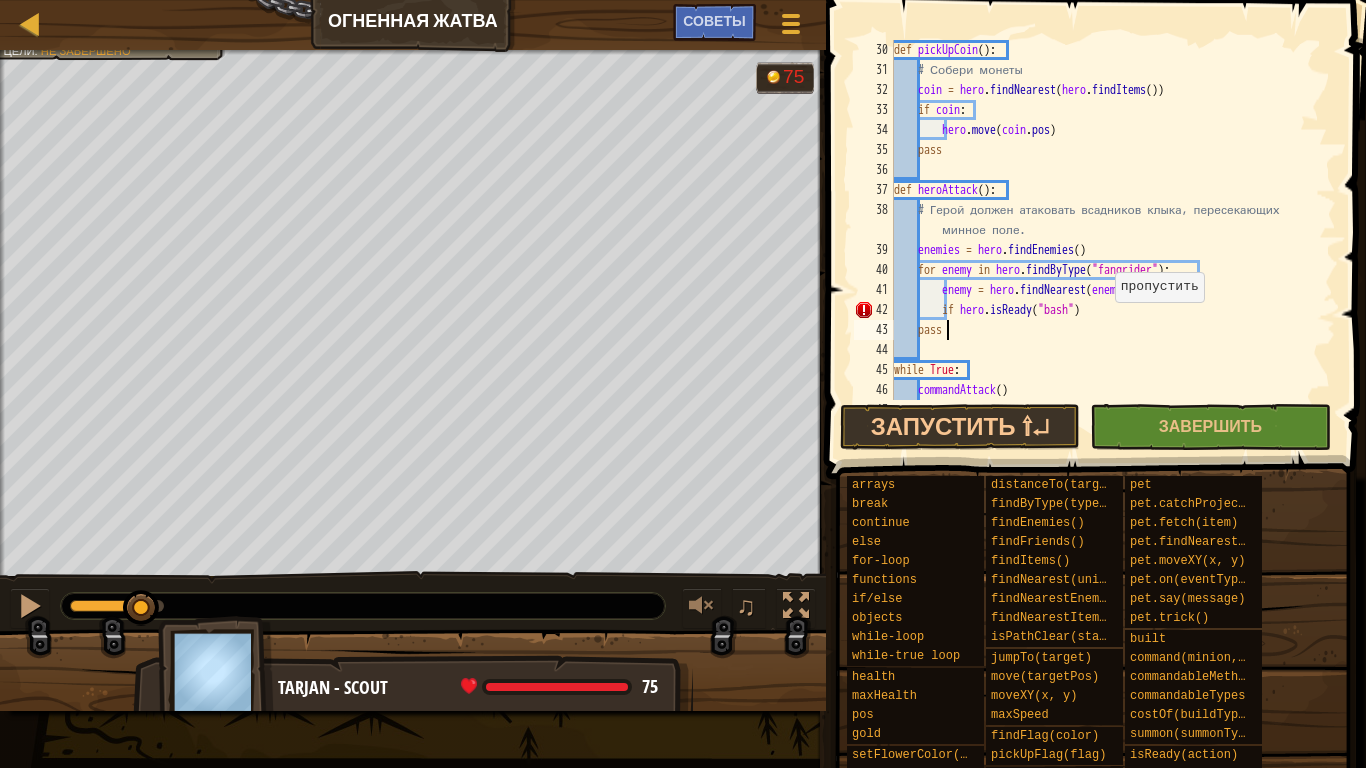 click on "def   pickUpCoin ( ) :      # Собери монеты      coin   =   hero . findNearest ( hero . findItems ( ))      if   coin :          hero . move ( coin . pos )      pass      def   heroAttack ( ) :      # Герой должен атаковать всадников клыка, пересекающих           минное поле.      enemies   =   hero . findEnemies ( )      for   enemy   in   hero . findByType ( "fangrider" ) :          enemy   =   hero . findNearest ( enemies )          if   hero . isReady ( "bash" )      pass      while   True :      commandAttack ( )      strategy   =   chooseStrategy ( )" at bounding box center [1105, 240] 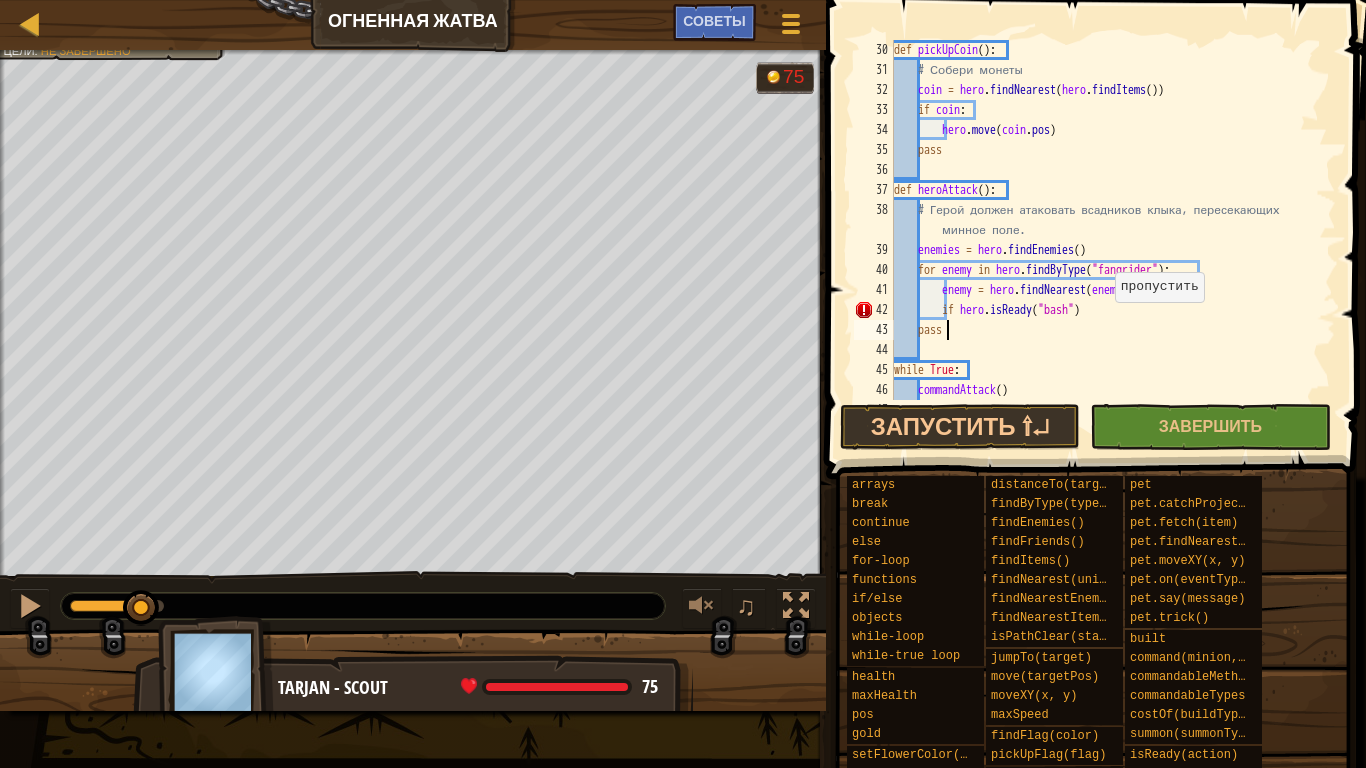 click on "def   pickUpCoin ( ) :      # Собери монеты      coin   =   hero . findNearest ( hero . findItems ( ))      if   coin :          hero . move ( coin . pos )      pass      def   heroAttack ( ) :      # Герой должен атаковать всадников клыка, пересекающих           минное поле.      enemies   =   hero . findEnemies ( )      for   enemy   in   hero . findByType ( "fangrider" ) :          enemy   =   hero . findNearest ( enemies )          if   hero . isReady ( "bash" )      pass      while   True :      commandAttack ( )      strategy   =   chooseStrategy ( )" at bounding box center [1105, 240] 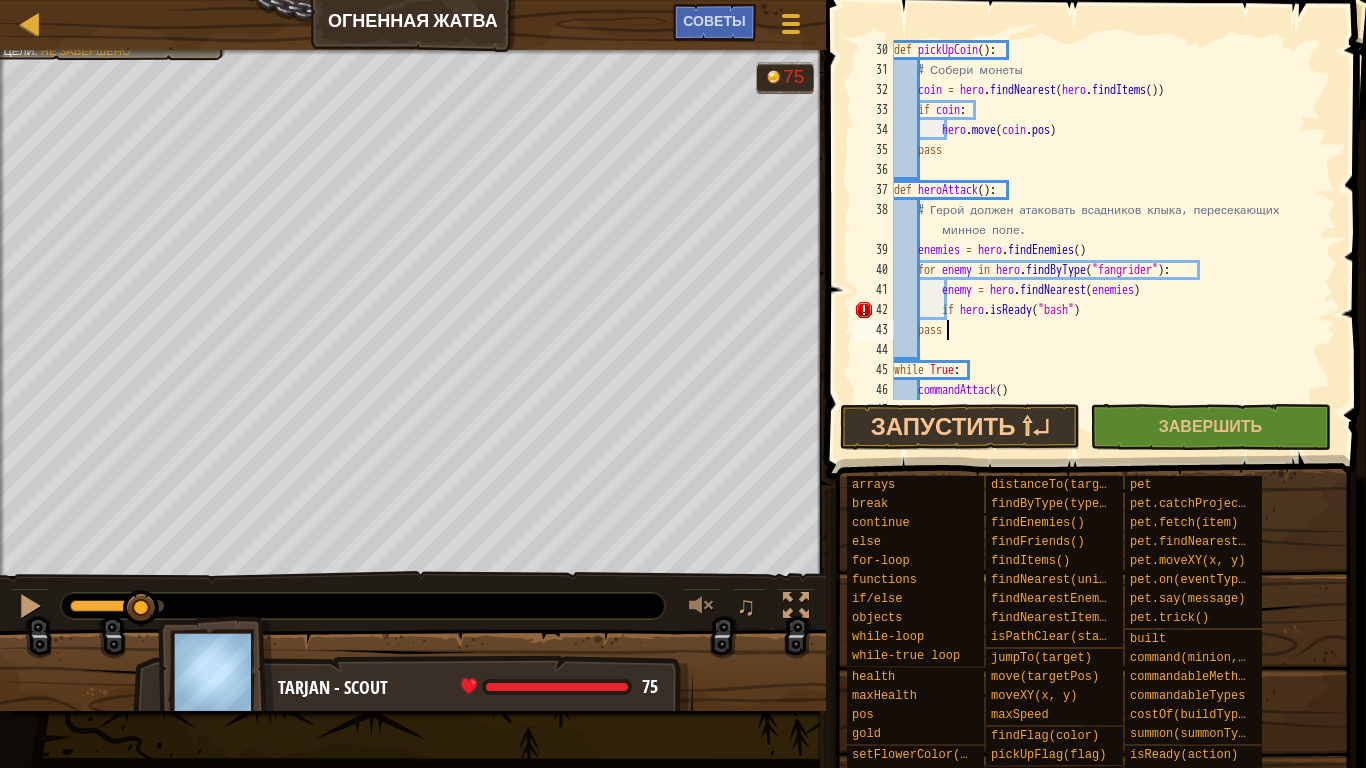 click on "def   pickUpCoin ( ) :      # Собери монеты      coin   =   hero . findNearest ( hero . findItems ( ))      if   coin :          hero . move ( coin . pos )      pass      def   heroAttack ( ) :      # Герой должен атаковать всадников клыка, пересекающих           минное поле.      enemies   =   hero . findEnemies ( )      for   enemy   in   hero . findByType ( "fangrider" ) :          enemy   =   hero . findNearest ( enemies )          if   hero . isReady ( "bash" )      pass      while   True :      commandAttack ( )      strategy   =   chooseStrategy ( )" at bounding box center (1105, 240) 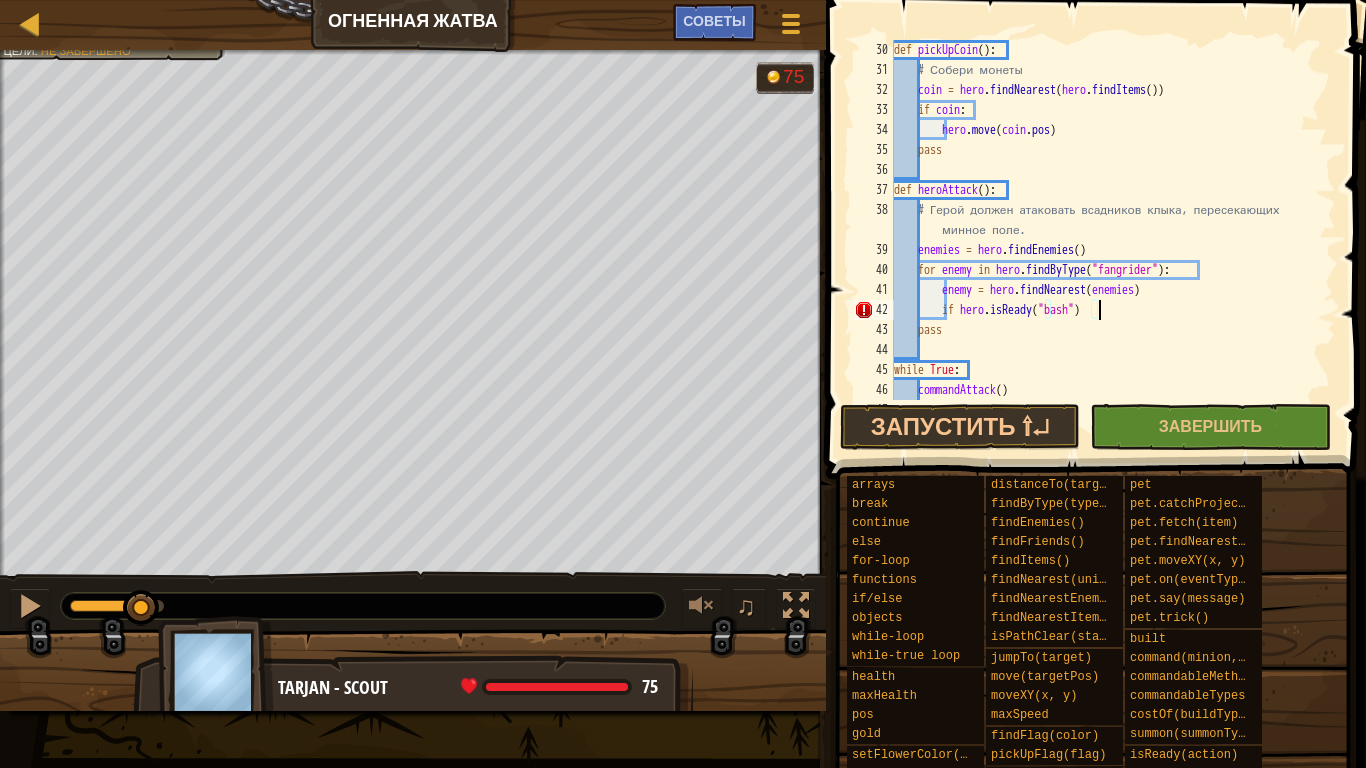 type on "if hero.isReady("bash"):" 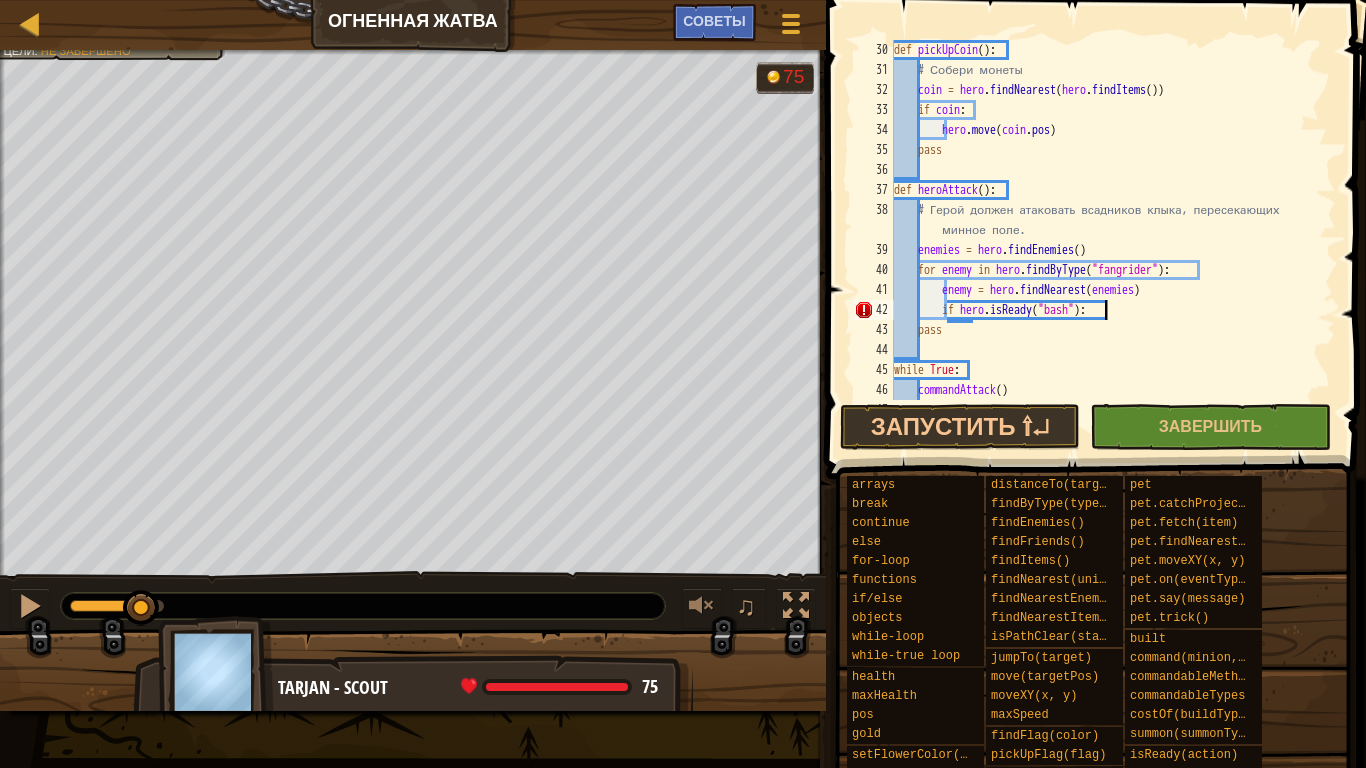 scroll, scrollTop: 9, scrollLeft: 6, axis: both 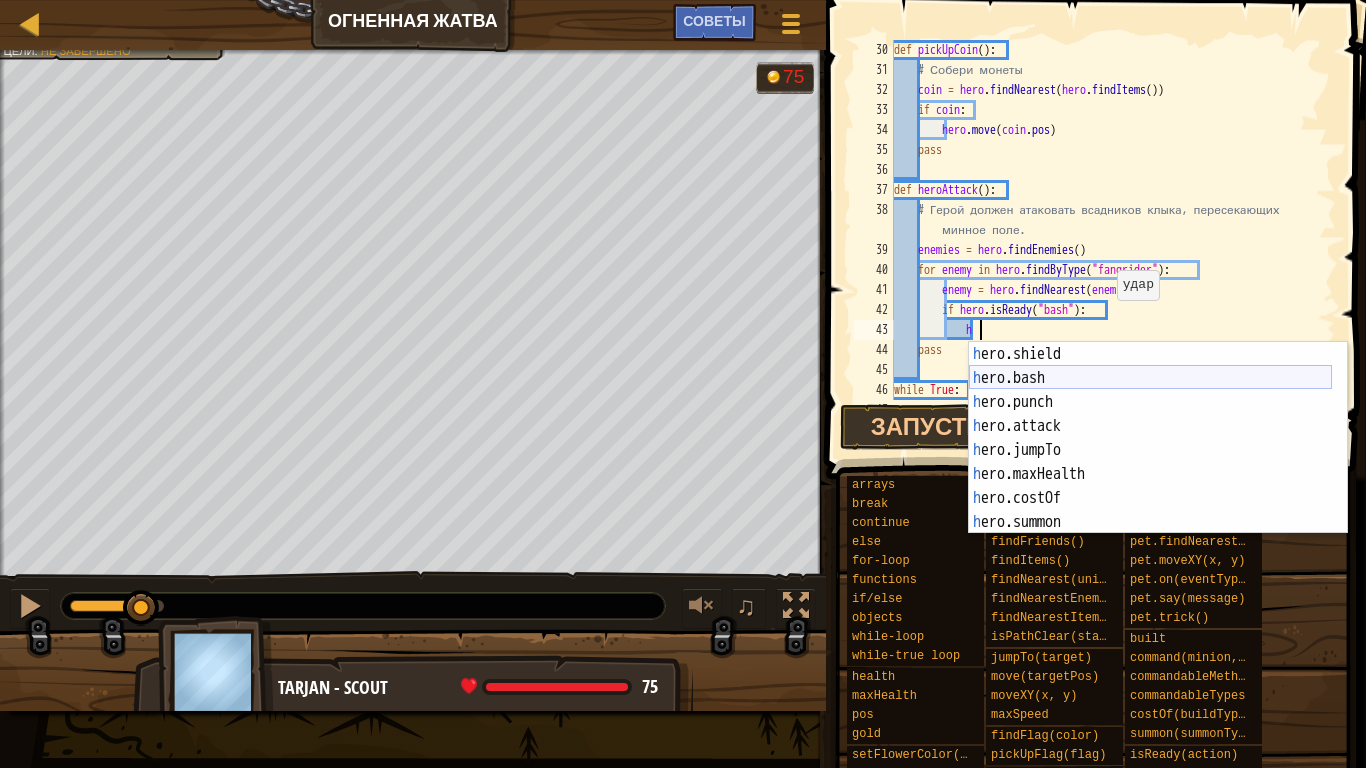 click on "h ero.shield нажмите enter h ero.bash нажмите enter h ero.punch нажмите enter h ero.attack нажмите enter h ero.jumpTo нажмите enter h ero.maxHealth нажмите enter h ero.costOf нажмите enter h ero.summon нажмите enter h ero.findItems нажмите enter" at bounding box center [1150, 462] 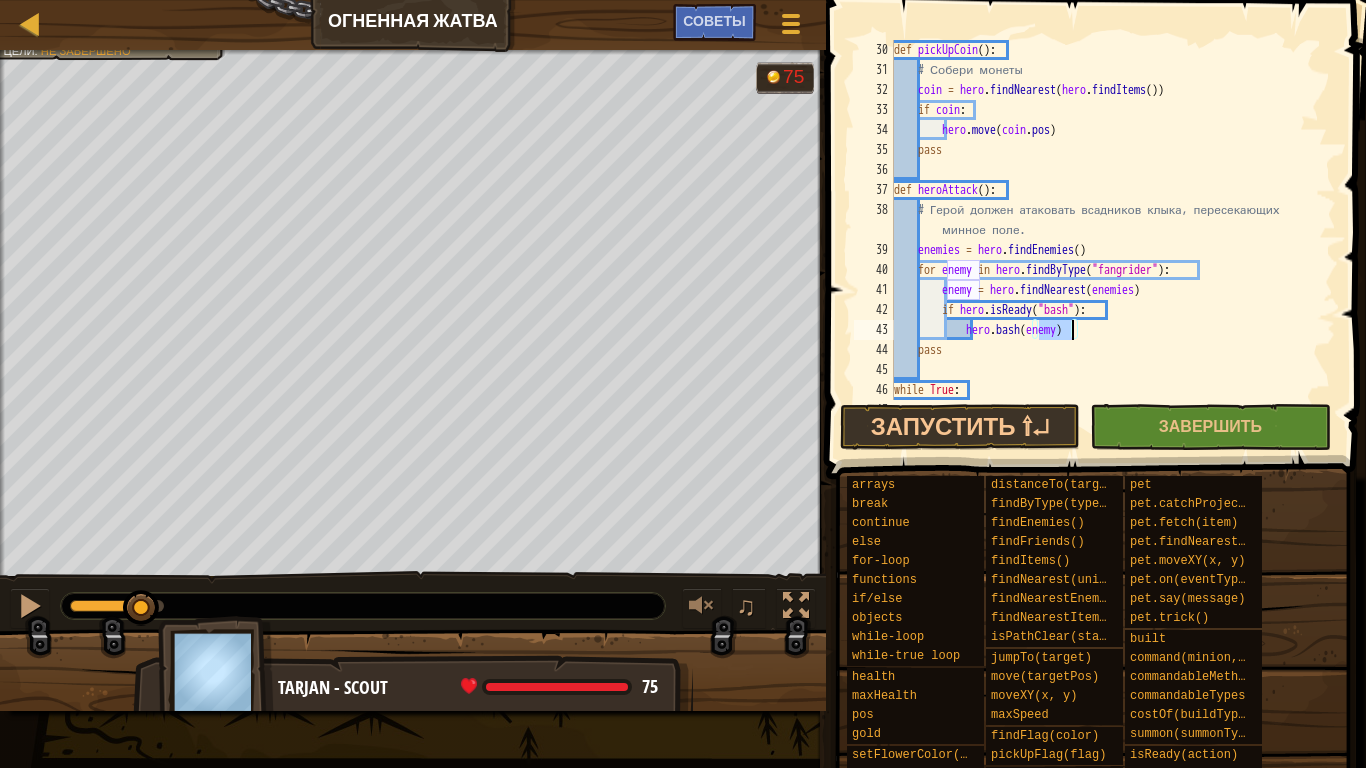click on "def   pickUpCoin ( ) :      # Собери монеты      coin   =   hero . findNearest ( hero . findItems ( ))      if   coin :          hero . move ( coin . pos )      pass      def   heroAttack ( ) :      # Герой должен атаковать всадников клыка, пересекающих           минное поле.      enemies   =   hero . findEnemies ( )      for   enemy   in   hero . findByType ( "fangrider" ) :          enemy   =   hero . findNearest ( enemies )          if   hero . isReady ( "bash" ) :              hero . bash ( enemy )      pass      while   True :      commandAttack ( )" at bounding box center [1105, 240] 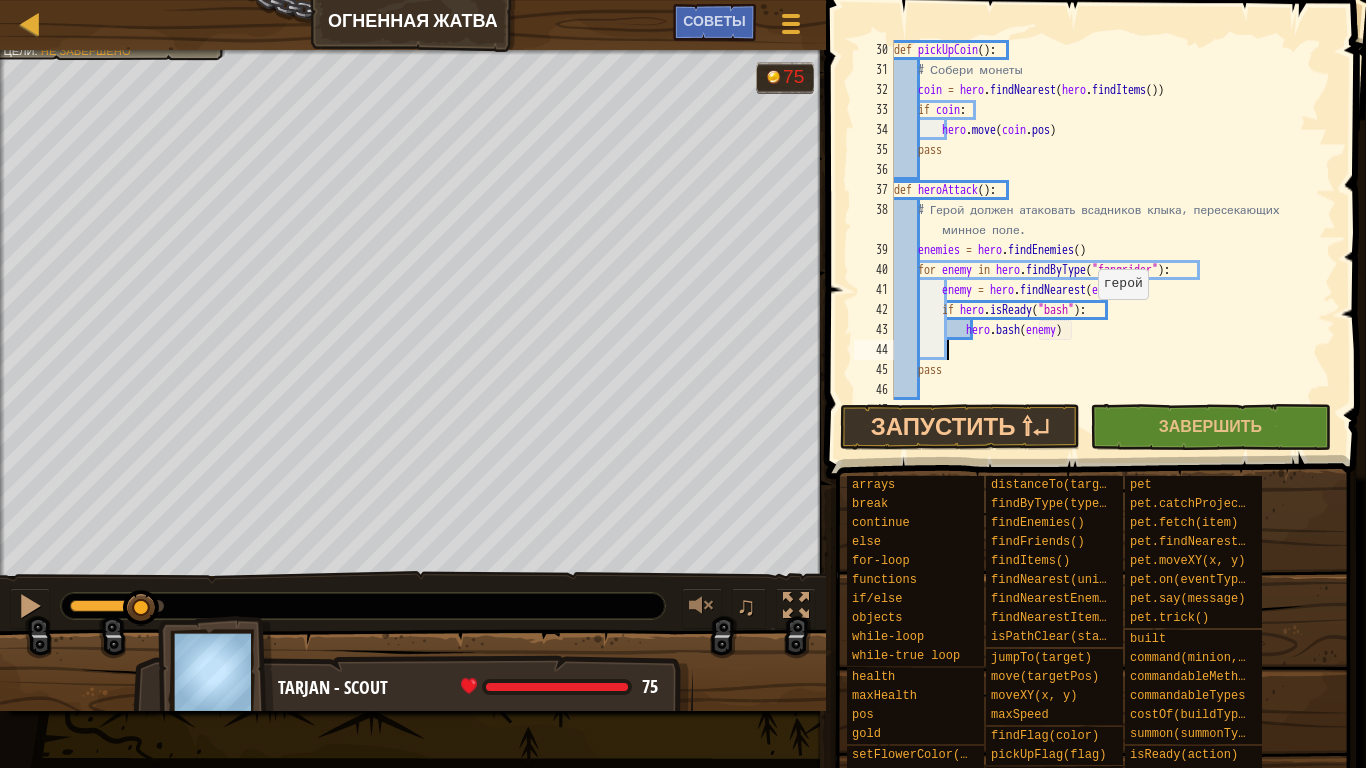 scroll, scrollTop: 9, scrollLeft: 3, axis: both 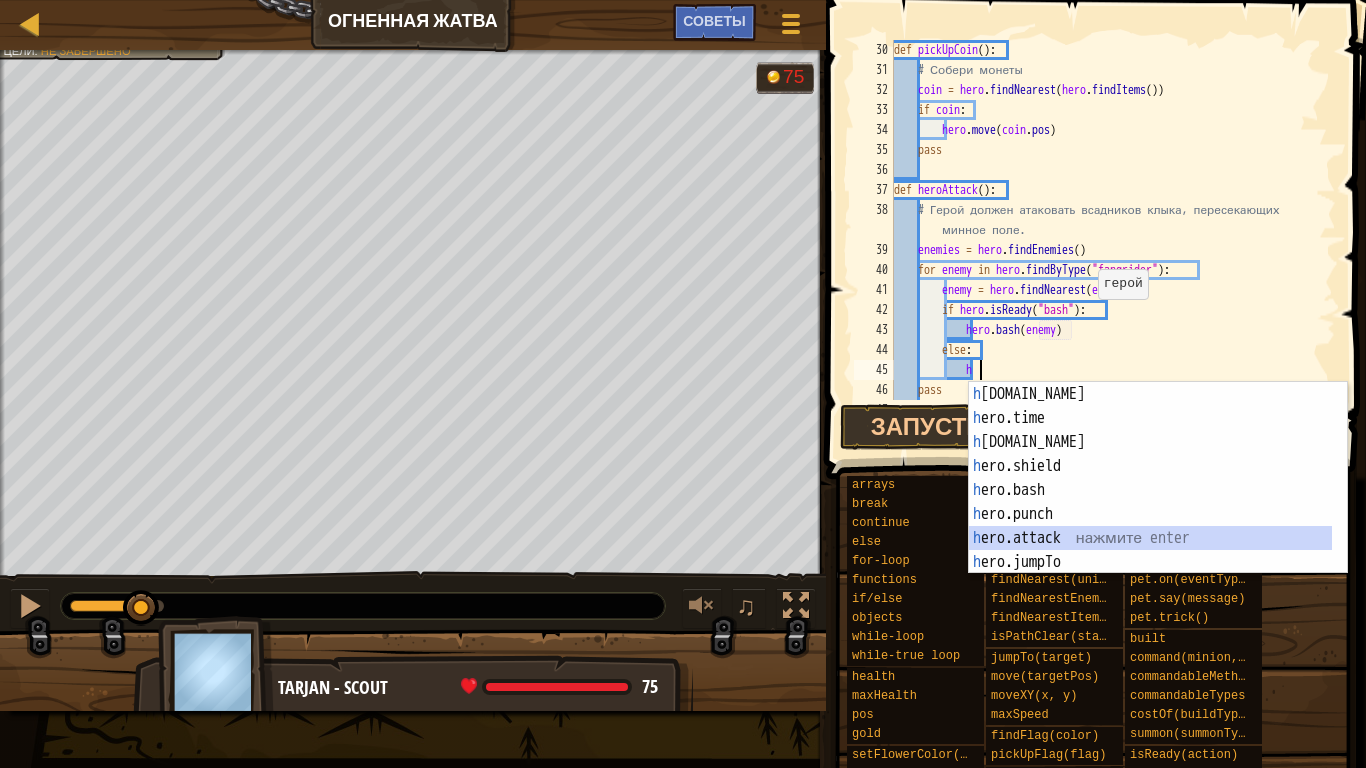 type on "hero.attack(enemy)" 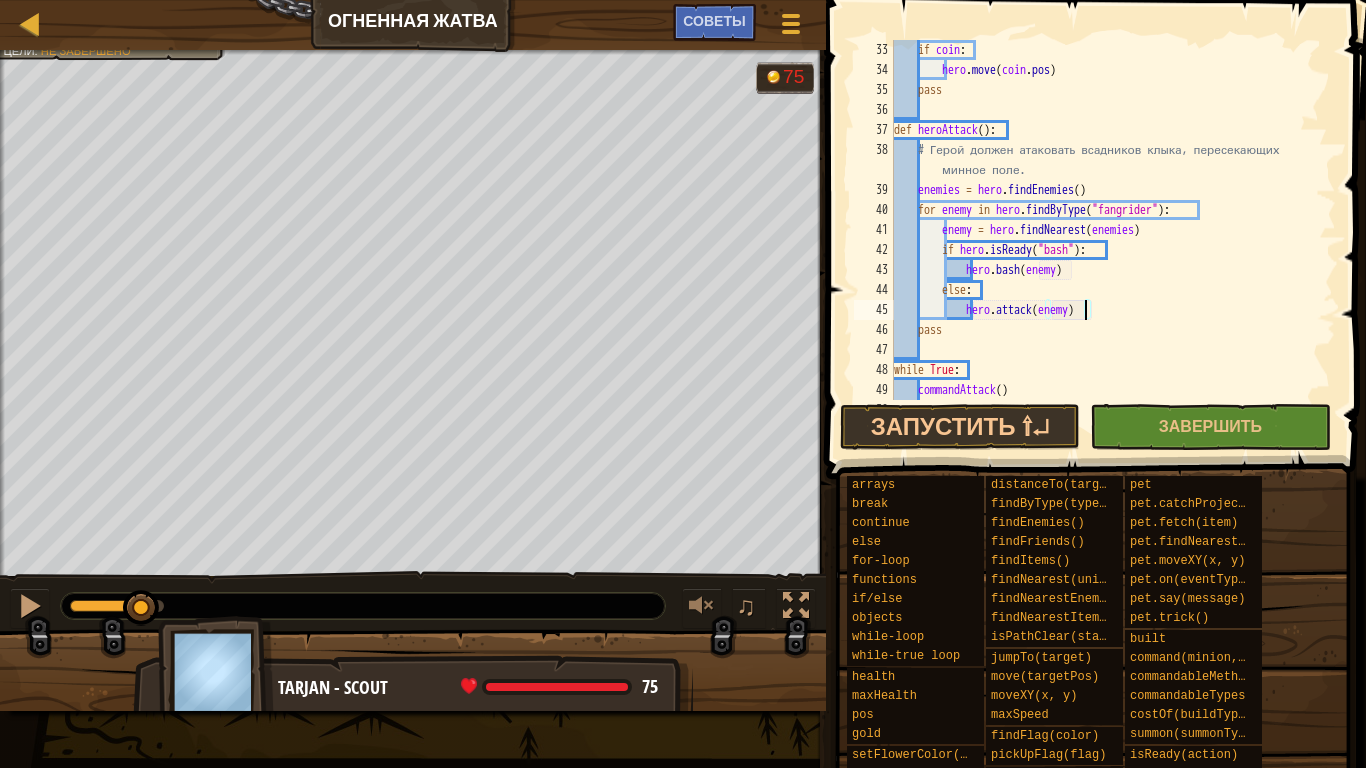 scroll, scrollTop: 760, scrollLeft: 0, axis: vertical 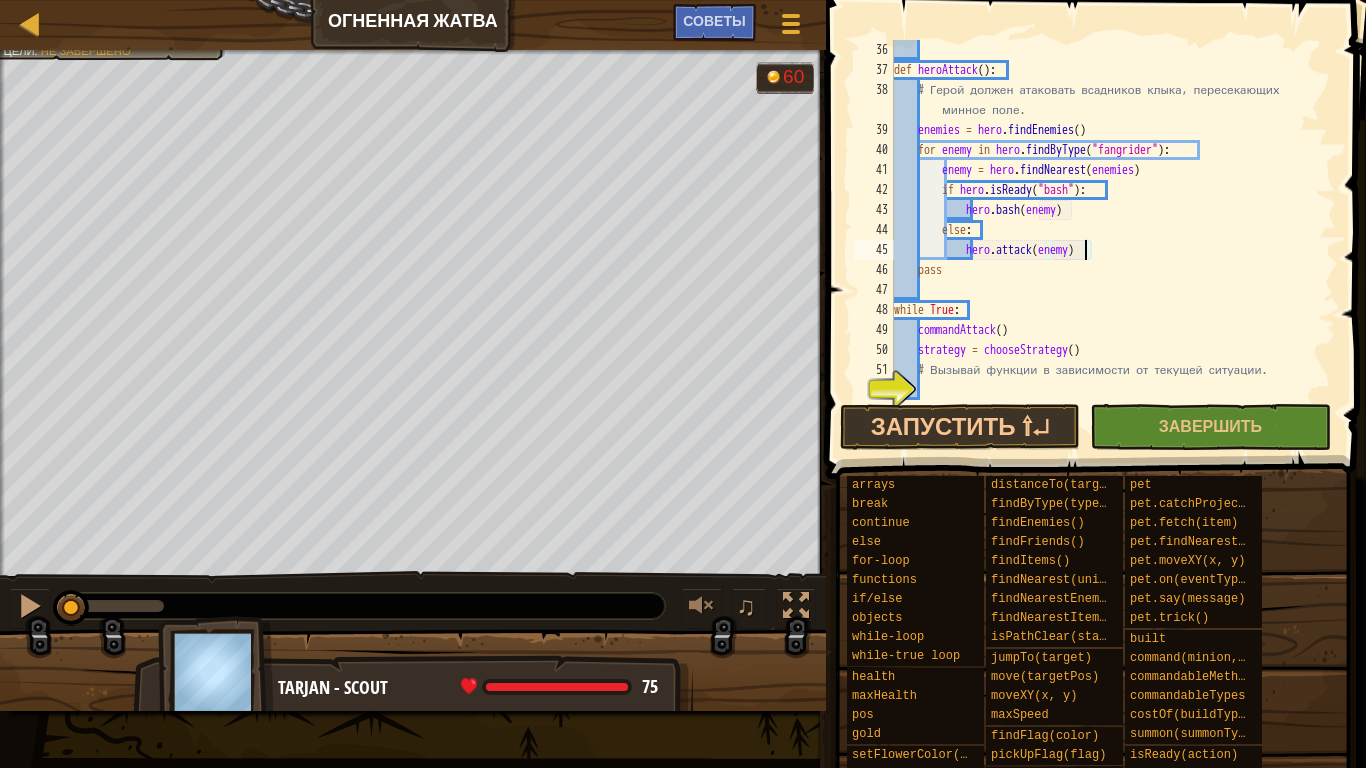 drag, startPoint x: 132, startPoint y: 605, endPoint x: 32, endPoint y: 663, distance: 115.60277 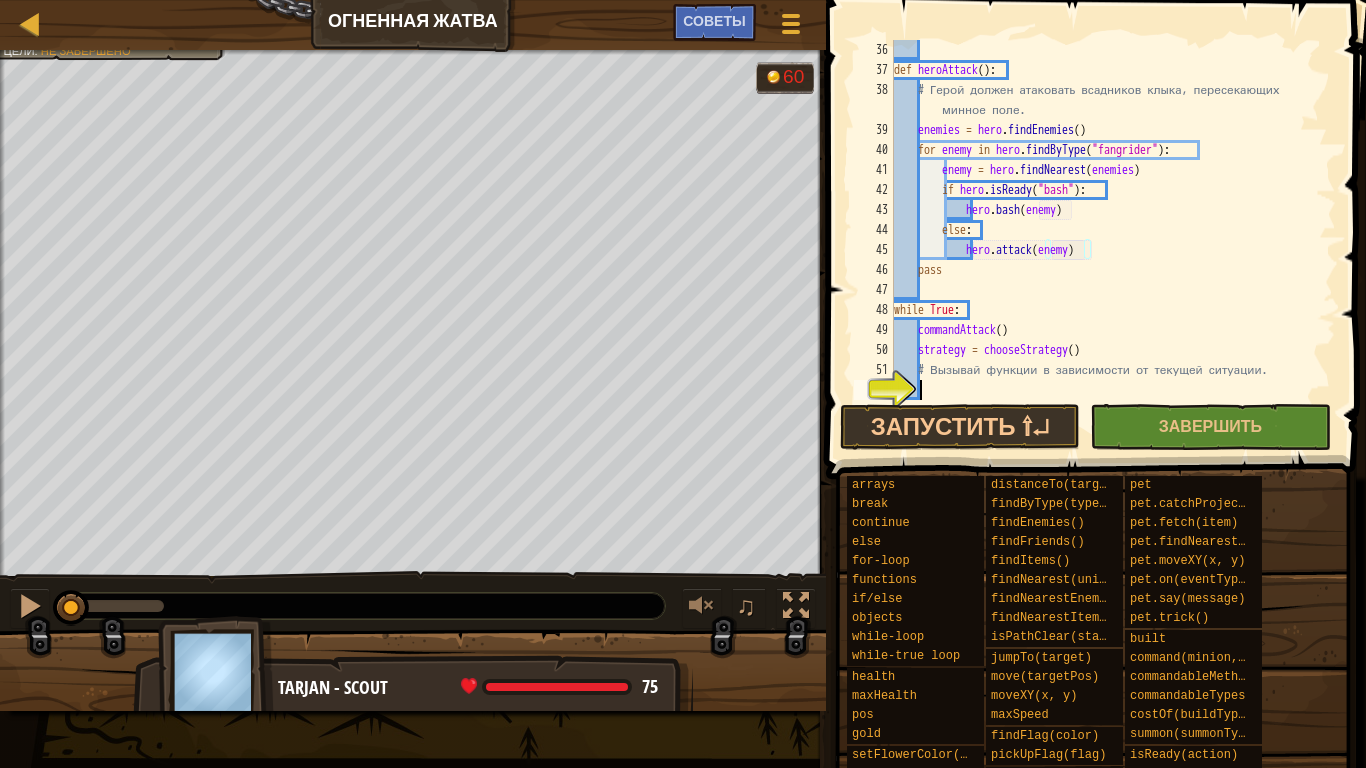 click on "def   heroAttack ( ) :      # Герой должен атаковать всадников клыка, пересекающих           минное поле.      enemies   =   hero . findEnemies ( )      for   enemy   in   hero . findByType ( "fangrider" ) :          enemy   =   hero . findNearest ( enemies )          if   hero . isReady ( "bash" ) :              hero . bash ( enemy )          else :              hero . attack ( enemy )      pass      while   True :      commandAttack ( )      strategy   =   chooseStrategy ( )      # Вызывай функции в зависимости от текущей ситуации." at bounding box center [1105, 240] 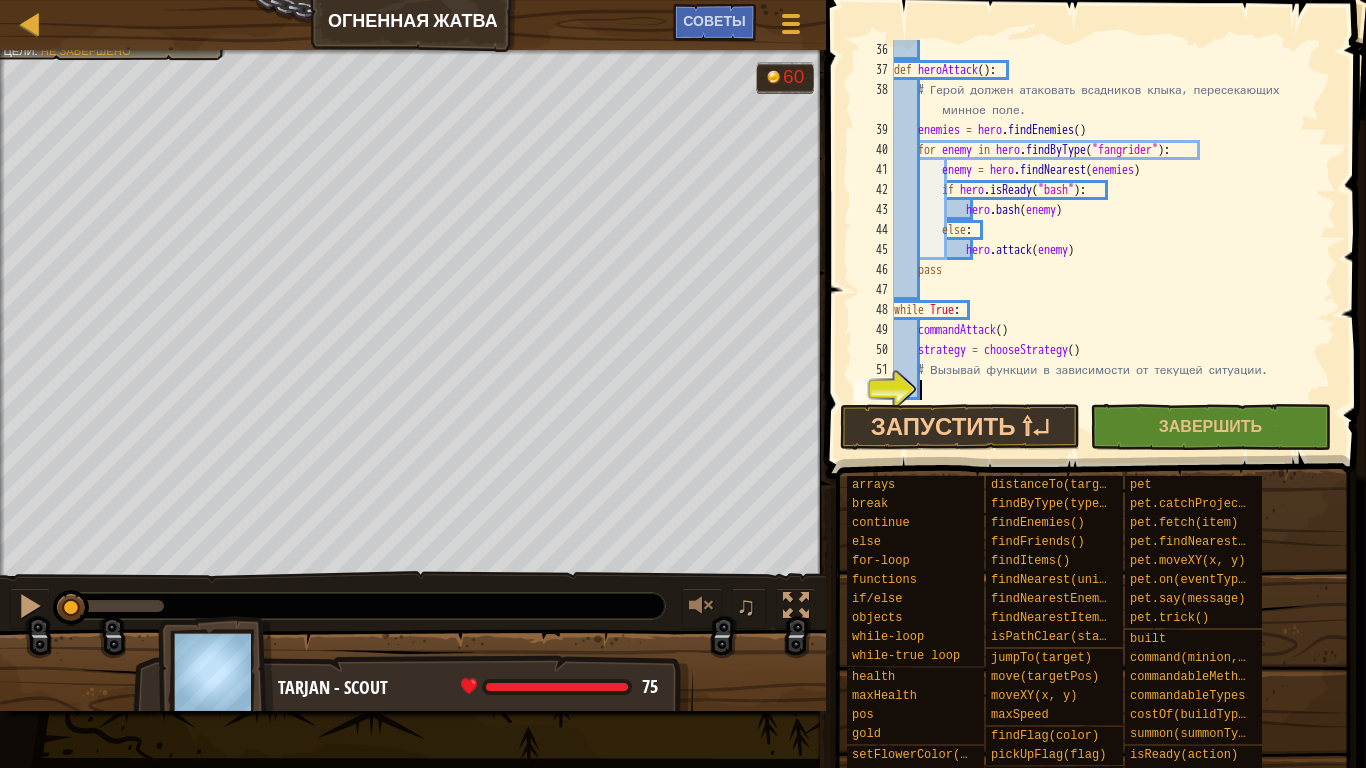 click on "def   heroAttack ( ) :      # Герой должен атаковать всадников клыка, пересекающих           минное поле.      enemies   =   hero . findEnemies ( )      for   enemy   in   hero . findByType ( "fangrider" ) :          enemy   =   hero . findNearest ( enemies )          if   hero . isReady ( "bash" ) :              hero . bash ( enemy )          else :              hero . attack ( enemy )      pass      while   True :      commandAttack ( )      strategy   =   chooseStrategy ( )      # Вызывай функции в зависимости от текущей ситуации." at bounding box center (1105, 240) 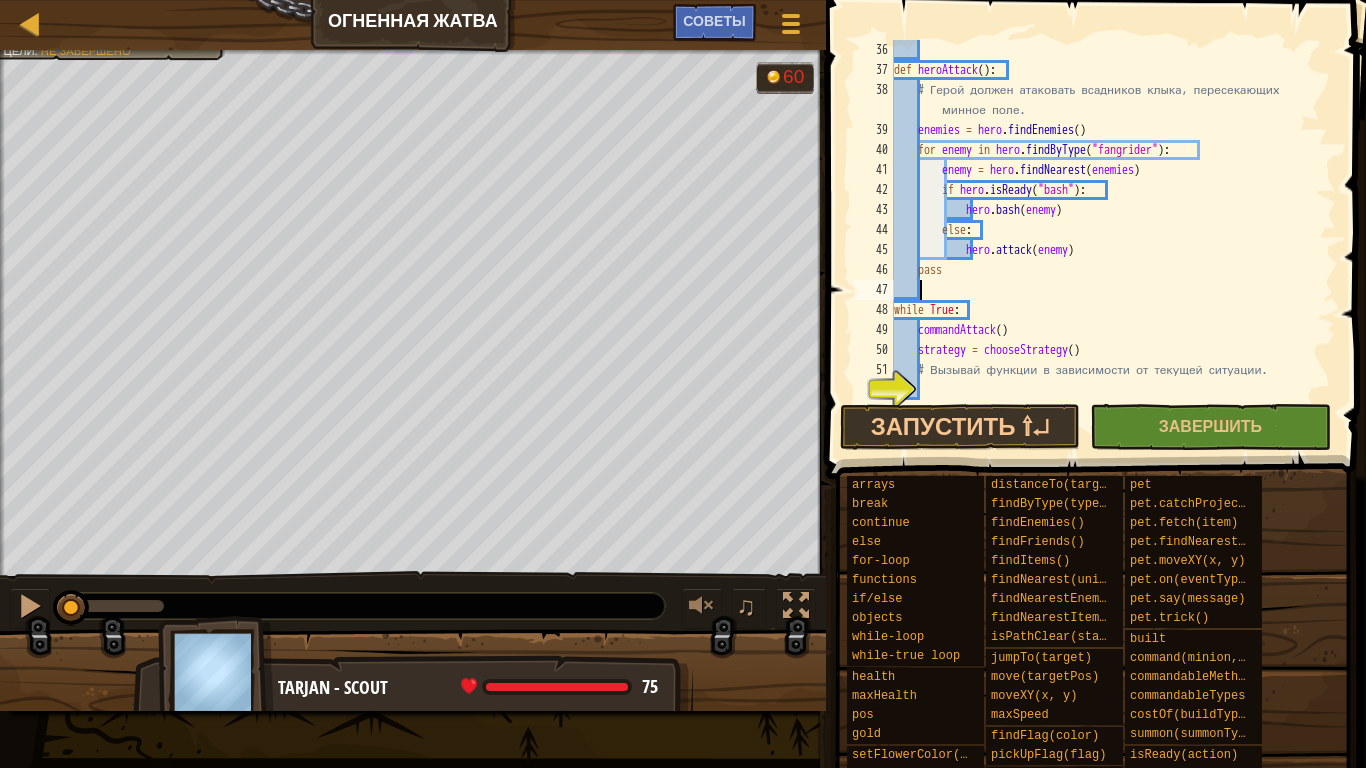 click on "def   heroAttack ( ) :      # Герой должен атаковать всадников клыка, пересекающих           минное поле.      enemies   =   hero . findEnemies ( )      for   enemy   in   hero . findByType ( "fangrider" ) :          enemy   =   hero . findNearest ( enemies )          if   hero . isReady ( "bash" ) :              hero . bash ( enemy )          else :              hero . attack ( enemy )      pass      while   True :      commandAttack ( )      strategy   =   chooseStrategy ( )      # Вызывай функции в зависимости от текущей ситуации." at bounding box center [1105, 240] 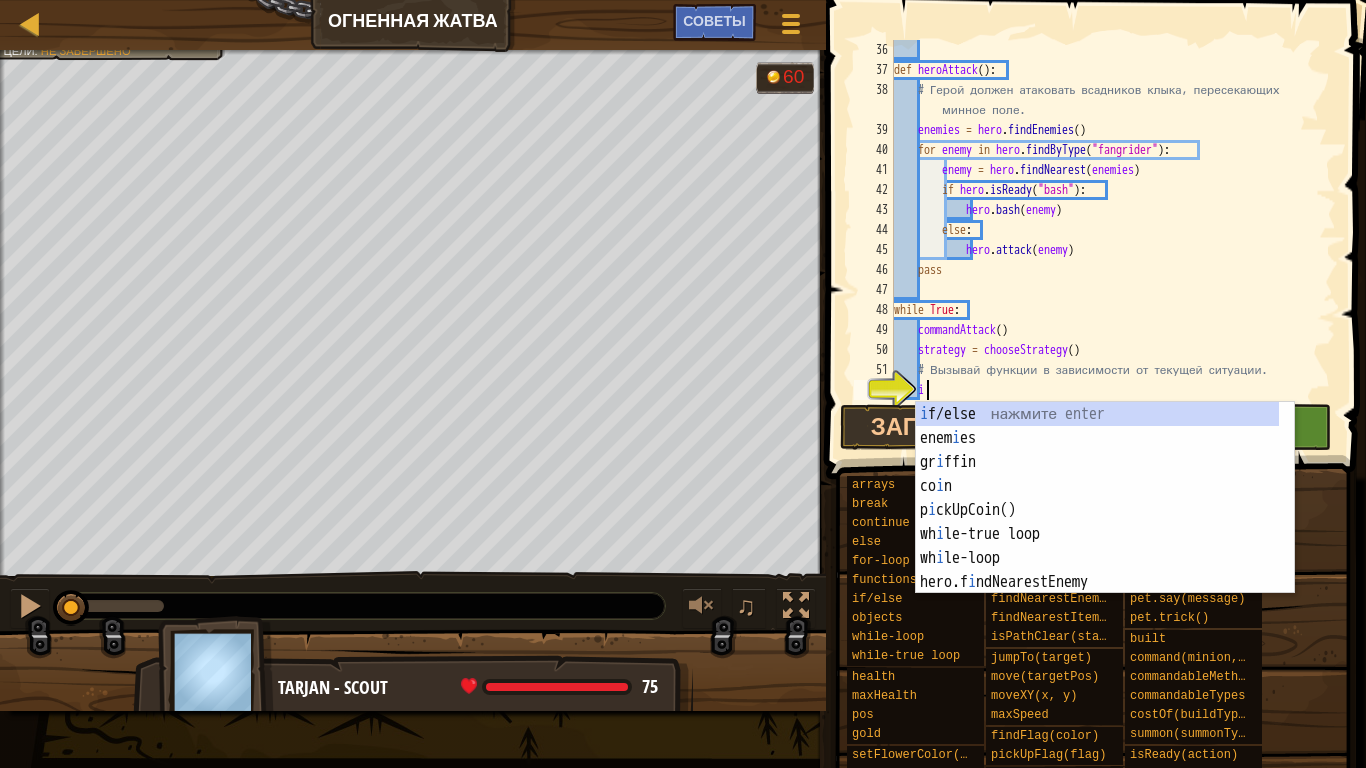 scroll, scrollTop: 0, scrollLeft: 0, axis: both 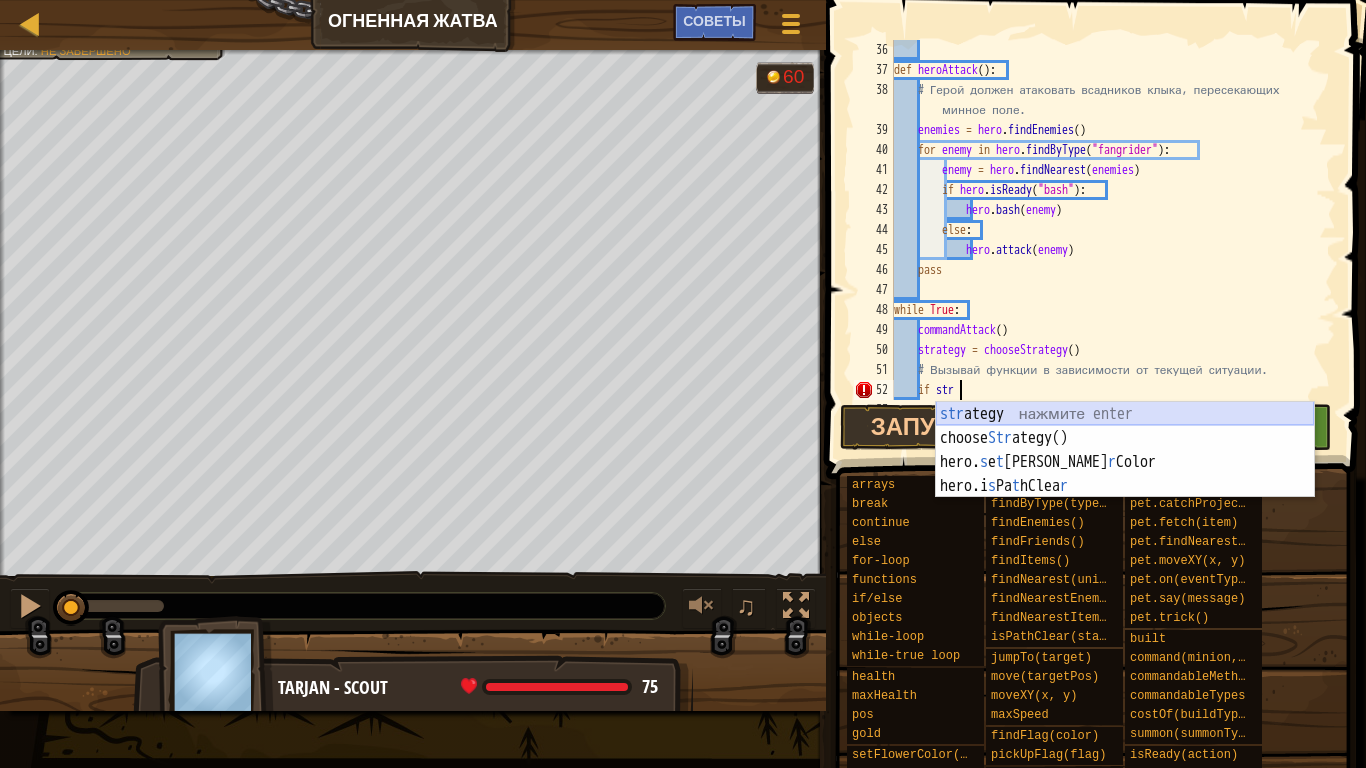 click on "str ategy нажмите enter choose Str ategy() нажмите enter hero. s e t Flowe r Color нажмите enter hero.i s Pa t hClea r нажмите enter" at bounding box center (1125, 474) 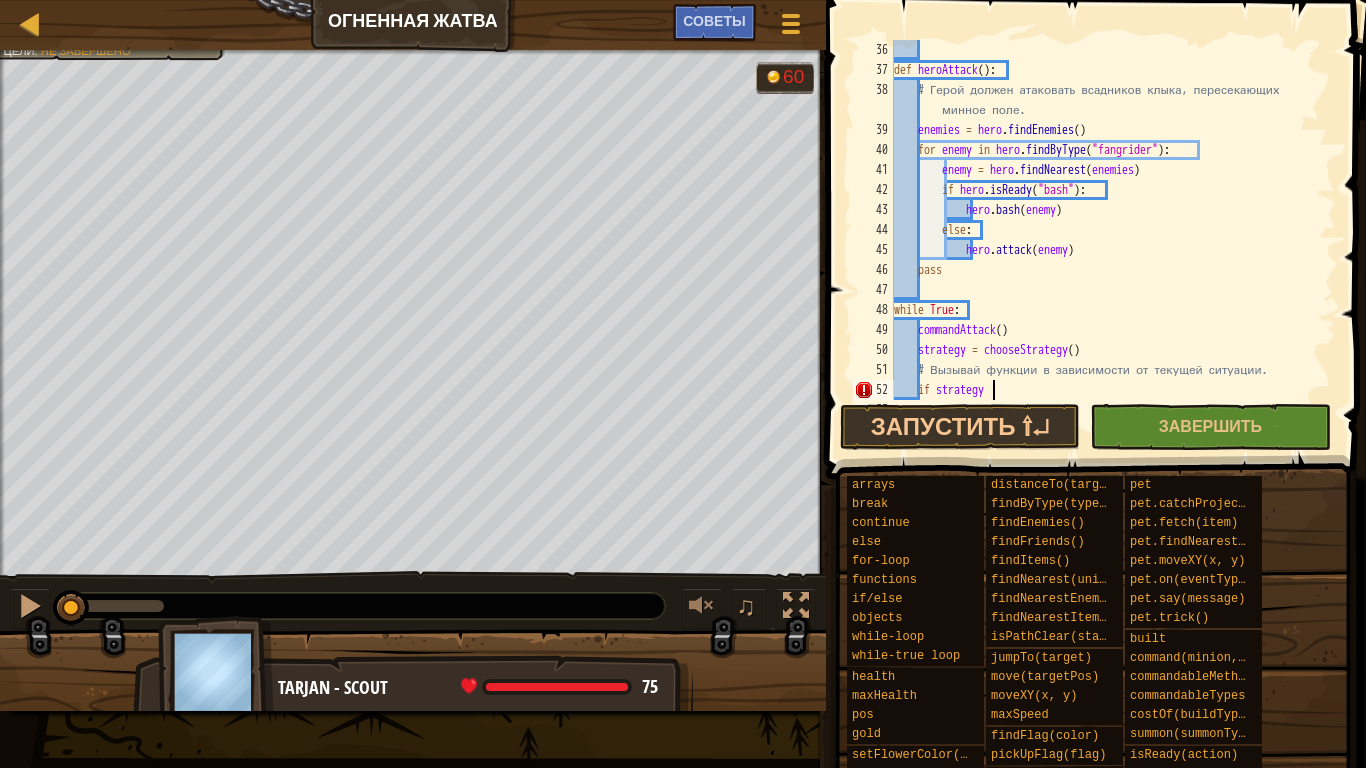 scroll, scrollTop: 780, scrollLeft: 0, axis: vertical 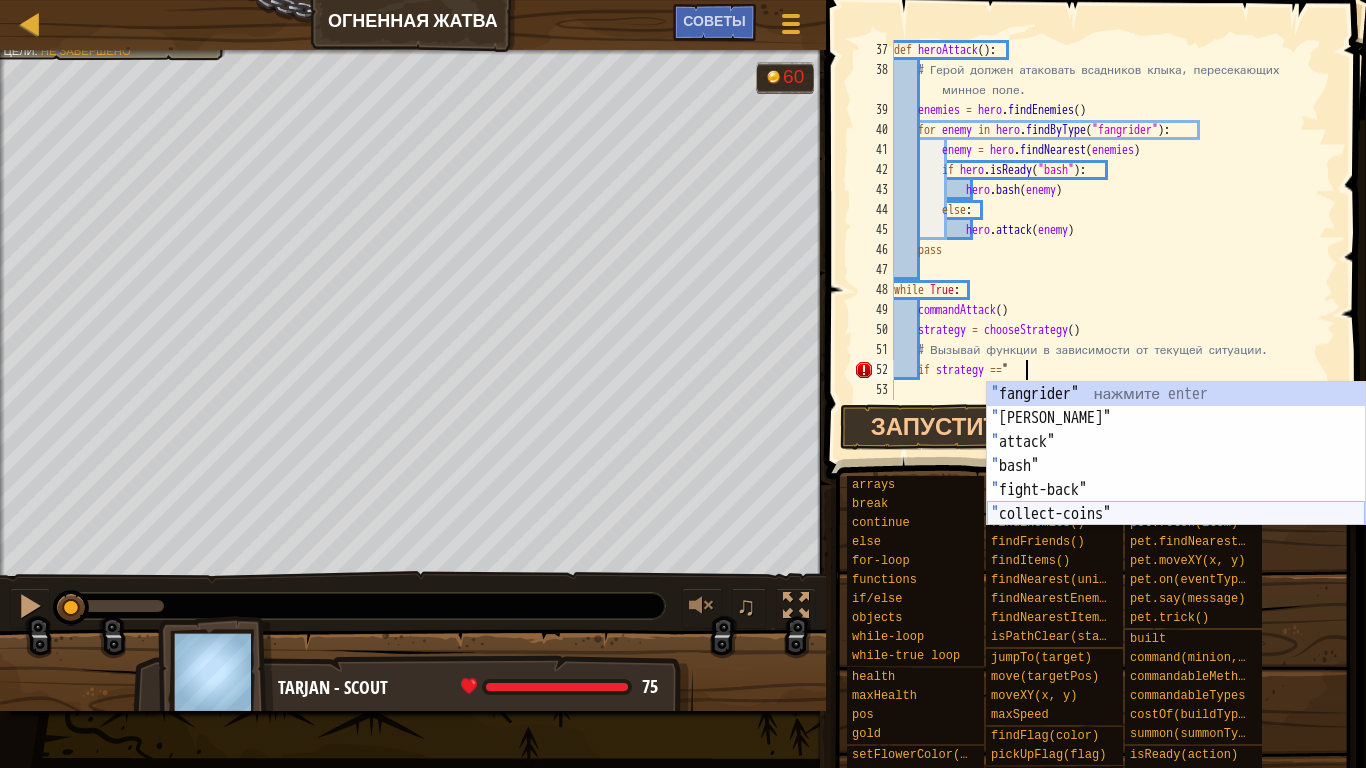 click on "" fangrider" нажмите enter " griffin-rider" нажмите enter " attack" нажмите enter " bash" нажмите enter " fight-back" нажмите enter " collect-coins" нажмите enter" at bounding box center [1176, 478] 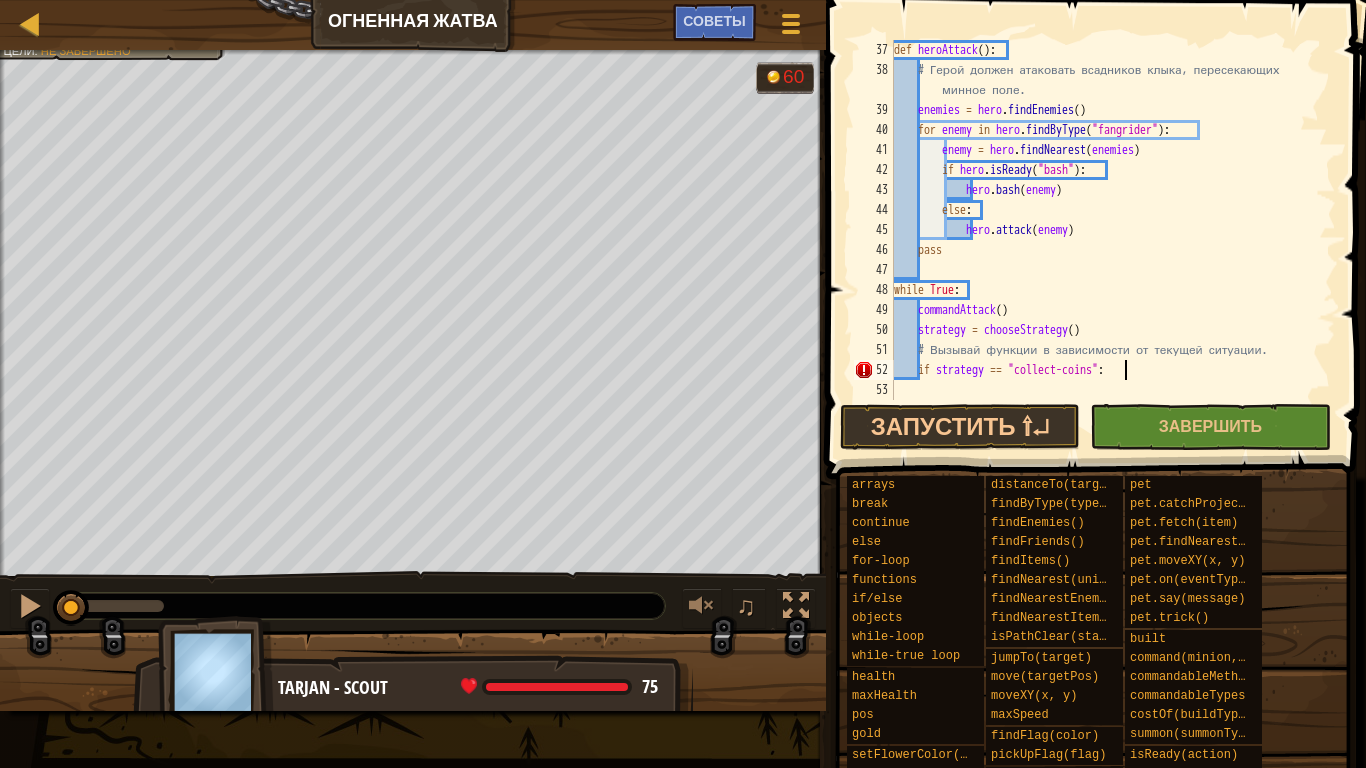 type on "if strategy == "collect-coins":" 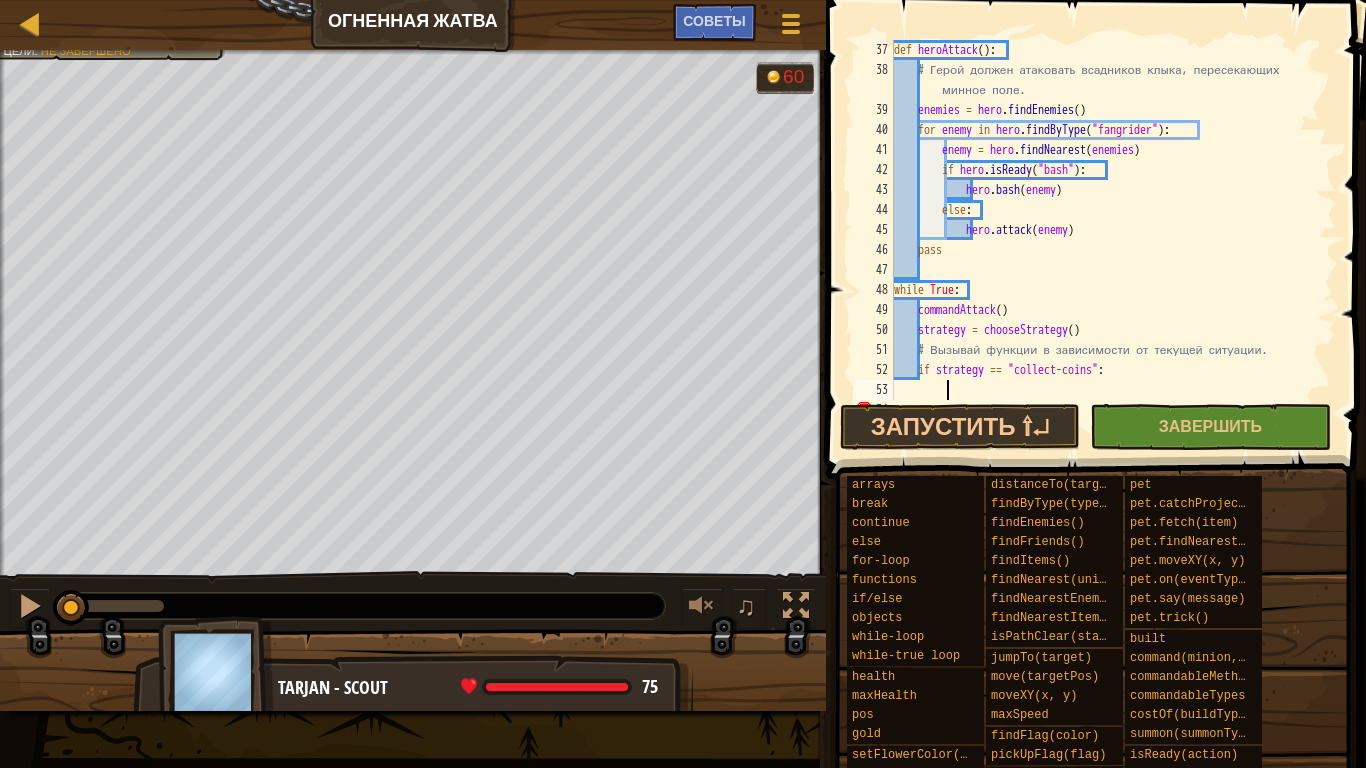 scroll, scrollTop: 9, scrollLeft: 3, axis: both 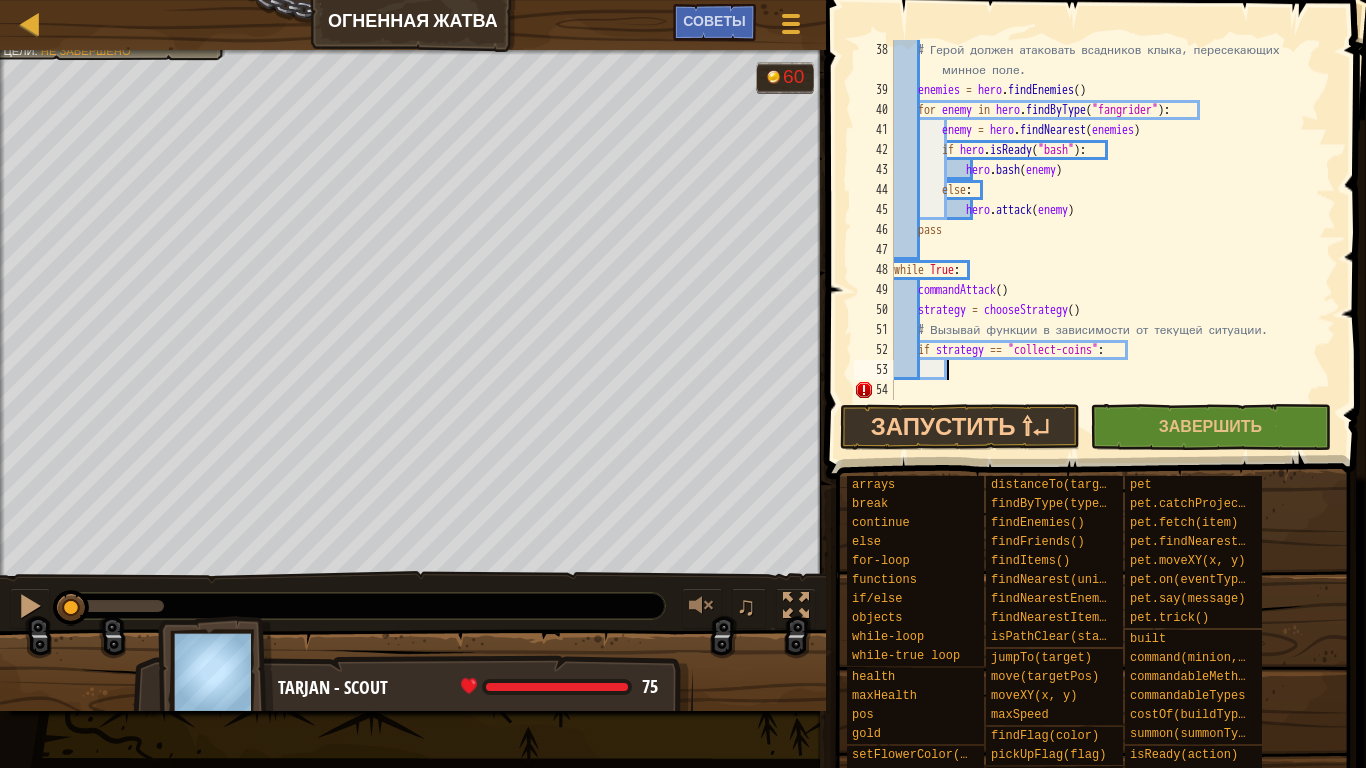 type on "h" 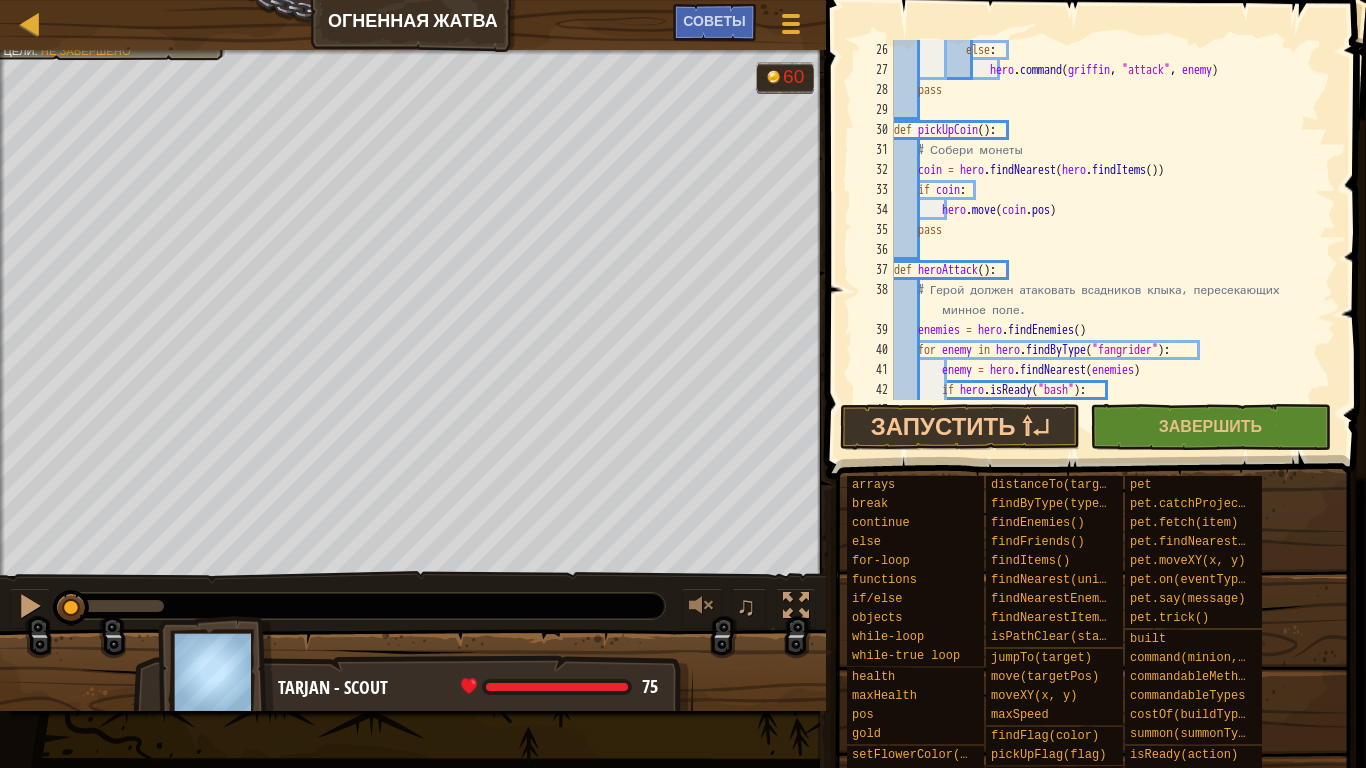 scroll, scrollTop: 500, scrollLeft: 0, axis: vertical 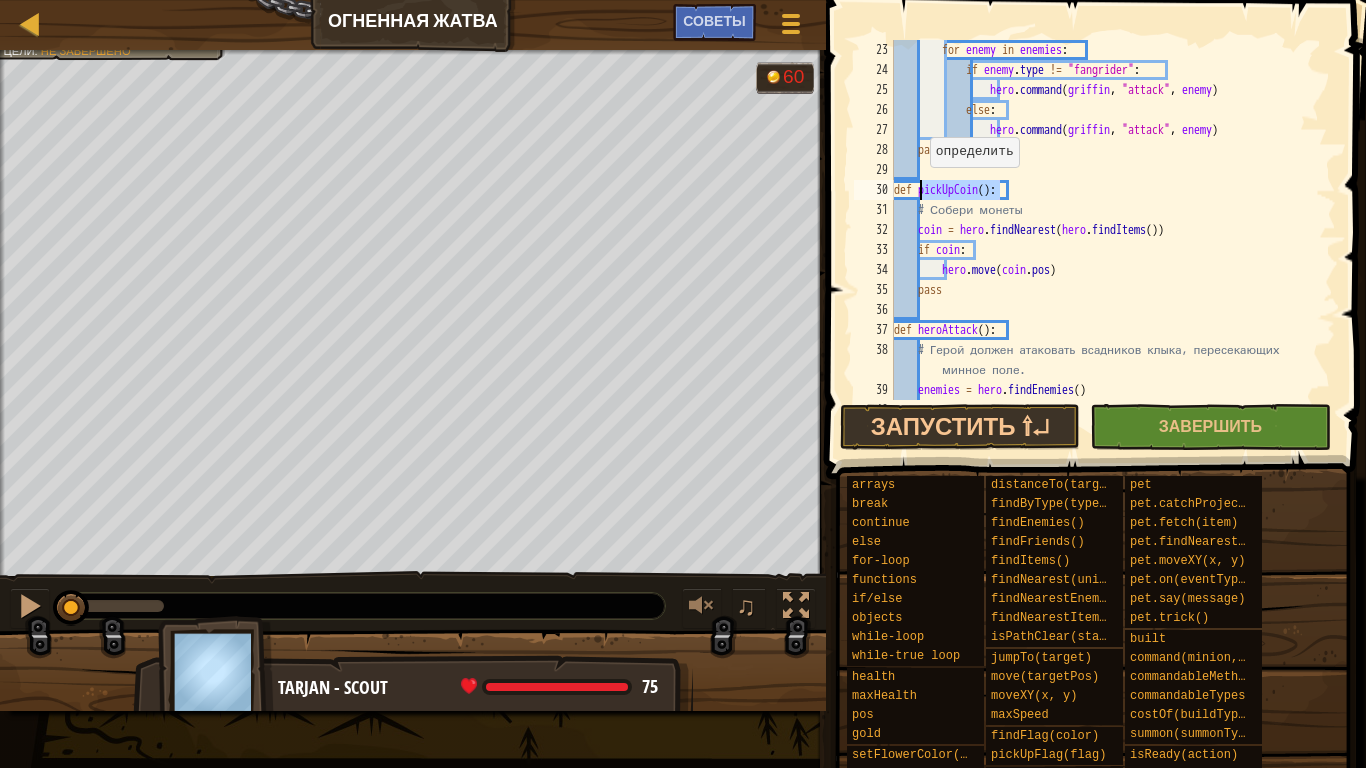 drag, startPoint x: 1000, startPoint y: 187, endPoint x: 920, endPoint y: 187, distance: 80 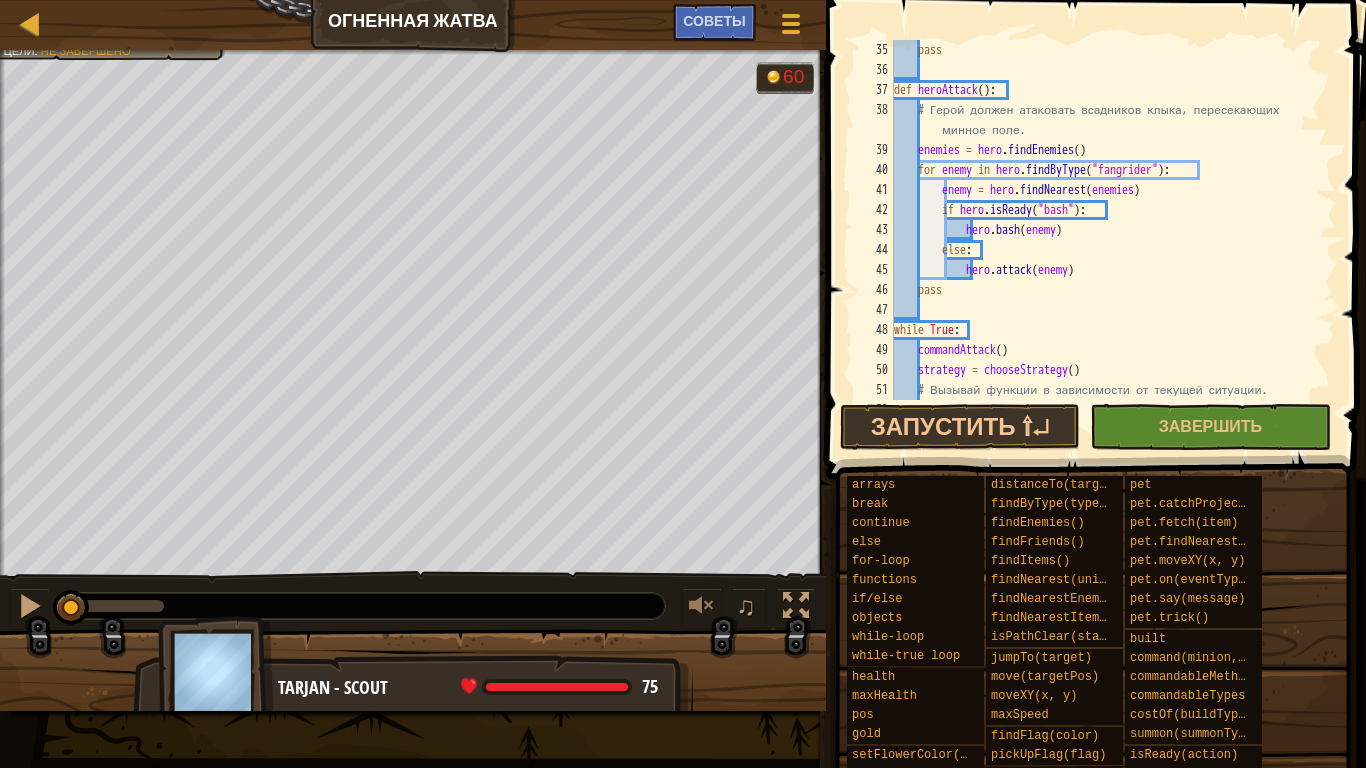 scroll, scrollTop: 800, scrollLeft: 0, axis: vertical 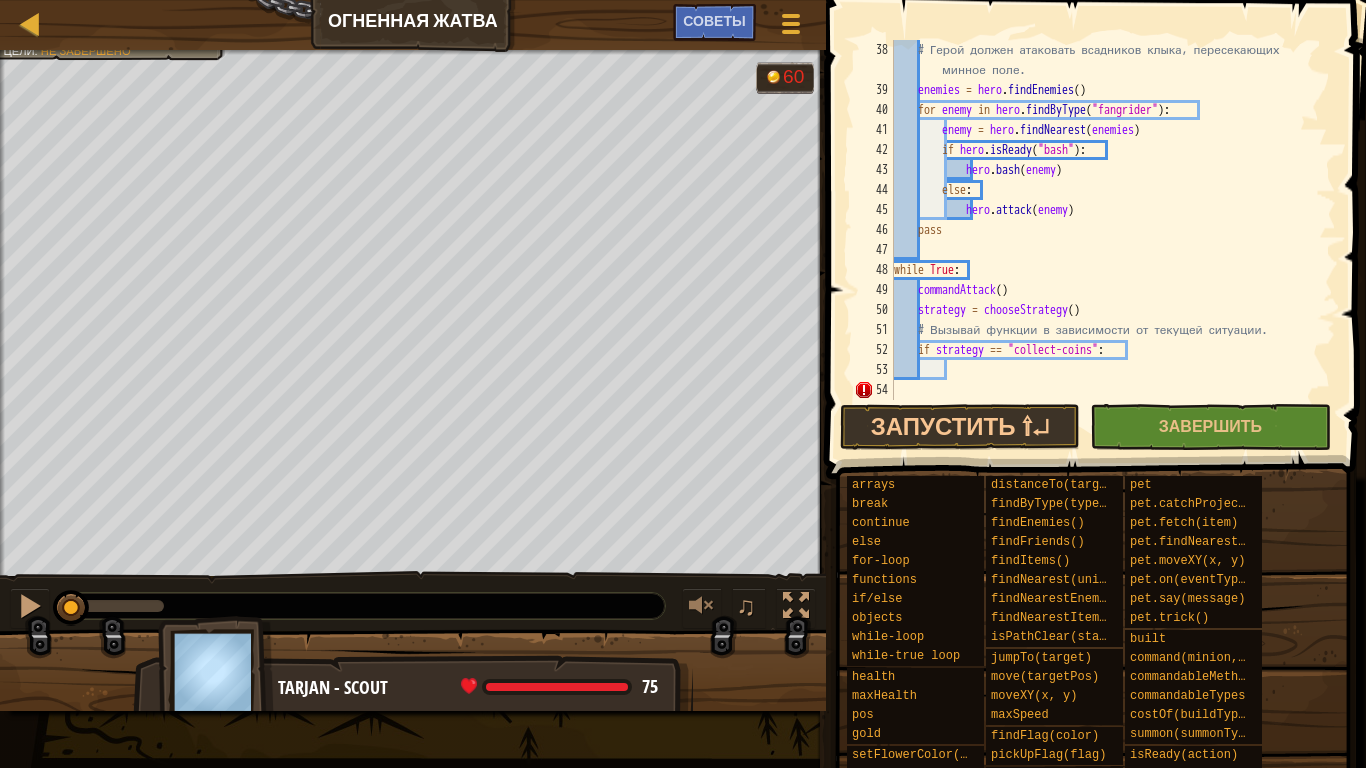 click on "# Герой должен атаковать всадников клыка, пересекающих           минное поле.      enemies   =   hero . findEnemies ( )      for   enemy   in   hero . findByType ( "fangrider" ) :          enemy   =   hero . findNearest ( enemies )          if   hero . isReady ( "bash" ) :              hero . bash ( enemy )          else :              hero . attack ( enemy )      pass      while   True :      commandAttack ( )      strategy   =   chooseStrategy ( )      # Вызывай функции в зависимости от текущей ситуации.      if   strategy   ==   "collect-coins" :" at bounding box center (1105, 250) 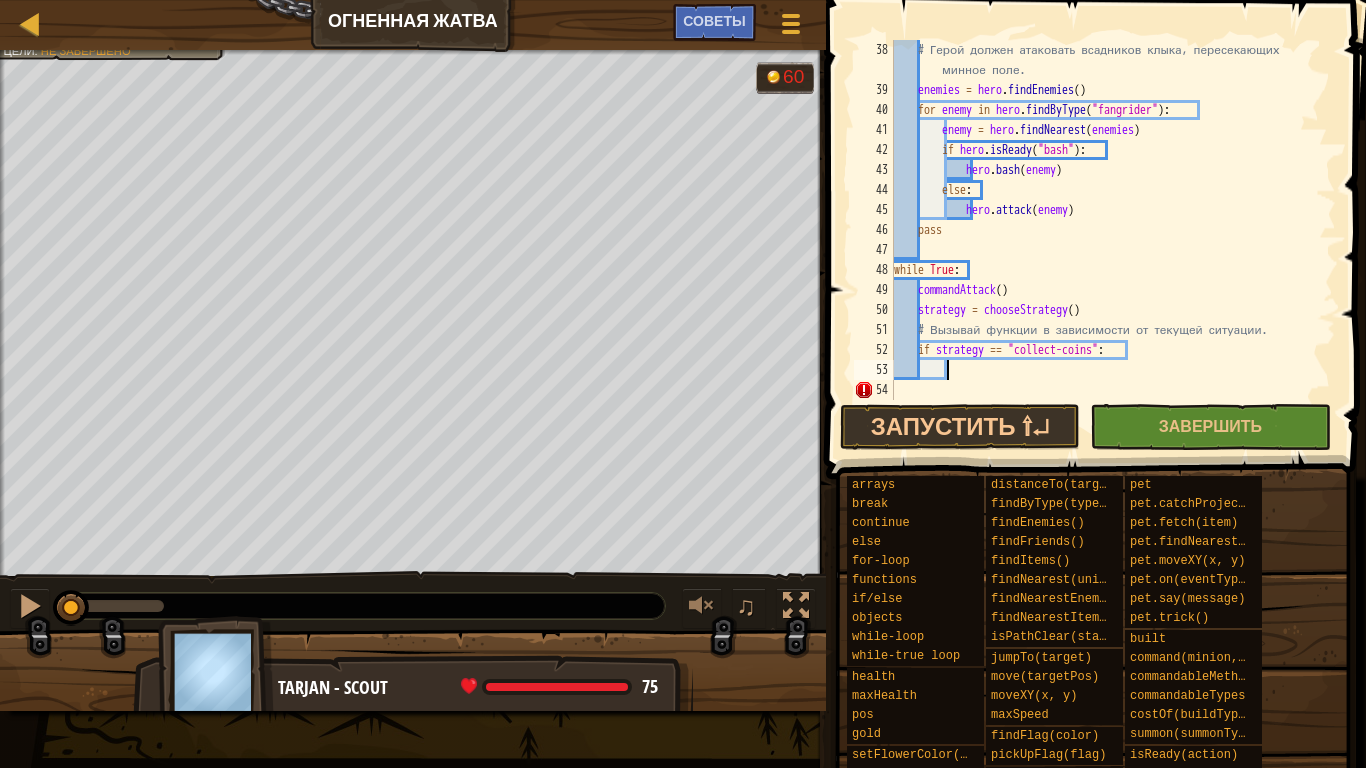 paste on "pickUpCoin()" 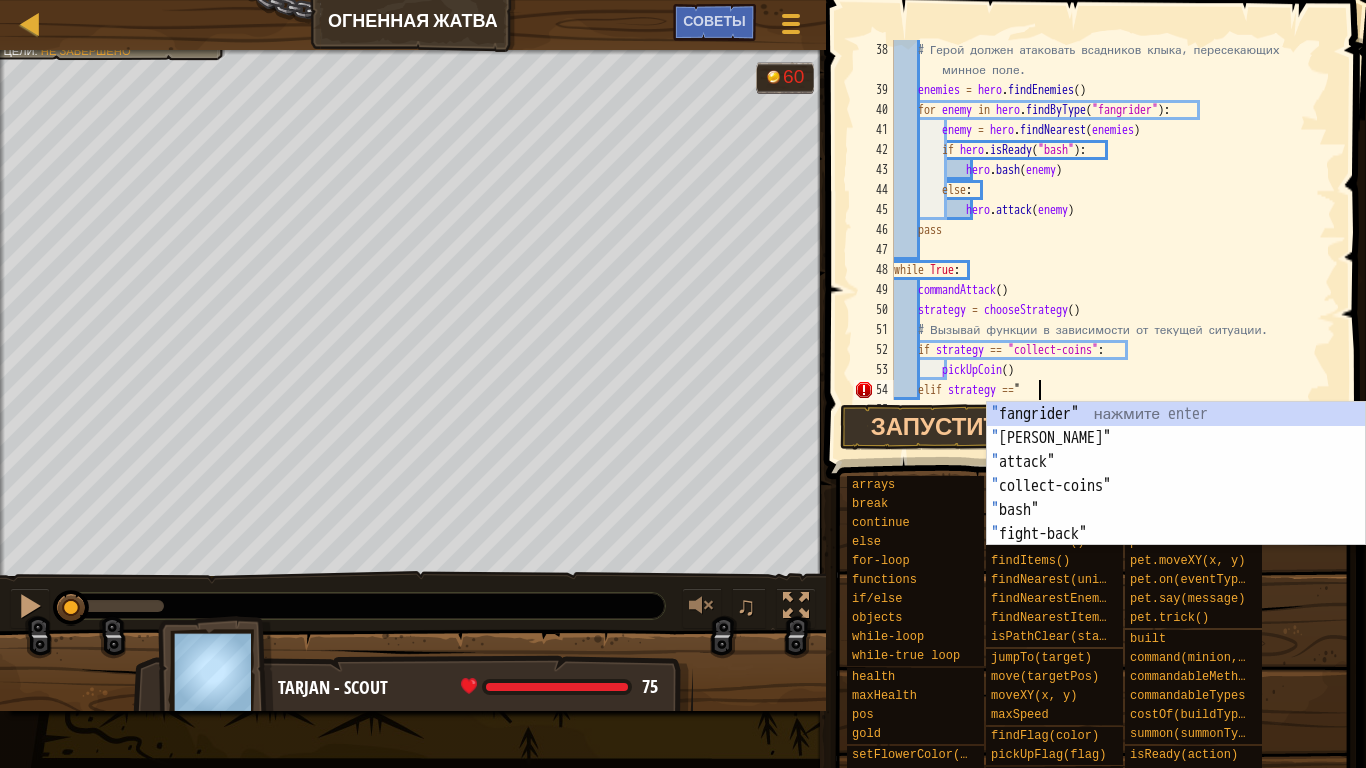 scroll, scrollTop: 9, scrollLeft: 11, axis: both 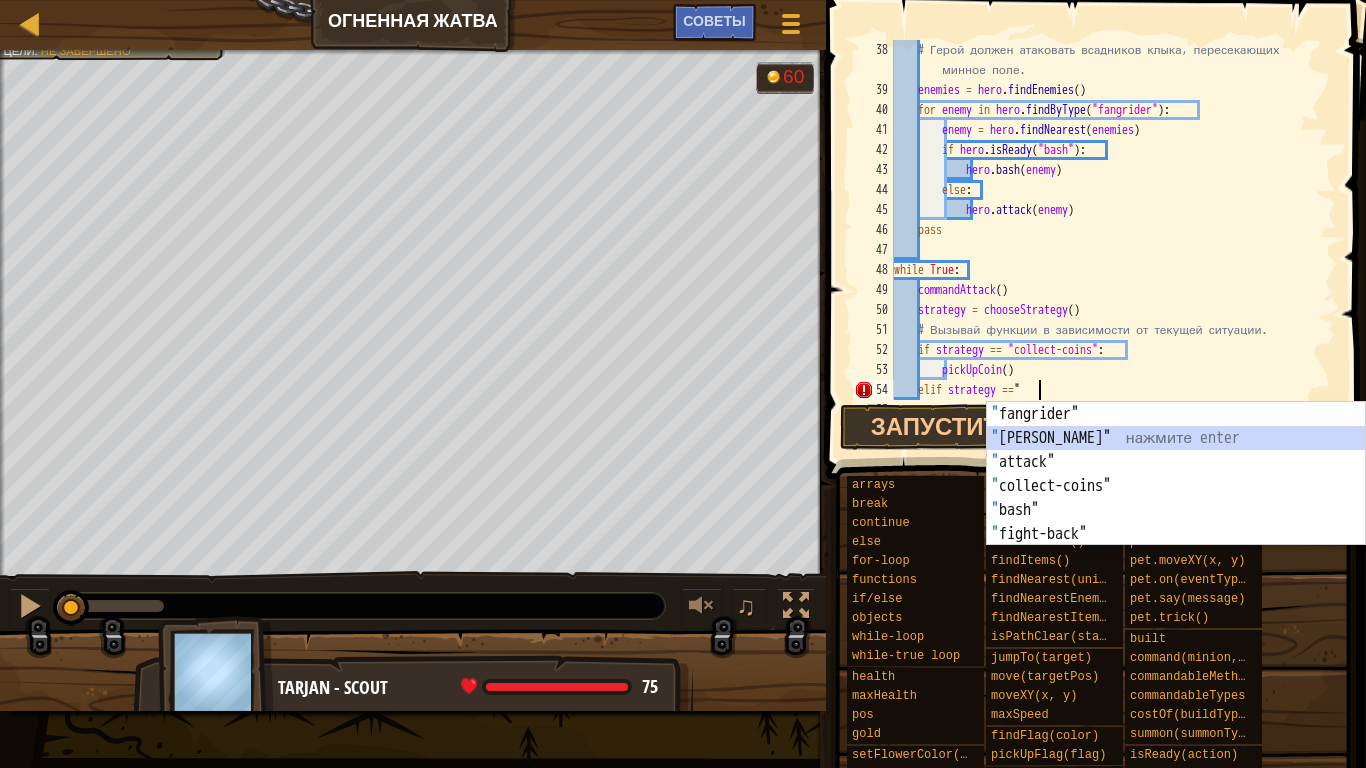 click on "" fangrider" нажмите enter " griffin-rider" нажмите enter " attack" нажмите enter " collect-coins" нажмите enter " bash" нажмите enter " fight-back" нажмите enter" at bounding box center (1176, 498) 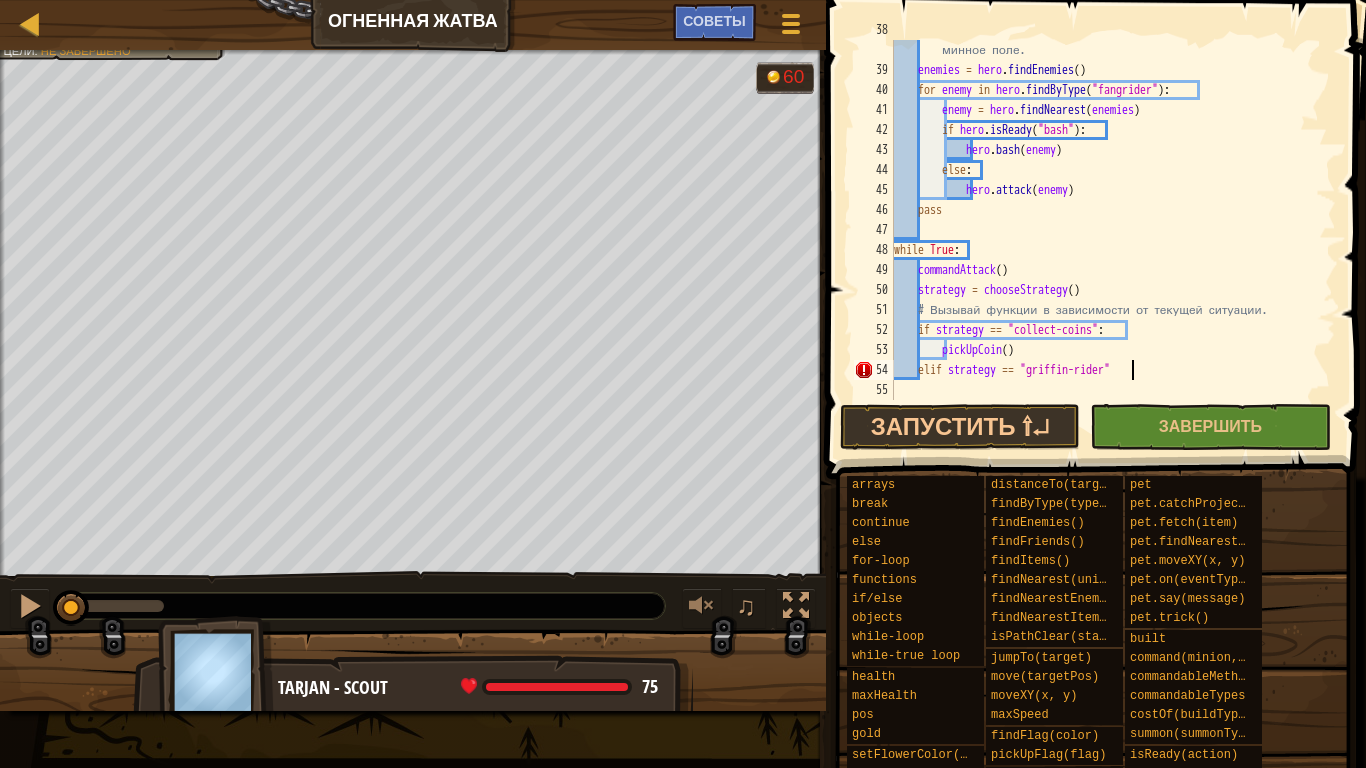 scroll, scrollTop: 820, scrollLeft: 0, axis: vertical 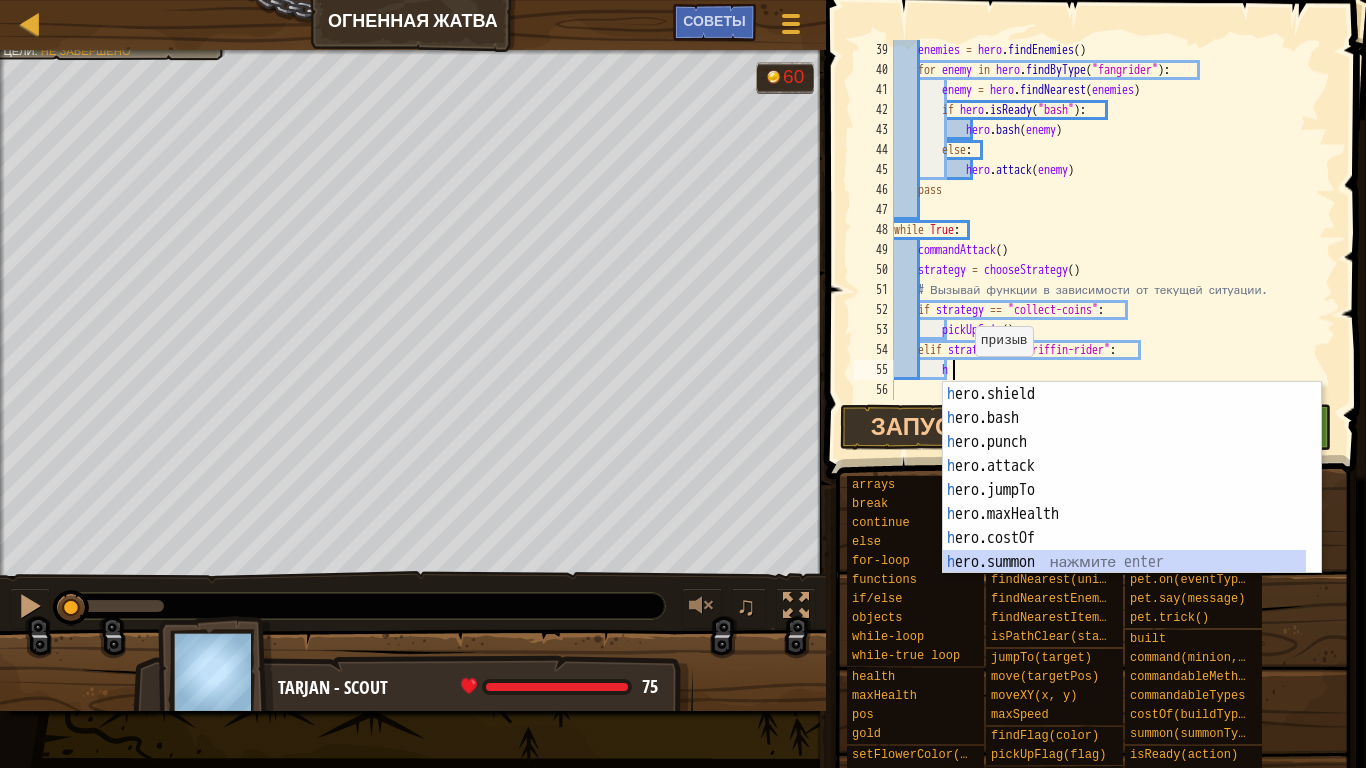 click on "h ero.shield нажмите enter h ero.bash нажмите enter h ero.punch нажмите enter h ero.attack нажмите enter h ero.jumpTo нажмите enter h ero.maxHealth нажмите enter h ero.costOf нажмите enter h ero.summon нажмите enter h ero.findItems нажмите enter" at bounding box center [1124, 502] 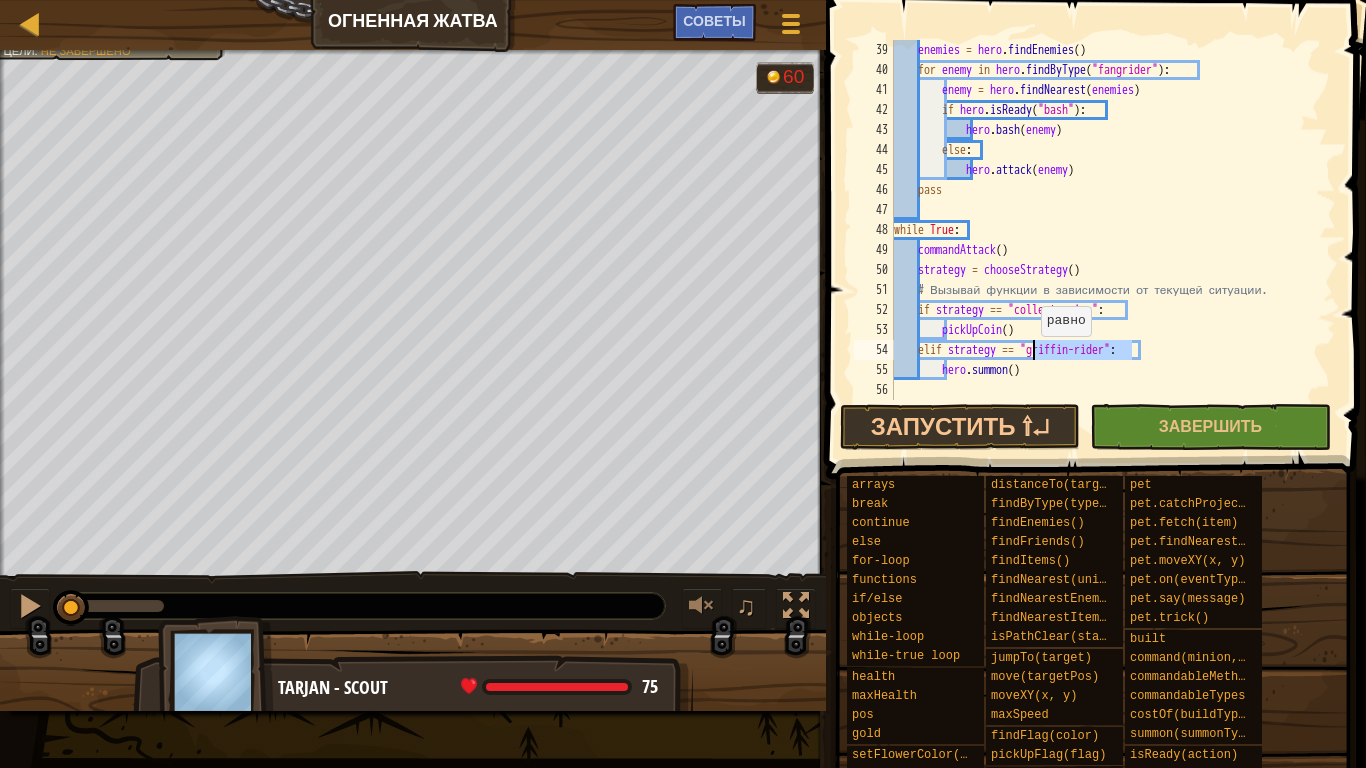 drag, startPoint x: 1131, startPoint y: 349, endPoint x: 1031, endPoint y: 356, distance: 100.2447 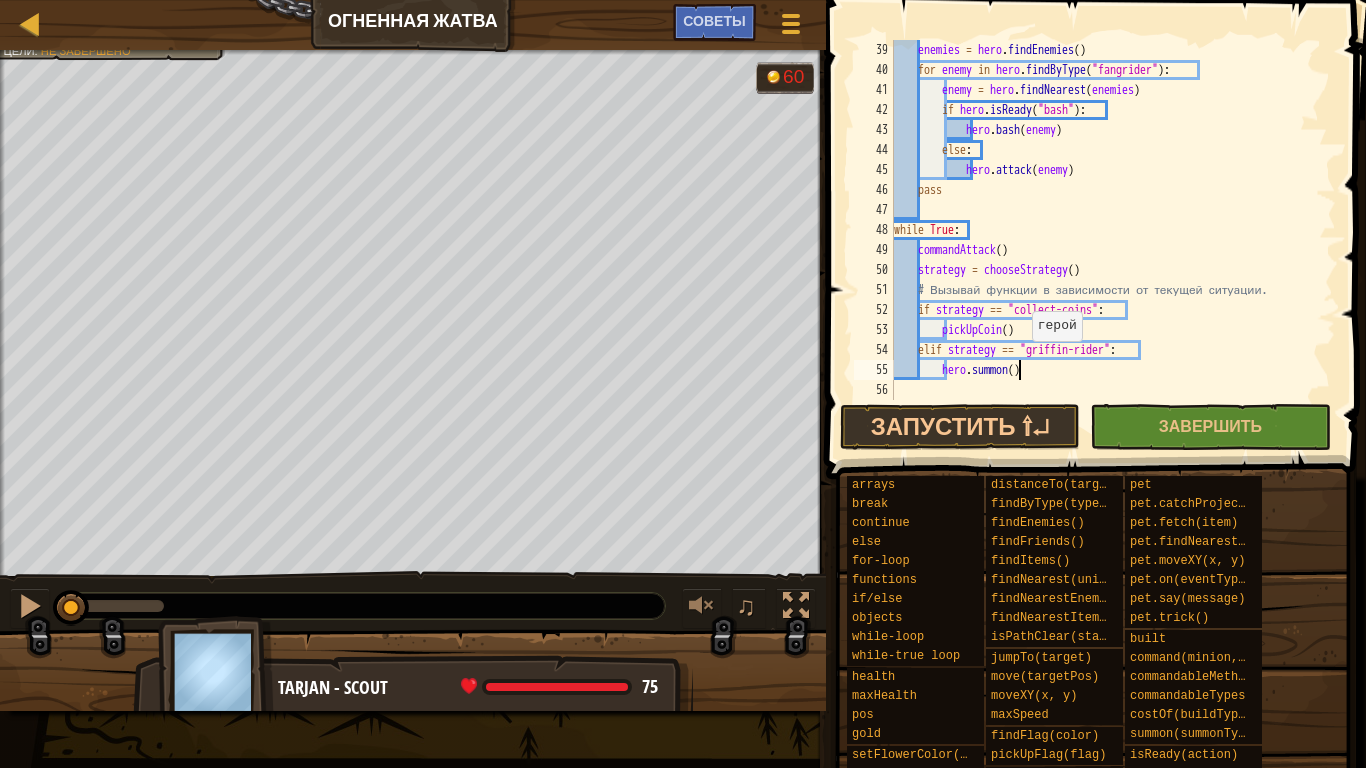 click on "enemies   =   hero . findEnemies ( )      for   enemy   in   hero . findByType ( "fangrider" ) :          enemy   =   hero . findNearest ( enemies )          if   hero . isReady ( "bash" ) :              hero . bash ( enemy )          else :              hero . attack ( enemy )      pass      while   True :      commandAttack ( )      strategy   =   chooseStrategy ( )      # Вызывай функции в зависимости от текущей ситуации.      if   strategy   ==   "collect-coins" :          pickUpCoin ( )      elif   strategy   ==   "griffin-rider" :          hero . summon ( )" at bounding box center (1105, 240) 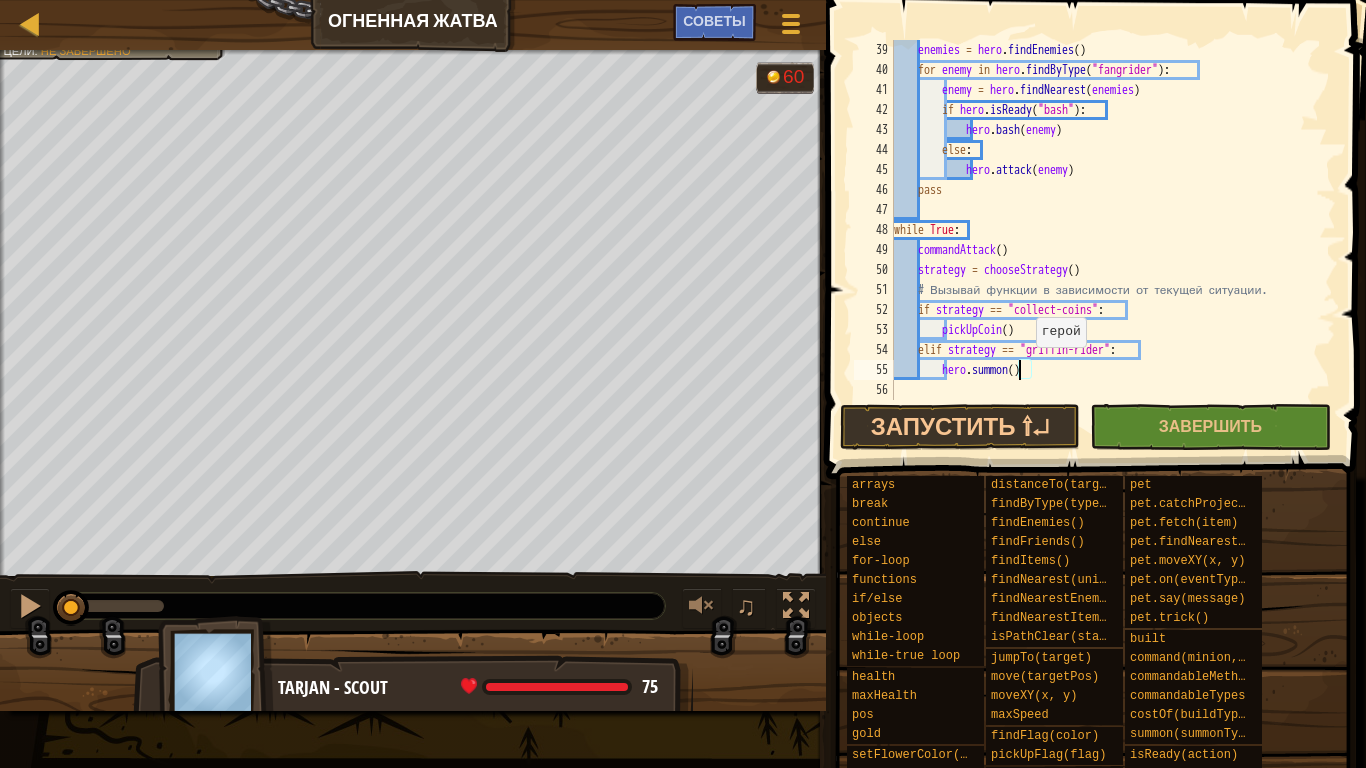 click on "enemies   =   hero . findEnemies ( )      for   enemy   in   hero . findByType ( "fangrider" ) :          enemy   =   hero . findNearest ( enemies )          if   hero . isReady ( "bash" ) :              hero . bash ( enemy )          else :              hero . attack ( enemy )      pass      while   True :      commandAttack ( )      strategy   =   chooseStrategy ( )      # Вызывай функции в зависимости от текущей ситуации.      if   strategy   ==   "collect-coins" :          pickUpCoin ( )      elif   strategy   ==   "griffin-rider" :          hero . summon ( )" at bounding box center (1105, 240) 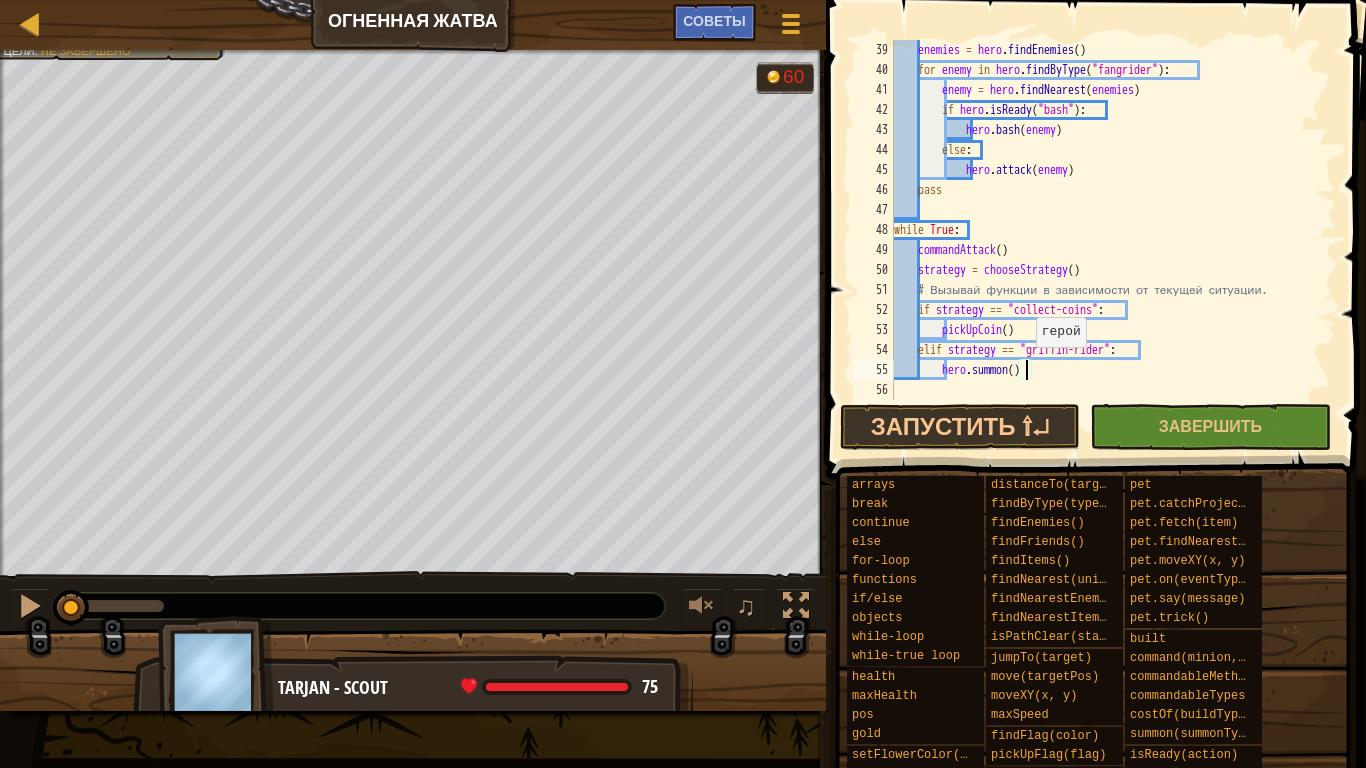 paste on ""griffin-rider"" 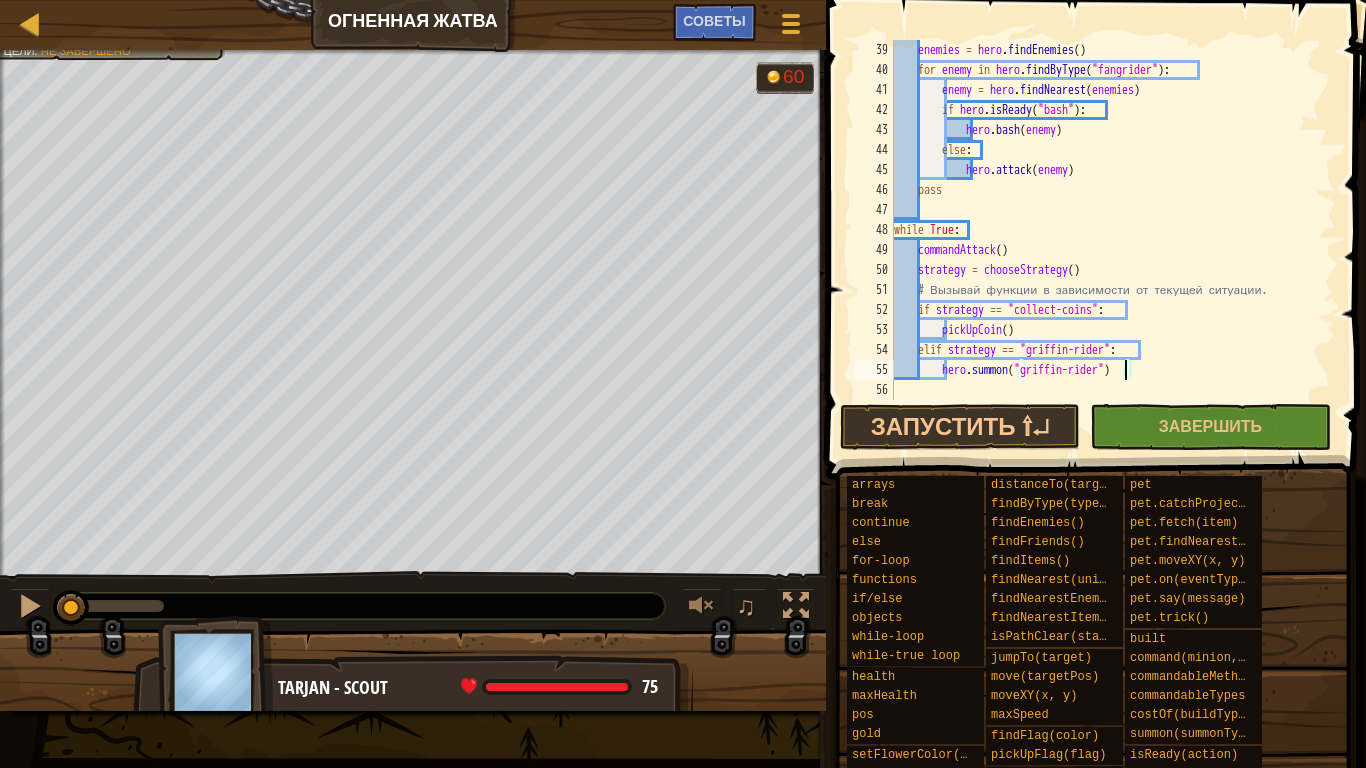 click on "enemies   =   hero . findEnemies ( )      for   enemy   in   hero . findByType ( "fangrider" ) :          enemy   =   hero . findNearest ( enemies )          if   hero . isReady ( "bash" ) :              hero . bash ( enemy )          else :              hero . attack ( enemy )      pass      while   True :      commandAttack ( )      strategy   =   chooseStrategy ( )      # Вызывай функции в зависимости от текущей ситуации.      if   strategy   ==   "collect-coins" :          pickUpCoin ( )      elif   strategy   ==   "griffin-rider" :          hero . summon ( "griffin-rider" )" at bounding box center (1105, 240) 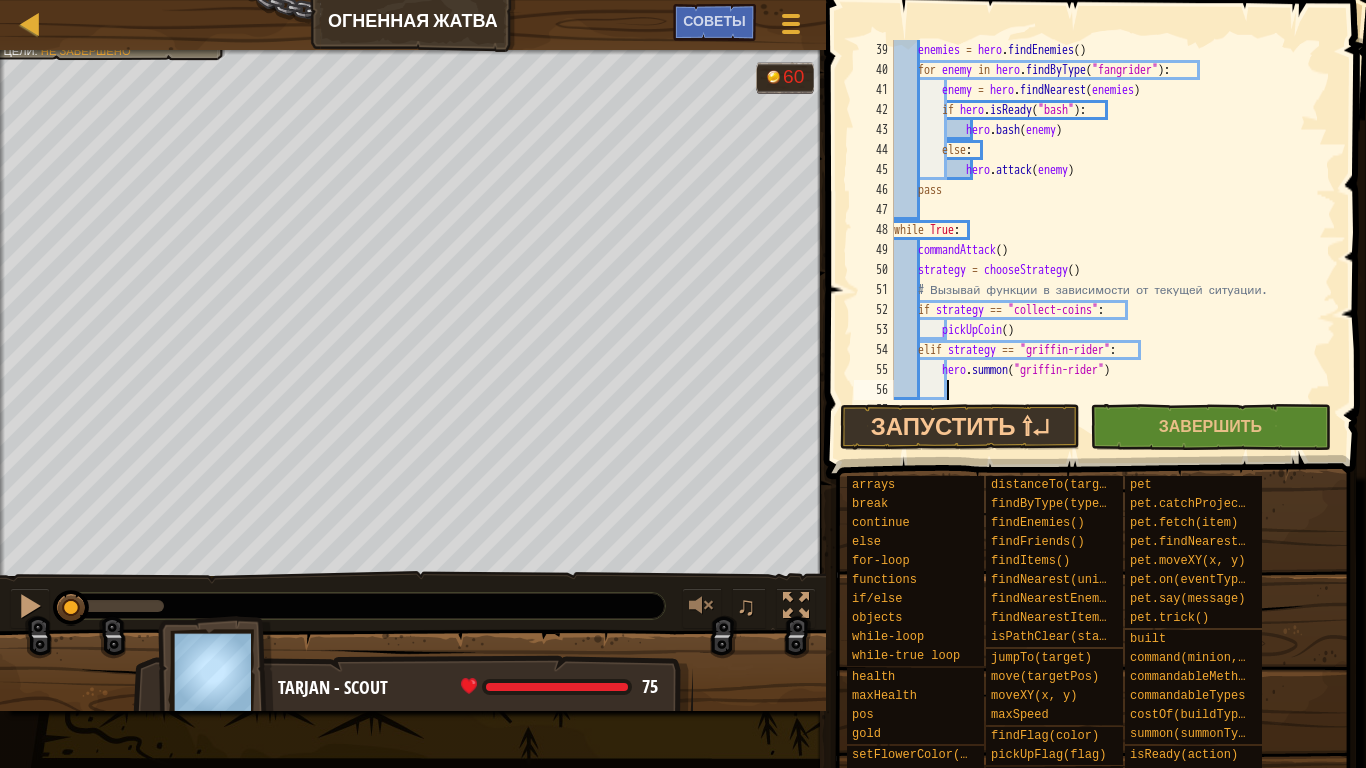 scroll, scrollTop: 9, scrollLeft: 1, axis: both 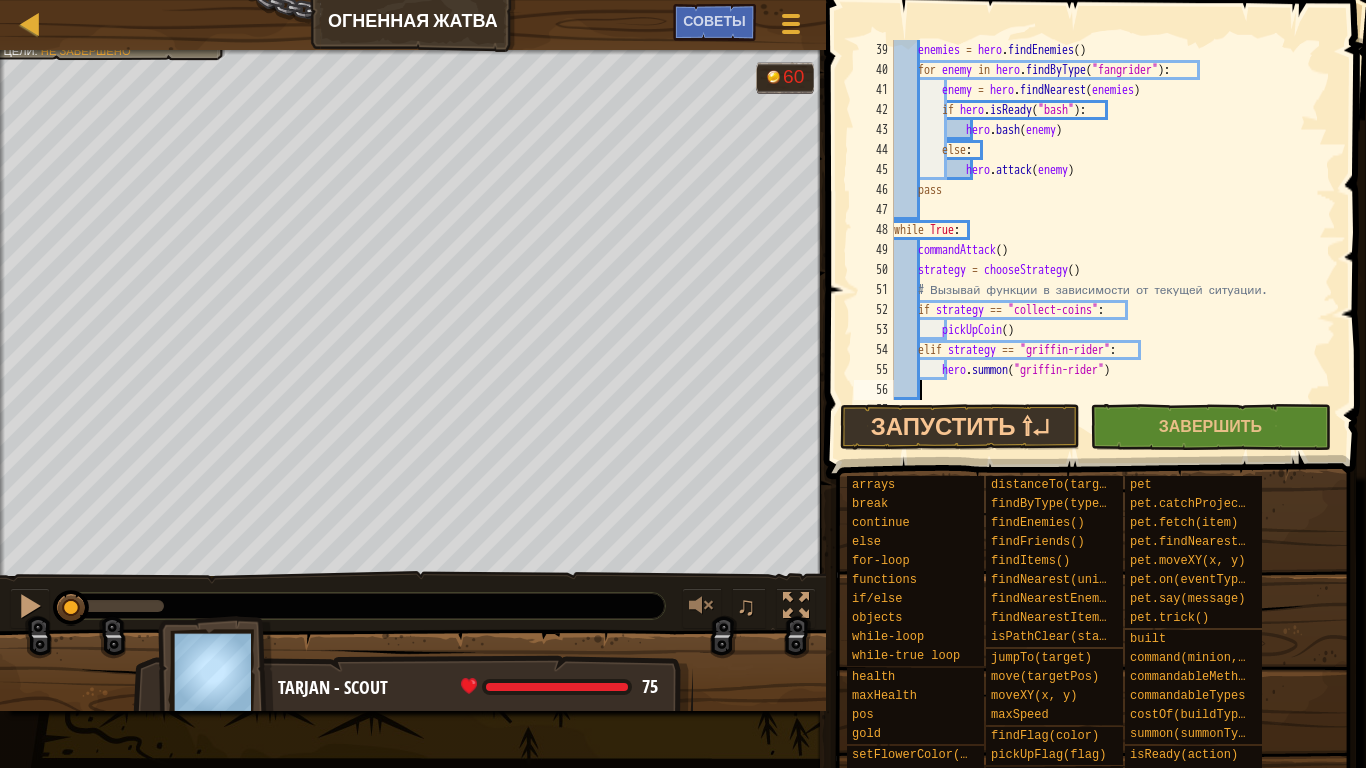 type on "e" 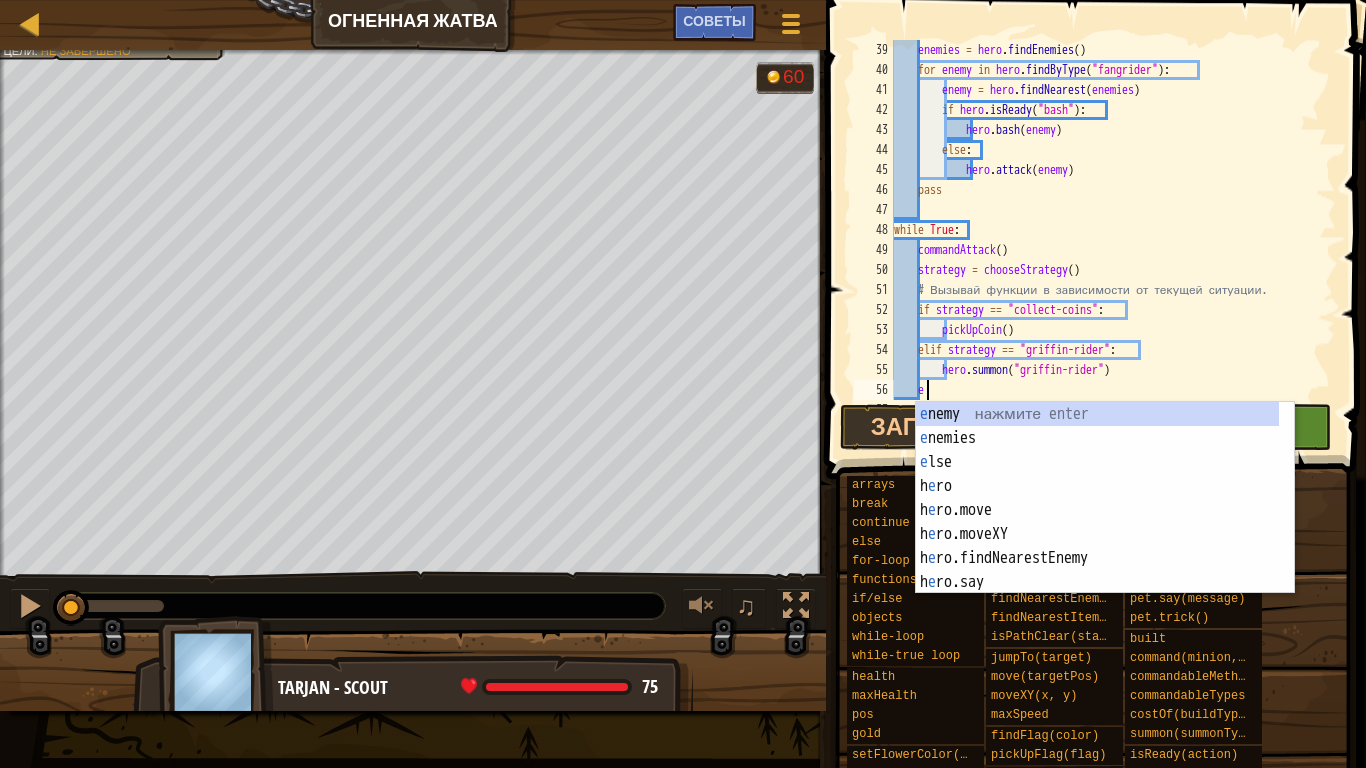 scroll, scrollTop: 0, scrollLeft: 0, axis: both 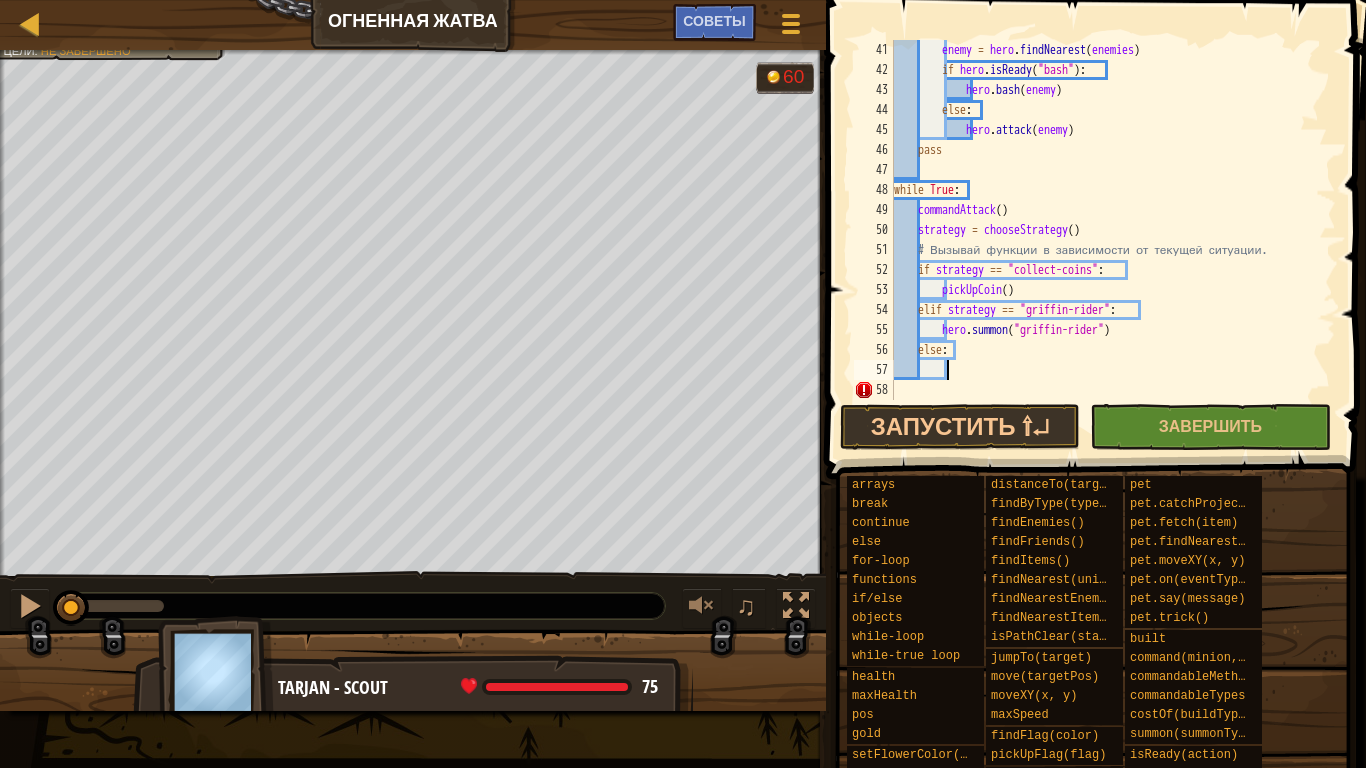 click on "enemy   =   hero . findNearest ( enemies )          if   hero . isReady ( "bash" ) :              hero . bash ( enemy )          else :              hero . attack ( enemy )      pass      while   True :      commandAttack ( )      strategy   =   chooseStrategy ( )      # Вызывай функции в зависимости от текущей ситуации.      if   strategy   ==   "collect-coins" :          pickUpCoin ( )      elif   strategy   ==   "griffin-rider" :          hero . summon ( "griffin-rider" )      else :" at bounding box center (1105, 240) 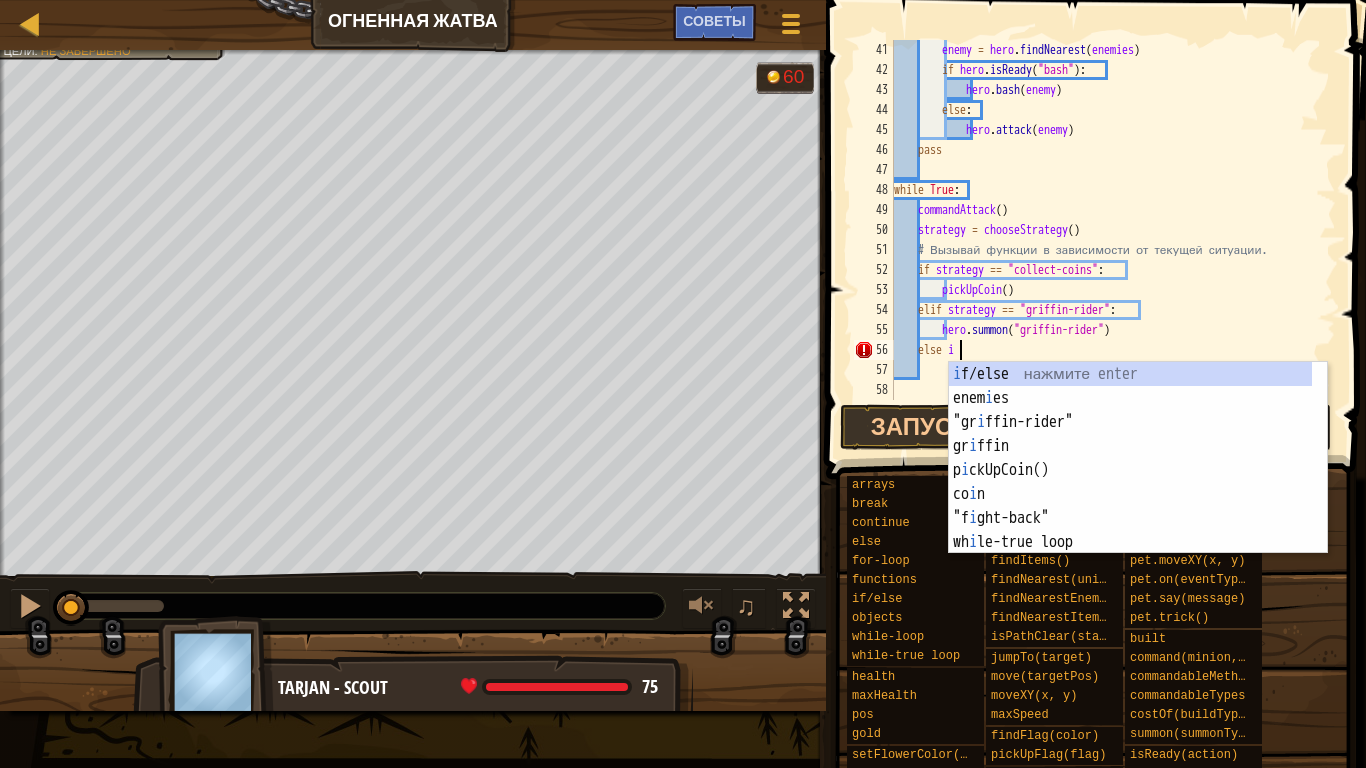 scroll, scrollTop: 9, scrollLeft: 5, axis: both 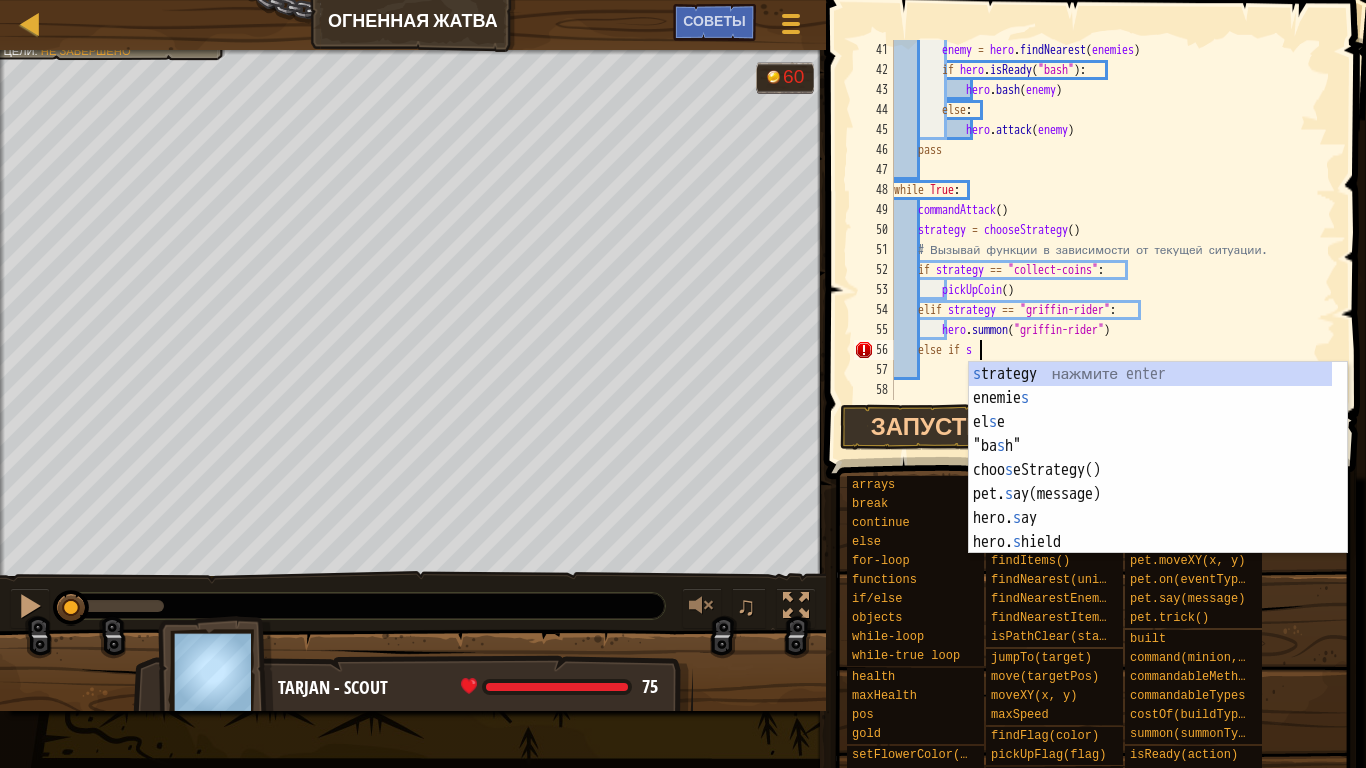 type on "else if strategy" 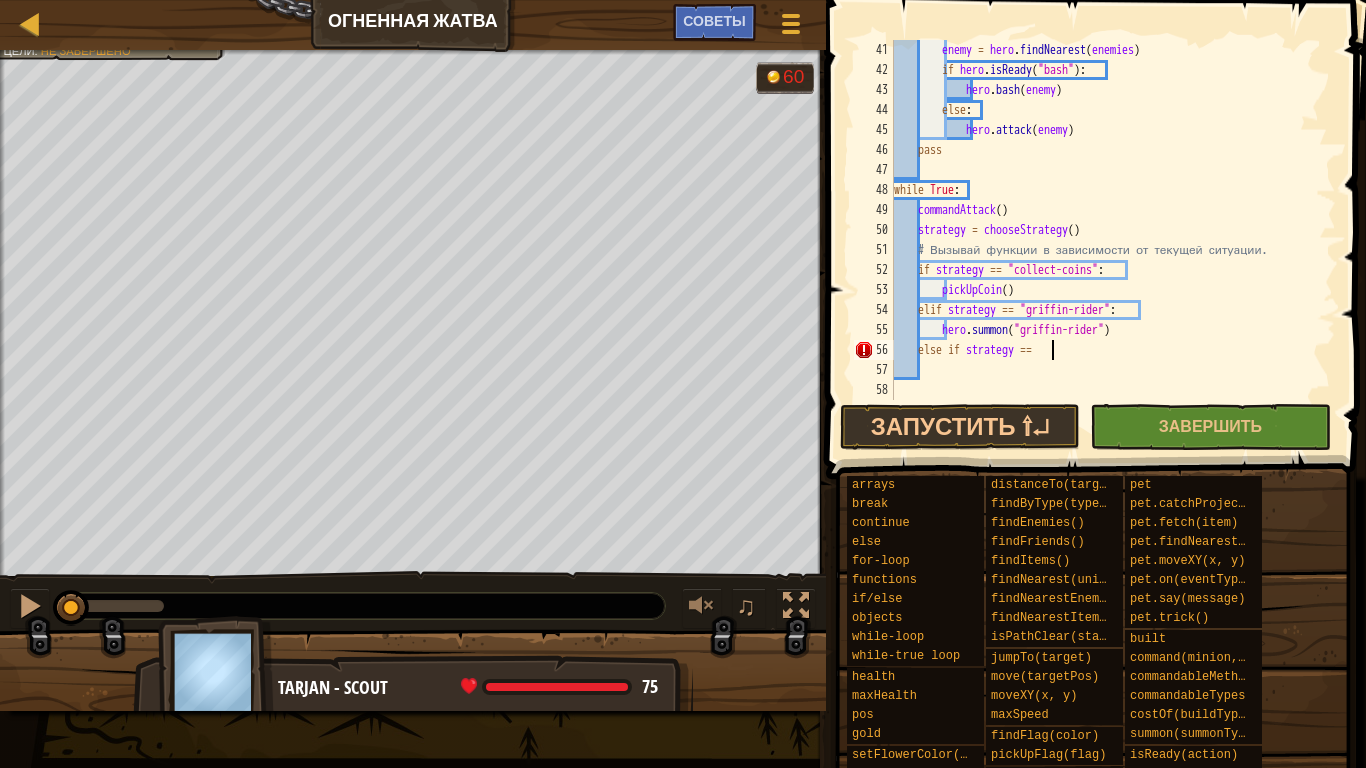 scroll, scrollTop: 9, scrollLeft: 12, axis: both 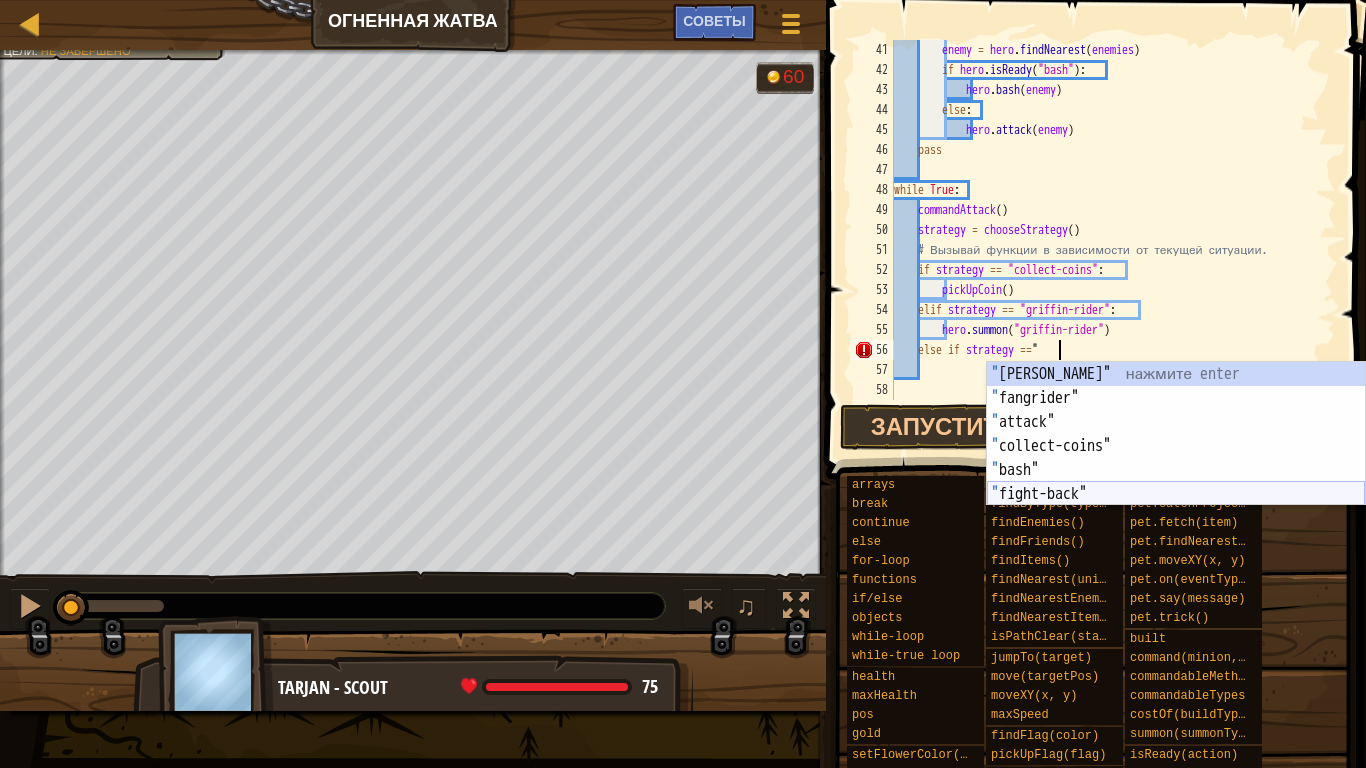 click on "" griffin-rider" нажмите enter " fangrider" нажмите enter " attack" нажмите enter " collect-coins" нажмите enter " bash" нажмите enter " fight-back" нажмите enter" at bounding box center (1176, 458) 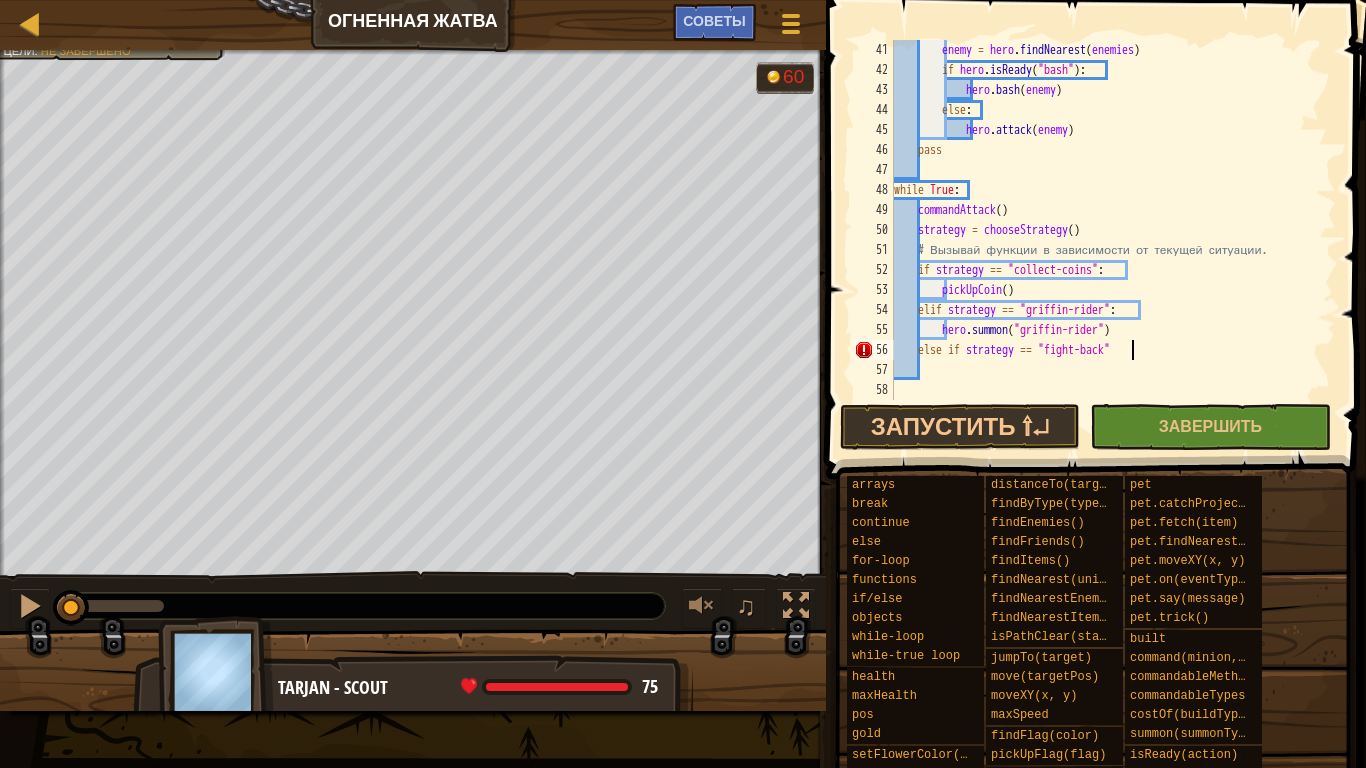 type on "else if strategy == "fight-back":" 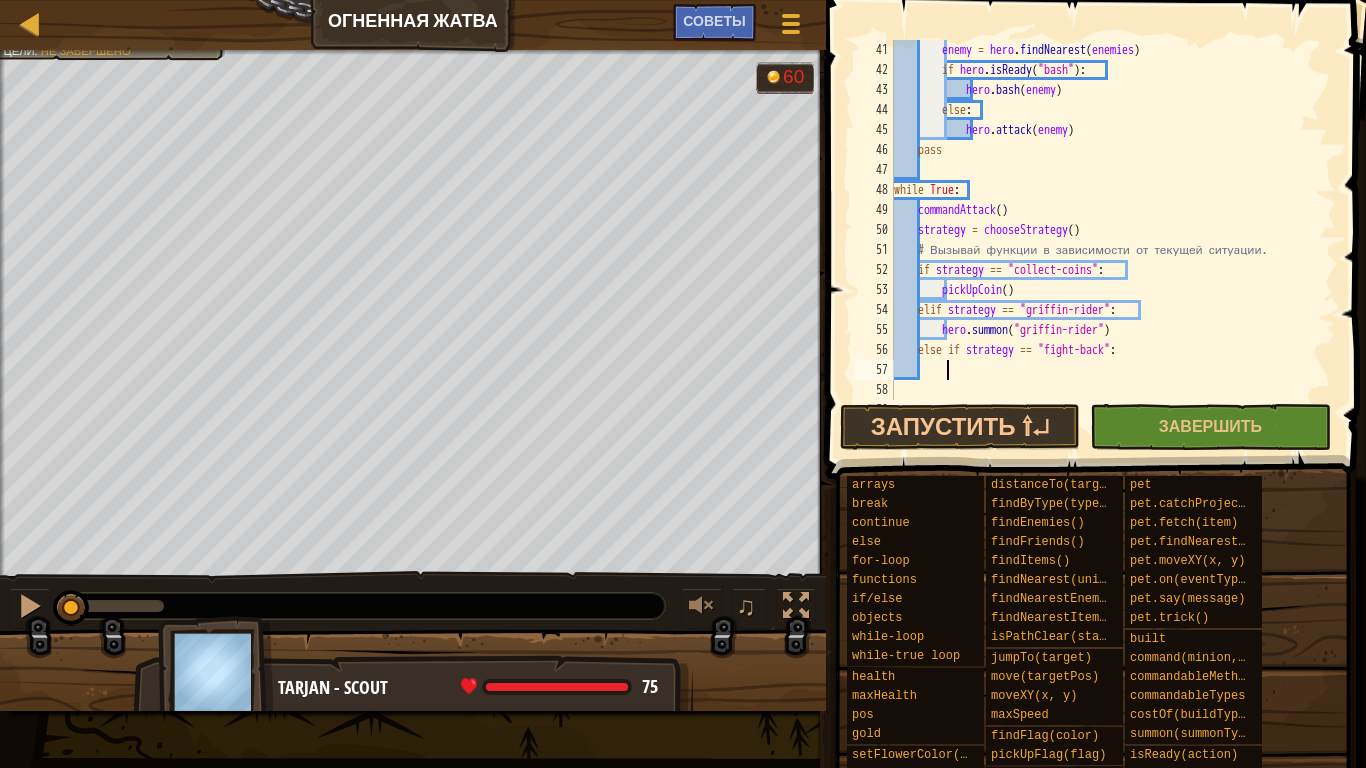 scroll, scrollTop: 9, scrollLeft: 3, axis: both 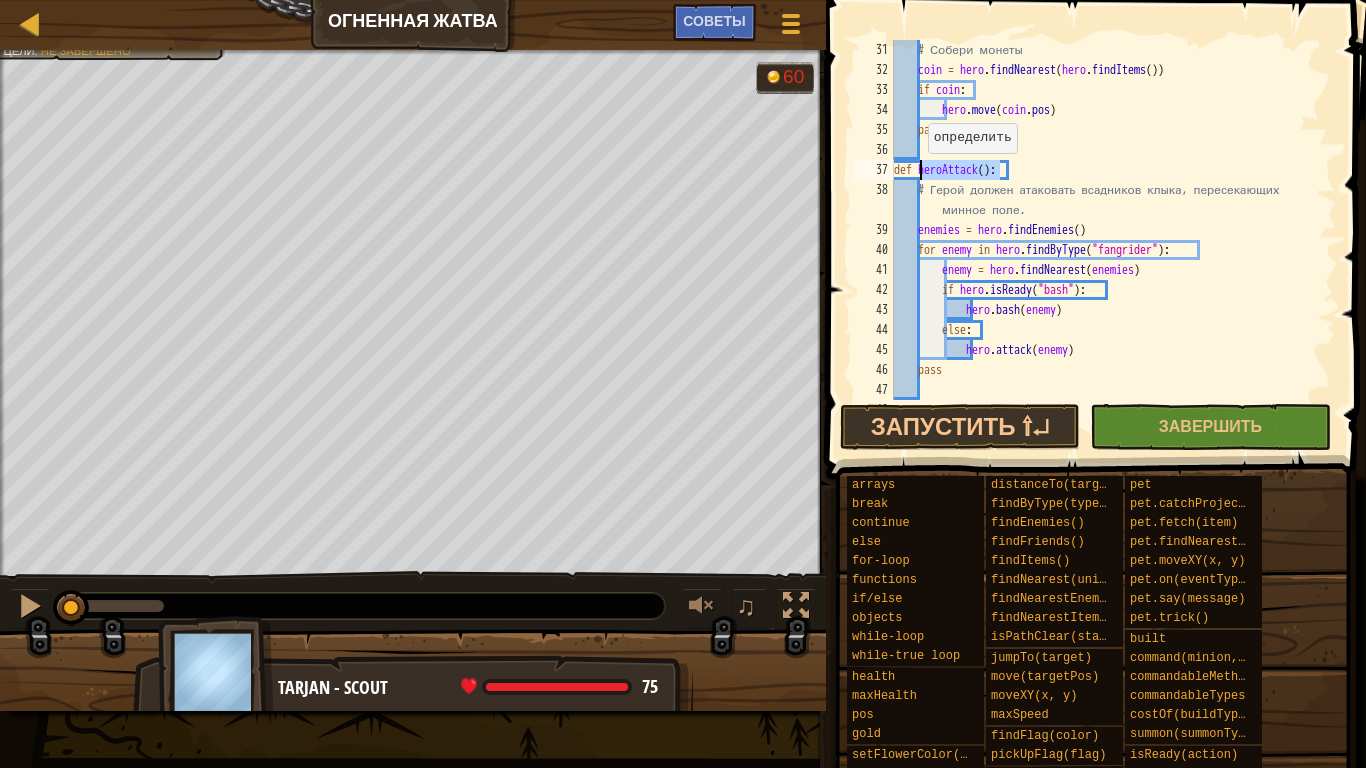 drag, startPoint x: 998, startPoint y: 172, endPoint x: 918, endPoint y: 172, distance: 80 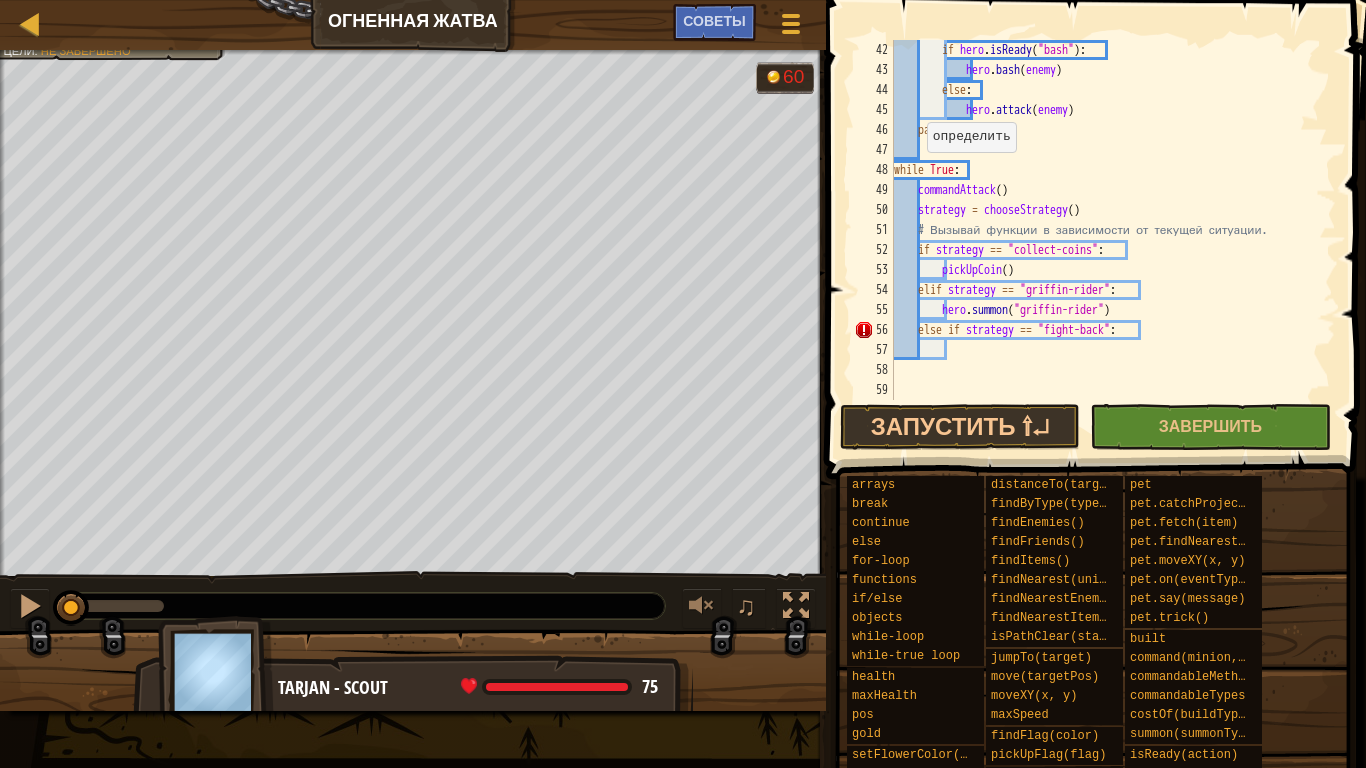 scroll, scrollTop: 900, scrollLeft: 0, axis: vertical 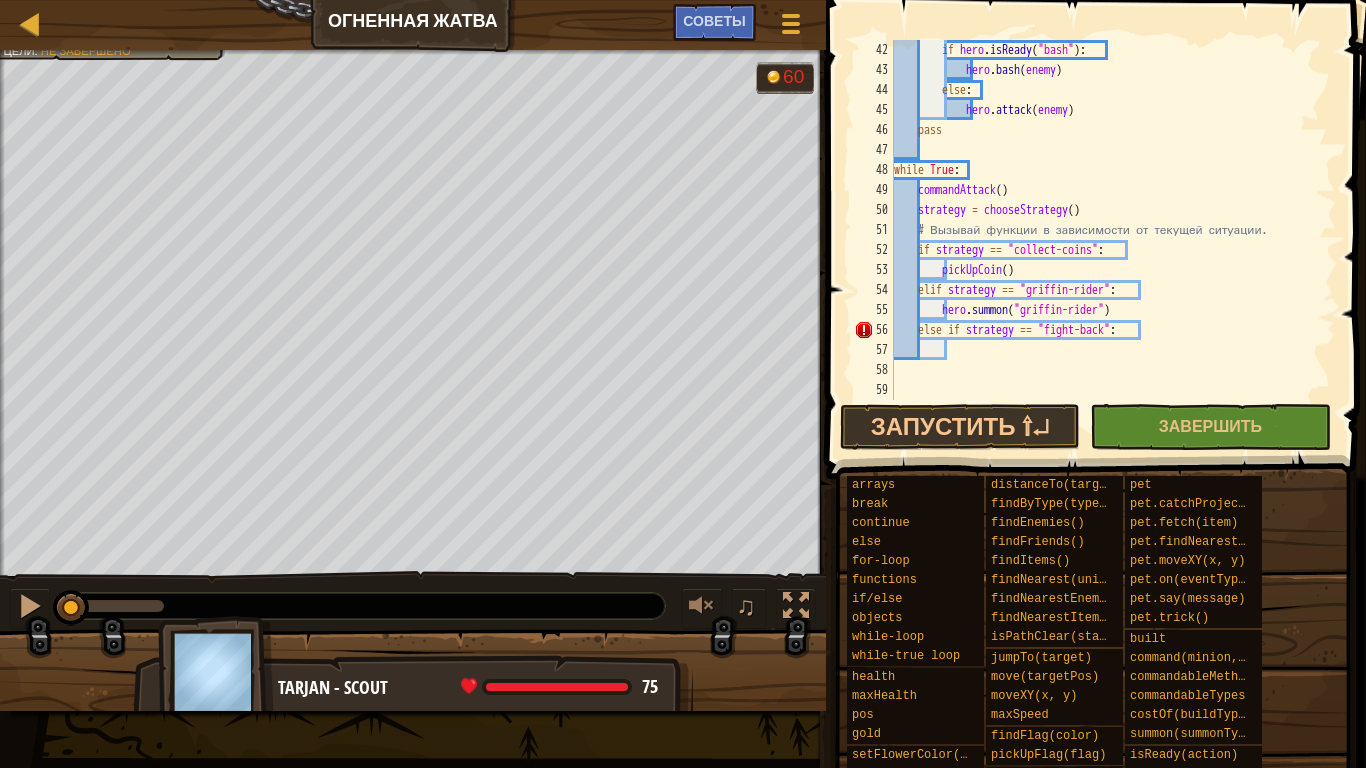 click on "if   hero . isReady ( "bash" ) :              hero . bash ( enemy )          else :              hero . attack ( enemy )      pass      while   True :      commandAttack ( )      strategy   =   chooseStrategy ( )      # Вызывай функции в зависимости от текущей ситуации.      if   strategy   ==   "collect-coins" :          pickUpCoin ( )      elif   strategy   ==   "griffin-rider" :          hero . summon ( "griffin-rider" )      else   if   strategy   ==   "fight-back" :" at bounding box center (1105, 240) 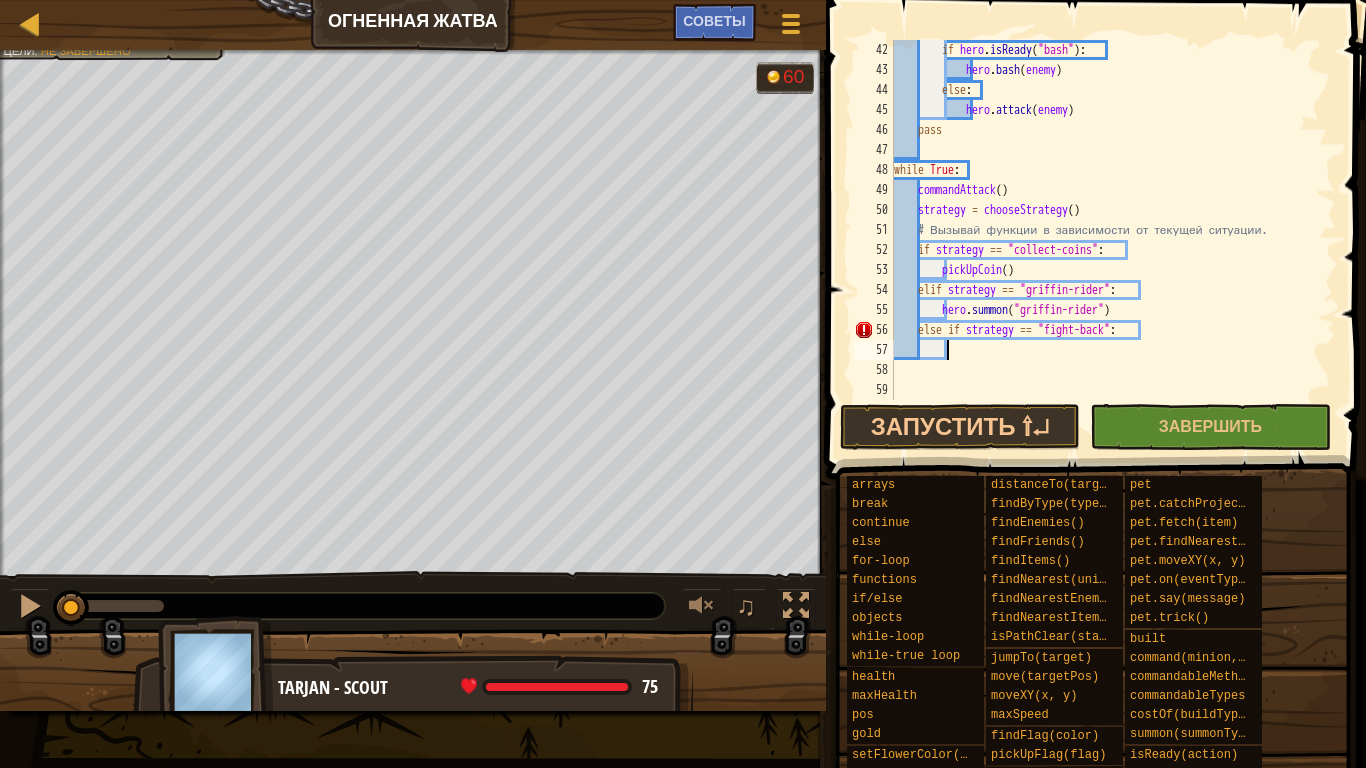paste on "heroAttack()" 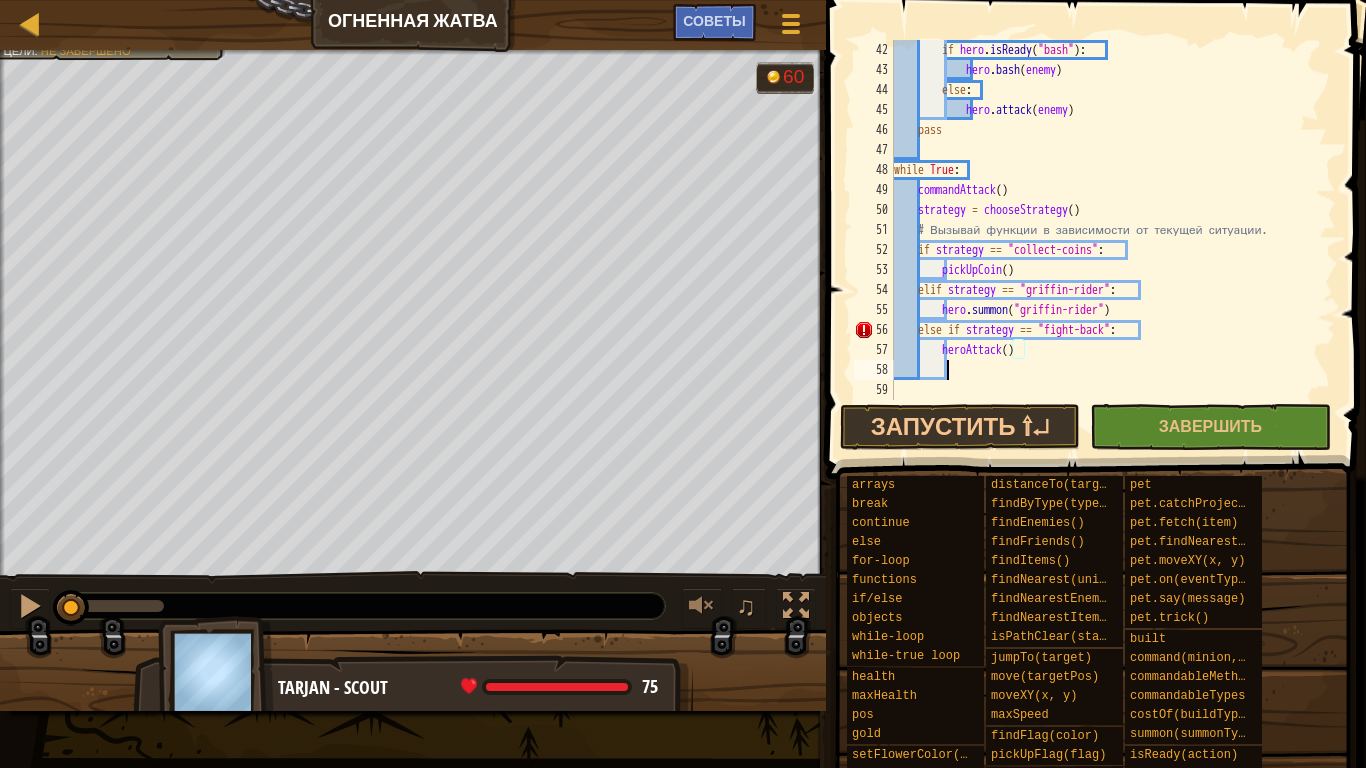click on "if   hero . isReady ( "bash" ) :              hero . bash ( enemy )          else :              hero . attack ( enemy )      pass      while   True :      commandAttack ( )      strategy   =   chooseStrategy ( )      # Вызывай функции в зависимости от текущей ситуации.      if   strategy   ==   "collect-coins" :          pickUpCoin ( )      elif   strategy   ==   "griffin-rider" :          hero . summon ( "griffin-rider" )      else   if   strategy   ==   "fight-back" :          heroAttack ( )" at bounding box center (1105, 240) 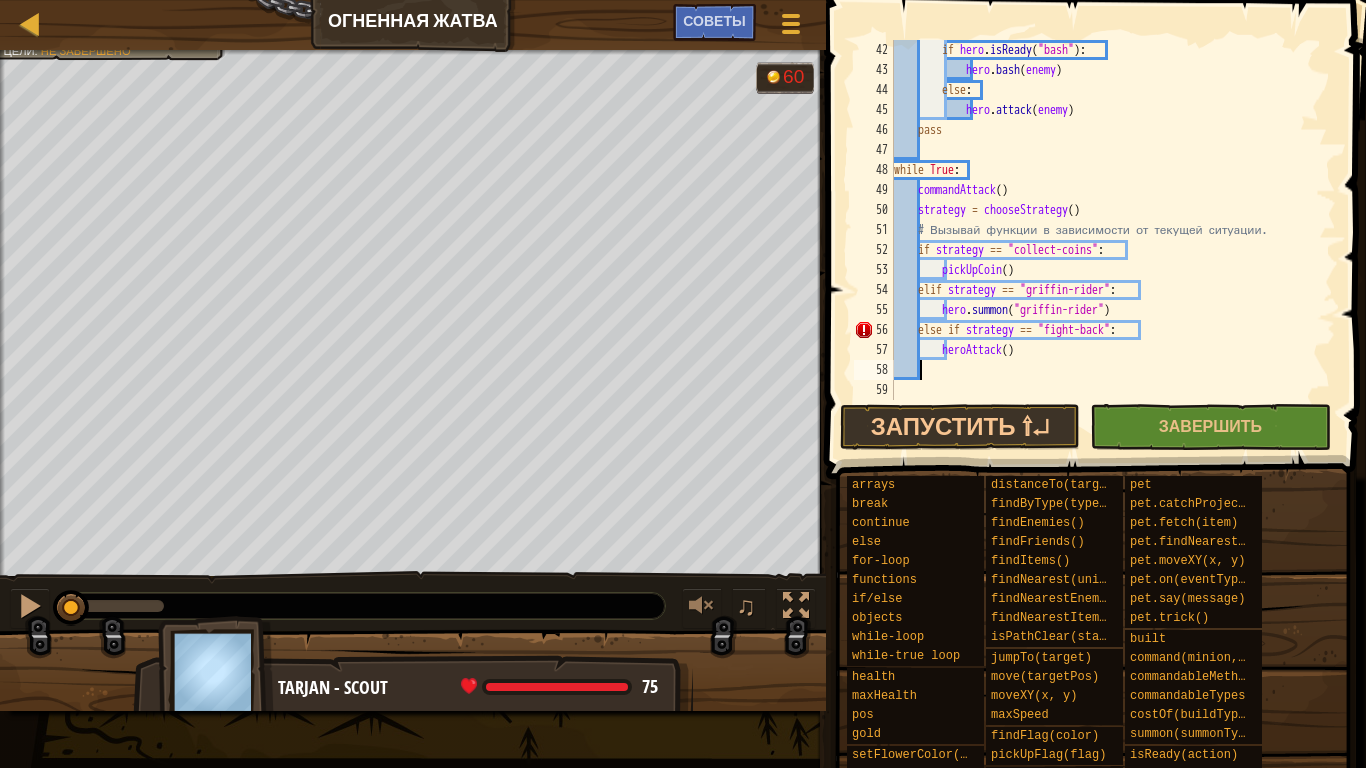 scroll, scrollTop: 9, scrollLeft: 0, axis: vertical 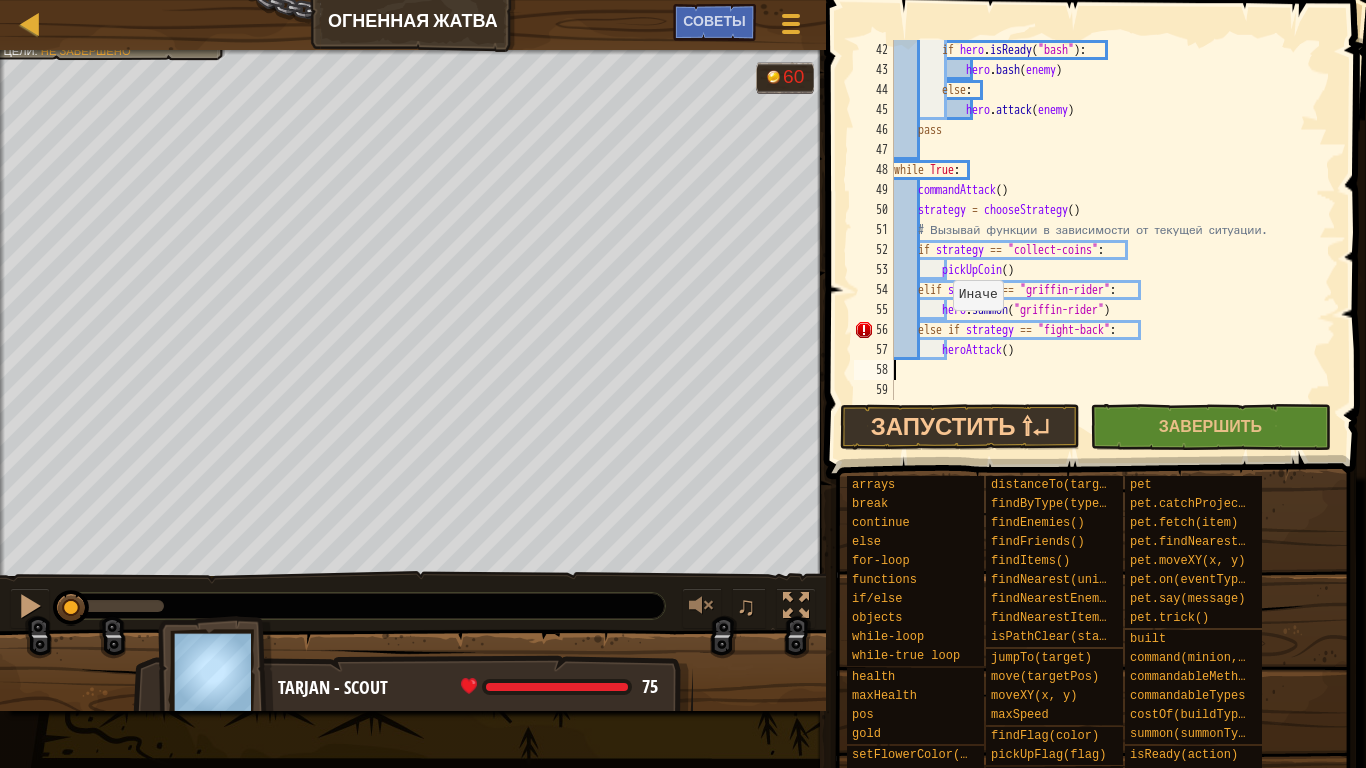 click on "if   hero . isReady ( "bash" ) :              hero . bash ( enemy )          else :              hero . attack ( enemy )      pass      while   True :      commandAttack ( )      strategy   =   chooseStrategy ( )      # Вызывай функции в зависимости от текущей ситуации.      if   strategy   ==   "collect-coins" :          pickUpCoin ( )      elif   strategy   ==   "griffin-rider" :          hero . summon ( "griffin-rider" )      else   if   strategy   ==   "fight-back" :          heroAttack ( )" at bounding box center [1105, 240] 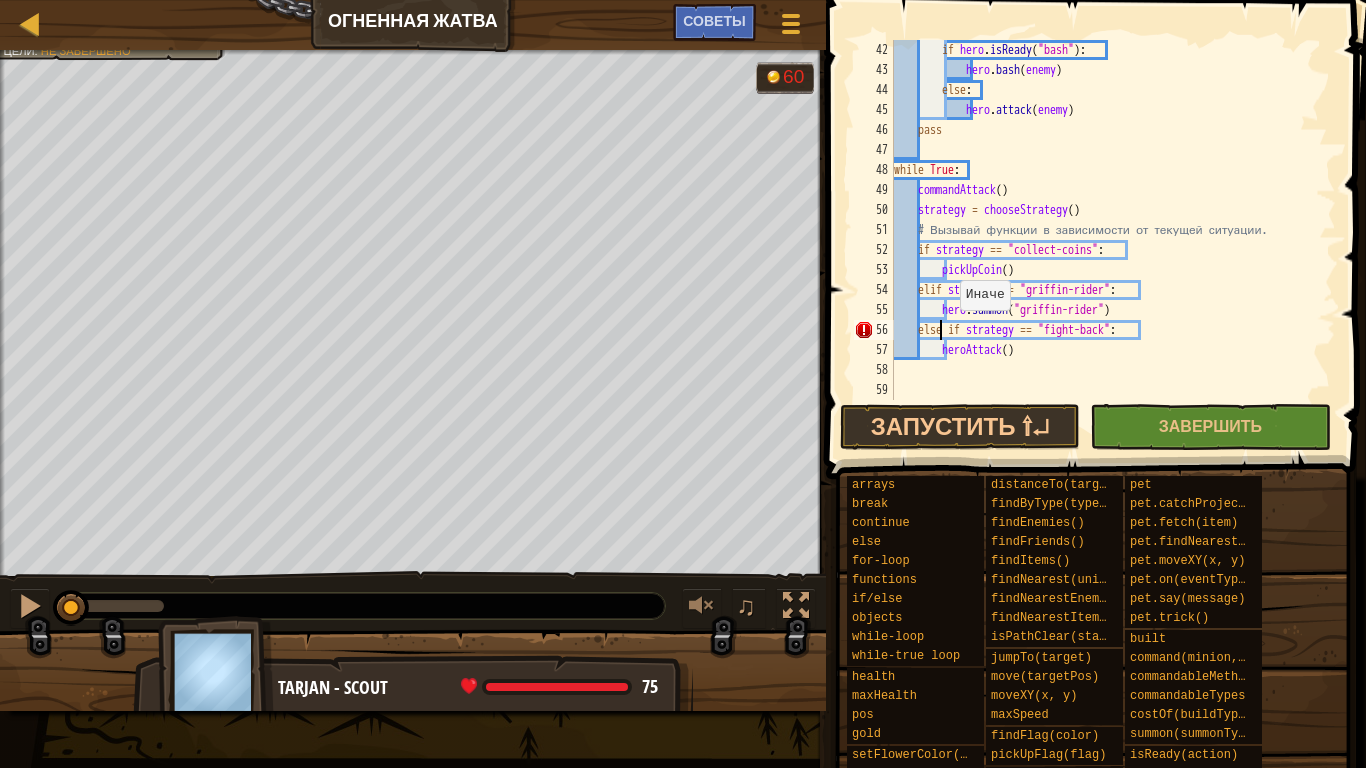 click on "if   hero . isReady ( "bash" ) :              hero . bash ( enemy )          else :              hero . attack ( enemy )      pass      while   True :      commandAttack ( )      strategy   =   chooseStrategy ( )      # Вызывай функции в зависимости от текущей ситуации.      if   strategy   ==   "collect-coins" :          pickUpCoin ( )      elif   strategy   ==   "griffin-rider" :          hero . summon ( "griffin-rider" )      else   if   strategy   ==   "fight-back" :          heroAttack ( )" at bounding box center [1105, 240] 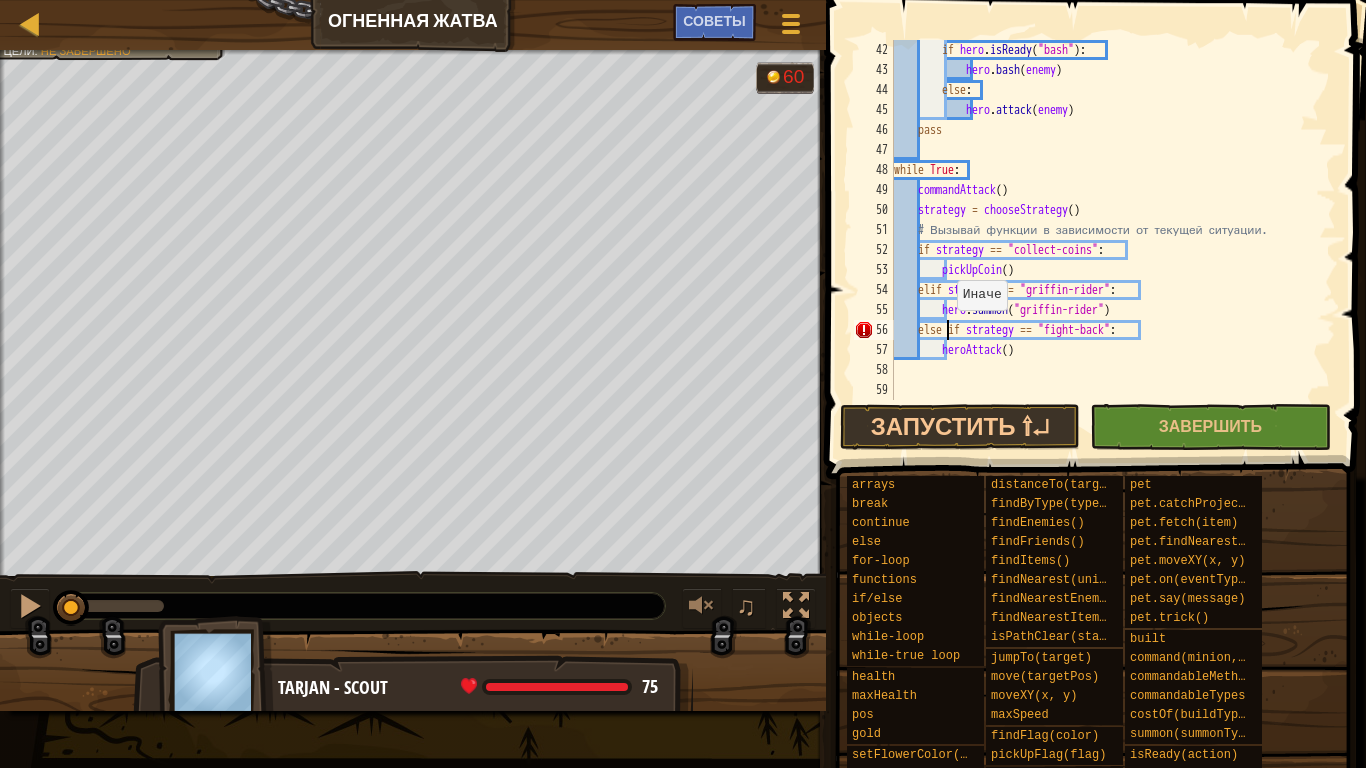click on "if   hero . isReady ( "bash" ) :              hero . bash ( enemy )          else :              hero . attack ( enemy )      pass      while   True :      commandAttack ( )      strategy   =   chooseStrategy ( )      # Вызывай функции в зависимости от текущей ситуации.      if   strategy   ==   "collect-coins" :          pickUpCoin ( )      elif   strategy   ==   "griffin-rider" :          hero . summon ( "griffin-rider" )      else   if   strategy   ==   "fight-back" :          heroAttack ( )" at bounding box center (1105, 240) 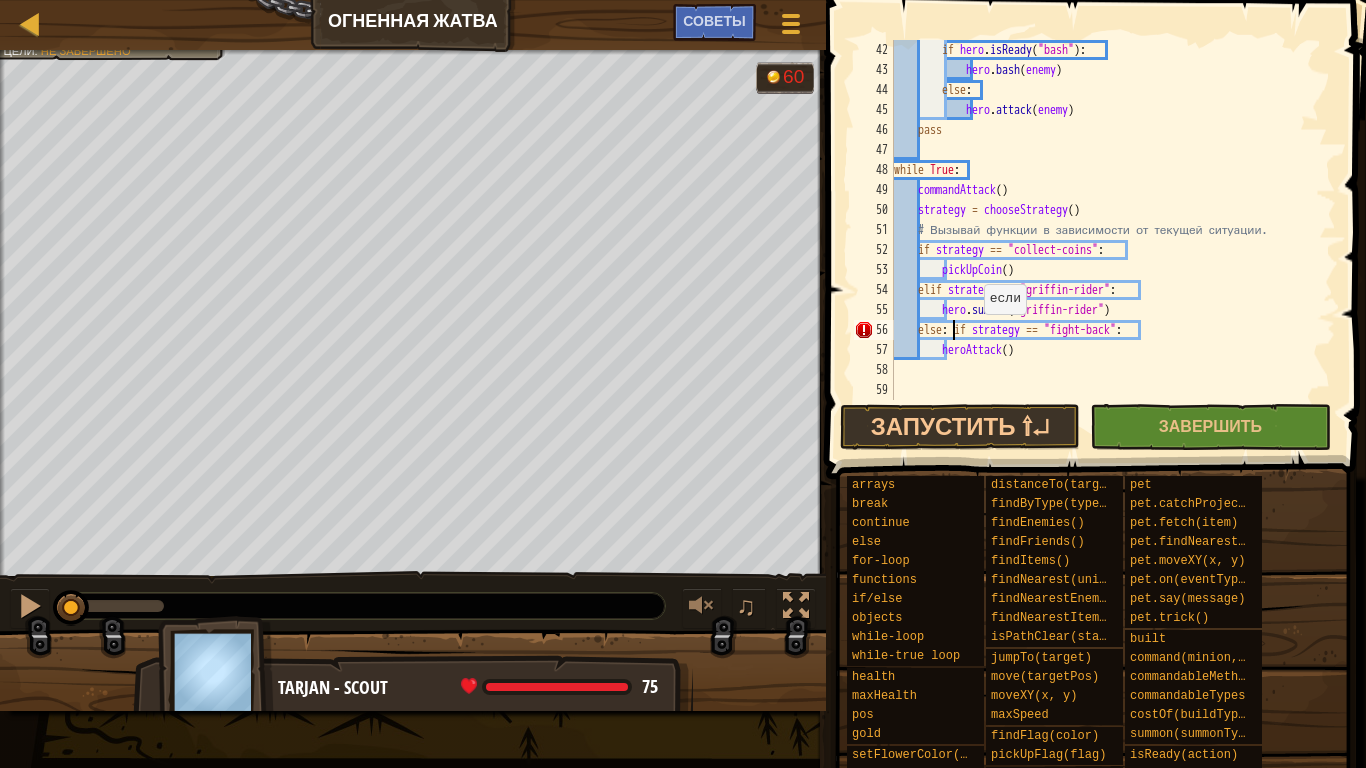 scroll, scrollTop: 9, scrollLeft: 4, axis: both 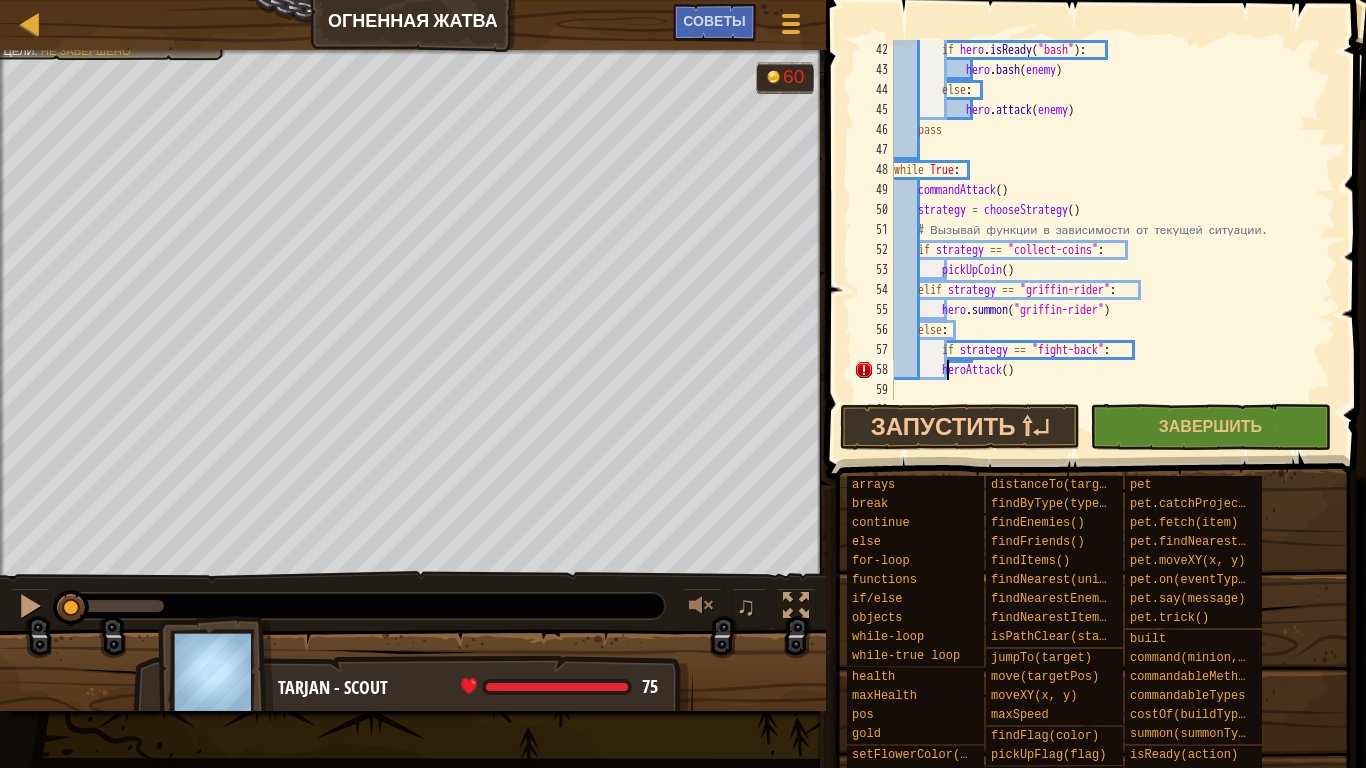 click on "if   hero . isReady ( "bash" ) :              hero . bash ( enemy )          else :              hero . attack ( enemy )      pass      while   True :      commandAttack ( )      strategy   =   chooseStrategy ( )      # Вызывай функции в зависимости от текущей ситуации.      if   strategy   ==   "collect-coins" :          pickUpCoin ( )      elif   strategy   ==   "griffin-rider" :          hero . summon ( "griffin-rider" )      else :          if   strategy   ==   "fight-back" :          heroAttack ( )" at bounding box center (1105, 240) 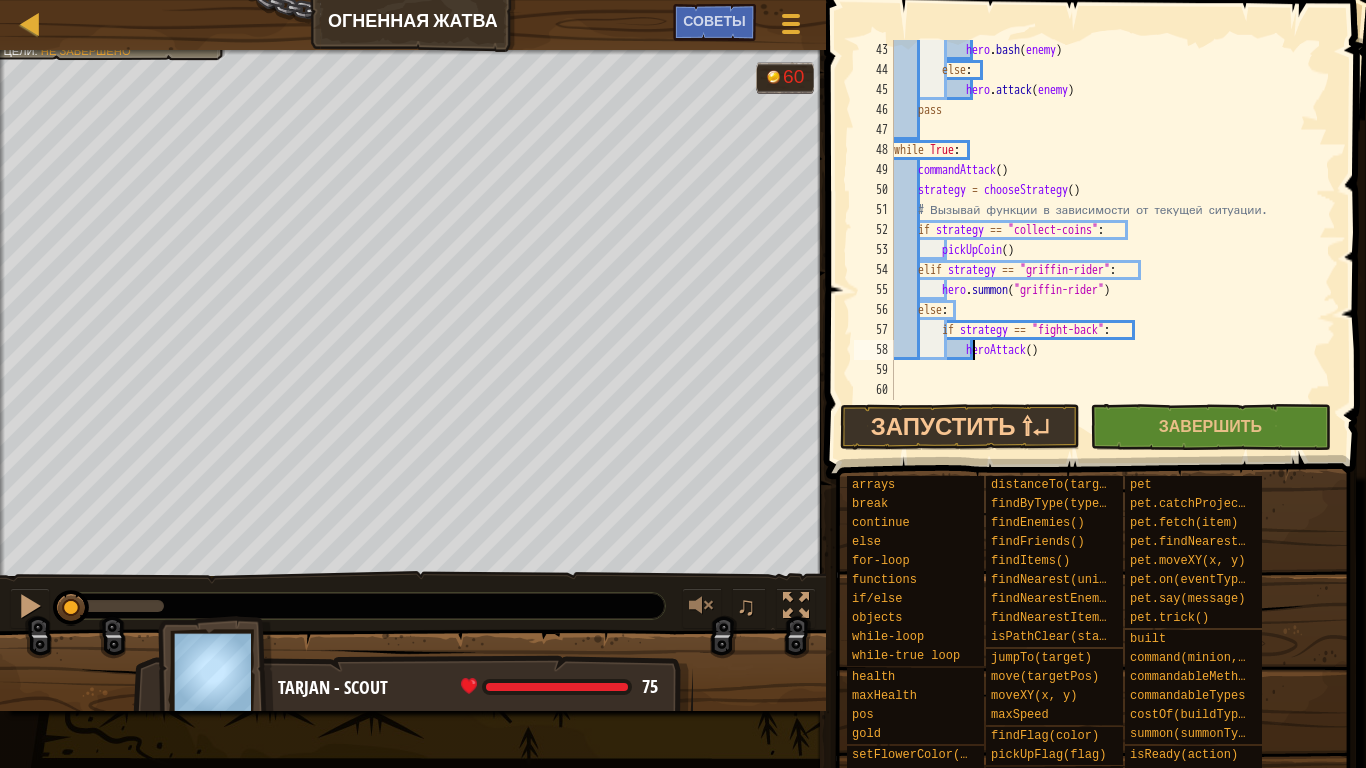 scroll, scrollTop: 920, scrollLeft: 0, axis: vertical 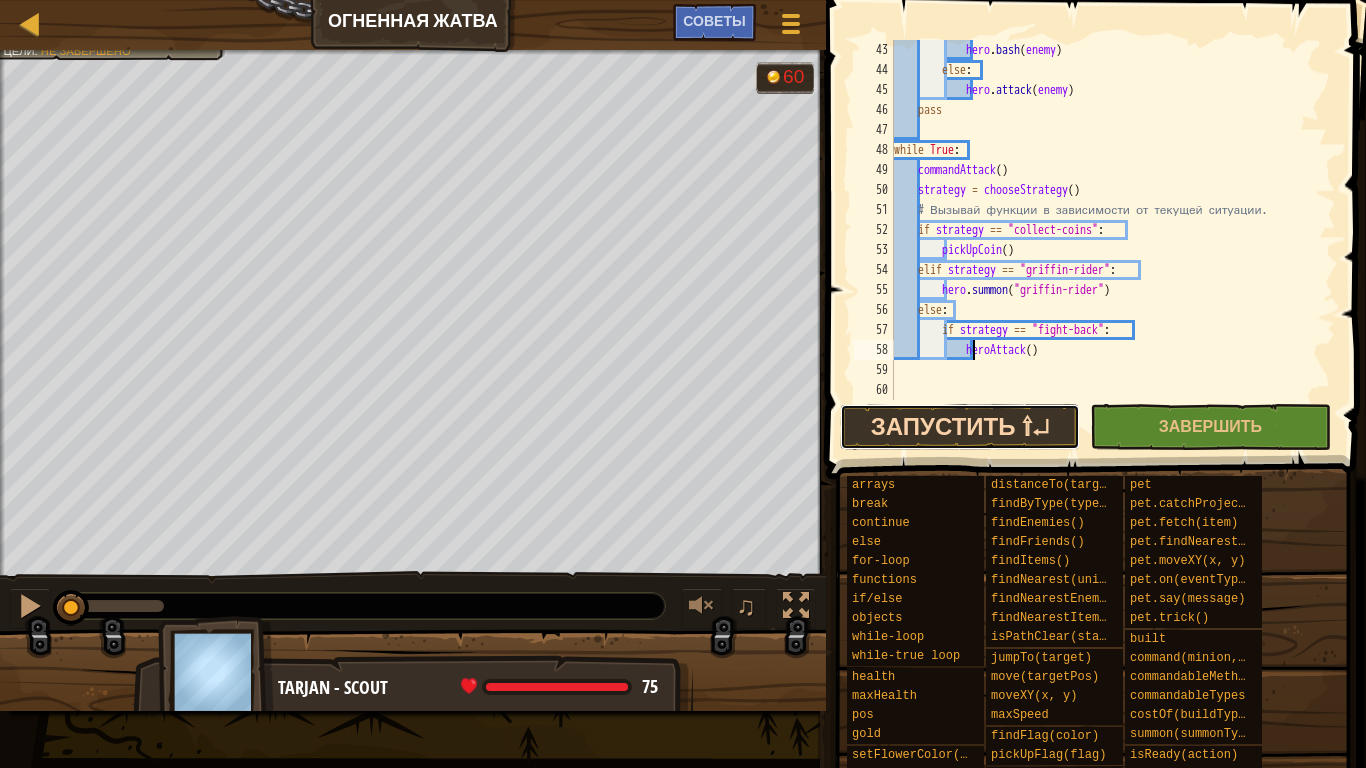 click on "Запустить ⇧↵" at bounding box center [960, 427] 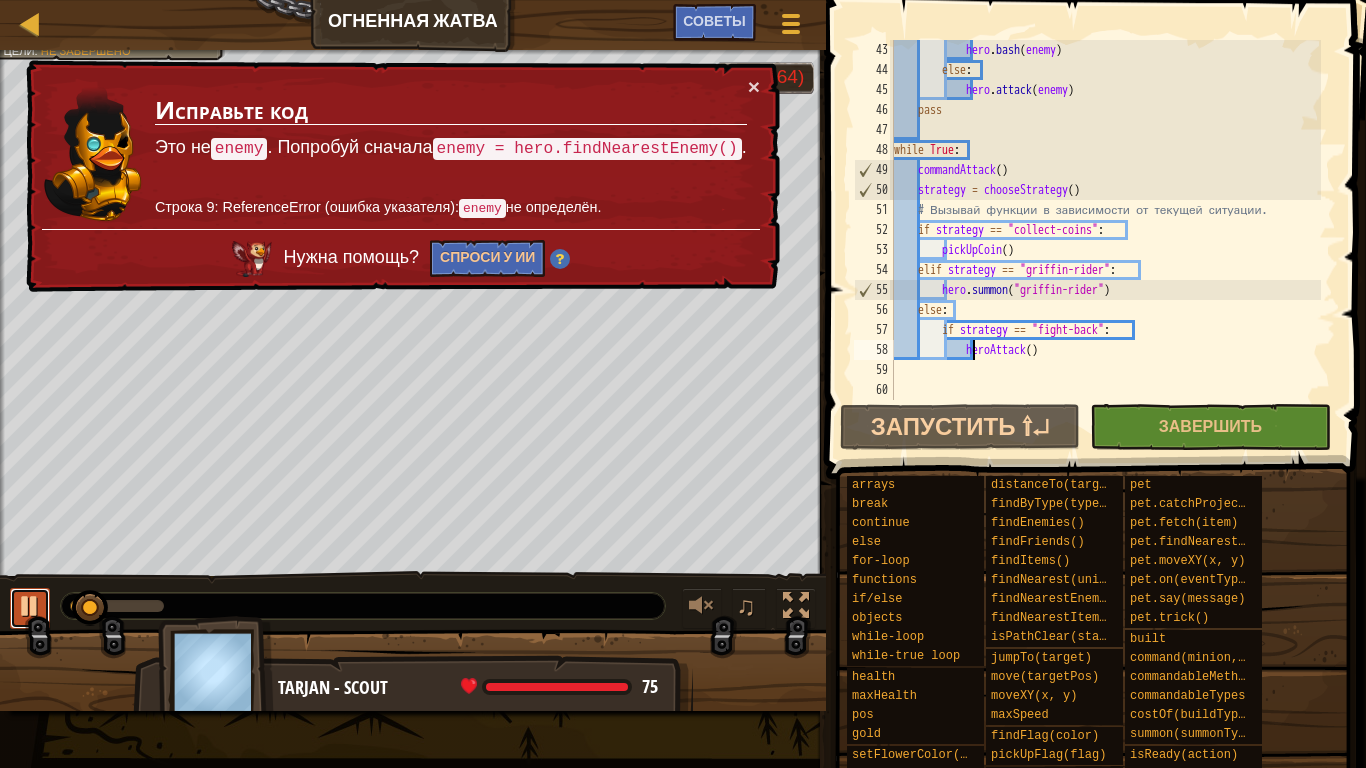 click at bounding box center [30, 606] 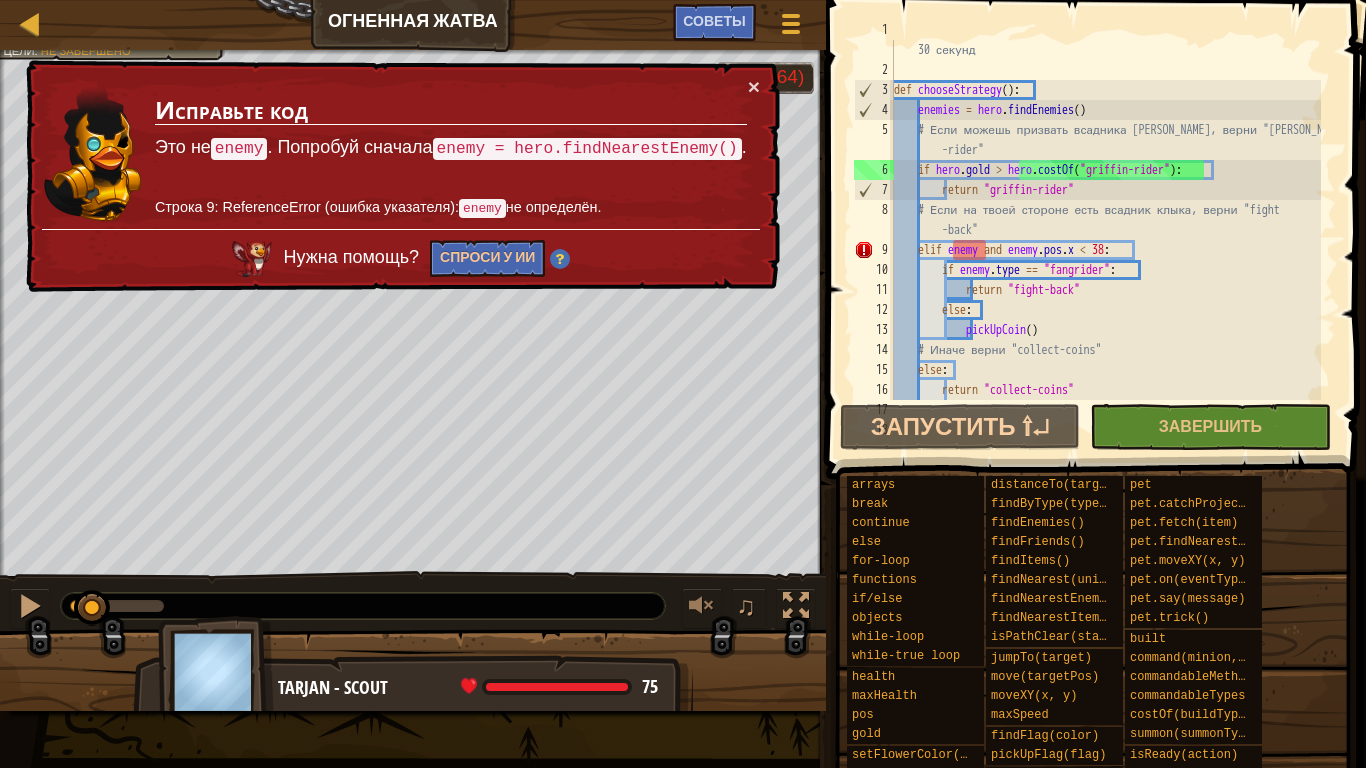 scroll, scrollTop: 0, scrollLeft: 0, axis: both 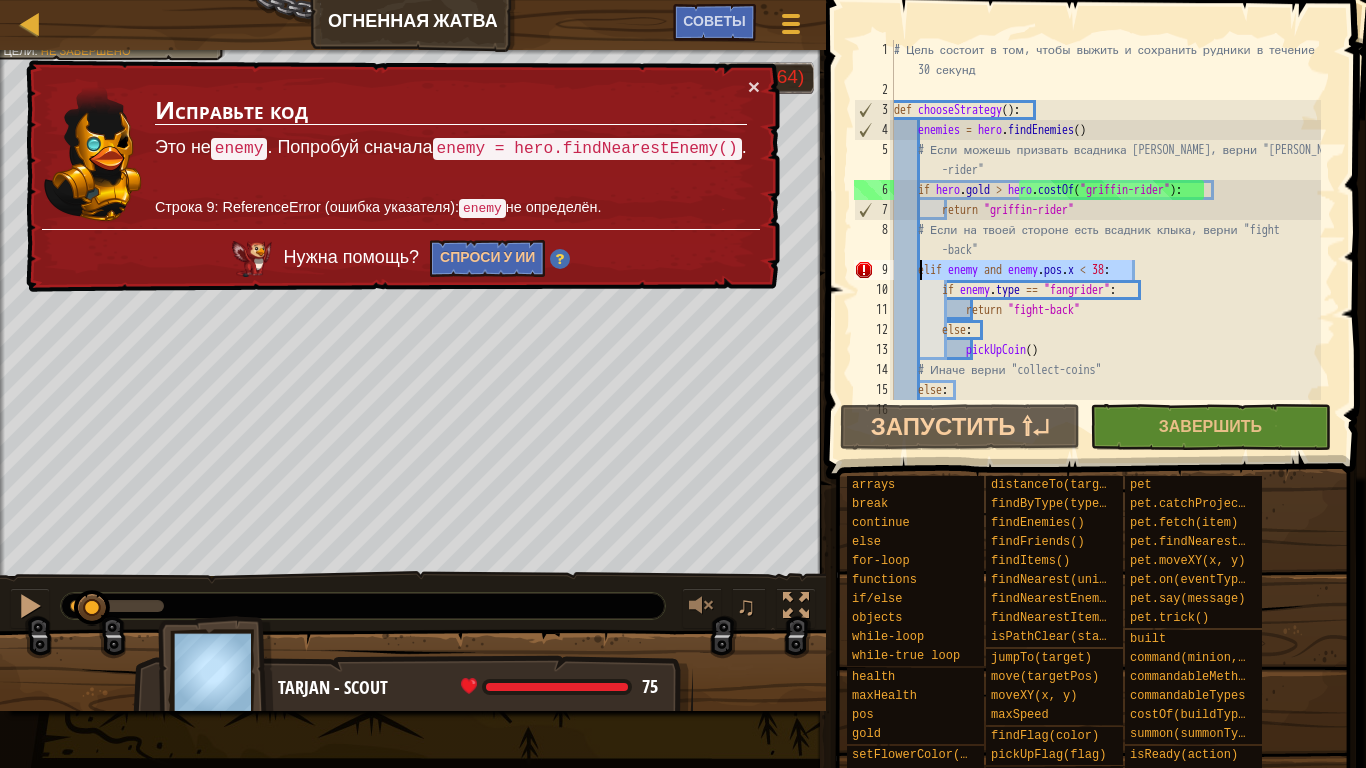 drag, startPoint x: 1138, startPoint y: 268, endPoint x: 920, endPoint y: 276, distance: 218.14674 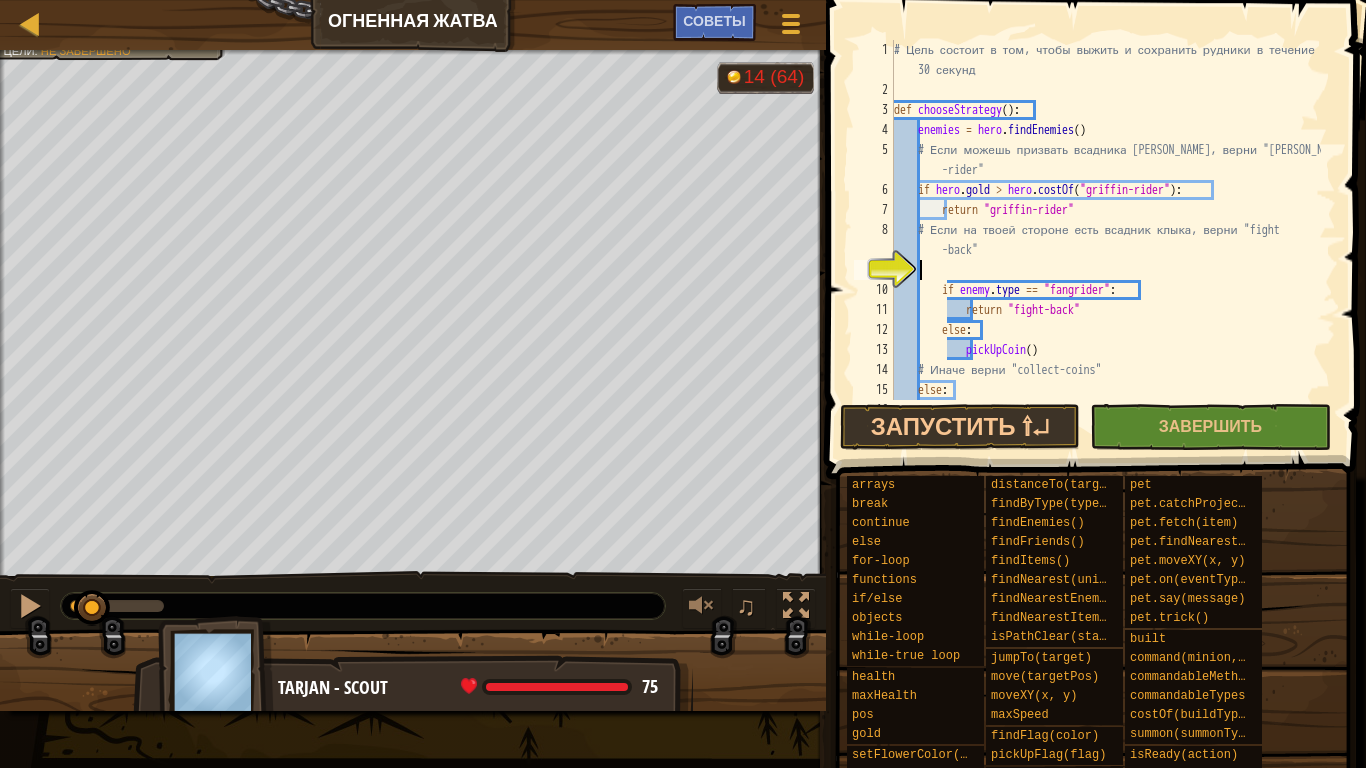 click on "# Цель состоит в том, чтобы выжить и сохранить рудники в течение       30 секунд def   chooseStrategy ( ) :      enemies   =   hero . findEnemies ( )      # Если можешь призвать всадника грифонов, верни "griffin          -rider"      if   hero . gold   >   hero . costOf ( "griffin-rider" ) :          return   "griffin-rider"      # Если на твоей стороне есть всадник клыка, верни "fight          -back"               if   enemy . type   ==   "fangrider" :              return   "fight-back"          else :              pickUpCoin ( )      # Иначе верни "collect-coins"      else :          return   "collect-coins"" at bounding box center [1105, 250] 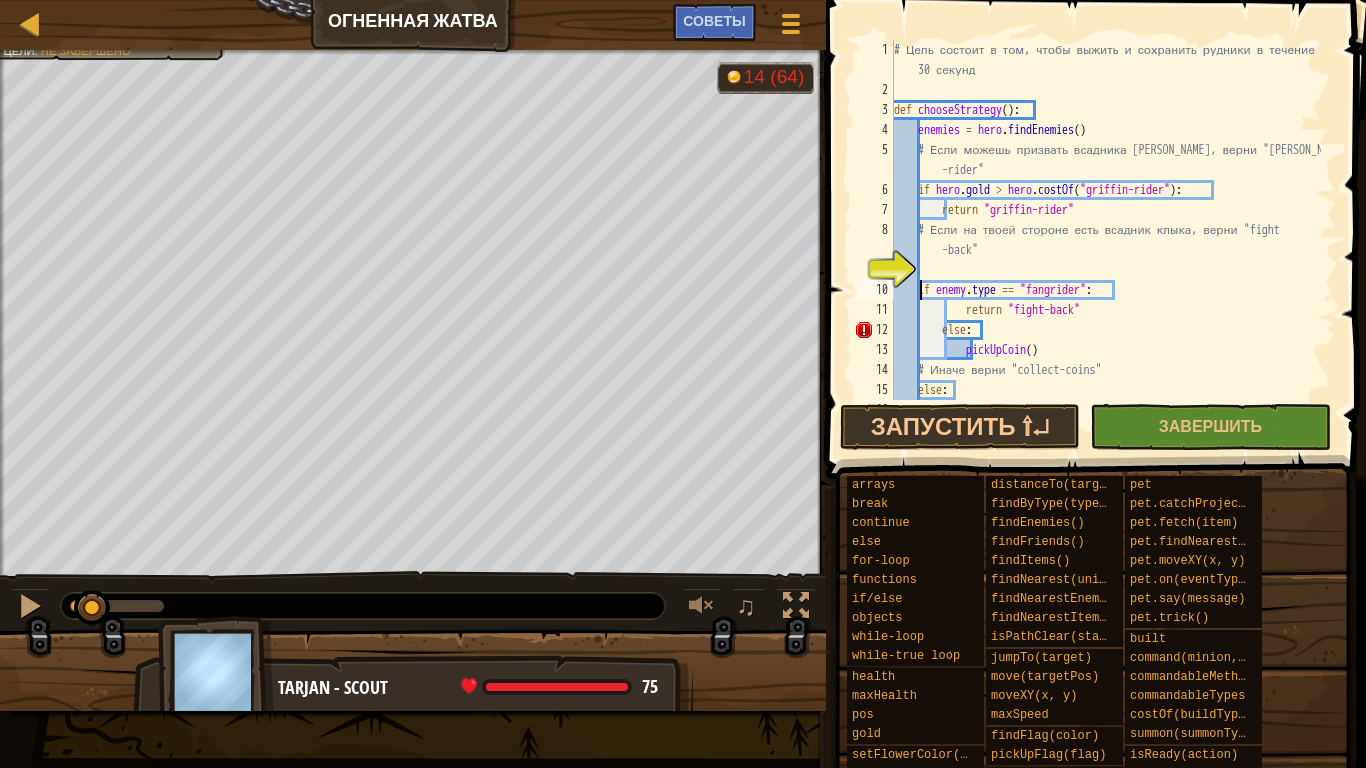 click on "# Цель состоит в том, чтобы выжить и сохранить рудники в течение       30 секунд def   chooseStrategy ( ) :      enemies   =   hero . findEnemies ( )      # Если можешь призвать всадника грифонов, верни "griffin          -rider"      if   hero . gold   >   hero . costOf ( "griffin-rider" ) :          return   "griffin-rider"      # Если на твоей стороне есть всадник клыка, верни "fight          -back"           if   enemy . type   ==   "fangrider" :              return   "fight-back"          else :              pickUpCoin ( )      # Иначе верни "collect-coins"      else :          return   "collect-coins"" at bounding box center [1105, 250] 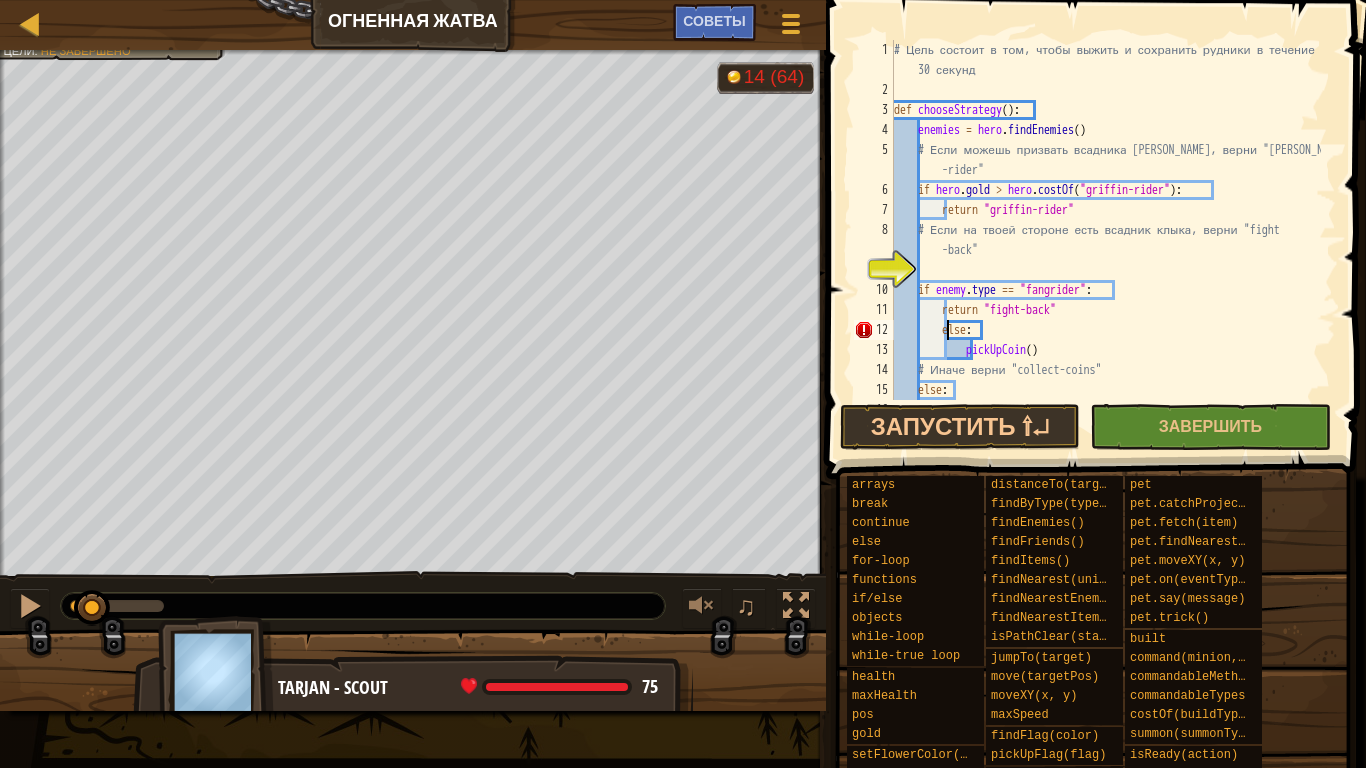 click on "# Цель состоит в том, чтобы выжить и сохранить рудники в течение       30 секунд def   chooseStrategy ( ) :      enemies   =   hero . findEnemies ( )      # Если можешь призвать всадника грифонов, верни "griffin          -rider"      if   hero . gold   >   hero . costOf ( "griffin-rider" ) :          return   "griffin-rider"      # Если на твоей стороне есть всадник клыка, верни "fight          -back"           if   enemy . type   ==   "fangrider" :          return   "fight-back"          else :              pickUpCoin ( )      # Иначе верни "collect-coins"      else :          return   "collect-coins"" at bounding box center (1105, 250) 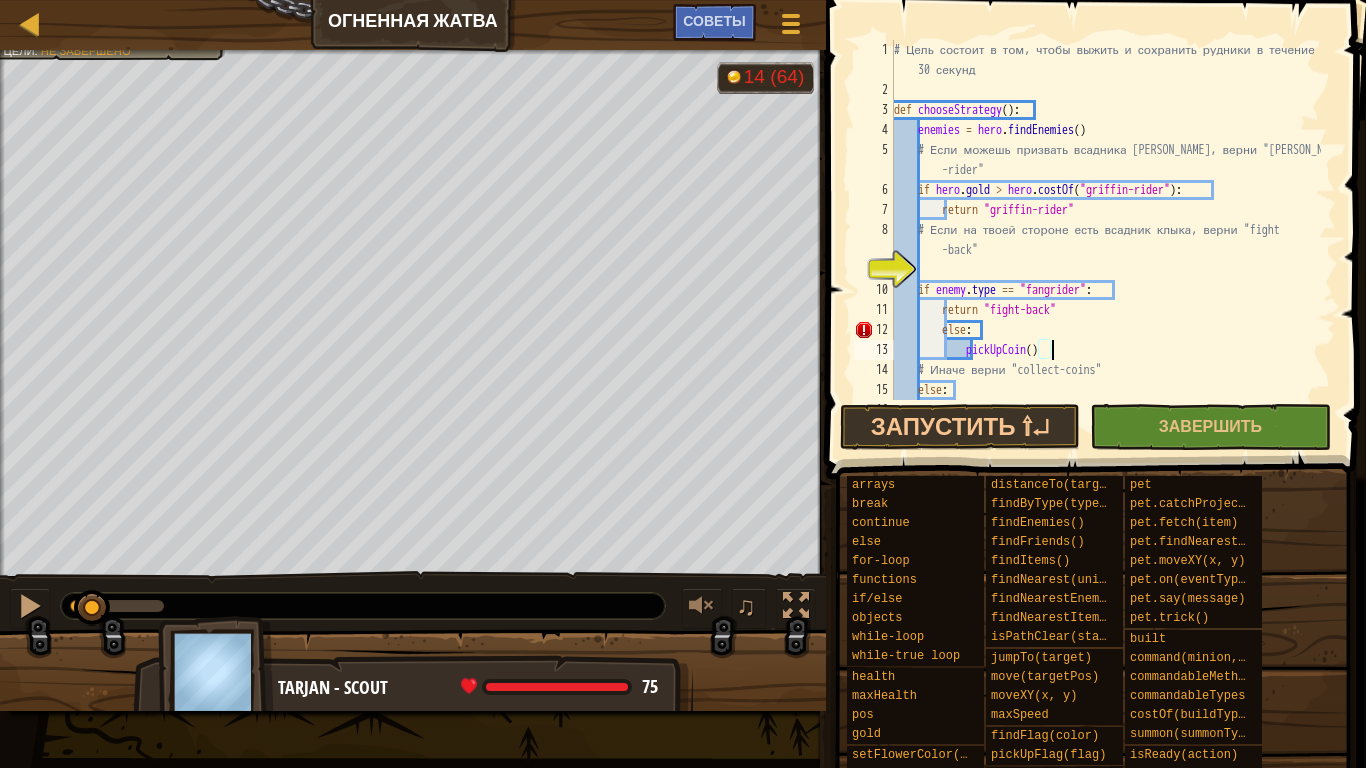 click on "# Цель состоит в том, чтобы выжить и сохранить рудники в течение       30 секунд def   chooseStrategy ( ) :      enemies   =   hero . findEnemies ( )      # Если можешь призвать всадника грифонов, верни "griffin          -rider"      if   hero . gold   >   hero . costOf ( "griffin-rider" ) :          return   "griffin-rider"      # Если на твоей стороне есть всадник клыка, верни "fight          -back"           if   enemy . type   ==   "fangrider" :          return   "fight-back"          else :              pickUpCoin ( )      # Иначе верни "collect-coins"      else :          return   "collect-coins"" at bounding box center (1105, 250) 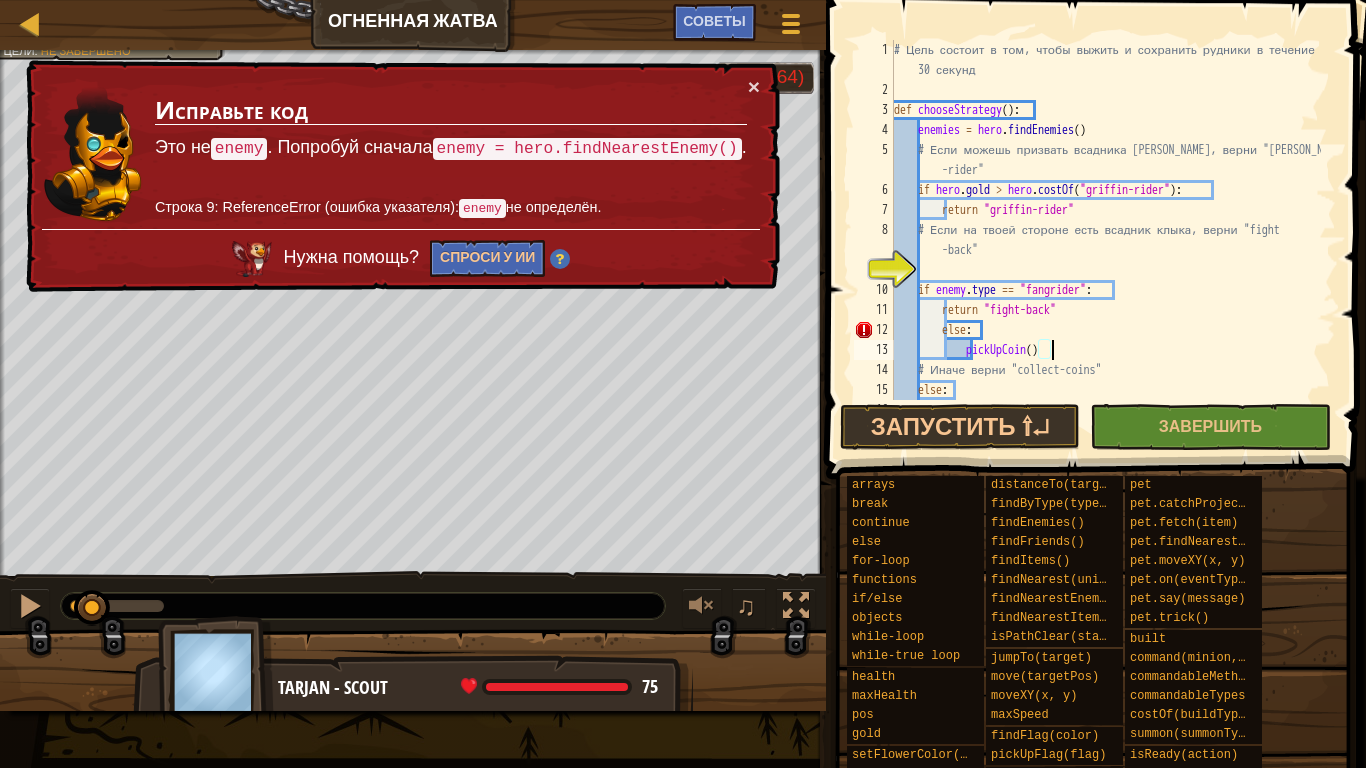 click on "# Цель состоит в том, чтобы выжить и сохранить рудники в течение       30 секунд def   chooseStrategy ( ) :      enemies   =   hero . findEnemies ( )      # Если можешь призвать всадника грифонов, верни "griffin          -rider"      if   hero . gold   >   hero . costOf ( "griffin-rider" ) :          return   "griffin-rider"      # Если на твоей стороне есть всадник клыка, верни "fight          -back"           if   enemy . type   ==   "fangrider" :          return   "fight-back"          else :              pickUpCoin ( )      # Иначе верни "collect-coins"      else :          return   "collect-coins"" at bounding box center (1105, 250) 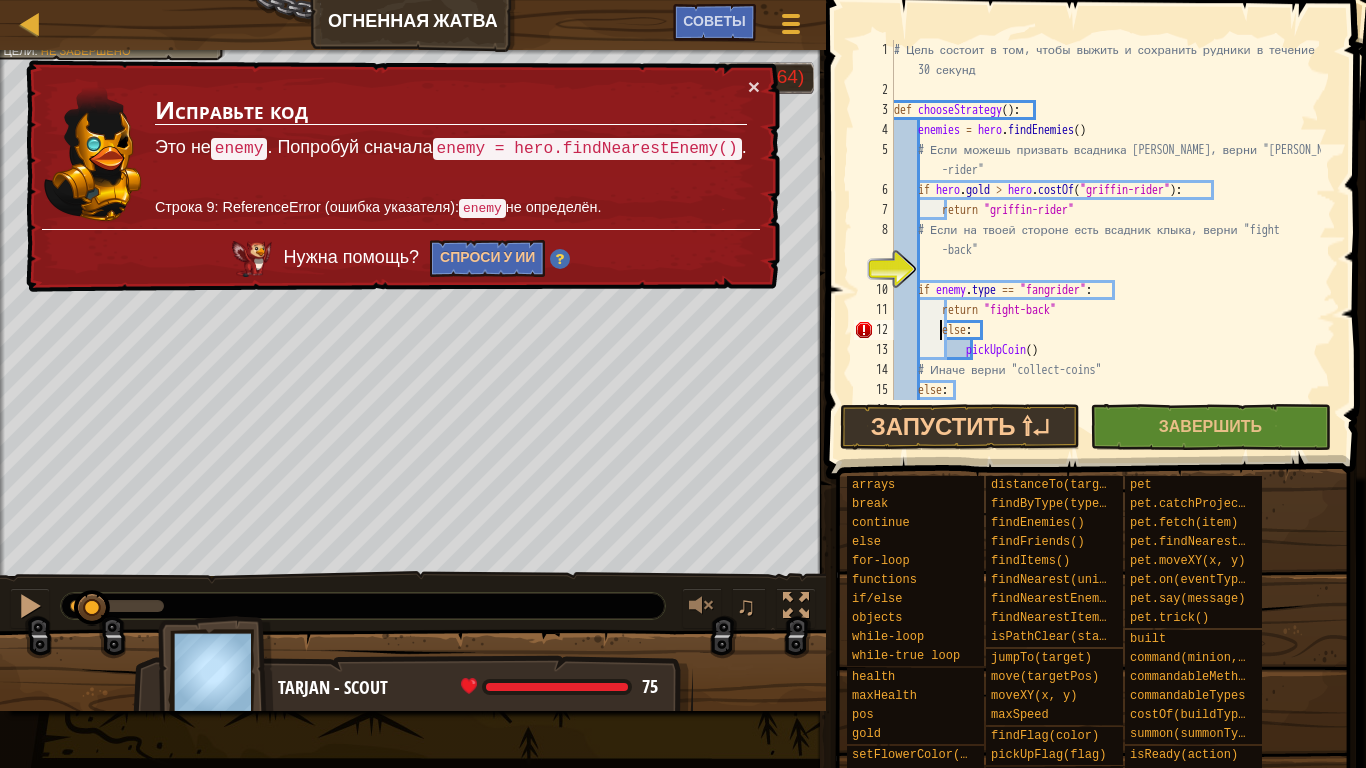 click on "# Цель состоит в том, чтобы выжить и сохранить рудники в течение       30 секунд def   chooseStrategy ( ) :      enemies   =   hero . findEnemies ( )      # Если можешь призвать всадника грифонов, верни "griffin          -rider"      if   hero . gold   >   hero . costOf ( "griffin-rider" ) :          return   "griffin-rider"      # Если на твоей стороне есть всадник клыка, верни "fight          -back"           if   enemy . type   ==   "fangrider" :          return   "fight-back"          else :              pickUpCoin ( )      # Иначе верни "collect-coins"      else :          return   "collect-coins"" at bounding box center [1105, 250] 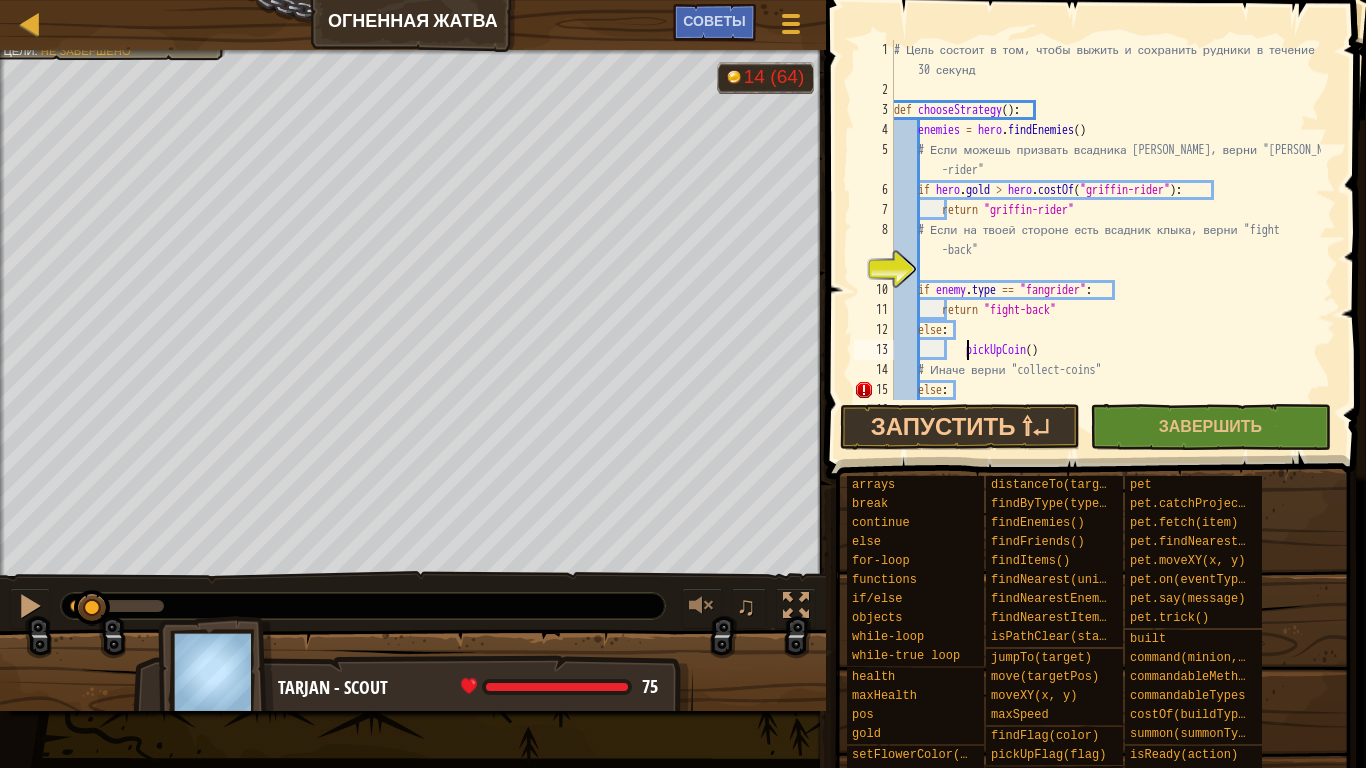 click on "# Цель состоит в том, чтобы выжить и сохранить рудники в течение       30 секунд def   chooseStrategy ( ) :      enemies   =   hero . findEnemies ( )      # Если можешь призвать всадника грифонов, верни "griffin          -rider"      if   hero . gold   >   hero . costOf ( "griffin-rider" ) :          return   "griffin-rider"      # Если на твоей стороне есть всадник клыка, верни "fight          -back"           if   enemy . type   ==   "fangrider" :          return   "fight-back"      else :              pickUpCoin ( )      # Иначе верни "collect-coins"      else :          return   "collect-coins"" at bounding box center [1105, 250] 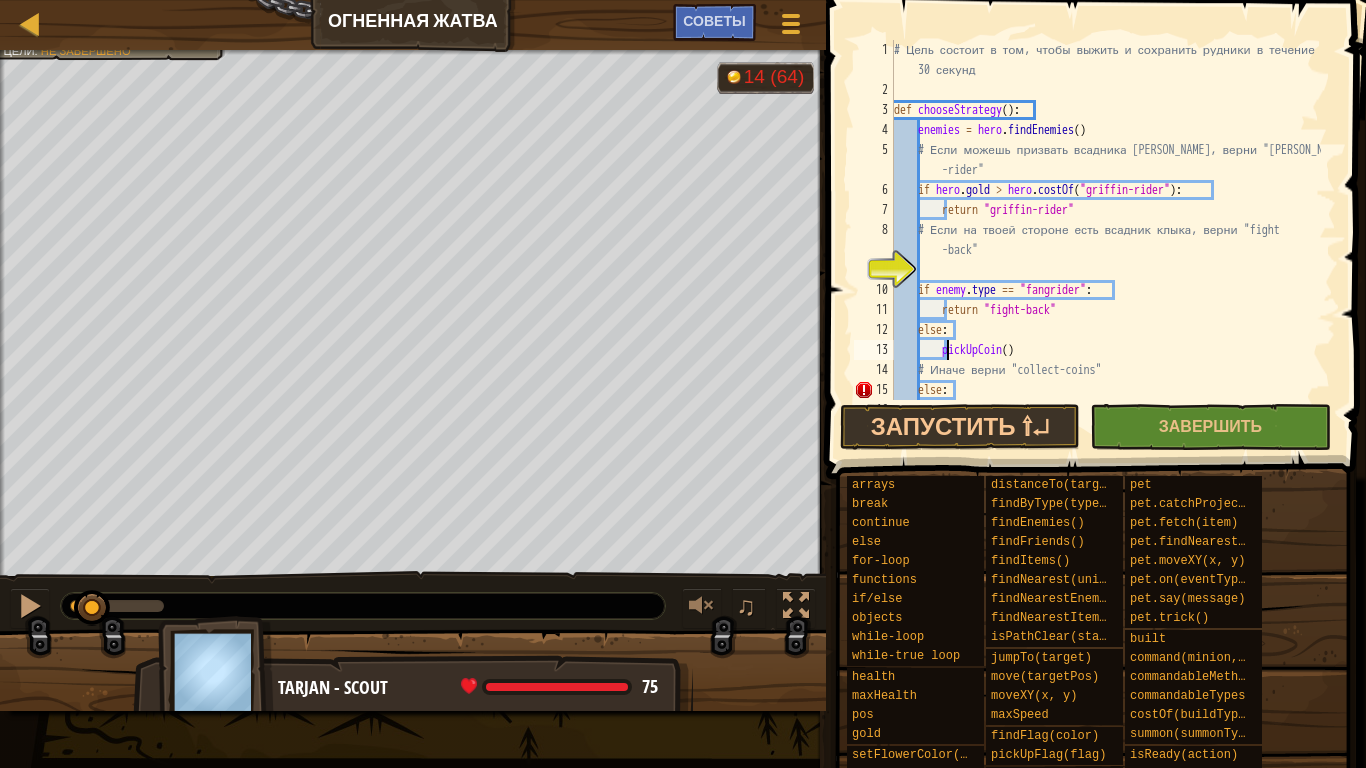 scroll, scrollTop: 120, scrollLeft: 0, axis: vertical 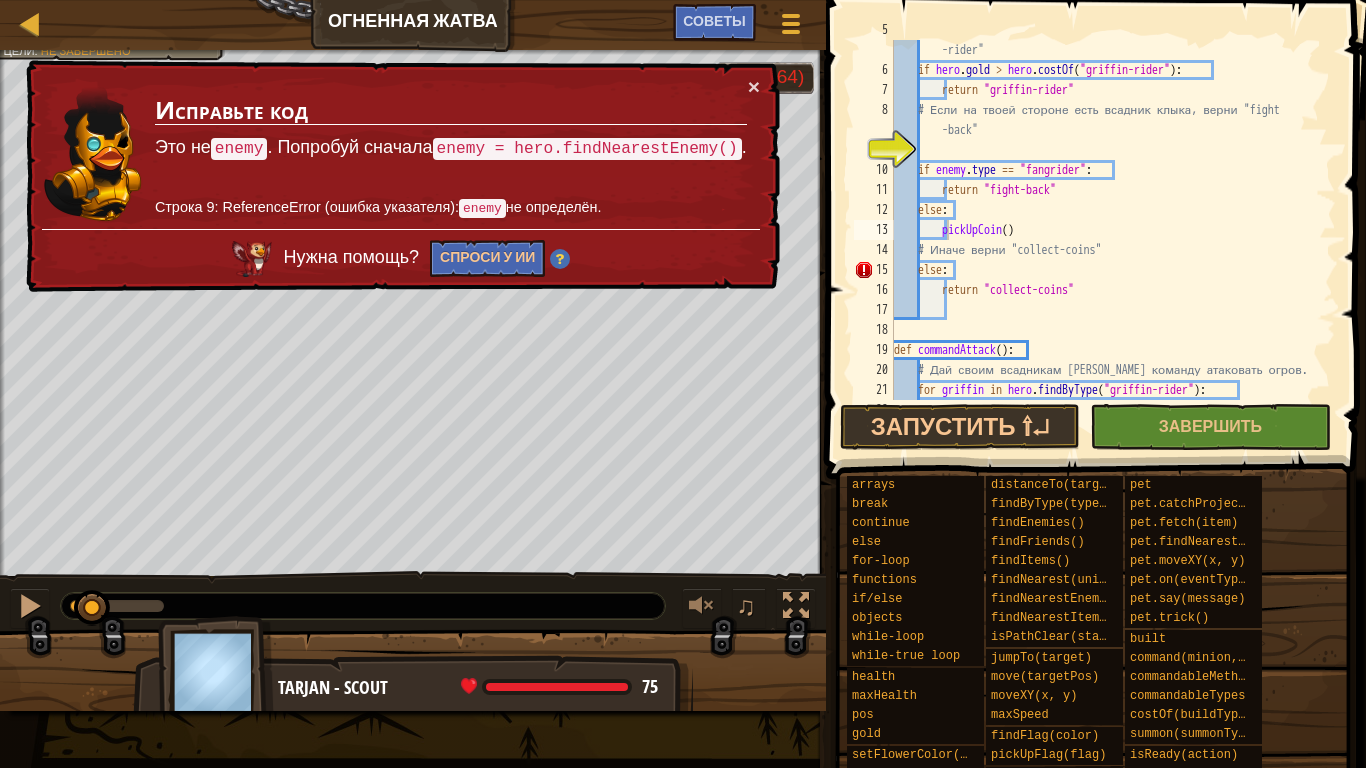 click on "Исправьте код Это не  enemy . Попробуй сначала  enemy = hero.findNearestEnemy() .
Строка 9: ReferenceError (ошибка указателя):  enemy  не определён." at bounding box center (451, 152) 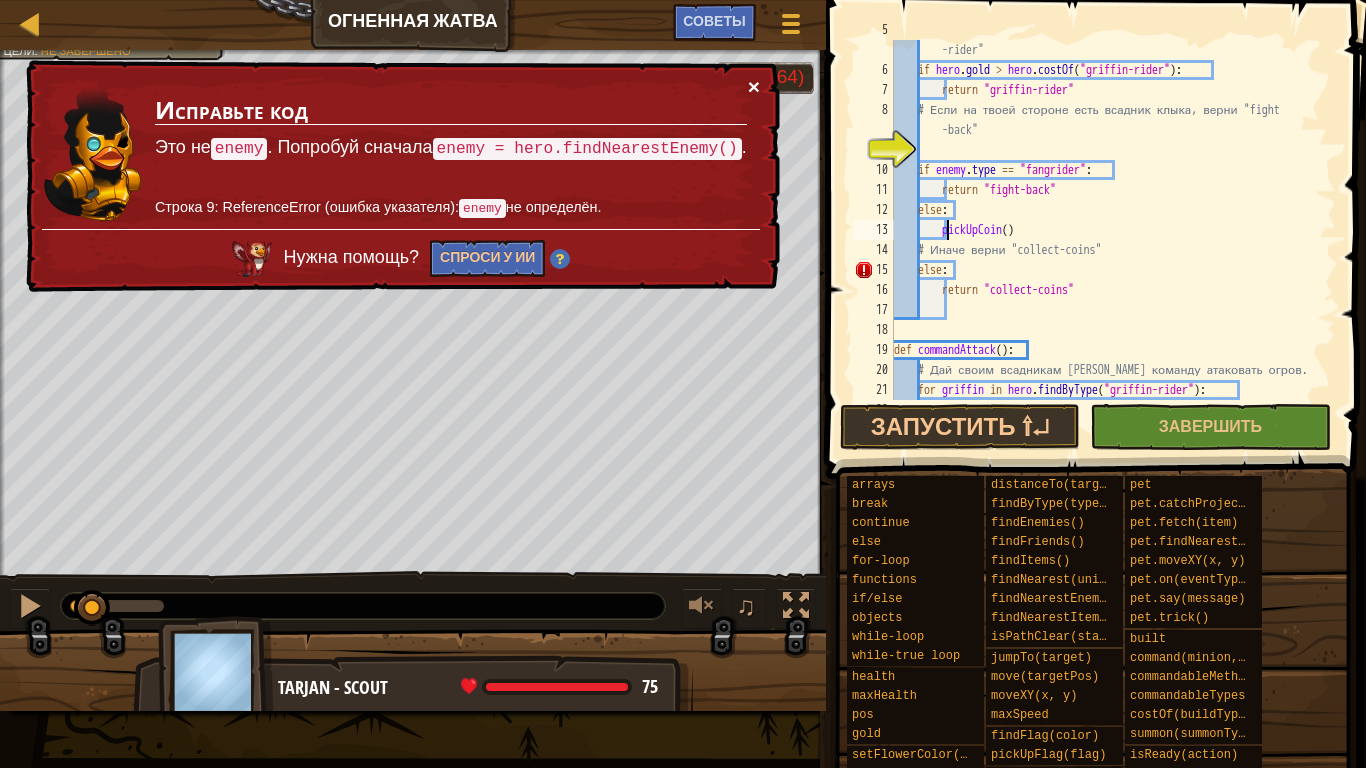 click on "×" at bounding box center (754, 86) 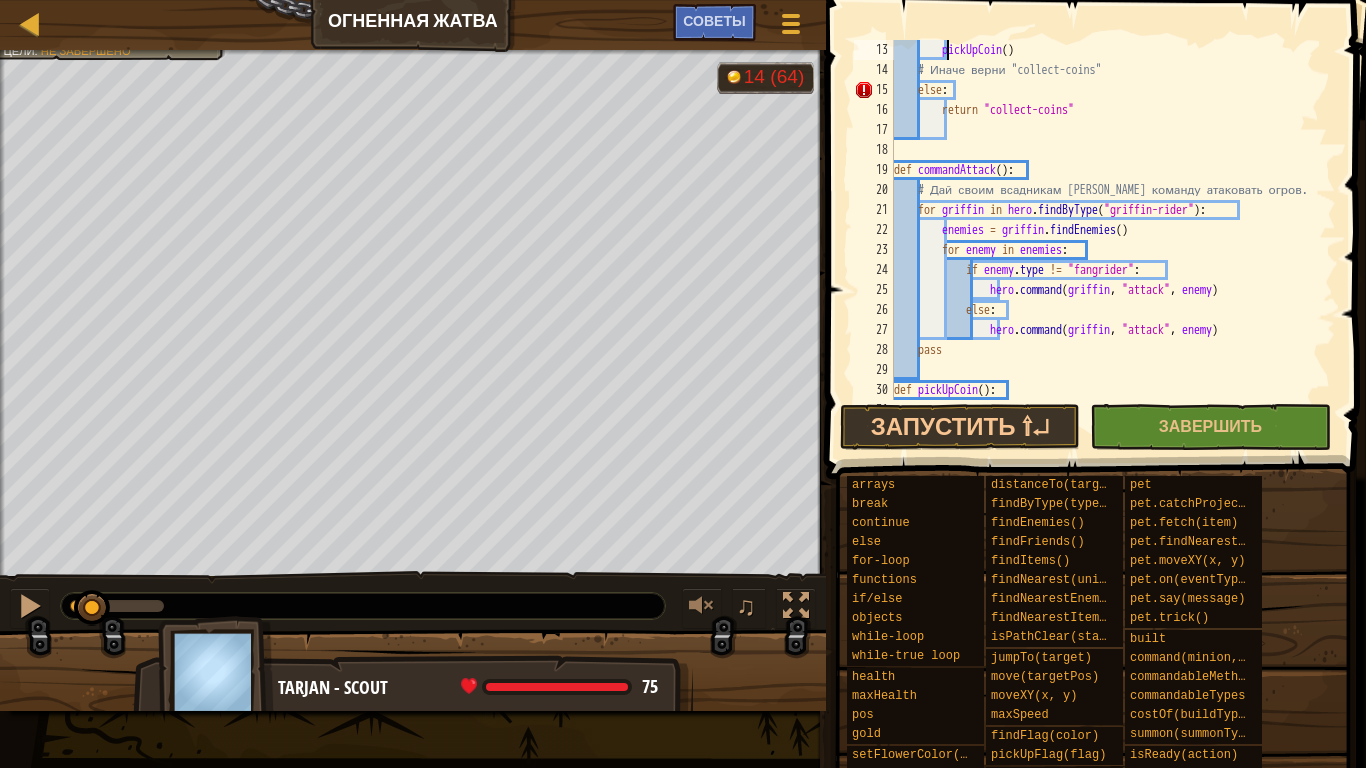 scroll, scrollTop: 120, scrollLeft: 0, axis: vertical 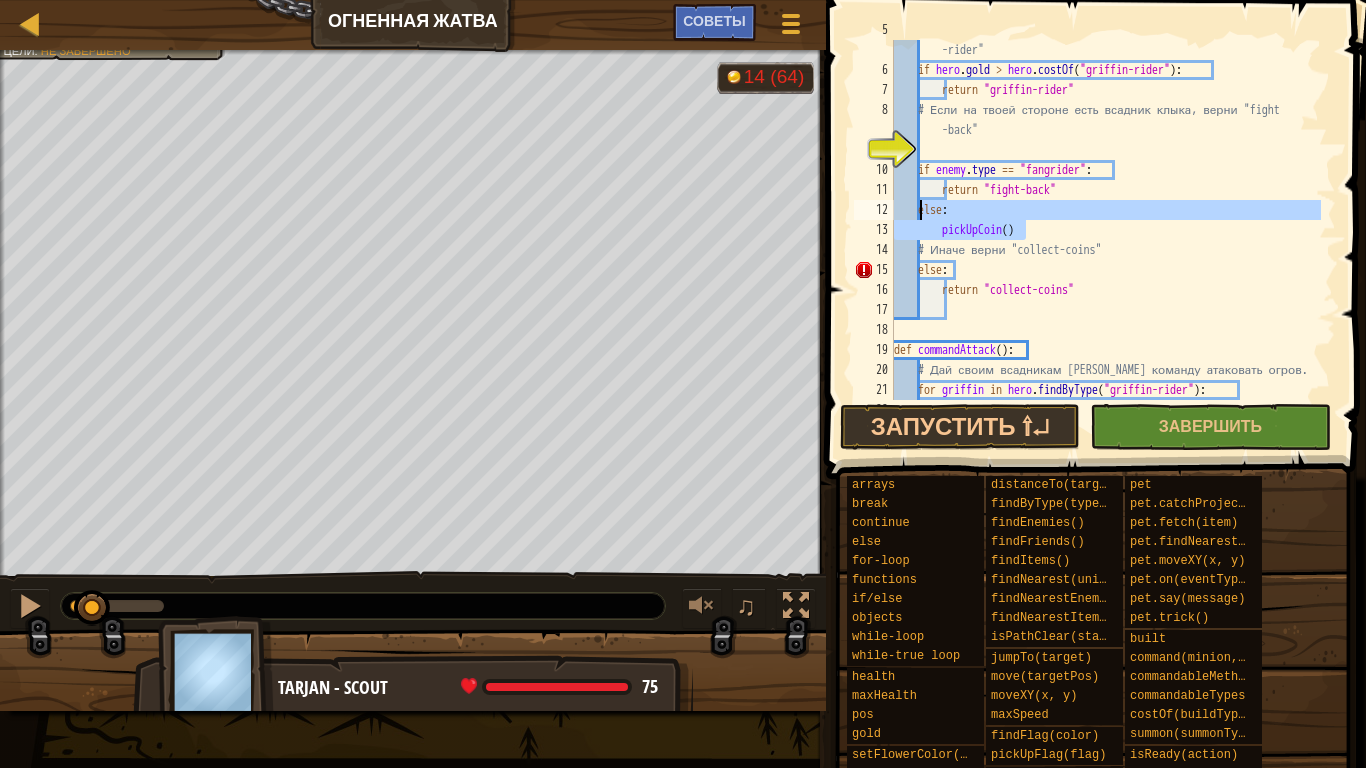 drag, startPoint x: 1036, startPoint y: 227, endPoint x: 919, endPoint y: 214, distance: 117.72001 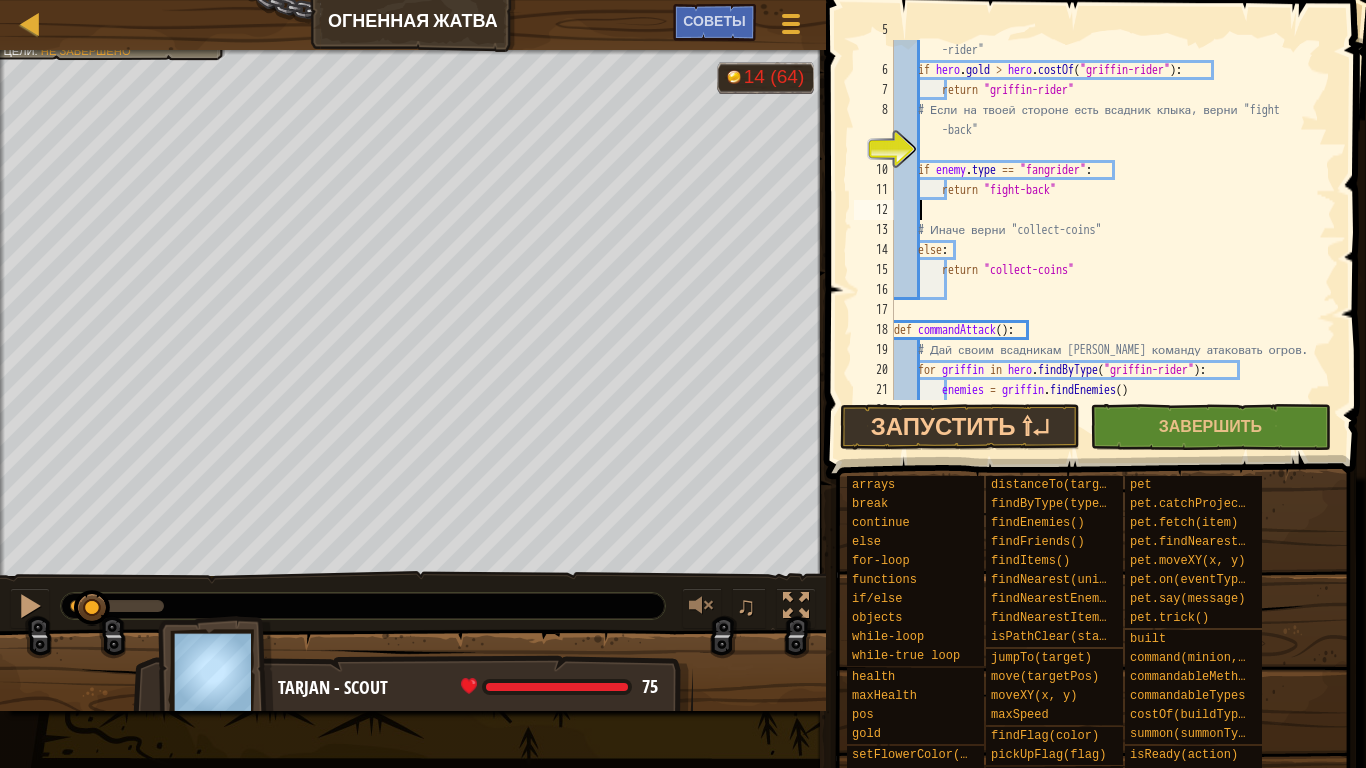 scroll, scrollTop: 9, scrollLeft: 0, axis: vertical 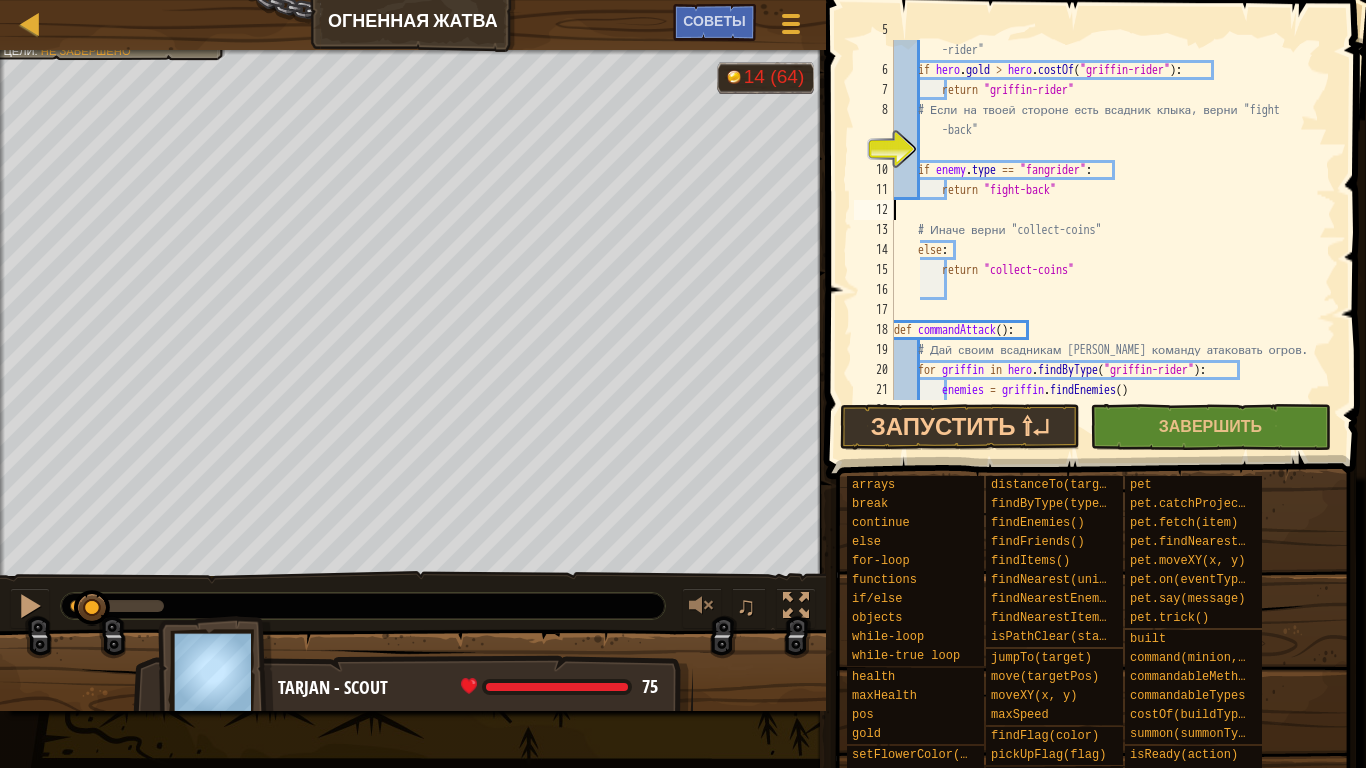type on "return "fight-back"" 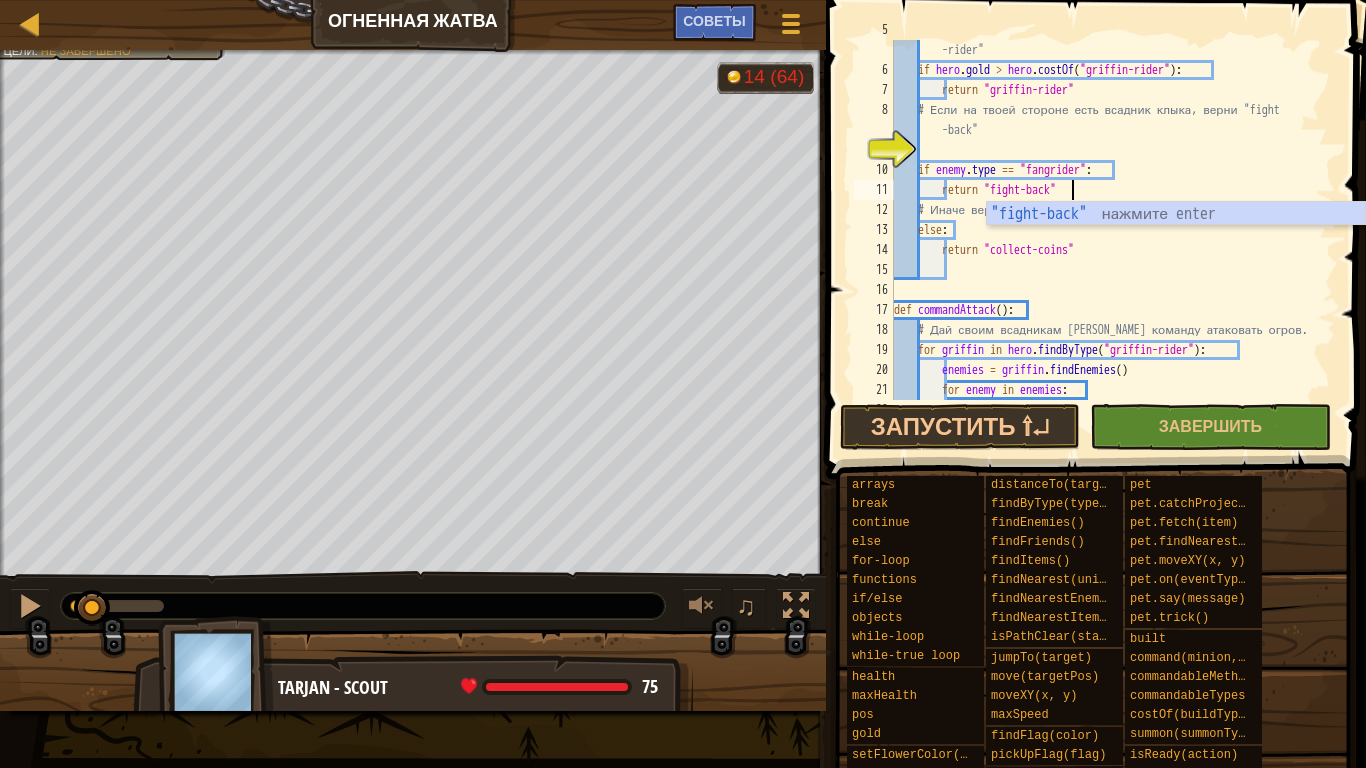 click on "# Если можешь призвать всадника грифонов, верни "griffin          -rider"      if   hero . gold   >   hero . costOf ( "griffin-rider" ) :          return   "griffin-rider"      # Если на твоей стороне есть всадник клыка, верни "fight          -back"           if   enemy . type   ==   "fangrider" :          return   "fight-back"      # Иначе верни "collect-coins"      else :          return   "collect-coins"          def   commandAttack ( ) :      # Дай своим всадникам грифонов команду атаковать огров.      for   griffin   in   hero . findByType ( "griffin-rider" ) :          enemies   =   griffin . findEnemies ( )          for   enemy   in   enemies :              if   enemy . type   !=   "fangrider" :" at bounding box center [1105, 230] 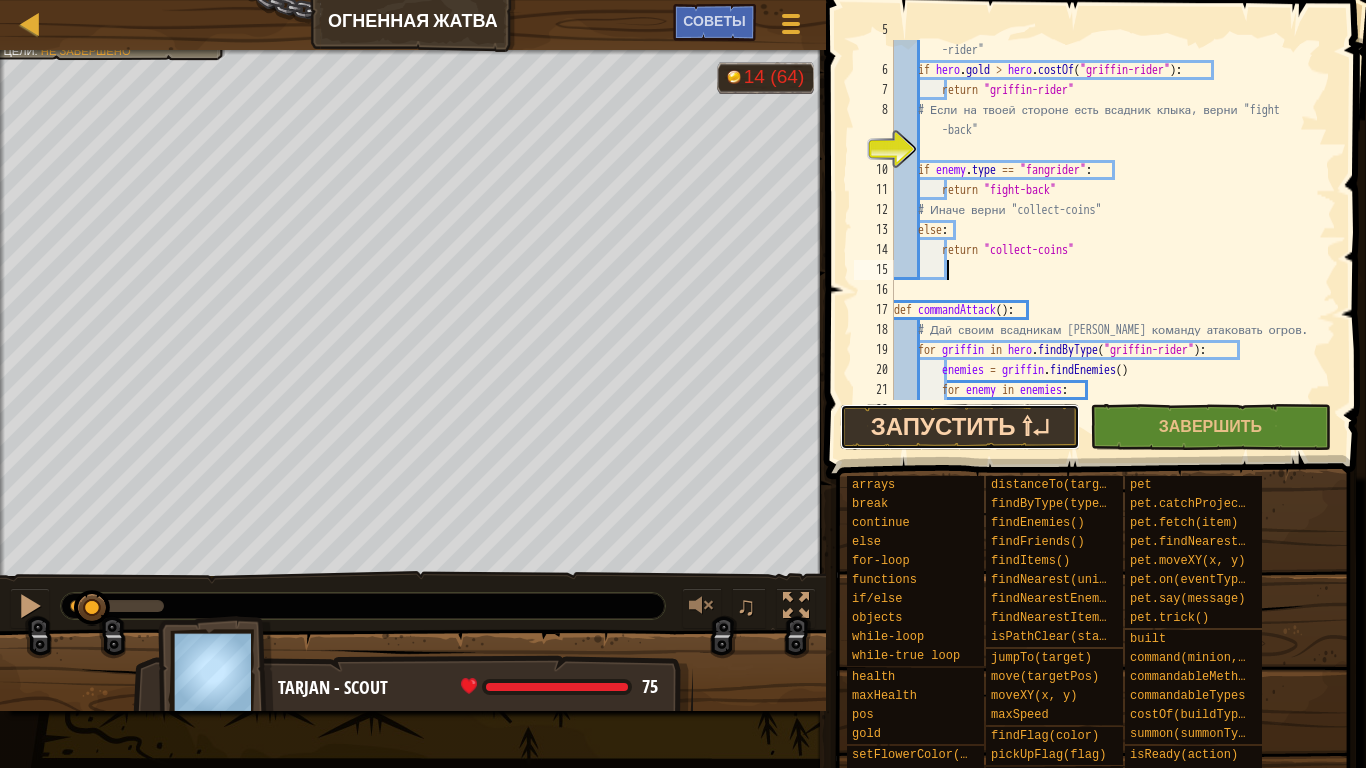 click on "Запустить ⇧↵" at bounding box center (960, 427) 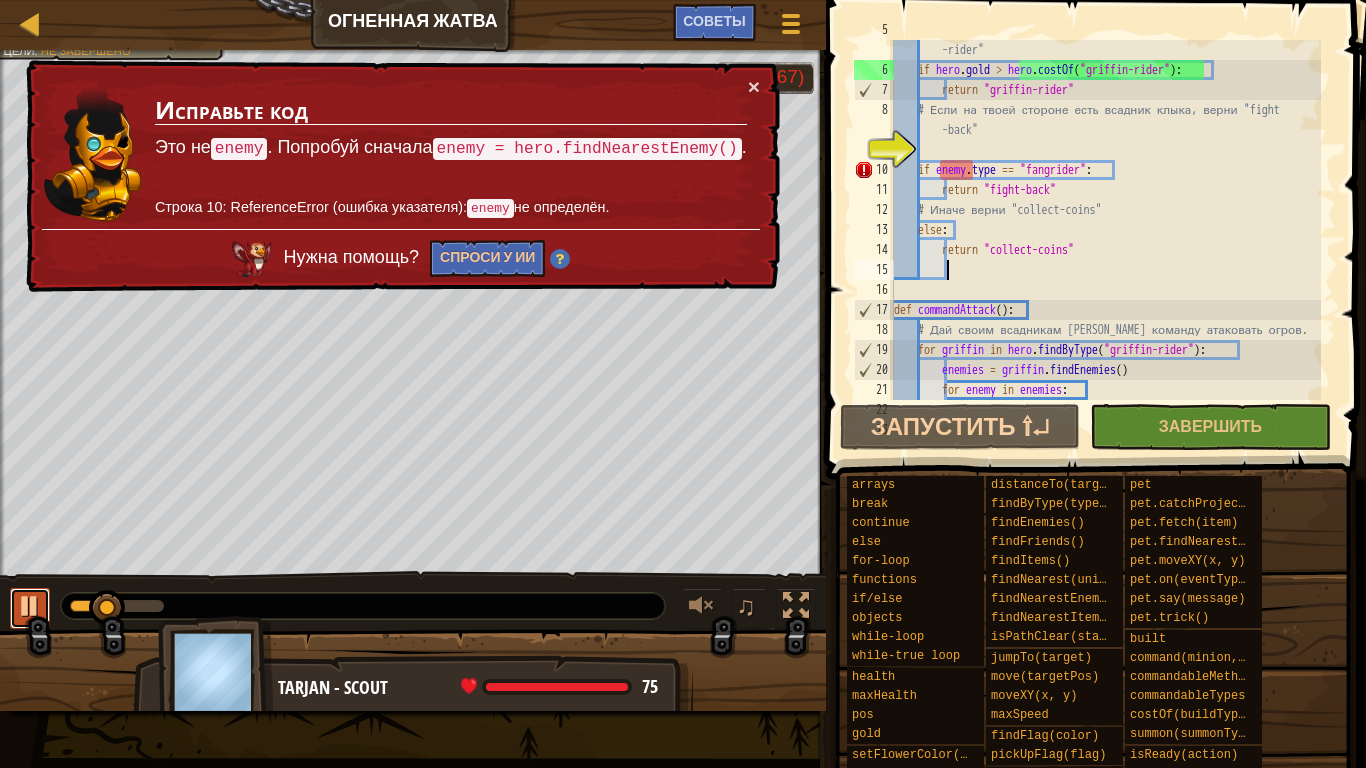 click at bounding box center (30, 606) 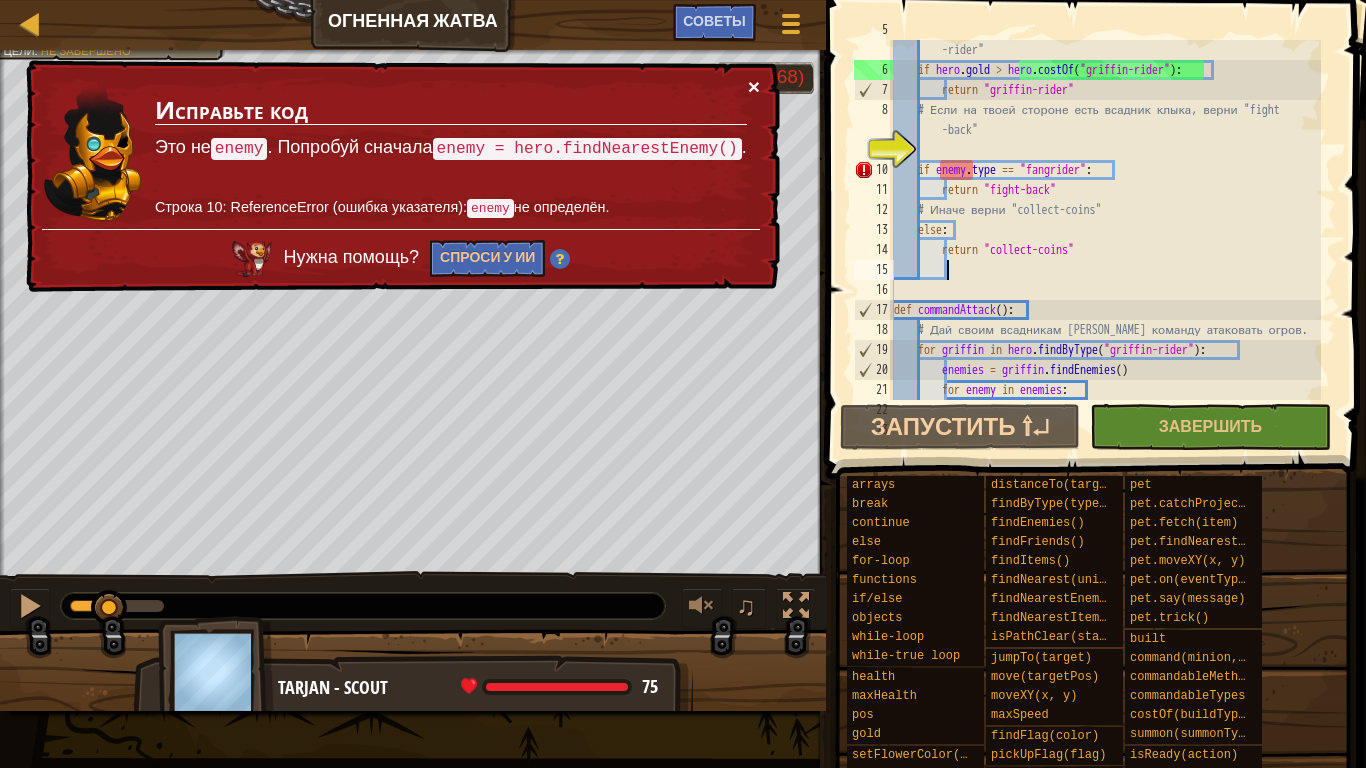 click on "×" at bounding box center (754, 86) 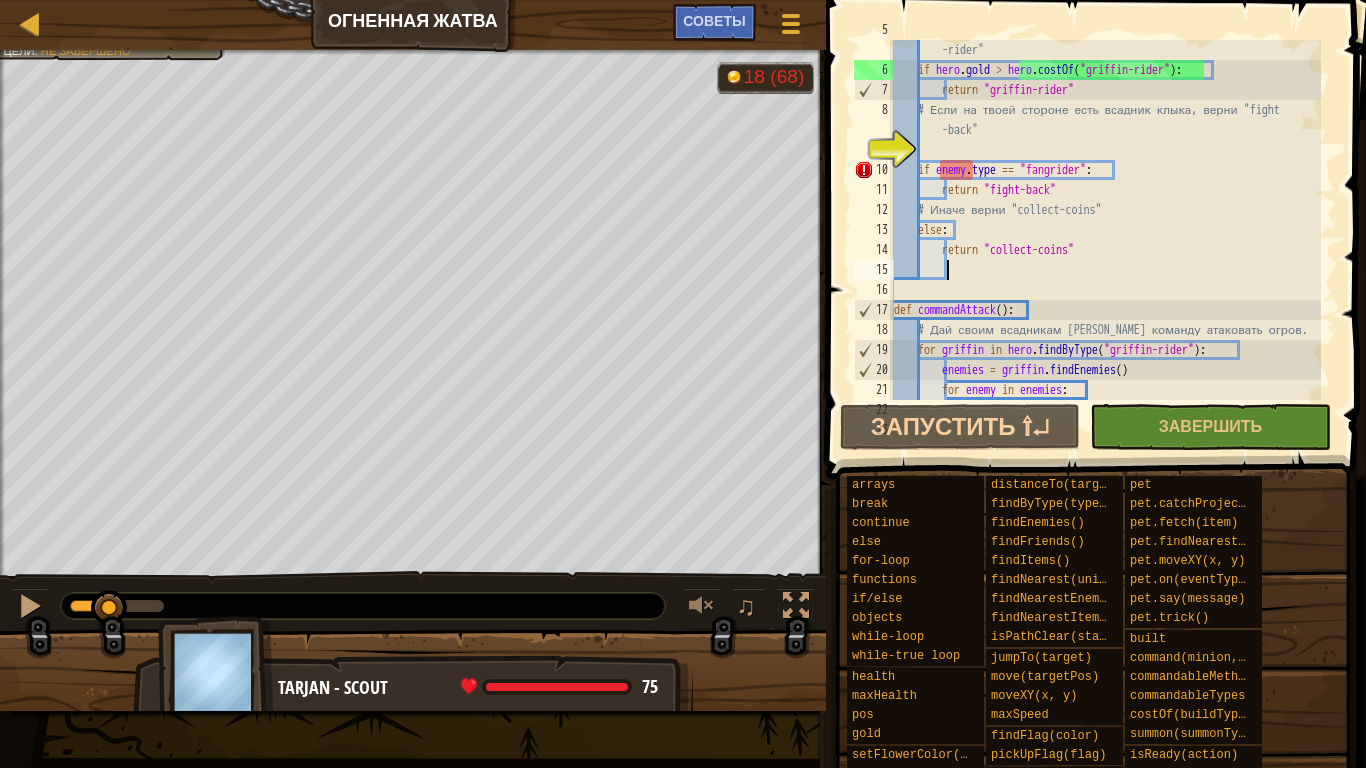 click on "# Если можешь призвать всадника грифонов, верни "griffin          -rider"      if   hero . gold   >   hero . costOf ( "griffin-rider" ) :          return   "griffin-rider"      # Если на твоей стороне есть всадник клыка, верни "fight          -back"           if   enemy . type   ==   "fangrider" :          return   "fight-back"      # Иначе верни "collect-coins"      else :          return   "collect-coins"          def   commandAttack ( ) :      # Дай своим всадникам грифонов команду атаковать огров.      for   griffin   in   hero . findByType ( "griffin-rider" ) :          enemies   =   griffin . findEnemies ( )          for   enemy   in   enemies :              if   enemy . type   !=   "fangrider" :" at bounding box center (1105, 230) 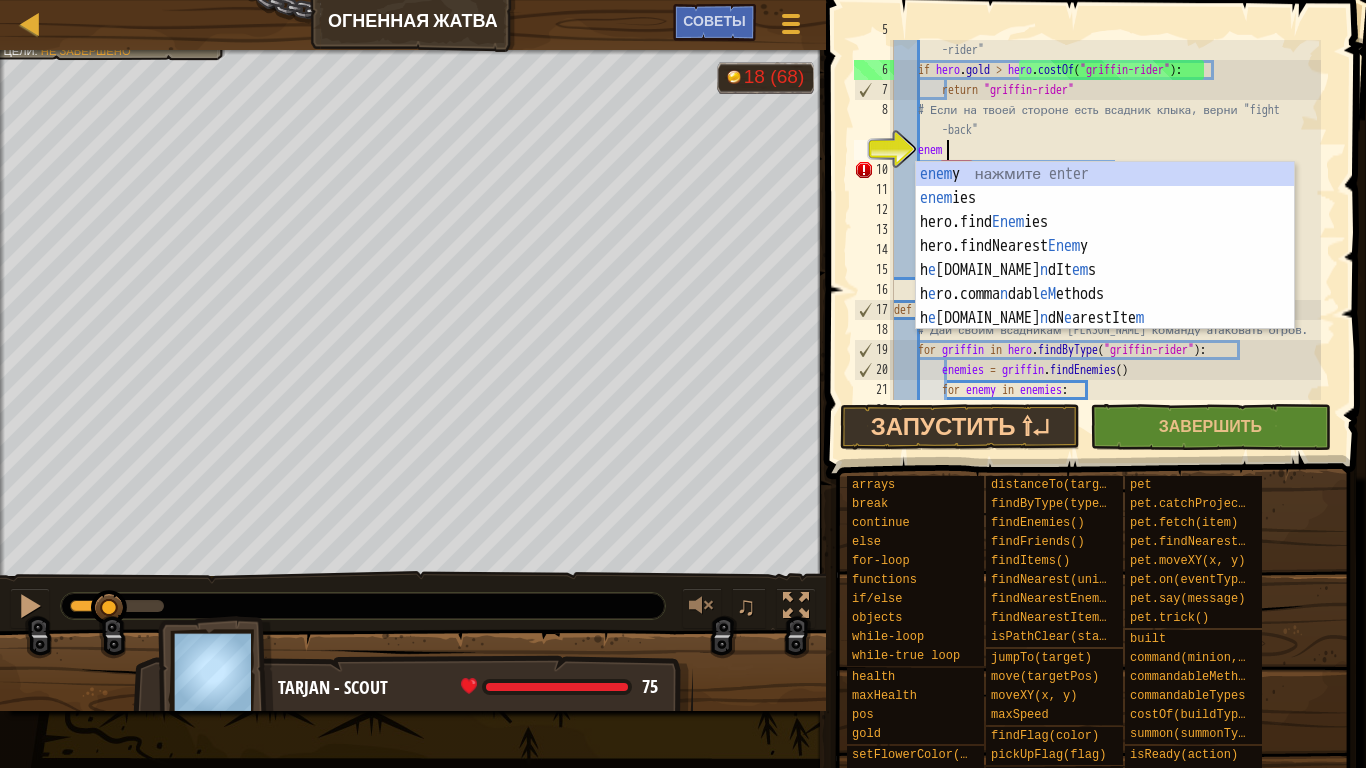 scroll, scrollTop: 9, scrollLeft: 3, axis: both 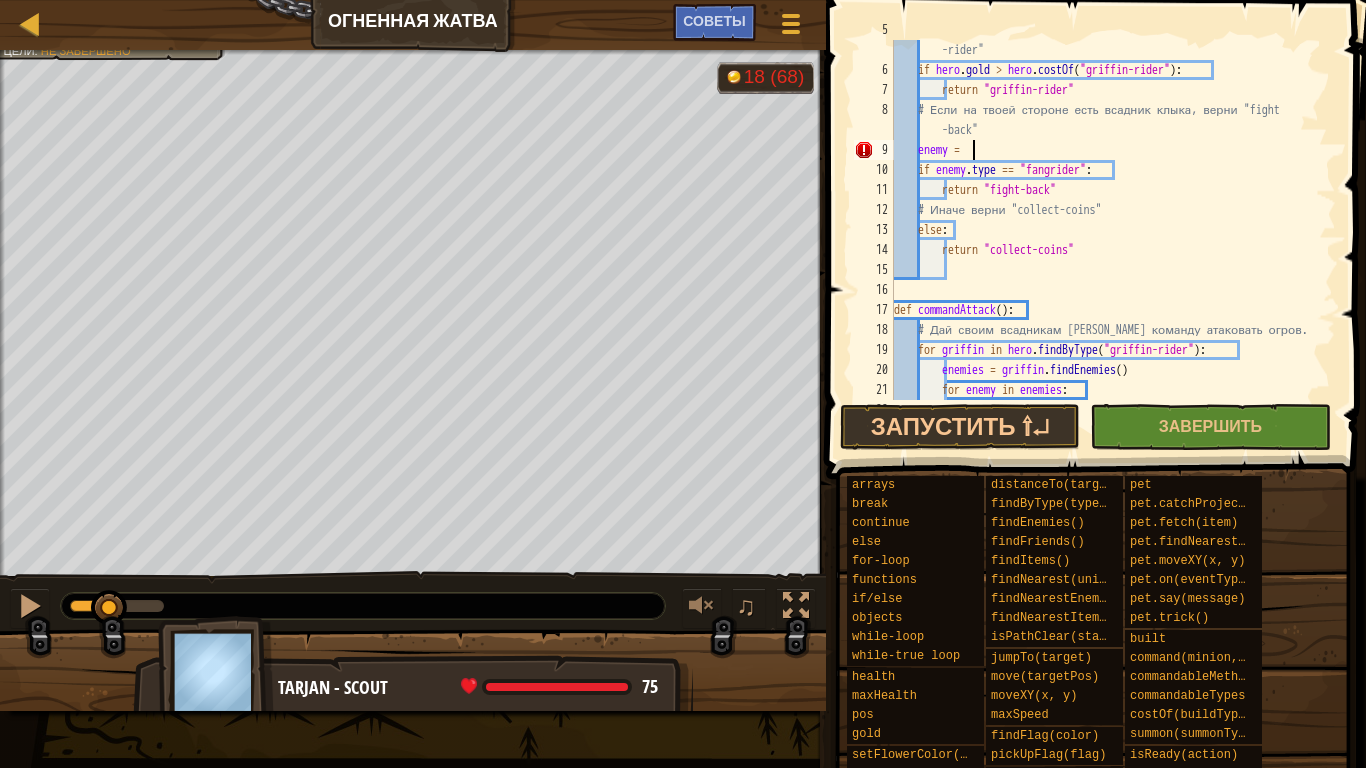 type on "enemy = h" 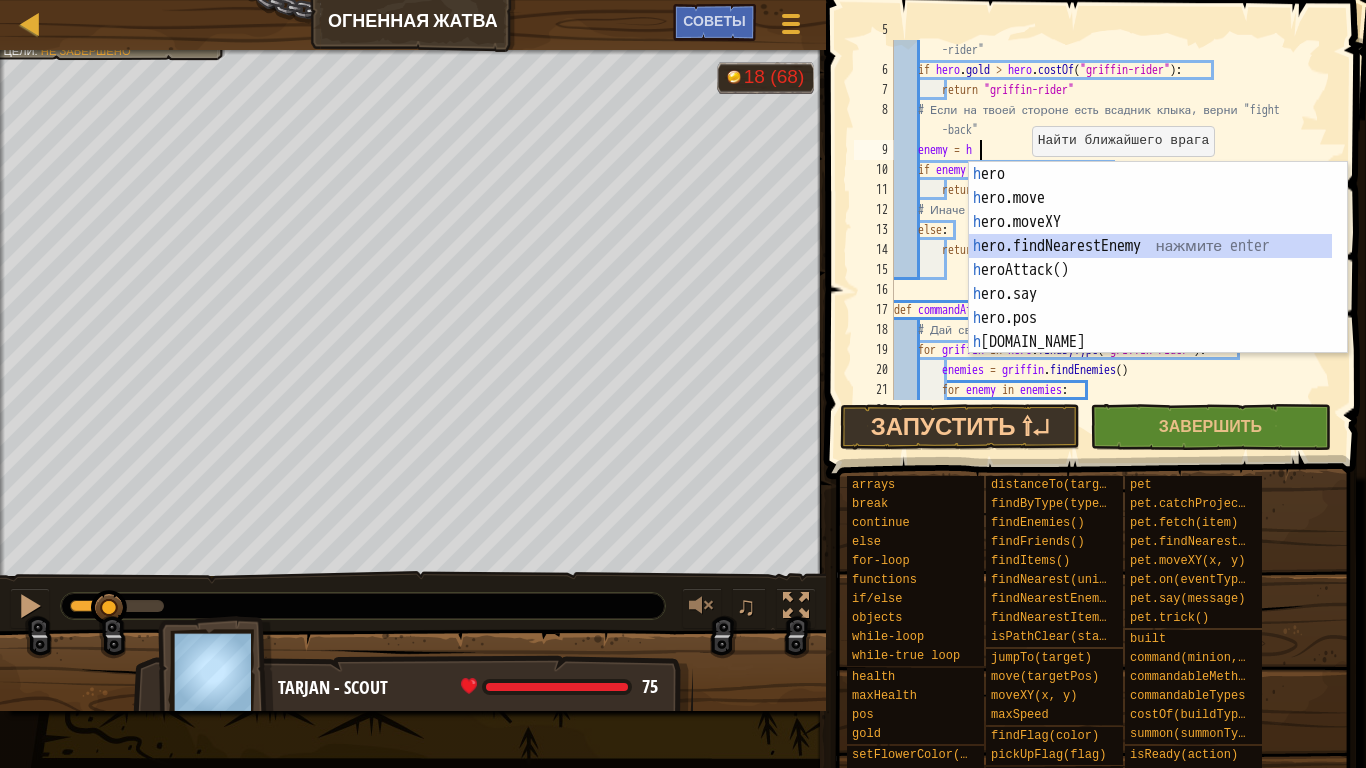 click on "h ero нажмите enter h ero.move нажмите enter h ero.moveXY нажмите enter h ero.findNearestEnemy нажмите enter h eroAttack() нажмите enter h ero.say нажмите enter h ero.pos нажмите enter h ero.gold нажмите enter h ero.time нажмите enter" at bounding box center (1158, 282) 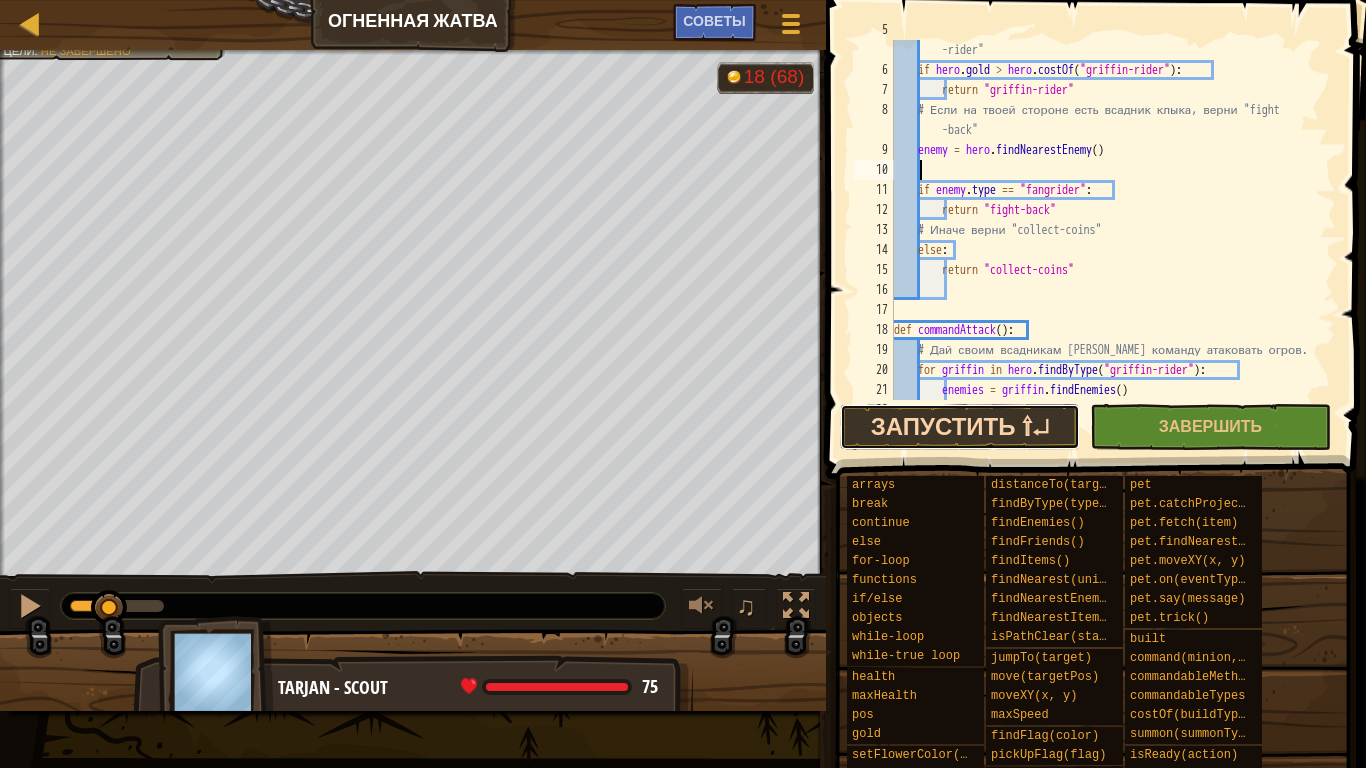click on "Запустить ⇧↵" at bounding box center [960, 427] 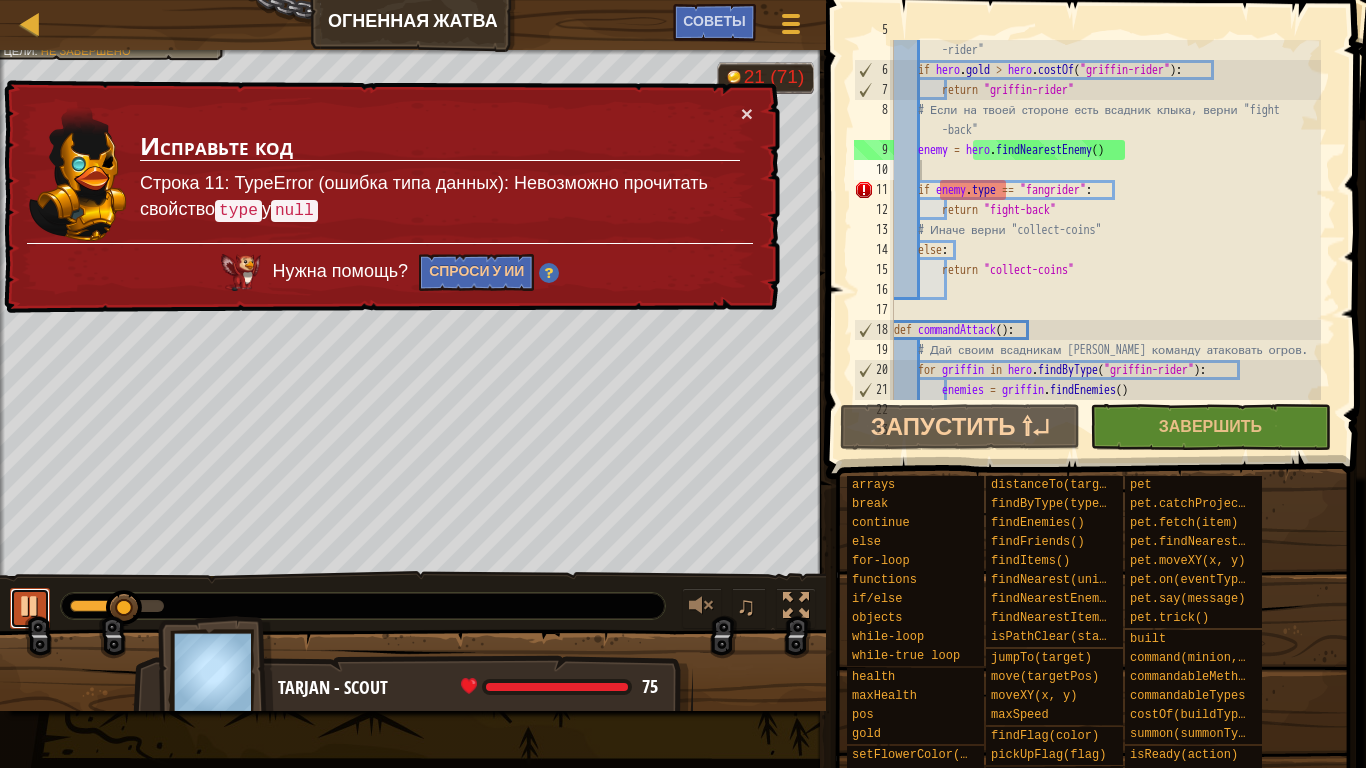 click at bounding box center (30, 606) 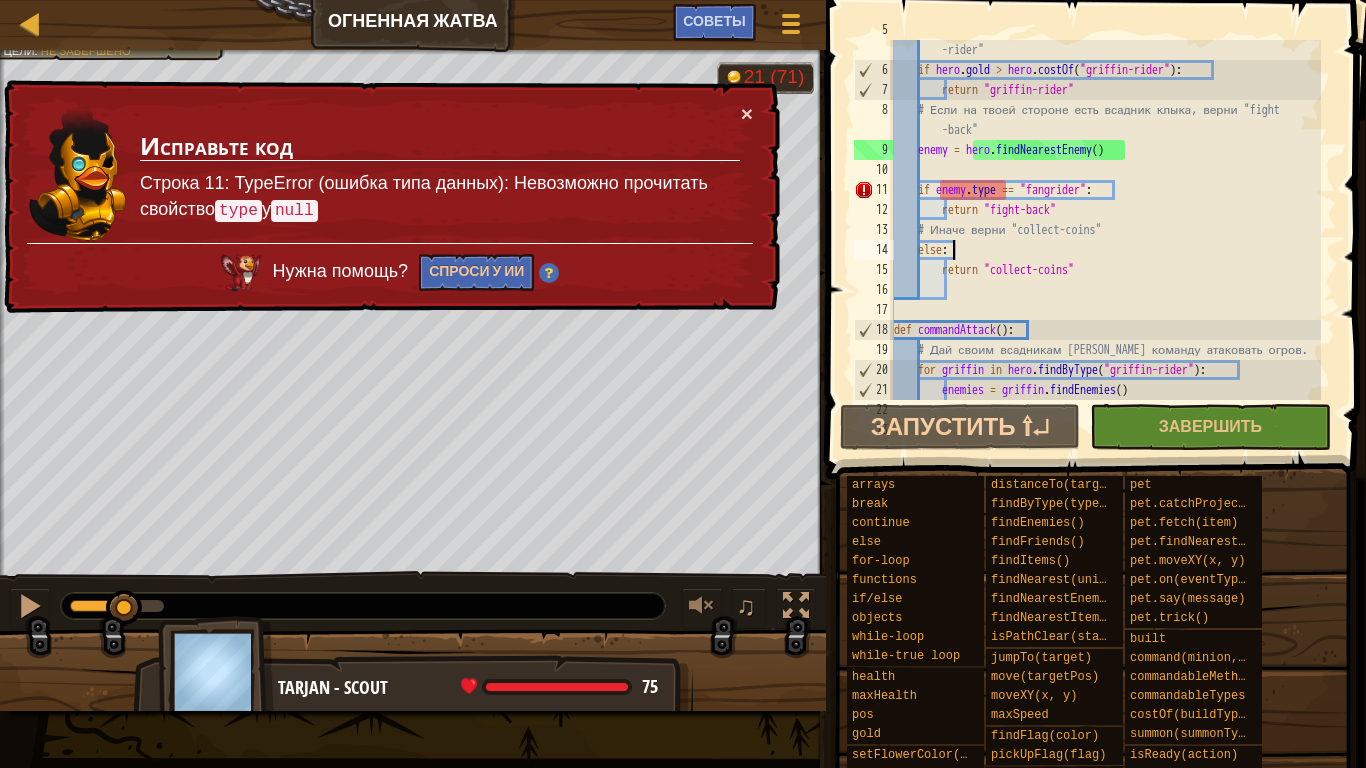 click on "# Если можешь призвать всадника грифонов, верни "griffin          -rider"      if   hero . gold   >   hero . costOf ( "griffin-rider" ) :          return   "griffin-rider"      # Если на твоей стороне есть всадник клыка, верни "fight          -back"      enemy   =   hero . findNearestEnemy ( )           if   enemy . type   ==   "fangrider" :          return   "fight-back"      # Иначе верни "collect-coins"      else :          return   "collect-coins"          def   commandAttack ( ) :      # Дай своим всадникам грифонов команду атаковать огров.      for   griffin   in   hero . findByType ( "griffin-rider" ) :          enemies   =   griffin . findEnemies ( )          for   enemy   in   enemies :" at bounding box center [1105, 230] 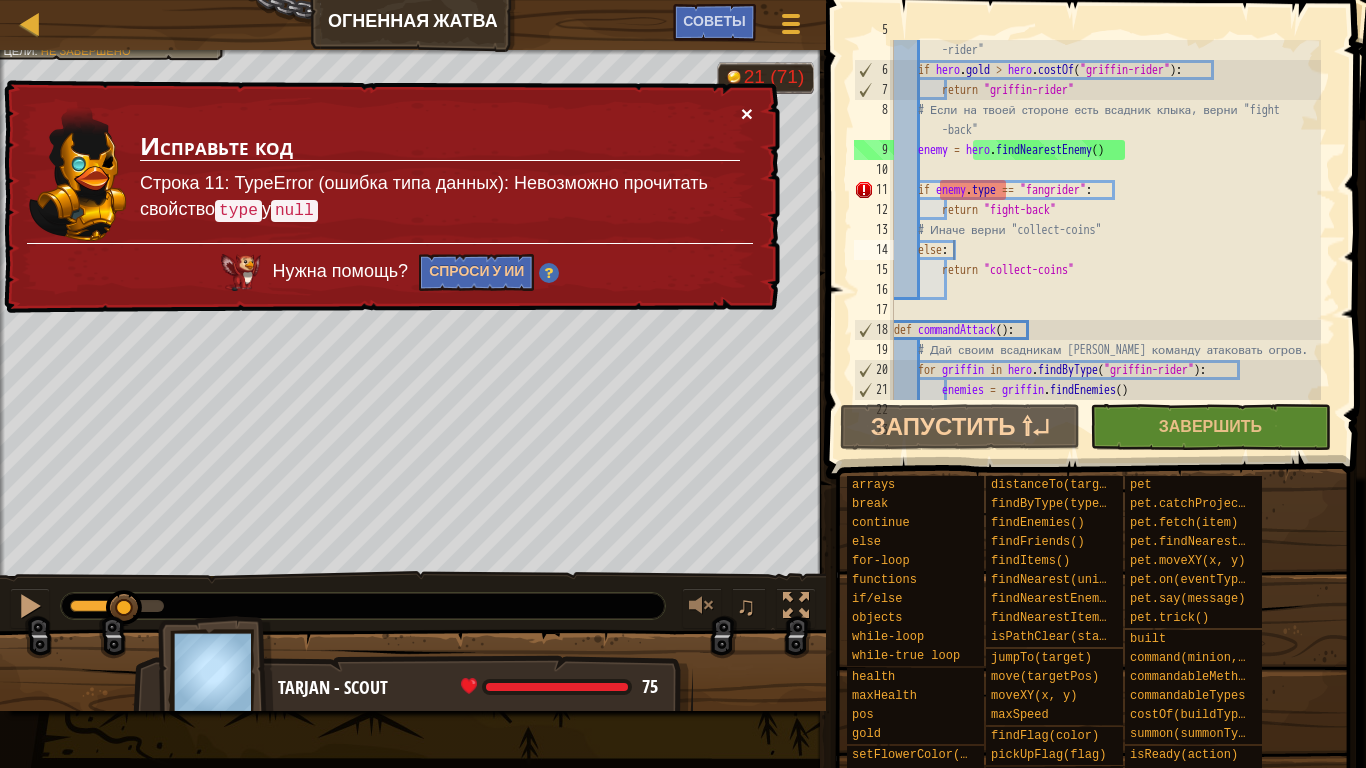 click on "×" at bounding box center (747, 113) 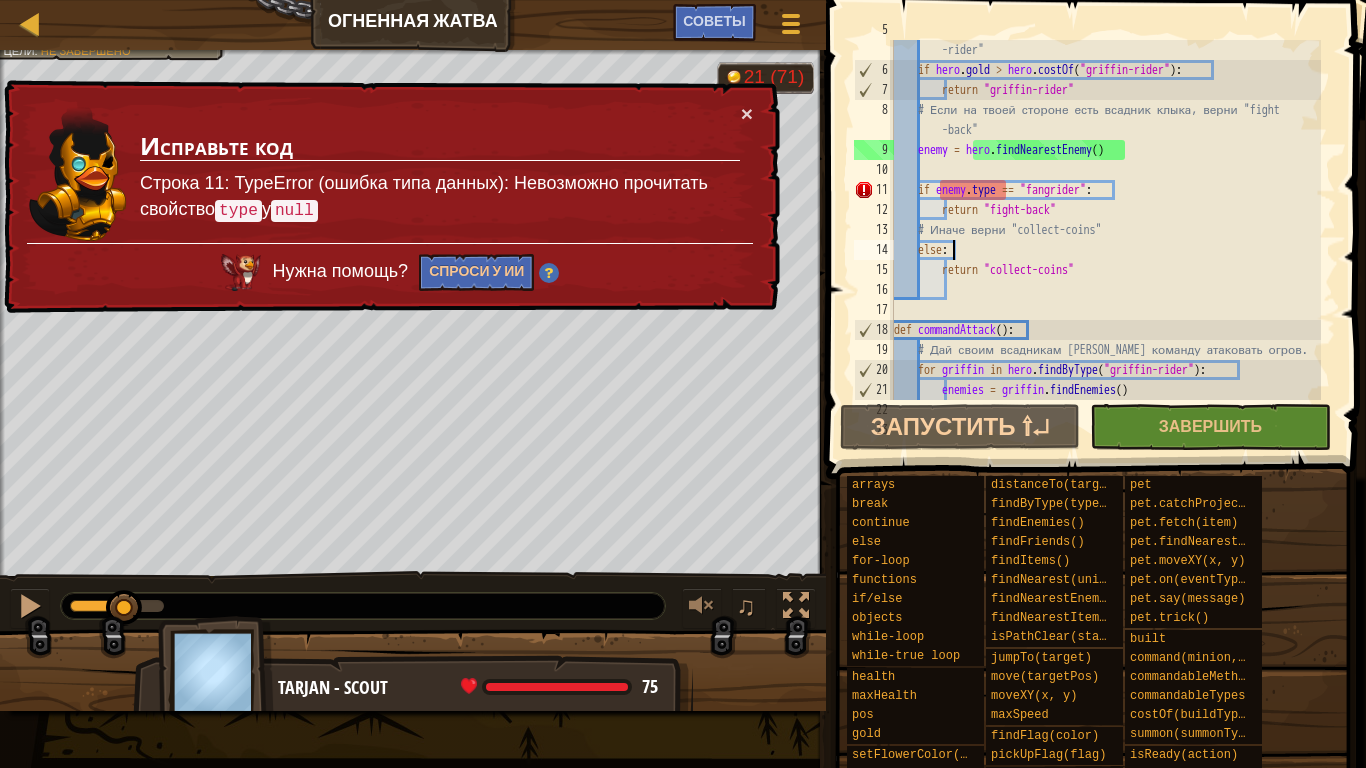 click on "# Если можешь призвать всадника грифонов, верни "griffin          -rider"      if   hero . gold   >   hero . costOf ( "griffin-rider" ) :          return   "griffin-rider"      # Если на твоей стороне есть всадник клыка, верни "fight          -back"      enemy   =   hero . findNearestEnemy ( )           if   enemy . type   ==   "fangrider" :          return   "fight-back"      # Иначе верни "collect-coins"      else :          return   "collect-coins"          def   commandAttack ( ) :      # Дай своим всадникам грифонов команду атаковать огров.      for   griffin   in   hero . findByType ( "griffin-rider" ) :          enemies   =   griffin . findEnemies ( )          for   enemy   in   enemies :" at bounding box center [1105, 230] 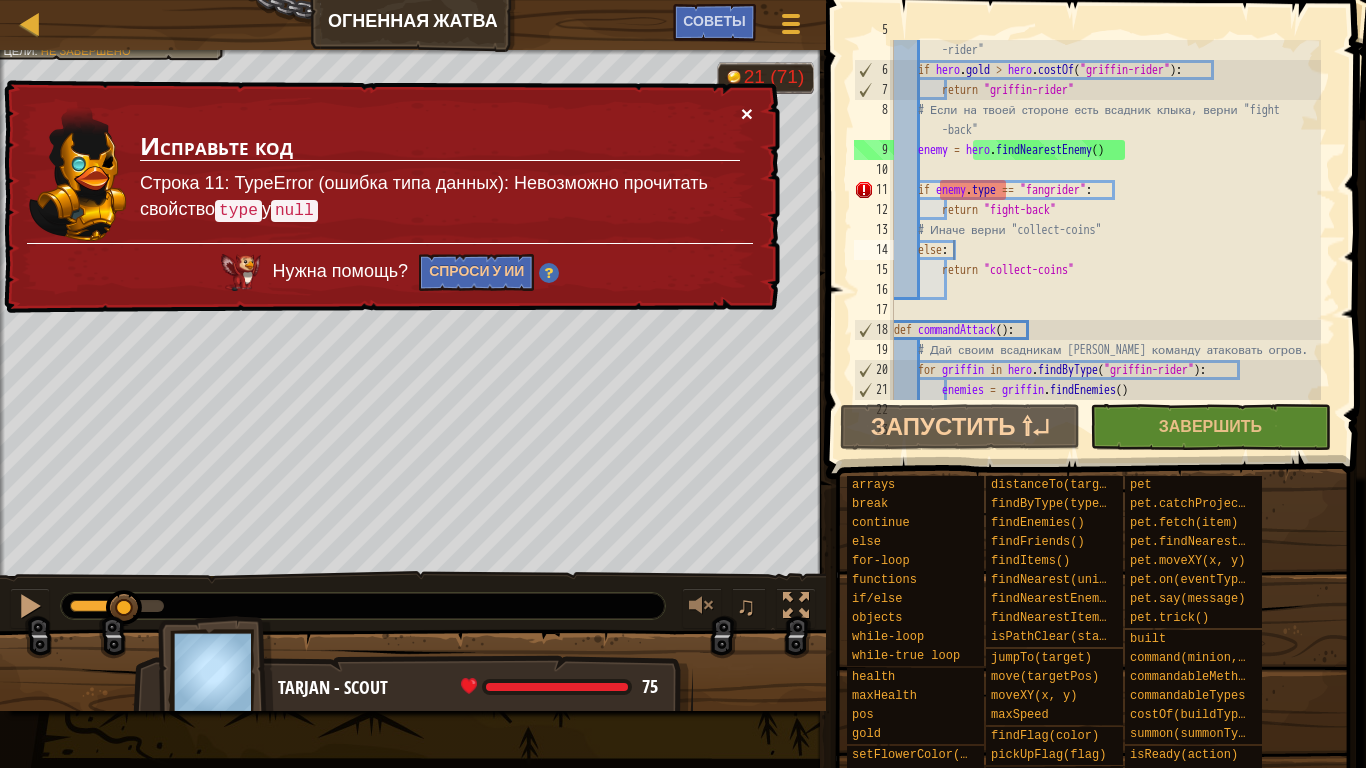 click on "×" at bounding box center (747, 113) 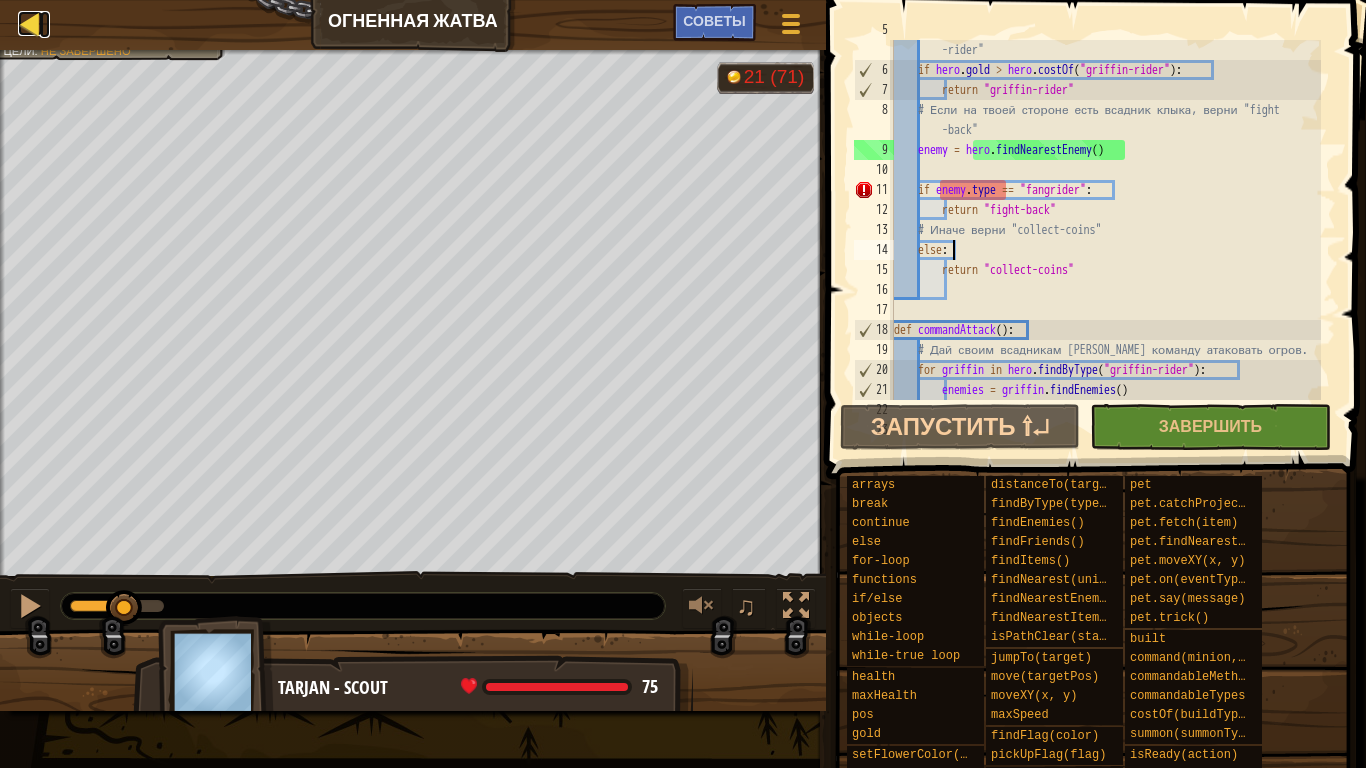 click at bounding box center [30, 23] 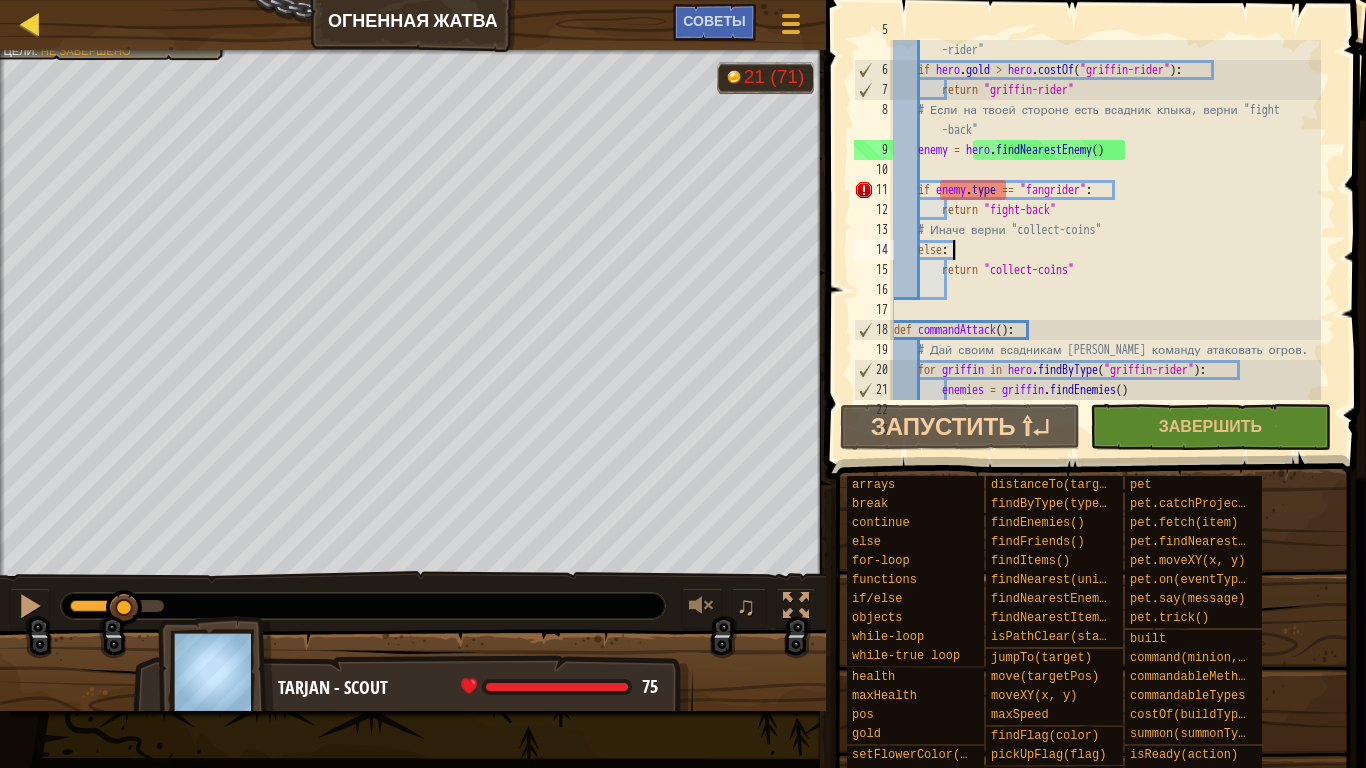 select on "ru" 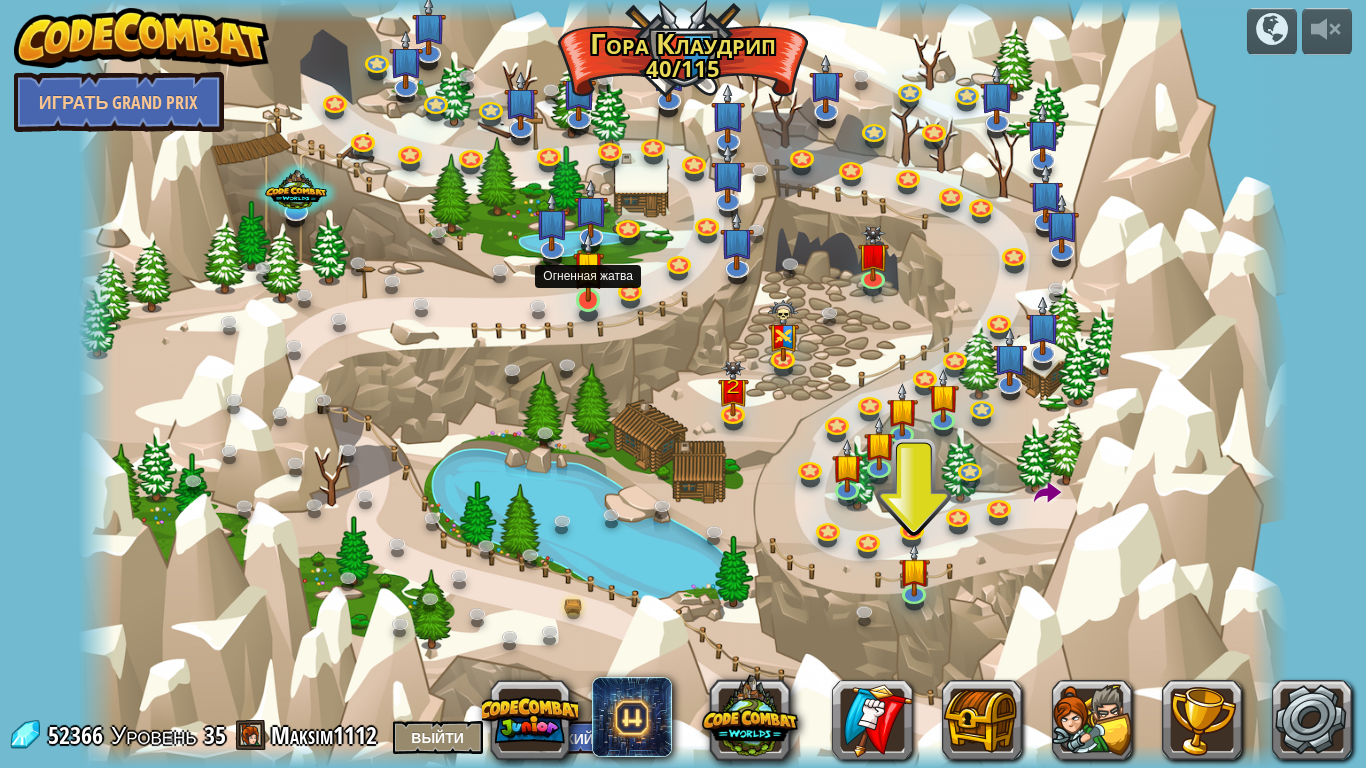 click at bounding box center (588, 266) 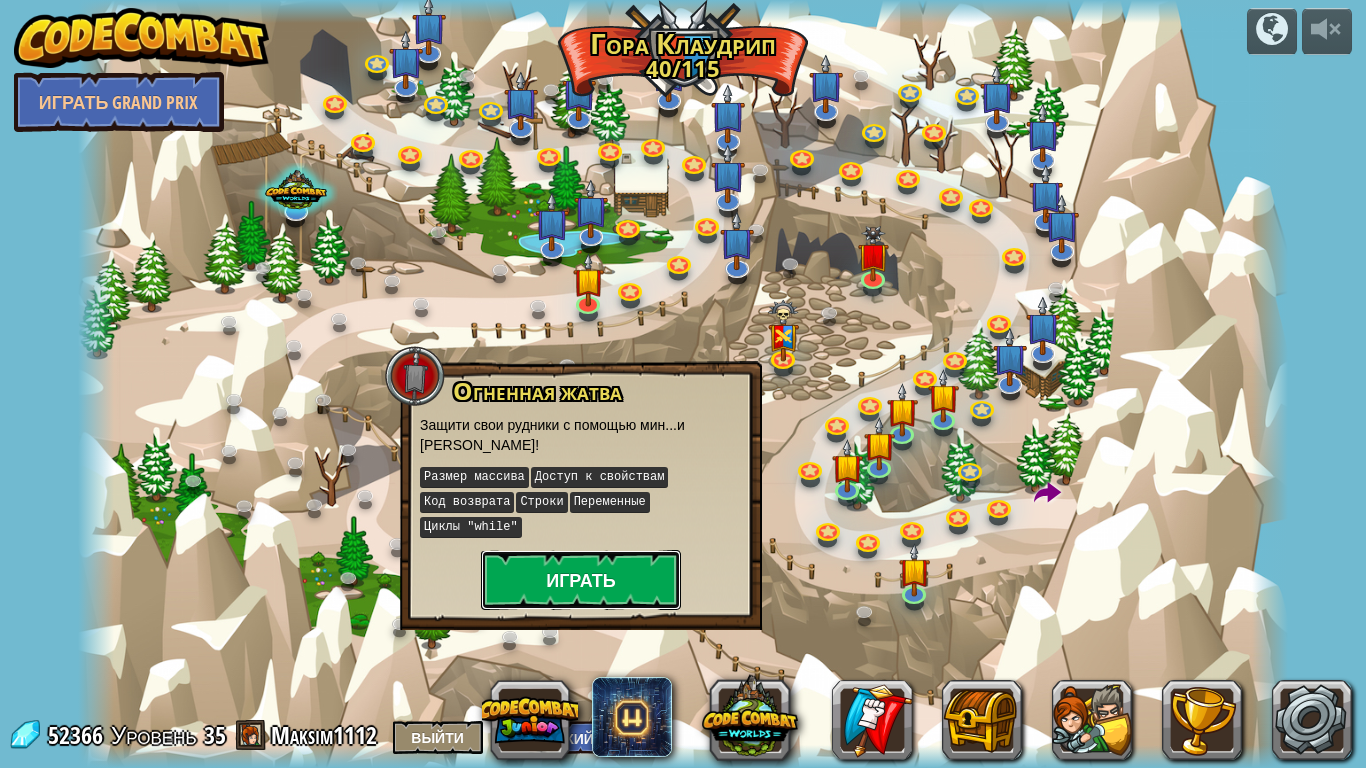 click on "Играть" at bounding box center [581, 580] 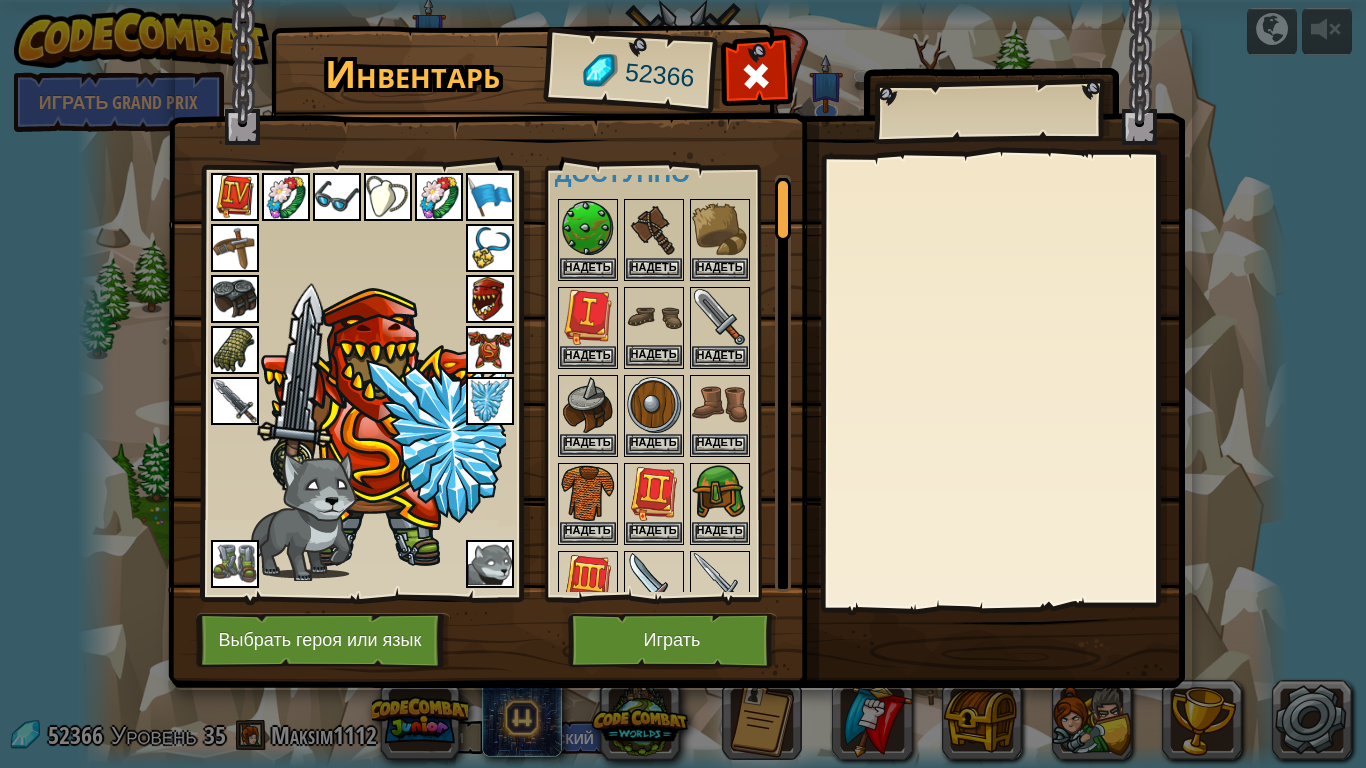 scroll, scrollTop: 0, scrollLeft: 0, axis: both 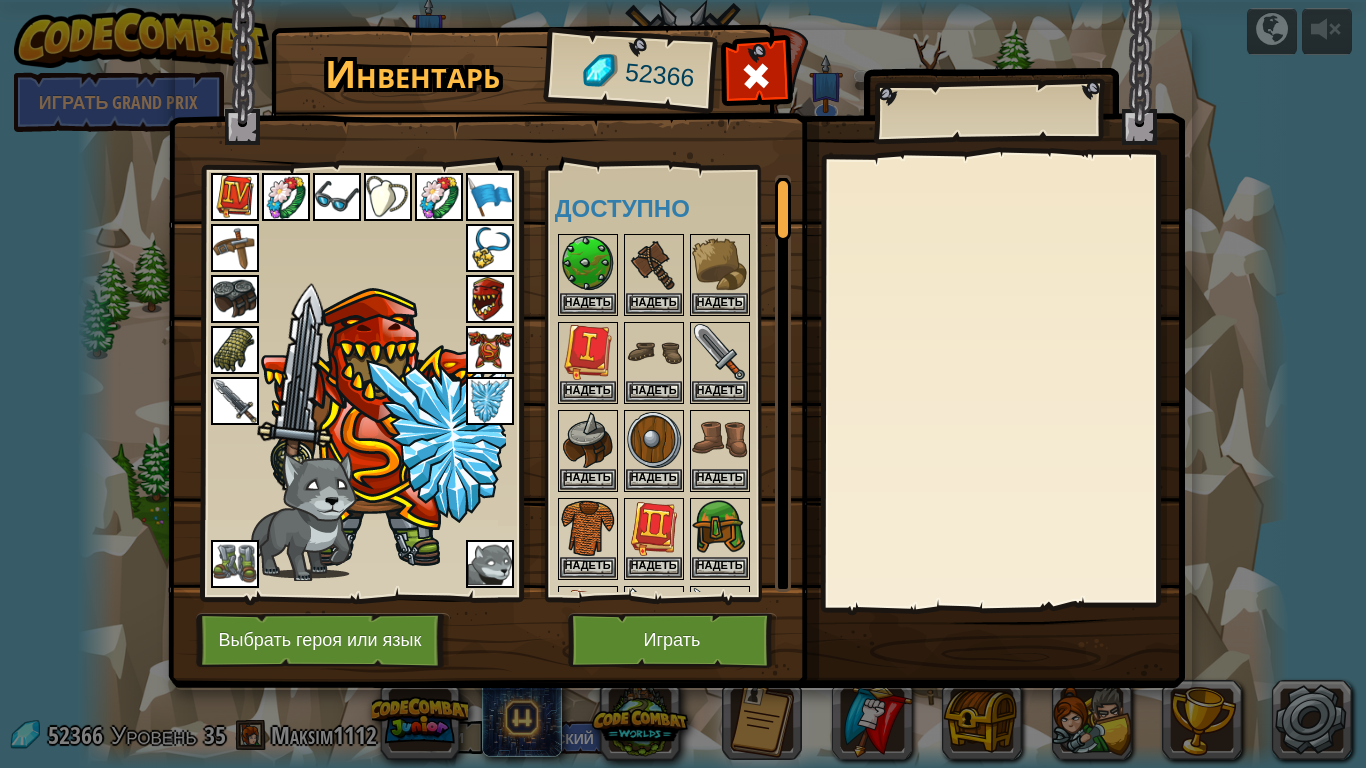 click at bounding box center [361, 378] 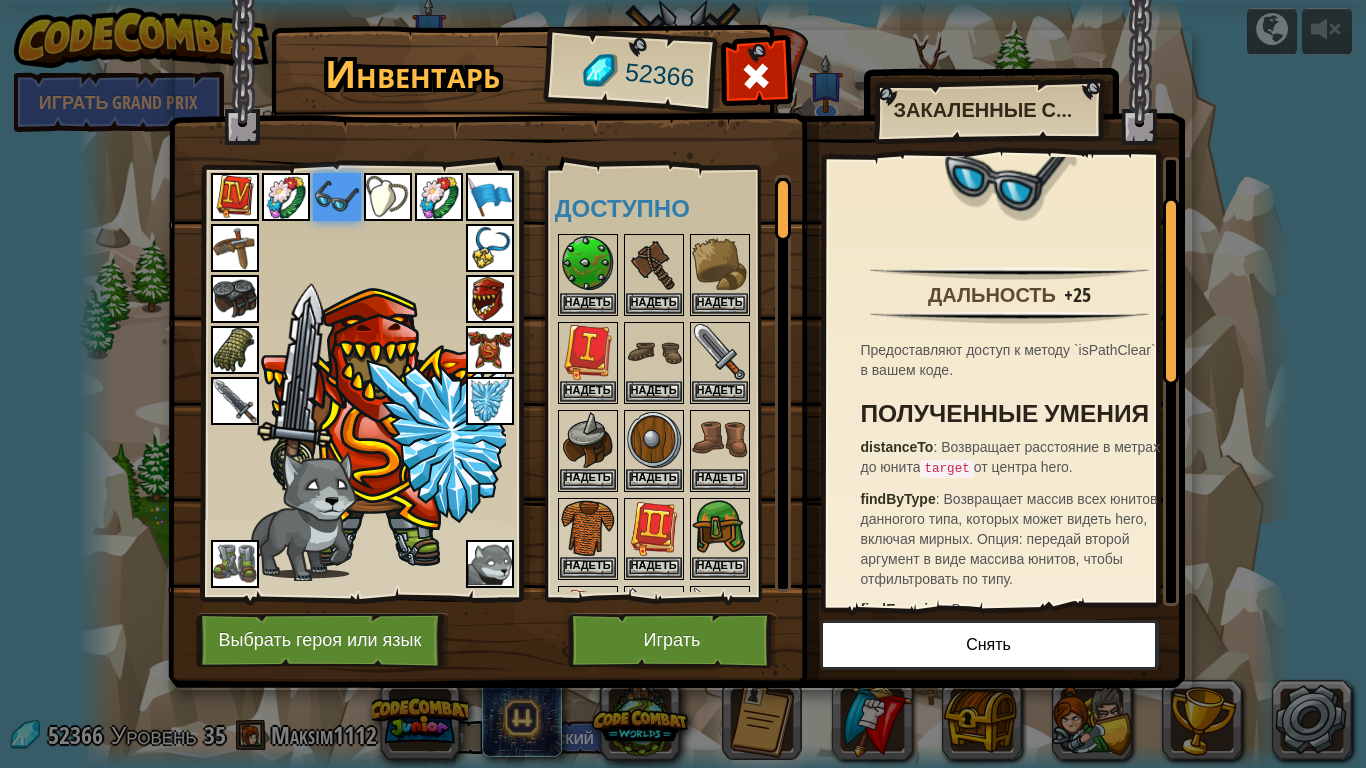 scroll, scrollTop: 100, scrollLeft: 0, axis: vertical 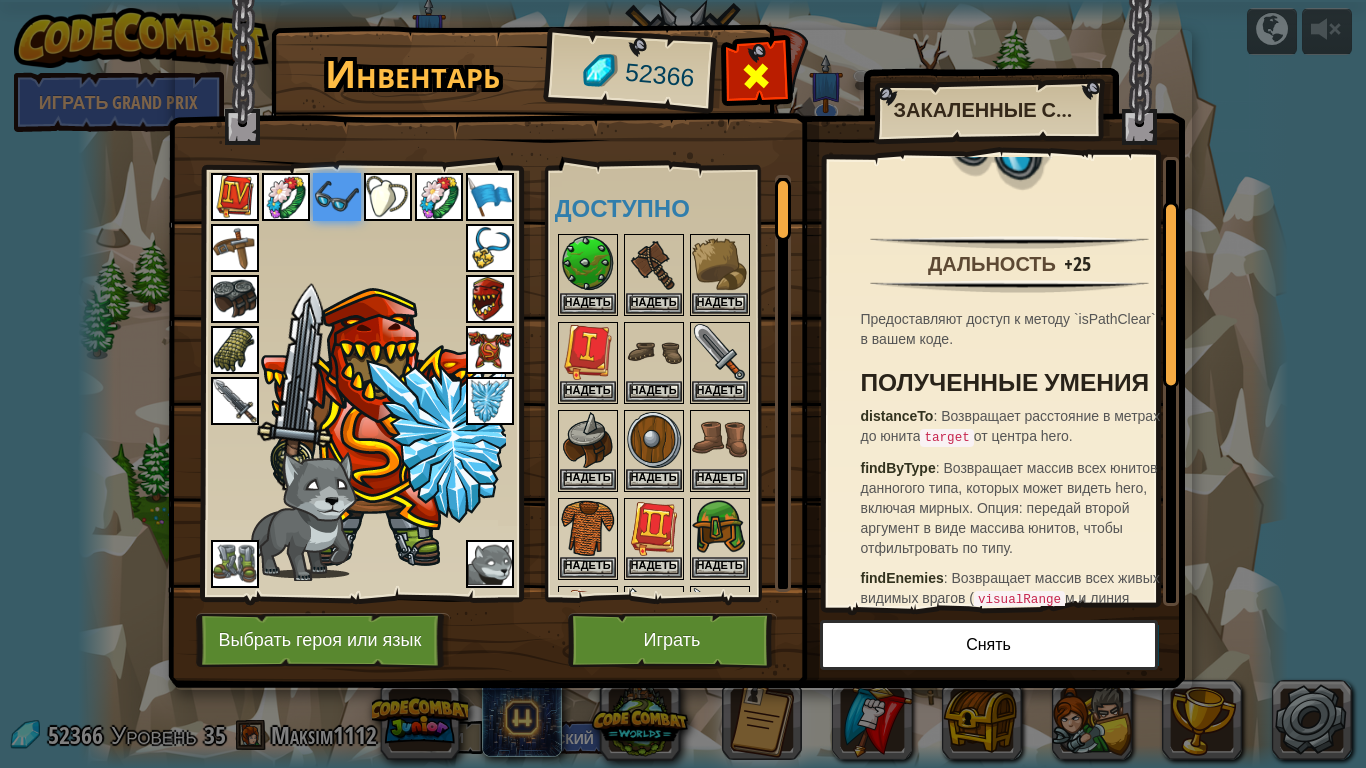 click at bounding box center (756, 76) 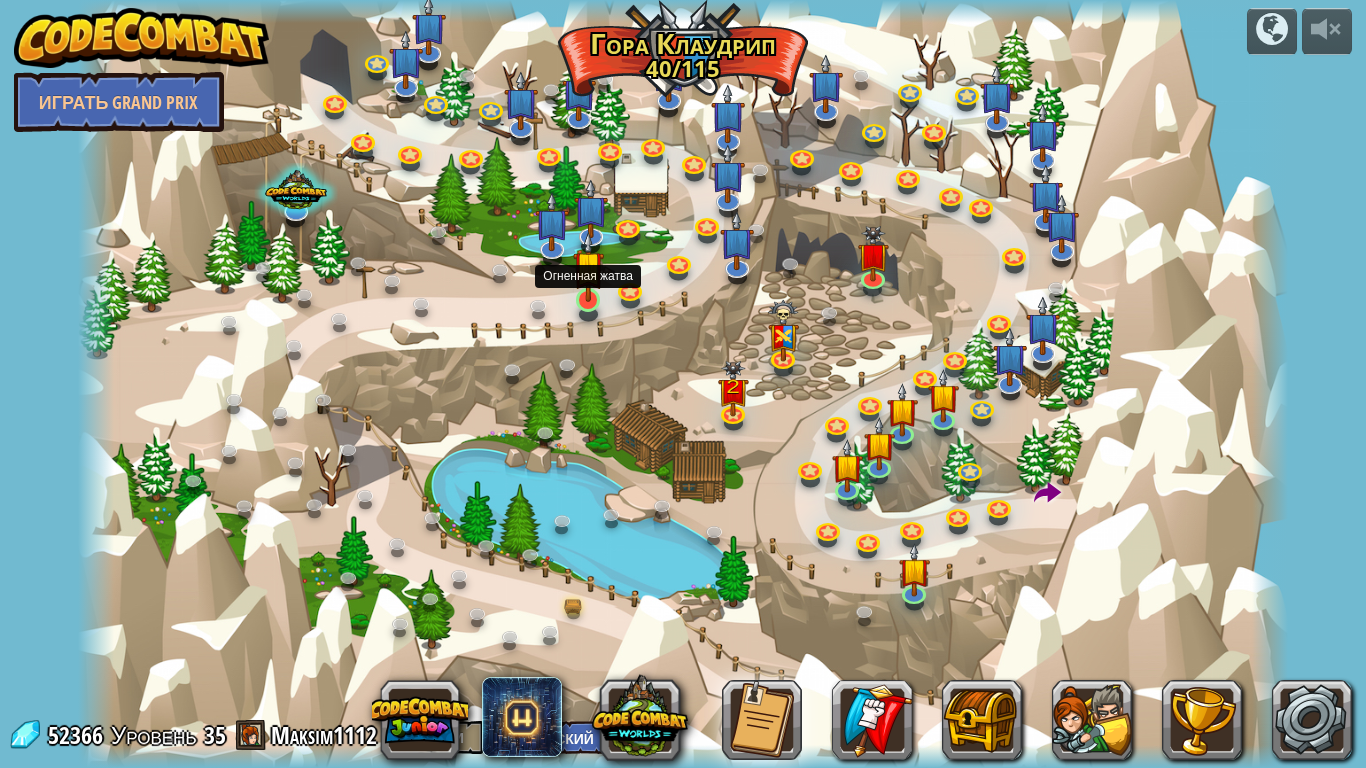 click at bounding box center (588, 266) 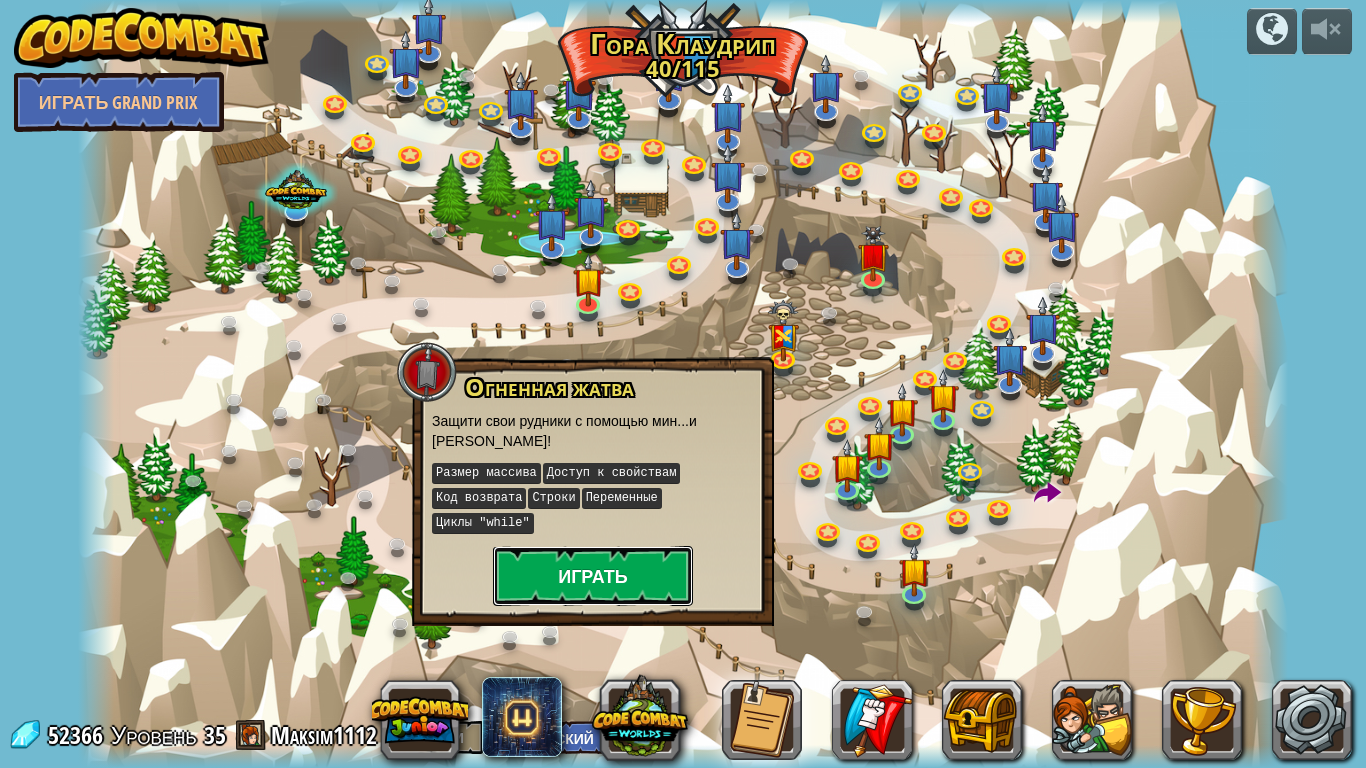 click on "Играть" at bounding box center [593, 576] 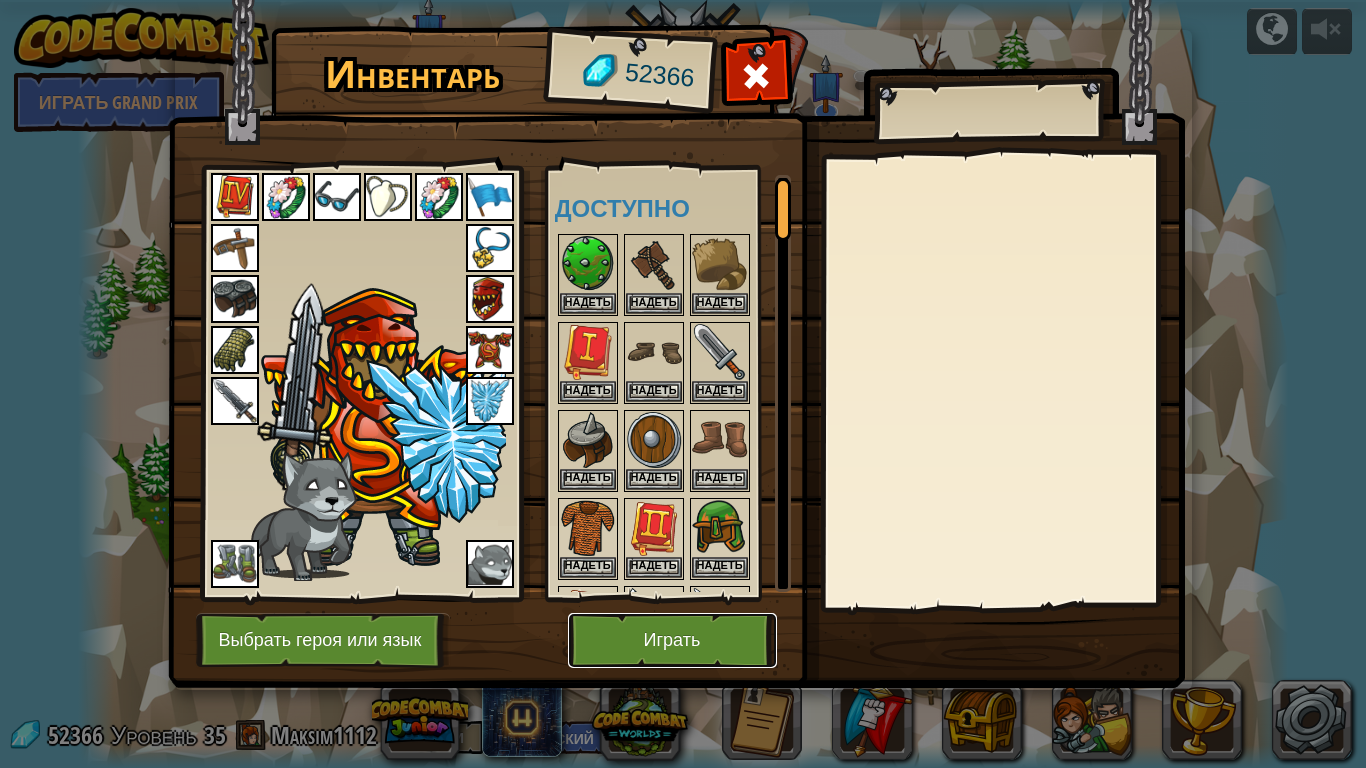 click on "Играть" at bounding box center [672, 640] 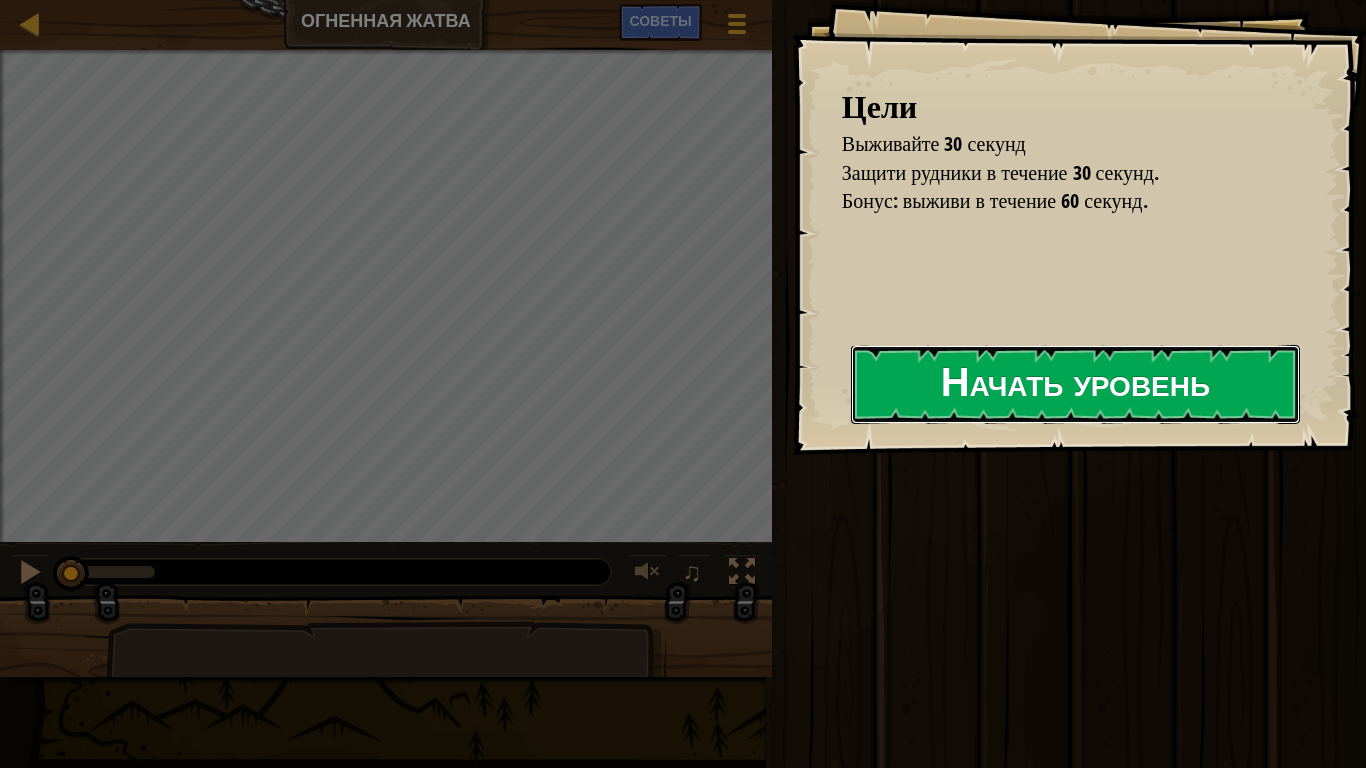 click on "Начать уровень" at bounding box center [1075, 384] 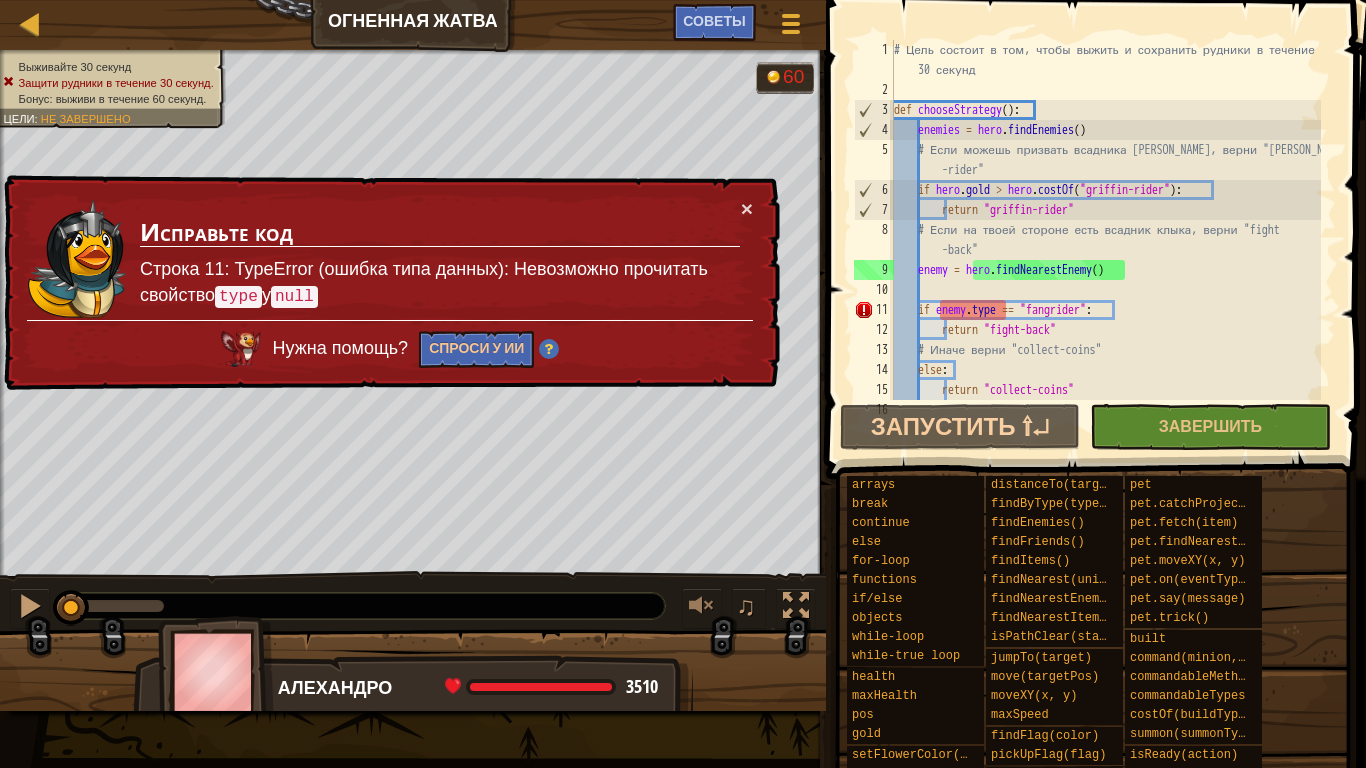 click on "× Исправьте код Строка 11: TypeError (ошибка типа данных): Невозможно прочитать свойство  type  у  null
Нужна помощь?   Спроси у ИИ" at bounding box center (390, 283) 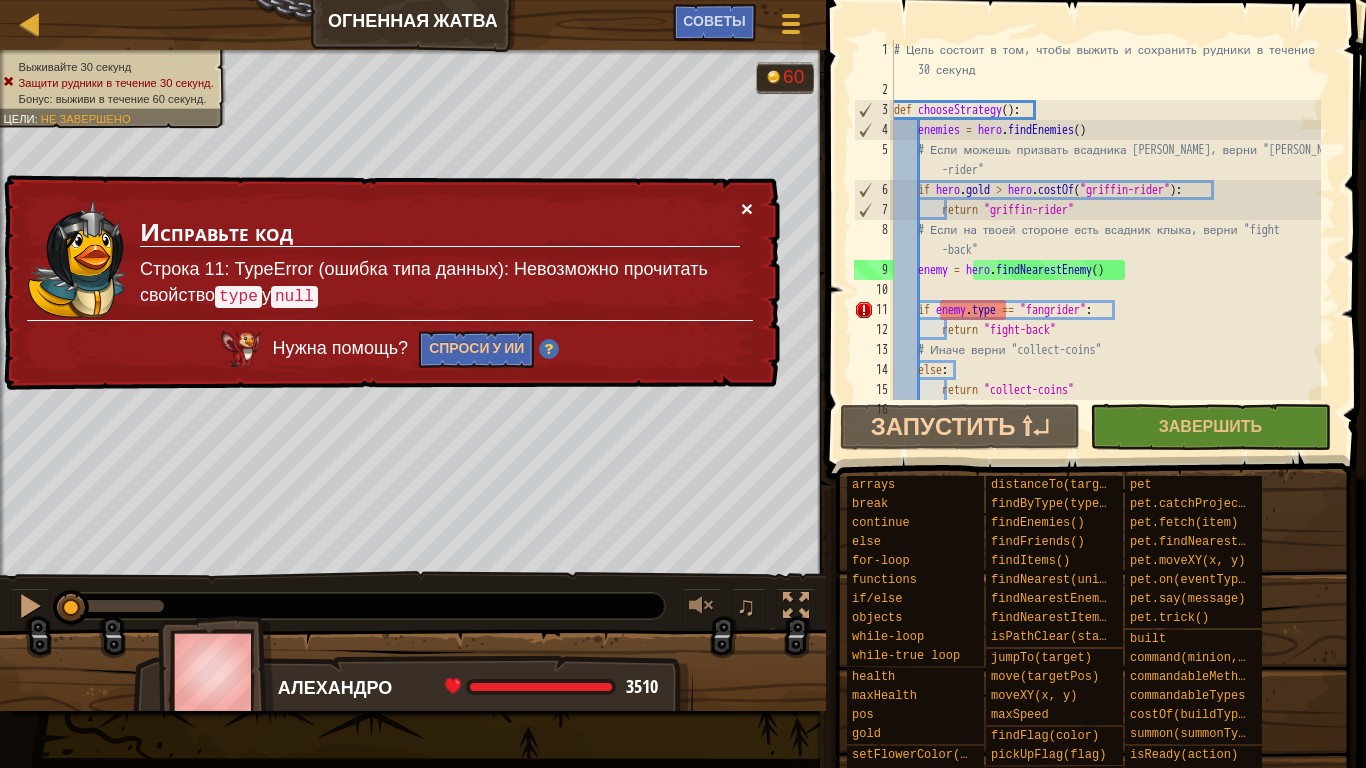 click on "×" at bounding box center (747, 208) 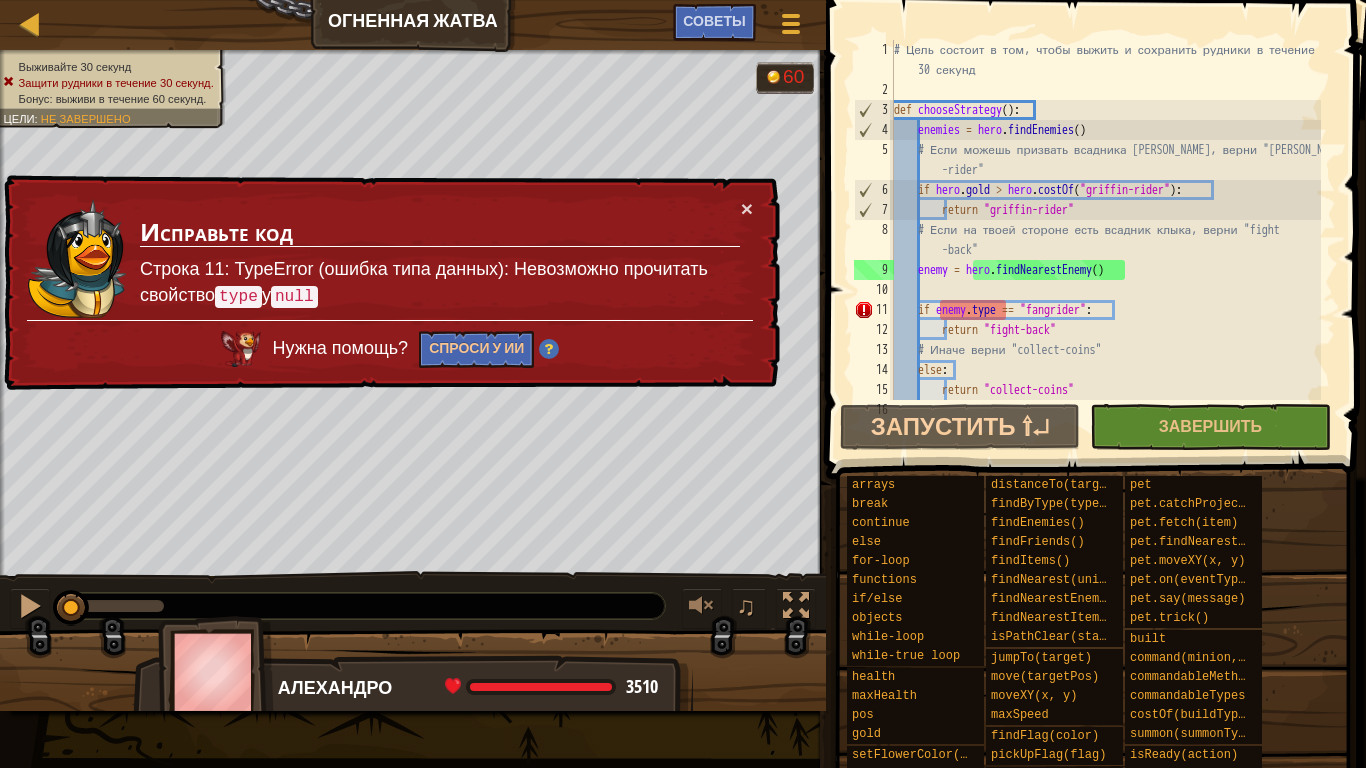 click on "# Цель состоит в том, чтобы выжить и сохранить рудники в течение       30 секунд def   chooseStrategy ( ) :      enemies   =   hero . findEnemies ( )      # Если можешь призвать всадника грифонов, верни "griffin          -rider"      if   hero . gold   >   hero . costOf ( "griffin-rider" ) :          return   "griffin-rider"      # Если на твоей стороне есть всадник клыка, верни "fight          -back"      enemy   =   hero . findNearestEnemy ( )           if   enemy . type   ==   "fangrider" :          return   "fight-back"      # Иначе верни "collect-coins"      else :          return   "collect-coins"" at bounding box center [1105, 250] 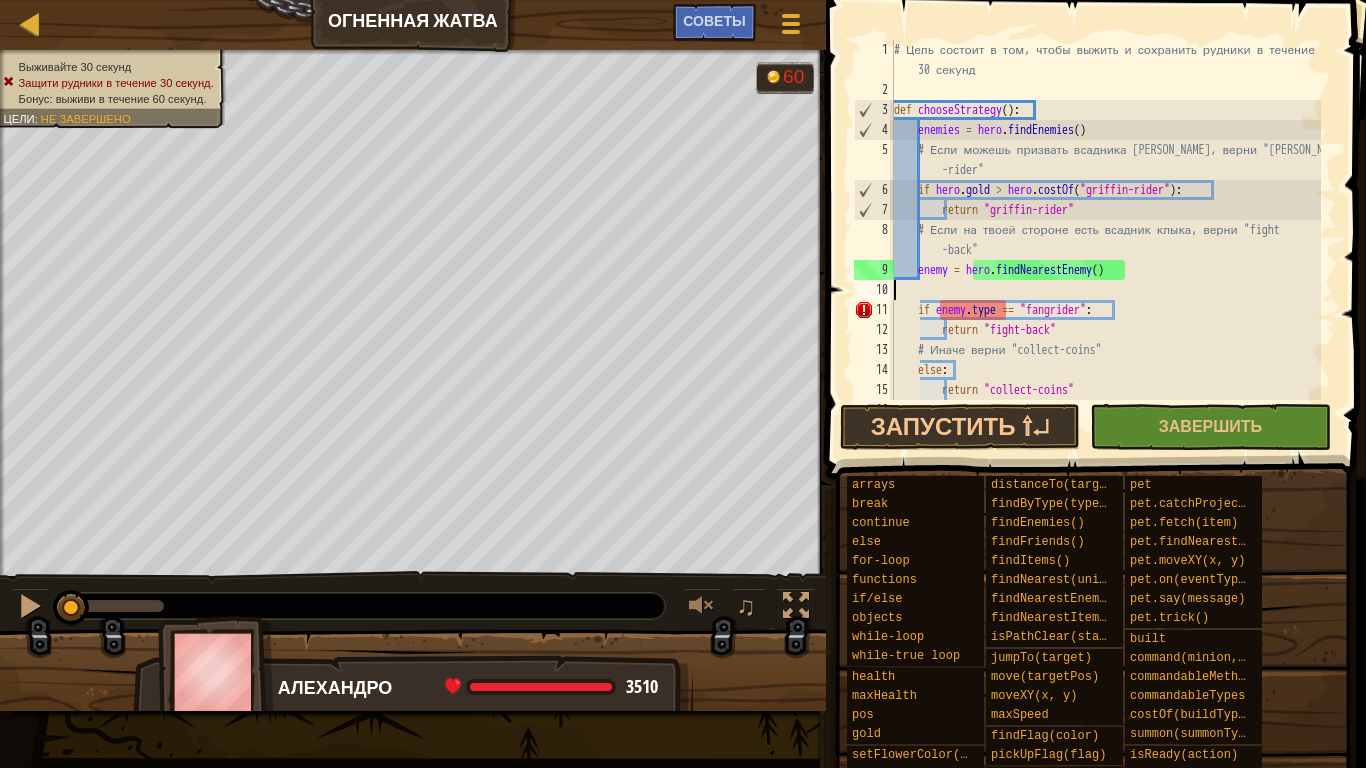 type on "enemy = hero.findNearestEnemy()" 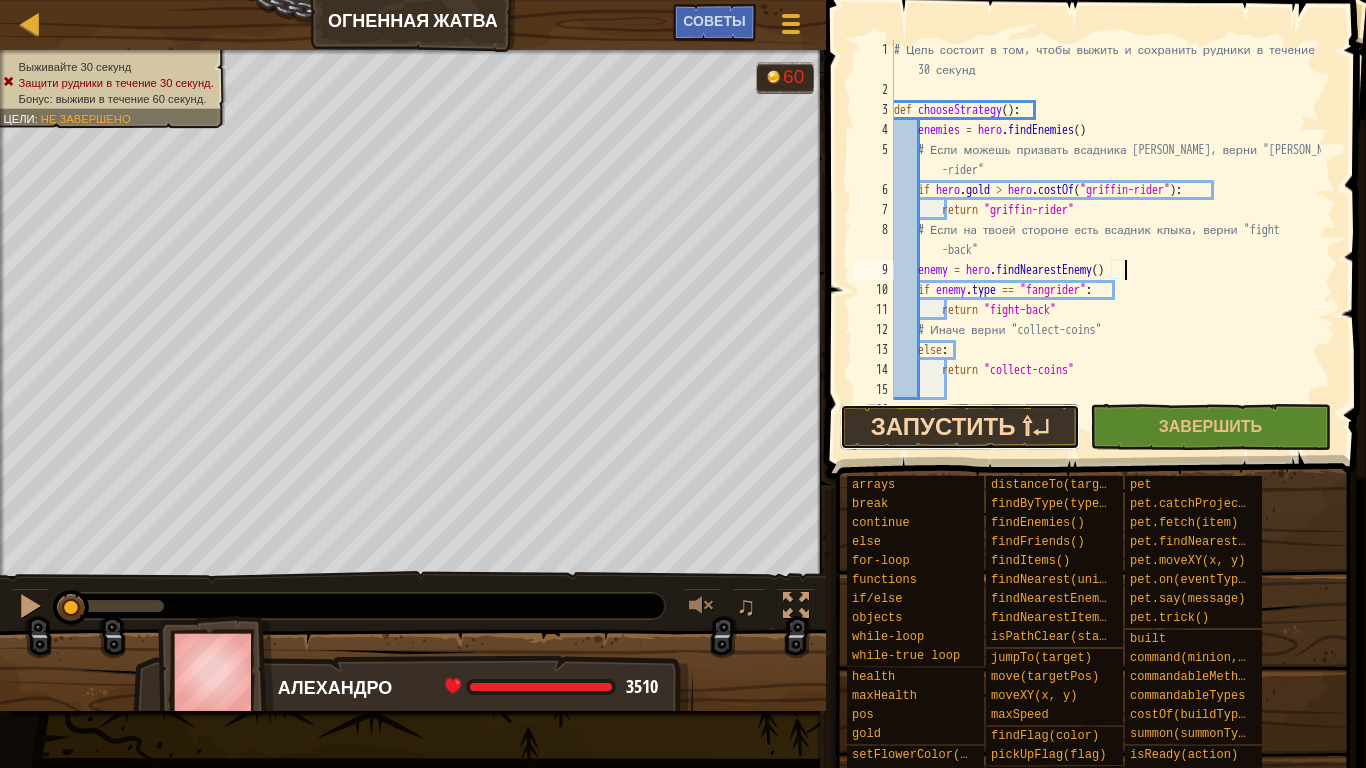 click on "Запустить ⇧↵" at bounding box center (960, 427) 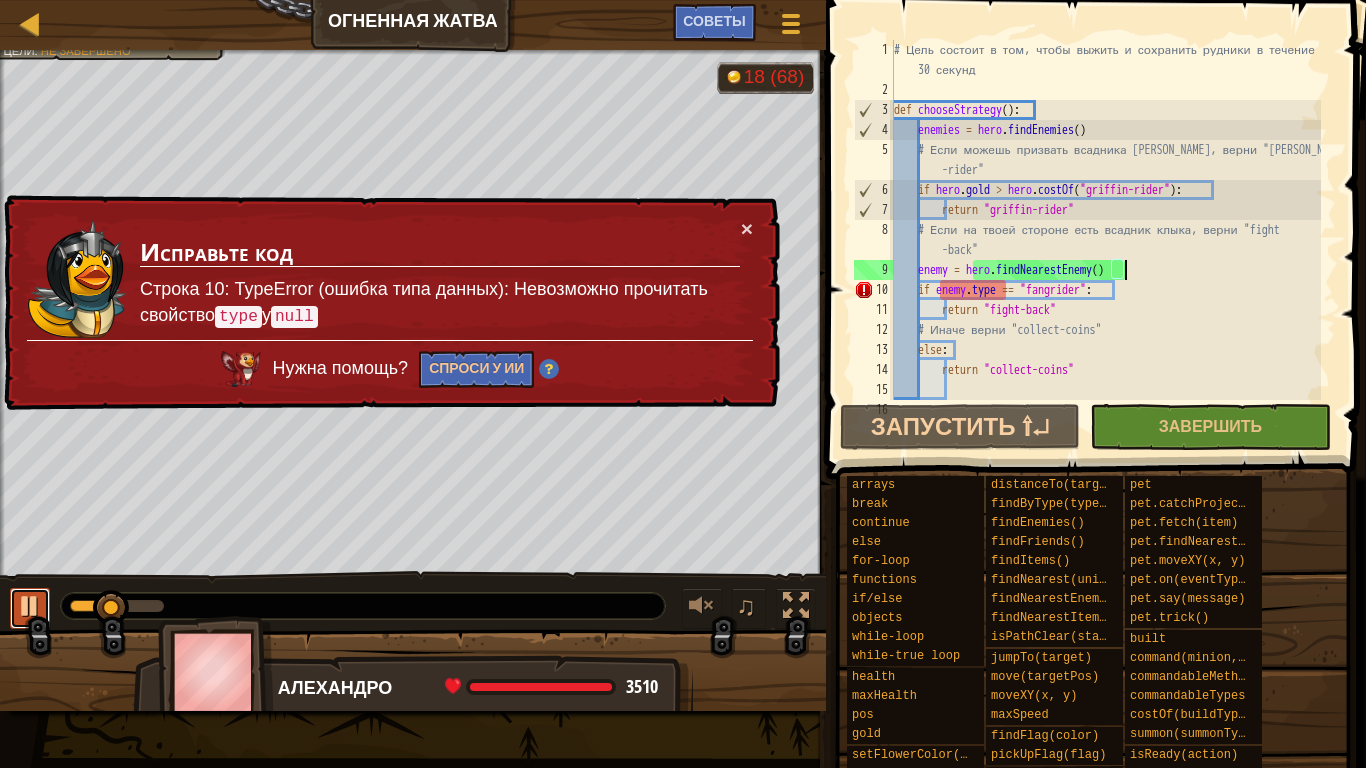 click at bounding box center [30, 606] 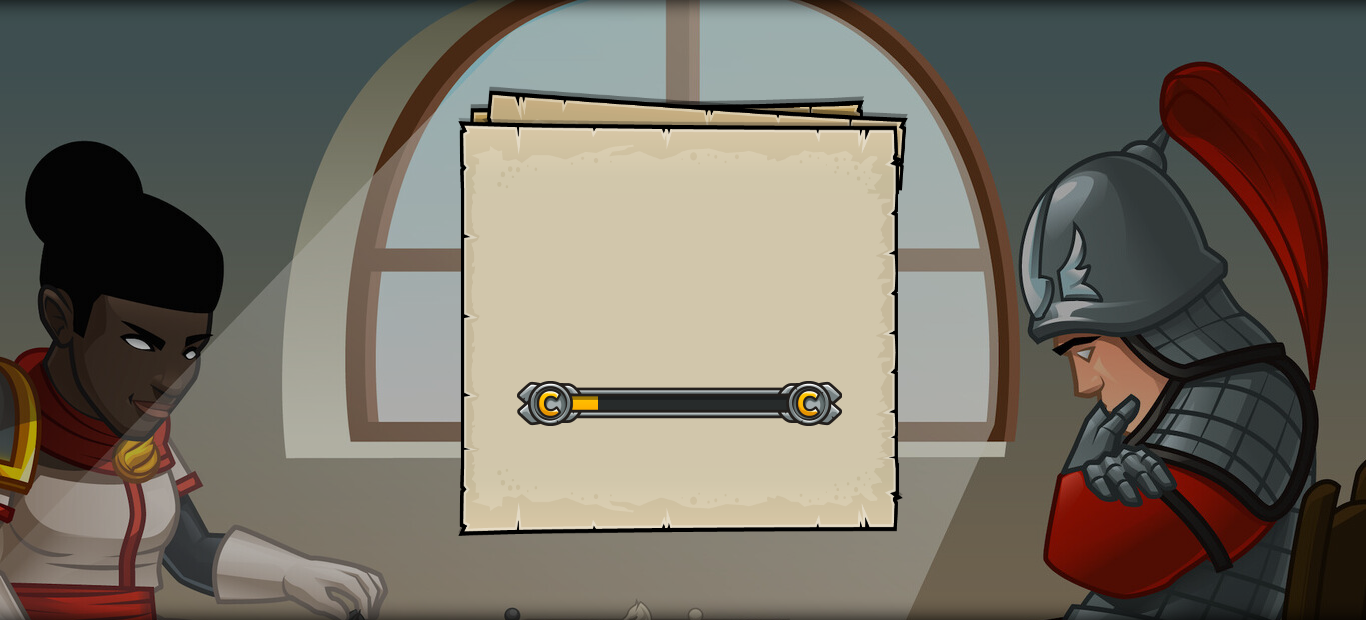 scroll, scrollTop: 0, scrollLeft: 0, axis: both 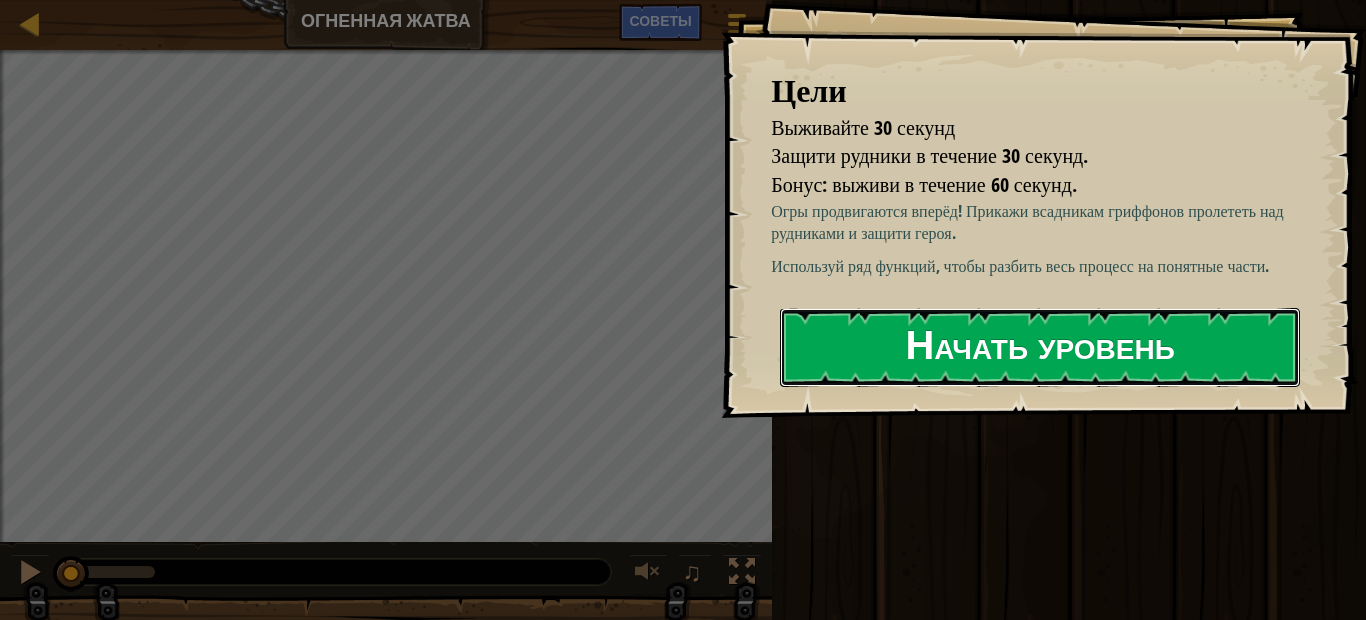 click on "Начать уровень" at bounding box center [1040, 347] 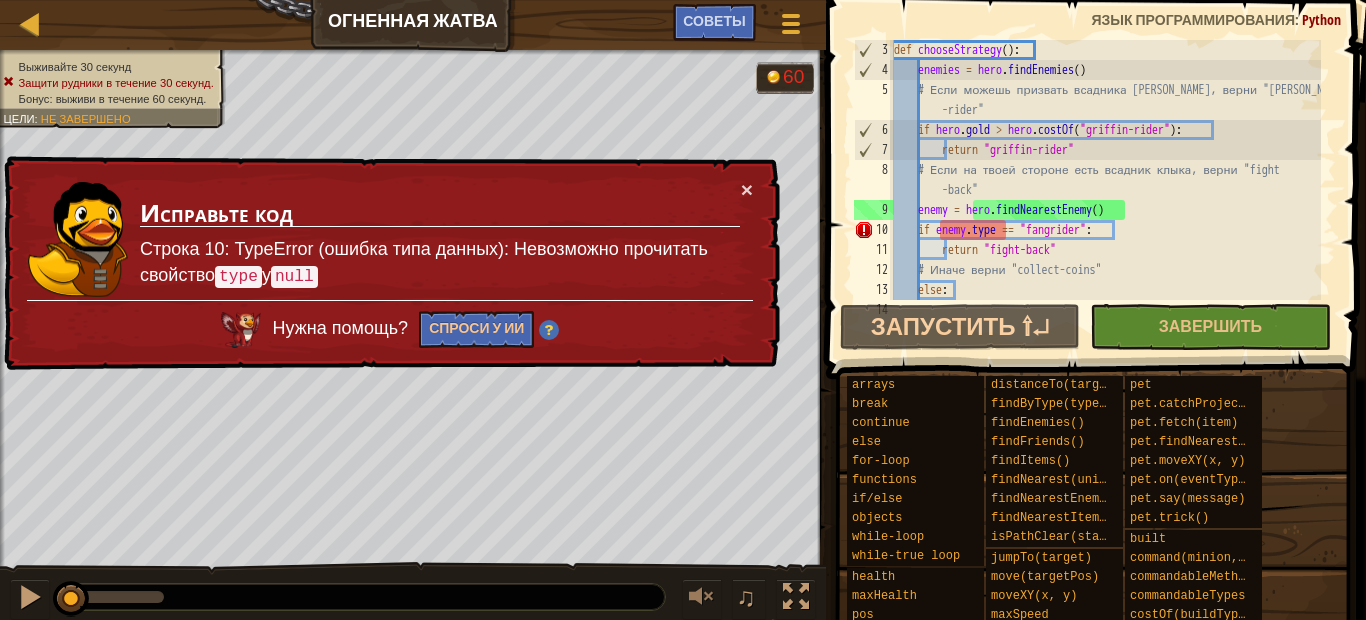 scroll, scrollTop: 120, scrollLeft: 0, axis: vertical 